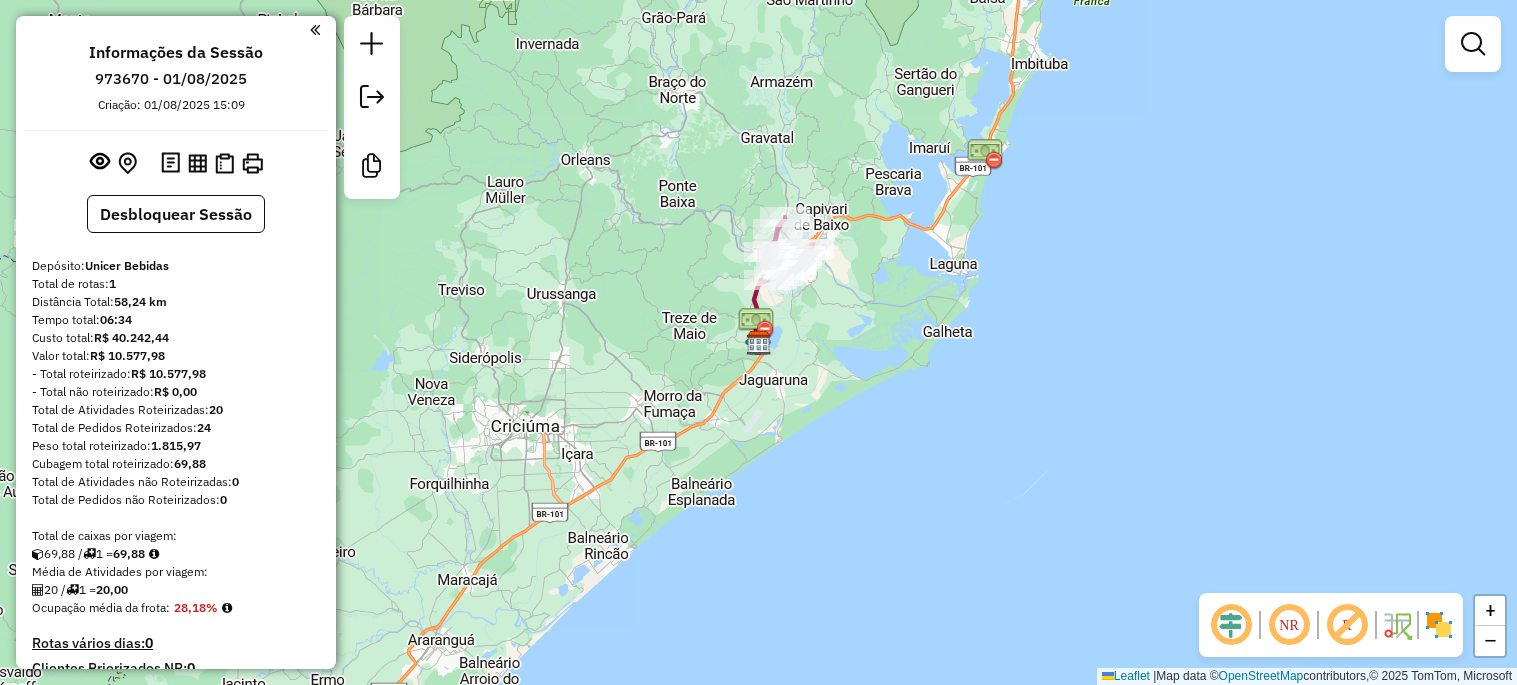 scroll, scrollTop: 0, scrollLeft: 0, axis: both 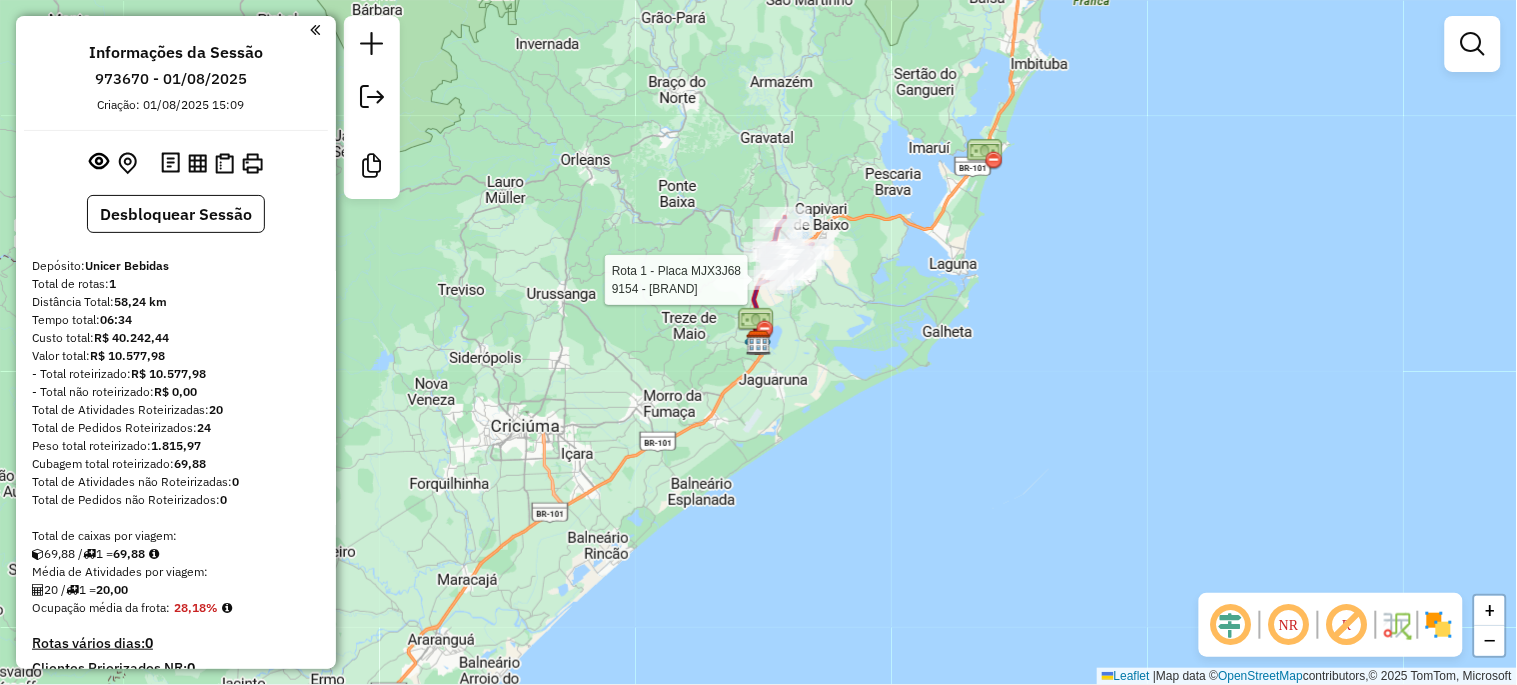 select on "**********" 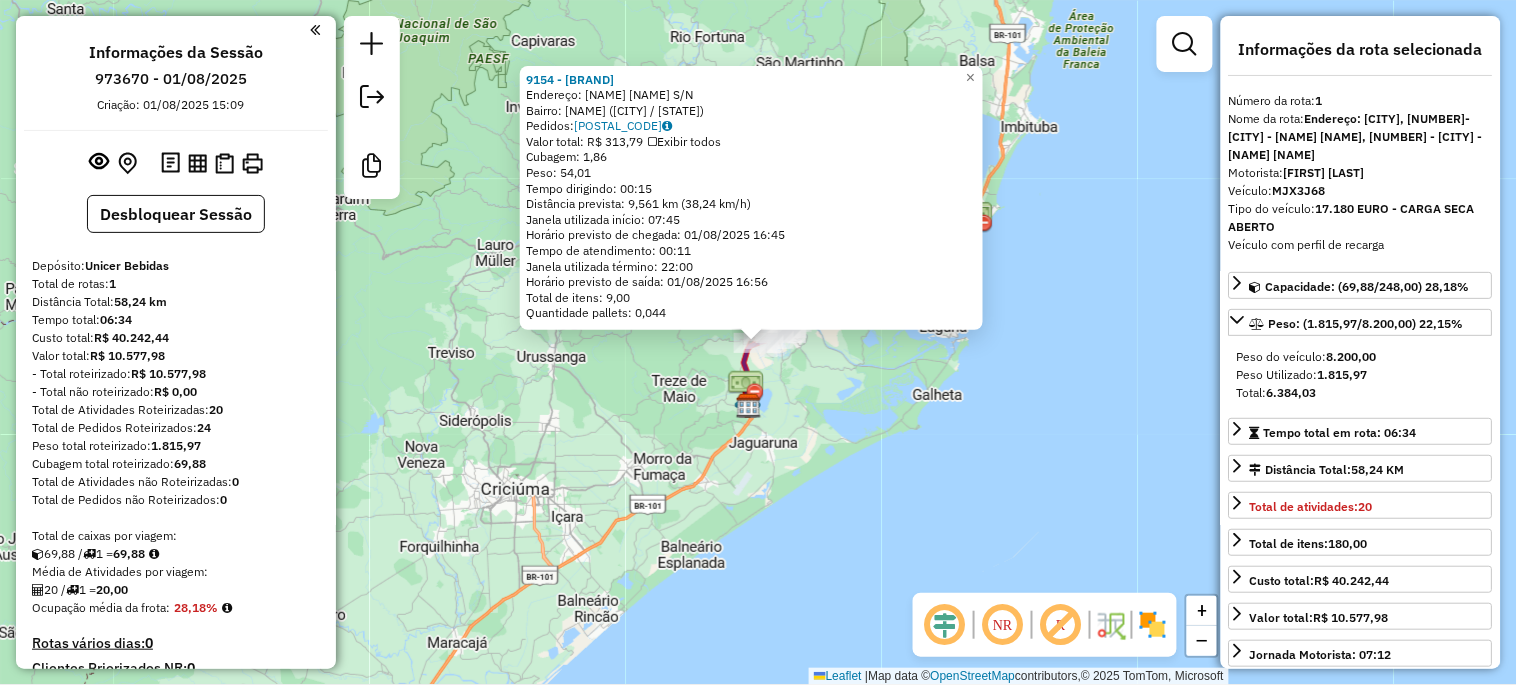 scroll, scrollTop: 334, scrollLeft: 0, axis: vertical 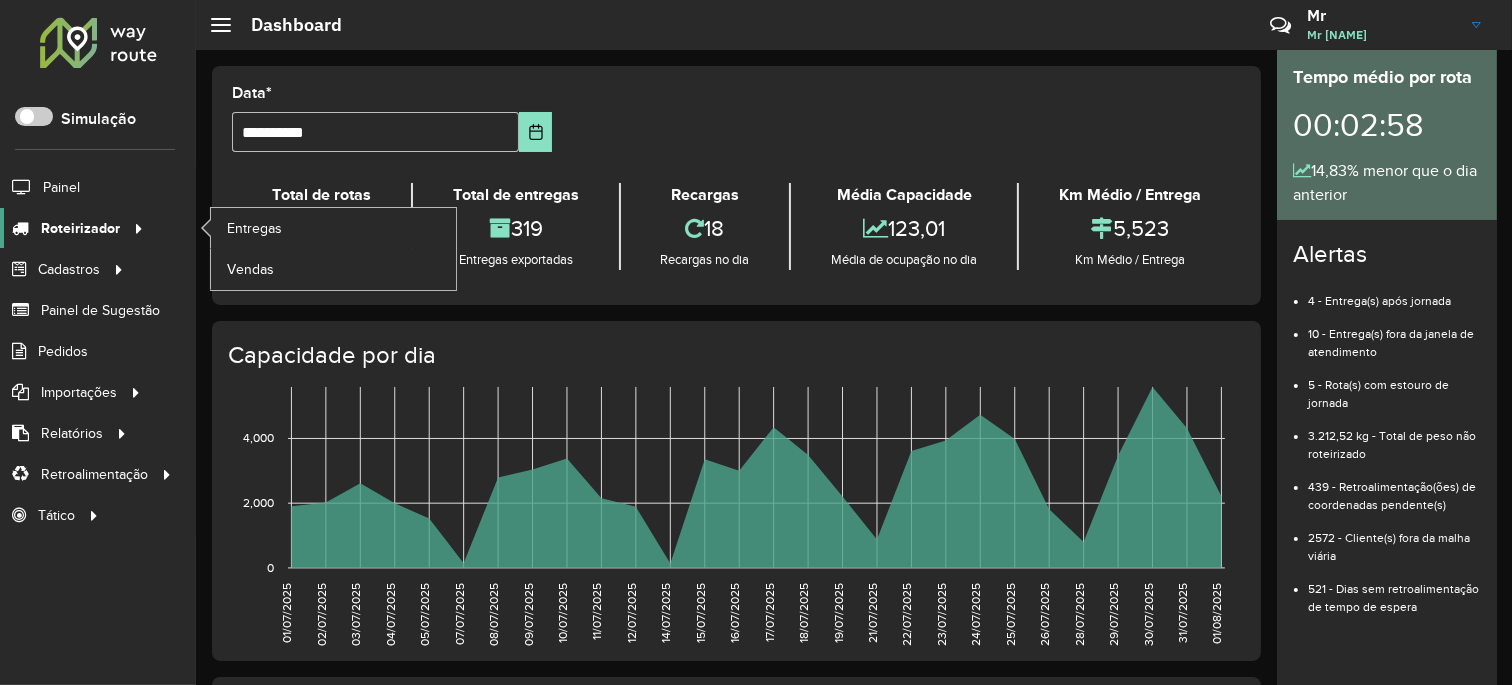click 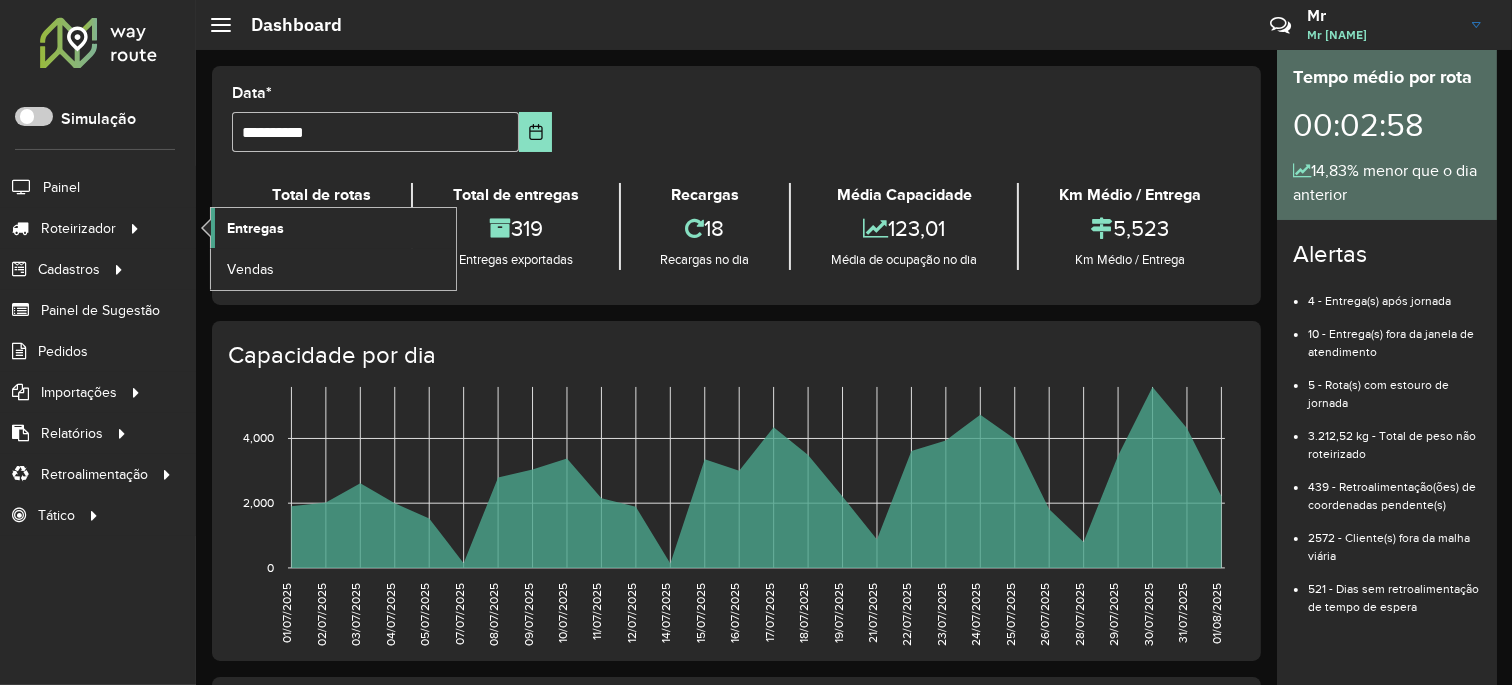 click on "Entregas" 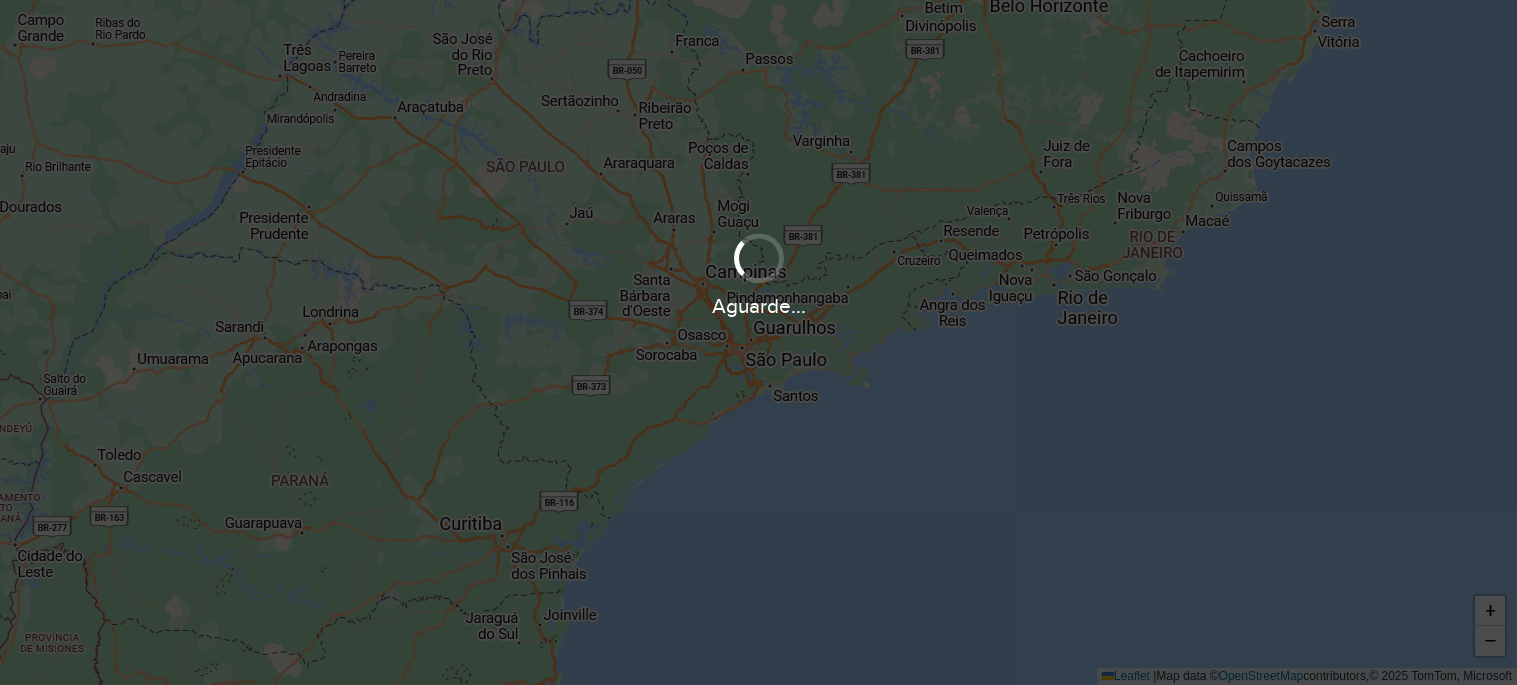 scroll, scrollTop: 0, scrollLeft: 0, axis: both 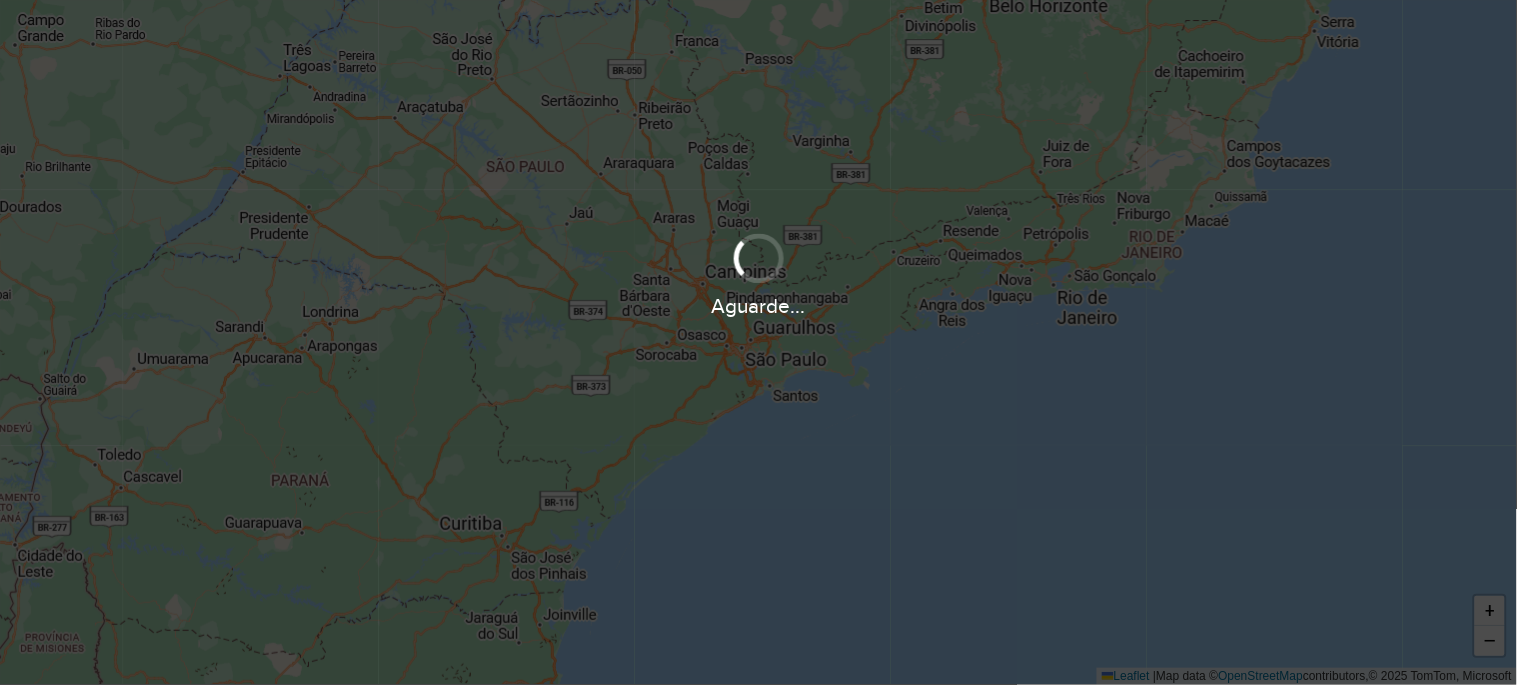 click on "Aguarde...  Pop-up bloqueado!  Seu navegador bloqueou automáticamente a abertura de uma nova janela.   Acesse as configurações e adicione o endereço do sistema a lista de permissão.   Fechar  Roteirizando... + −  Leaflet   |  Map data ©  OpenStreetMap  contributors,© 2025 TomTom, Microsoft Erro de conexão  Você parece estar offline!
Verifique sua internet e atualize a página.  Tradução automática  Seu navegador ativou a tradução automática e pode causar inconsistências no sistema.  Por gentileza, utilize a opção "Nunca traduzir este site".  Em caso de dúvidas, entre em contato com o suporte." at bounding box center (758, 342) 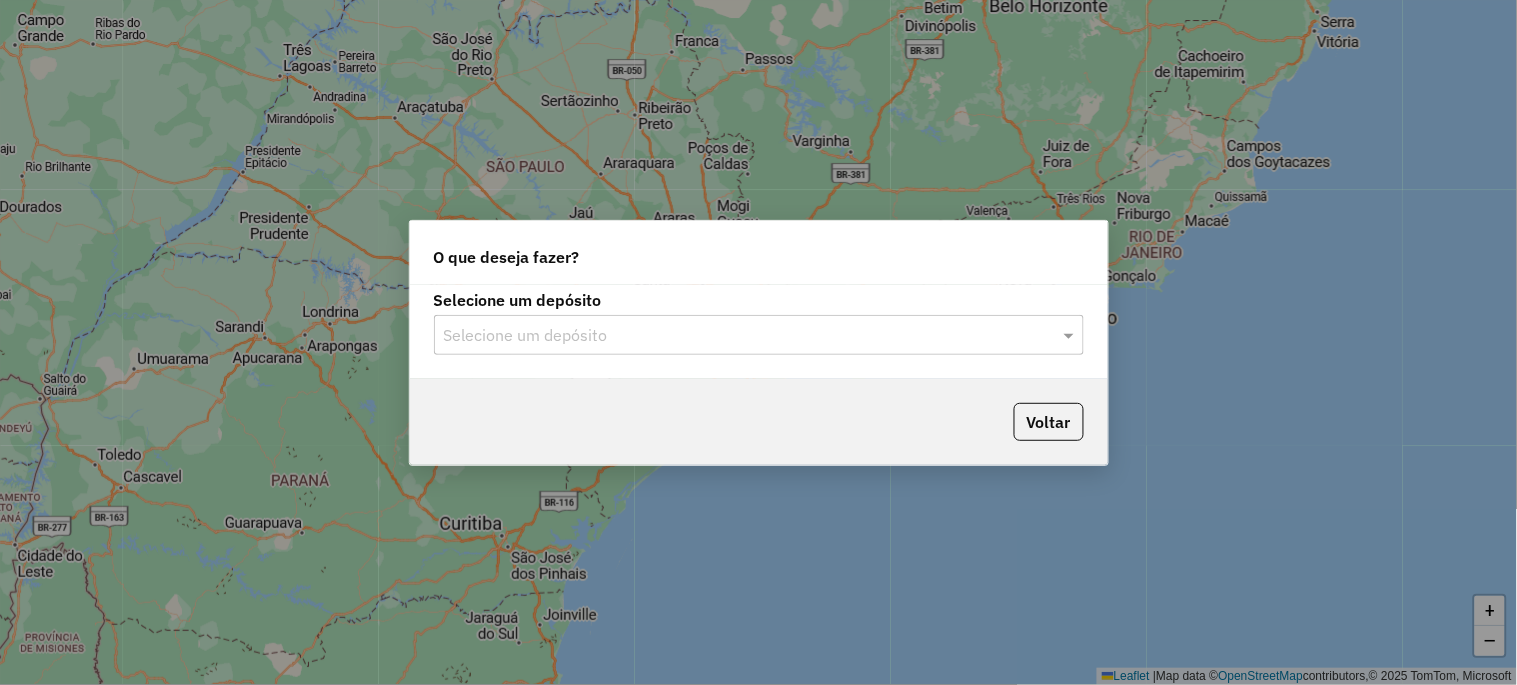 click 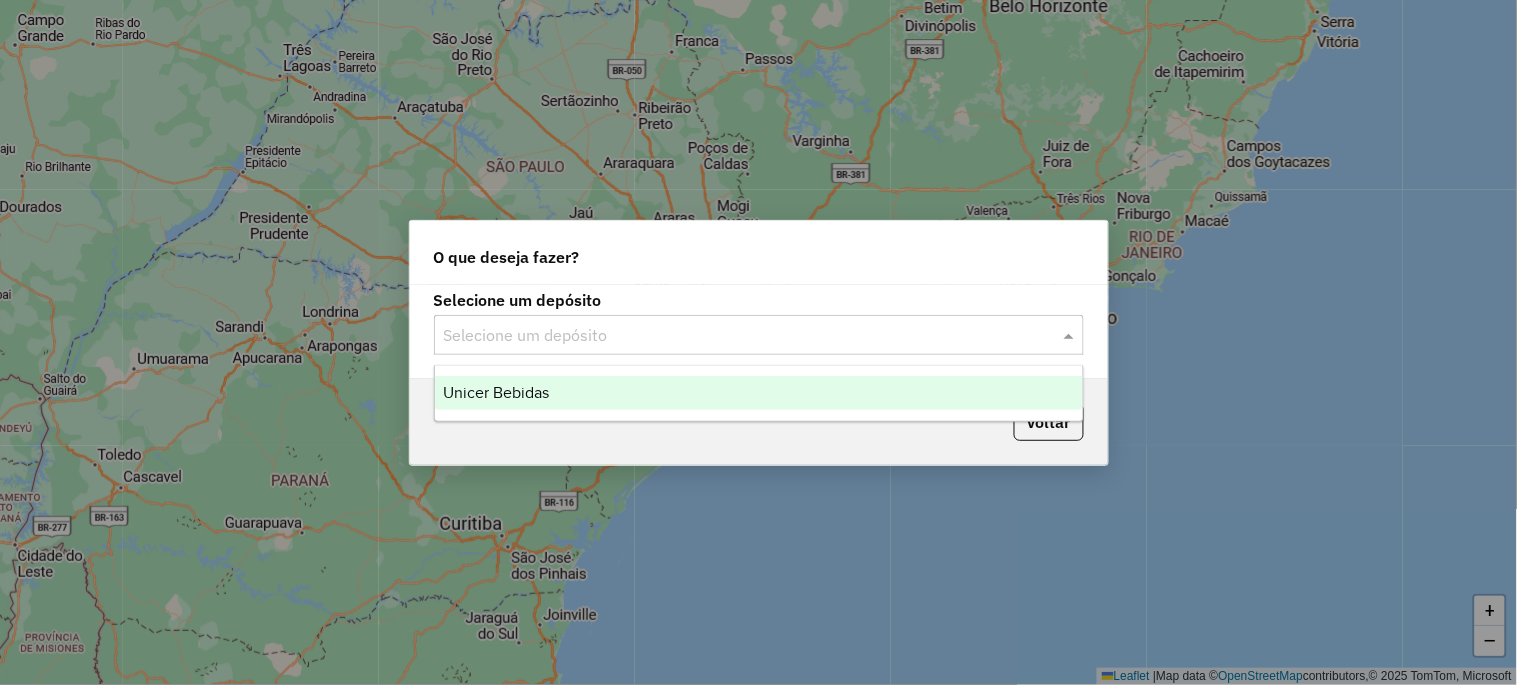 click on "Unicer Bebidas" at bounding box center [496, 392] 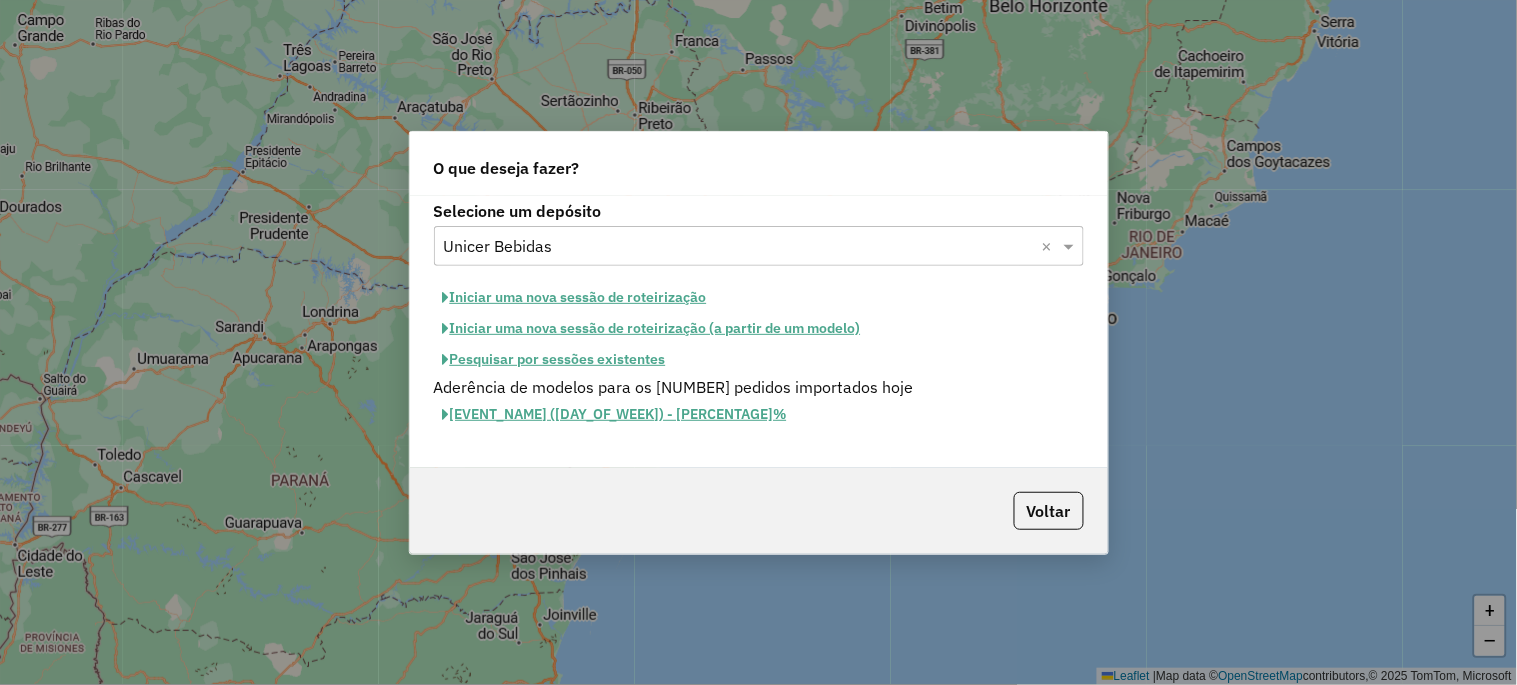 click on "Iniciar uma nova sessão de roteirização" 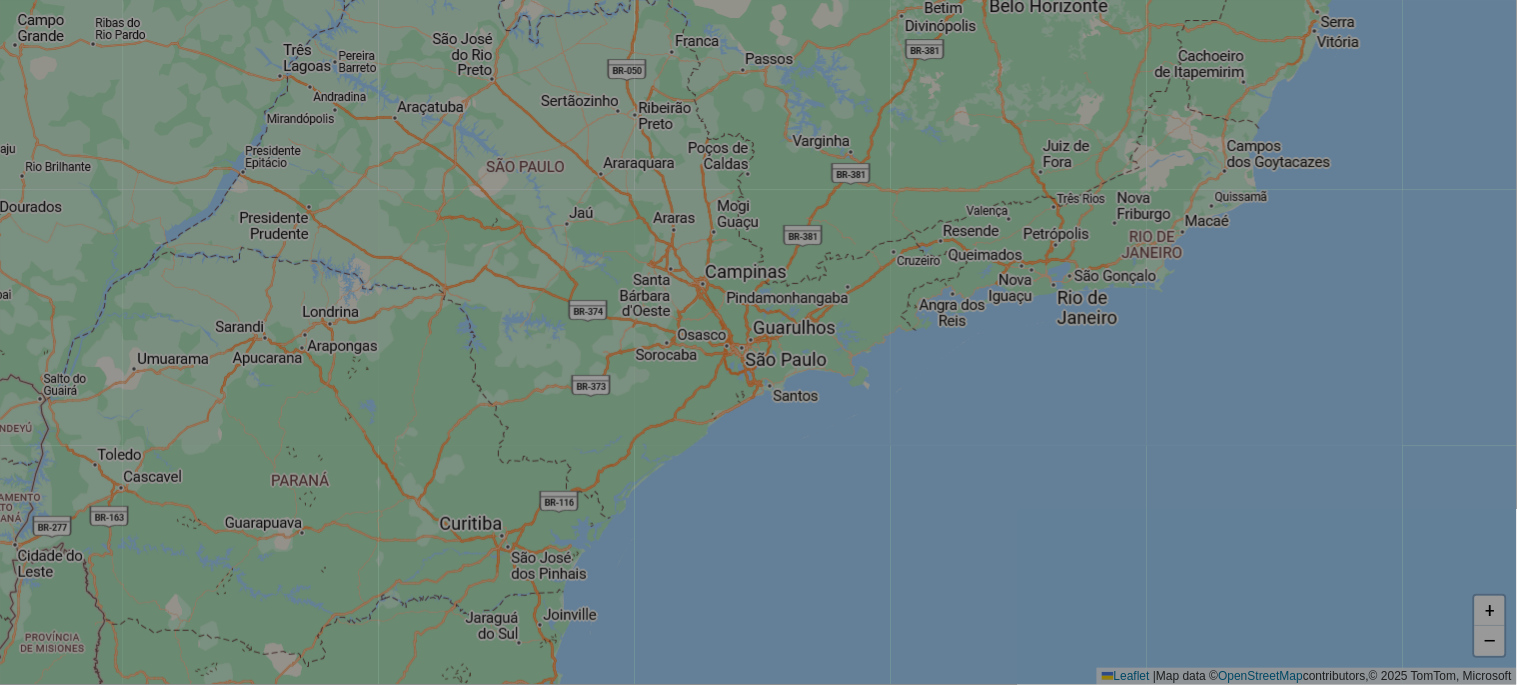 select on "*" 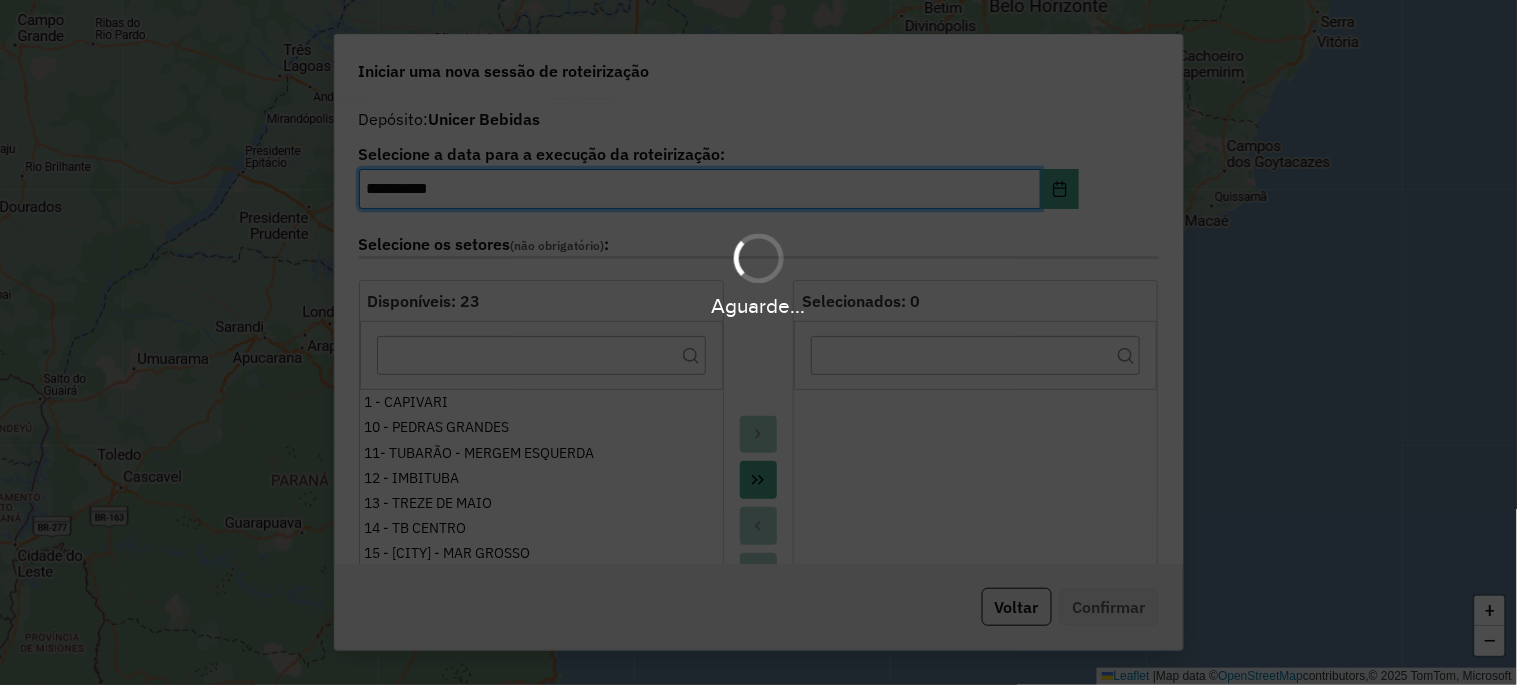 click on "Aguarde..." at bounding box center (758, 342) 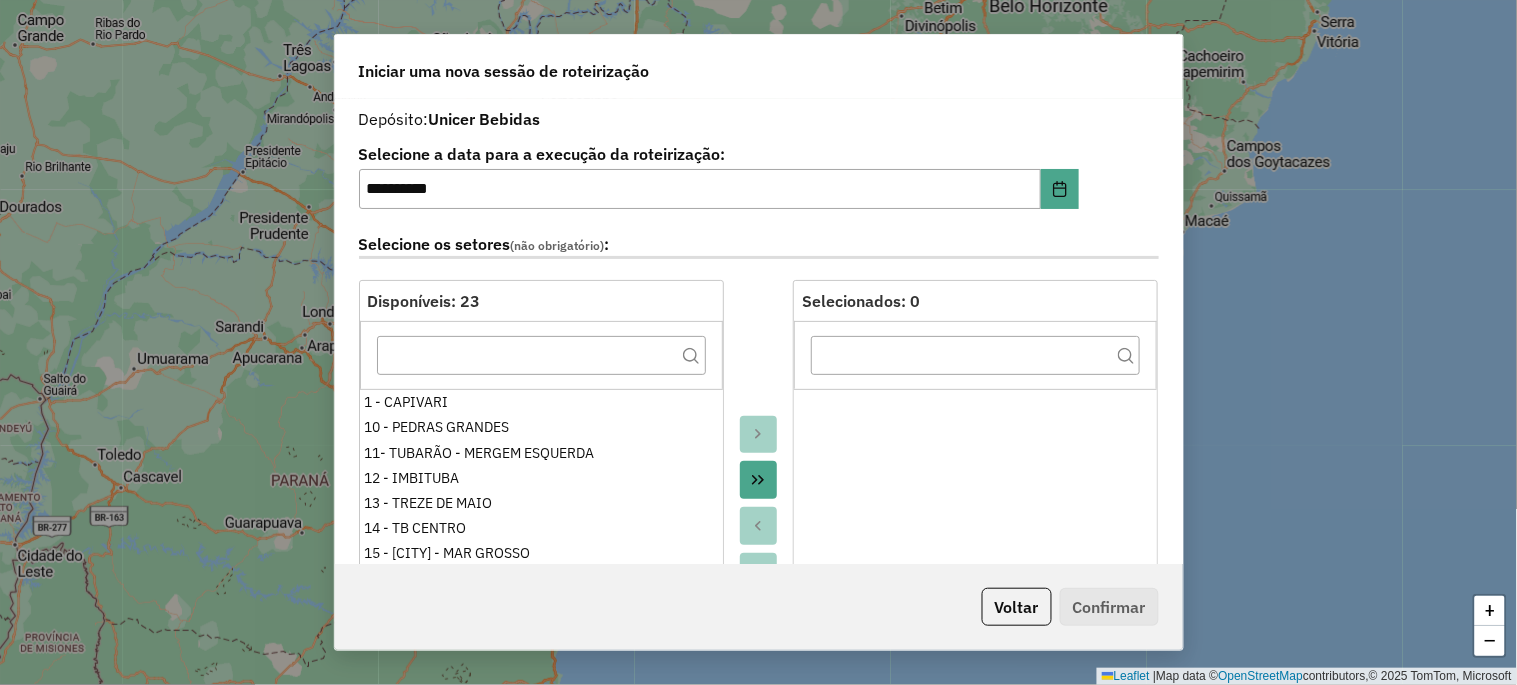 click 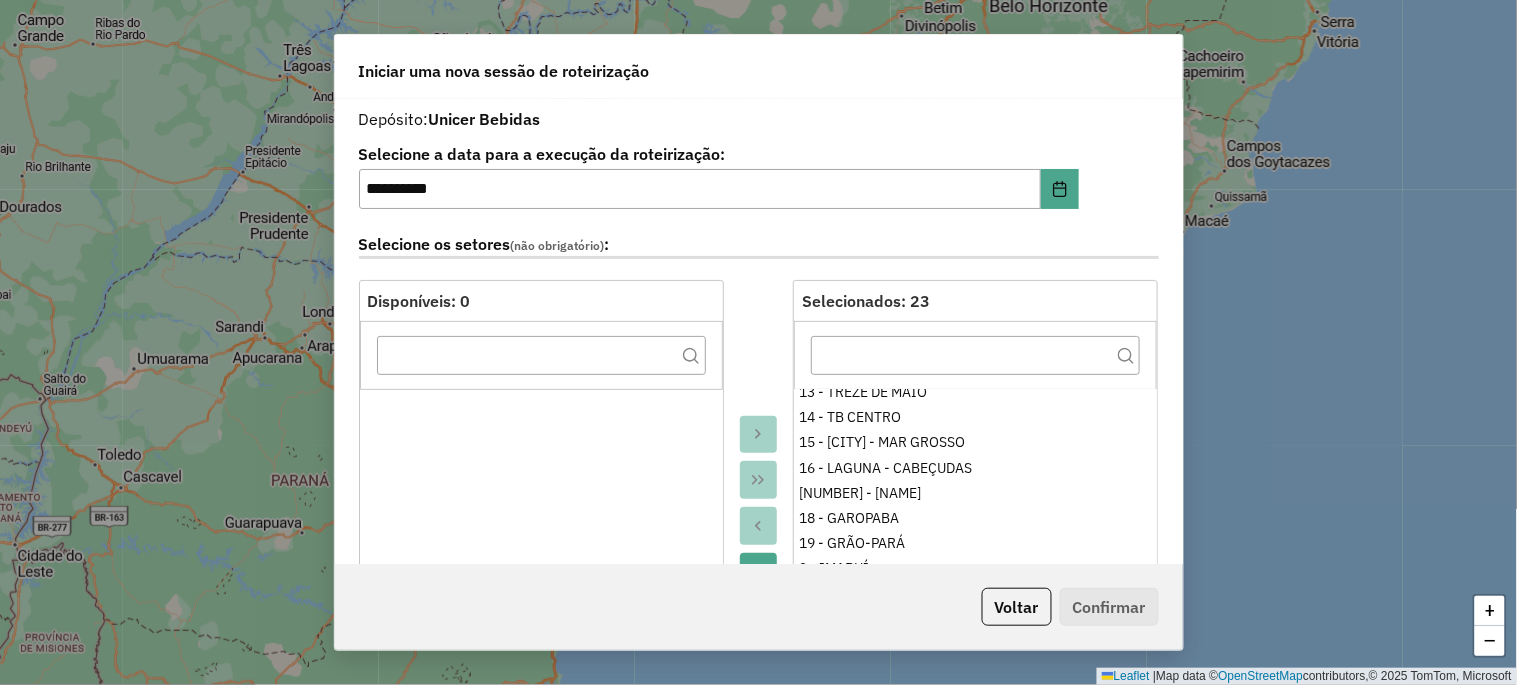 scroll, scrollTop: 260, scrollLeft: 0, axis: vertical 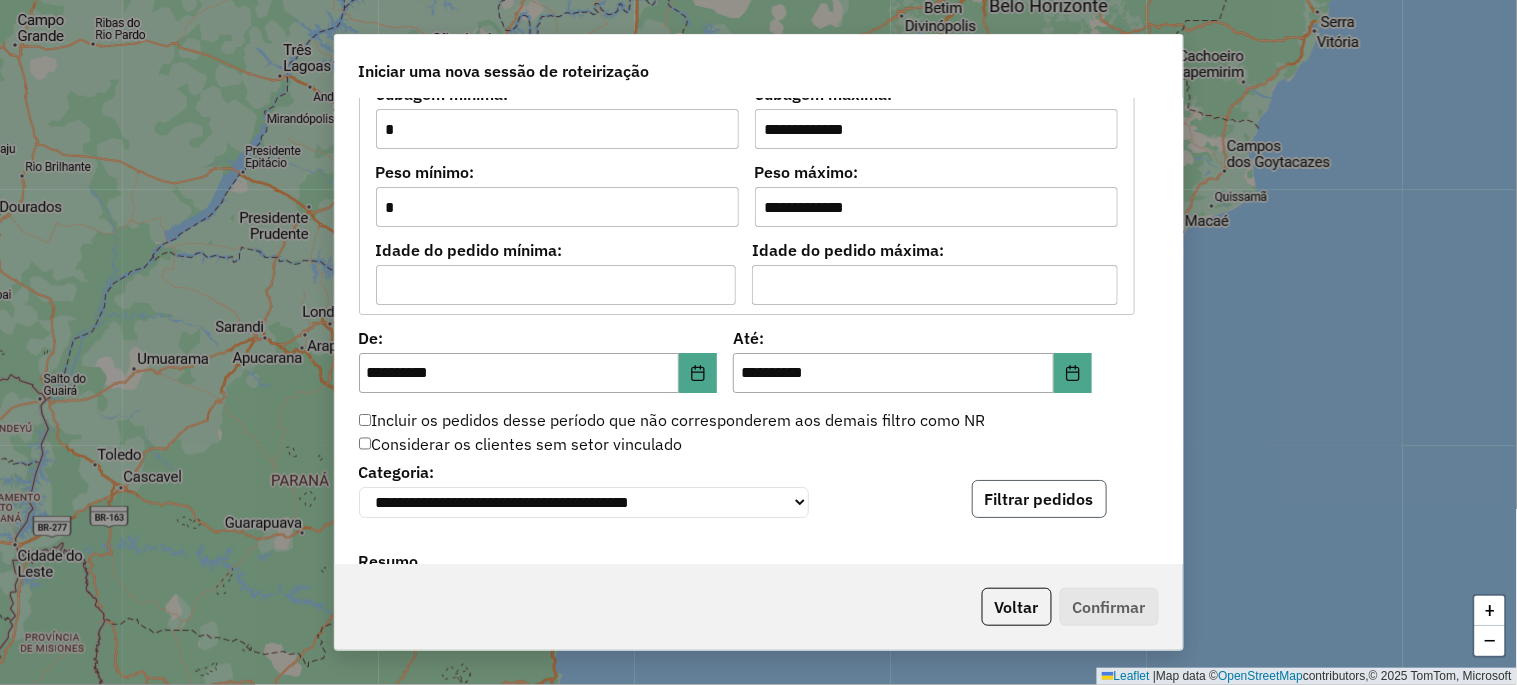 click on "Filtrar pedidos" 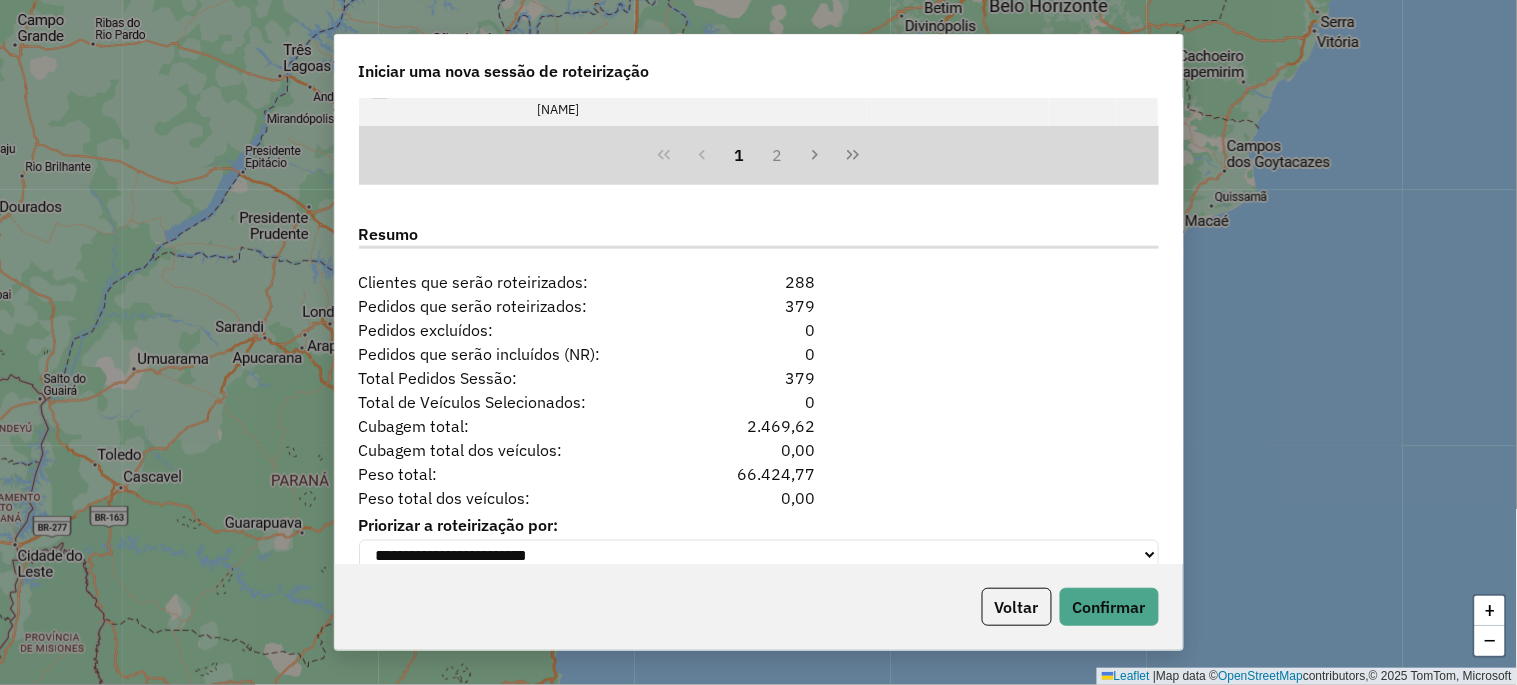 scroll, scrollTop: 2480, scrollLeft: 0, axis: vertical 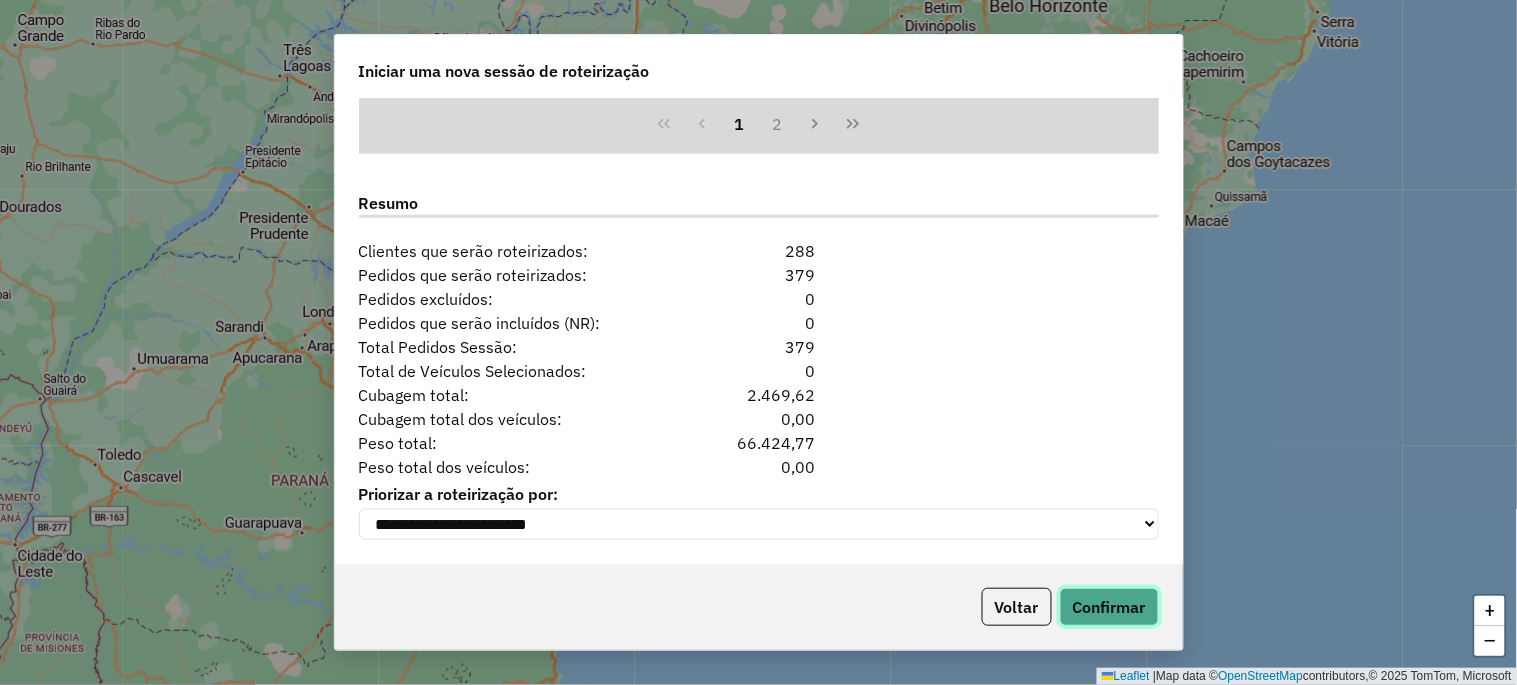 click on "Confirmar" 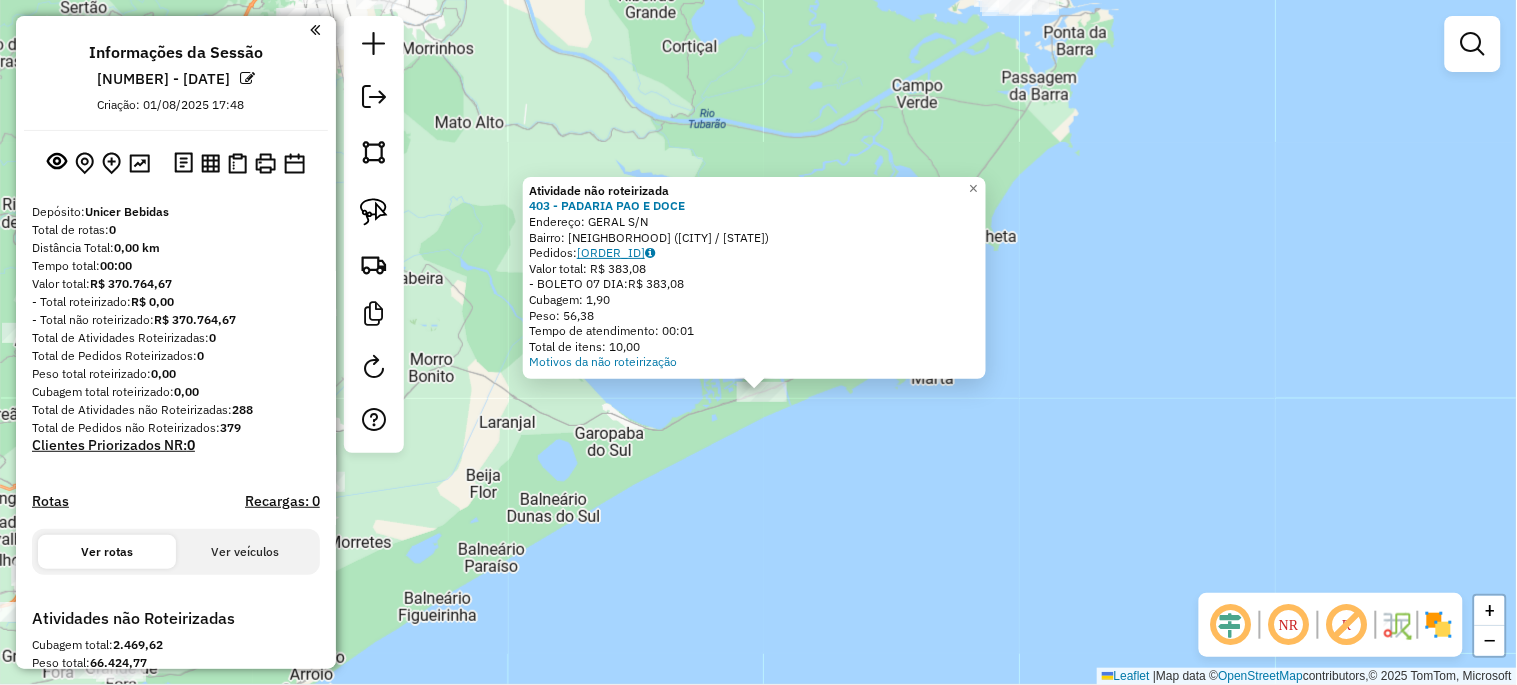 click on "[ORDER_ID]" 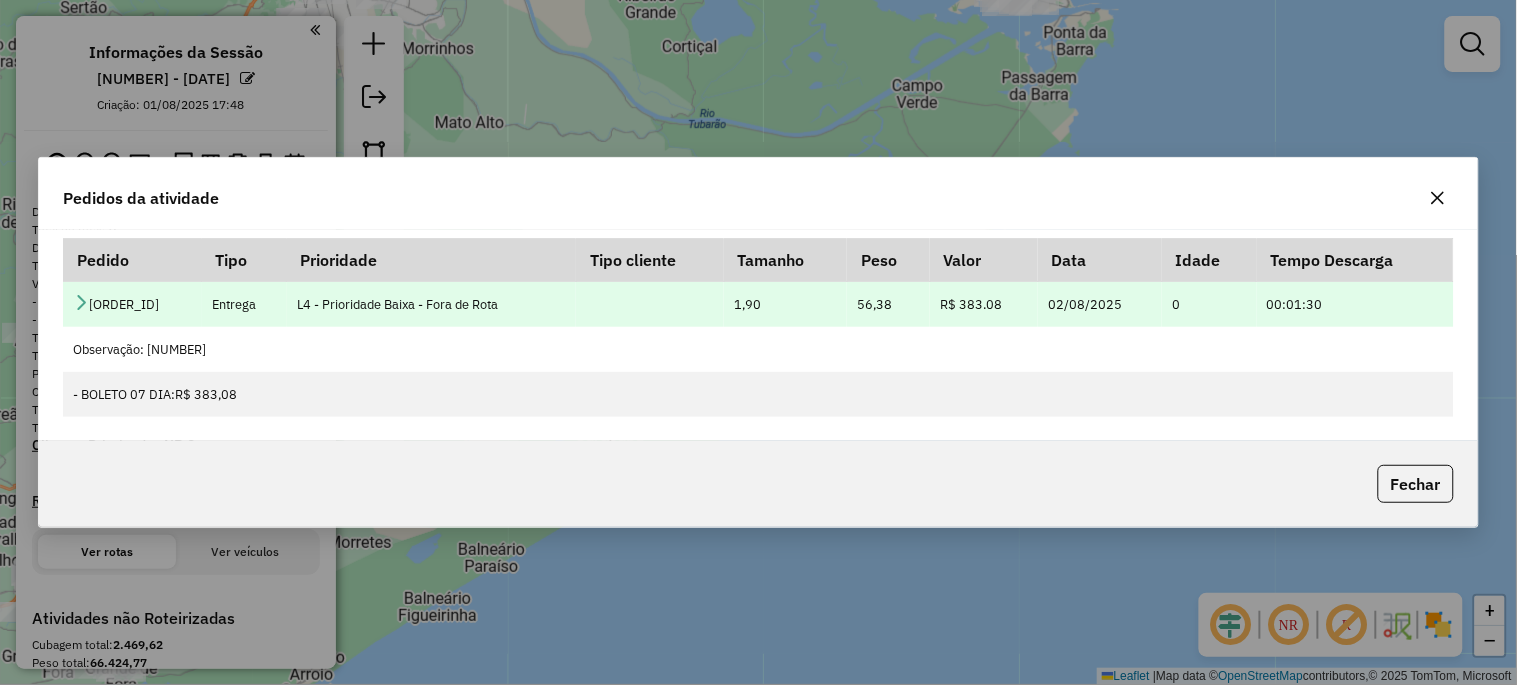 click at bounding box center (81, 302) 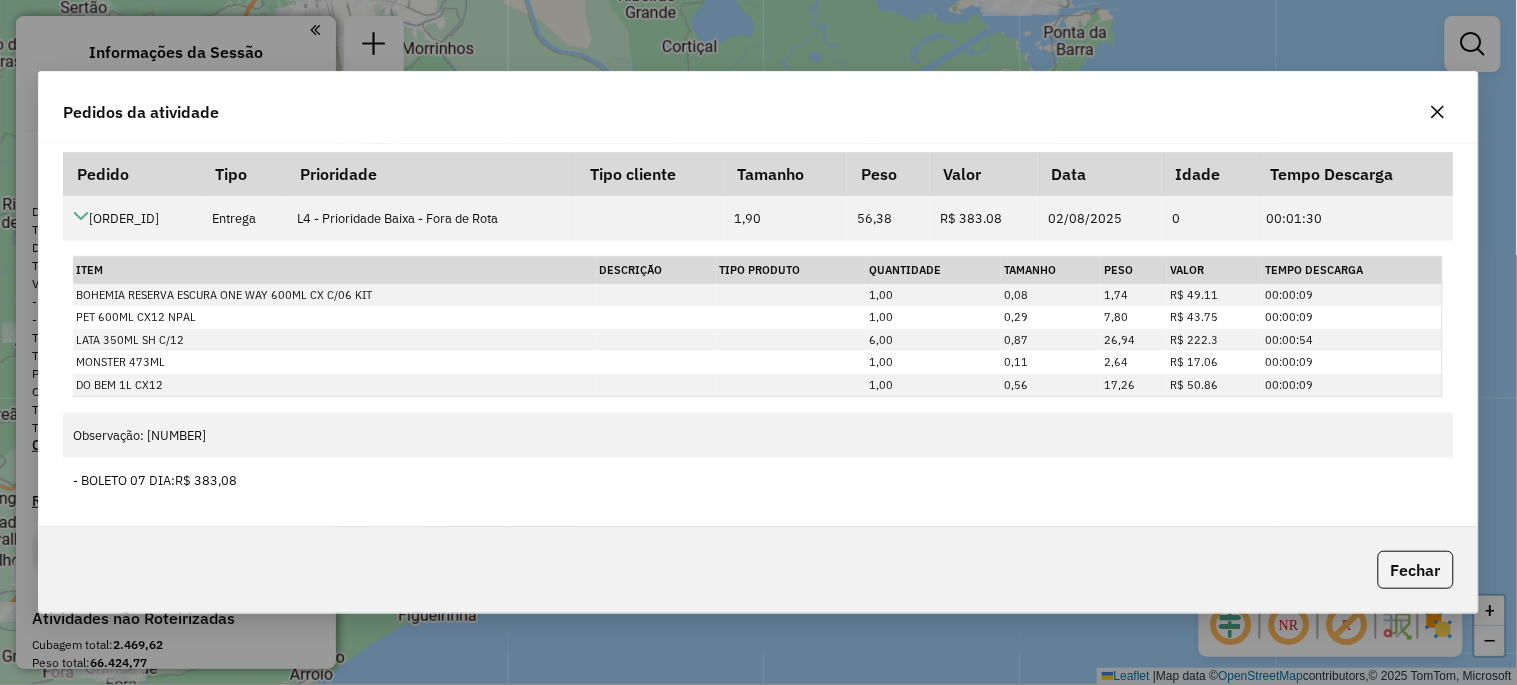 click 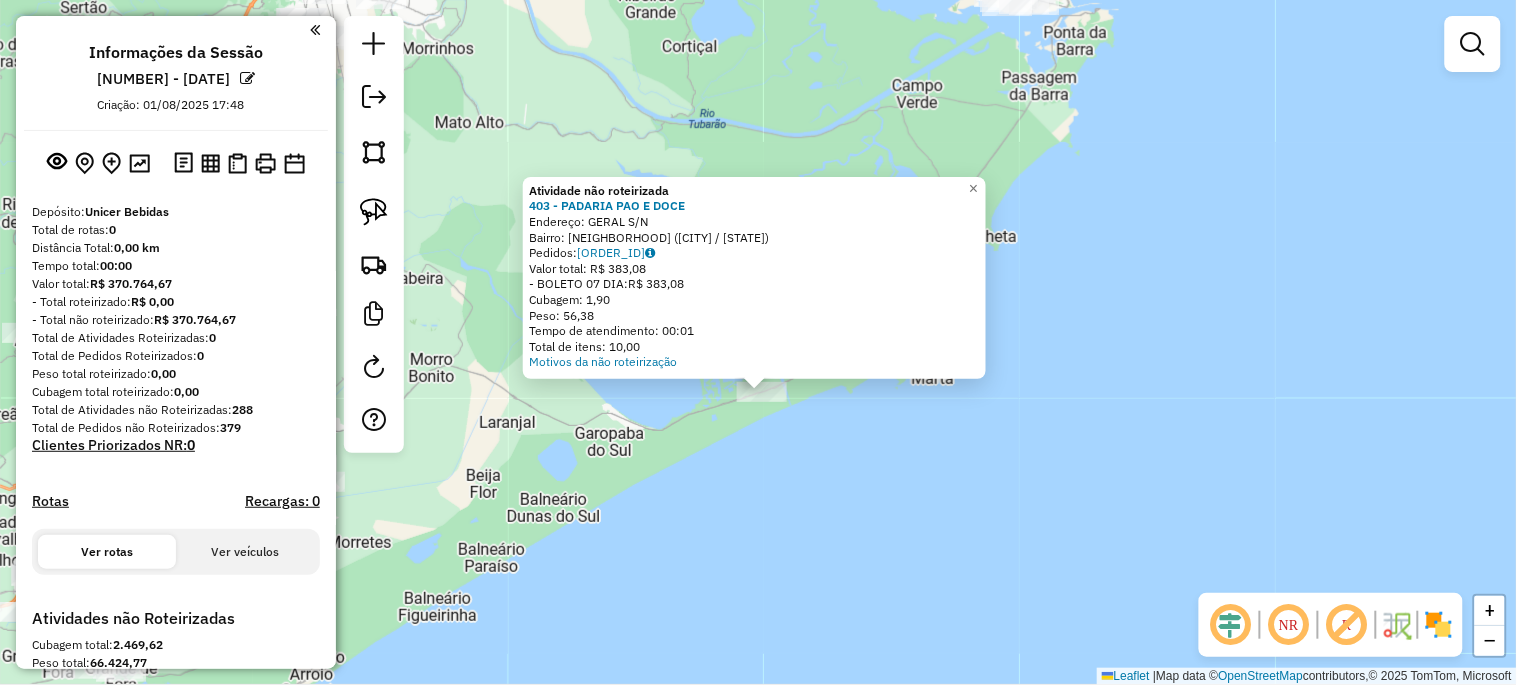click on "Atividade não roteirizada [NUMBER] - [NAME]  Endereço:  [STREET] [NUMBER]   Bairro: [NEIGHBORHOOD] ([CITY] / [STATE])   Pedidos:  [NUMBER]   Valor total: [CURRENCY] [PRICE]   - BOLETO 07 DIA:  [CURRENCY] [PRICE]   Cubagem: [PRICE]   Peso: [PRICE]   Tempo de atendimento: [TIME]   Total de itens: [PRICE]  Motivos da não roteirização × Janela de atendimento Grade de atendimento Capacidade Transportadoras Veículos Cliente Pedidos  Rotas Selecione os dias de semana para filtrar as janelas de atendimento  Seg   Ter   Qua   Qui   Sex   Sáb   Dom  Informe o período da janela de atendimento: De: Até:  Filtrar exatamente a janela do cliente  Considerar janela de atendimento padrão  Selecione os dias de semana para filtrar as grades de atendimento  Seg   Ter   Qua   Qui   Sex   Sáb   Dom   Considerar clientes sem dia de atendimento cadastrado  Clientes fora do dia de atendimento selecionado Filtrar as atividades entre os valores definidos abaixo:  Peso mínimo:   Peso máximo:   Cubagem mínima:   Cubagem máxima:   De:   Até:   De:   Até:" 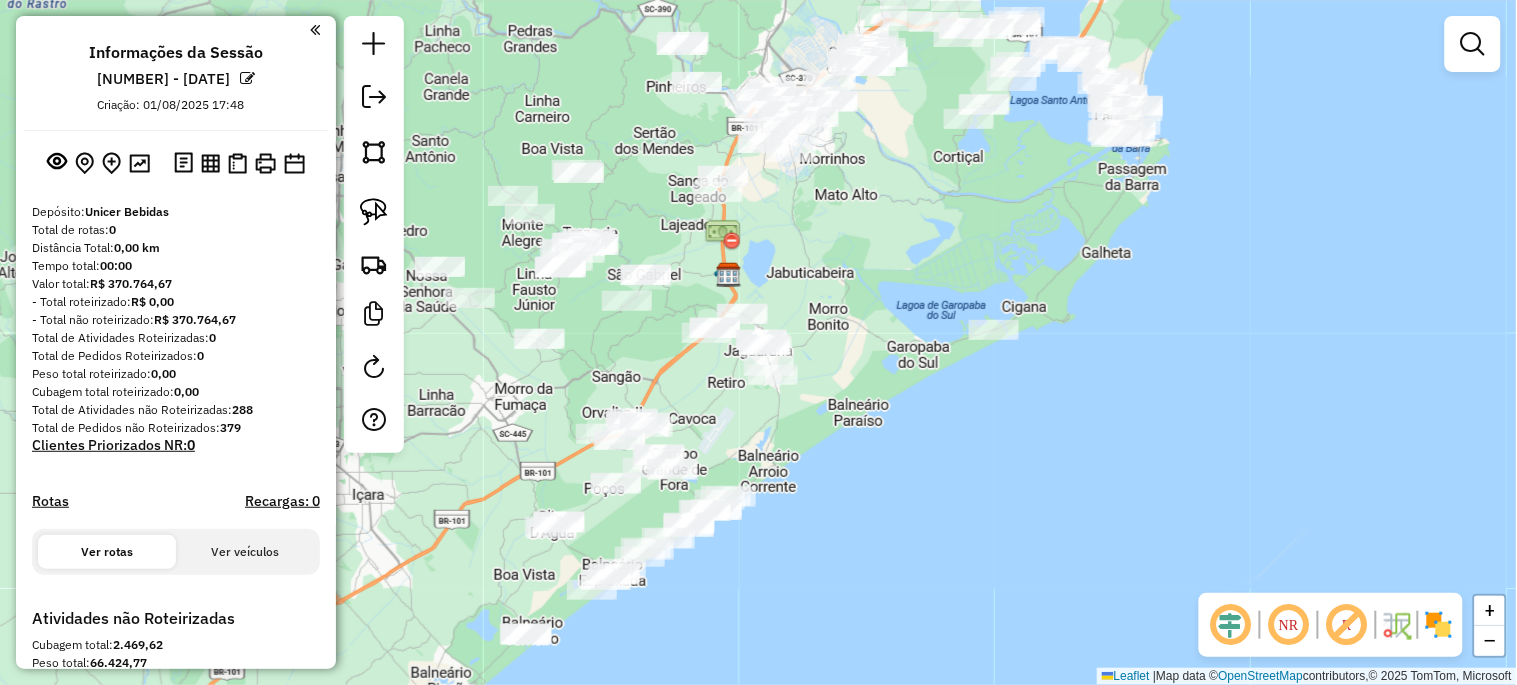 drag, startPoint x: 627, startPoint y: 558, endPoint x: 908, endPoint y: 444, distance: 303.24414 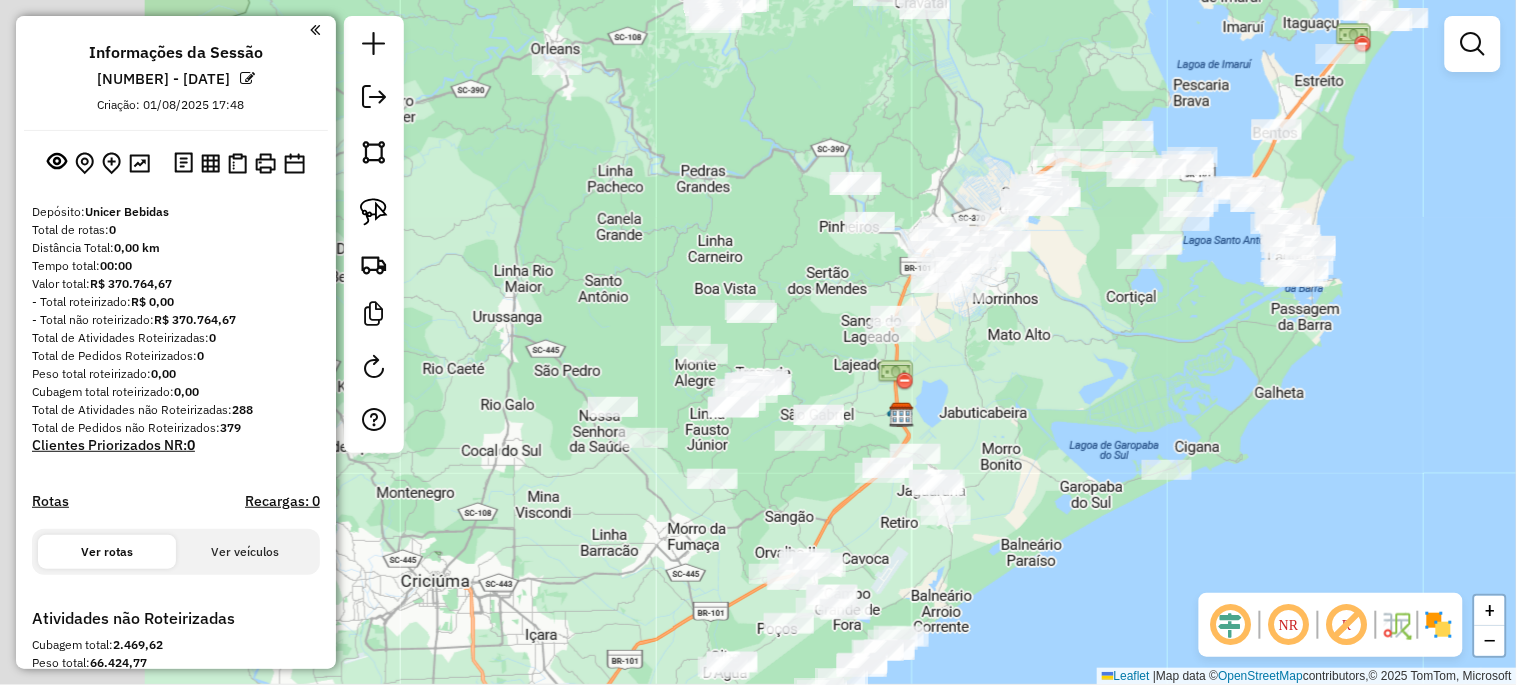 drag, startPoint x: 908, startPoint y: 444, endPoint x: 1082, endPoint y: 604, distance: 236.38104 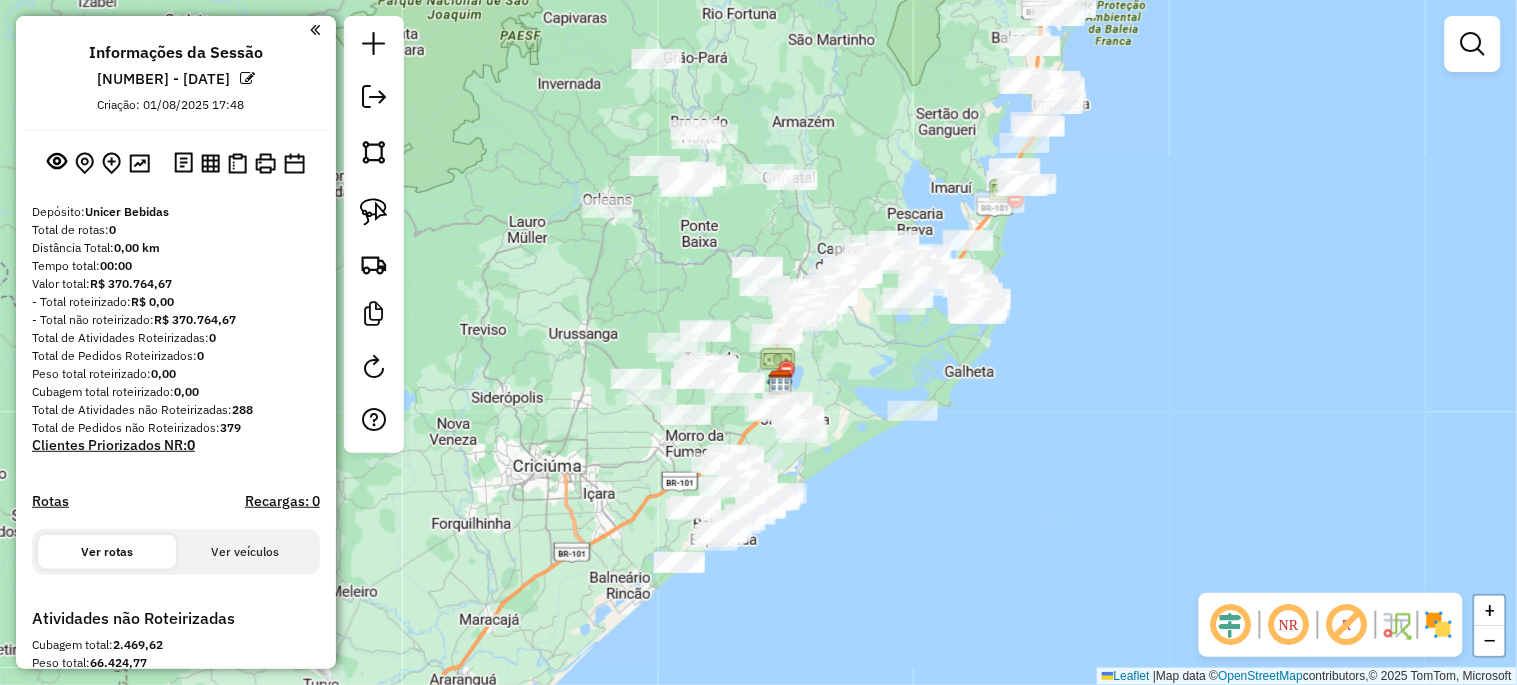 drag, startPoint x: 1043, startPoint y: 488, endPoint x: 855, endPoint y: 381, distance: 216.3169 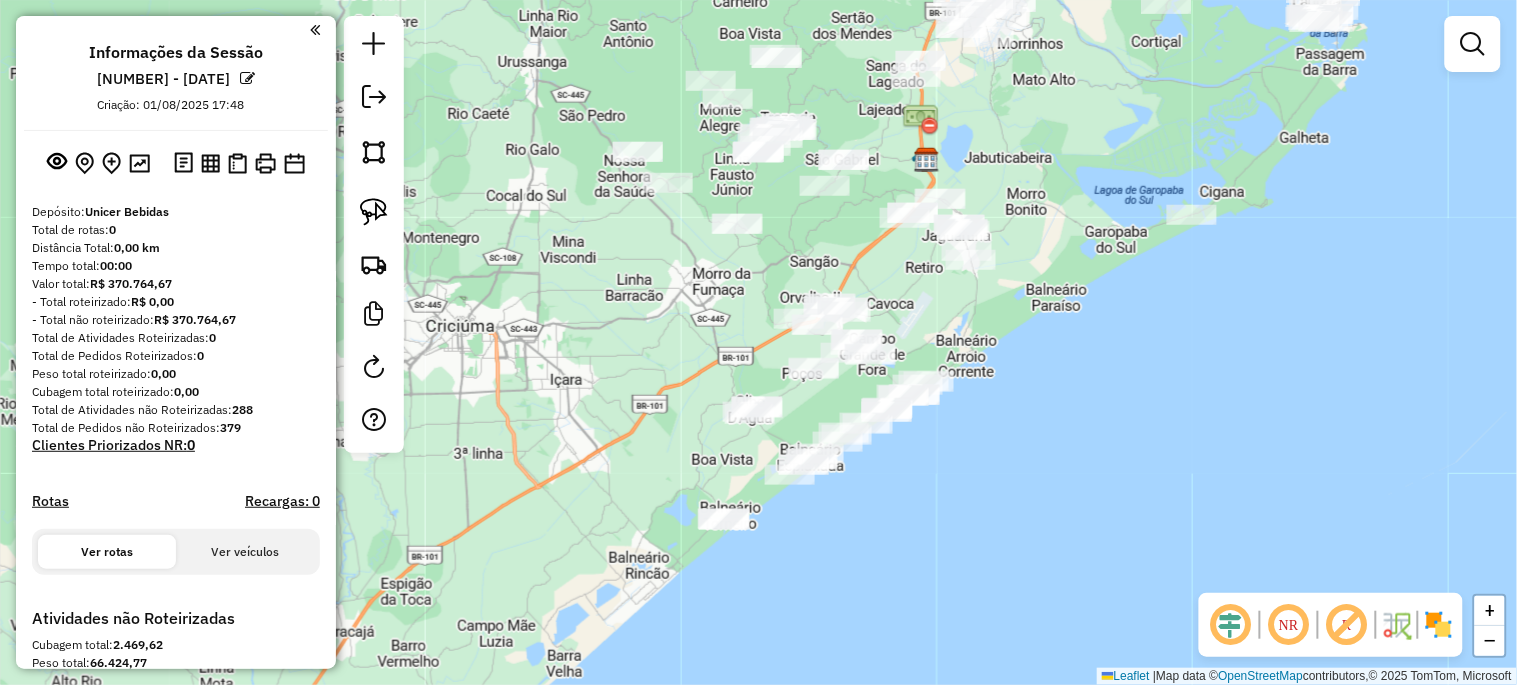drag, startPoint x: 814, startPoint y: 485, endPoint x: 933, endPoint y: 342, distance: 186.03763 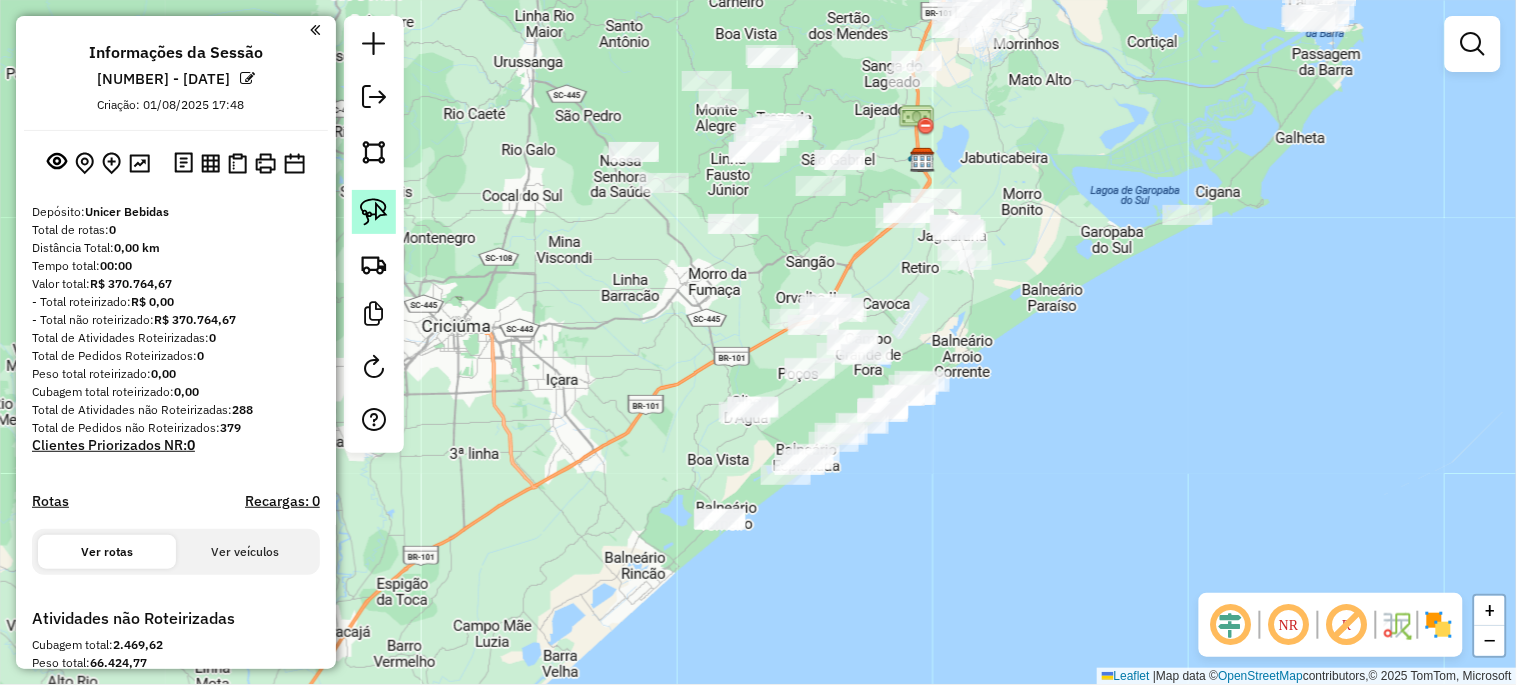 click 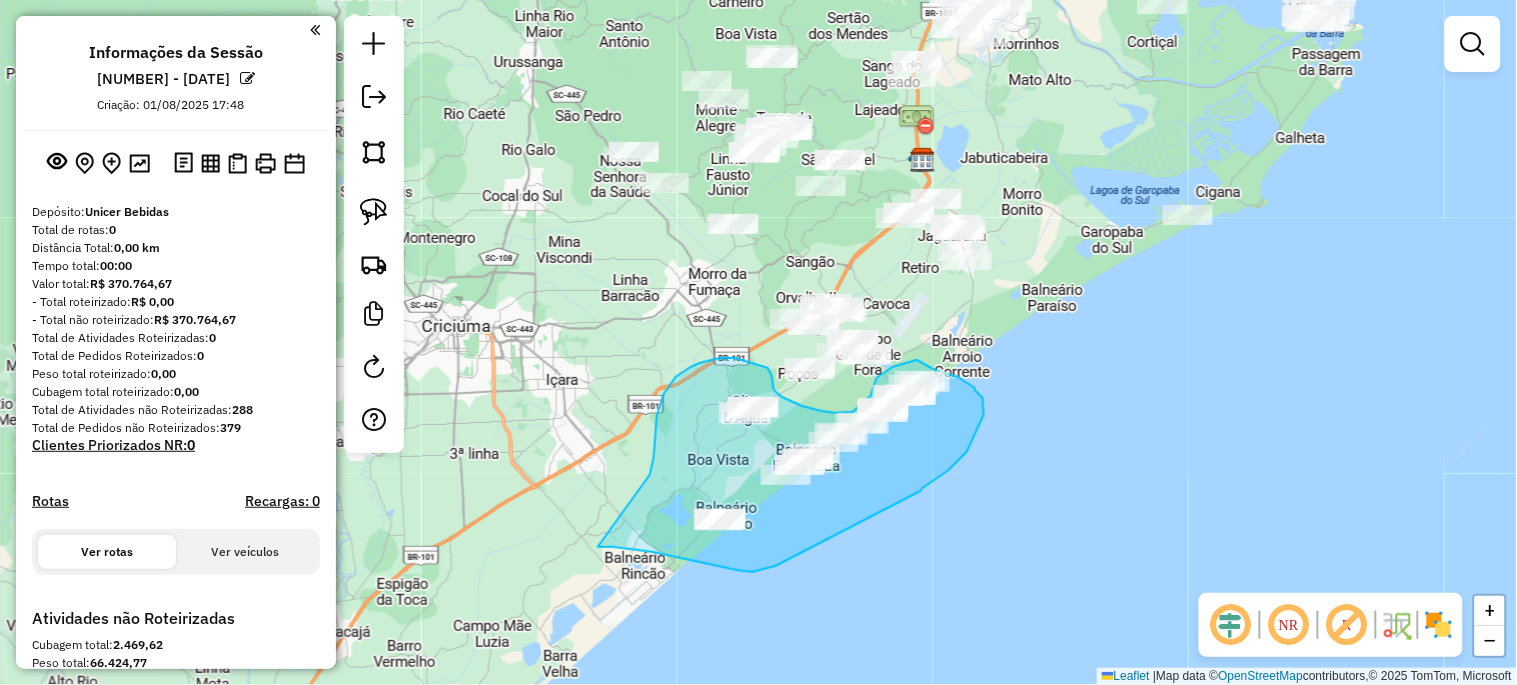 drag, startPoint x: 655, startPoint y: 443, endPoint x: 598, endPoint y: 547, distance: 118.595955 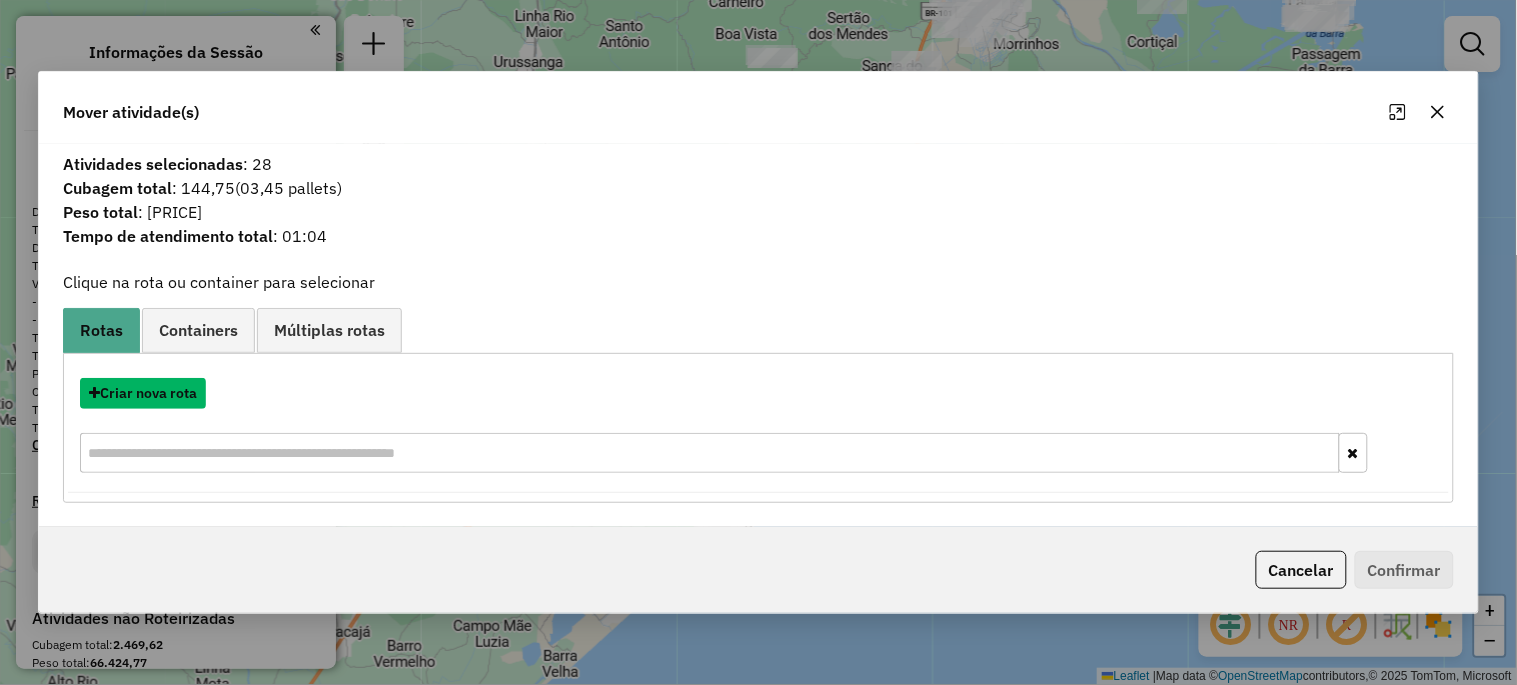 click on "Criar nova rota" at bounding box center [143, 393] 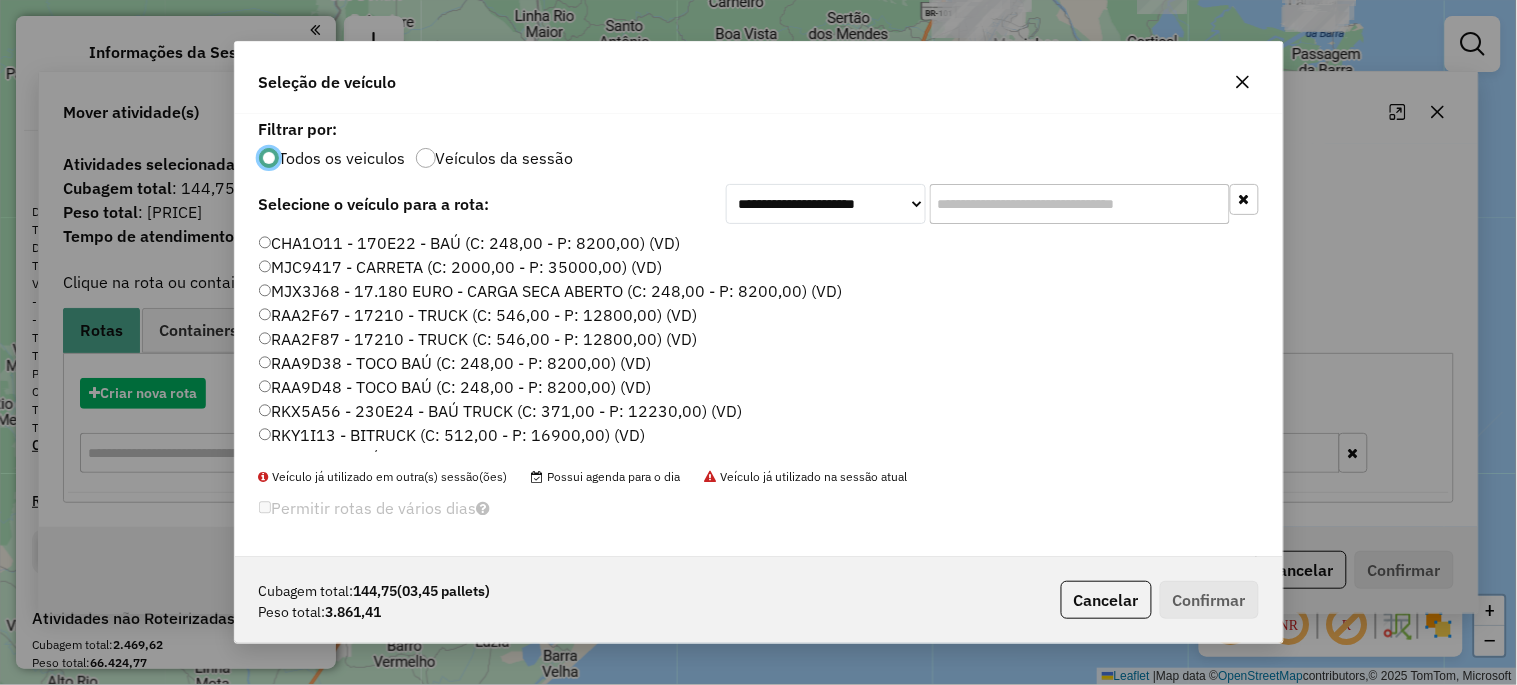 scroll, scrollTop: 11, scrollLeft: 5, axis: both 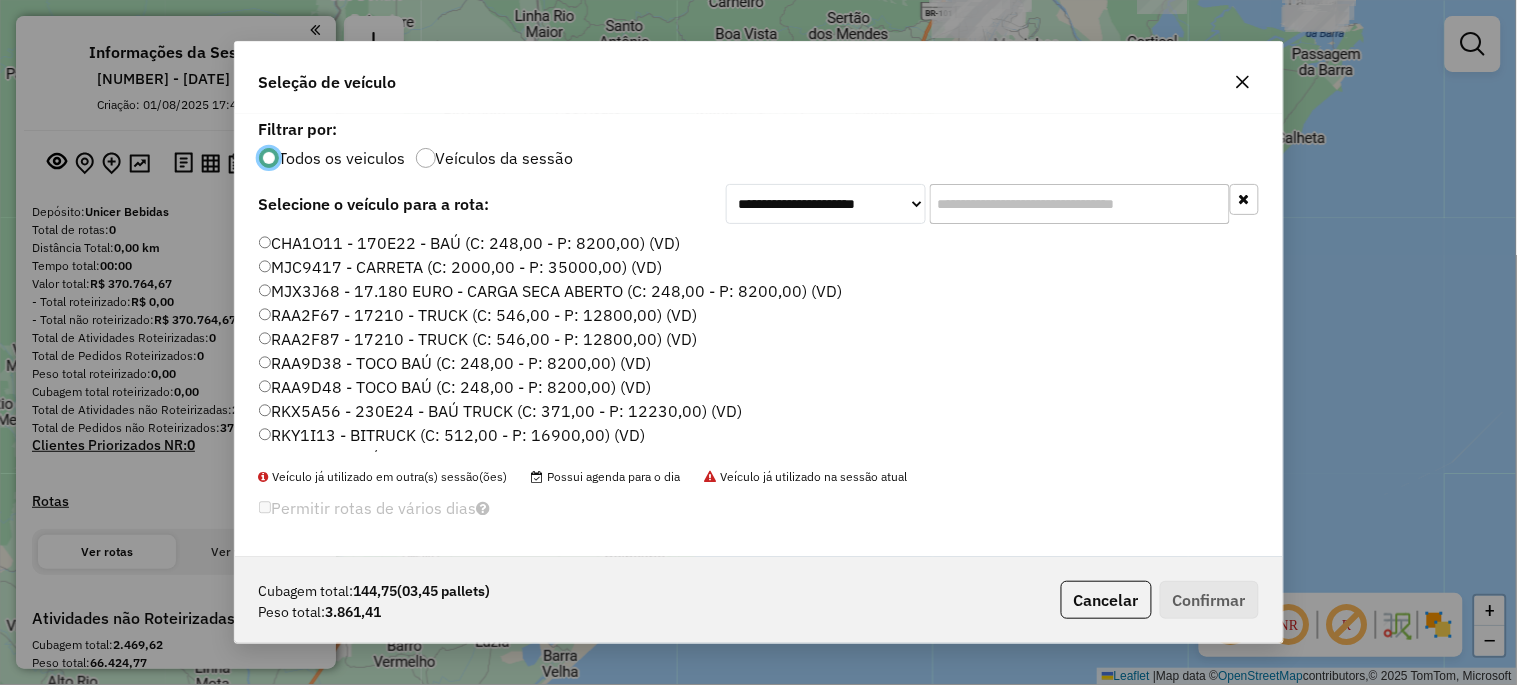 click on "CHA1O11 - 170E22 - BAÚ (C: 248,00 - P: 8200,00) (VD)" 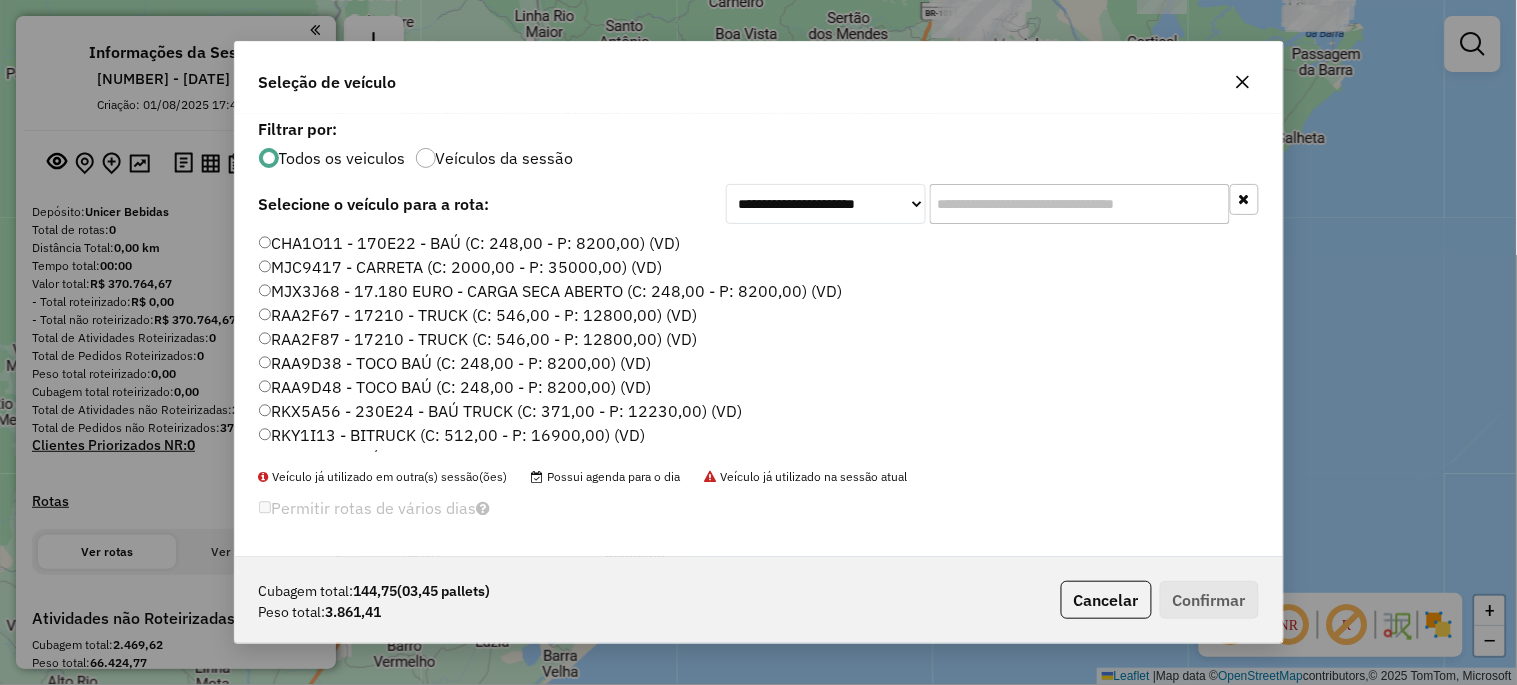 click 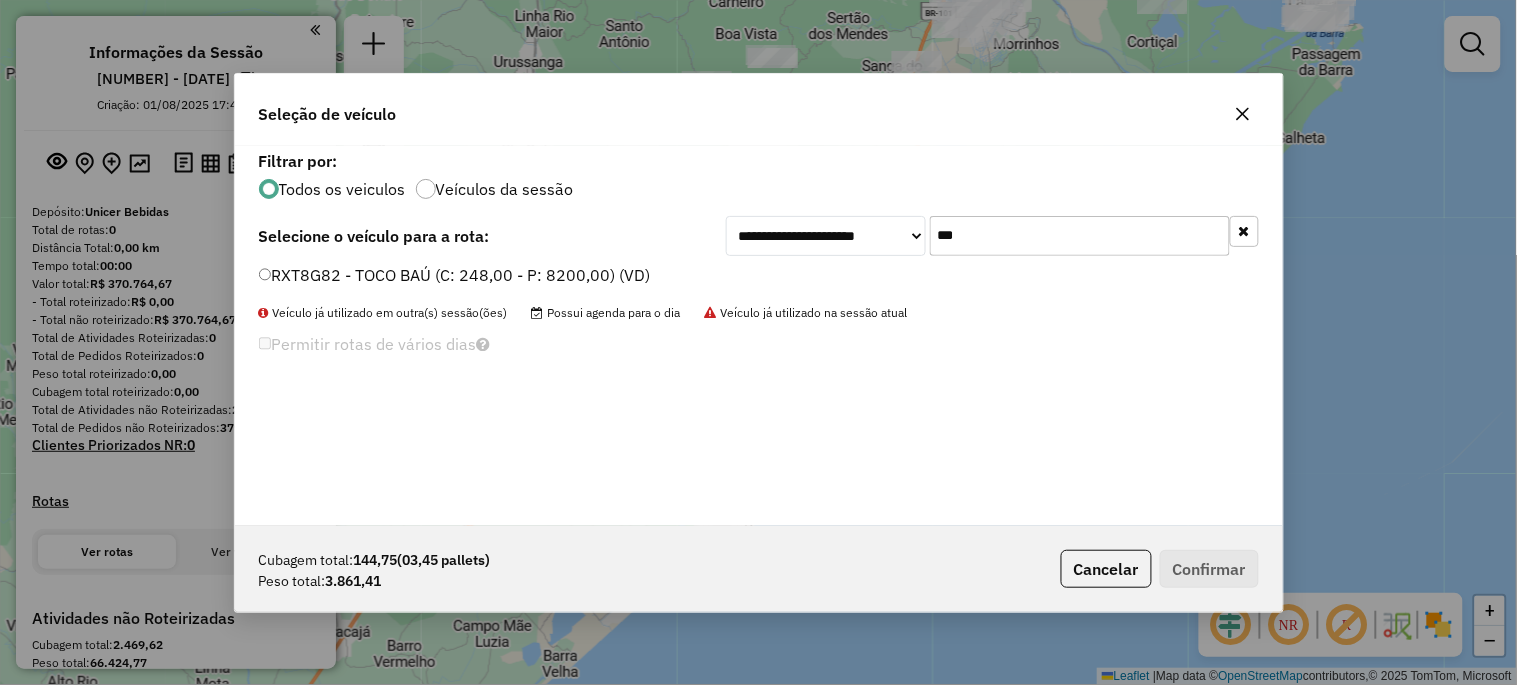 type on "***" 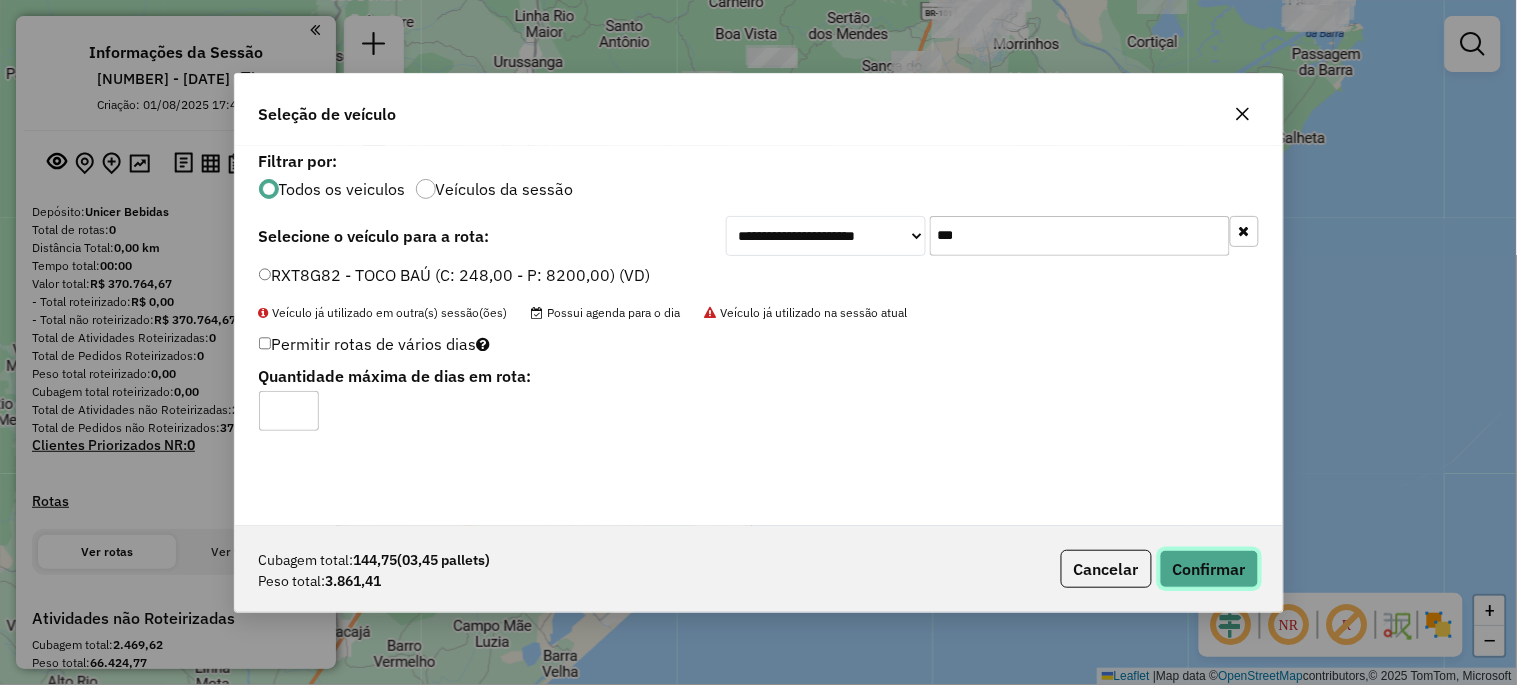 click on "Confirmar" 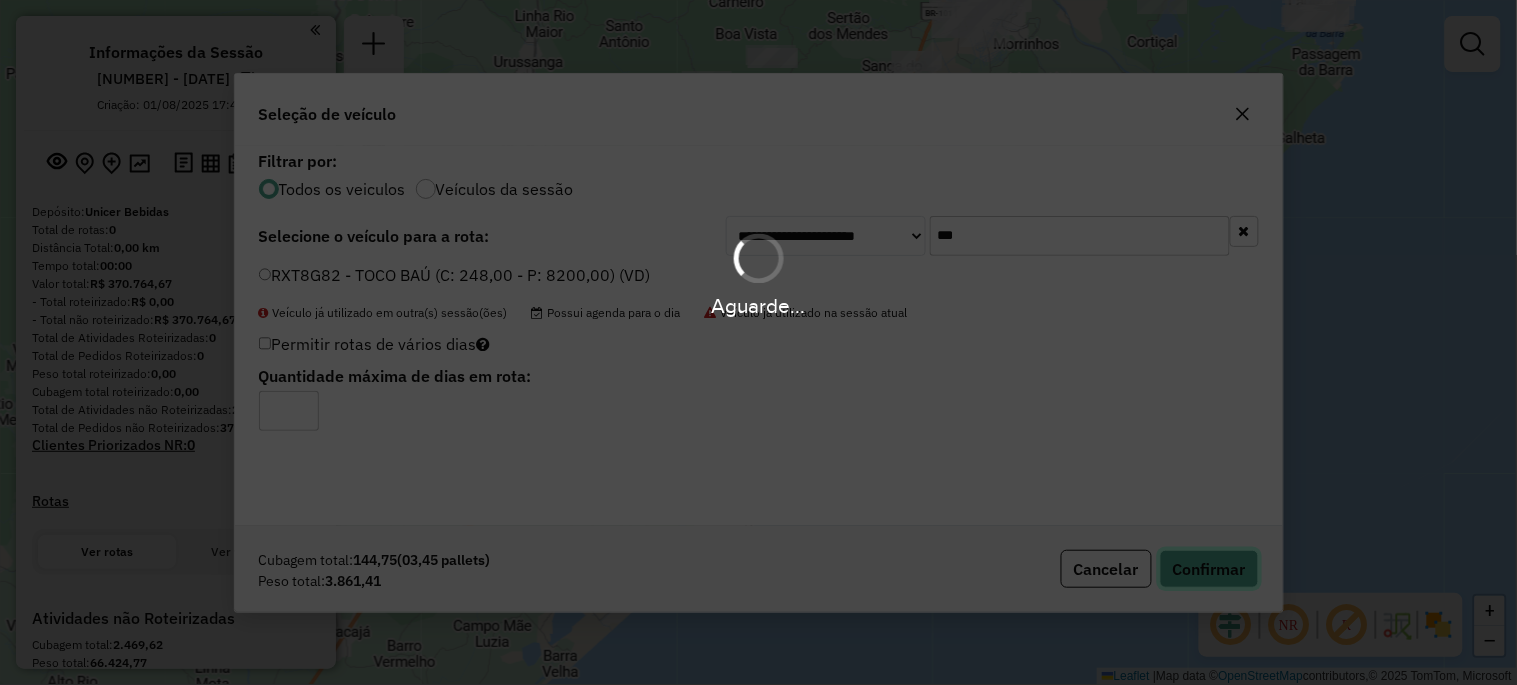 type 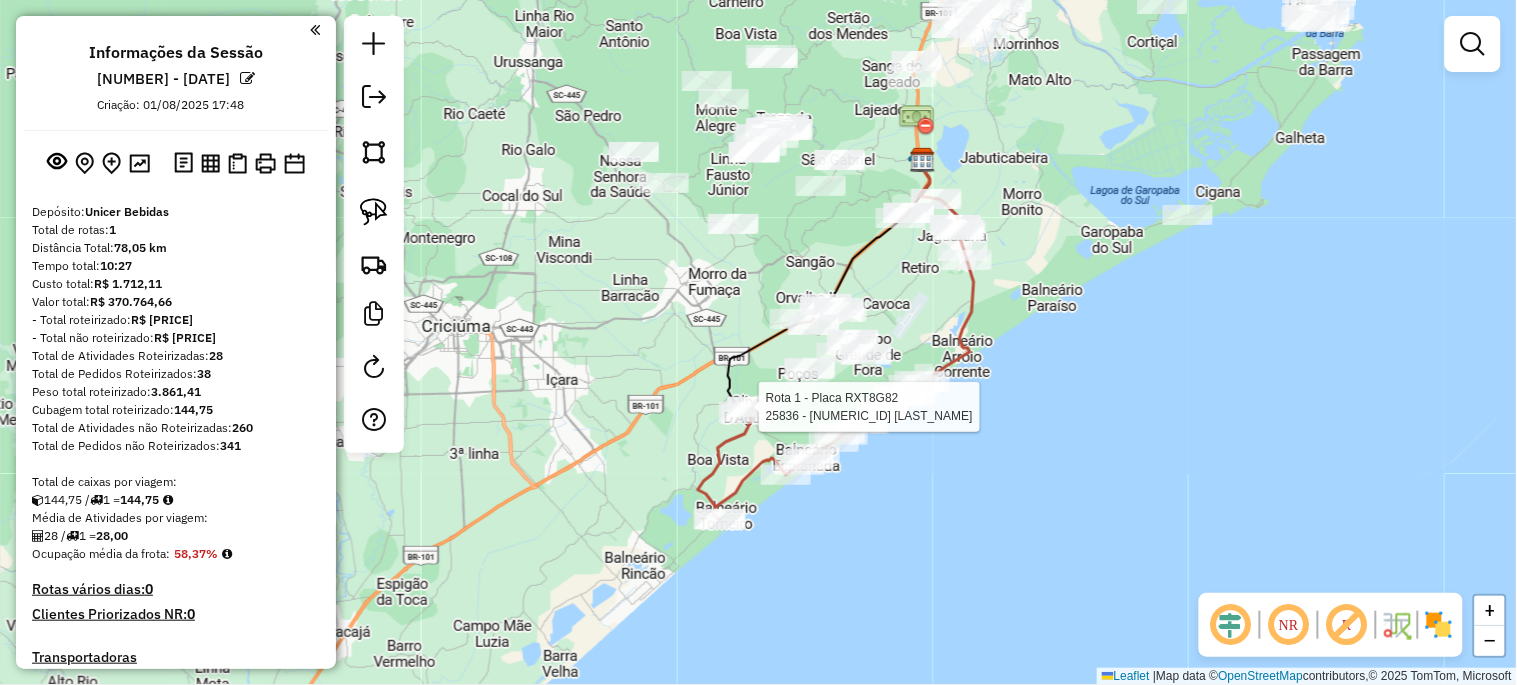 select on "**********" 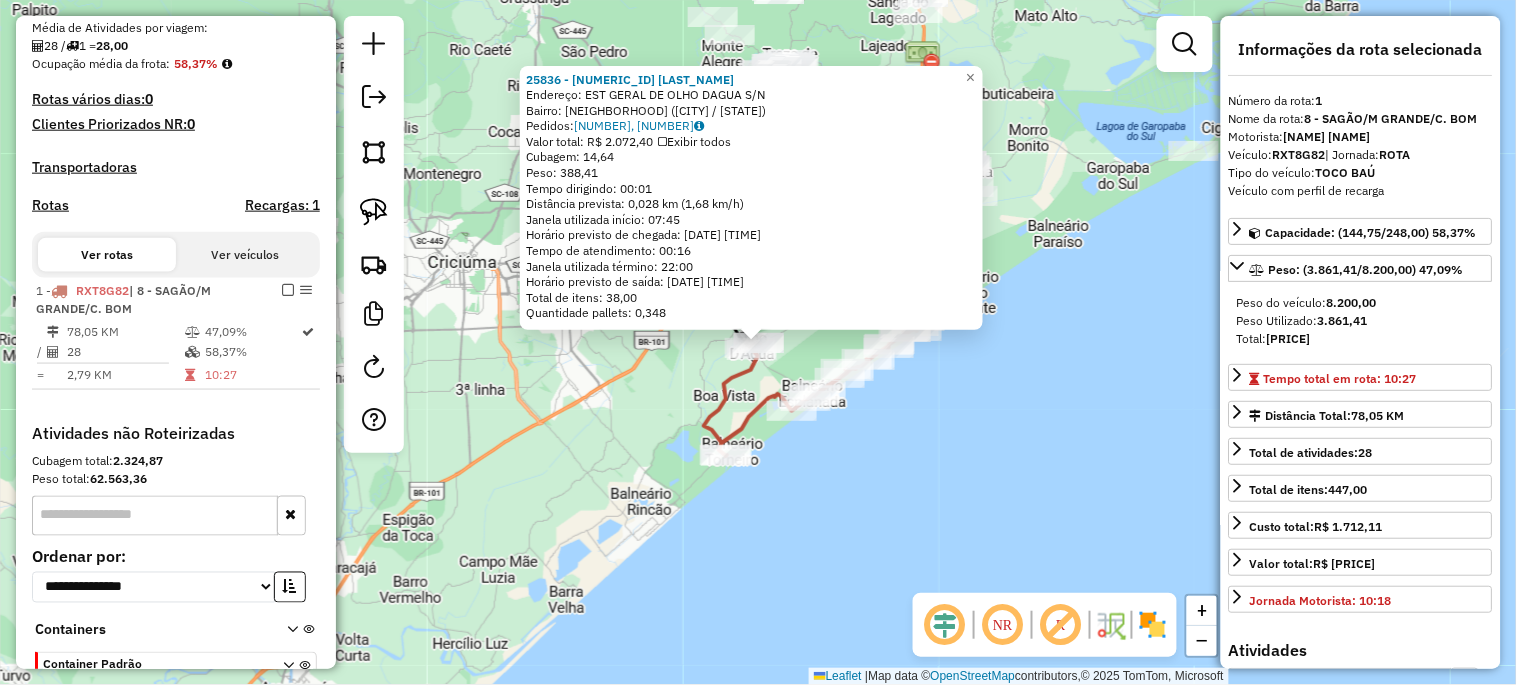 scroll, scrollTop: 603, scrollLeft: 0, axis: vertical 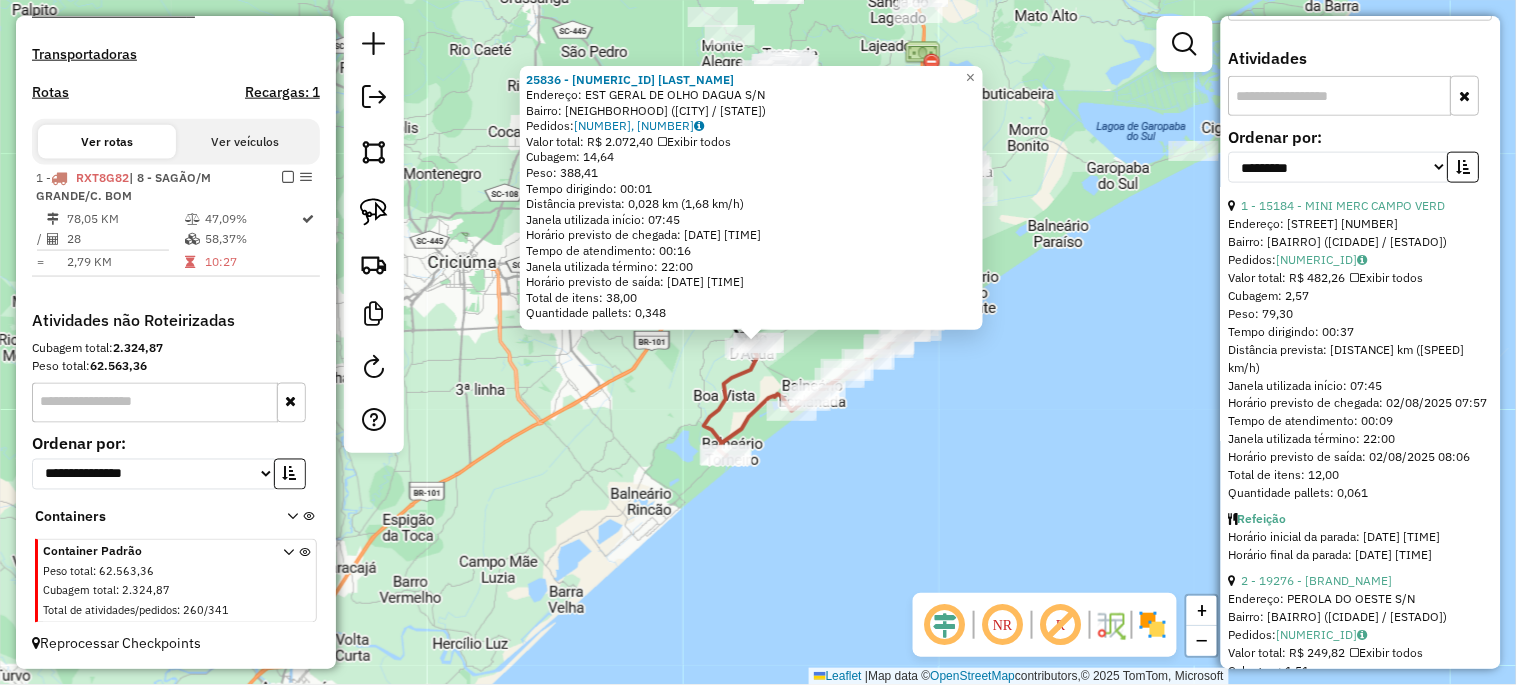 click on "[NUMBER] - [PRICE] [NAME] Endereço: EST GERAL DE OLHO DAGUA S/N Bairro: OLHO D AGUA ([JAGUARUNA] / [STATE]) Pedidos: [NUMBER], [NUMBER] Valor total: R$ [PRICE] Exibir todos Cubagem: [PRICE] Peso: [PRICE] Tempo dirigindo: [TIME] Distância prevista: [PRICE] km ([PRICE] km/h) Janela utilizada início: [TIME] Horário previsto de chegada: [DATE] [TIME] Tempo de atendimento: [TIME] Janela utilizada término: [TIME] Horário previsto de saída: [DATE] [TIME] Total de itens: [PRICE] Quantidade pallets: [PRICE] × Janela de atendimento Grade de atendimento Capacidade Transportadoras Veículos Cliente Pedidos Rotas Selecione os dias de semana para filtrar as janelas de atendimento Seg Ter Qua Qui Sex Sáb Dom Informe o período da janela de atendimento: De: Até: Filtrar exatamente a janela do cliente Considerar janela de atendimento padrão Selecione os dias de semana para filtrar as grades de atendimento Seg Ter Qua Qui Sex Sáb Dom Peso mínimo: De: De:" 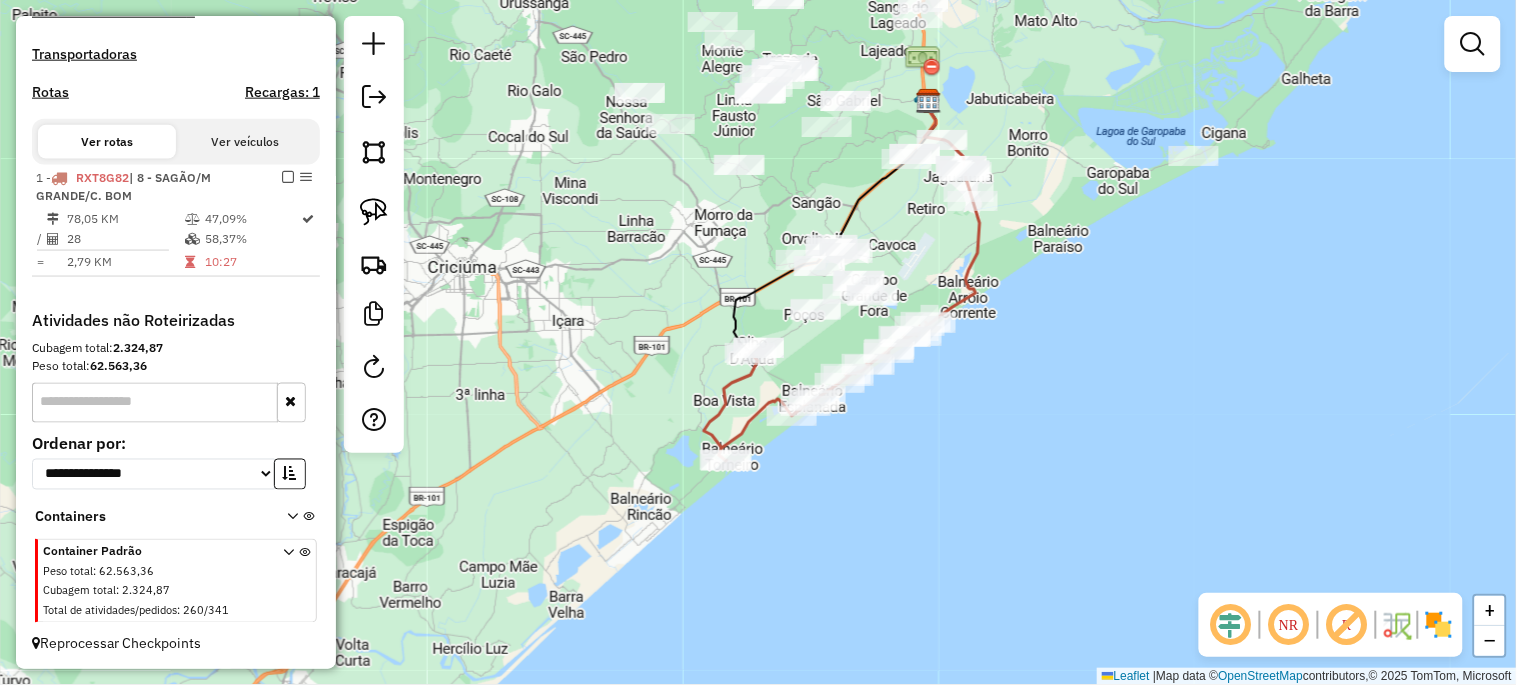 drag, startPoint x: 1034, startPoint y: 308, endPoint x: 966, endPoint y: 423, distance: 133.60014 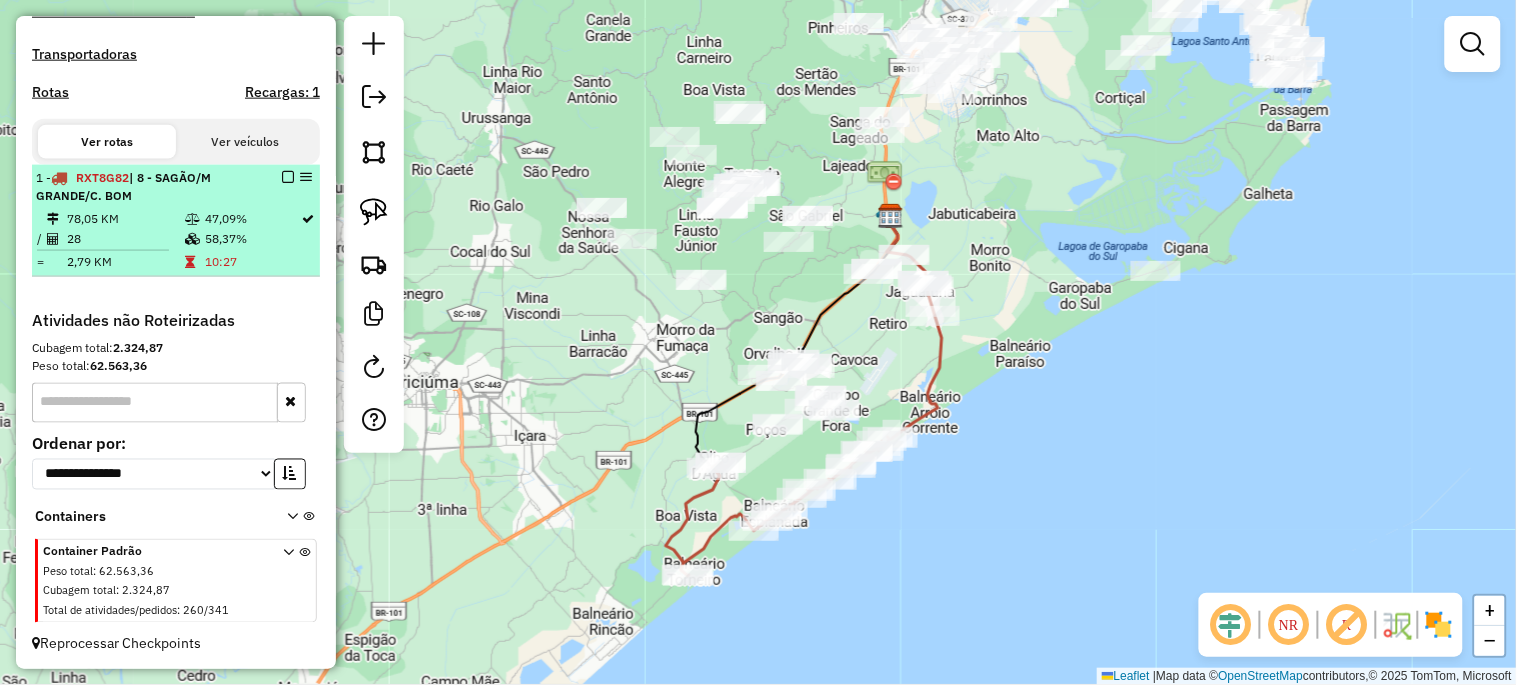 click at bounding box center [288, 177] 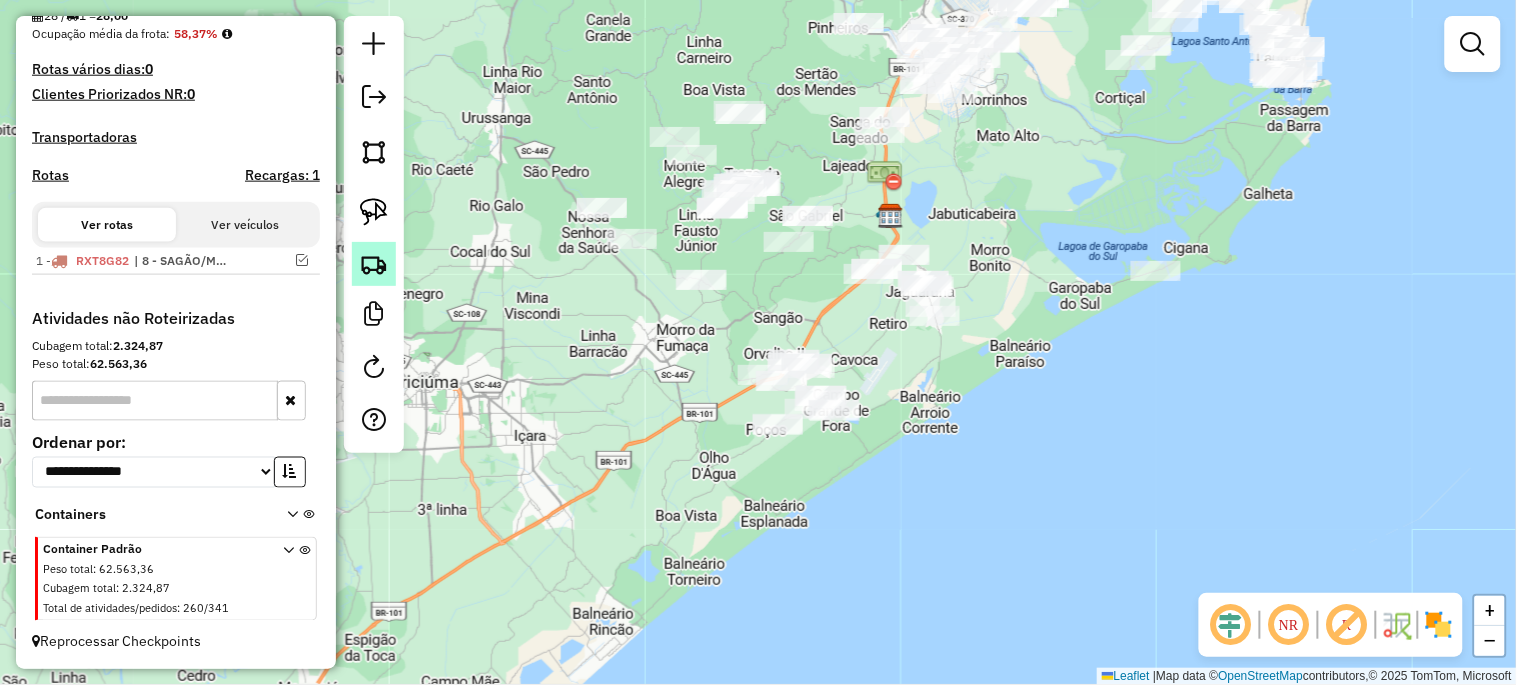 scroll, scrollTop: 518, scrollLeft: 0, axis: vertical 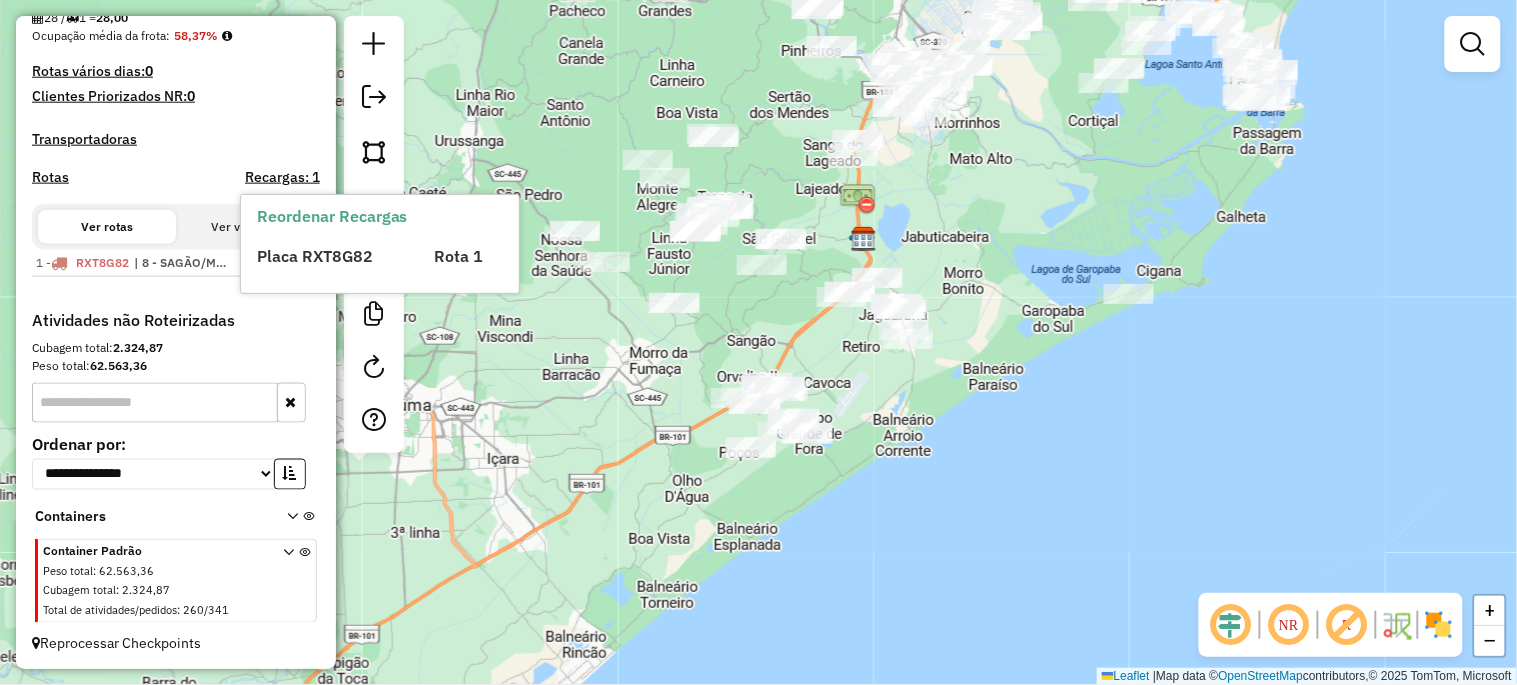 drag, startPoint x: 666, startPoint y: 450, endPoint x: 625, endPoint y: 475, distance: 48.02083 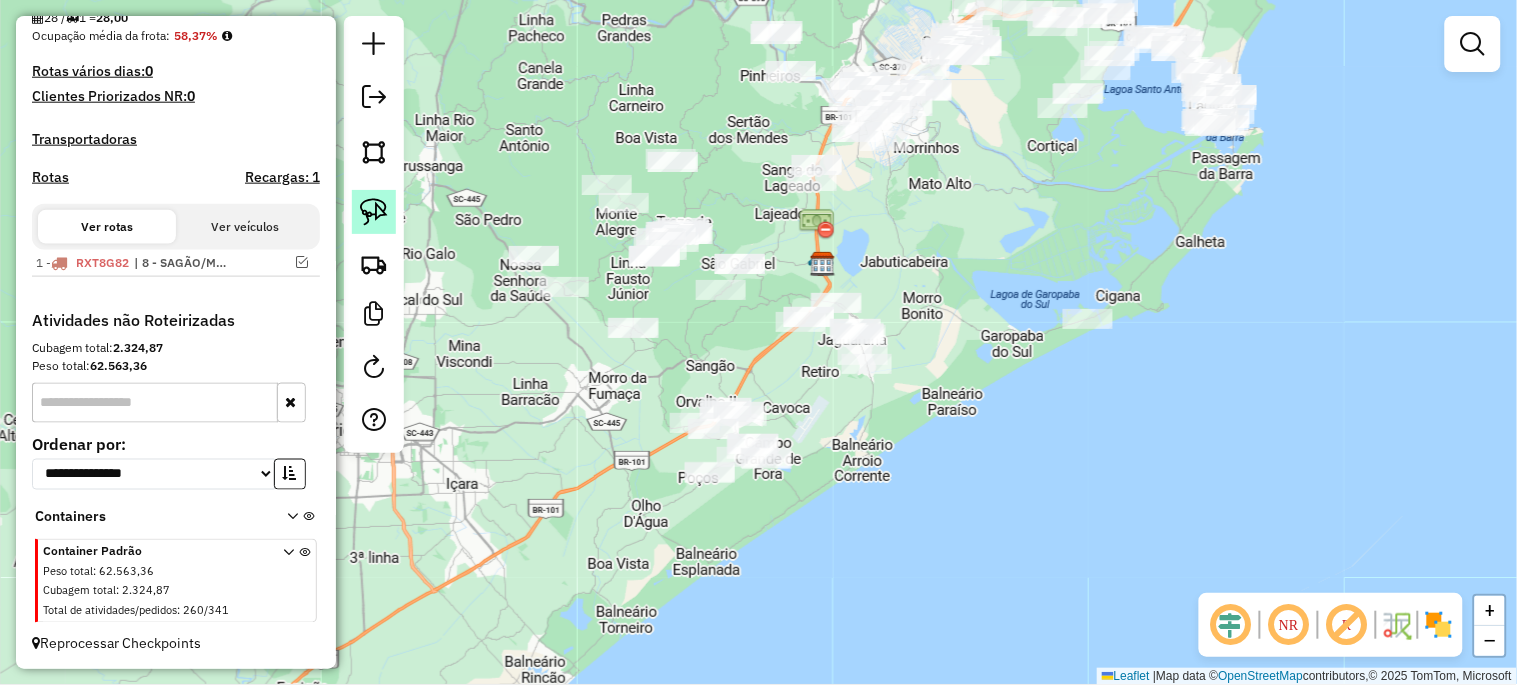 click 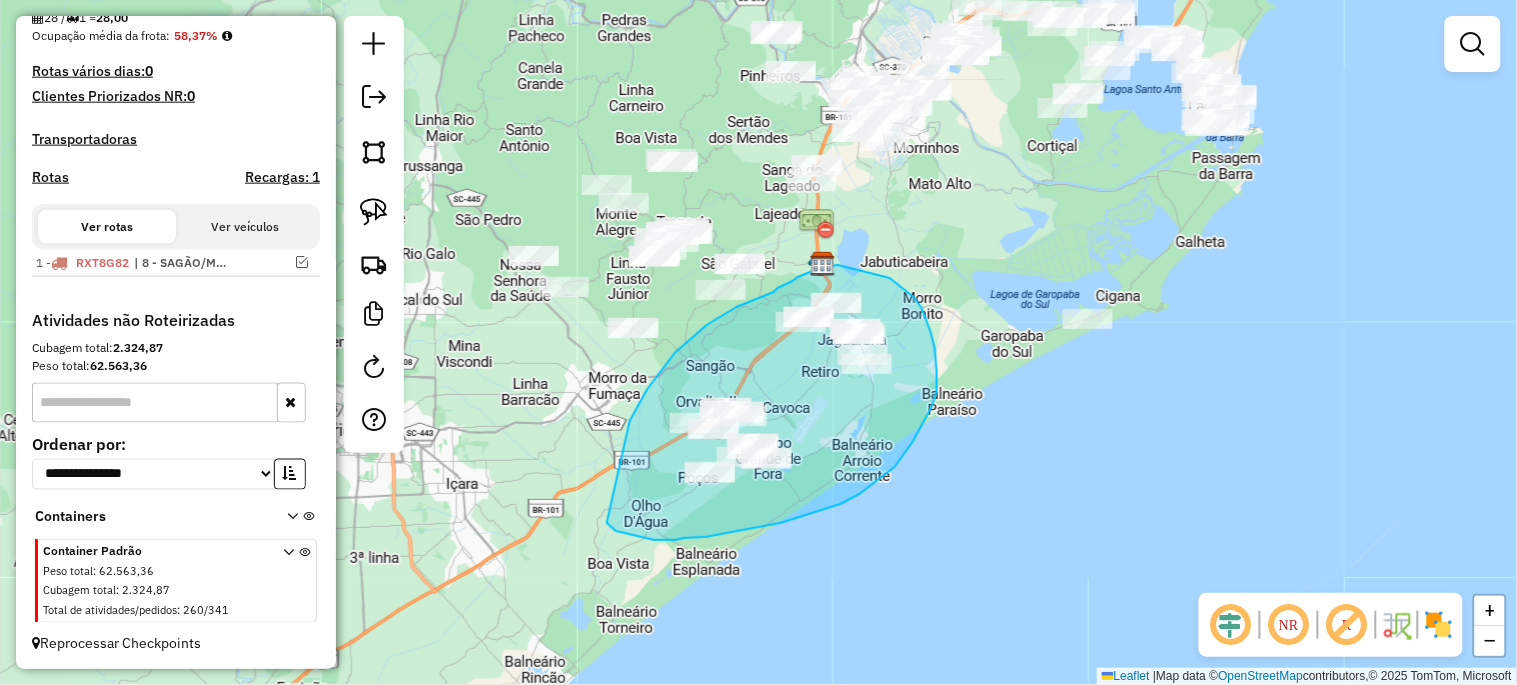 drag, startPoint x: 642, startPoint y: 401, endPoint x: 607, endPoint y: 523, distance: 126.921234 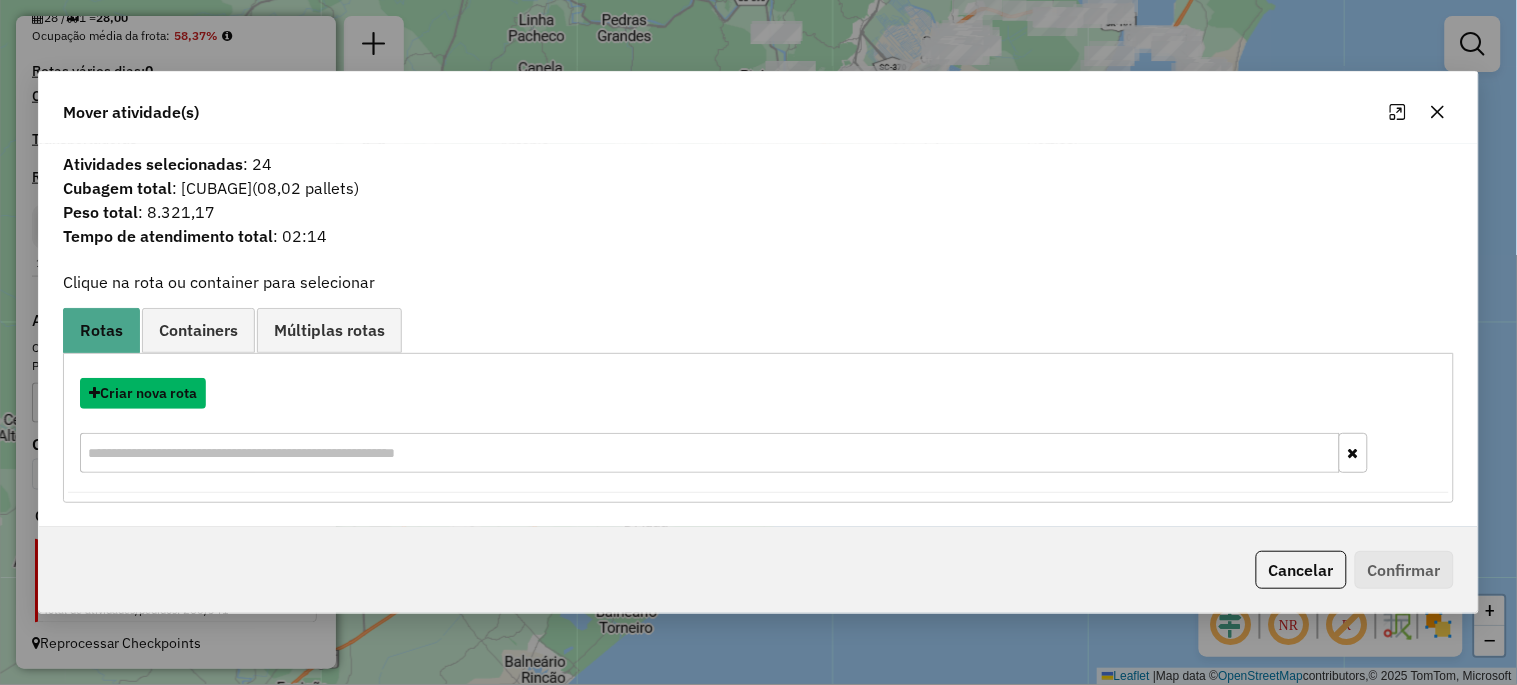 click on "Criar nova rota" at bounding box center [143, 393] 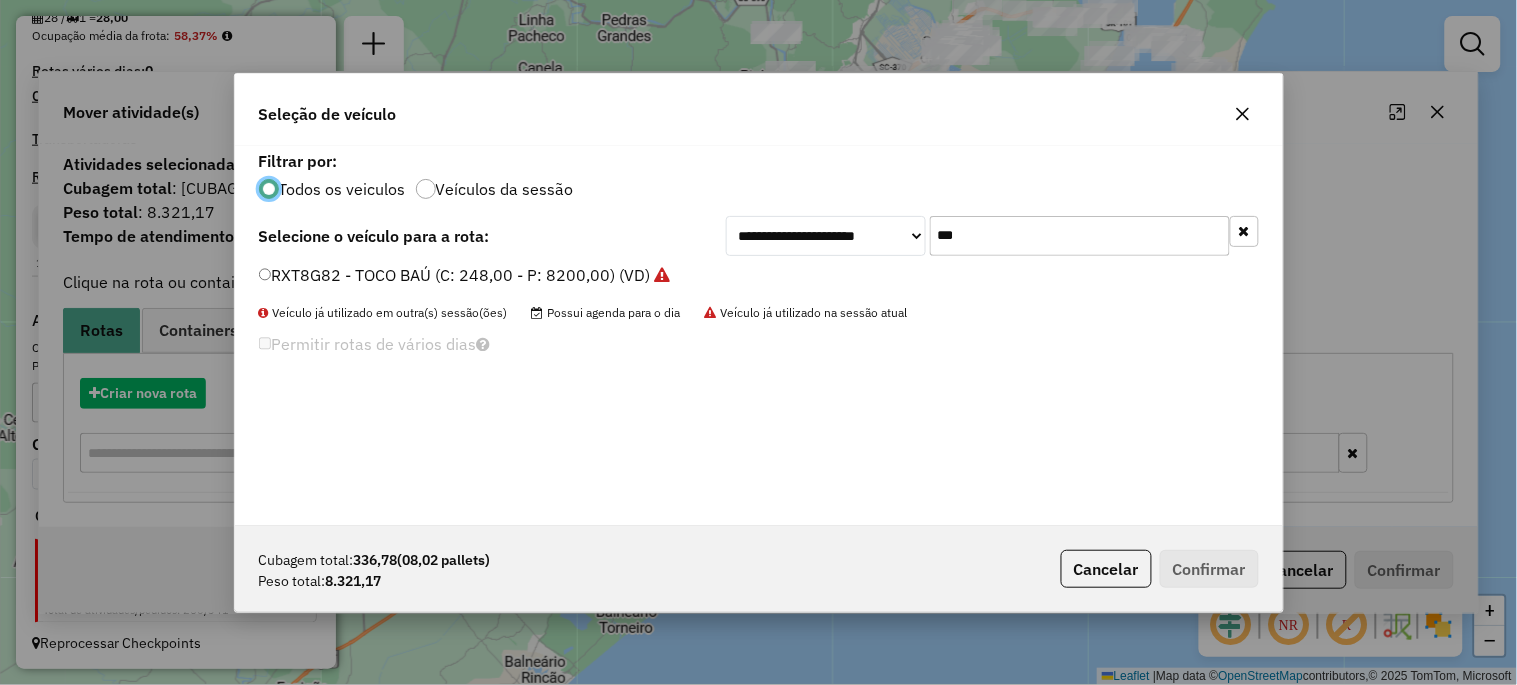 scroll, scrollTop: 11, scrollLeft: 5, axis: both 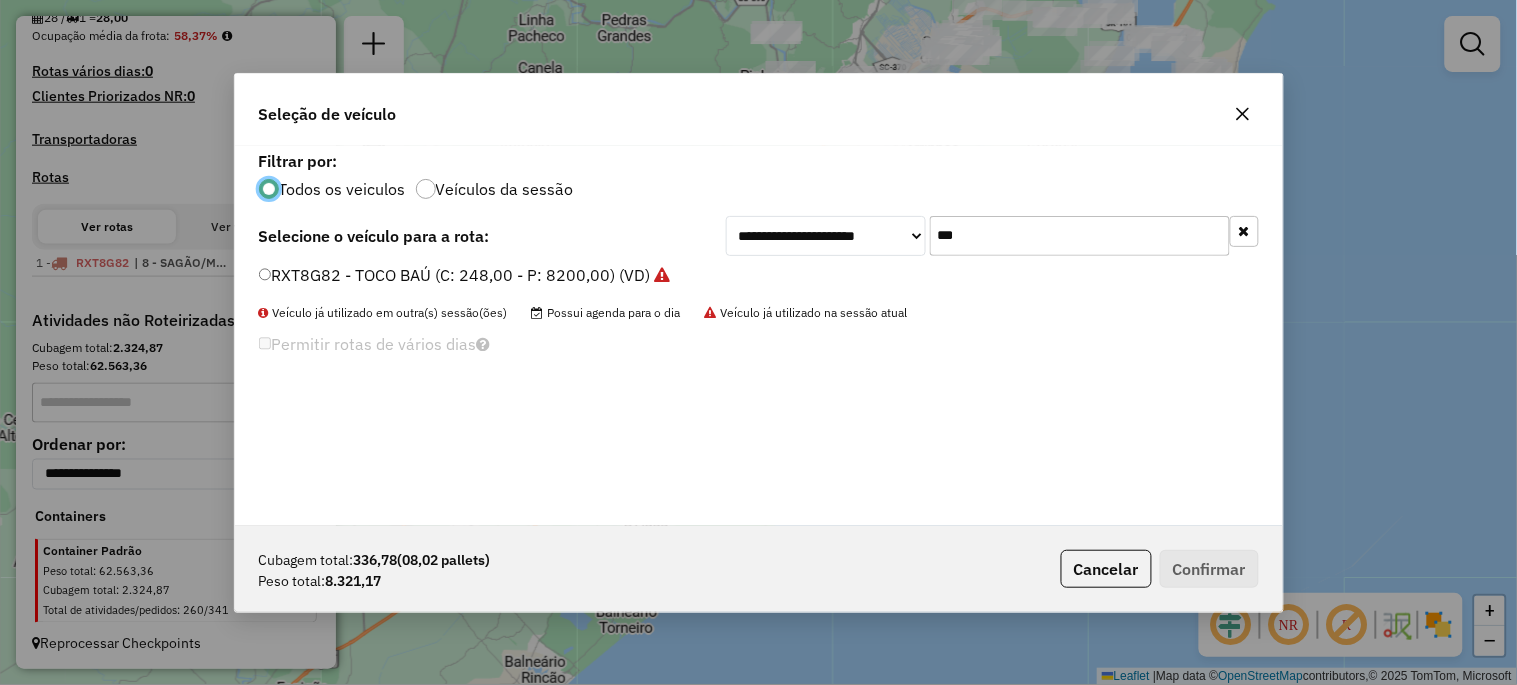 click on "***" 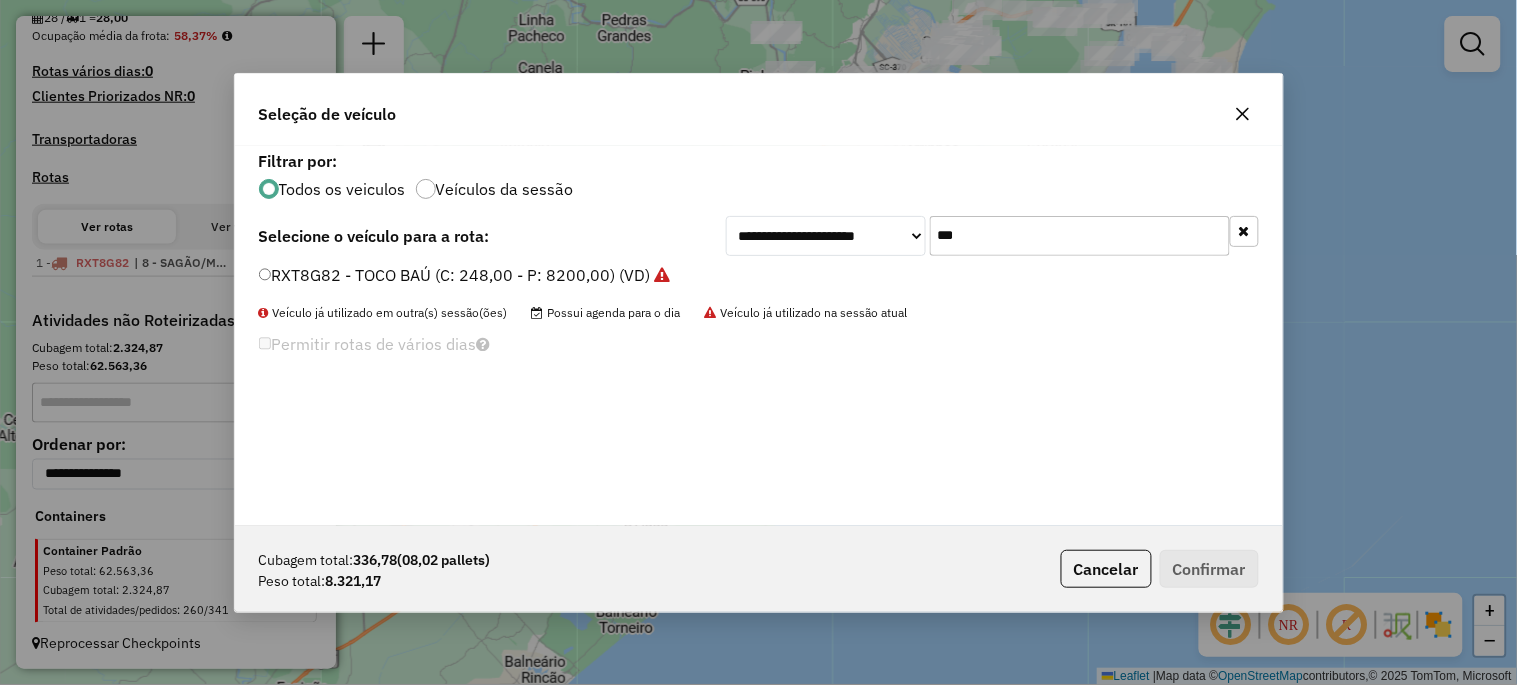 click on "***" 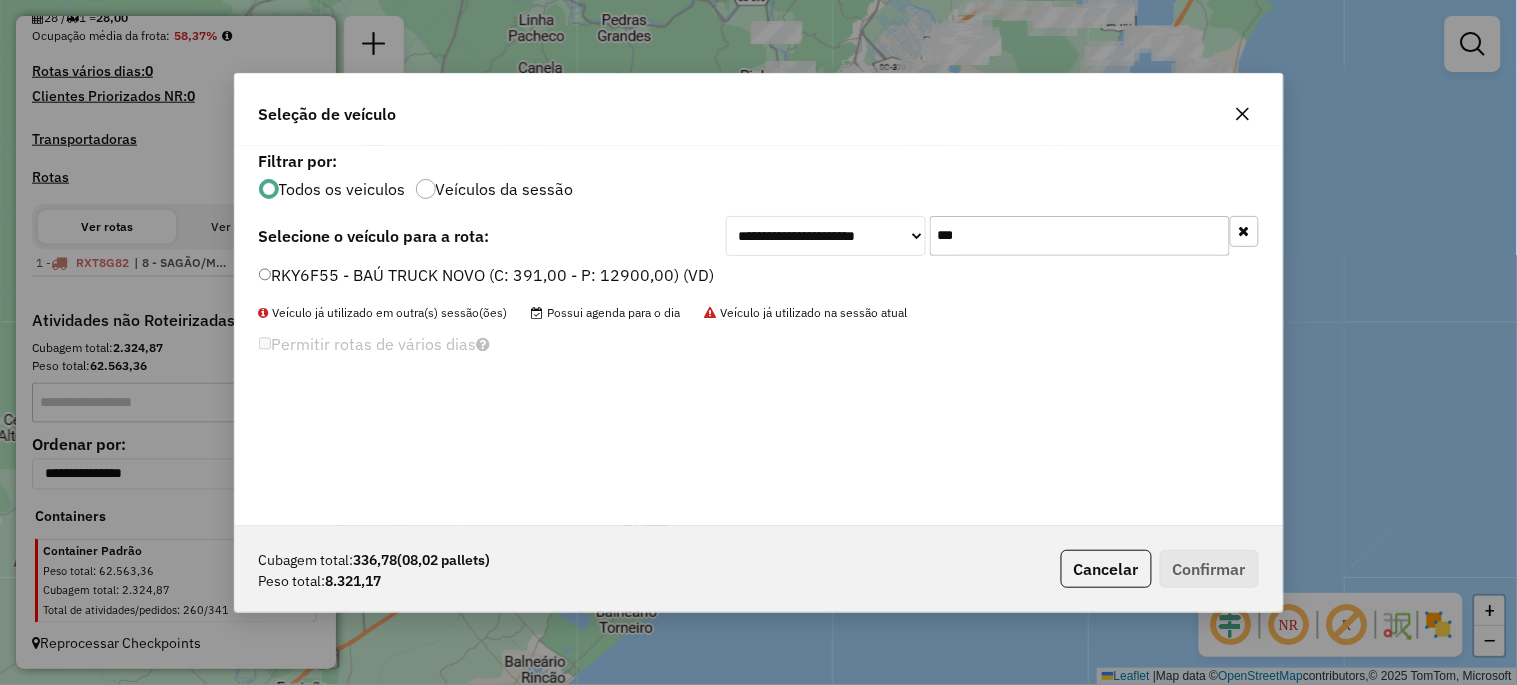 type on "***" 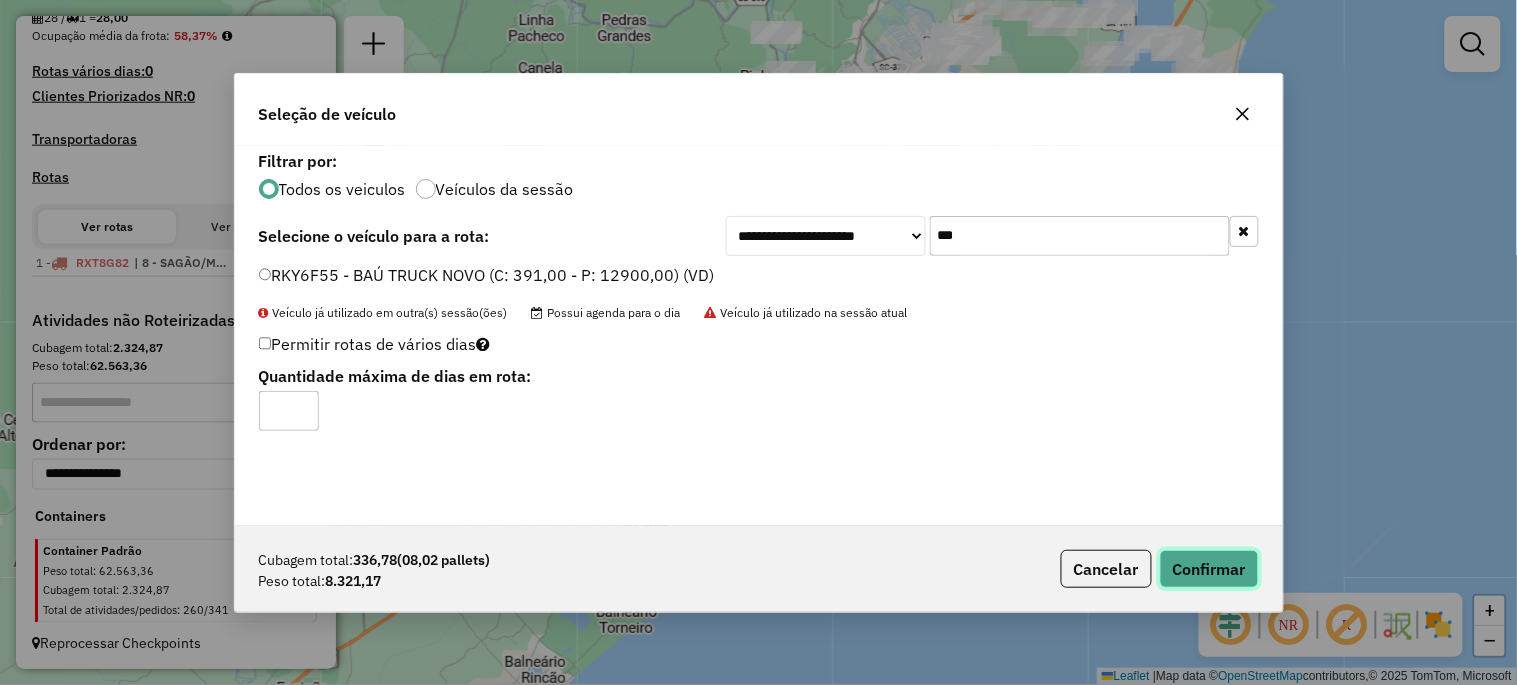 click on "Confirmar" 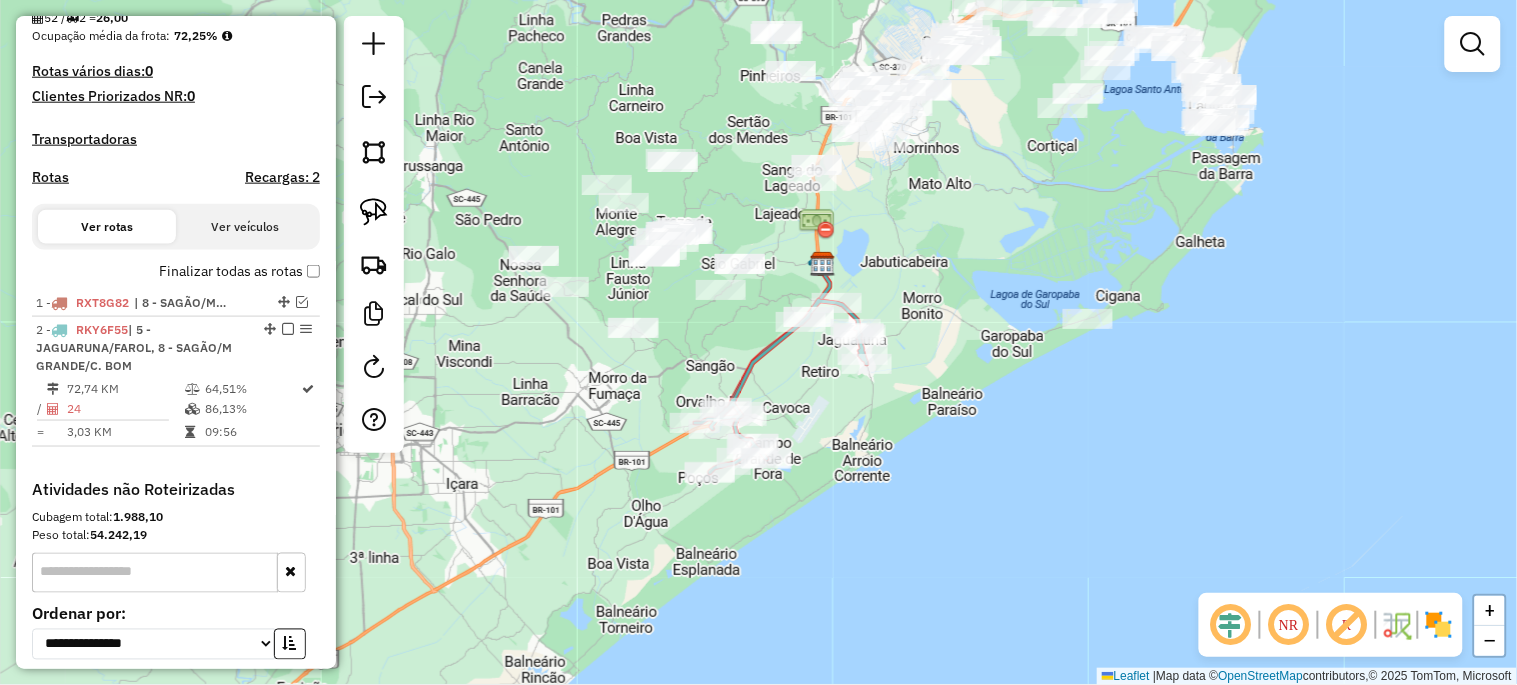 scroll, scrollTop: 603, scrollLeft: 0, axis: vertical 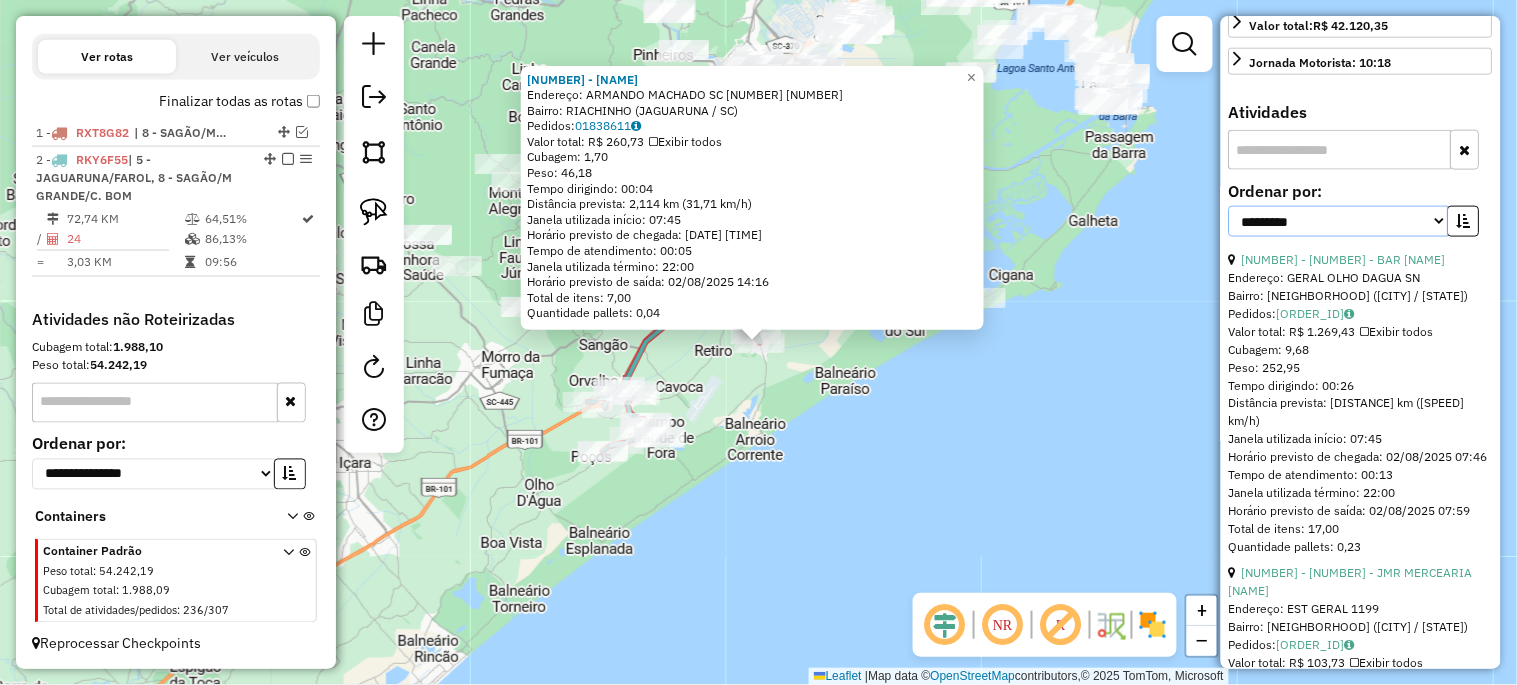 click on "**********" at bounding box center [1339, 221] 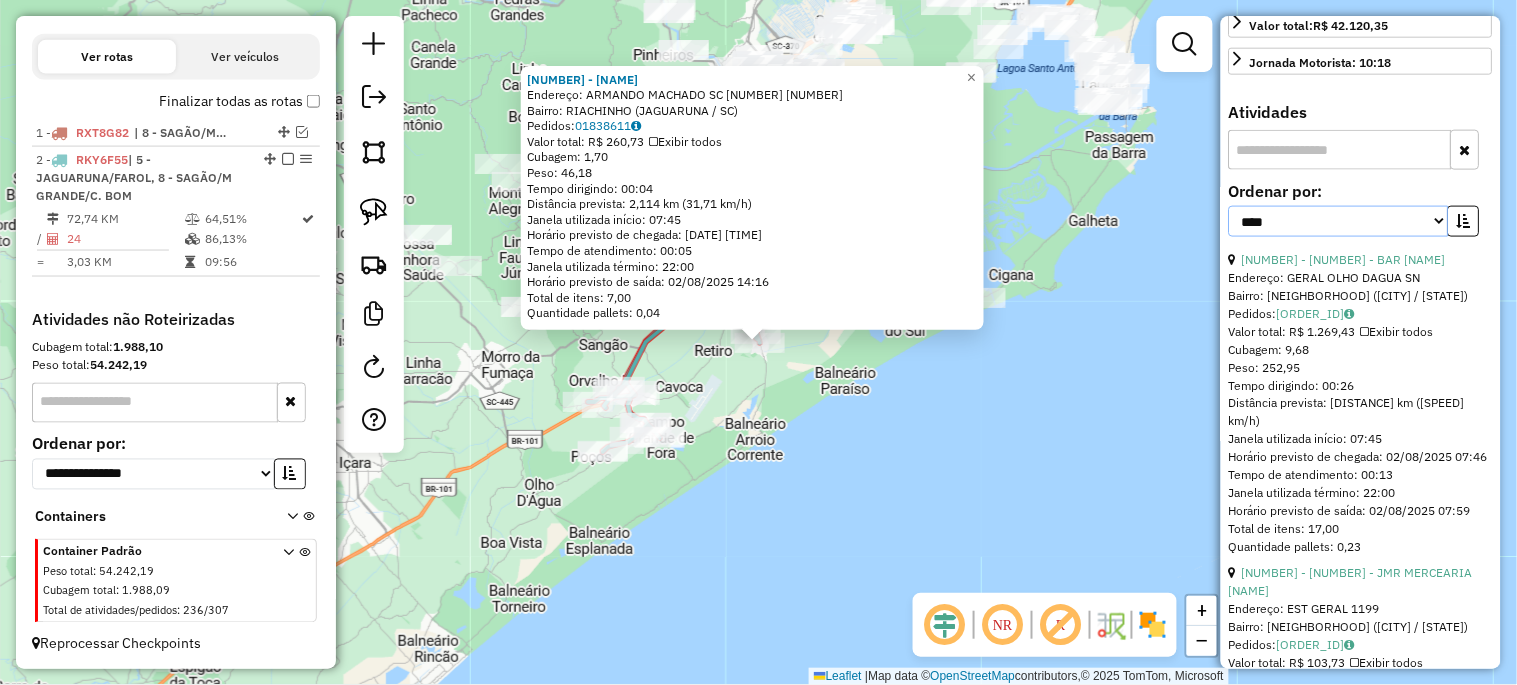 click on "**********" at bounding box center (1339, 221) 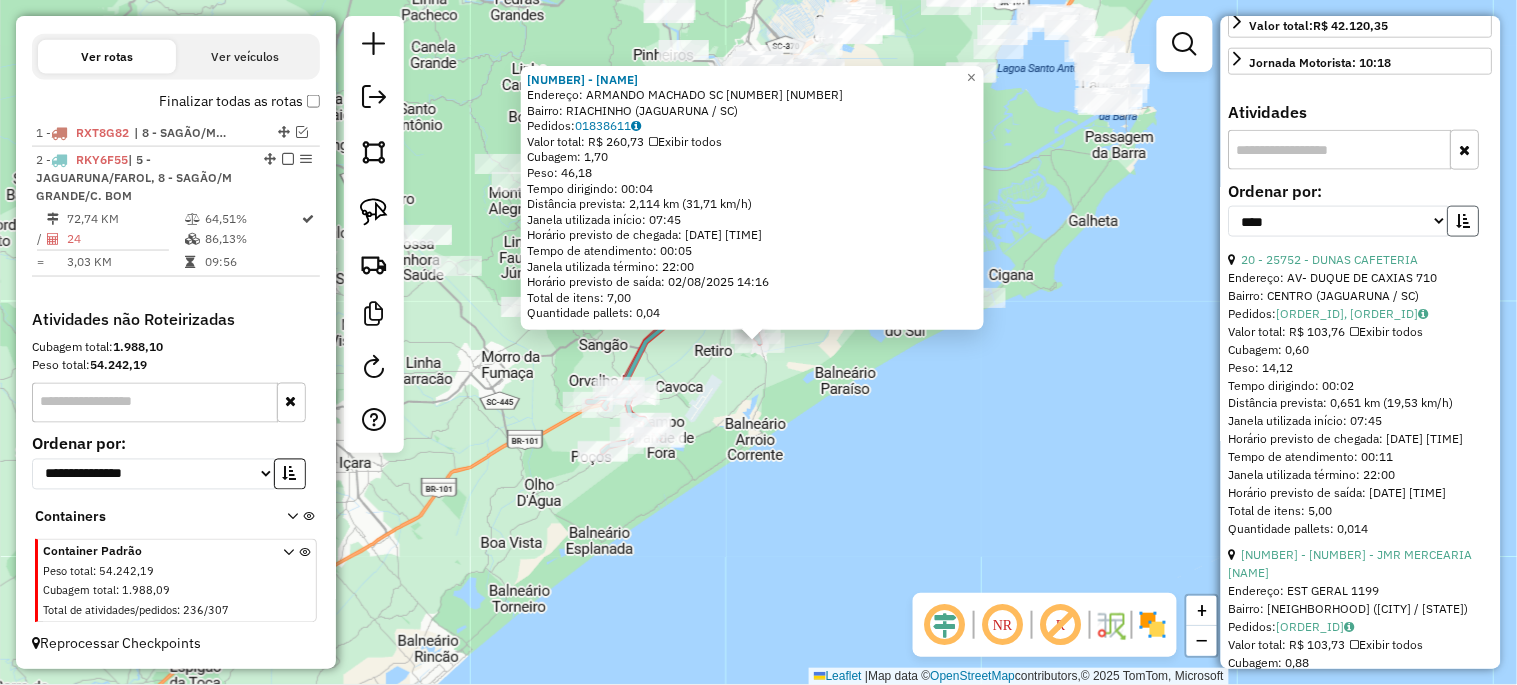 drag, startPoint x: 1456, startPoint y: 172, endPoint x: 1445, endPoint y: 192, distance: 22.825424 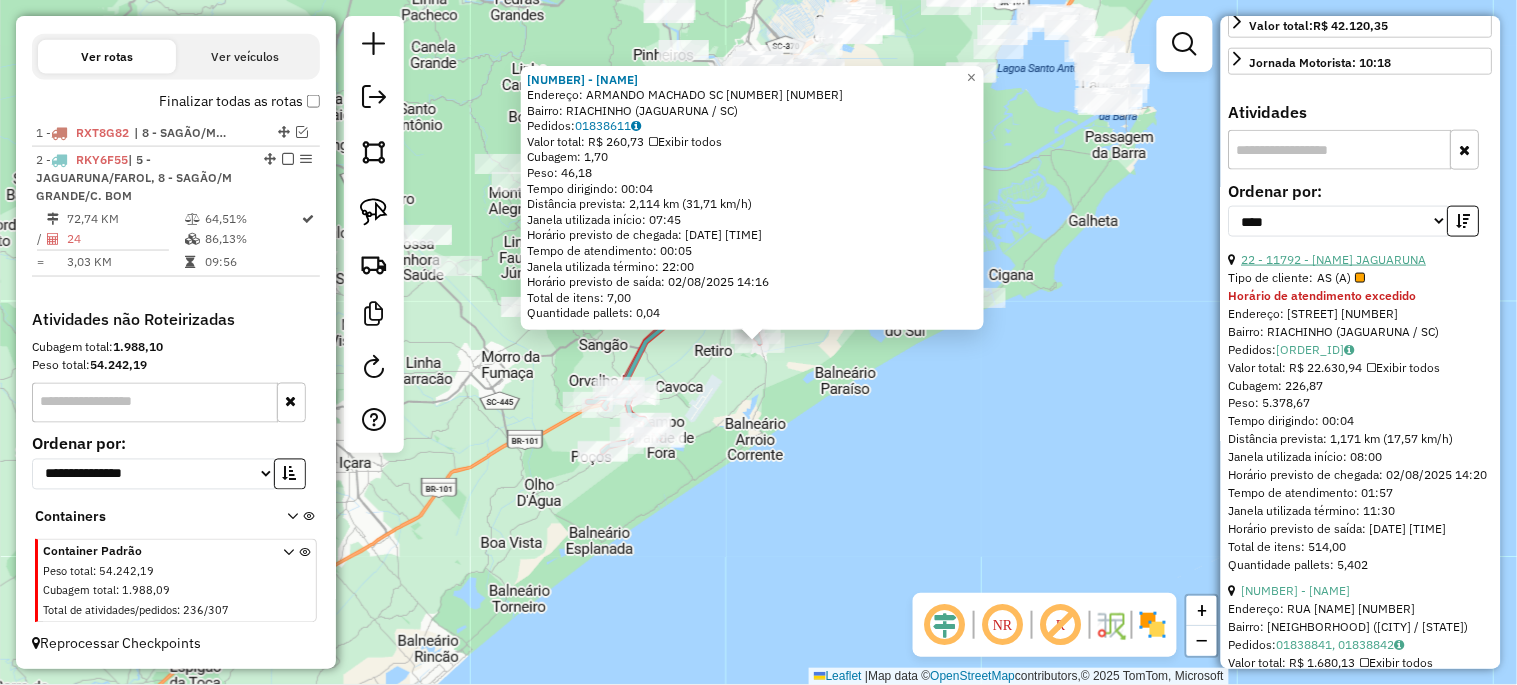 click on "22 - 11792 - [NAME] JAGUARUNA" at bounding box center (1334, 259) 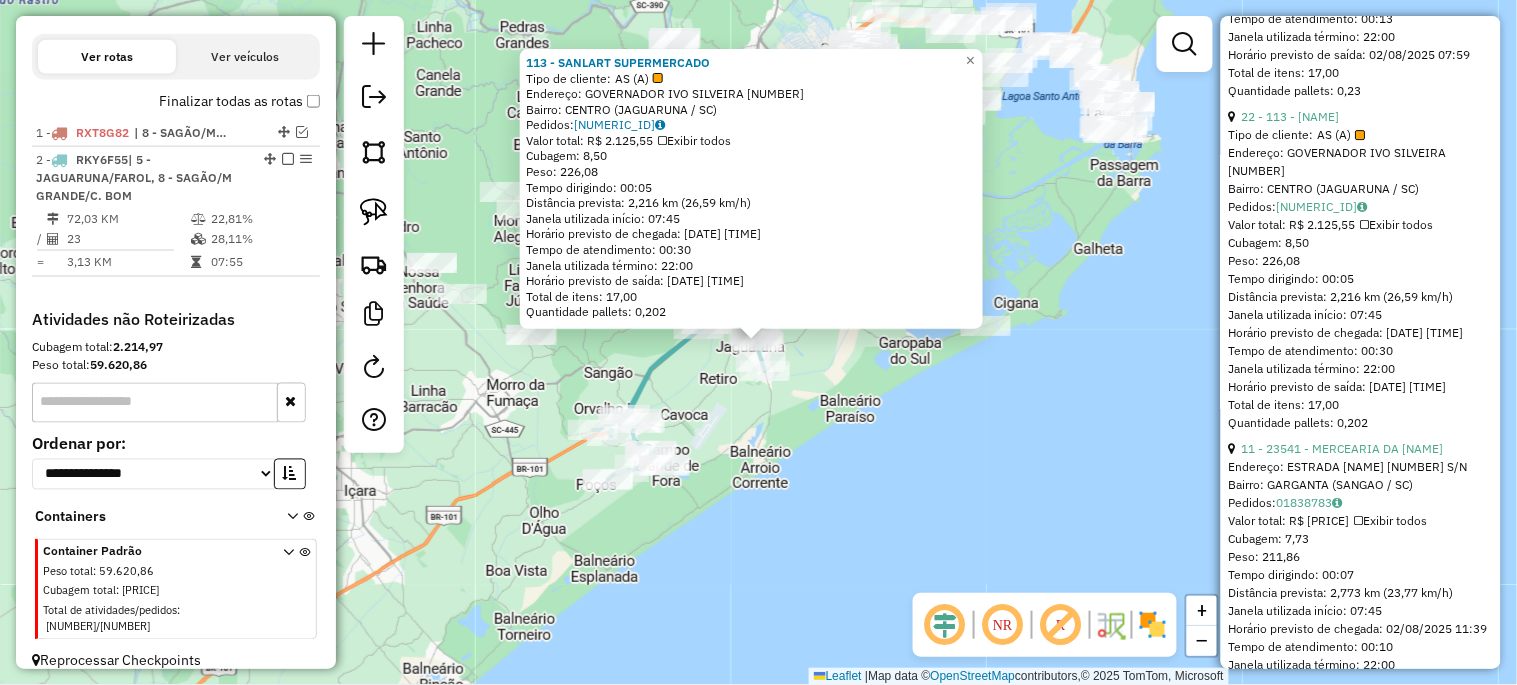 scroll, scrollTop: 1555, scrollLeft: 0, axis: vertical 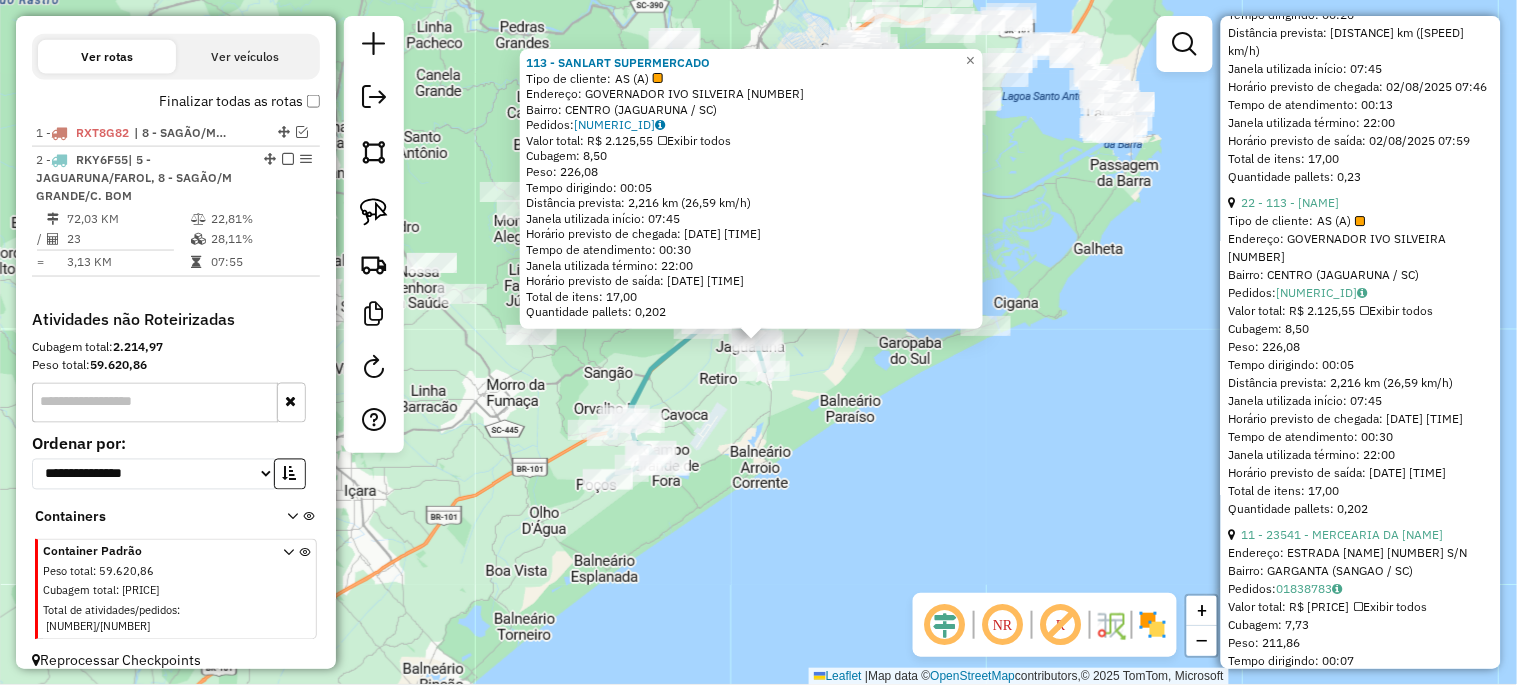 click on "113 - SANLART SUPERMERCADO  Tipo de cliente:   AS (A)   Endereço:  GOVERNADOR IVO SILVEIRA 163   Bairro: CENTRO ([CITY] / [STATE])   Pedidos:  [ORDER_ID]   Valor total: [CURRENCY] [PRICE]   Exibir todos   Cubagem: 8,50  Peso: 226,08  Tempo dirigindo: 00:05   Distância prevista: 2,216 km (26,59 km/h)   Janela utilizada início: 07:45   Horário previsto de chegada: [DATE] [TIME]   Tempo de atendimento: 00:30   Janela utilizada término: 22:00   Horário previsto de saída: [DATE] [TIME]   Total de itens: 17,00   Quantidade pallets: 0,202  × Janela de atendimento Grade de atendimento Capacidade Transportadoras Veículos Cliente Pedidos  Rotas Selecione os dias de semana para filtrar as janelas de atendimento  Seg   Ter   Qua   Qui   Sex   Sáb   Dom  Informe o período da janela de atendimento: De: Até:  Filtrar exatamente a janela do cliente  Considerar janela de atendimento padrão  Selecione os dias de semana para filtrar as grades de atendimento  Seg   Ter   Qua   Qui   Sex   Sáb   Dom   Peso mínimo:  De:" 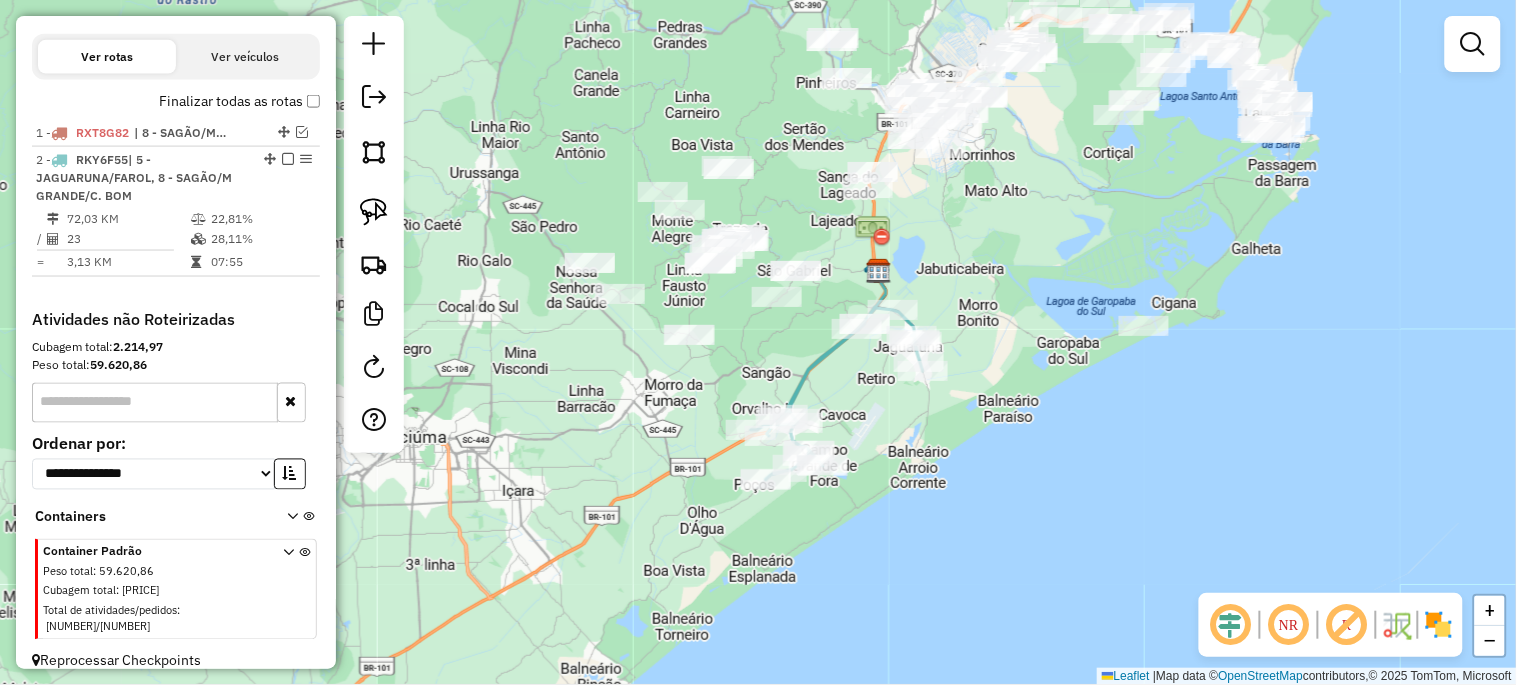 drag, startPoint x: 937, startPoint y: 466, endPoint x: 1095, endPoint y: 466, distance: 158 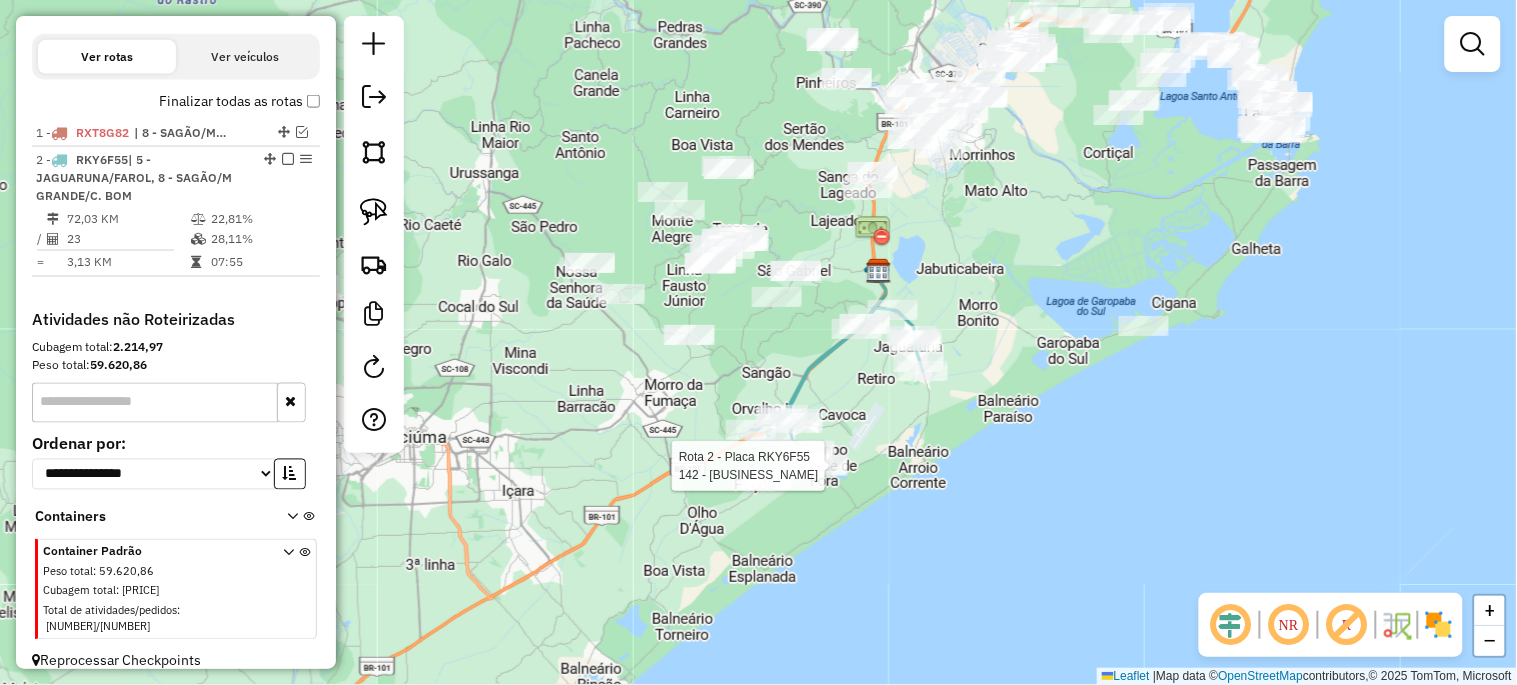 select on "*********" 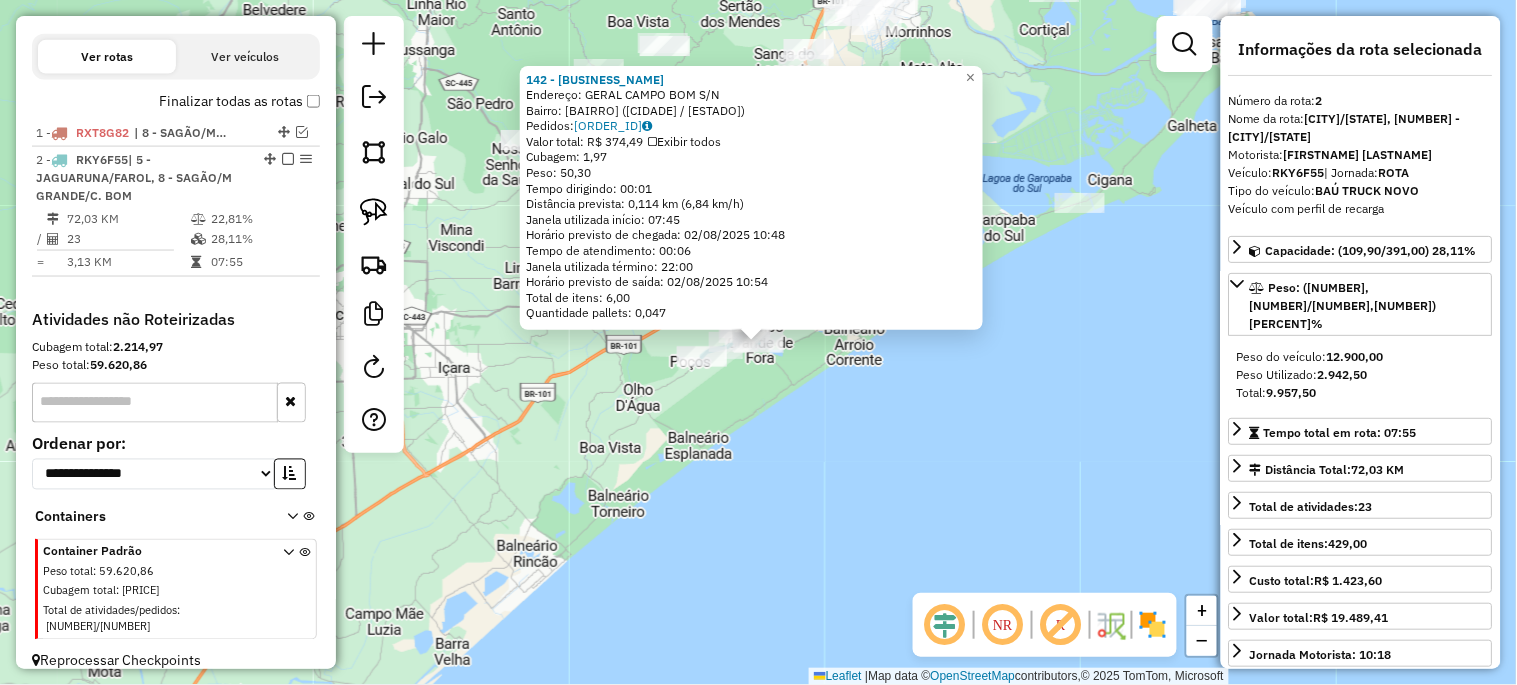 click on "[NUMBER] - [NAME]  Endereço:  [STREET] [NUMBER]   Bairro: [NEIGHBORHOOD] ([CITY] / [STATE])   Pedidos:  [ORDER_ID]   Valor total: R$ [PRICE]   Exibir todos   Cubagem: [CUBAGE]  Peso: [WEIGHT]  Tempo dirigindo: [TIME]   Distância prevista: [DISTANCE] ([SPEED])   Janela utilizada início: [TIME]   Horário previsto de chegada: [DATE] [TIME]   Tempo de atendimento: [TIME]   Janela utilizada término: [TIME]   Horário previsto de saída: [DATE] [TIME]   Total de itens: [ITEMS]   Quantidade pallets: [PALLETS]  × Janela de atendimento Grade de atendimento Capacidade Transportadoras Veículos Cliente Pedidos  Rotas Selecione os dias de semana para filtrar as janelas de atendimento  Seg   Ter   Qua   Qui   Sex   Sáb   Dom  Informe o período da janela de atendimento: De: Até:  Filtrar exatamente a janela do cliente  Considerar janela de atendimento padrão  Selecione os dias de semana para filtrar as grades de atendimento  Seg   Ter   Qua   Qui   Sex   Sáb   Dom   Considerar clientes sem dia de atendimento cadastrado  De:   Até:" 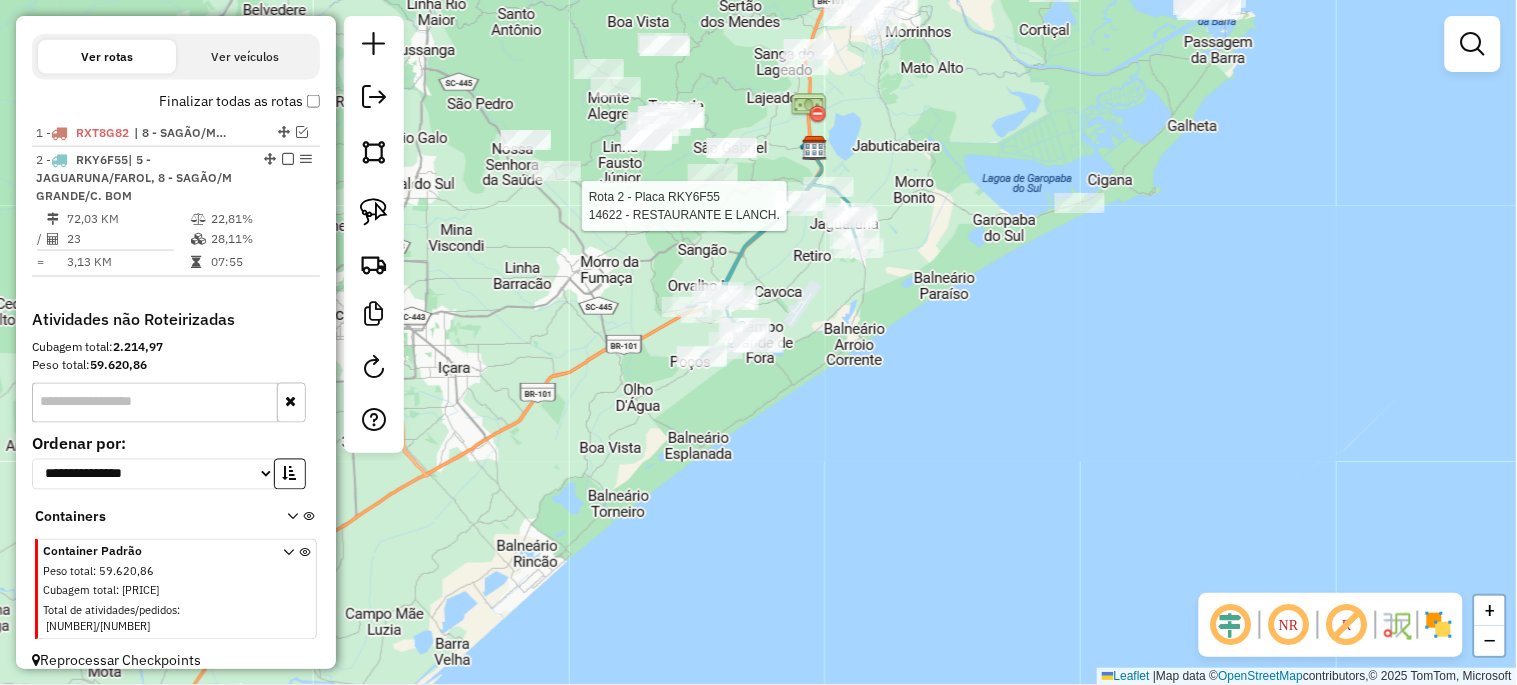 select on "*********" 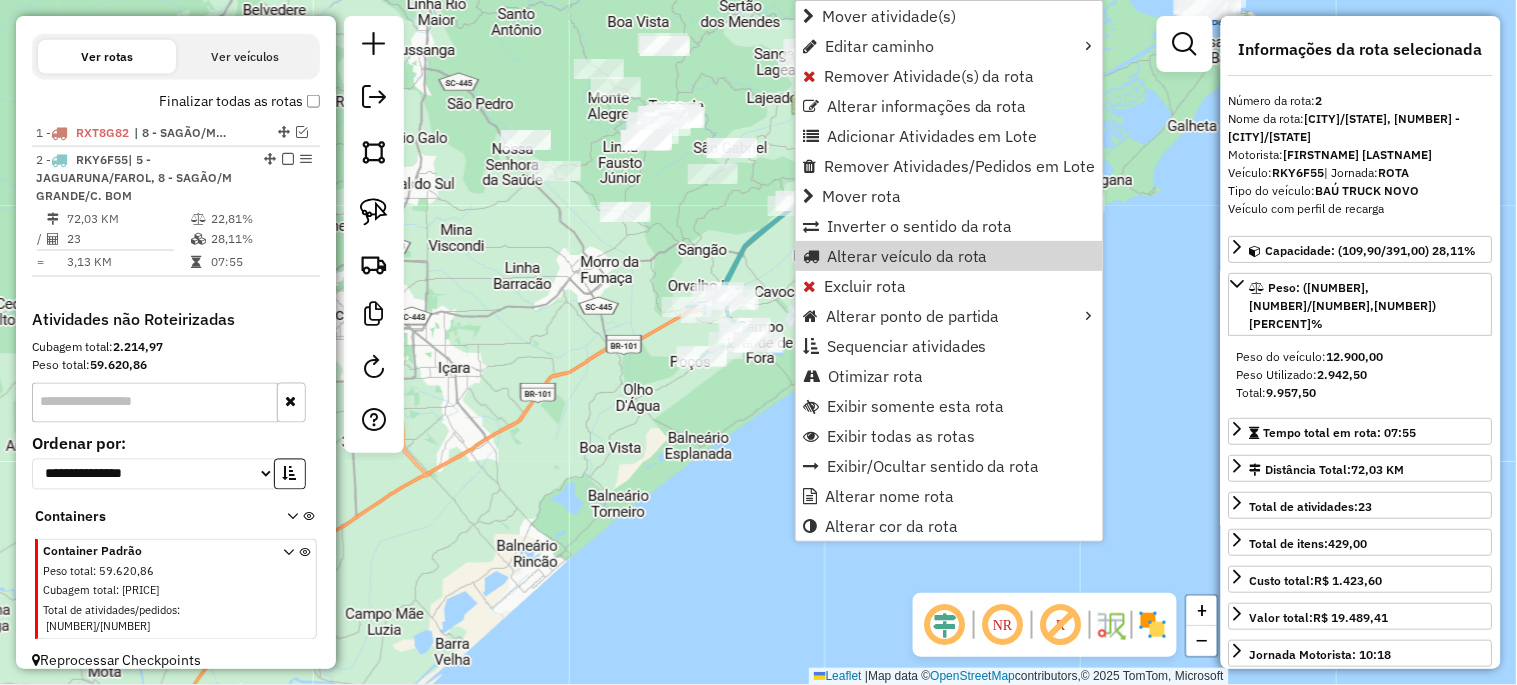 click on "Janela de atendimento Grade de atendimento Capacidade Transportadoras Veículos Cliente Pedidos  Rotas Selecione os dias de semana para filtrar as janelas de atendimento  Seg   Ter   Qua   Qui   Sex   Sáb   Dom  Informe o período da janela de atendimento: De: Até:  Filtrar exatamente a janela do cliente  Considerar janela de atendimento padrão  Selecione os dias de semana para filtrar as grades de atendimento  Seg   Ter   Qua   Qui   Sex   Sáb   Dom   Considerar clientes sem dia de atendimento cadastrado  Clientes fora do dia de atendimento selecionado Filtrar as atividades entre os valores definidos abaixo:  Peso mínimo:   Peso máximo:   Cubagem mínima:   Cubagem máxima:   De:   Até:  Filtrar as atividades entre o tempo de atendimento definido abaixo:  De:   Até:   Considerar capacidade total dos clientes não roteirizados Transportadora: Selecione um ou mais itens Tipo de veículo: Selecione um ou mais itens Veículo: Selecione um ou mais itens Motorista: Selecione um ou mais itens Nome: Rótulo:" 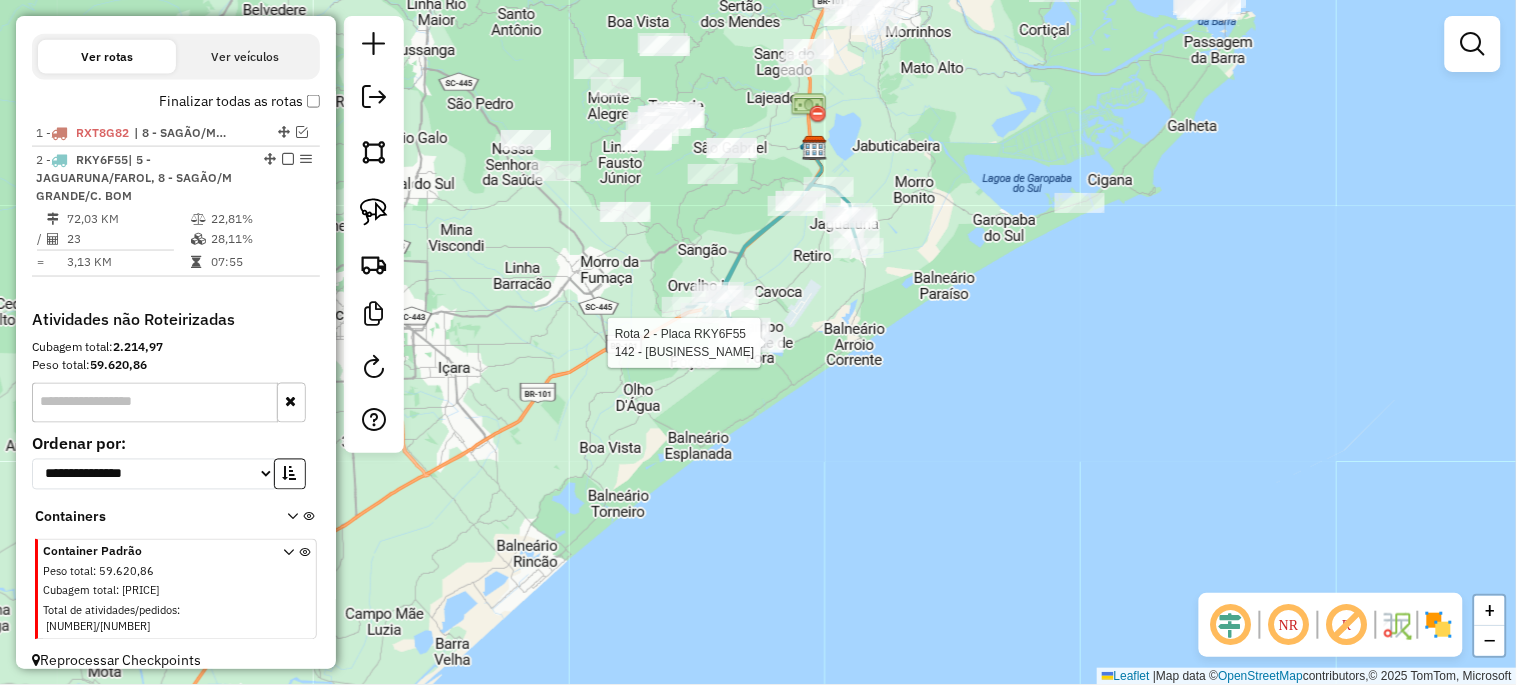 select on "*********" 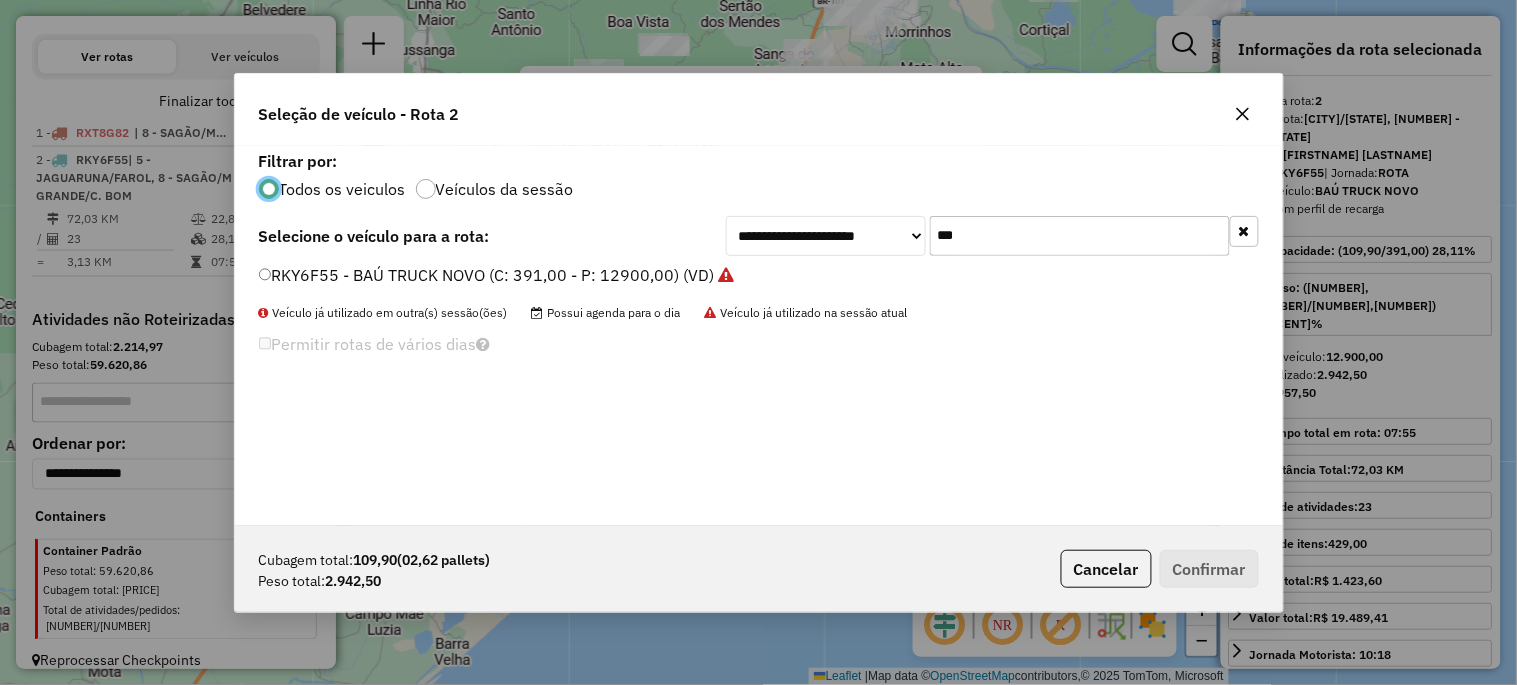 scroll, scrollTop: 11, scrollLeft: 5, axis: both 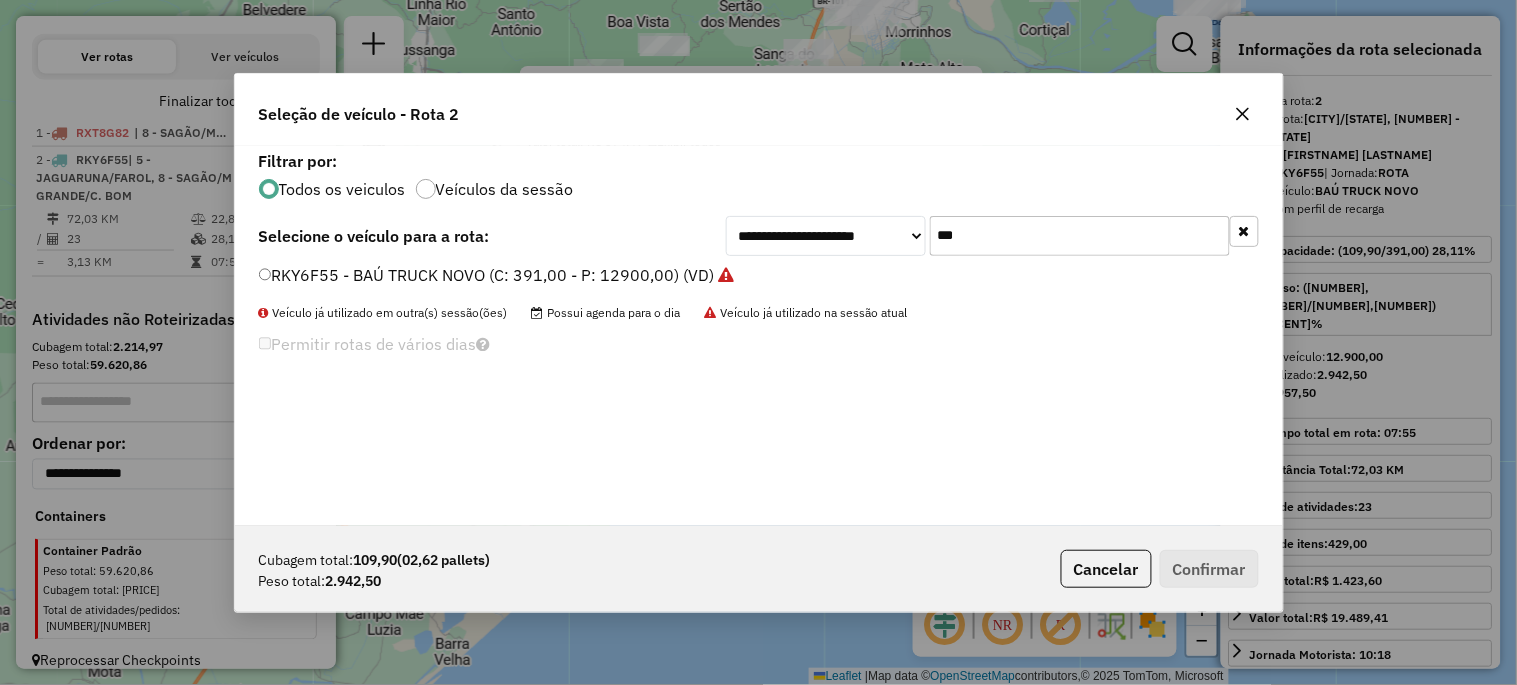 click on "***" 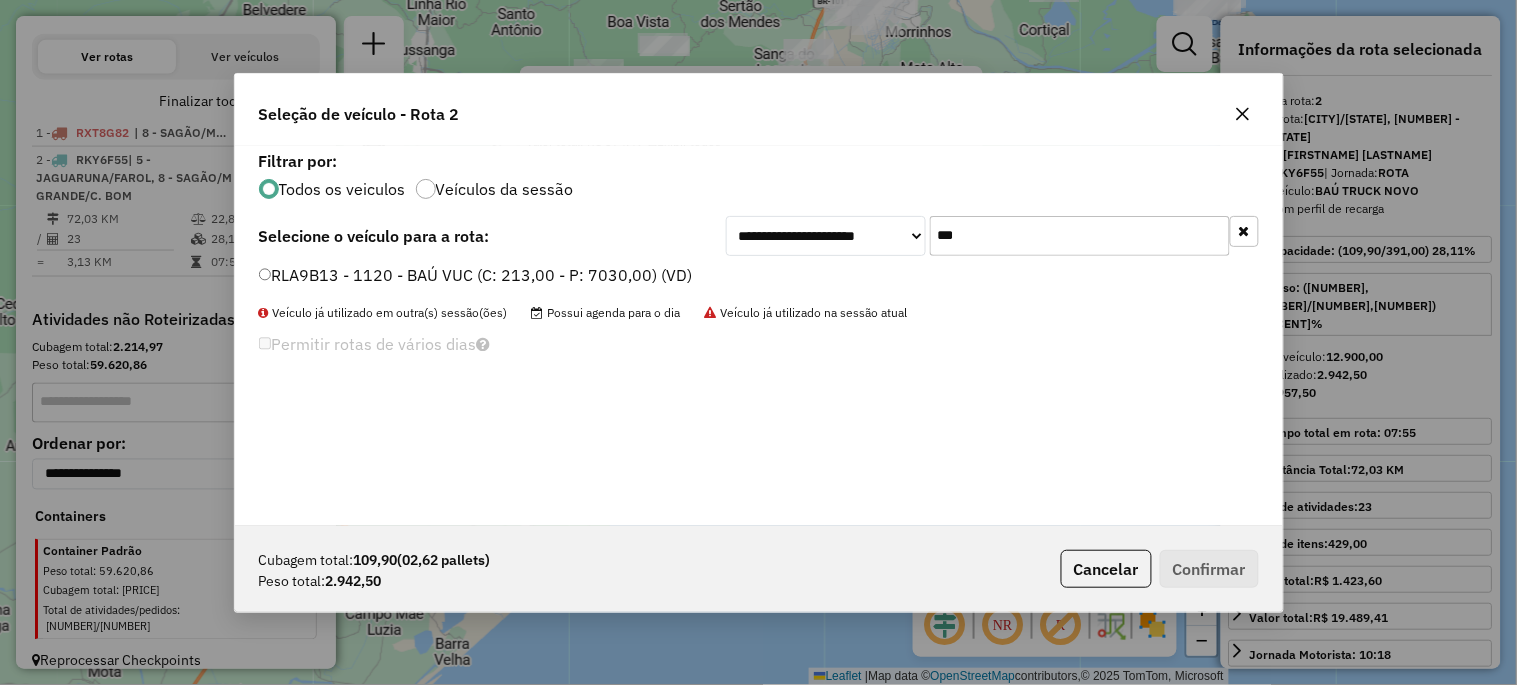 type on "***" 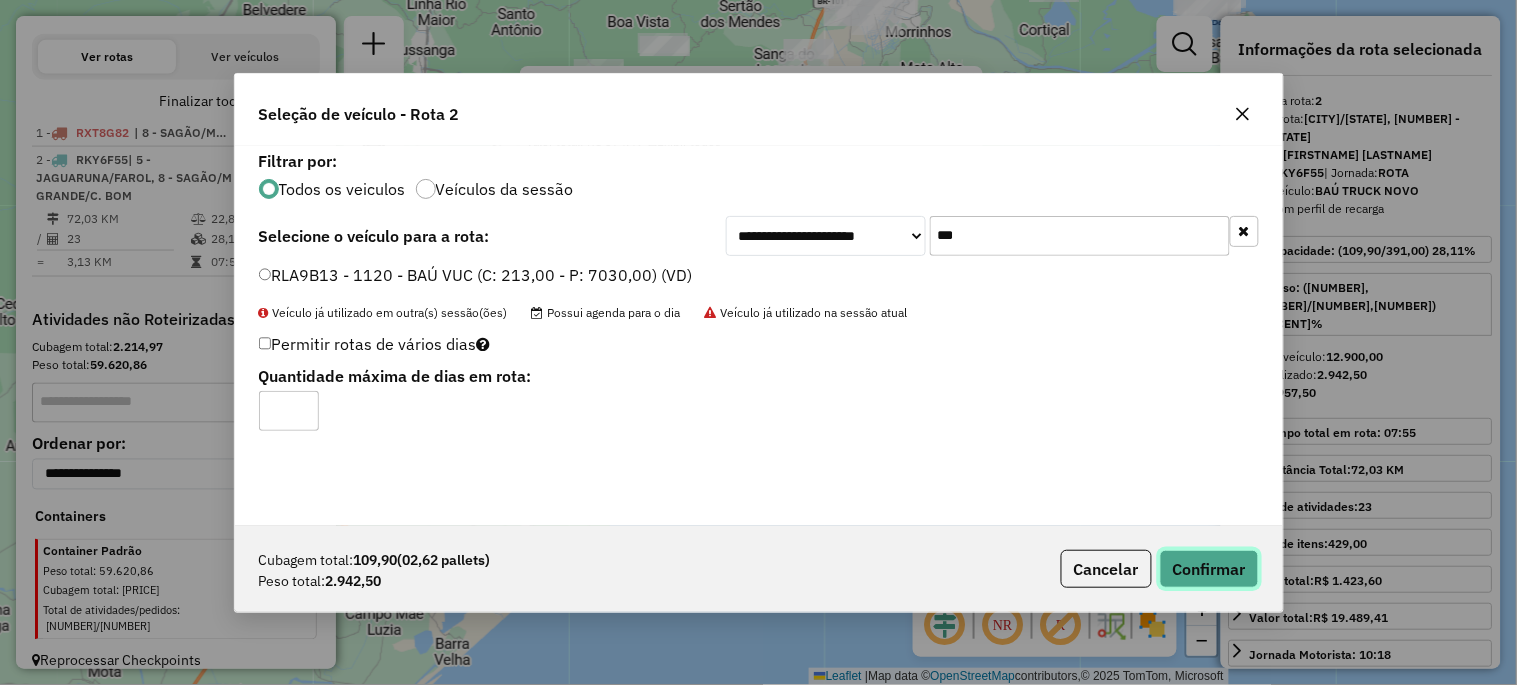 click on "Confirmar" 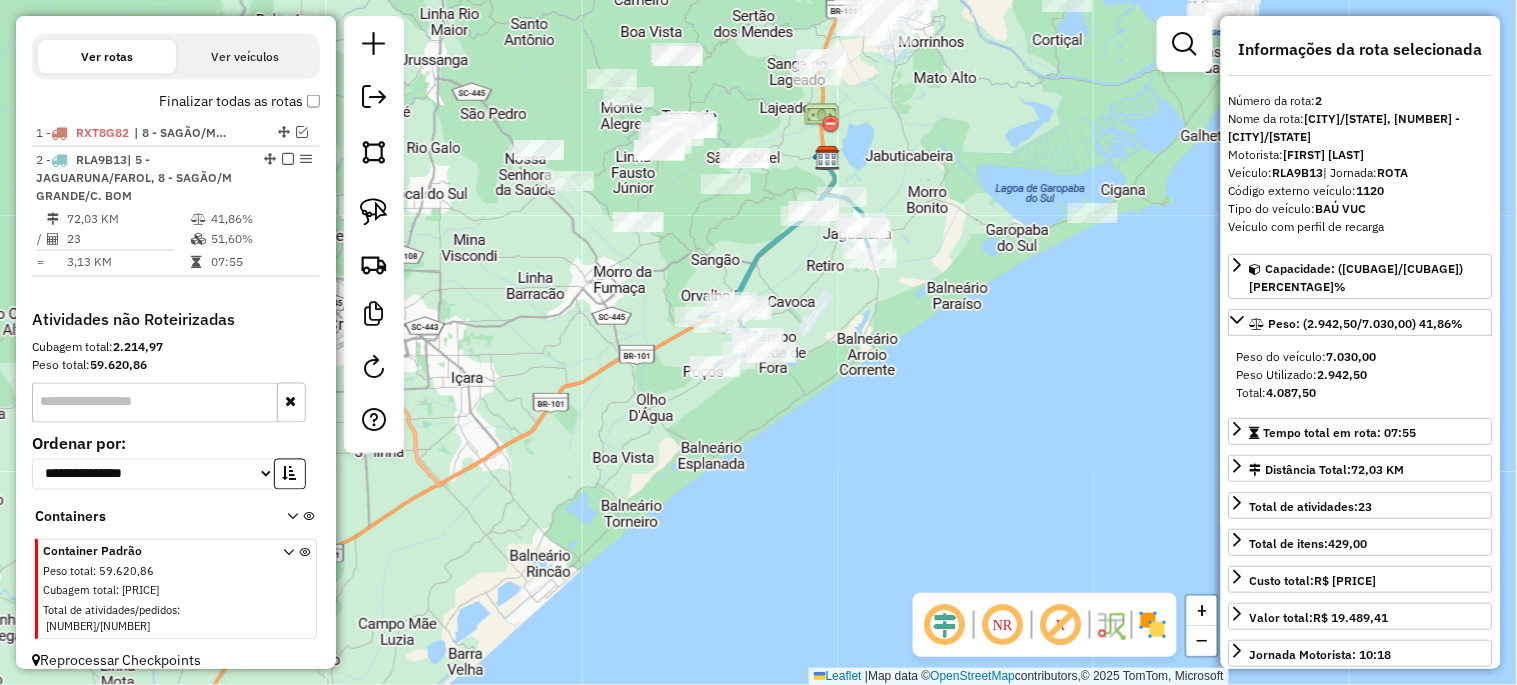 drag, startPoint x: 587, startPoint y: 471, endPoint x: 710, endPoint y: 602, distance: 179.69418 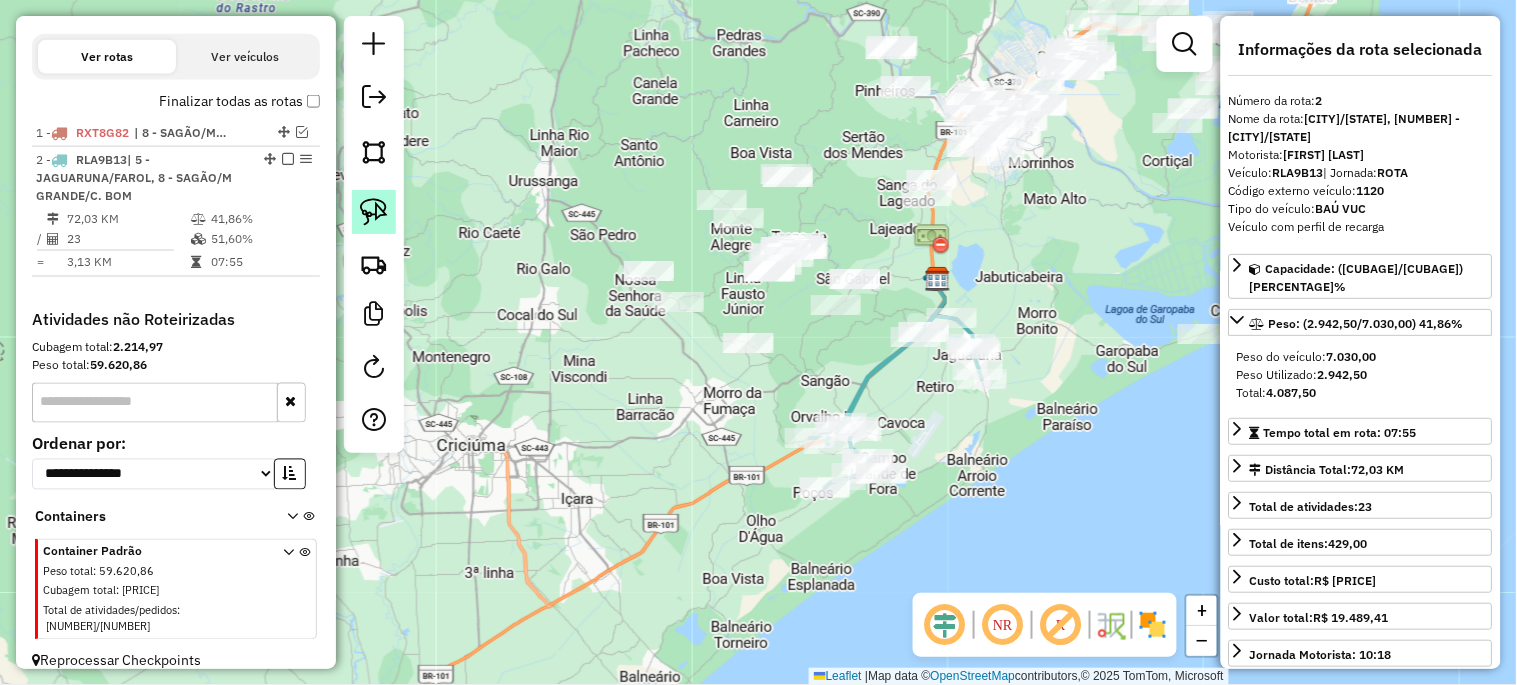 click 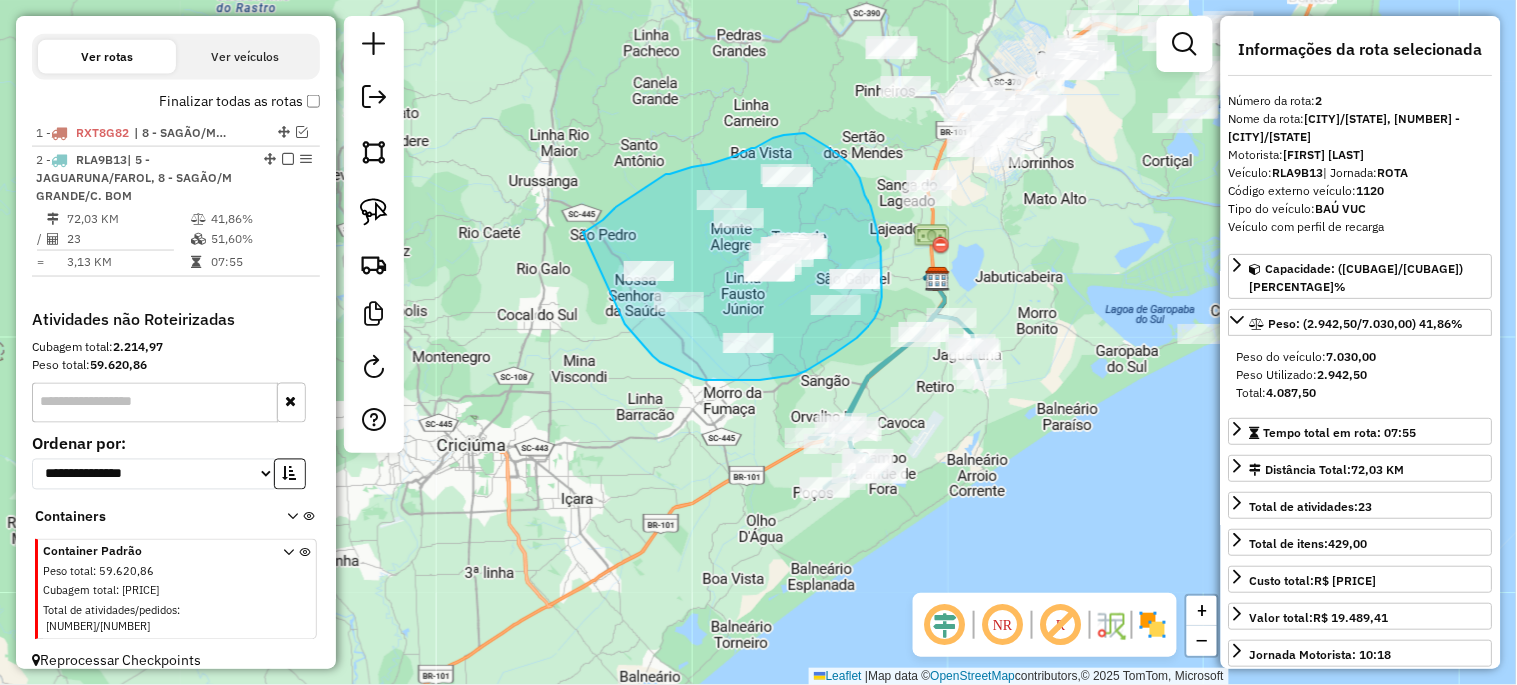drag, startPoint x: 600, startPoint y: 222, endPoint x: 624, endPoint y: 324, distance: 104.78549 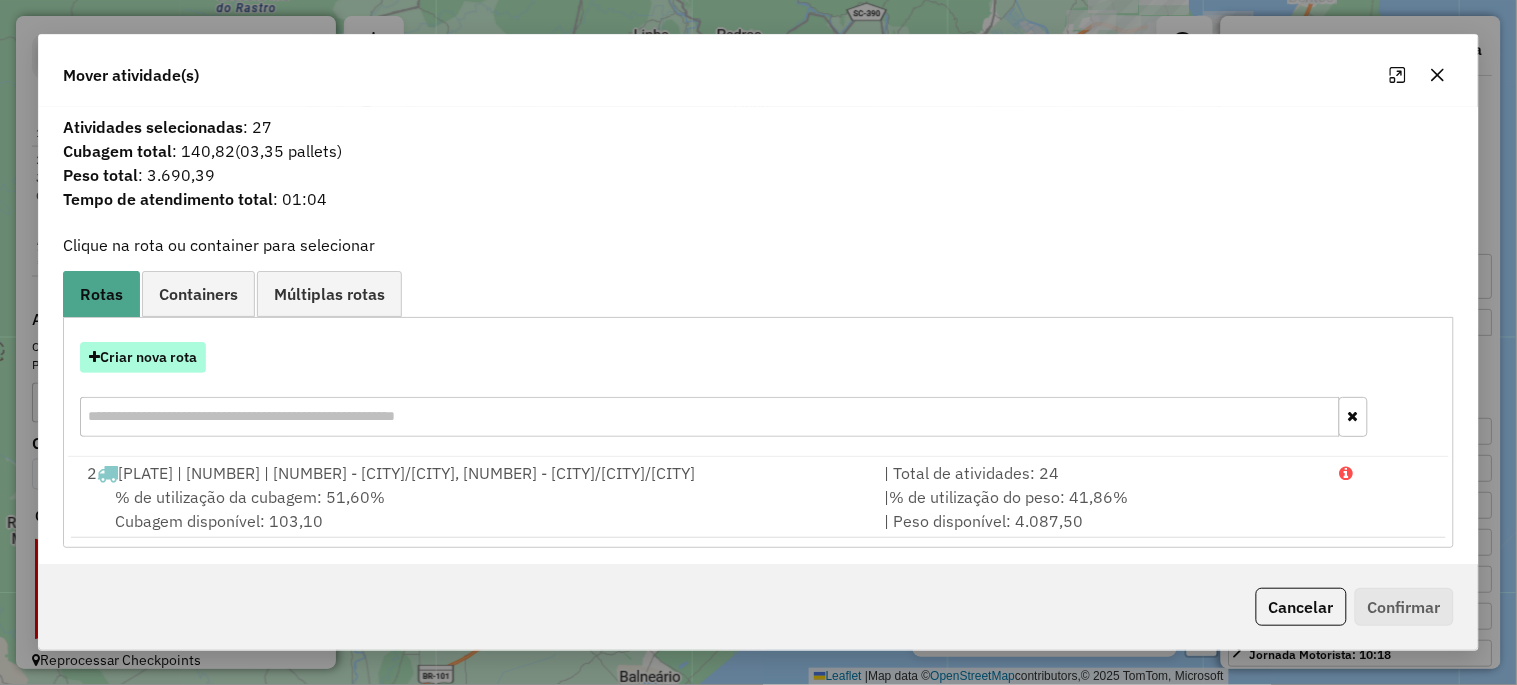 click on "Criar nova rota" at bounding box center (143, 357) 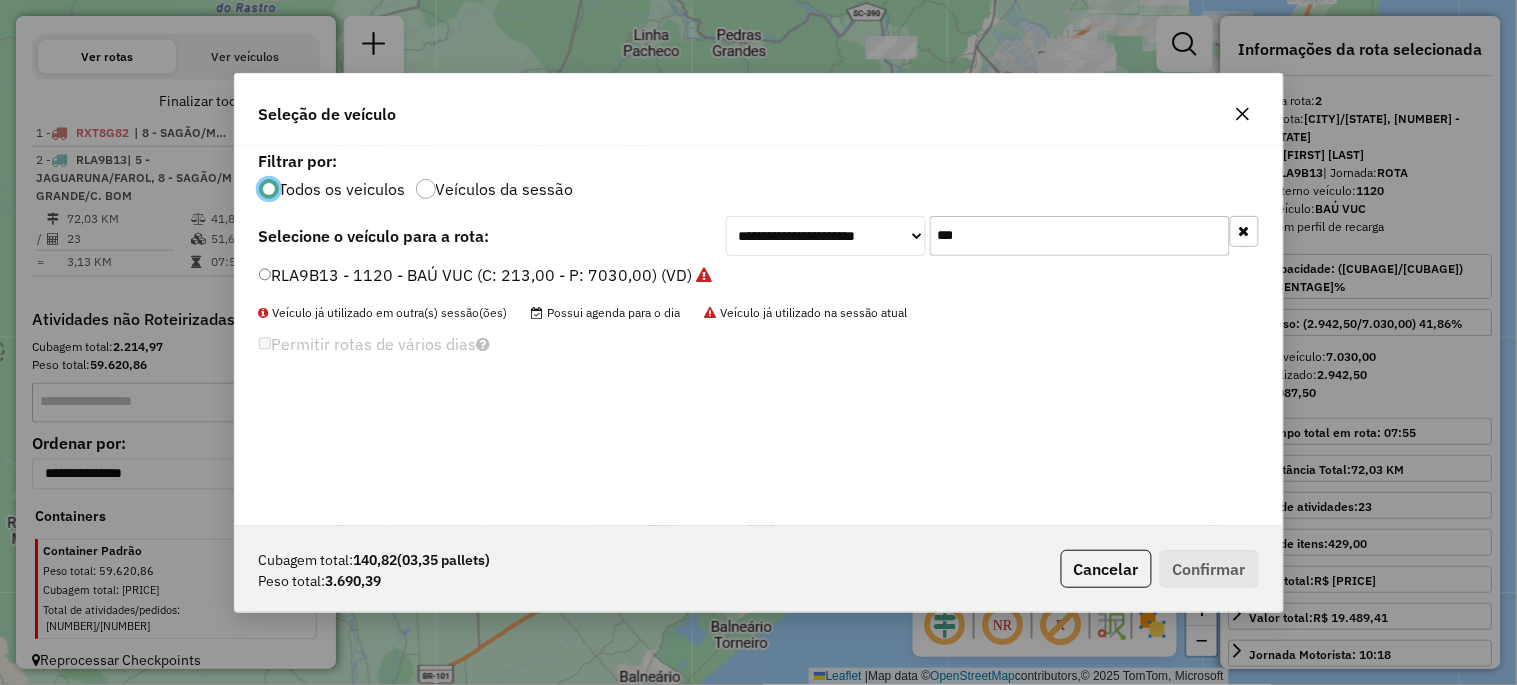 scroll, scrollTop: 11, scrollLeft: 5, axis: both 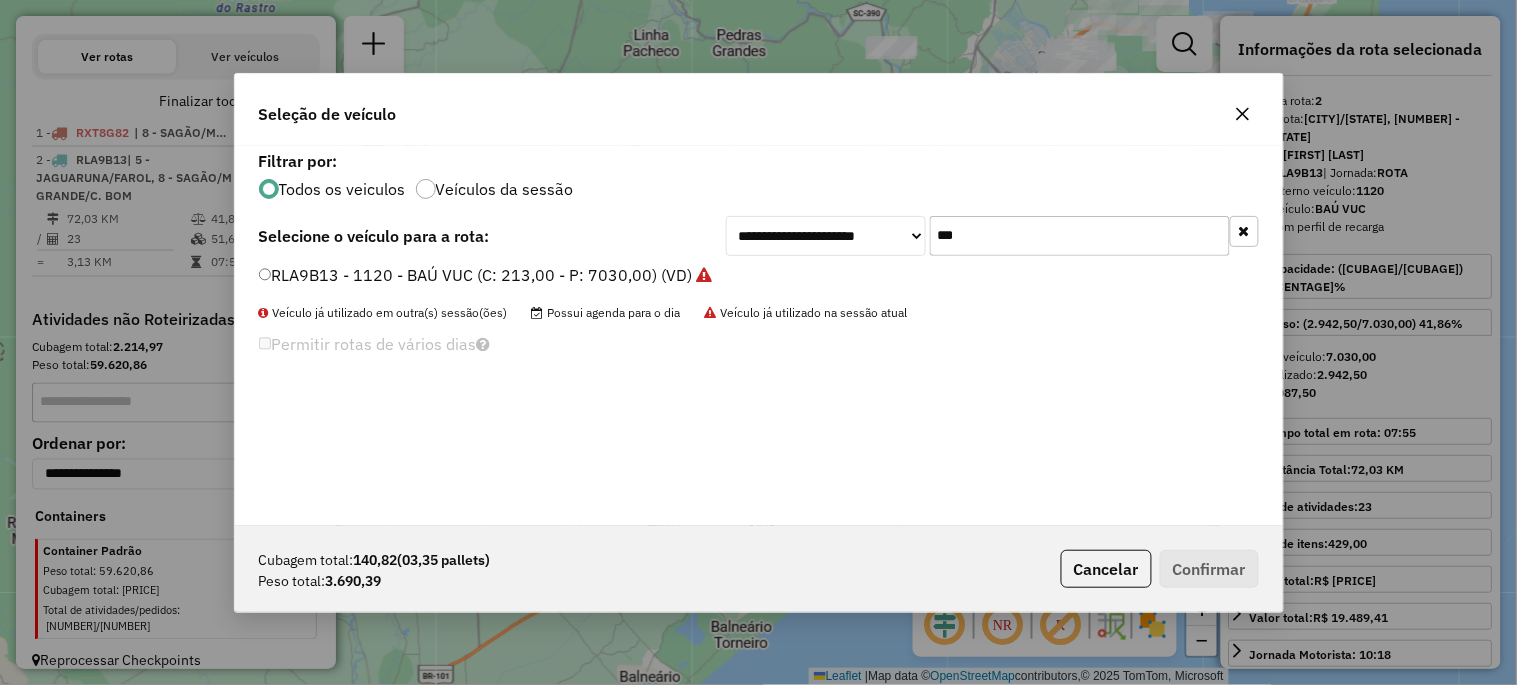 click on "***" 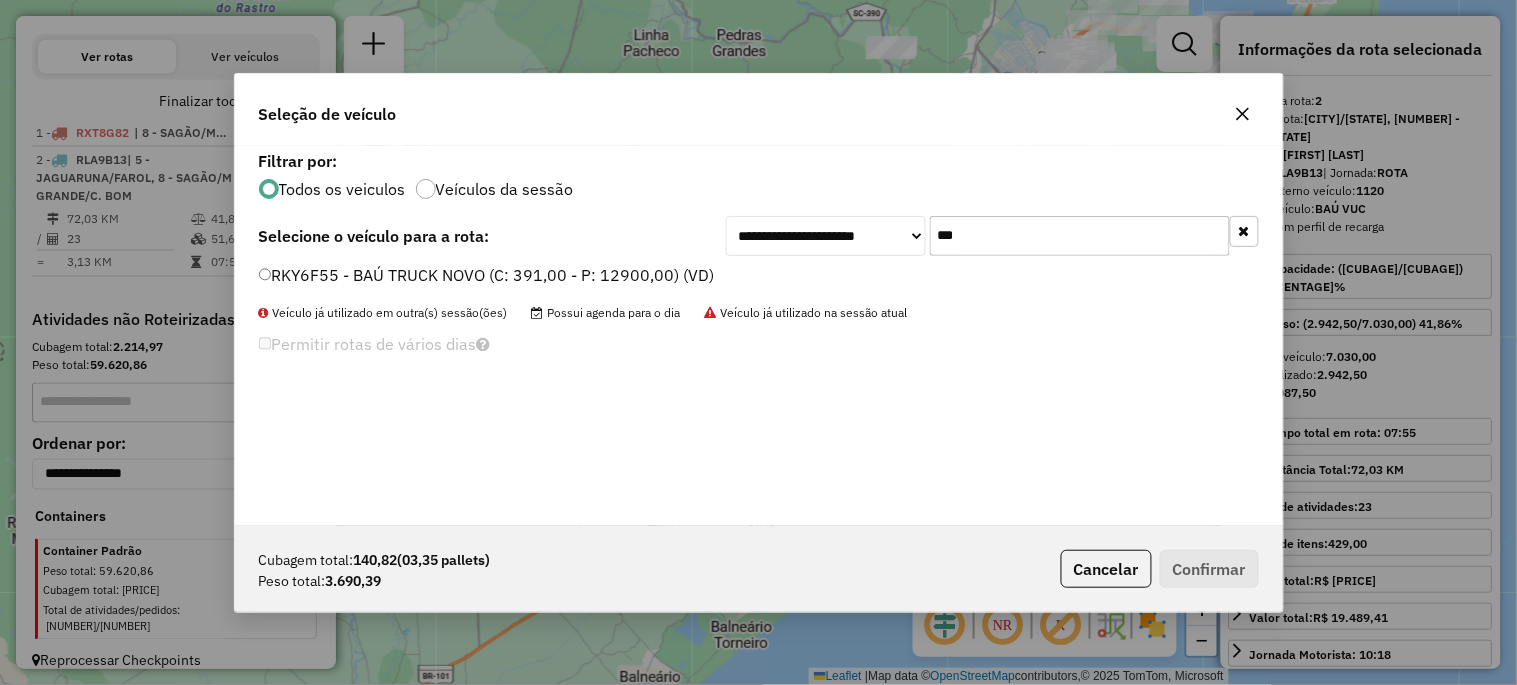 type on "***" 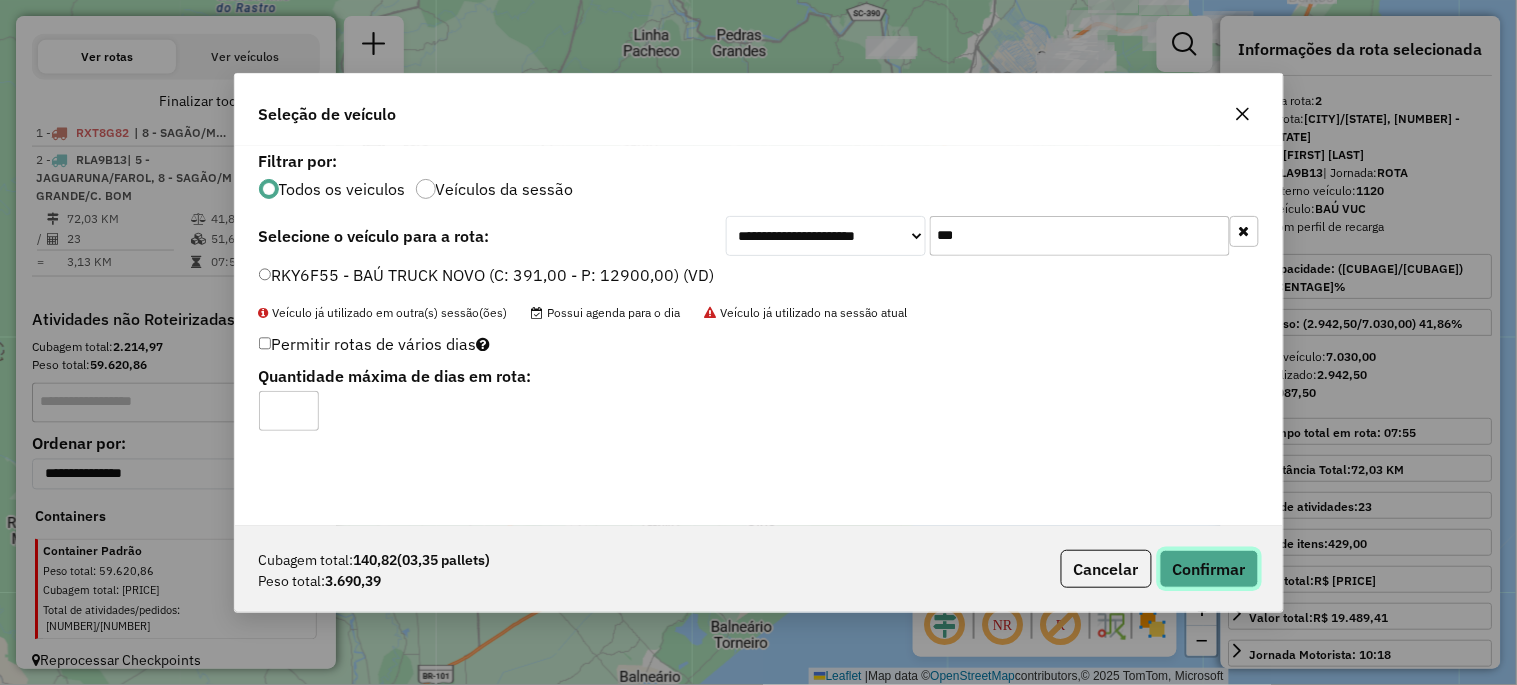 click on "Confirmar" 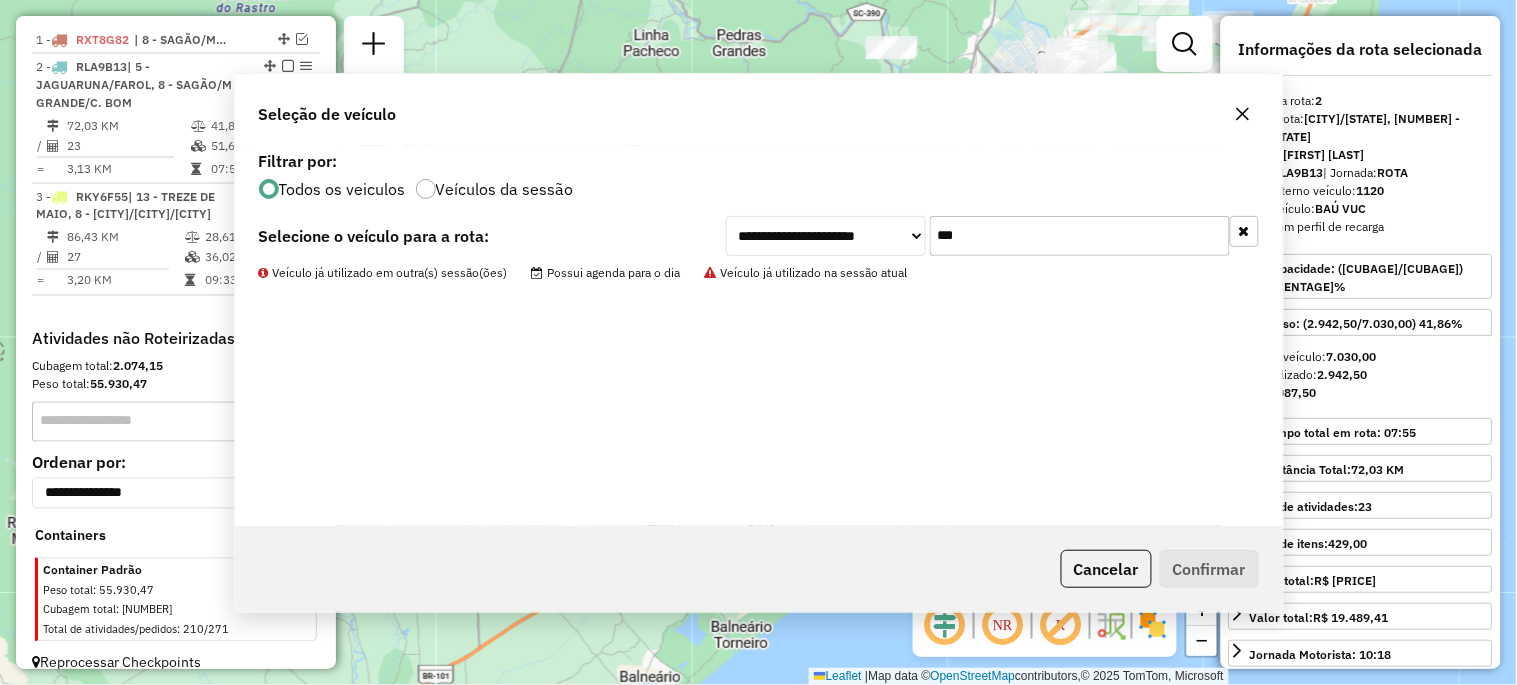 scroll, scrollTop: 801, scrollLeft: 0, axis: vertical 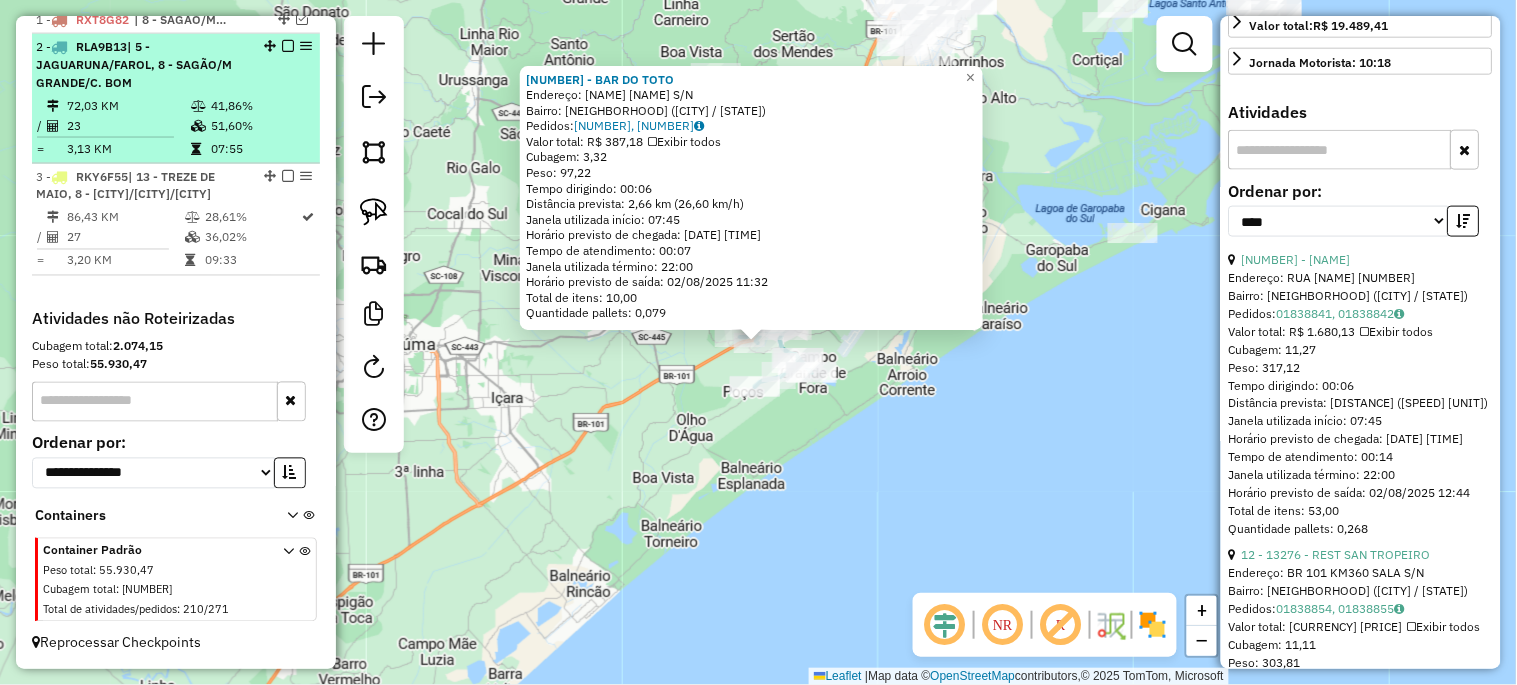 click at bounding box center [288, 46] 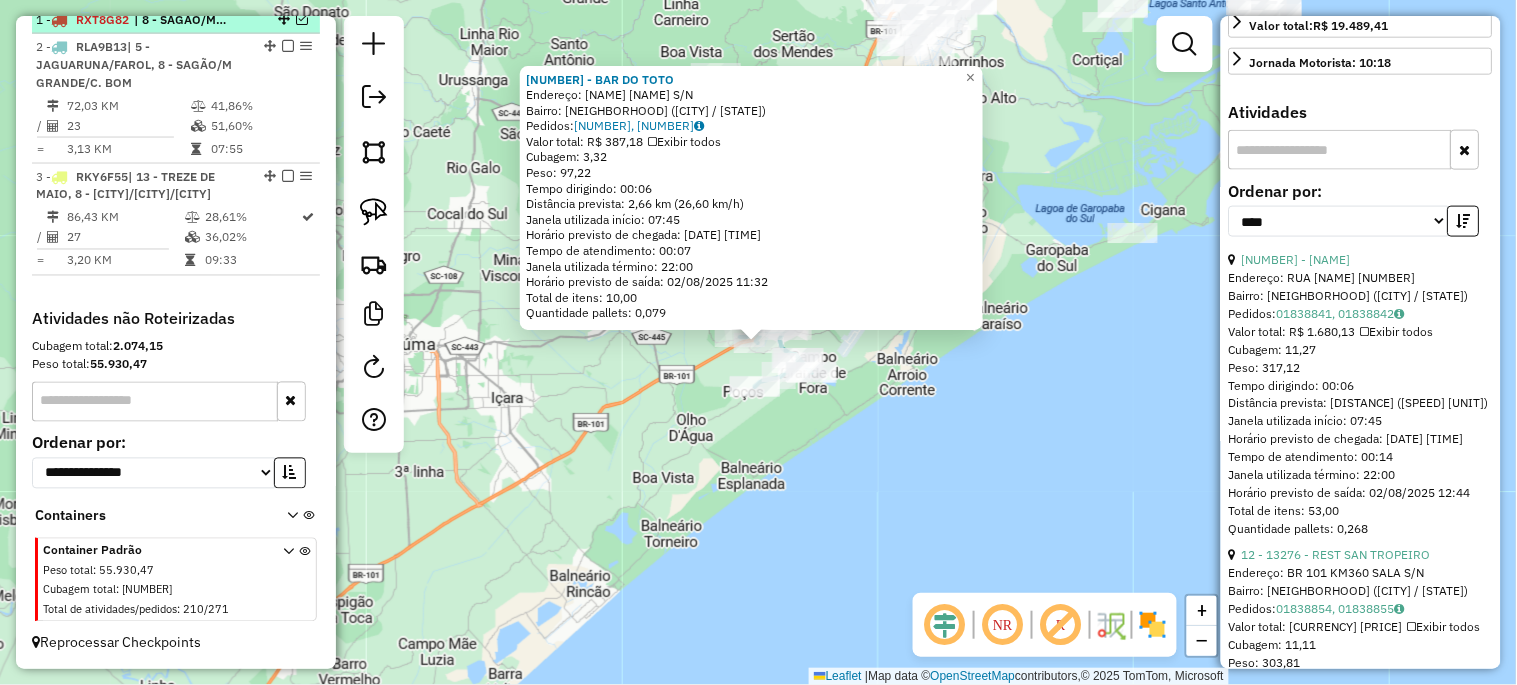 scroll, scrollTop: 697, scrollLeft: 0, axis: vertical 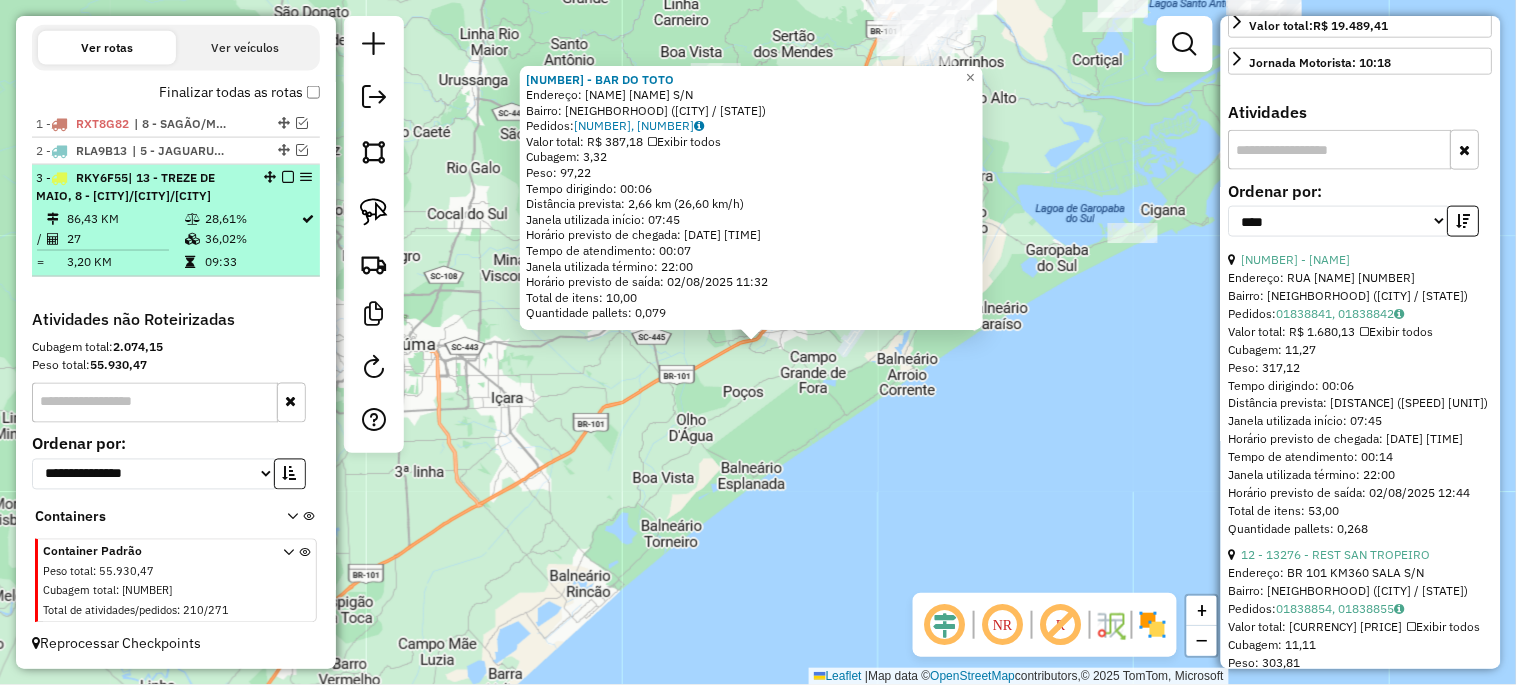 click on "28,61%" at bounding box center (252, 219) 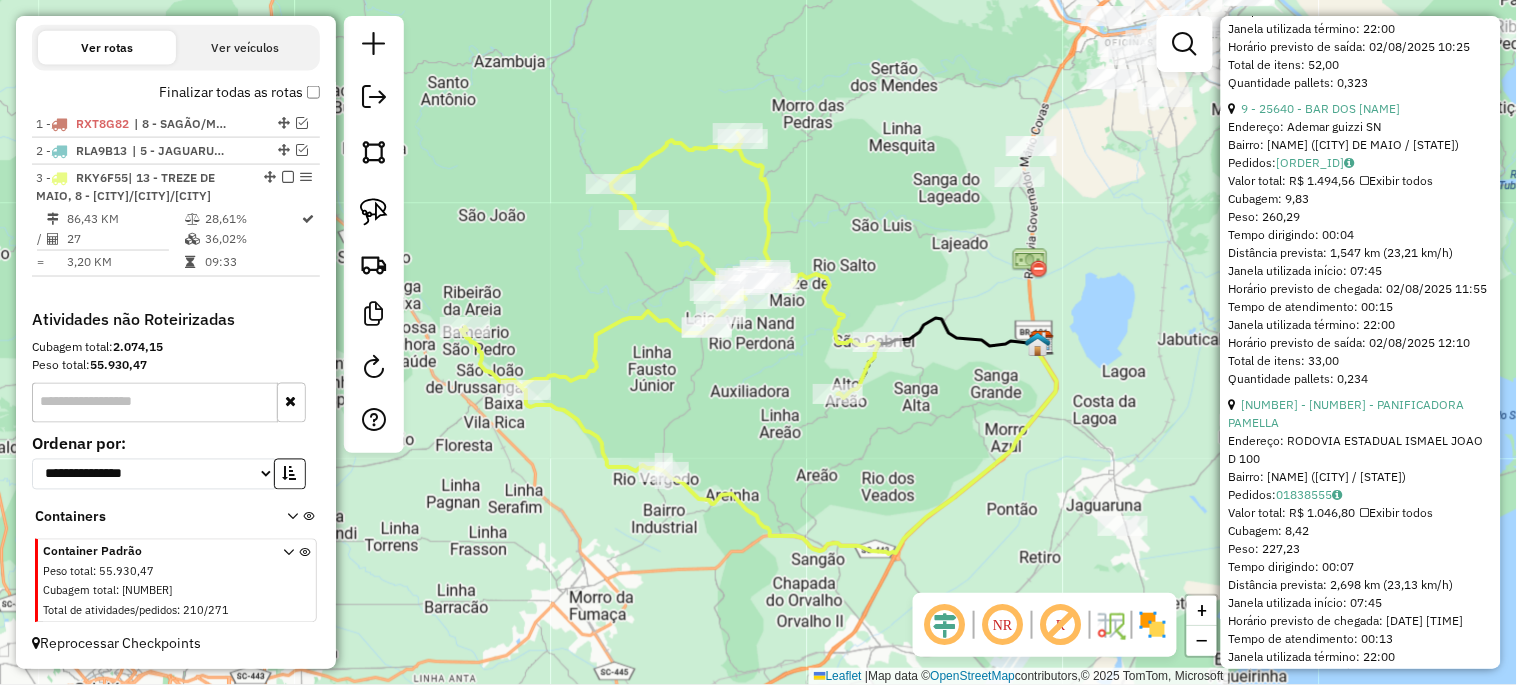 scroll, scrollTop: 1241, scrollLeft: 0, axis: vertical 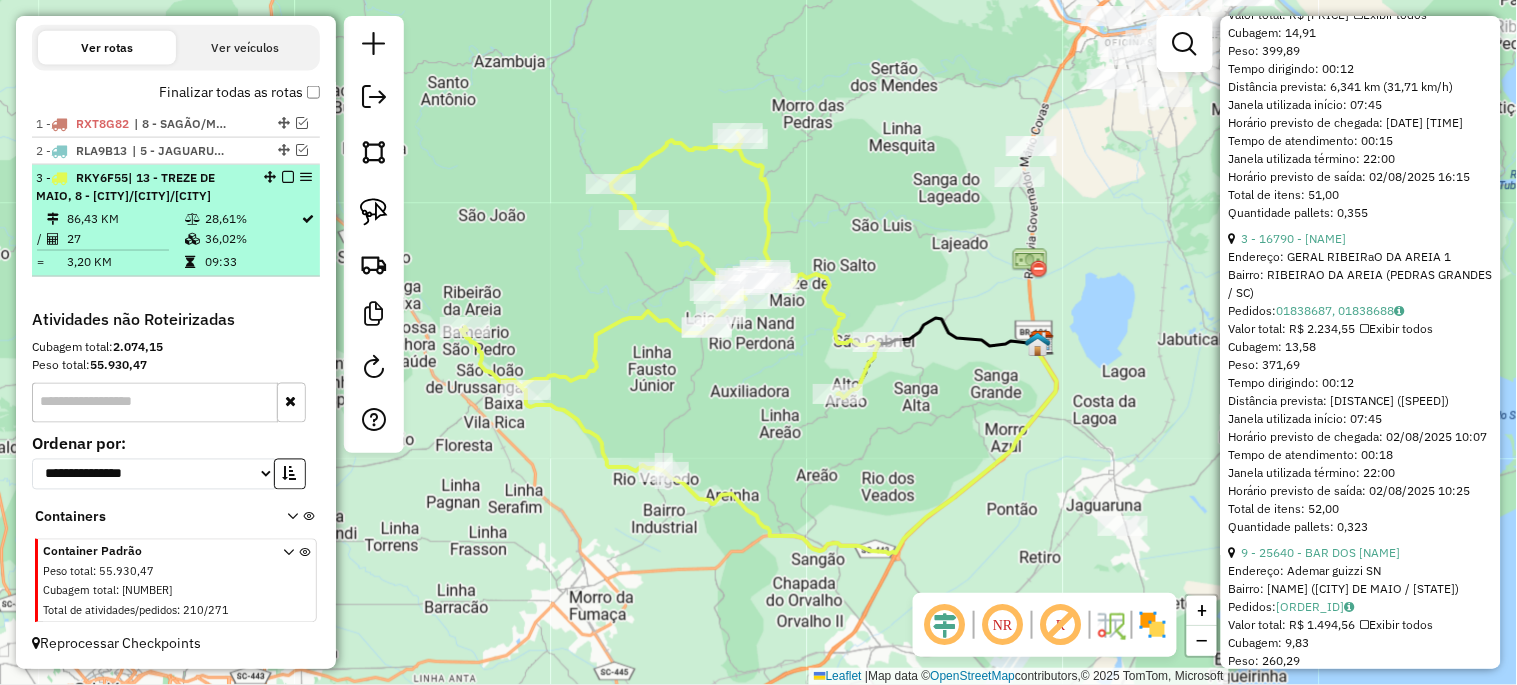 click at bounding box center (288, 177) 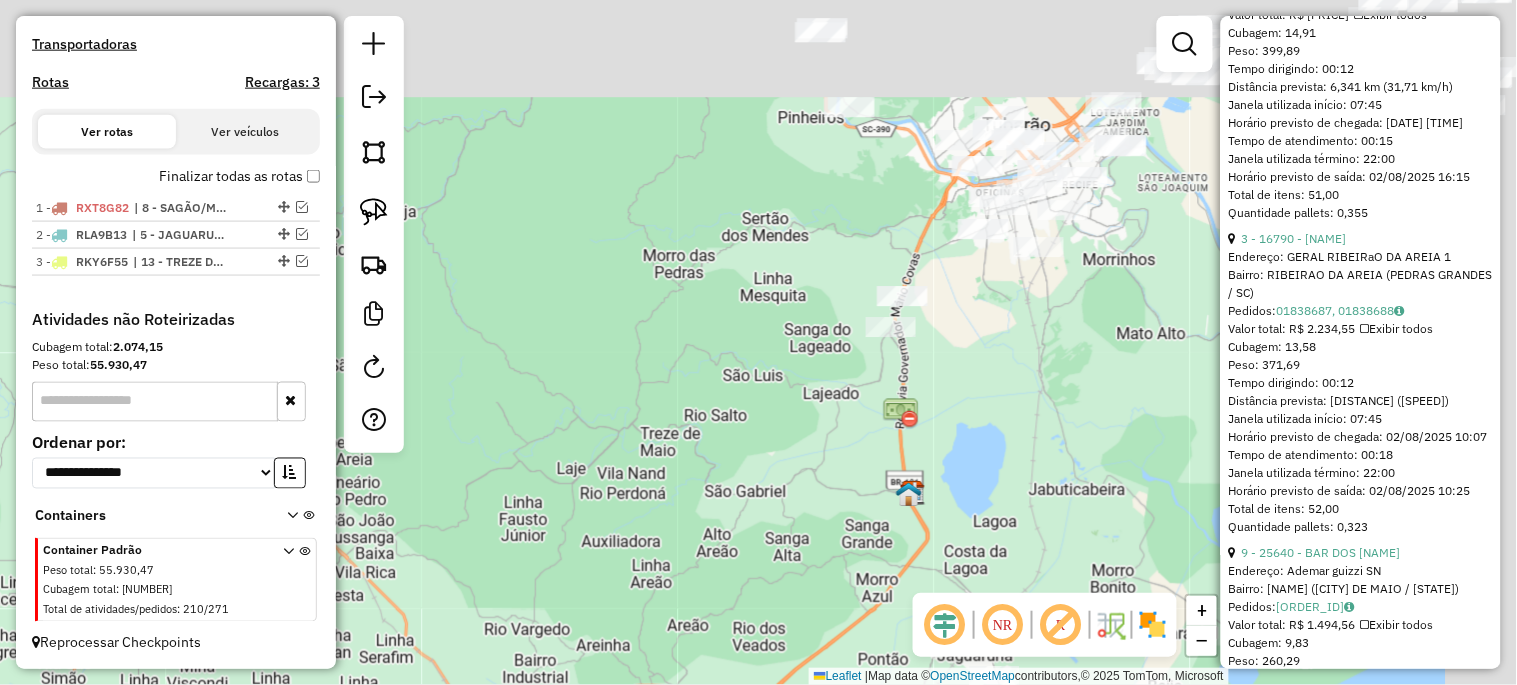 drag, startPoint x: 867, startPoint y: 307, endPoint x: 738, endPoint y: 457, distance: 197.84085 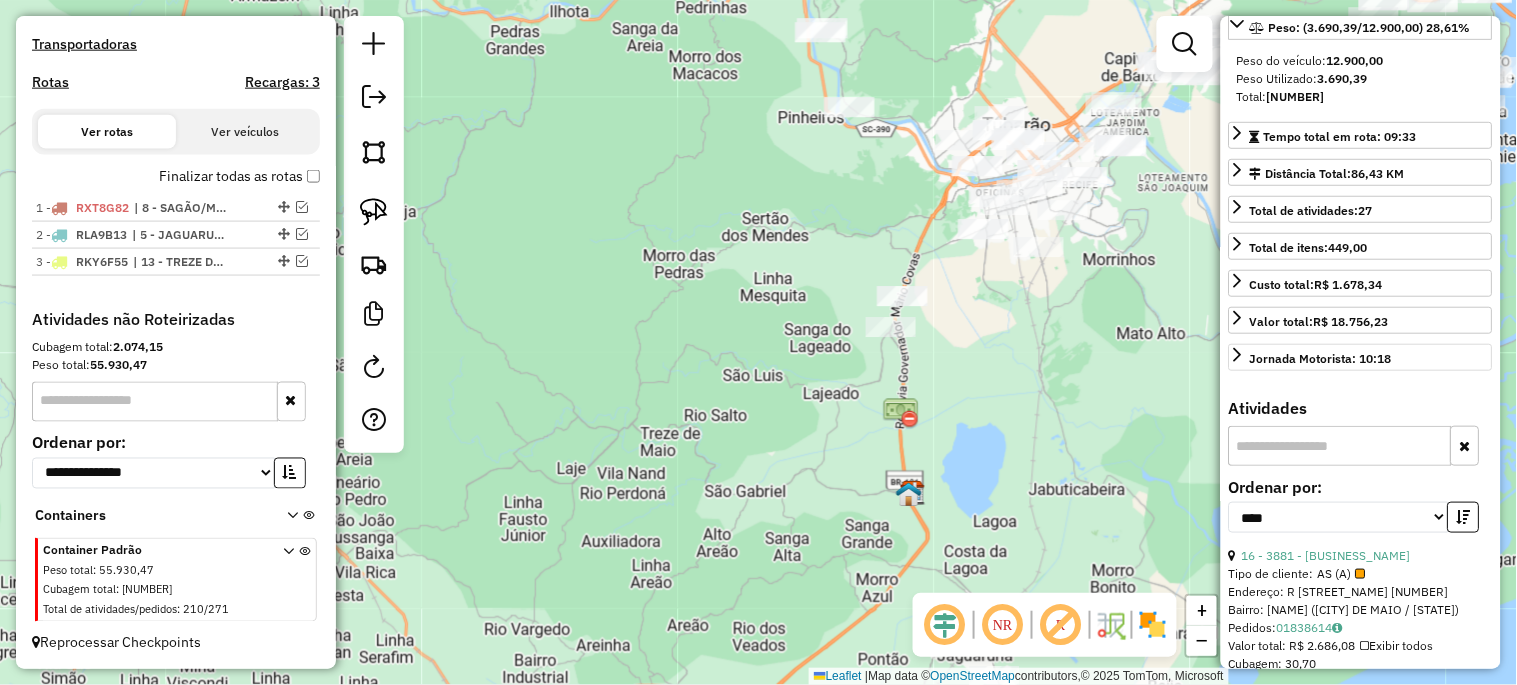 scroll, scrollTop: 0, scrollLeft: 0, axis: both 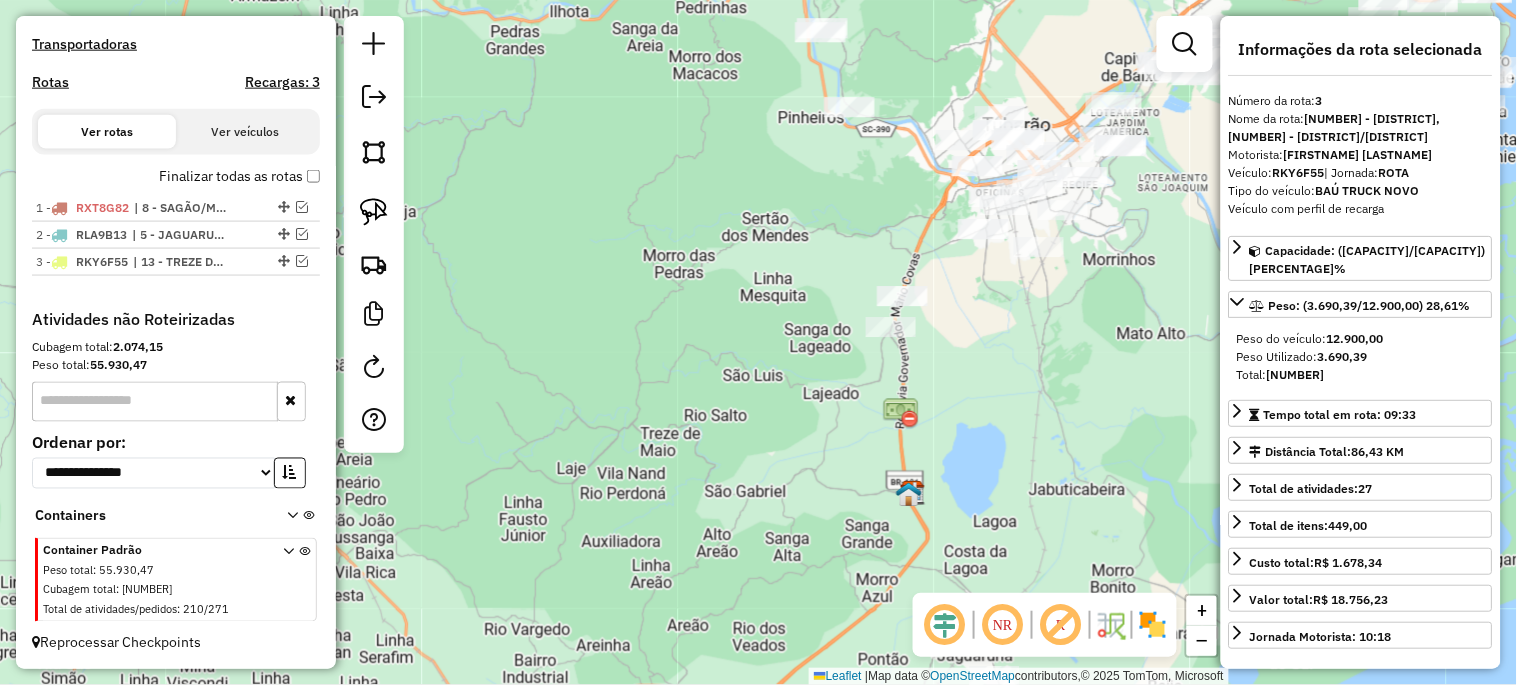 click on "Janela de atendimento Grade de atendimento Capacidade Transportadoras Veículos Cliente Pedidos  Rotas Selecione os dias de semana para filtrar as janelas de atendimento  Seg   Ter   Qua   Qui   Sex   Sáb   Dom  Informe o período da janela de atendimento: De: Até:  Filtrar exatamente a janela do cliente  Considerar janela de atendimento padrão  Selecione os dias de semana para filtrar as grades de atendimento  Seg   Ter   Qua   Qui   Sex   Sáb   Dom   Considerar clientes sem dia de atendimento cadastrado  Clientes fora do dia de atendimento selecionado Filtrar as atividades entre os valores definidos abaixo:  Peso mínimo:   Peso máximo:   Cubagem mínima:   Cubagem máxima:   De:   Até:  Filtrar as atividades entre o tempo de atendimento definido abaixo:  De:   Até:   Considerar capacidade total dos clientes não roteirizados Transportadora: Selecione um ou mais itens Tipo de veículo: Selecione um ou mais itens Veículo: Selecione um ou mais itens Motorista: Selecione um ou mais itens Nome: Rótulo:" 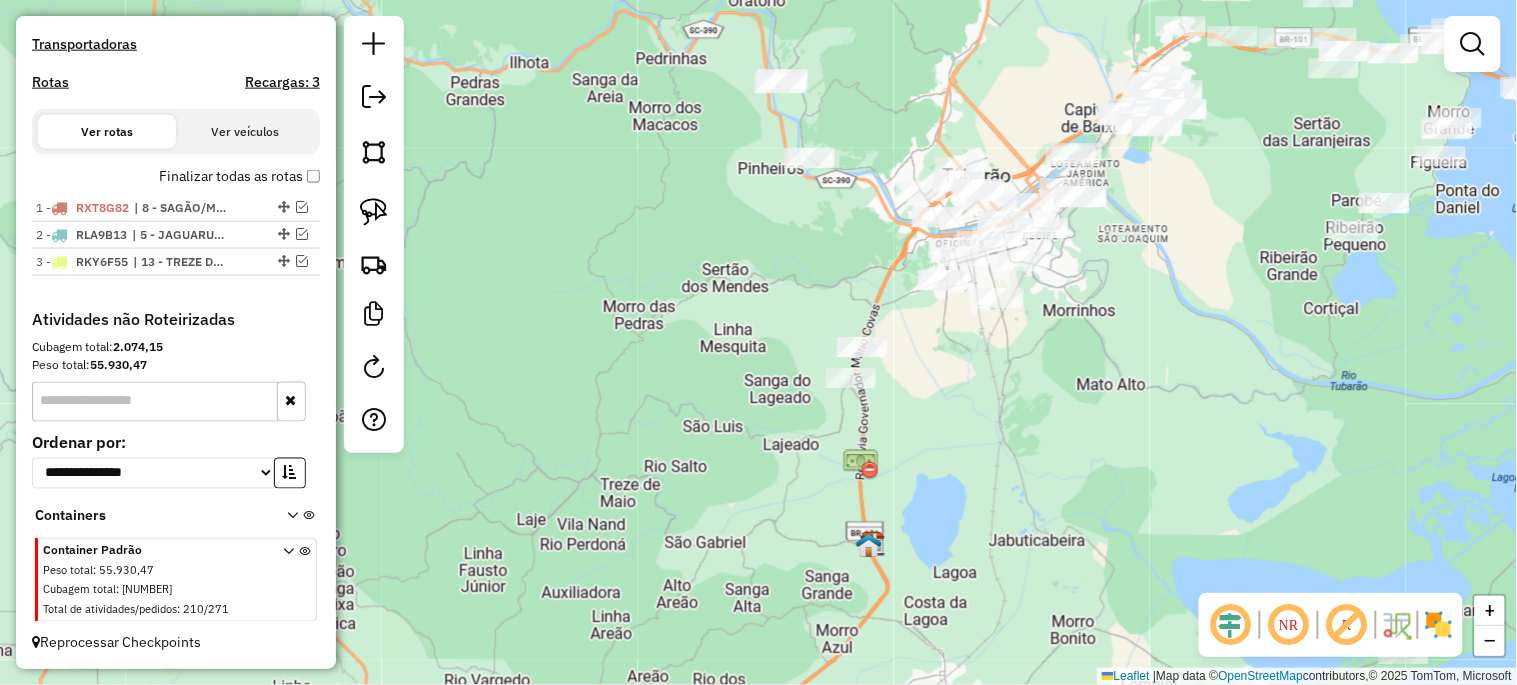 drag, startPoint x: 810, startPoint y: 220, endPoint x: 582, endPoint y: 526, distance: 381.6019 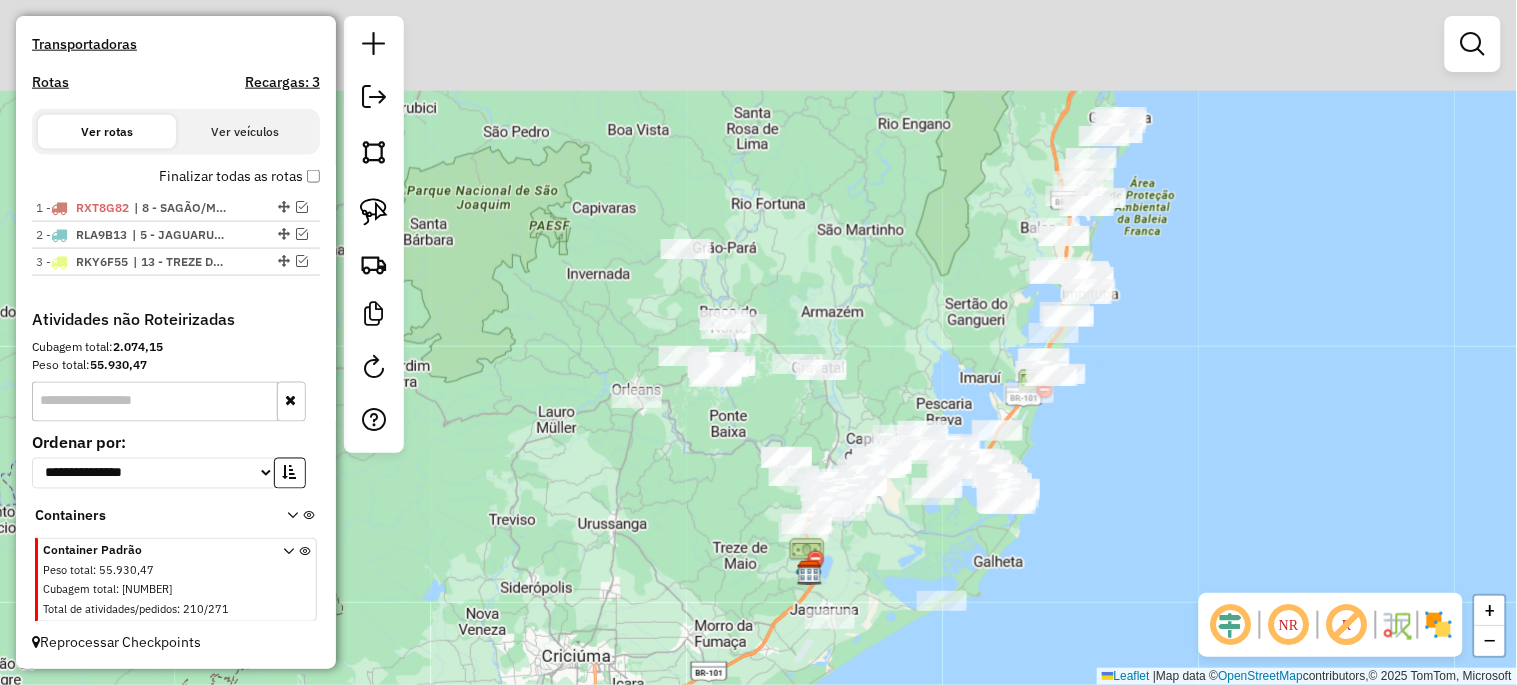 drag, startPoint x: 808, startPoint y: 407, endPoint x: 823, endPoint y: 417, distance: 18.027756 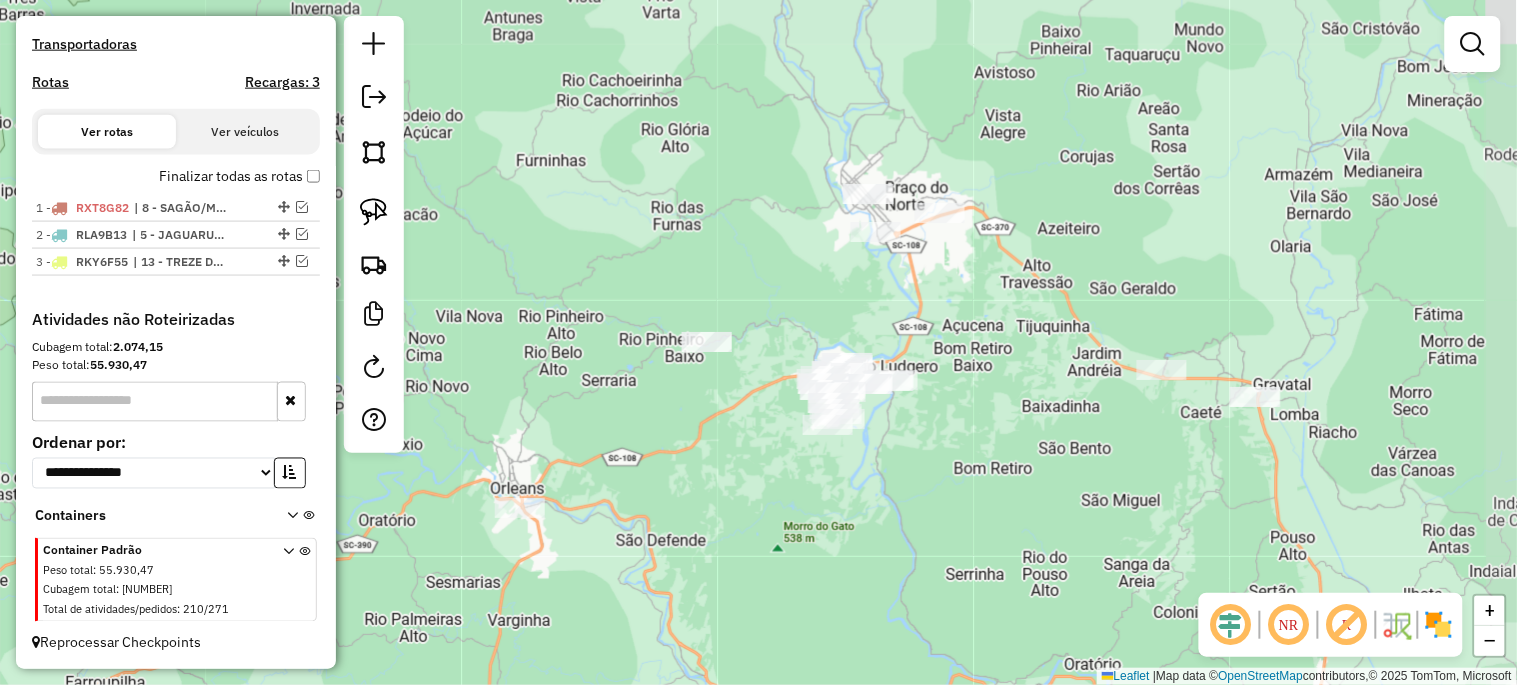 drag, startPoint x: 761, startPoint y: 302, endPoint x: 468, endPoint y: 374, distance: 301.71677 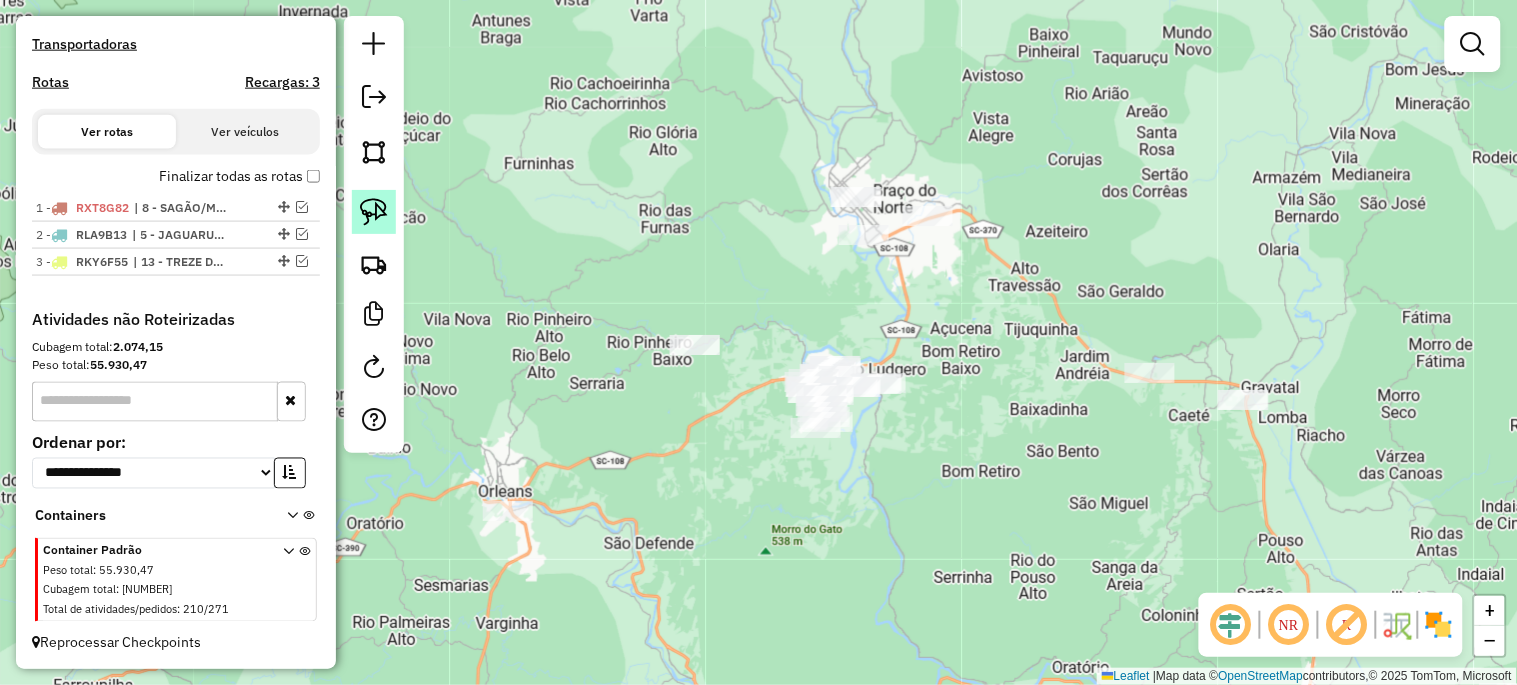 click 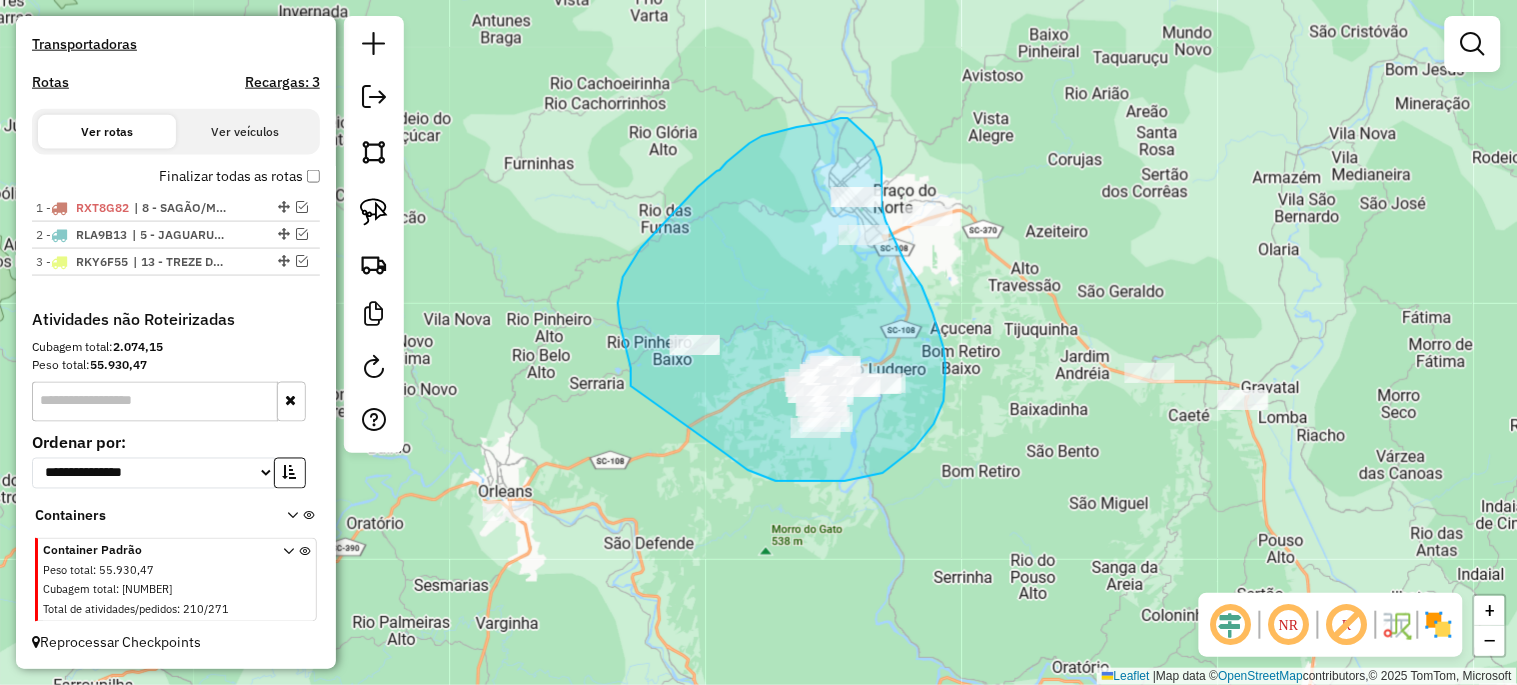drag, startPoint x: 628, startPoint y: 352, endPoint x: 725, endPoint y: 453, distance: 140.0357 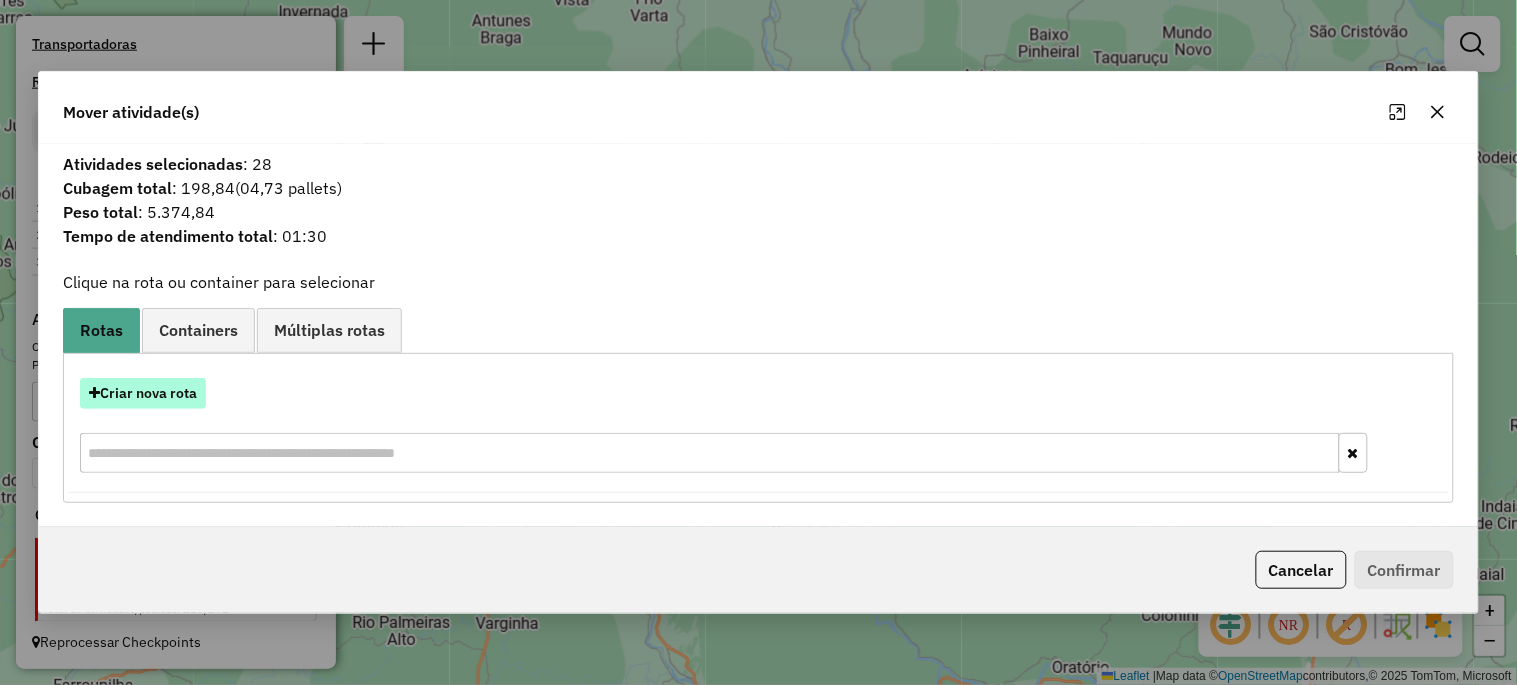 click on "Criar nova rota" at bounding box center [143, 393] 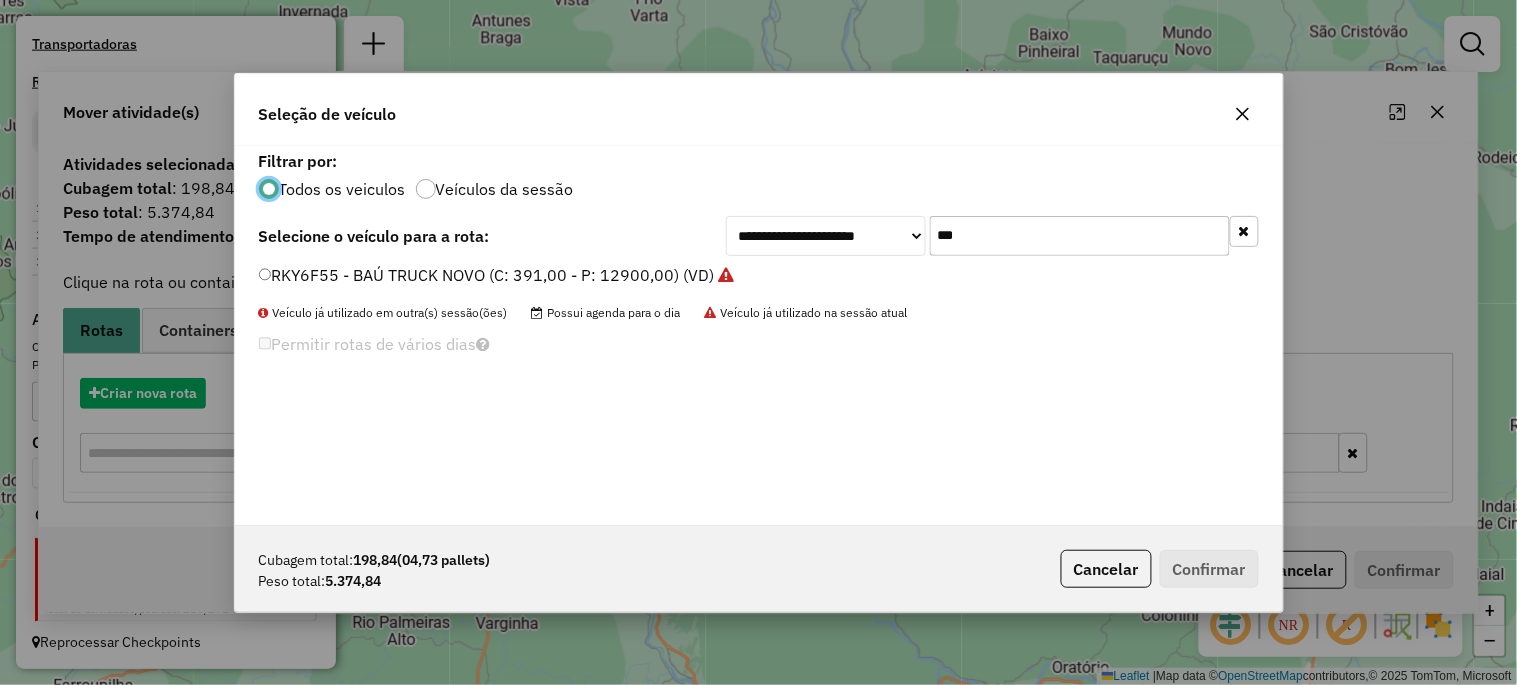 scroll, scrollTop: 11, scrollLeft: 5, axis: both 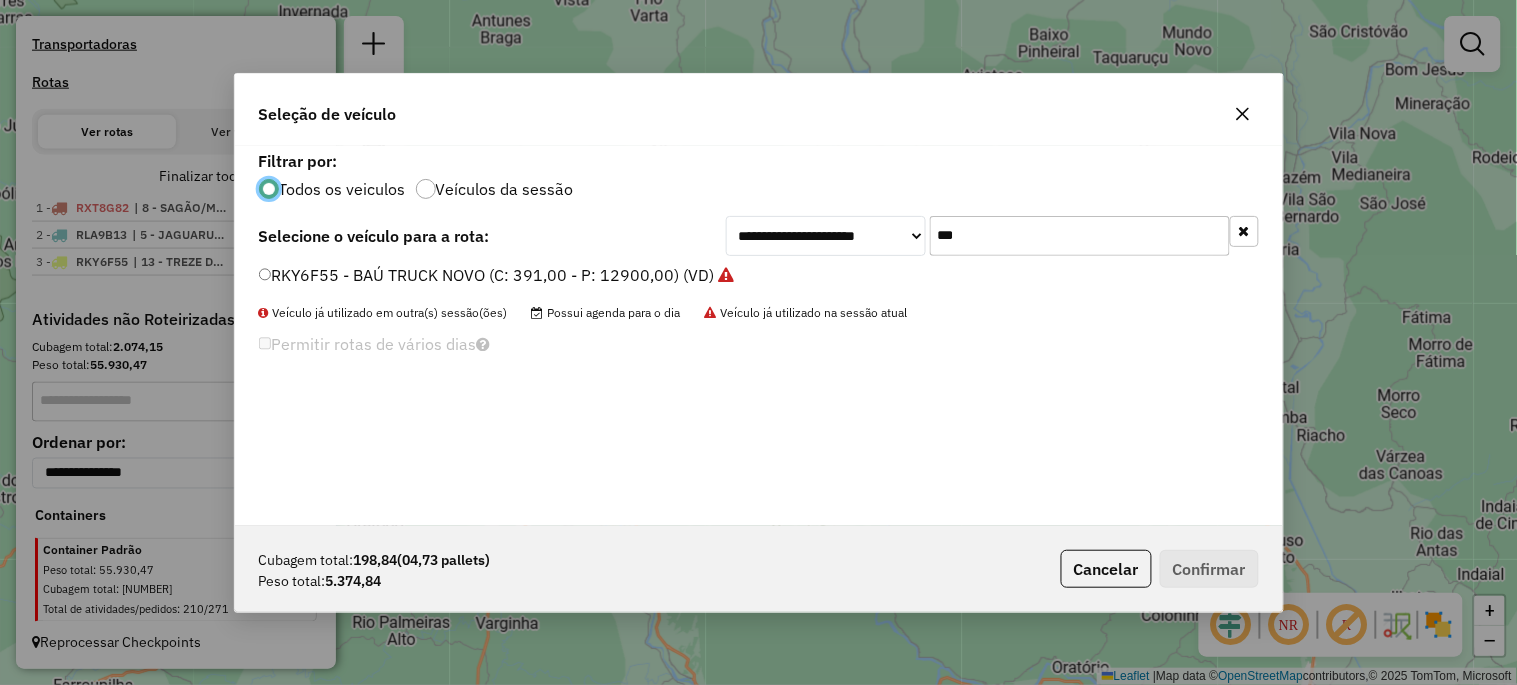 click on "***" 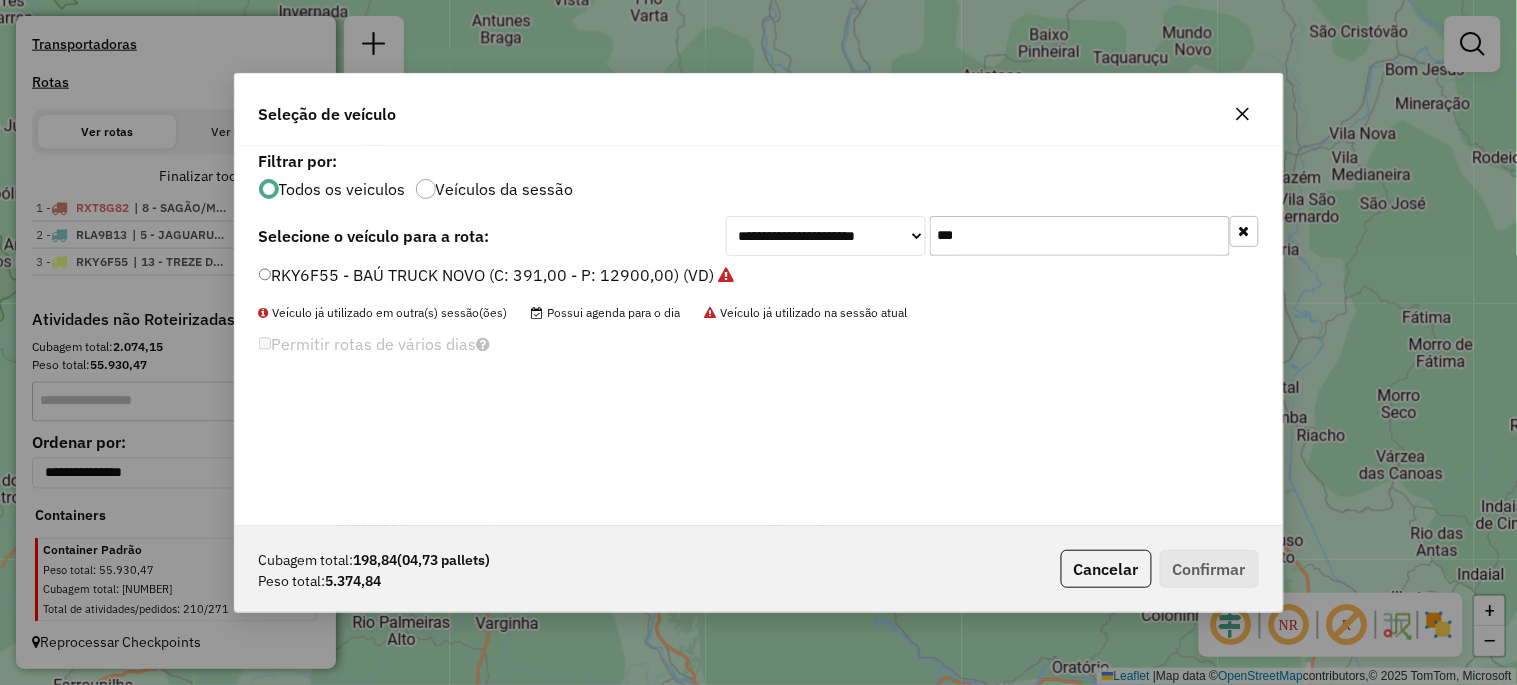 click on "***" 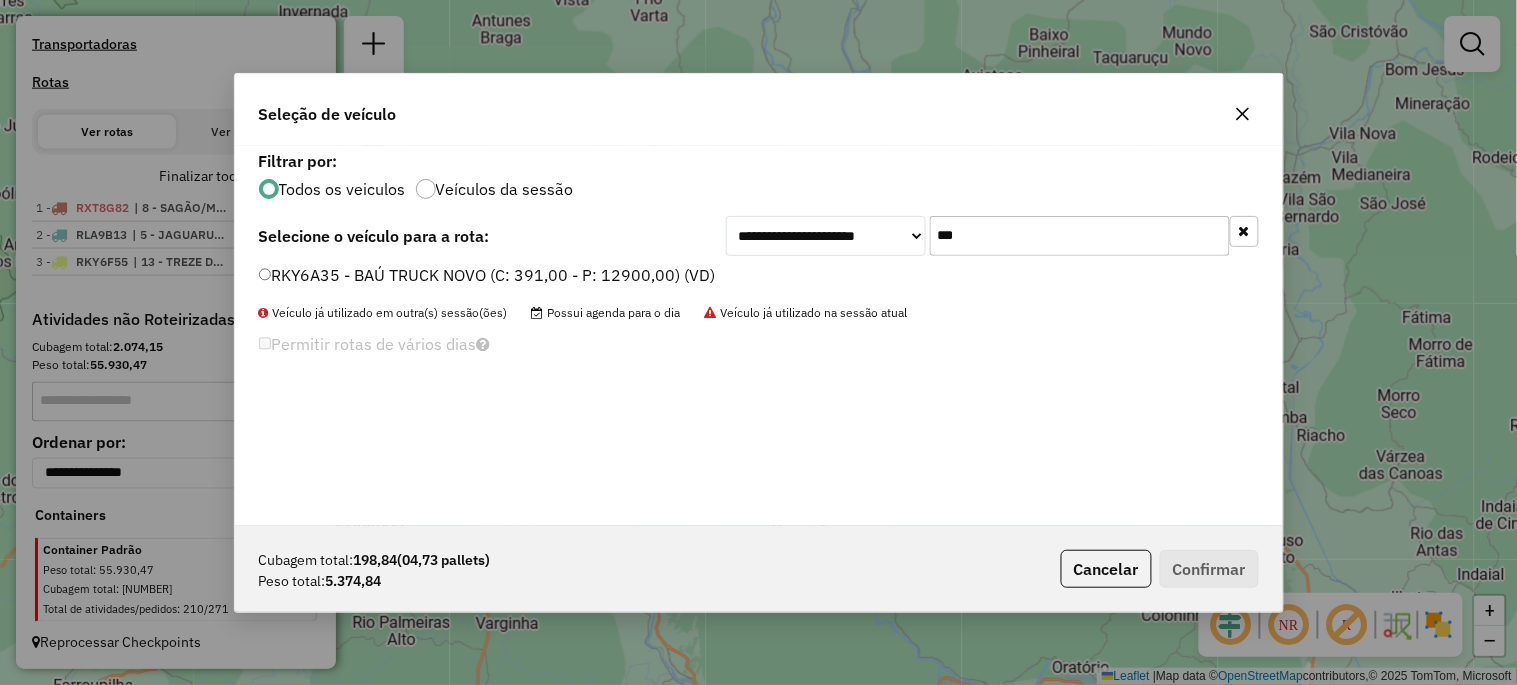 type on "***" 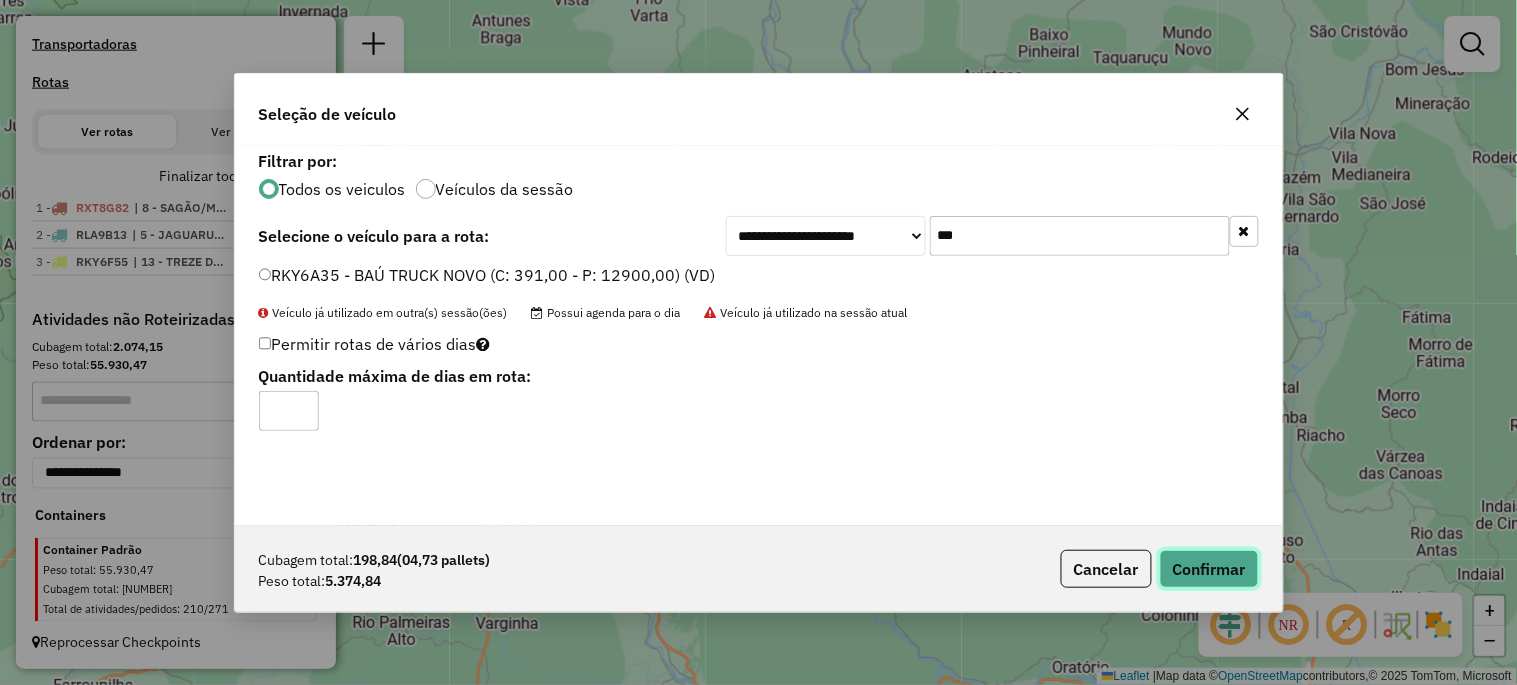 click on "Confirmar" 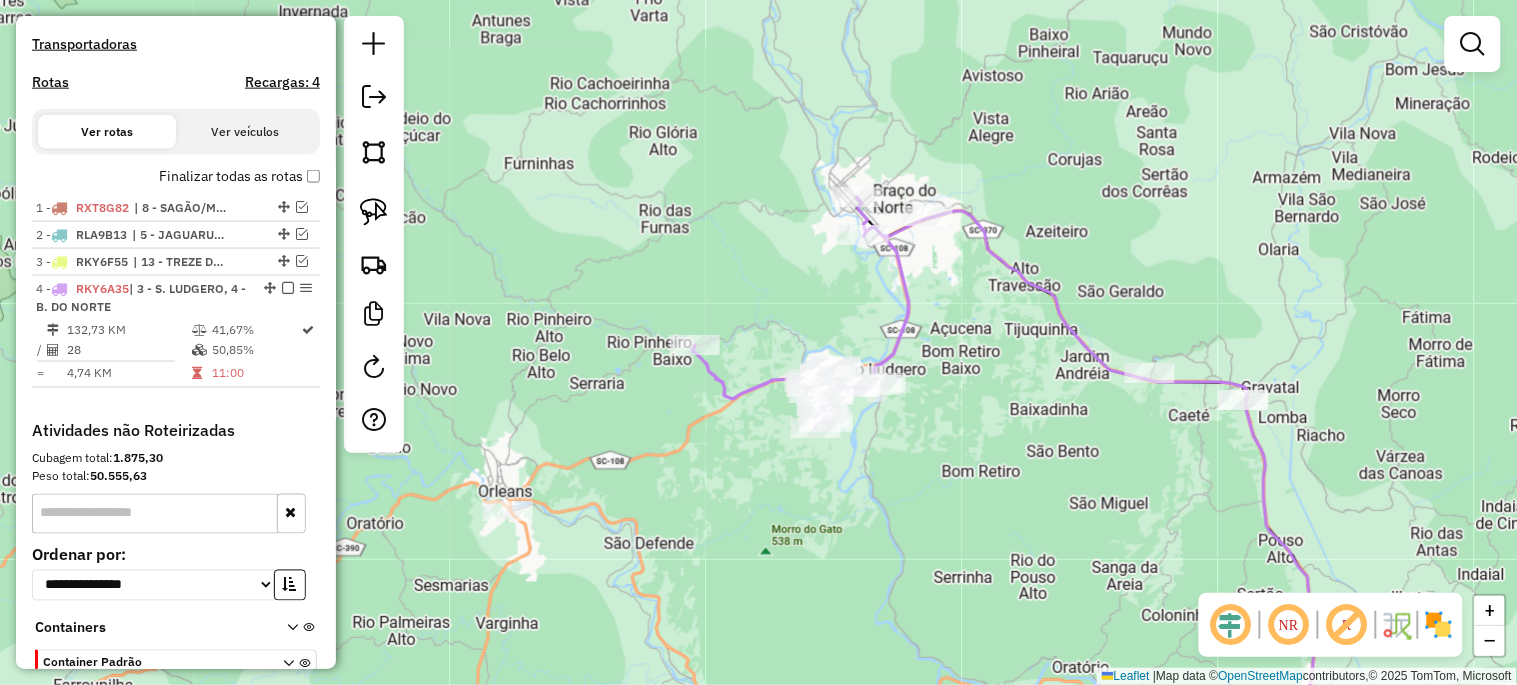 scroll, scrollTop: 725, scrollLeft: 0, axis: vertical 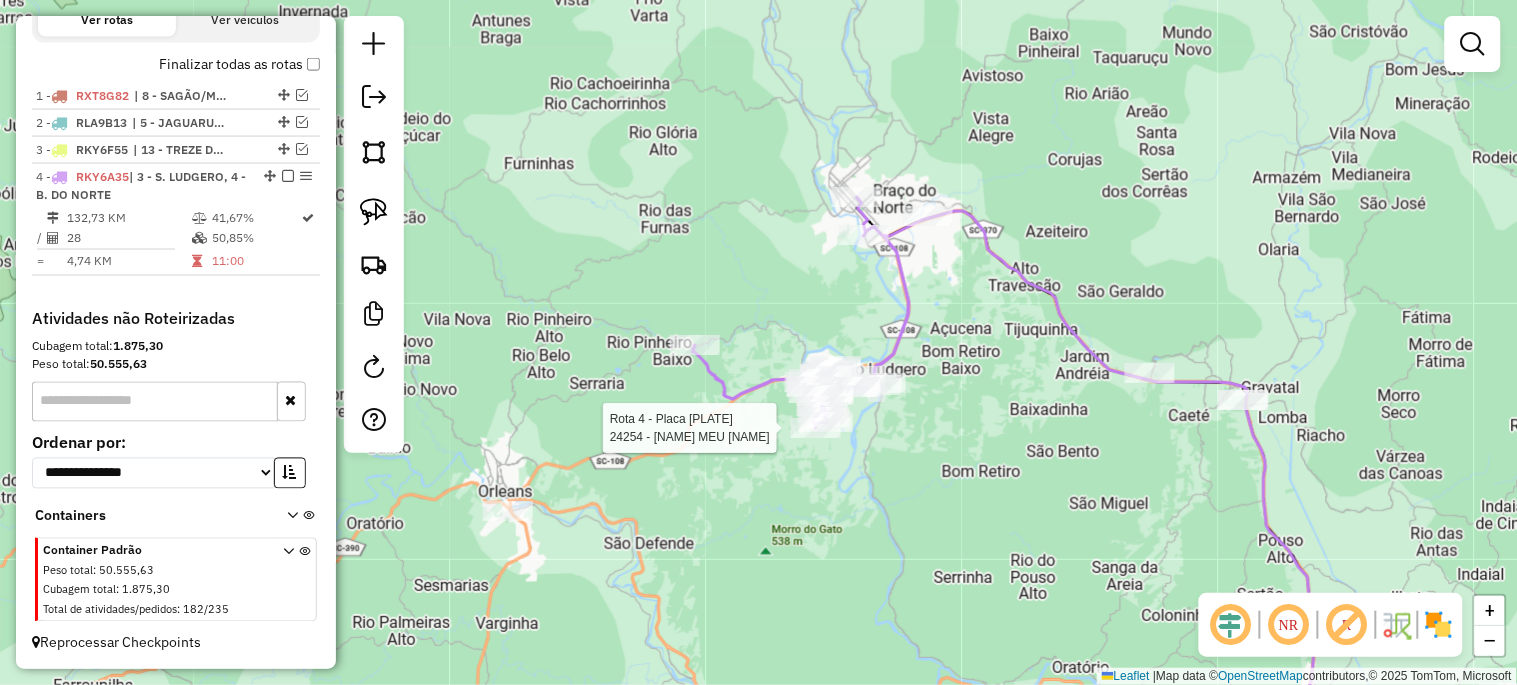 select on "*********" 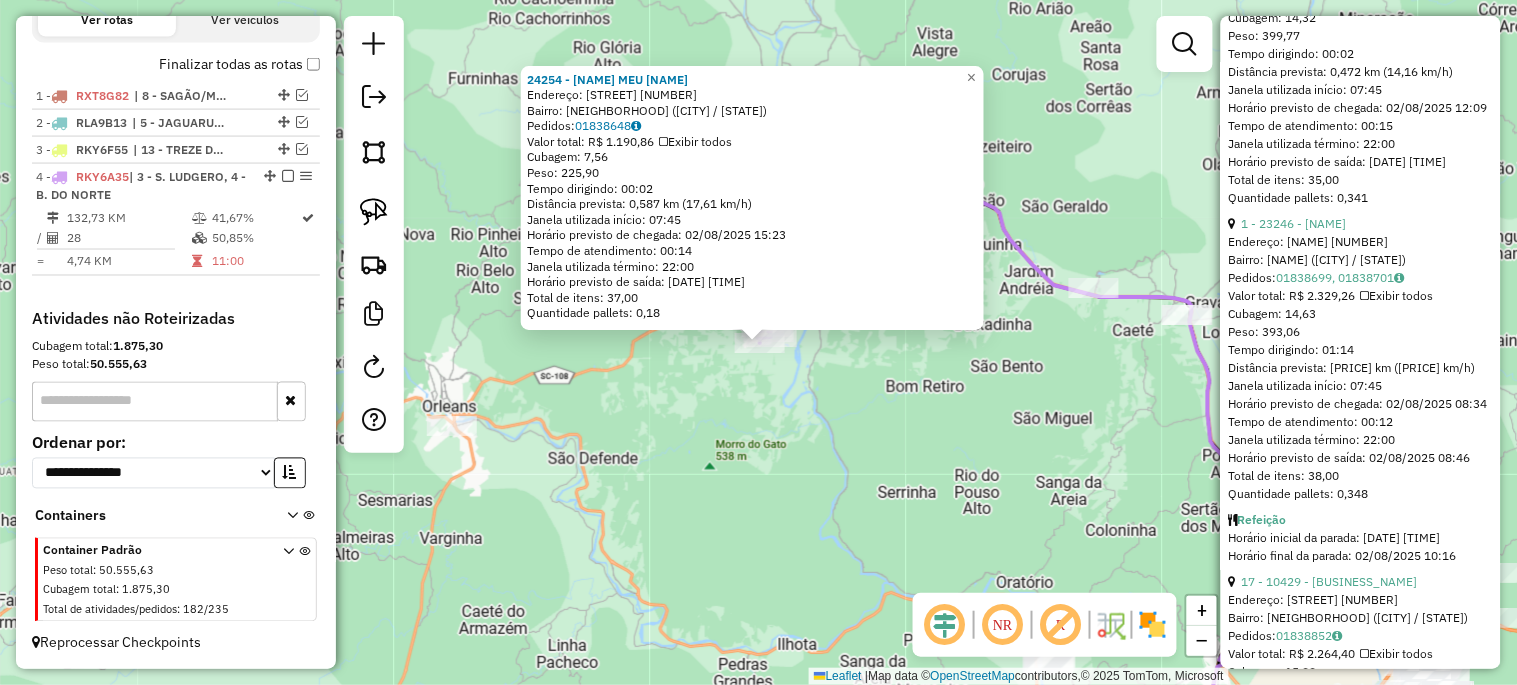 scroll, scrollTop: 1481, scrollLeft: 0, axis: vertical 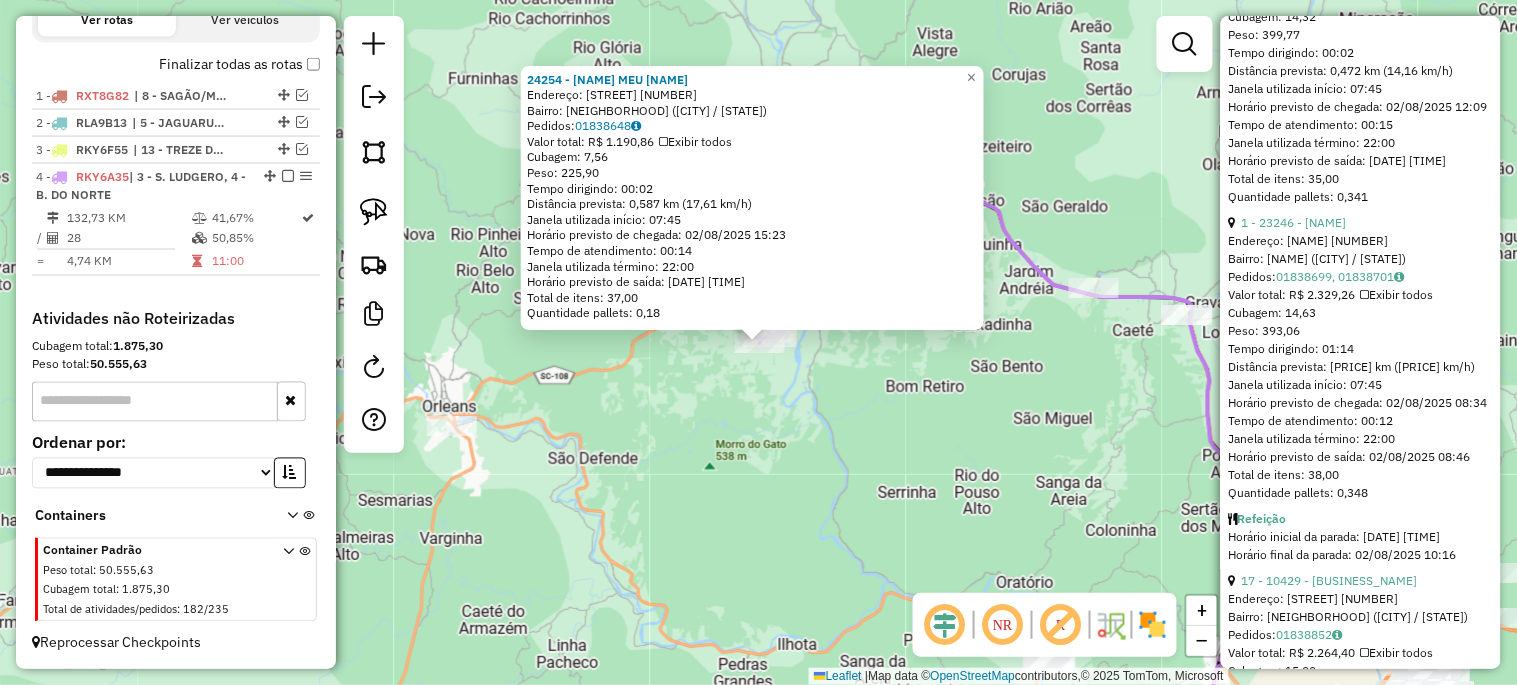 click on "24254 - [NAME]  Endereço:  RUA ANDREIA WEBER 305   Bairro: CENTRO ([CITY] / [SC])   Pedidos:  01838648   Valor total: R$ 1.190,86   Exibir todos   Cubagem: 7,56  Peso: 225,90  Tempo dirigindo: 00:02   Distância prevista: 0,587 km (17,61 km/h)   Janela utilizada início: 07:45   Horário previsto de chegada: 02/08/2025 15:23   Tempo de atendimento: 00:14   Janela utilizada término: 22:00   Horário previsto de saída: 02/08/2025 15:37   Total de itens: 37,00   Quantidade pallets: 0,18  × Janela de atendimento Grade de atendimento Capacidade Transportadoras Veículos Cliente Pedidos  Rotas Selecione os dias de semana para filtrar as janelas de atendimento  Seg   Ter   Qua   Qui   Sex   Sáb   Dom  Informe o período da janela de atendimento: De: Até:  Filtrar exatamente a janela do cliente  Considerar janela de atendimento padrão  Selecione os dias de semana para filtrar as grades de atendimento  Seg   Ter   Qua   Qui   Sex   Sáb   Dom   Clientes fora do dia de atendimento selecionado De:" 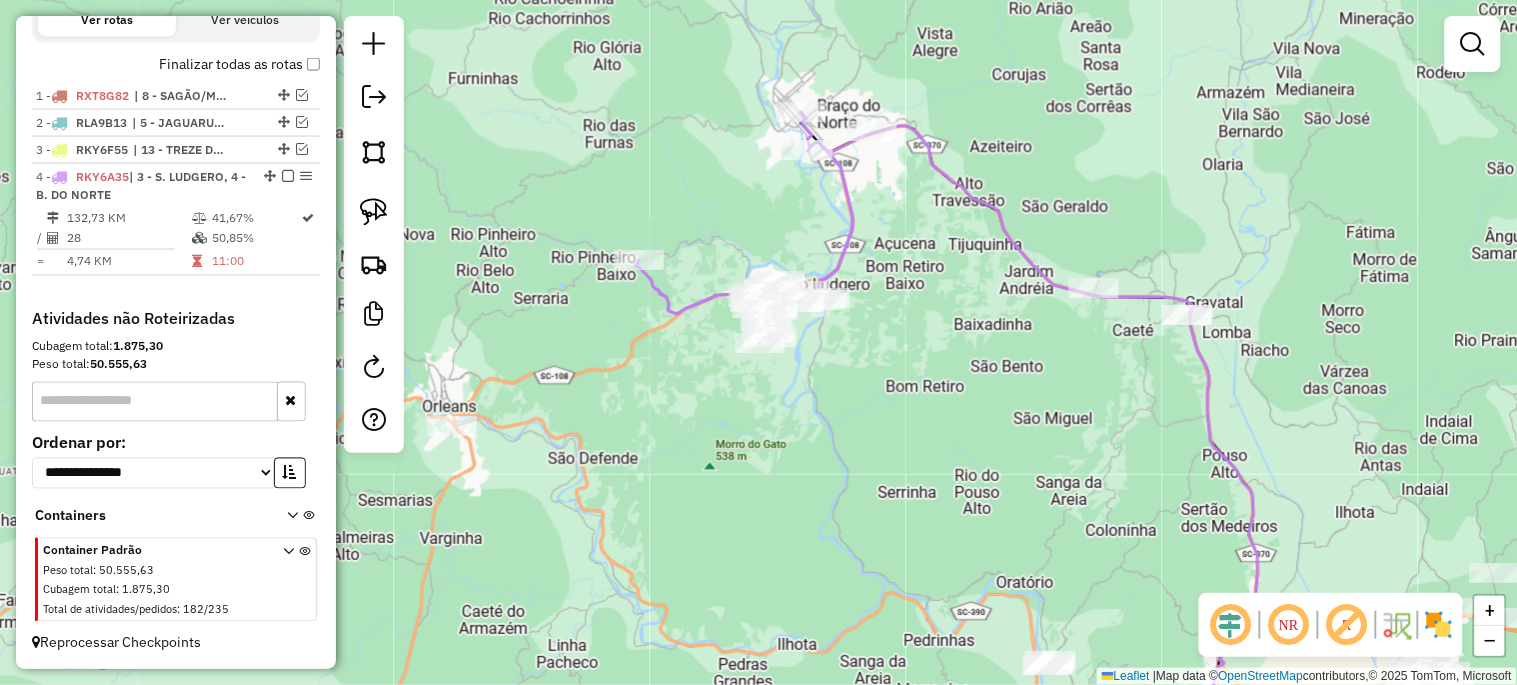 drag, startPoint x: 936, startPoint y: 397, endPoint x: 901, endPoint y: 546, distance: 153.05554 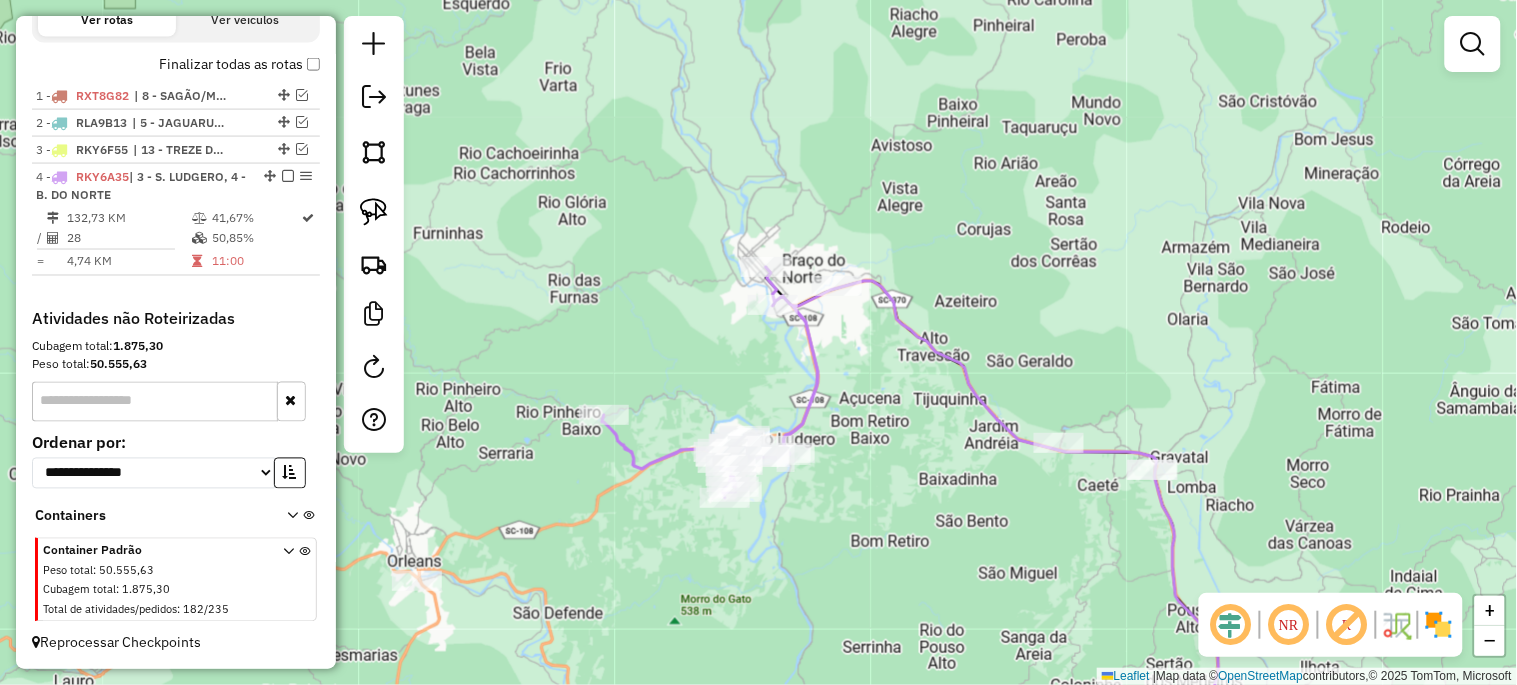 drag, startPoint x: 928, startPoint y: 470, endPoint x: 926, endPoint y: 554, distance: 84.0238 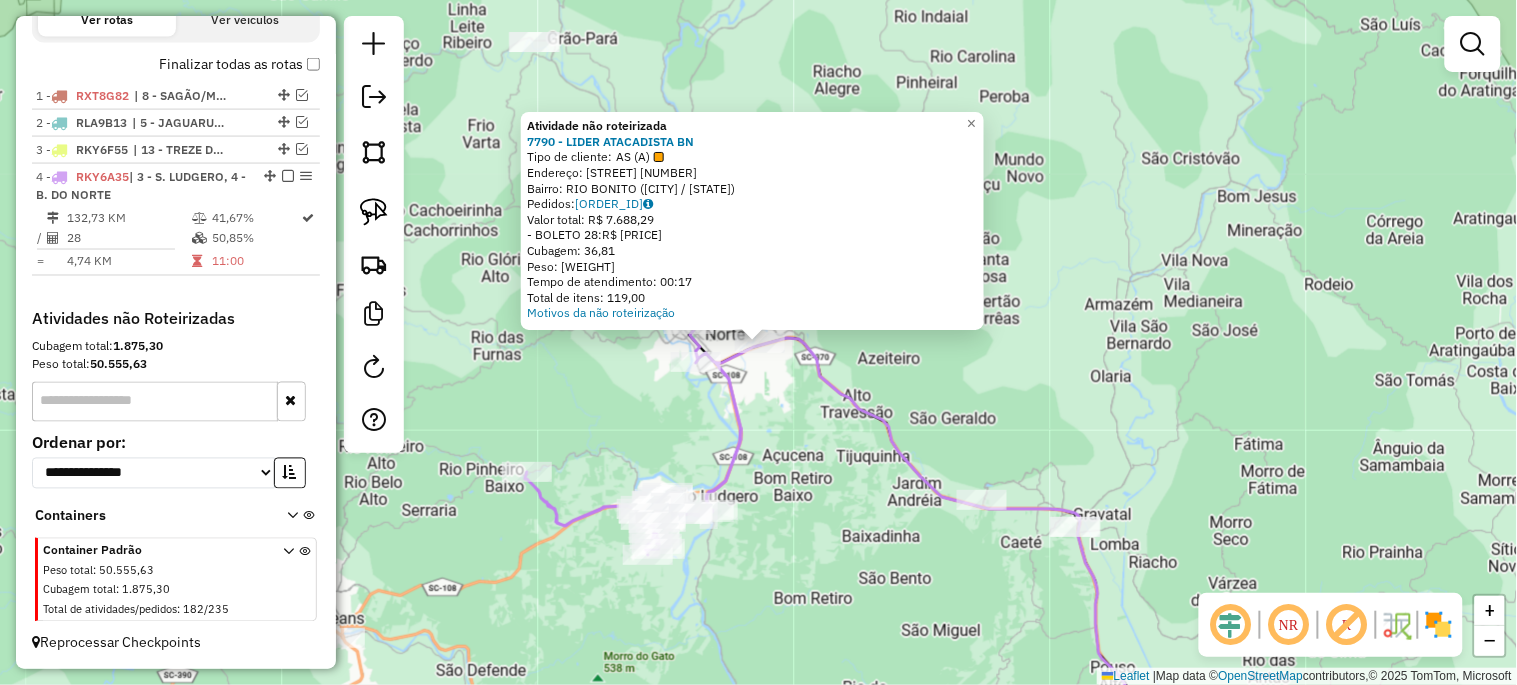 click on "Atividade não roteirizada 7790 - LIDER ATACADISTA BN  Tipo de cliente:   AS (A)   Endereço:  [NUMBER] [STREET]   Bairro: [CITY] ([CITY] / [STATE])   Pedidos:  01837715   Valor total: R$ 7.688,29   - BOLETO 28:  R$ 7.688,29   Cubagem: 36,81   Peso: 912,61   Tempo de atendimento: 00:17   Total de itens: 119,00  Motivos da não roteirização × Janela de atendimento Grade de atendimento Capacidade Transportadoras Veículos Cliente Pedidos  Rotas Selecione os dias de semana para filtrar as janelas de atendimento  Seg   Ter   Qua   Qui   Sex   Sáb   Dom  Informe o período da janela de atendimento: De: Até:  Filtrar exatamente a janela do cliente  Considerar janela de atendimento padrão  Selecione os dias de semana para filtrar as grades de atendimento  Seg   Ter   Qua   Qui   Sex   Sáb   Dom   Considerar clientes sem dia de atendimento cadastrado  Clientes fora do dia de atendimento selecionado Filtrar as atividades entre os valores definidos abaixo:  Peso mínimo:   Peso máximo:   Cubagem mínima:" 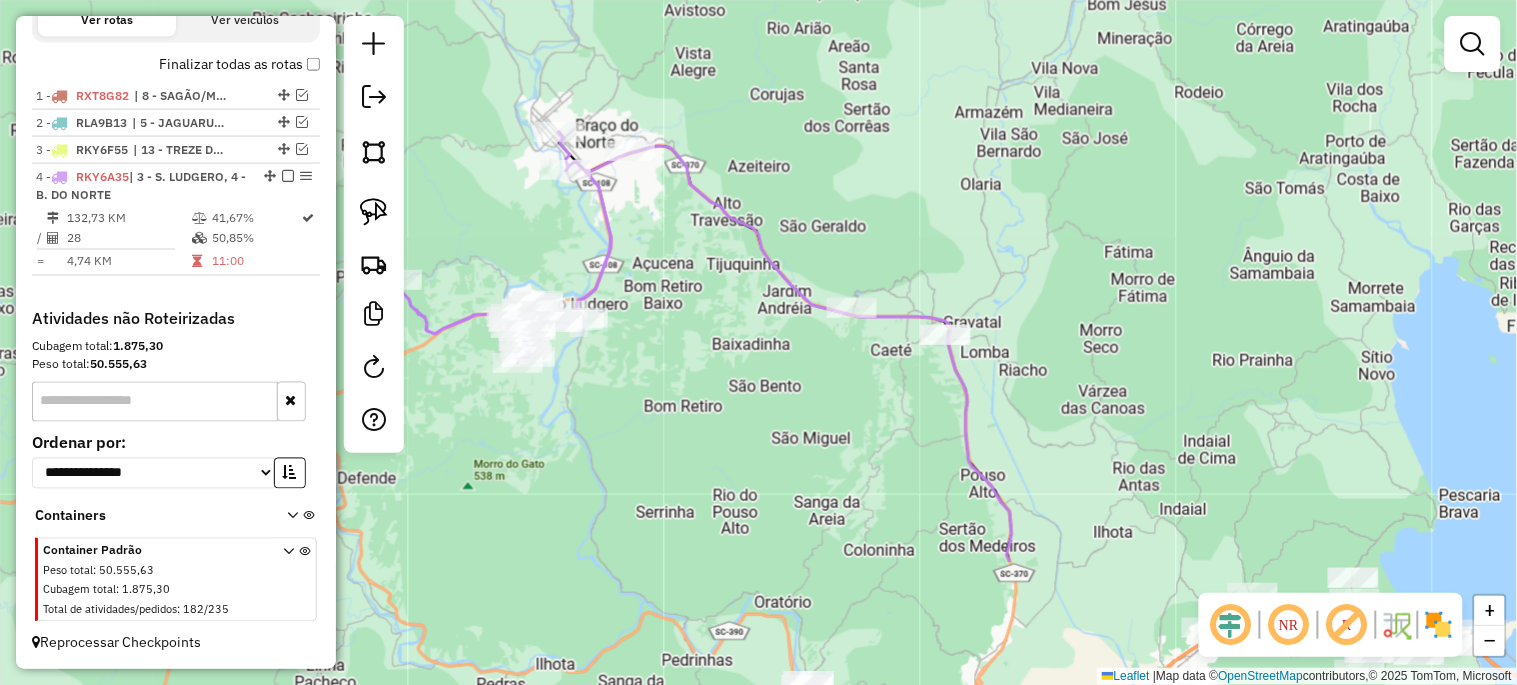 drag, startPoint x: 952, startPoint y: 590, endPoint x: 836, endPoint y: 440, distance: 189.62067 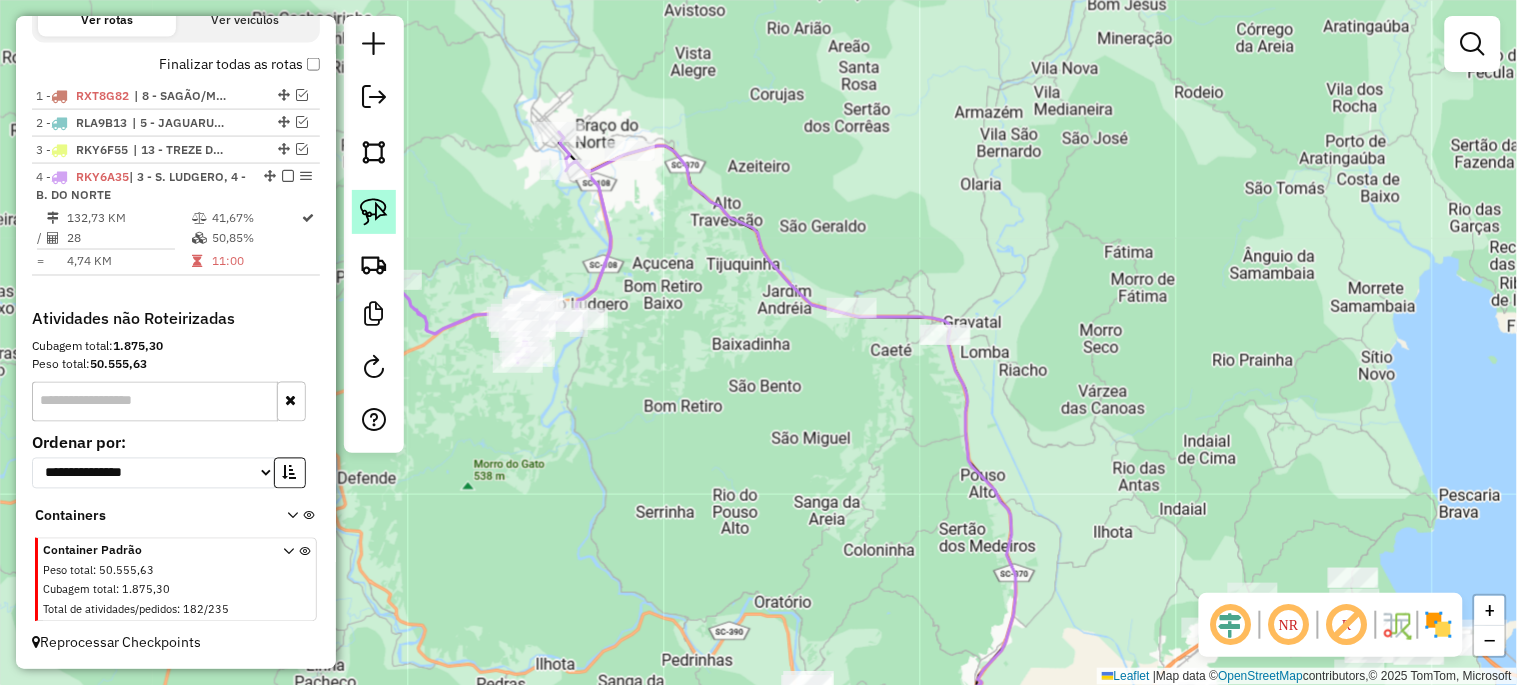 click 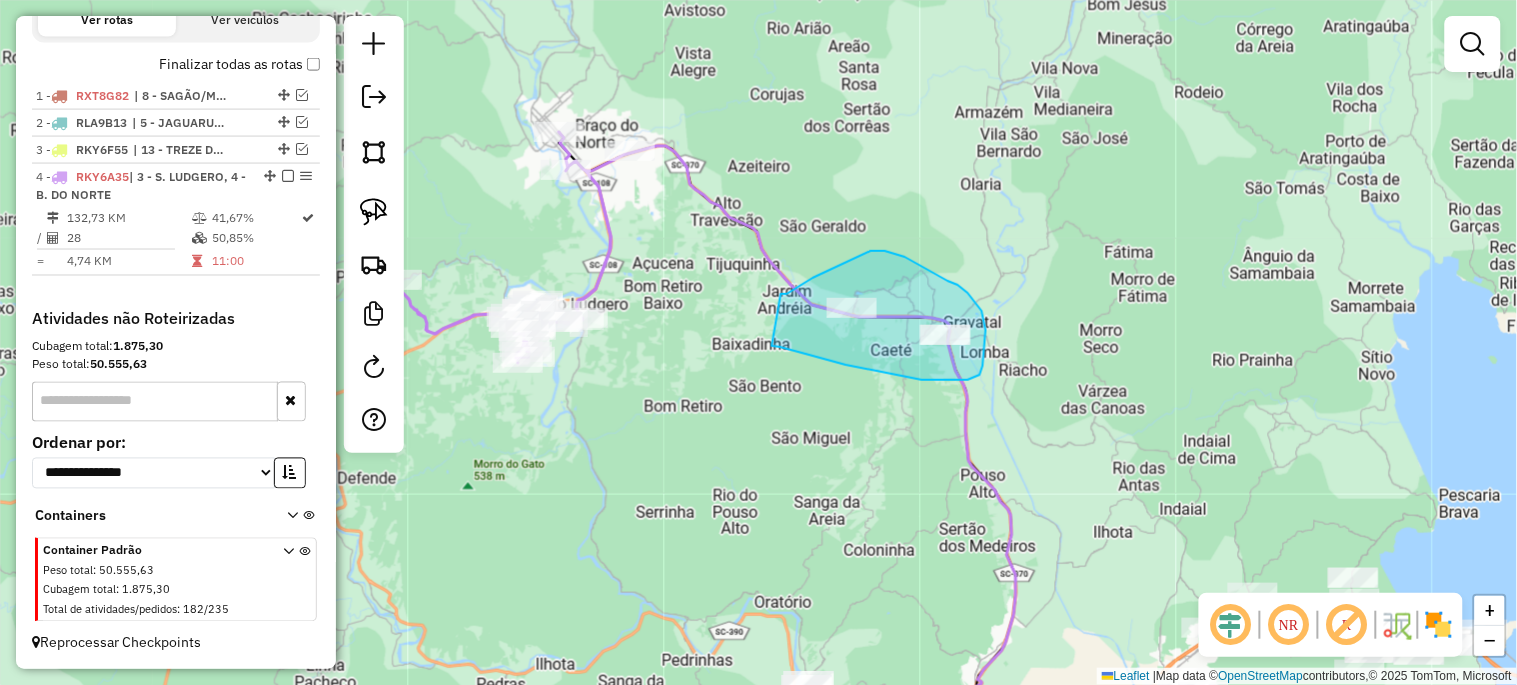 drag, startPoint x: 811, startPoint y: 280, endPoint x: 772, endPoint y: 346, distance: 76.66159 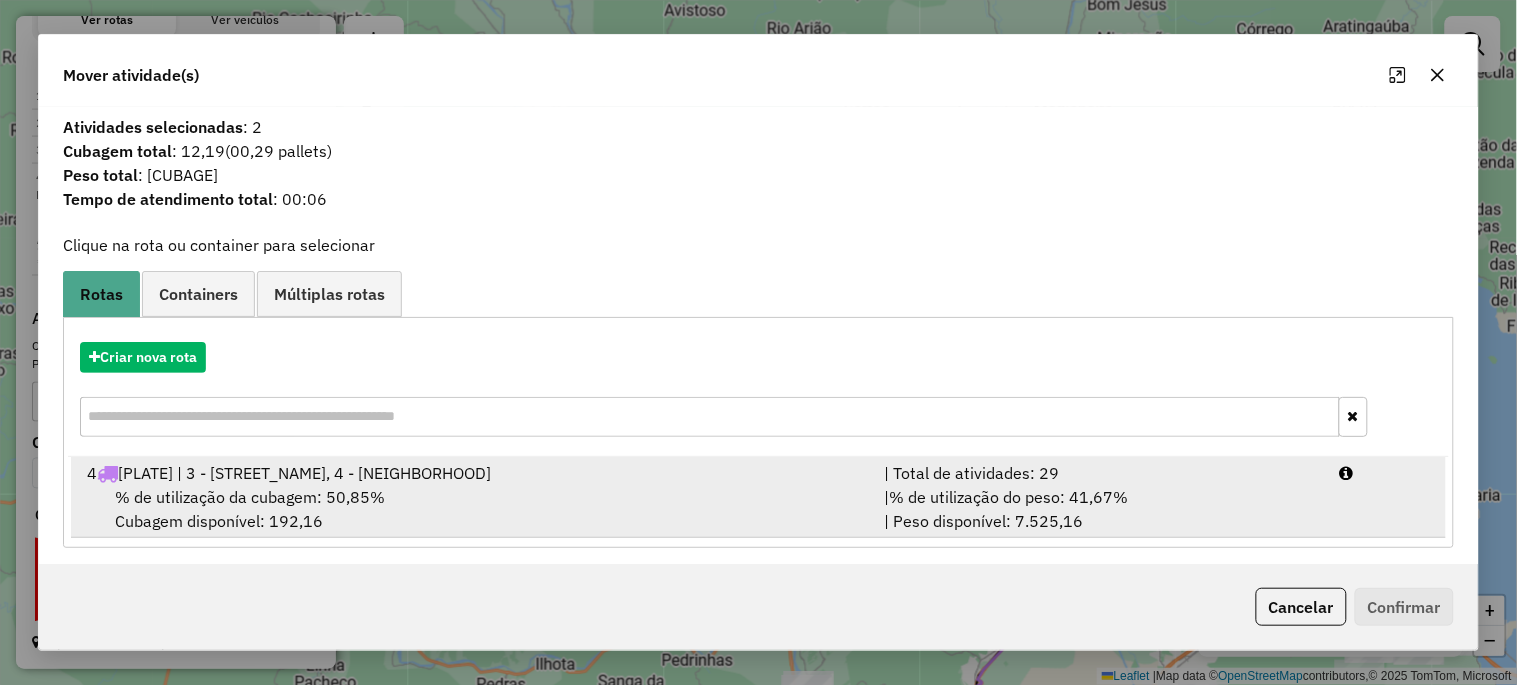 click on "% de utilização da cubagem: 50,85%" at bounding box center [250, 497] 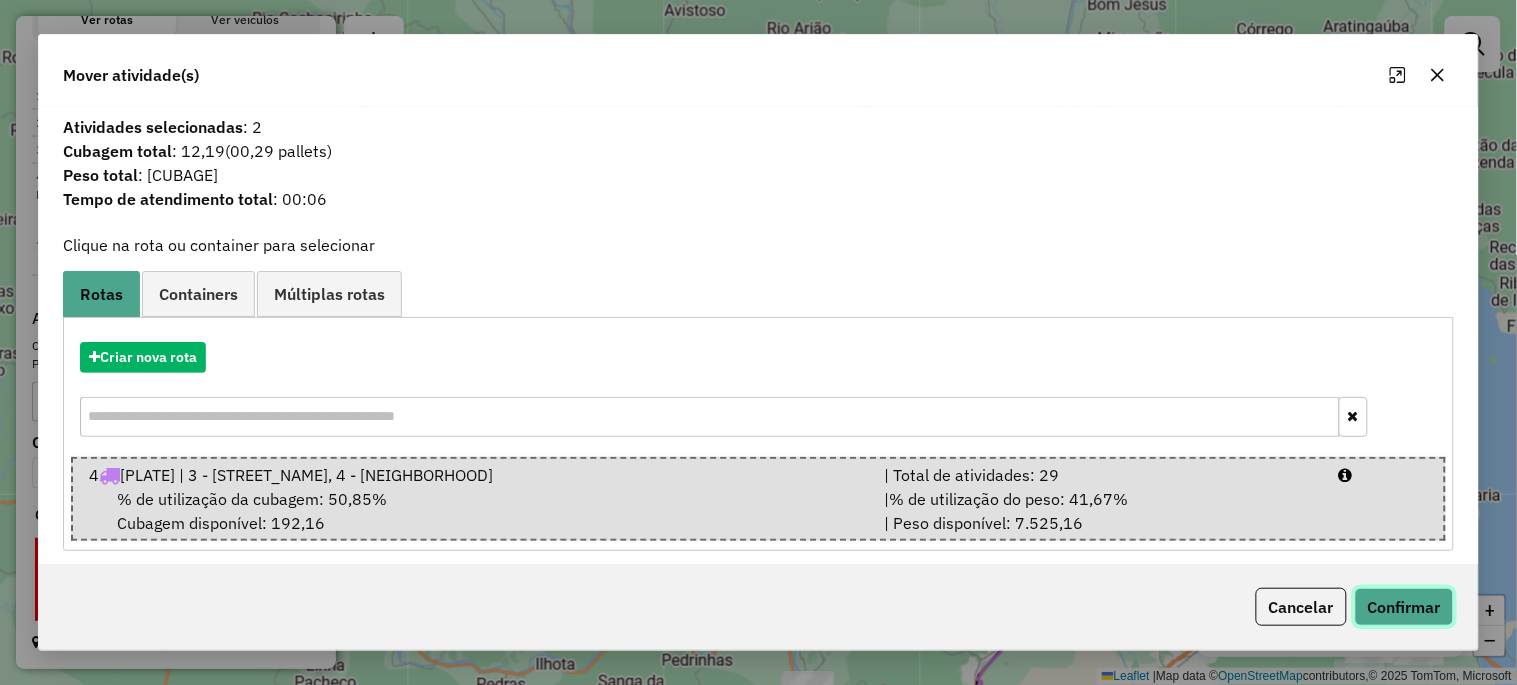 click on "Confirmar" 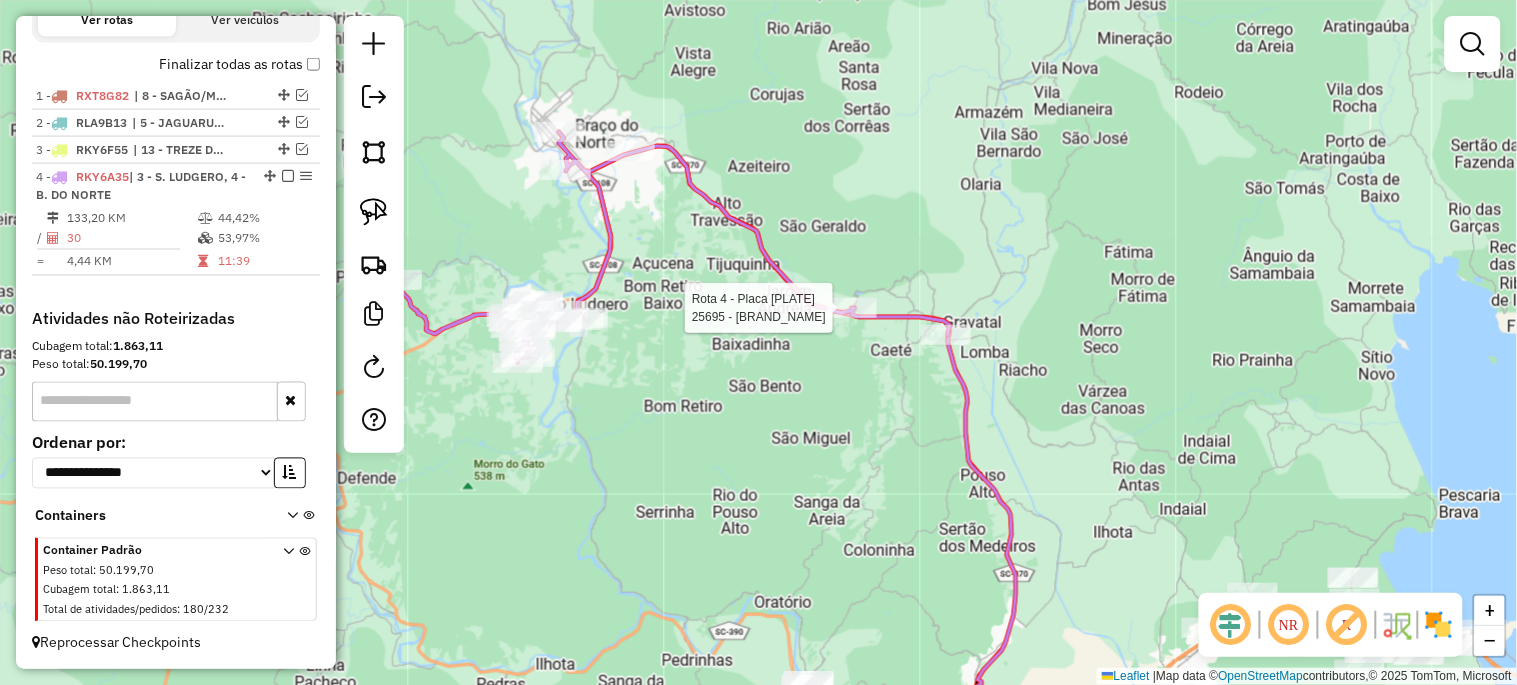 select on "*********" 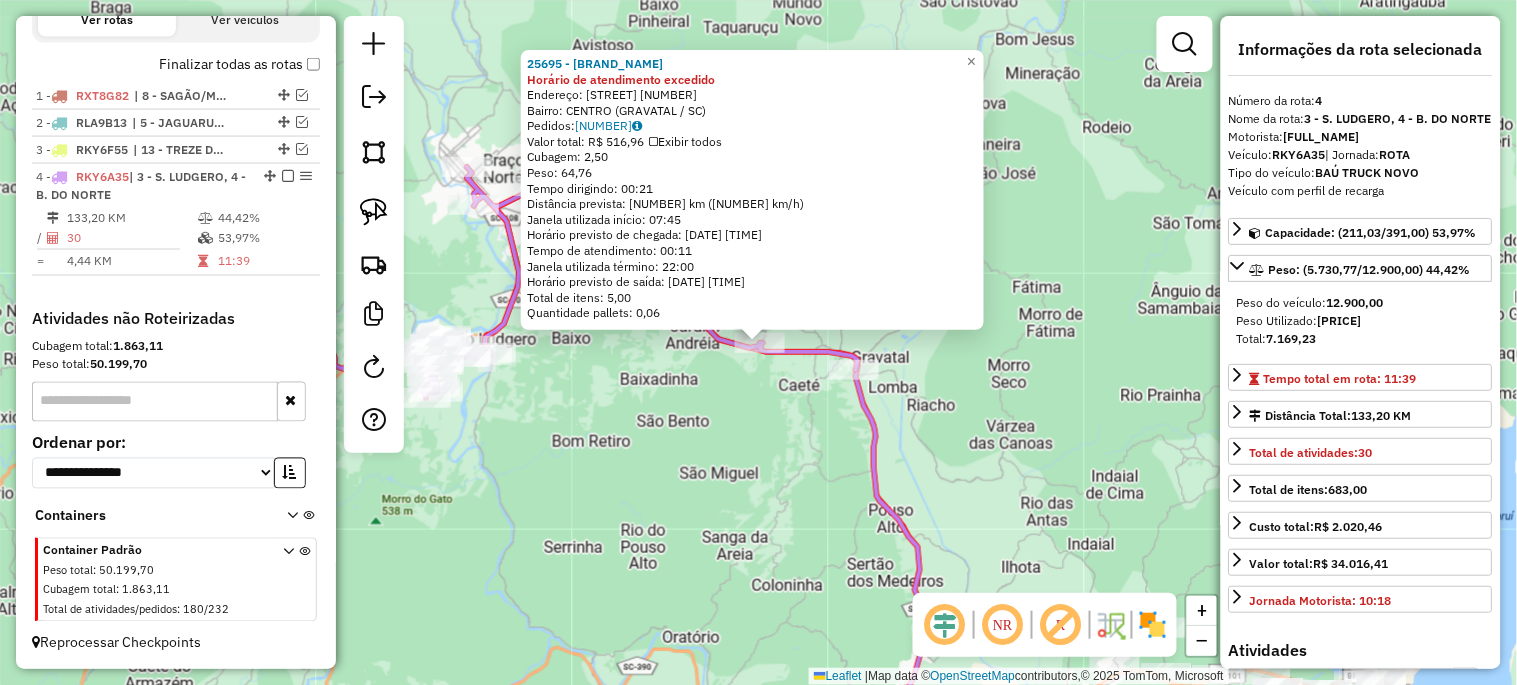 click on "[NUMBER] - VAI DE CAMARAO Horário de atendimento excedido  Endereço:  [STREET] [NUMBER]   Bairro: [CITY] ([CITY] / [STATE])   Pedidos:  [ORDER_ID]   Valor total: R$ 516,96   Exibir todos   Cubagem: 2,50  Peso: 64,76  Tempo dirigindo: 00:21   Distância prevista: 13,691 km (39,12 km/h)   Janela utilizada início: 07:45   Horário previsto de chegada: 02/08/2025 17:32   Tempo de atendimento: 00:11   Janela utilizada término: 22:00   Horário previsto de saída: 02/08/2025 17:43   Total de itens: 5,00   Quantidade pallets: 0,06  × Janela de atendimento Grade de atendimento Capacidade Transportadoras Veículos Cliente Pedidos  Rotas Selecione os dias de semana para filtrar as janelas de atendimento  Seg   Ter   Qua   Qui   Sex   Sáb   Dom  Informe o período da janela de atendimento: De: Até:  Filtrar exatamente a janela do cliente  Considerar janela de atendimento padrão  Selecione os dias de semana para filtrar as grades de atendimento  Seg   Ter   Qua   Qui   Sex   Sáb   Dom   Peso mínimo:   De:   Até:" 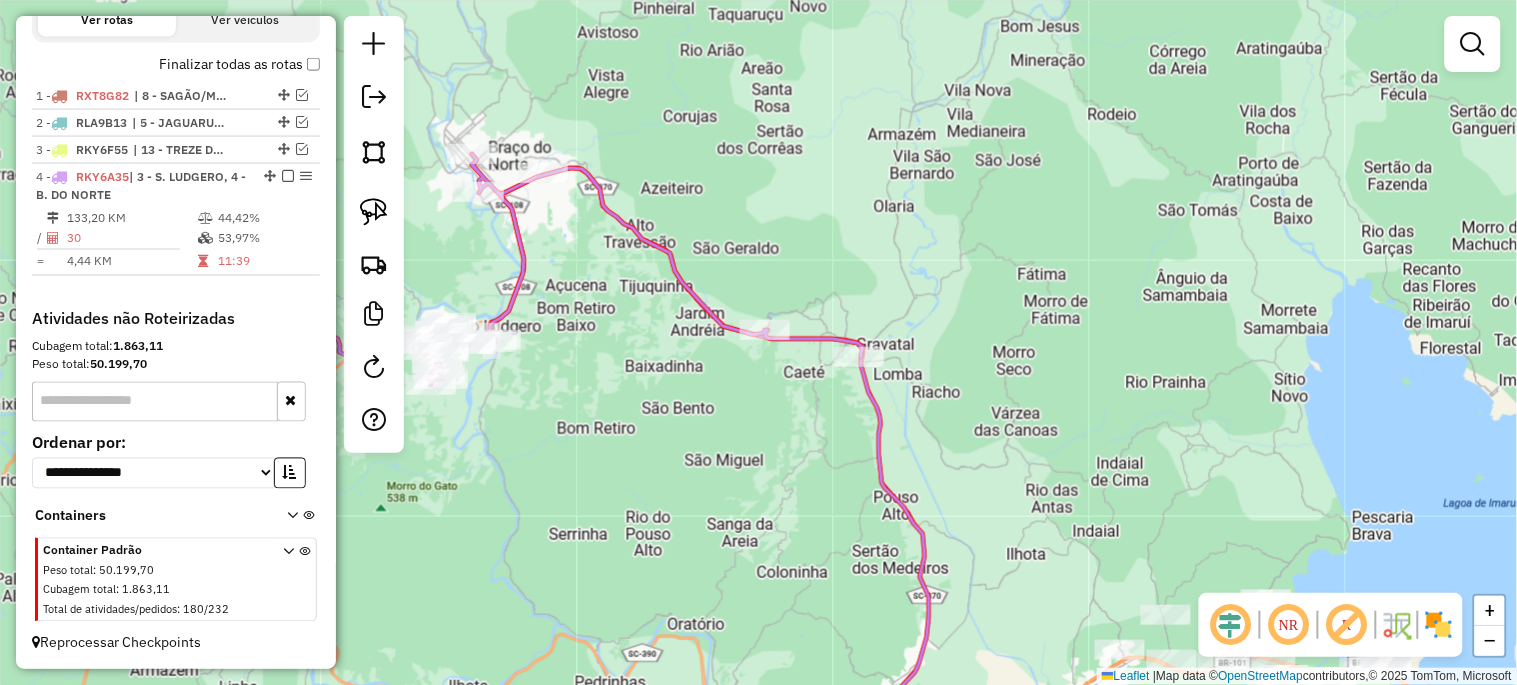 drag, startPoint x: 667, startPoint y: 495, endPoint x: 645, endPoint y: 205, distance: 290.83328 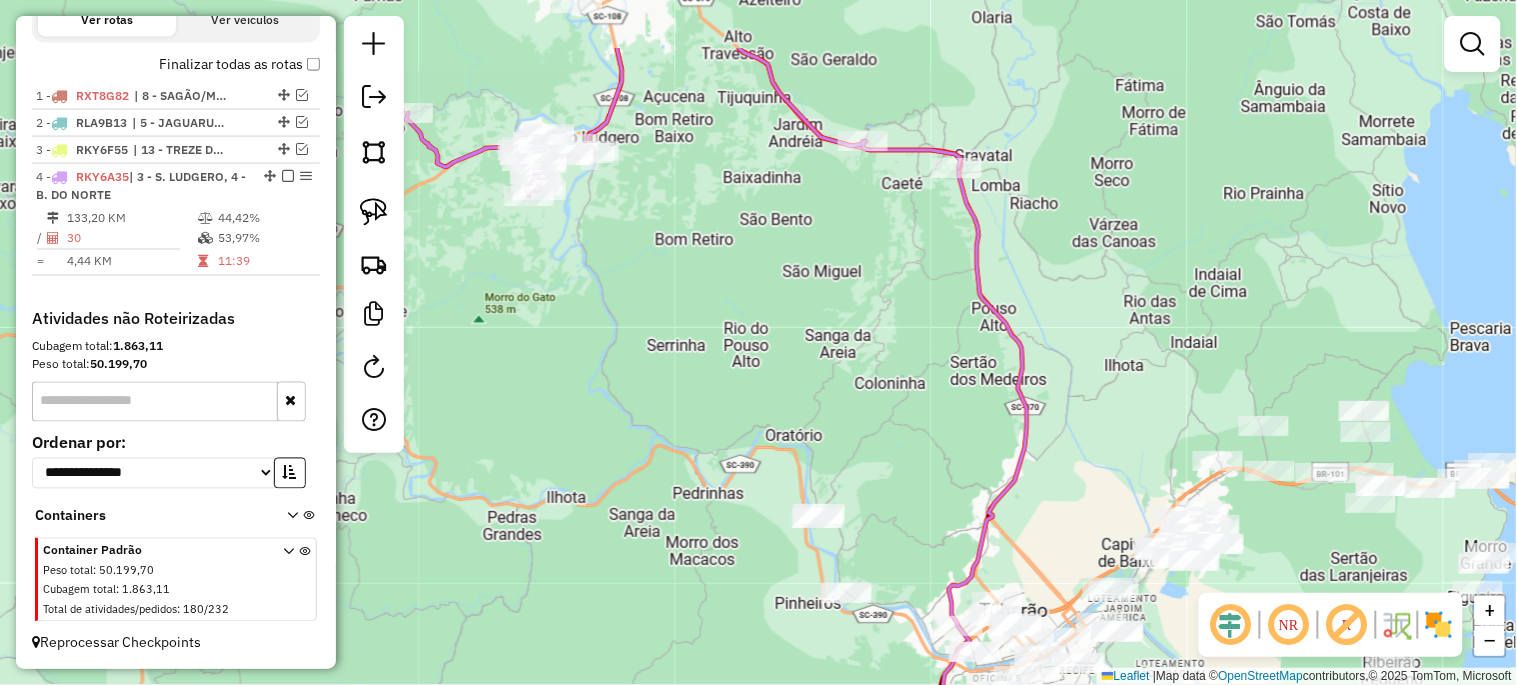 drag, startPoint x: 635, startPoint y: 253, endPoint x: 794, endPoint y: 514, distance: 305.6174 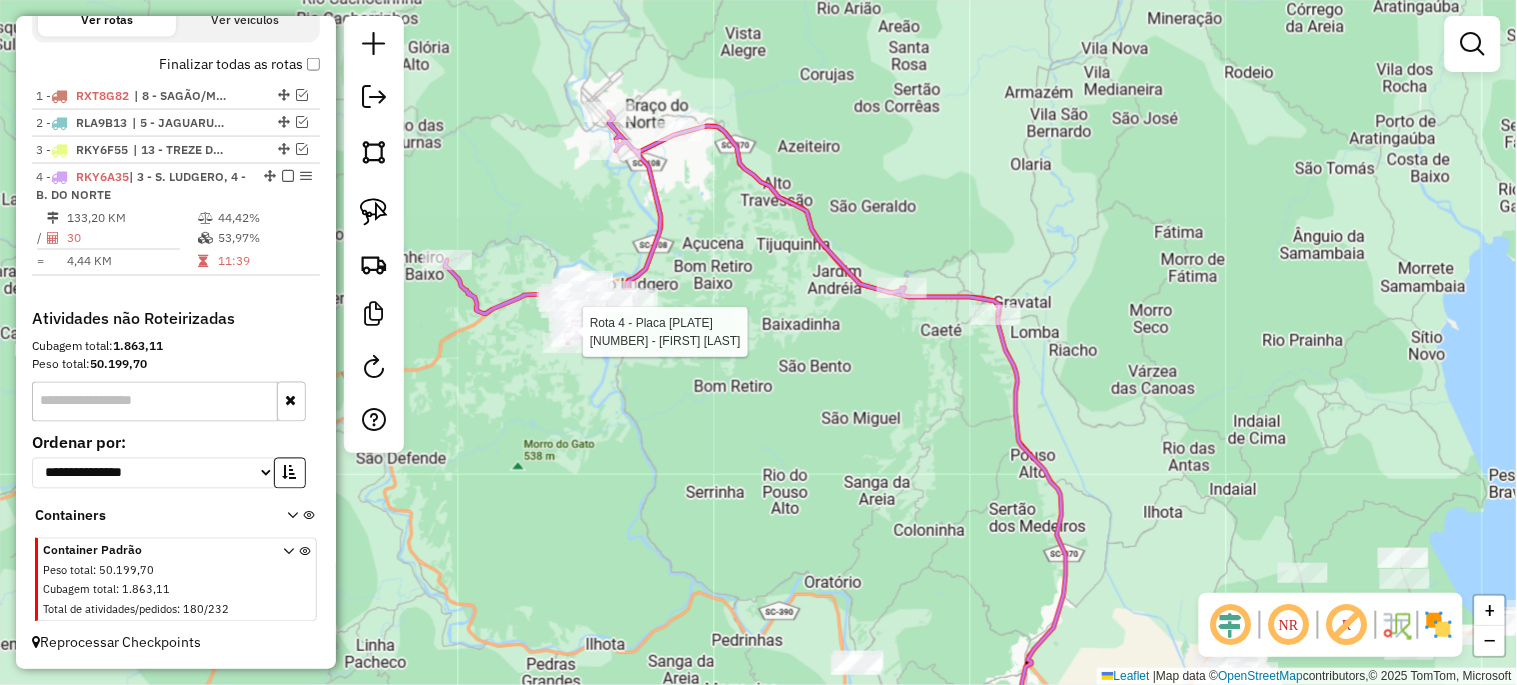 select on "*********" 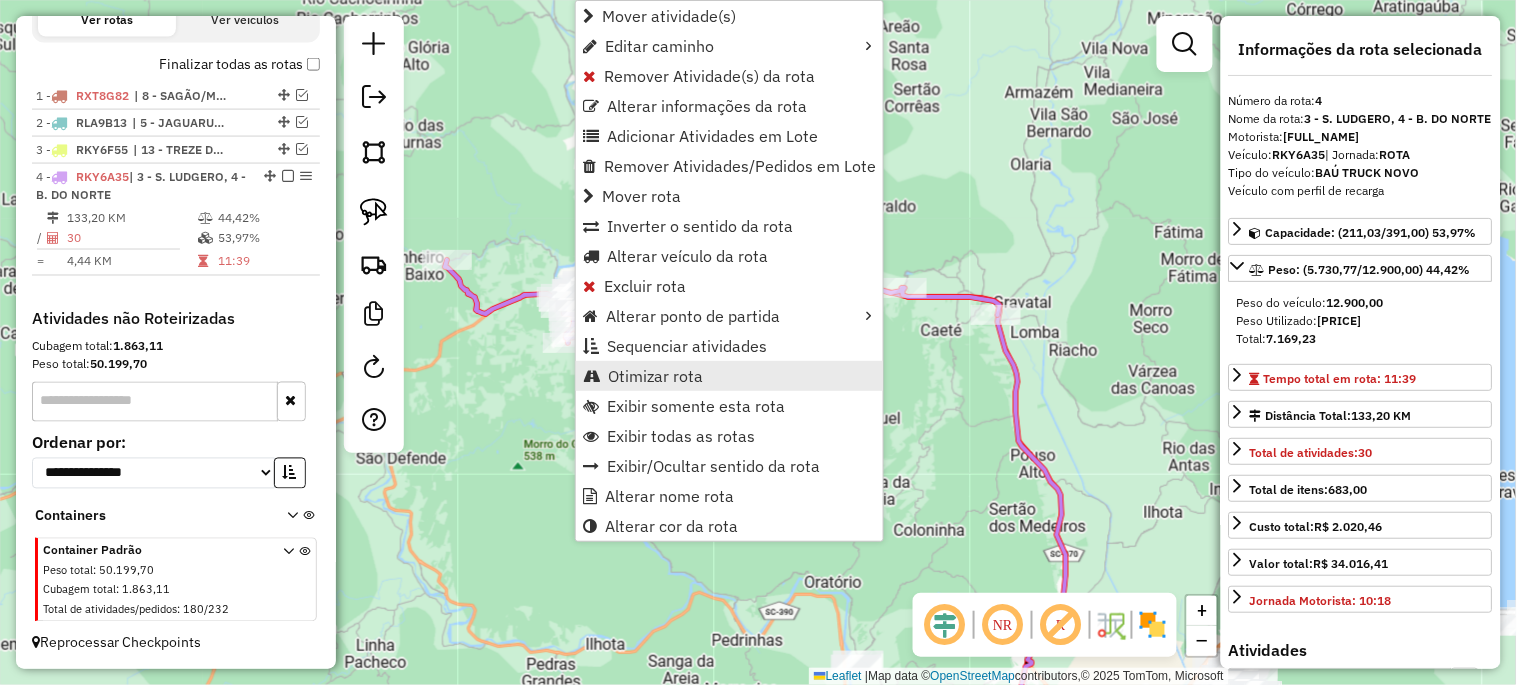 click on "Otimizar rota" at bounding box center [655, 376] 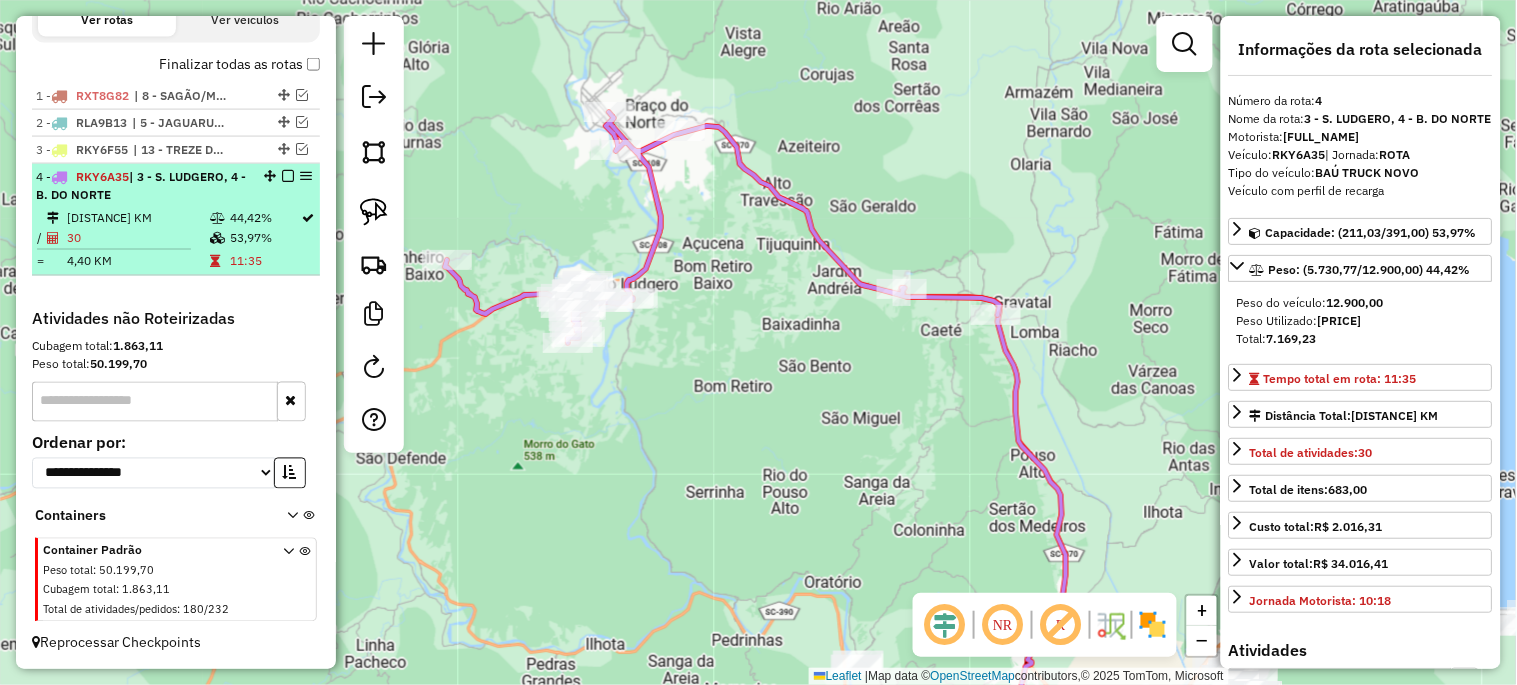 click at bounding box center [288, 176] 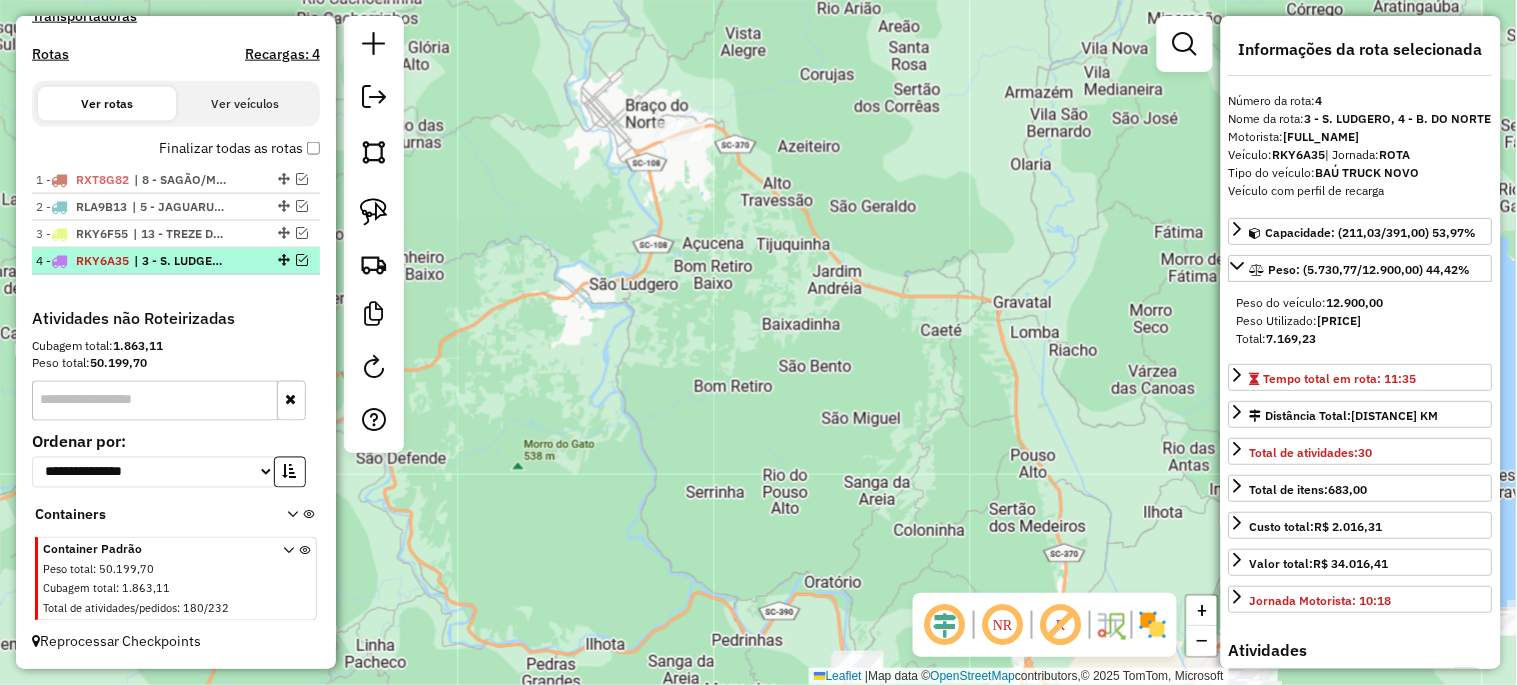 scroll, scrollTop: 640, scrollLeft: 0, axis: vertical 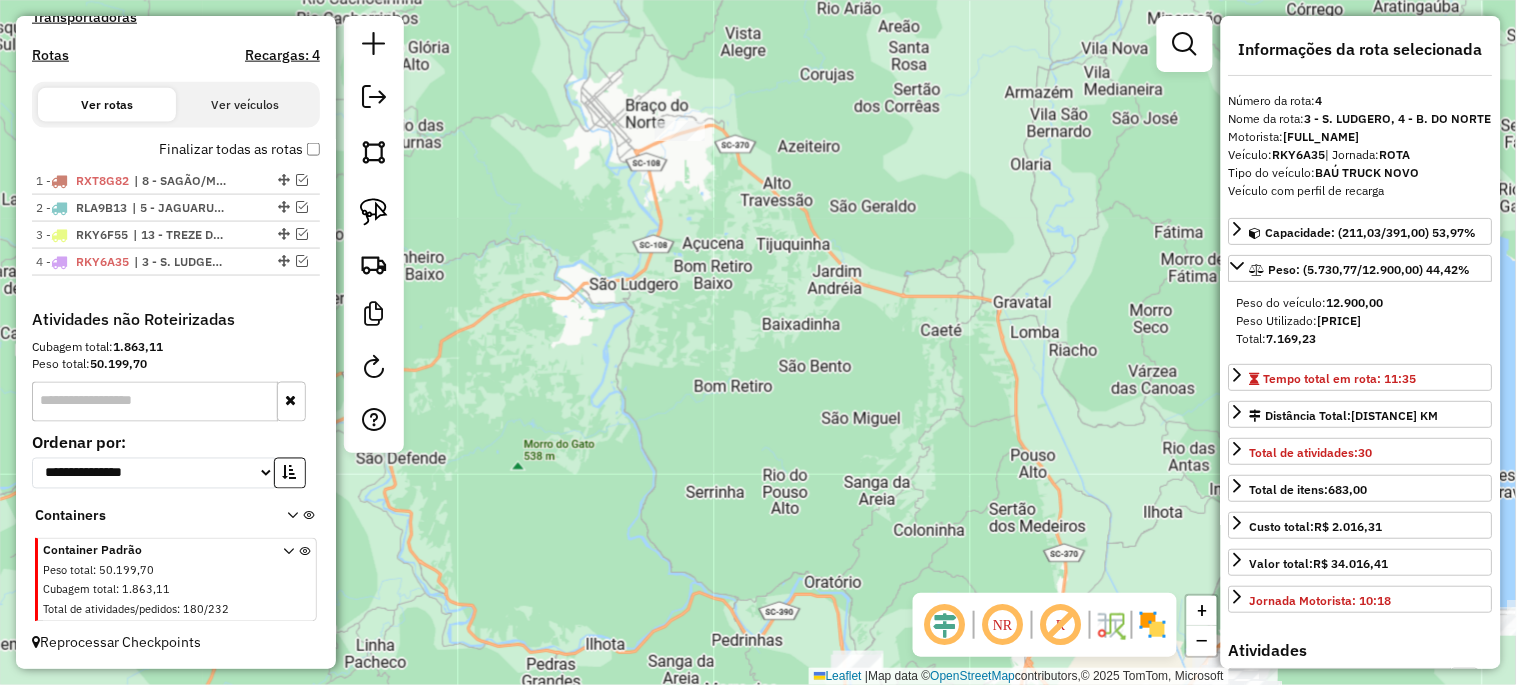 drag, startPoint x: 780, startPoint y: 404, endPoint x: 714, endPoint y: 395, distance: 66.61081 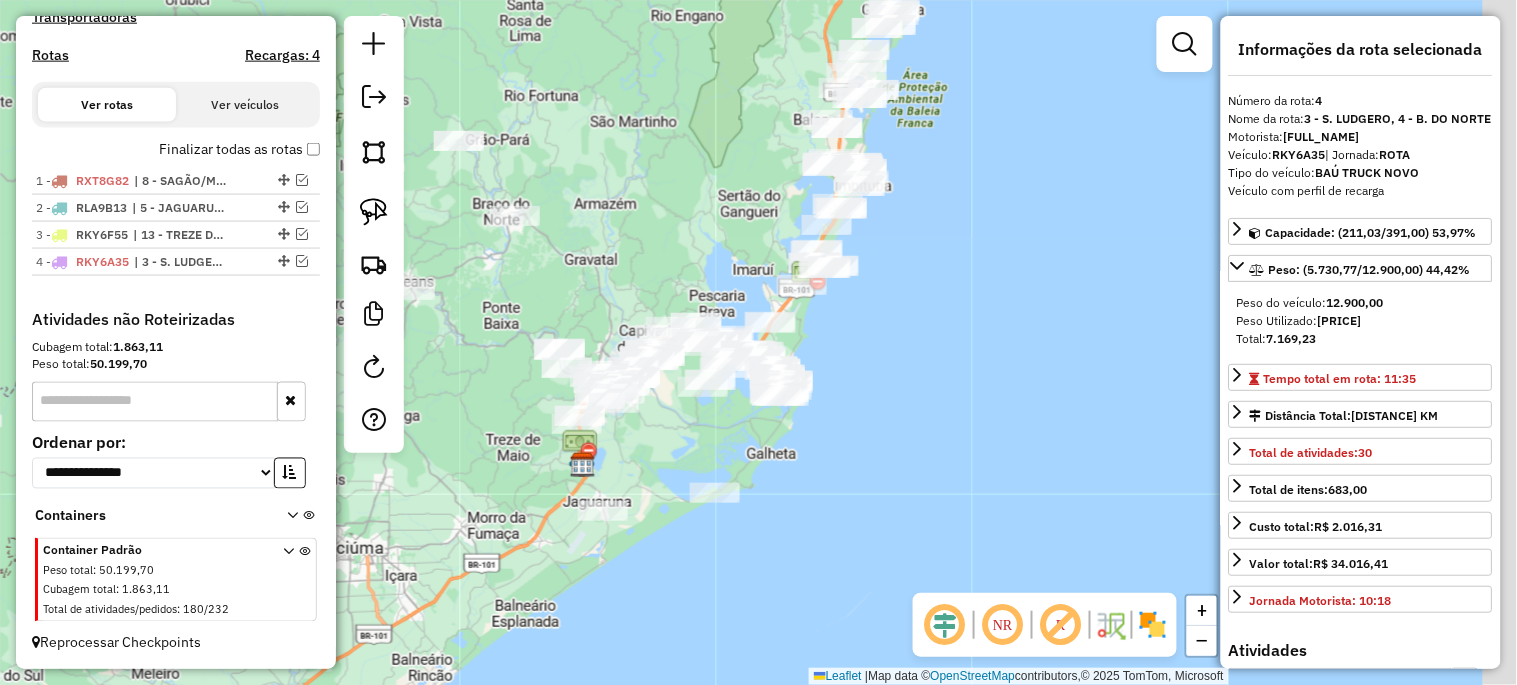 drag, startPoint x: 735, startPoint y: 415, endPoint x: 456, endPoint y: 430, distance: 279.40292 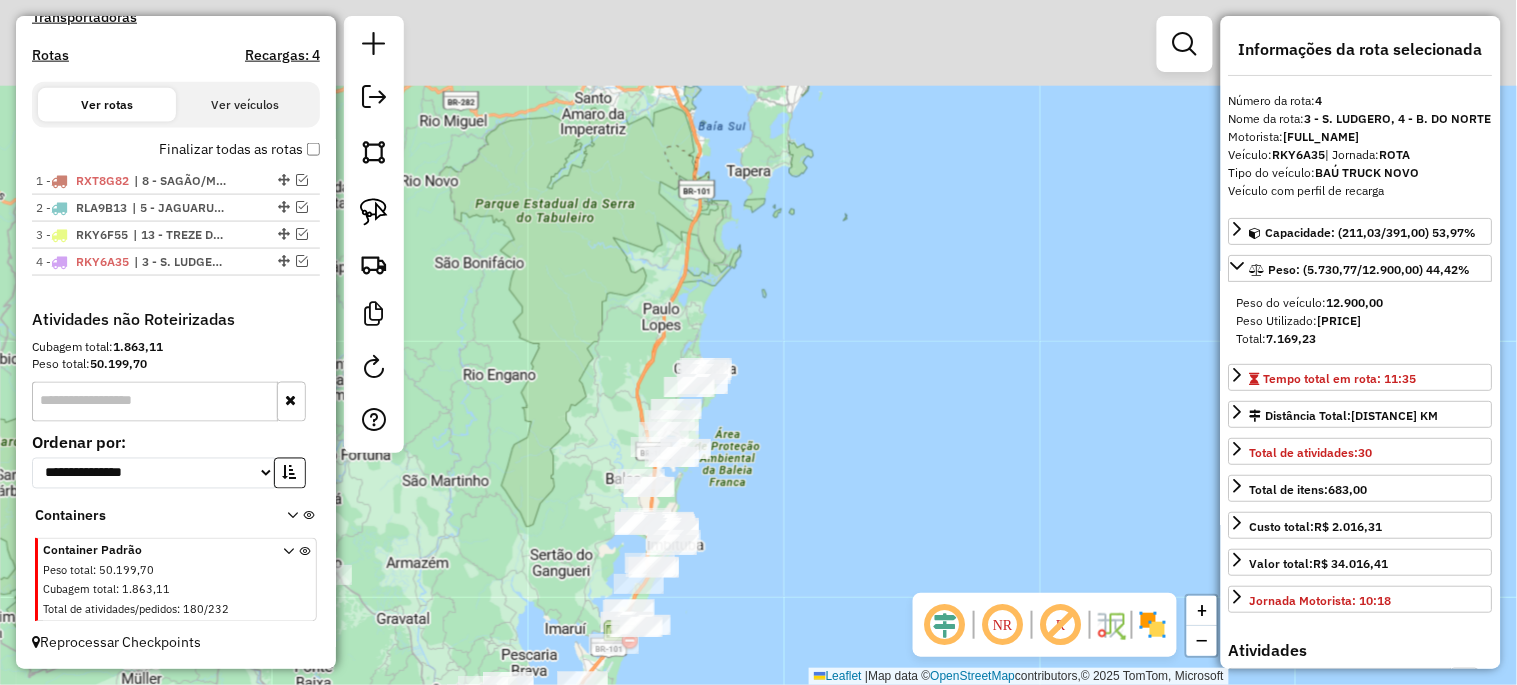drag, startPoint x: 573, startPoint y: 430, endPoint x: 567, endPoint y: 443, distance: 14.3178215 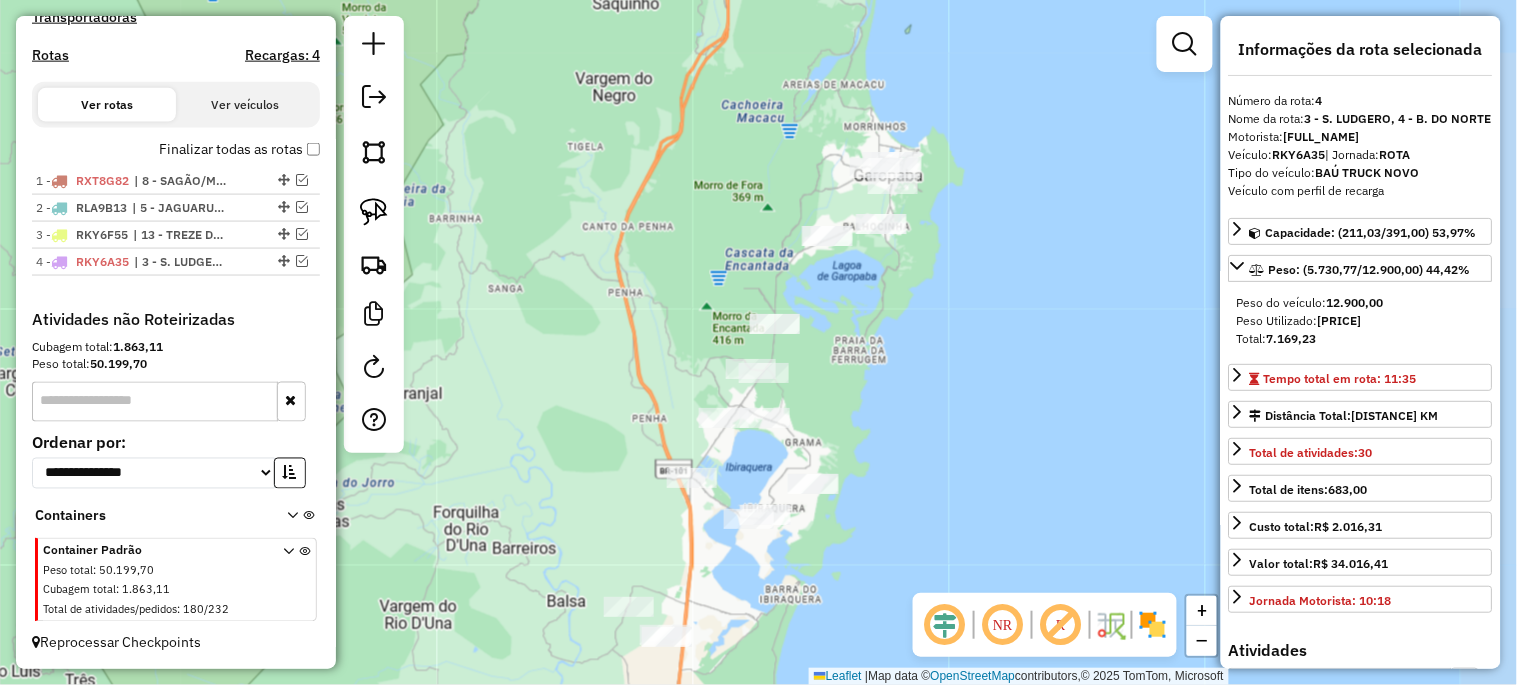 drag, startPoint x: 727, startPoint y: 441, endPoint x: 615, endPoint y: 347, distance: 146.21901 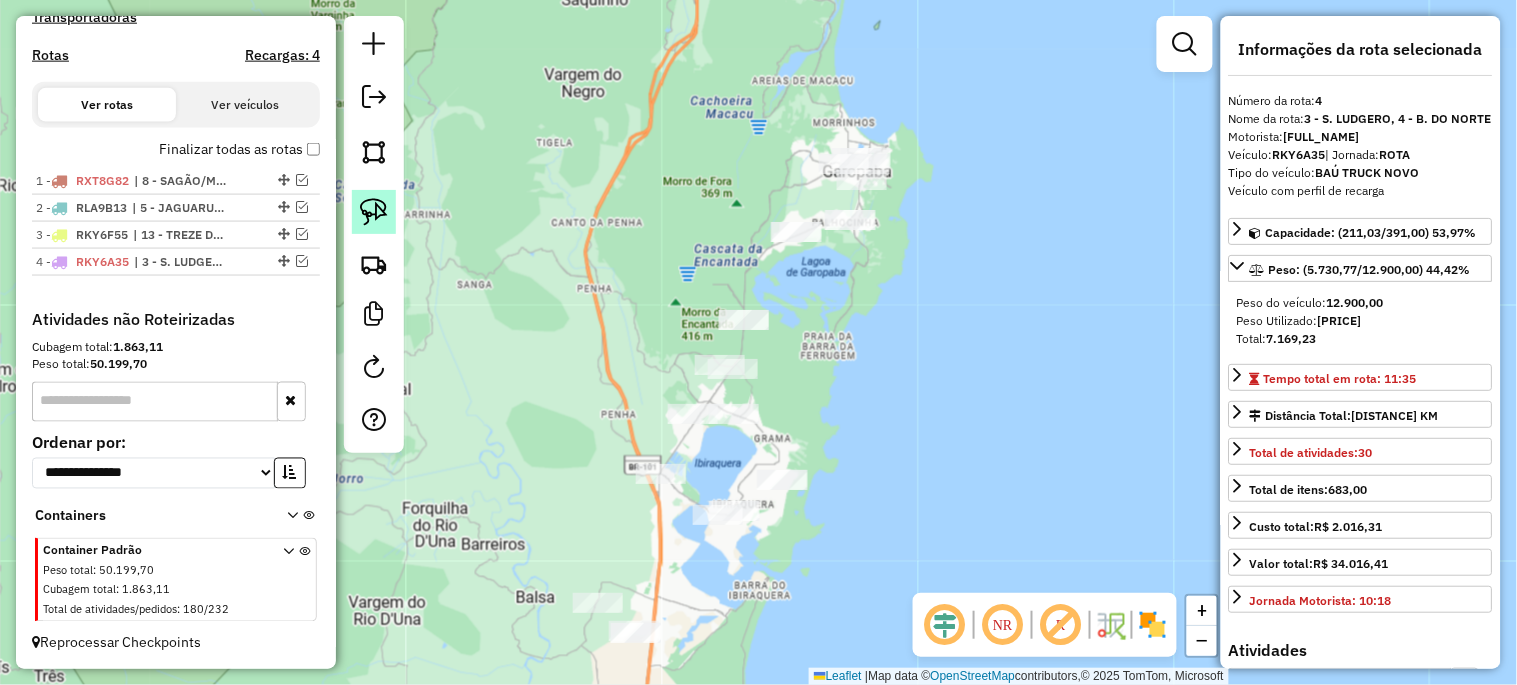 click 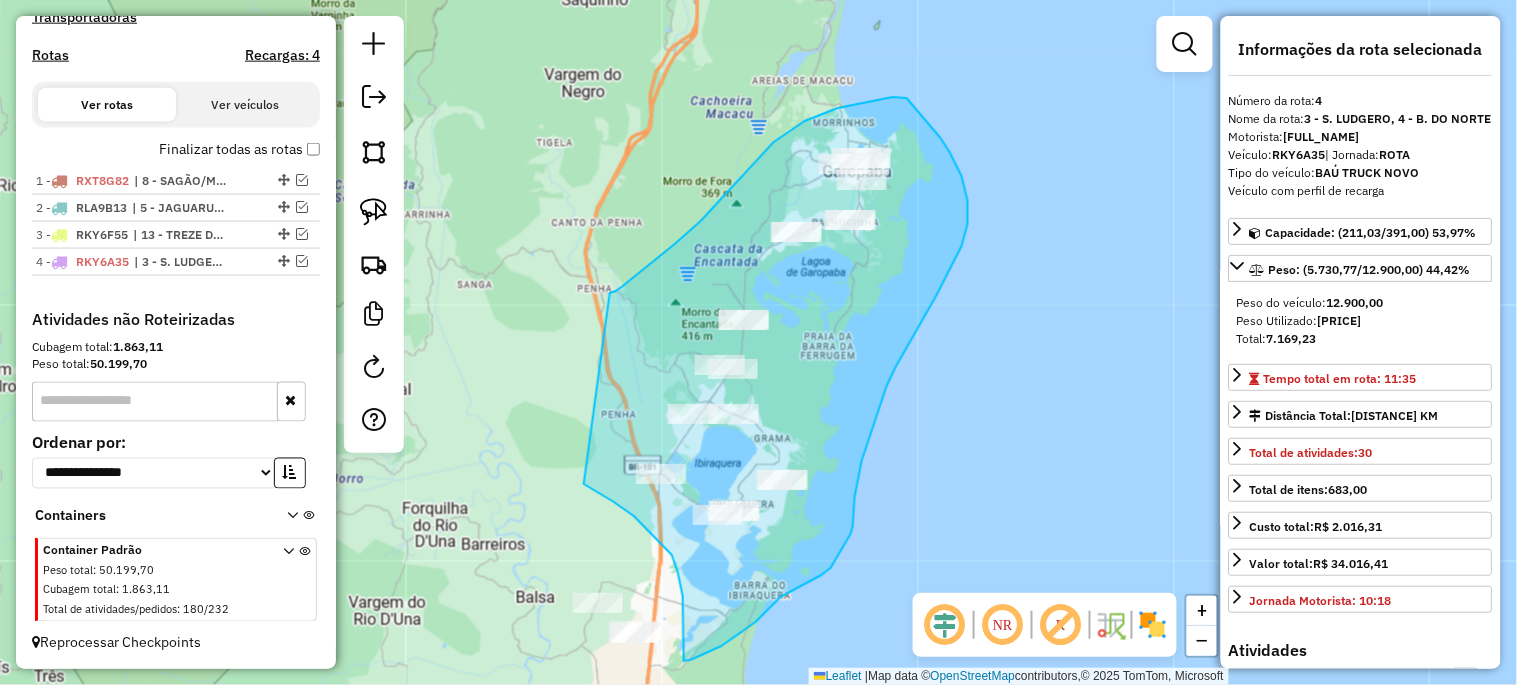 drag, startPoint x: 611, startPoint y: 293, endPoint x: 584, endPoint y: 484, distance: 192.89894 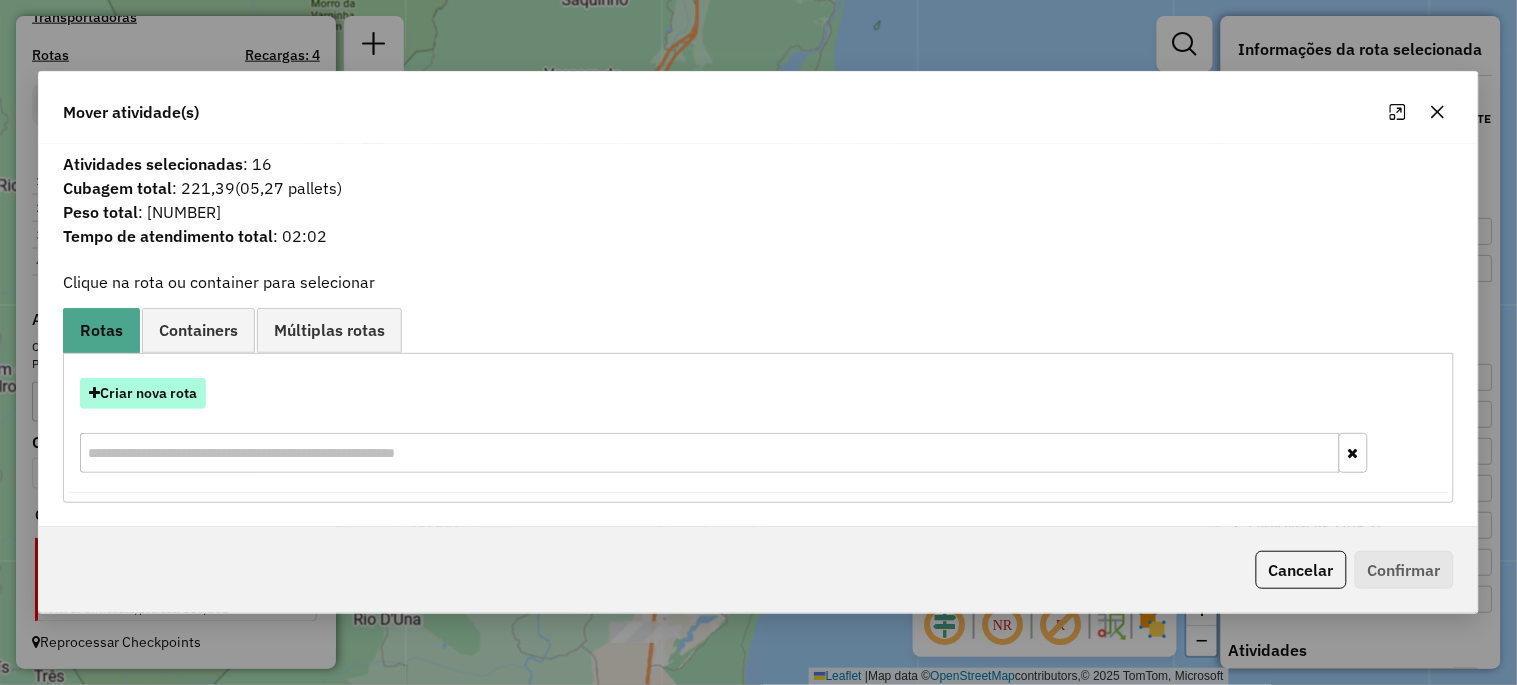 click on "Criar nova rota" at bounding box center (143, 393) 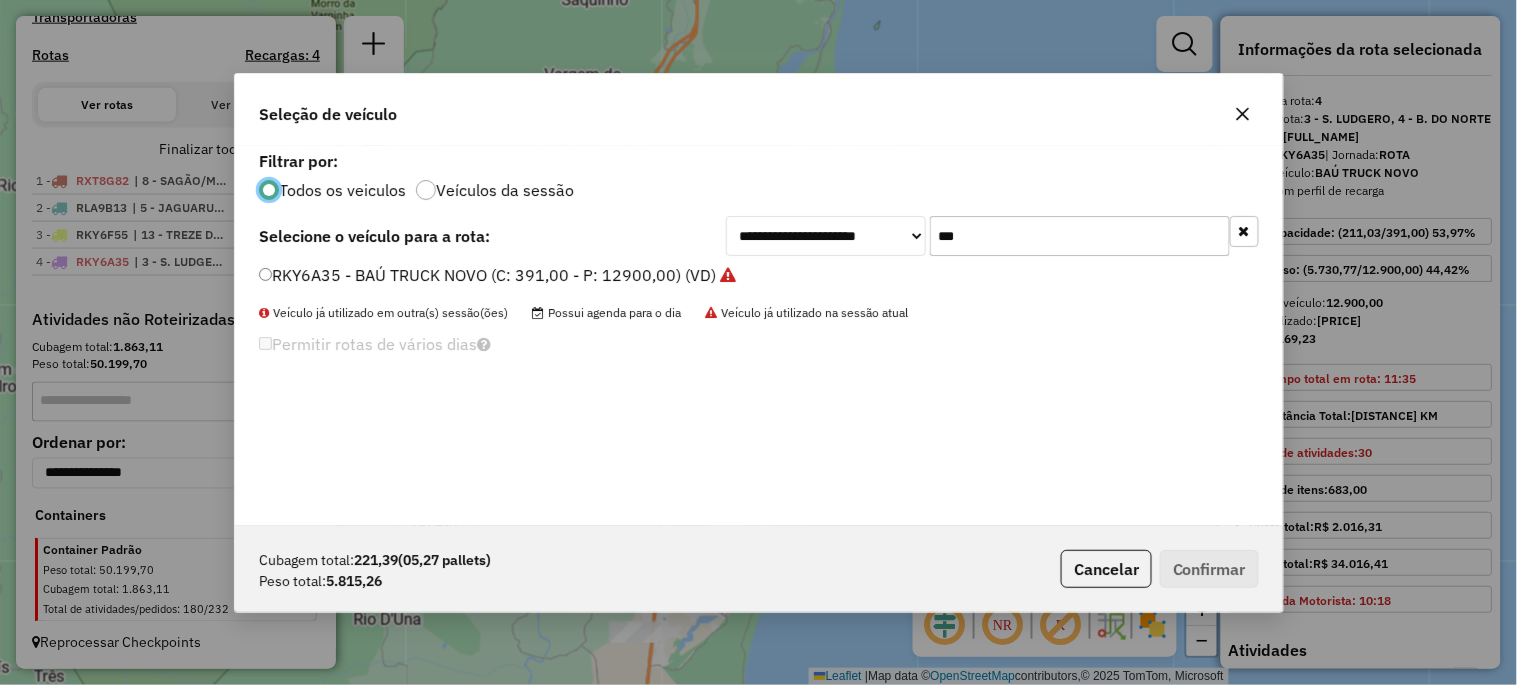 scroll, scrollTop: 11, scrollLeft: 5, axis: both 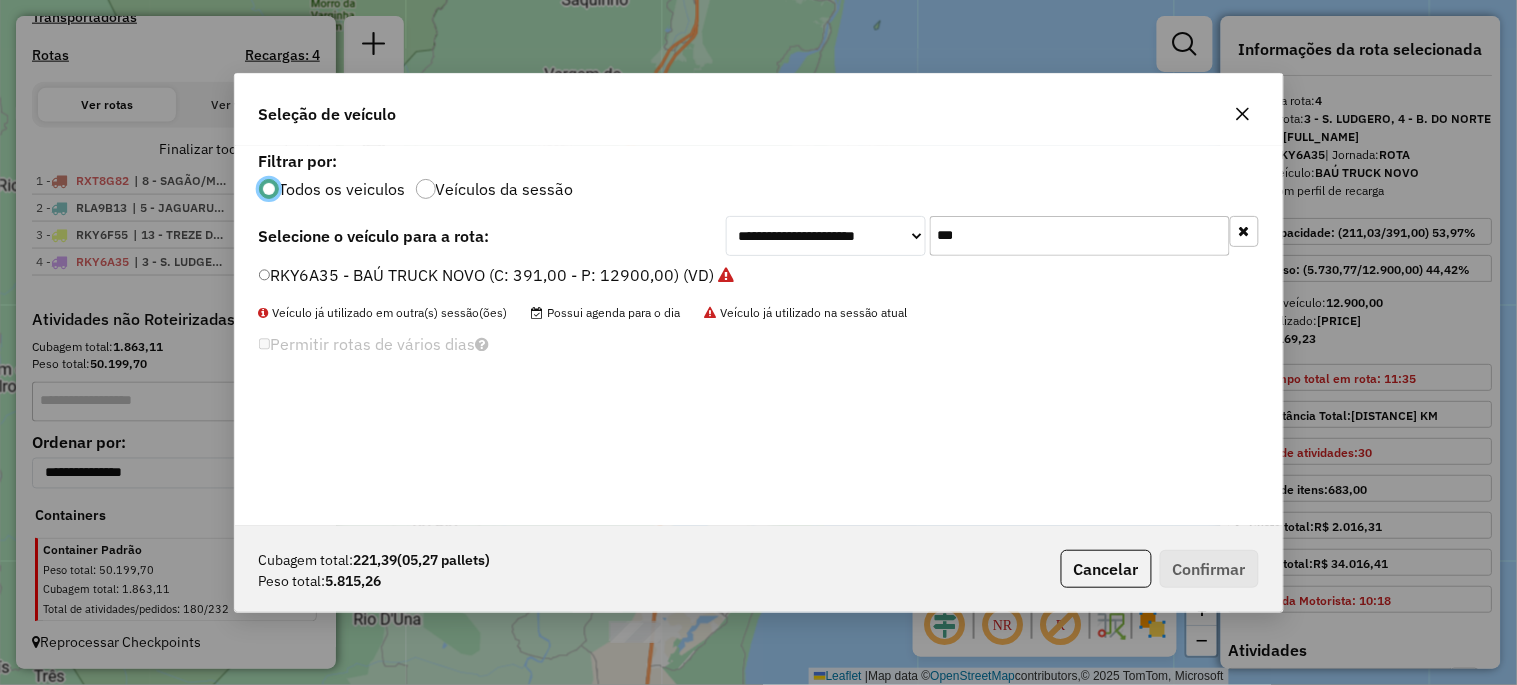 click on "***" 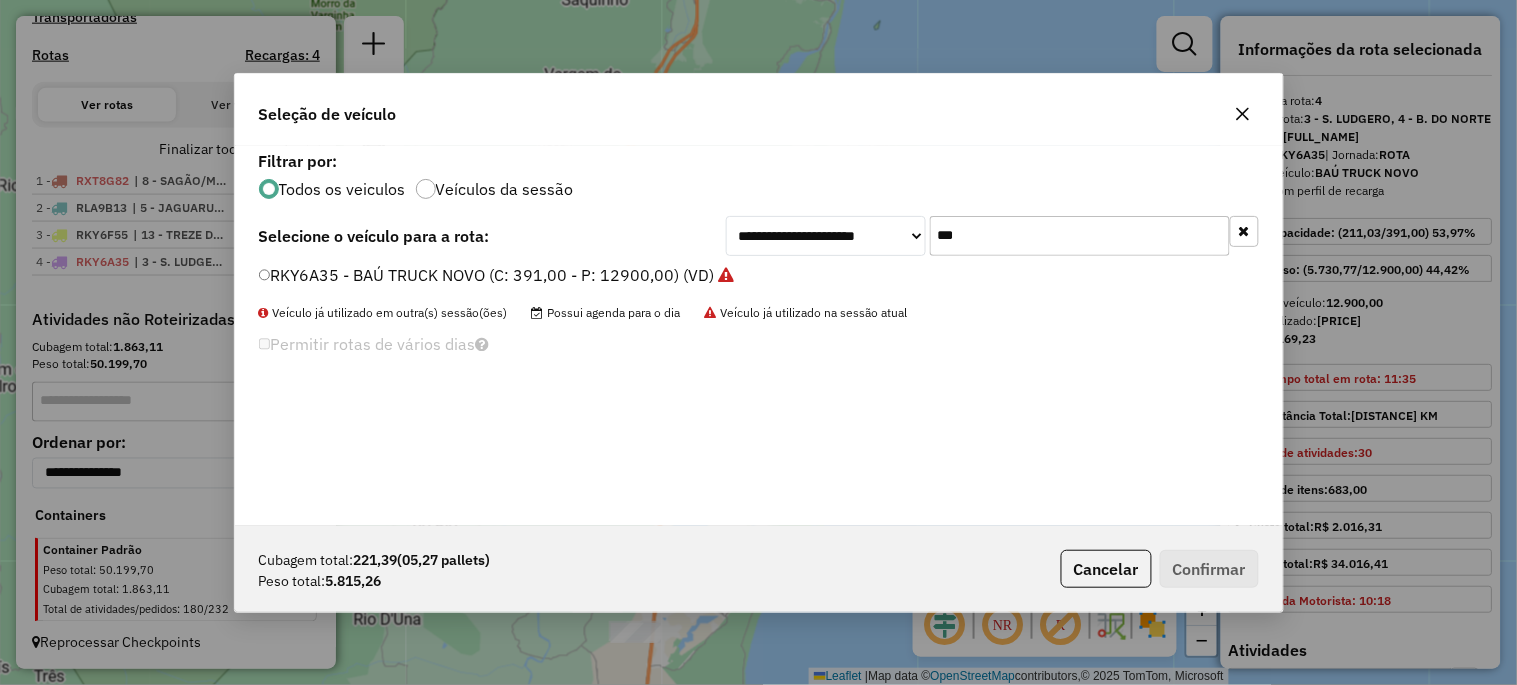 click on "***" 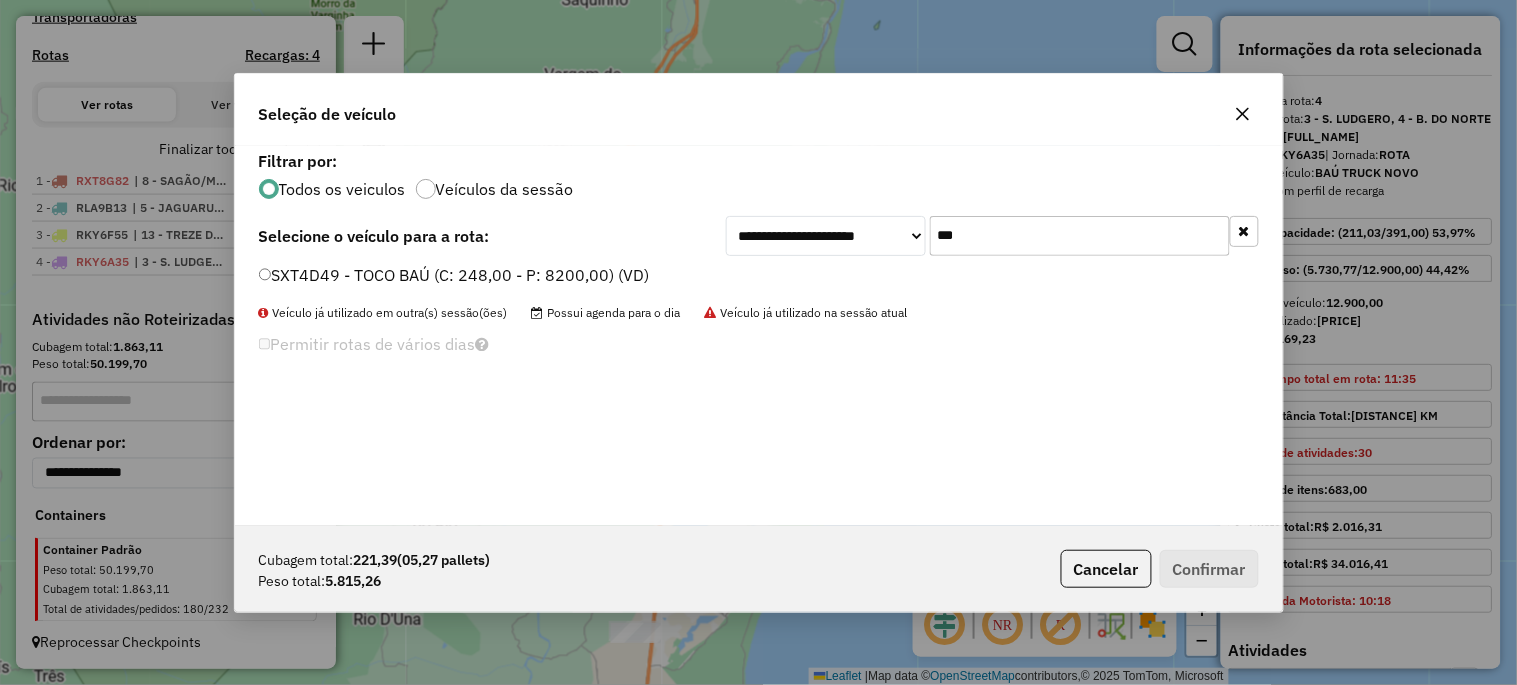 type on "***" 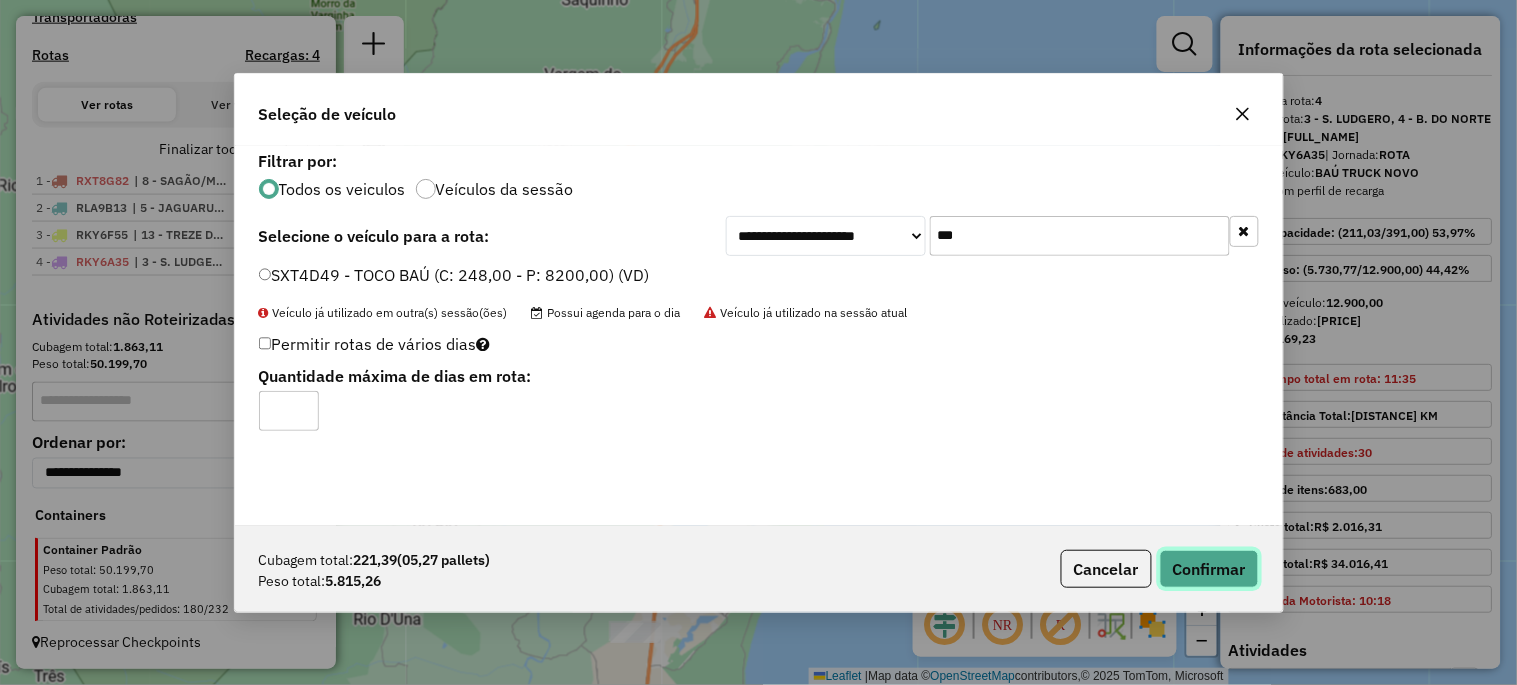 click on "Confirmar" 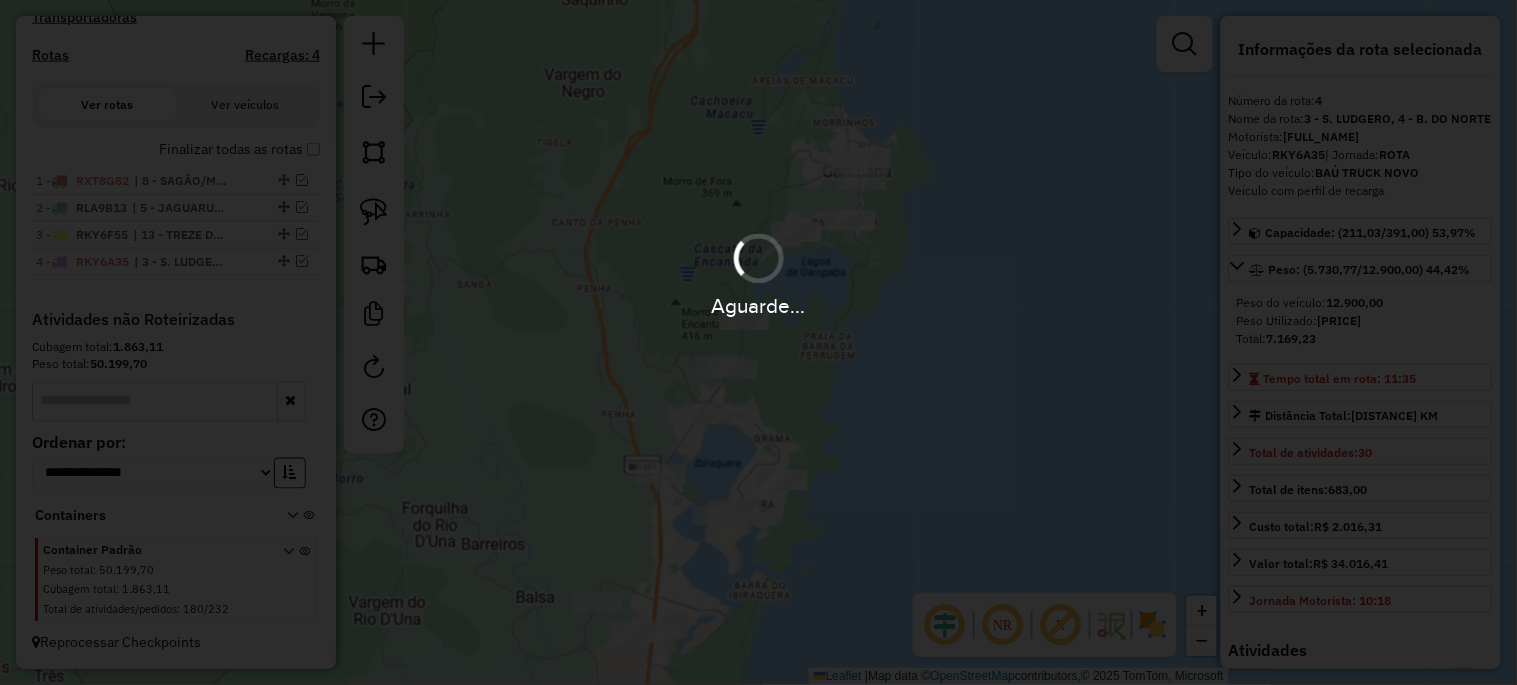 scroll, scrollTop: 752, scrollLeft: 0, axis: vertical 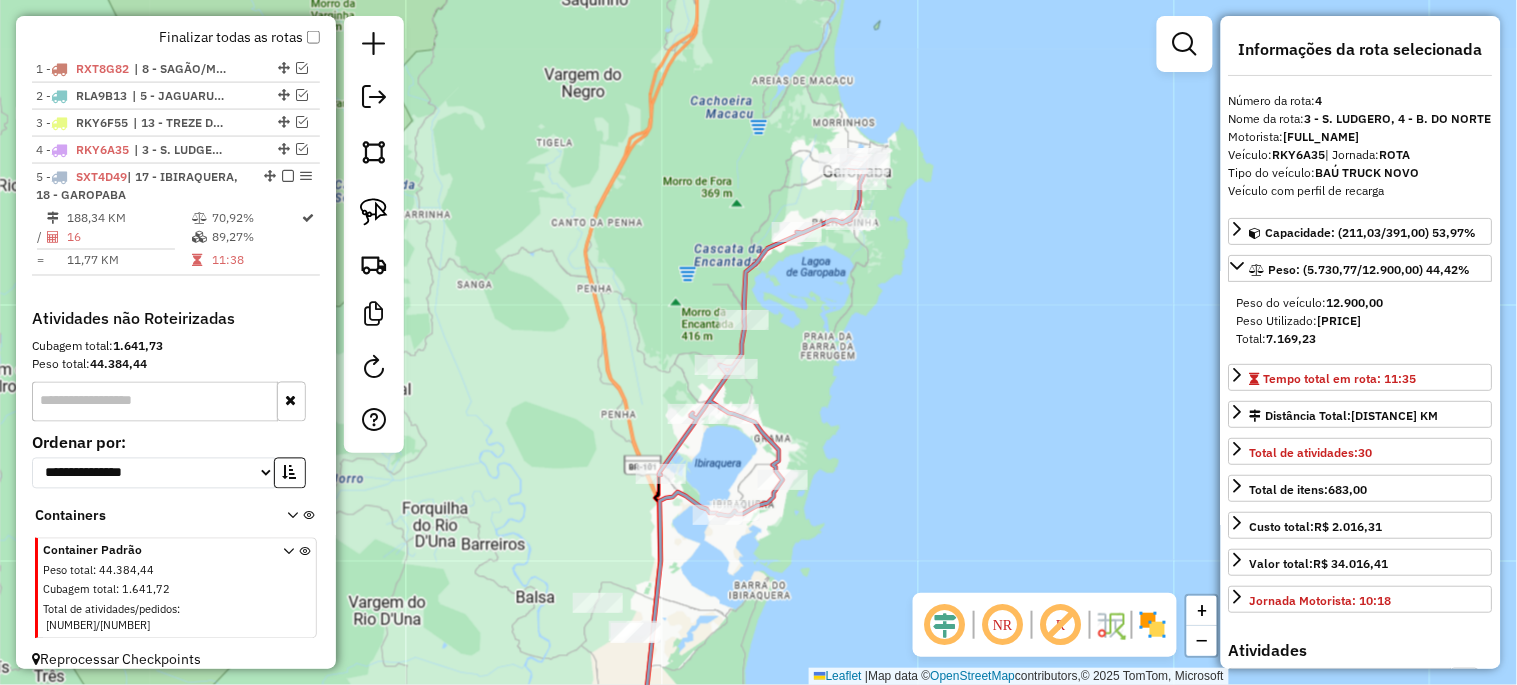 click on "Janela de atendimento Grade de atendimento Capacidade Transportadoras Veículos Cliente Pedidos  Rotas Selecione os dias de semana para filtrar as janelas de atendimento  Seg   Ter   Qua   Qui   Sex   Sáb   Dom  Informe o período da janela de atendimento: De: Até:  Filtrar exatamente a janela do cliente  Considerar janela de atendimento padrão  Selecione os dias de semana para filtrar as grades de atendimento  Seg   Ter   Qua   Qui   Sex   Sáb   Dom   Considerar clientes sem dia de atendimento cadastrado  Clientes fora do dia de atendimento selecionado Filtrar as atividades entre os valores definidos abaixo:  Peso mínimo:   Peso máximo:   Cubagem mínima:   Cubagem máxima:   De:   Até:  Filtrar as atividades entre o tempo de atendimento definido abaixo:  De:   Até:   Considerar capacidade total dos clientes não roteirizados Transportadora: Selecione um ou mais itens Tipo de veículo: Selecione um ou mais itens Veículo: Selecione um ou mais itens Motorista: Selecione um ou mais itens Nome: Rótulo:" 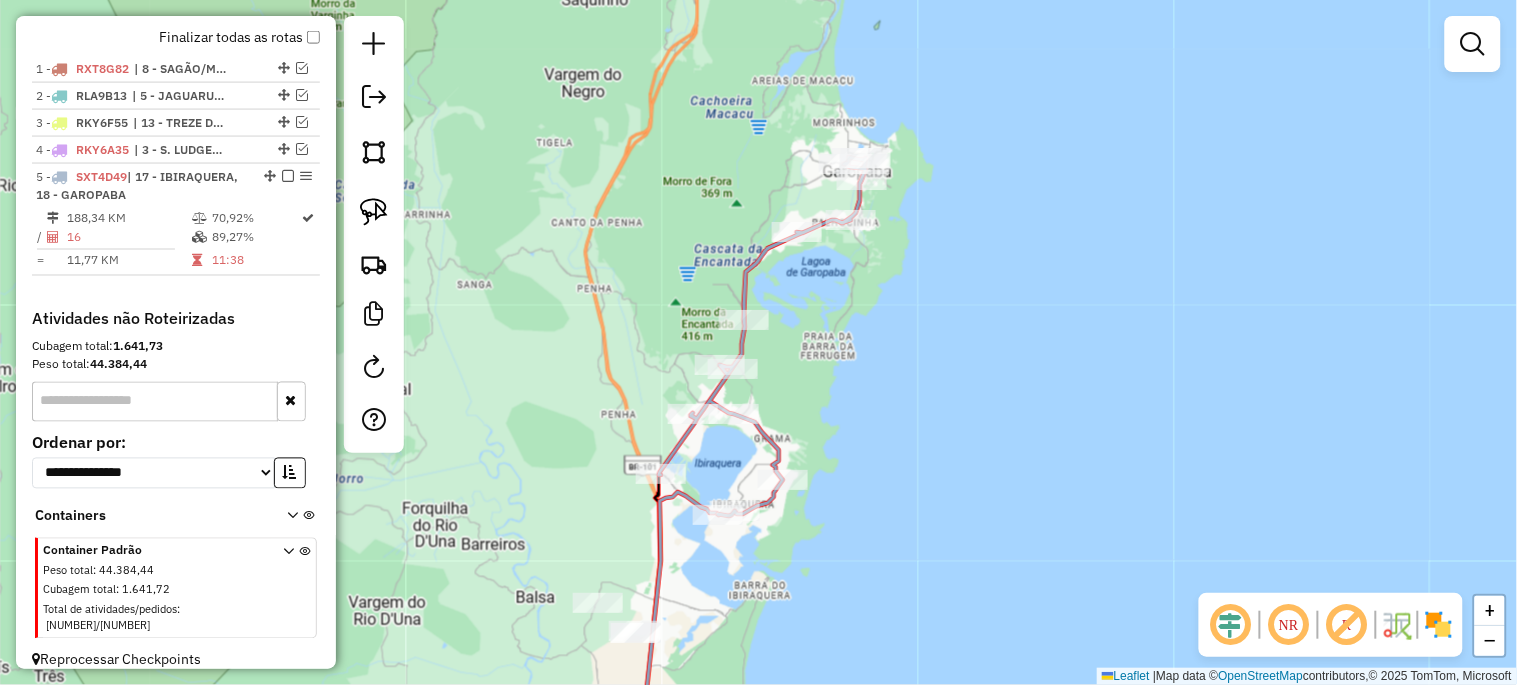 click 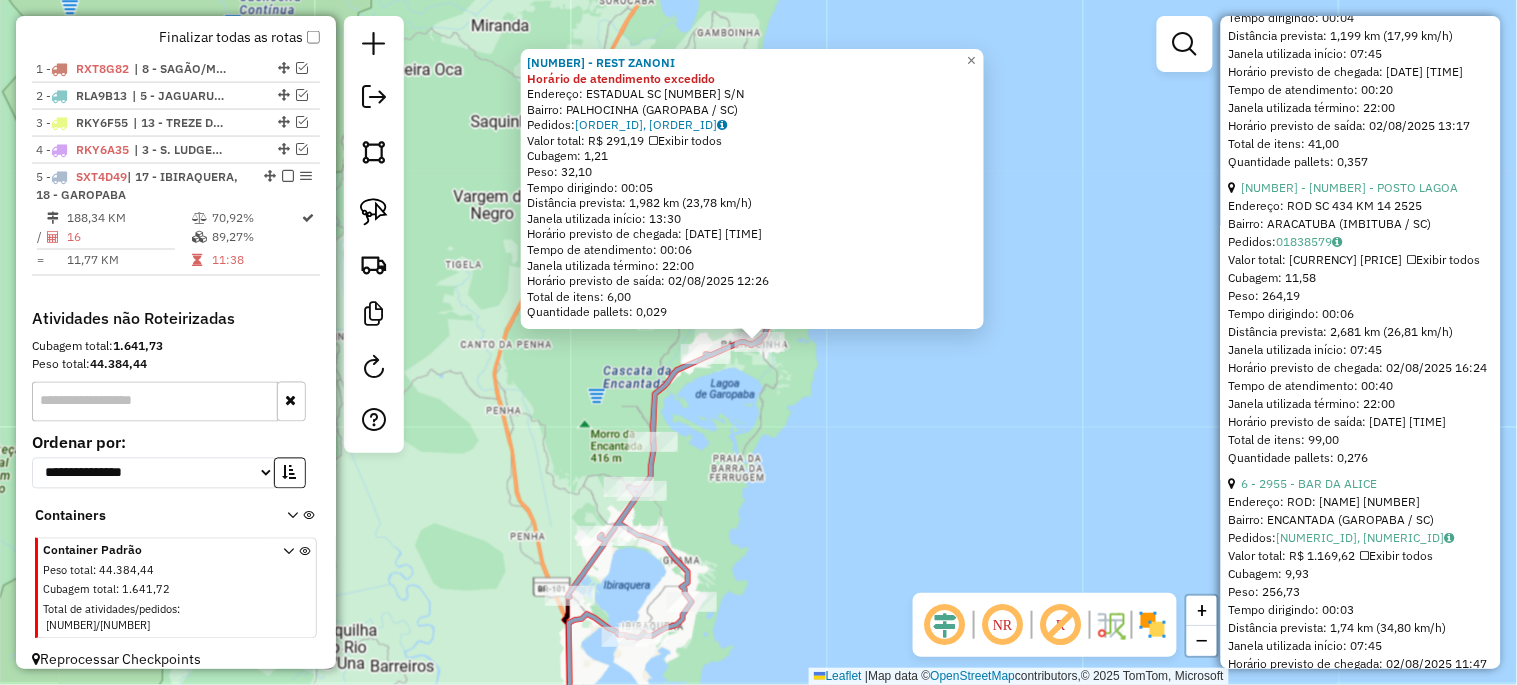 scroll, scrollTop: 1777, scrollLeft: 0, axis: vertical 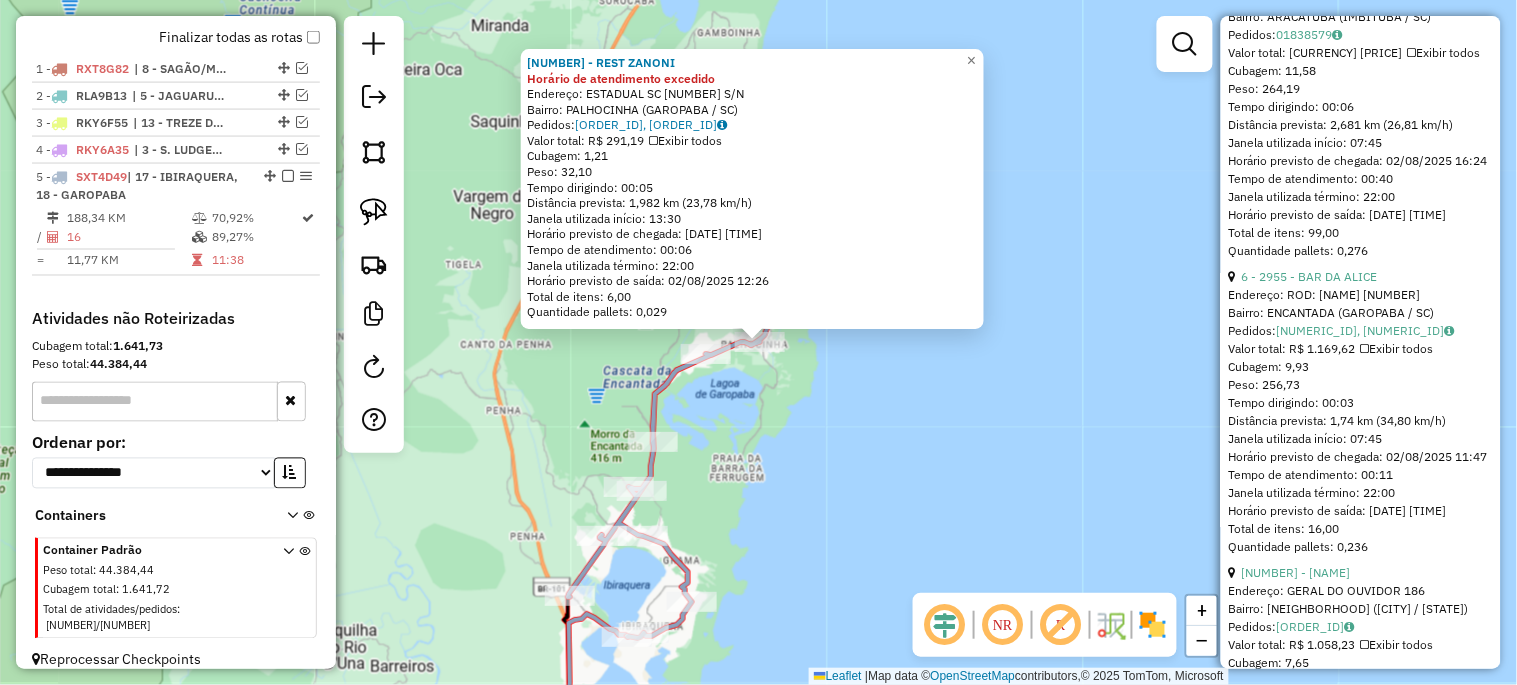 click on "[NUMBER] - [NAME] Horário de atendimento excedido  Endereço:  [STREET] [NUMBER]   Bairro: [CITY] ([CITY] / [STATE])   Pedidos:  [ORDER_ID], [ORDER_ID]   Valor total: R$ 291,19   Exibir todos   Cubagem: 1,21  Peso: 32,10  Tempo dirigindo: 00:05   Distância prevista: 1,982 km (23,78 km/h)   Janela utilizada início: 13:30   Horário previsto de chegada: 02/08/2025 12:20   Tempo de atendimento: 00:06   Janela utilizada término: 22:00   Horário previsto de saída: 02/08/2025 12:26   Total de itens: 6,00   Quantidade pallets: 0,029  × Janela de atendimento Grade de atendimento Capacidade Transportadoras Veículos Cliente Pedidos  Rotas Selecione os dias de semana para filtrar as janelas de atendimento  Seg   Ter   Qua   Qui   Sex   Sáb   Dom  Informe o período da janela de atendimento: De: Até:  Filtrar exatamente a janela do cliente  Considerar janela de atendimento padrão  Selecione os dias de semana para filtrar as grades de atendimento  Seg   Ter   Qua   Qui   Sex   Sáb   Dom   Peso mínimo:   De:" 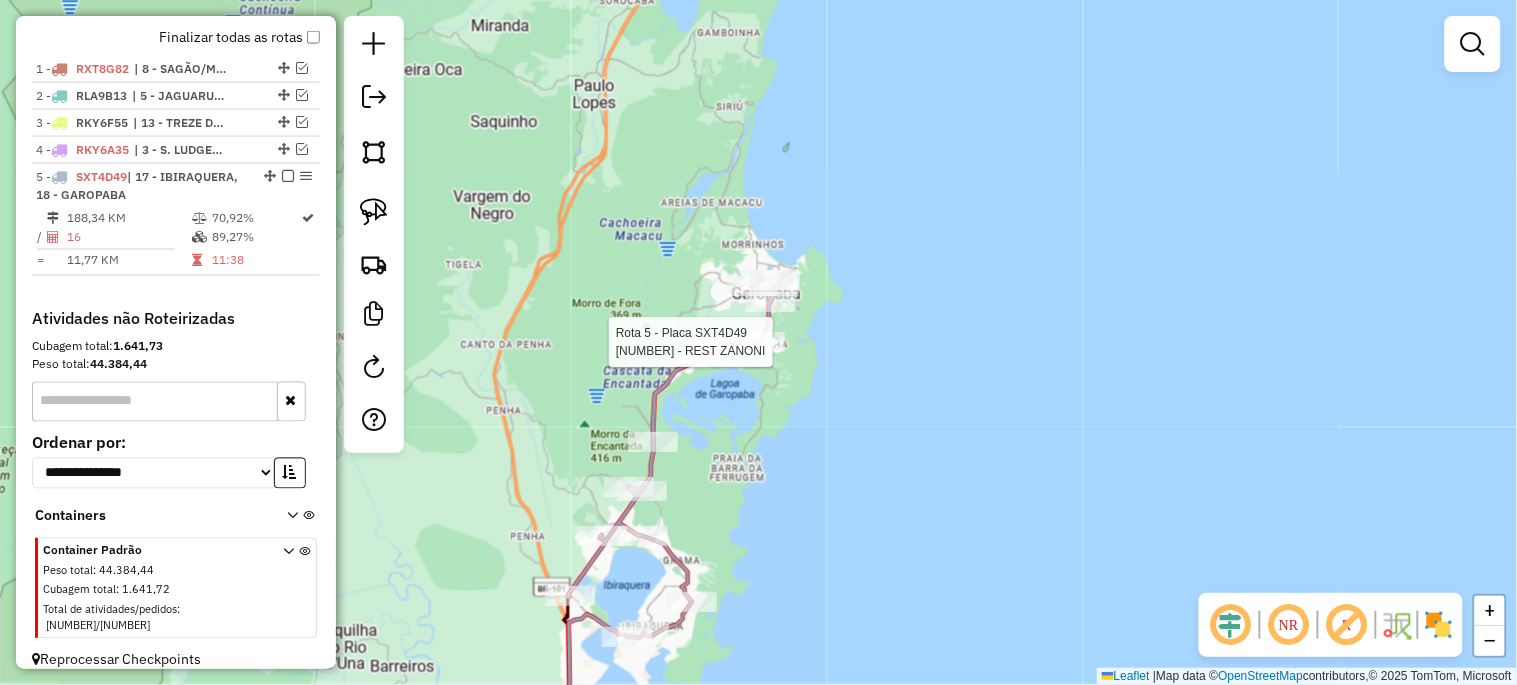 select on "*********" 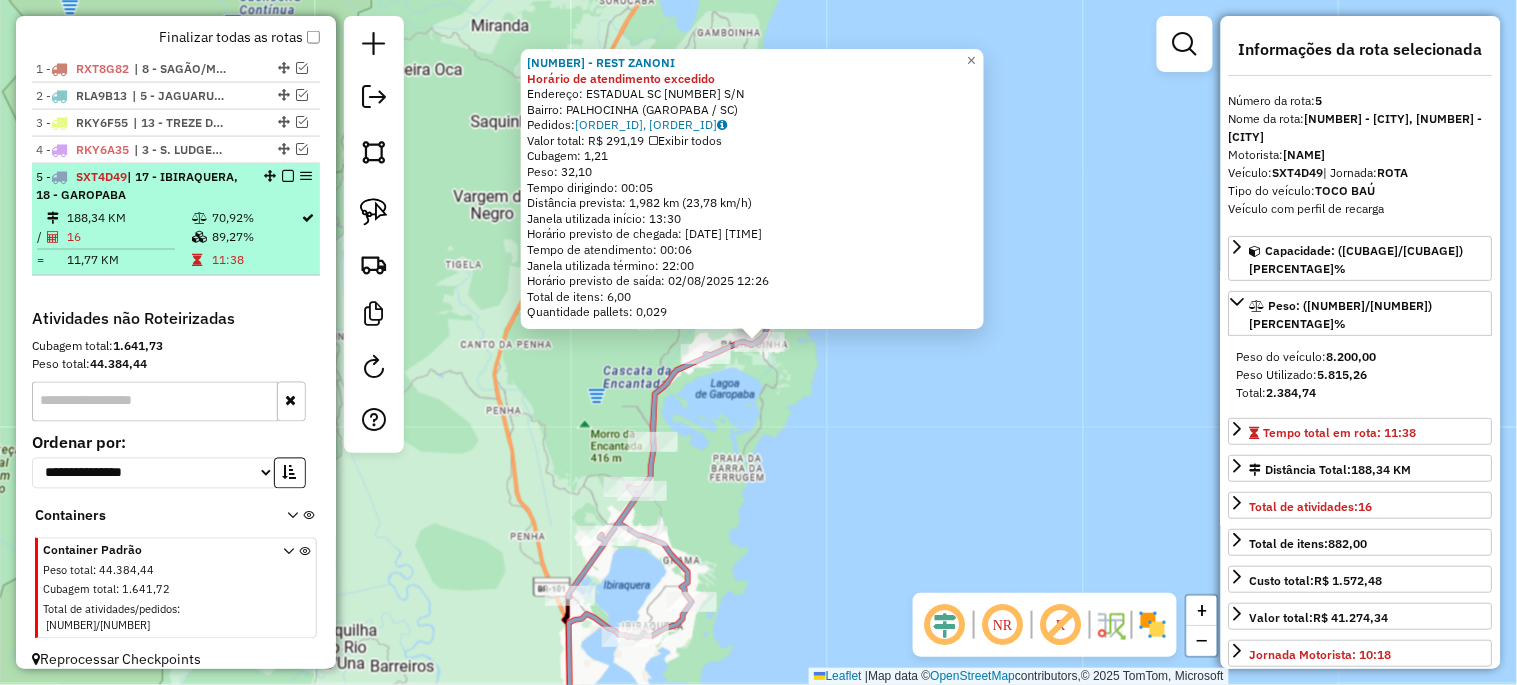 click at bounding box center (288, 176) 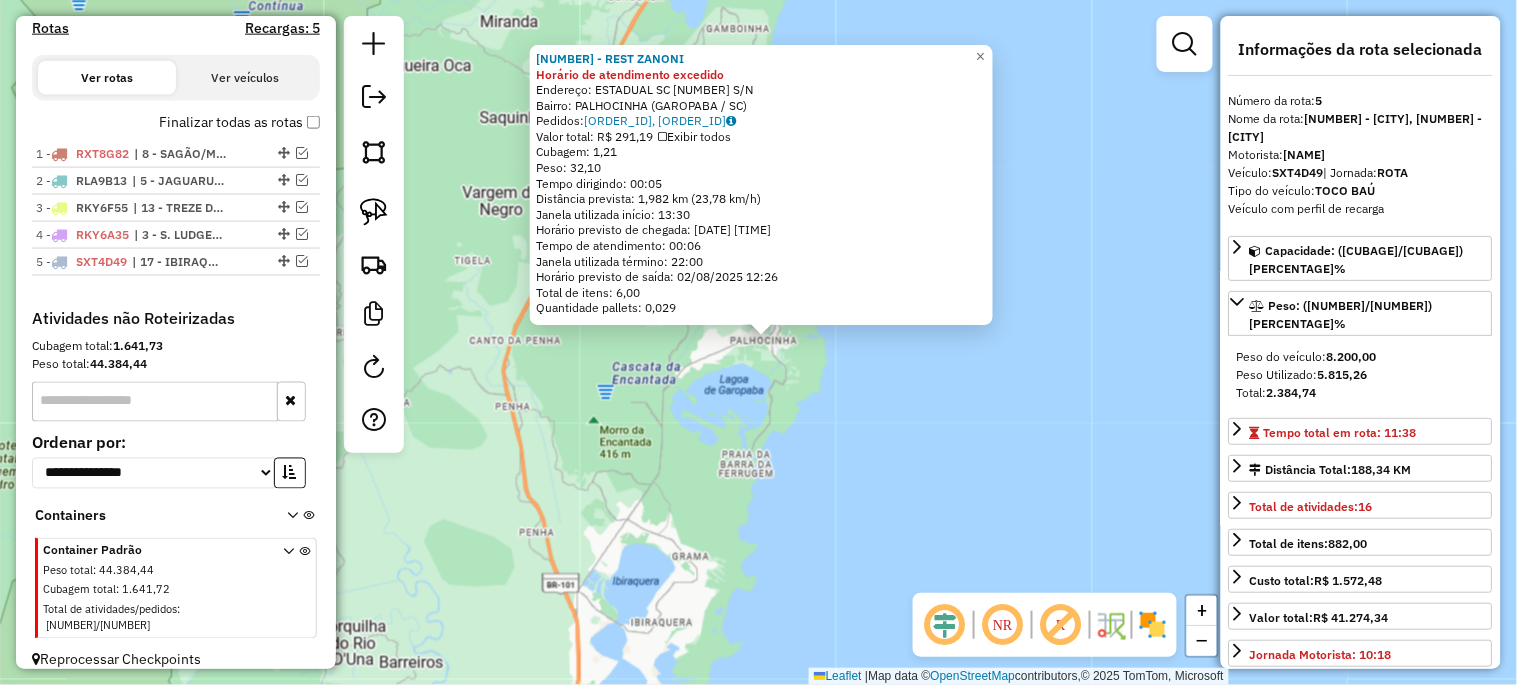 drag, startPoint x: 717, startPoint y: 544, endPoint x: 727, endPoint y: 531, distance: 16.40122 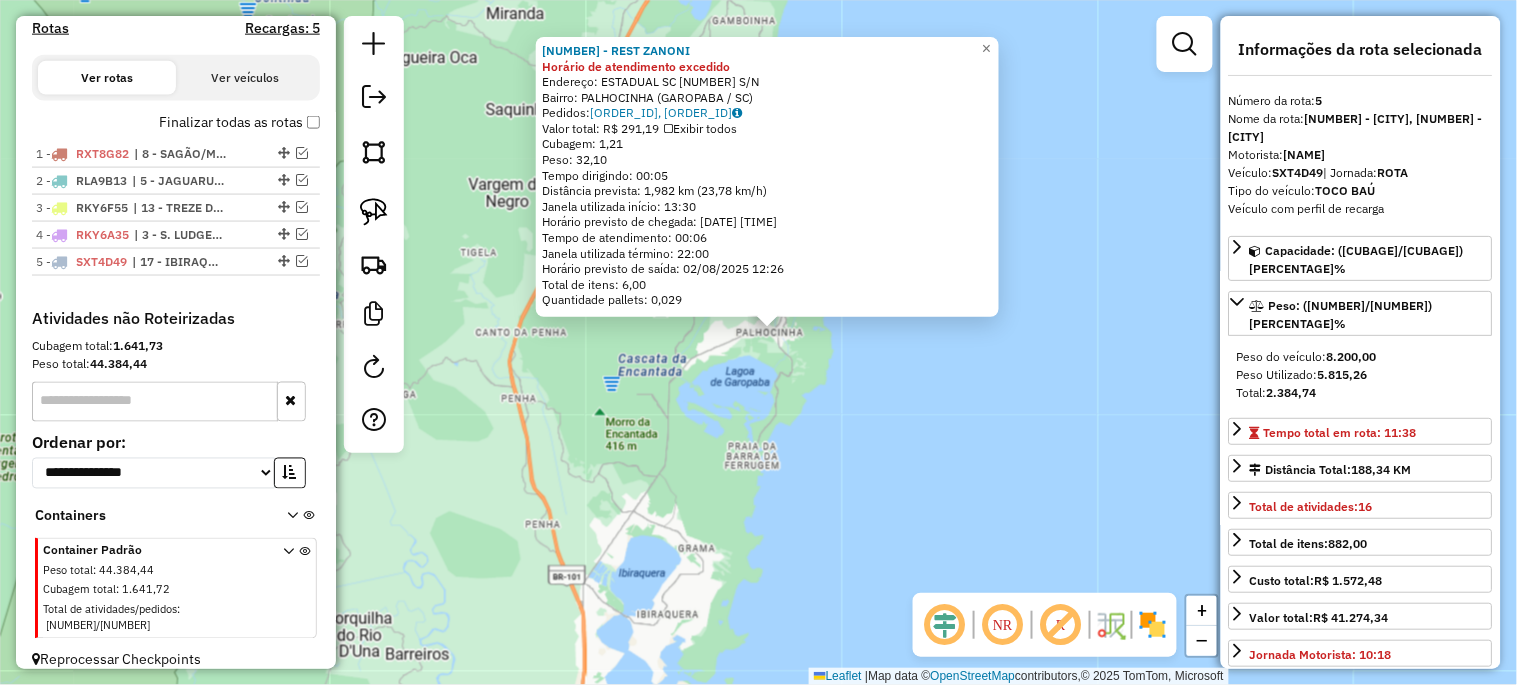 click on "[NUMBER] - [NAME] Horário de atendimento excedido  Endereço:  [STREET] [NUMBER]   Bairro: [CITY] ([CITY] / [STATE])   Pedidos:  [ORDER_ID], [ORDER_ID]   Valor total: R$ 291,19   Exibir todos   Cubagem: 1,21  Peso: 32,10  Tempo dirigindo: 00:05   Distância prevista: 1,982 km (23,78 km/h)   Janela utilizada início: 13:30   Horário previsto de chegada: 02/08/2025 12:20   Tempo de atendimento: 00:06   Janela utilizada término: 22:00   Horário previsto de saída: 02/08/2025 12:26   Total de itens: 6,00   Quantidade pallets: 0,029  × Janela de atendimento Grade de atendimento Capacidade Transportadoras Veículos Cliente Pedidos  Rotas Selecione os dias de semana para filtrar as janelas de atendimento  Seg   Ter   Qua   Qui   Sex   Sáb   Dom  Informe o período da janela de atendimento: De: Até:  Filtrar exatamente a janela do cliente  Considerar janela de atendimento padrão  Selecione os dias de semana para filtrar as grades de atendimento  Seg   Ter   Qua   Qui   Sex   Sáb   Dom   Peso mínimo:   De:" 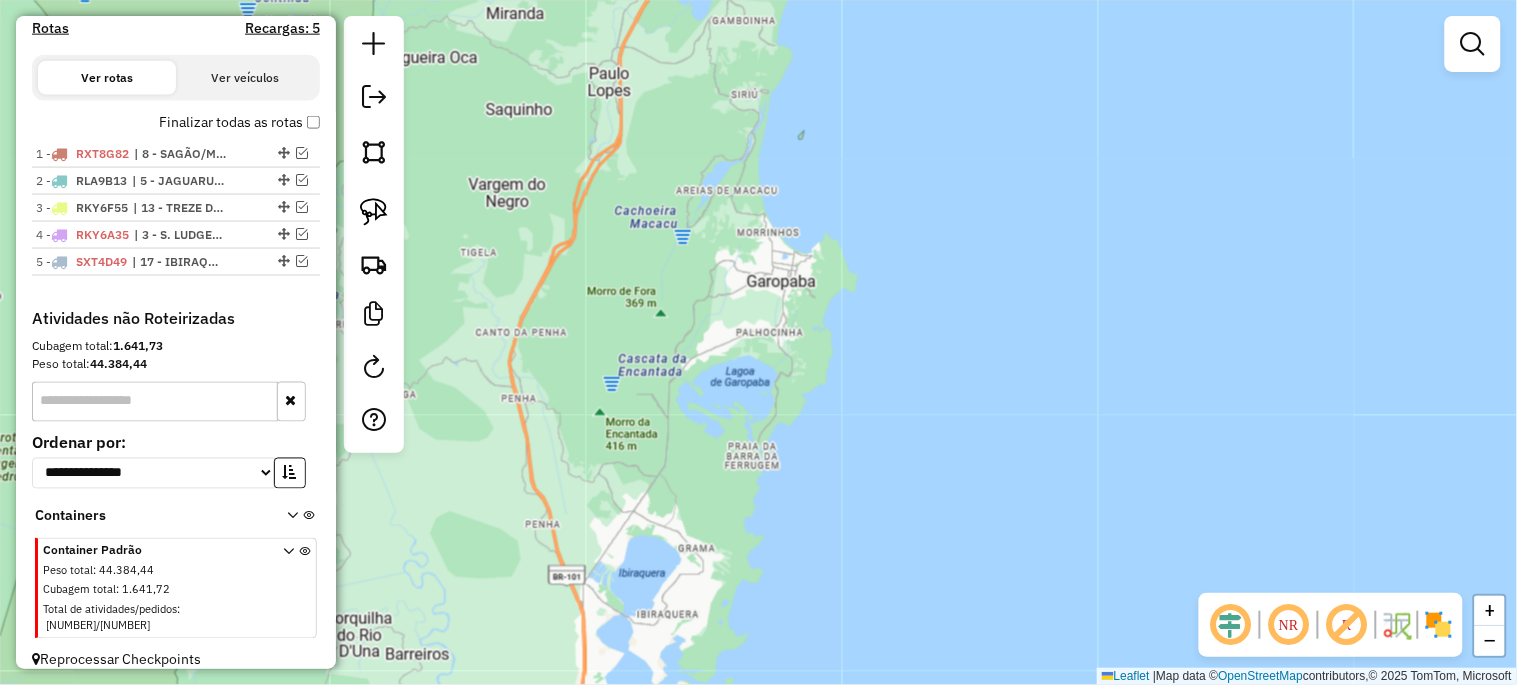 drag, startPoint x: 722, startPoint y: 553, endPoint x: 831, endPoint y: 274, distance: 299.53632 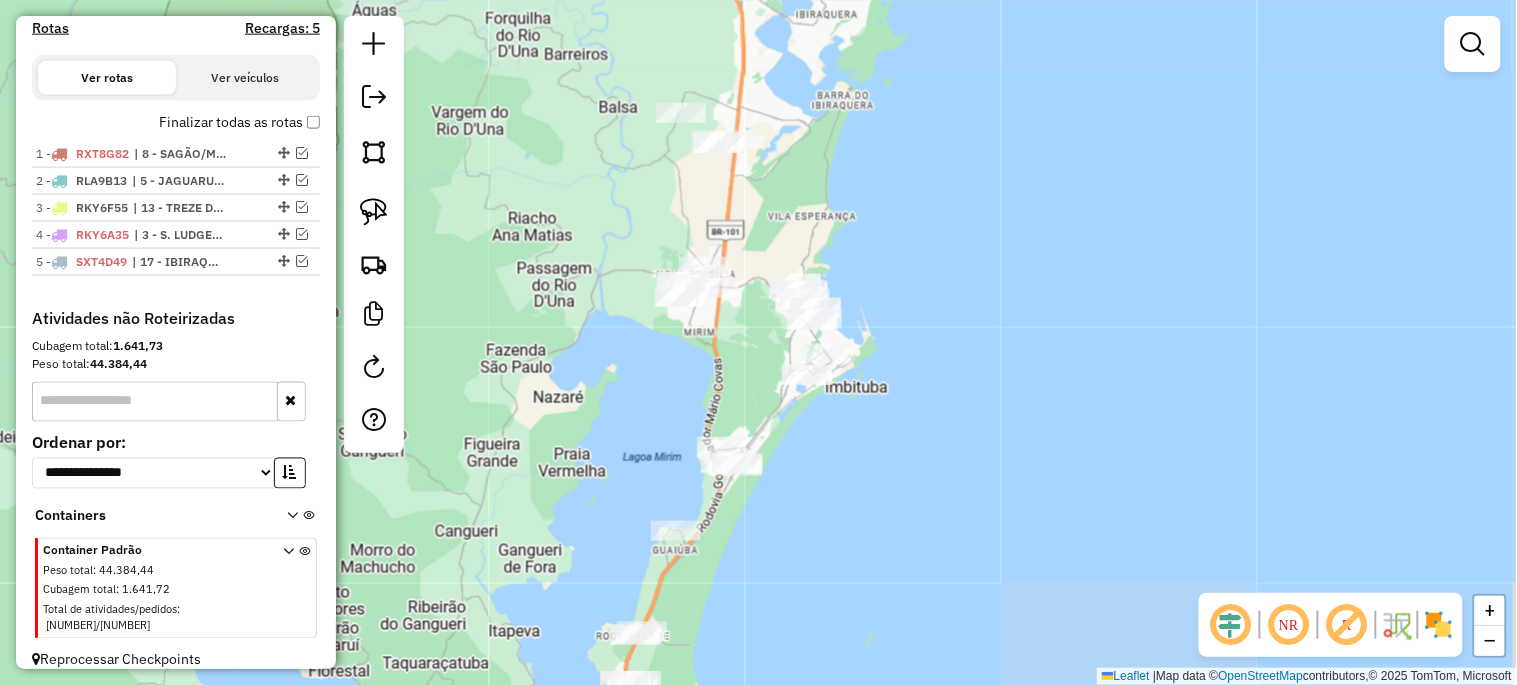 drag, startPoint x: 840, startPoint y: 513, endPoint x: 868, endPoint y: 228, distance: 286.37213 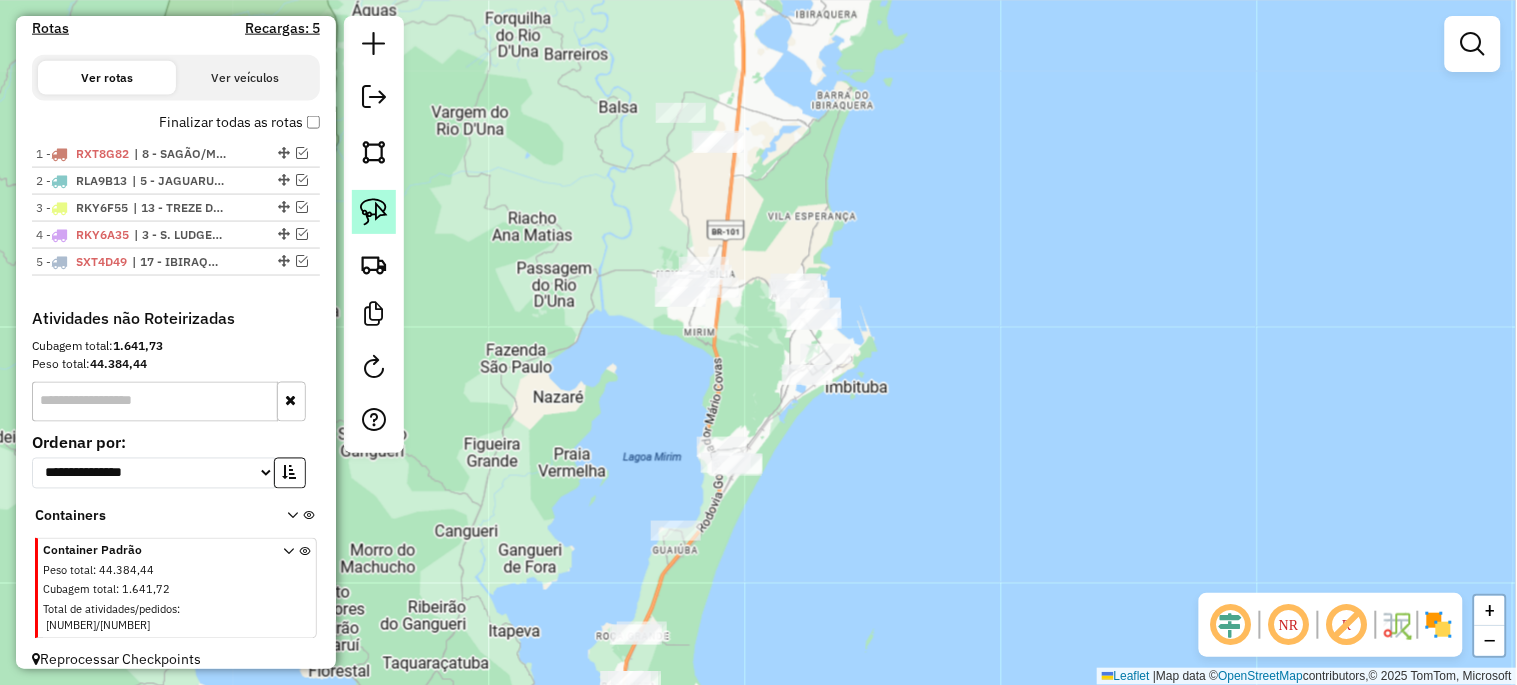 drag, startPoint x: 364, startPoint y: 211, endPoint x: 376, endPoint y: 204, distance: 13.892444 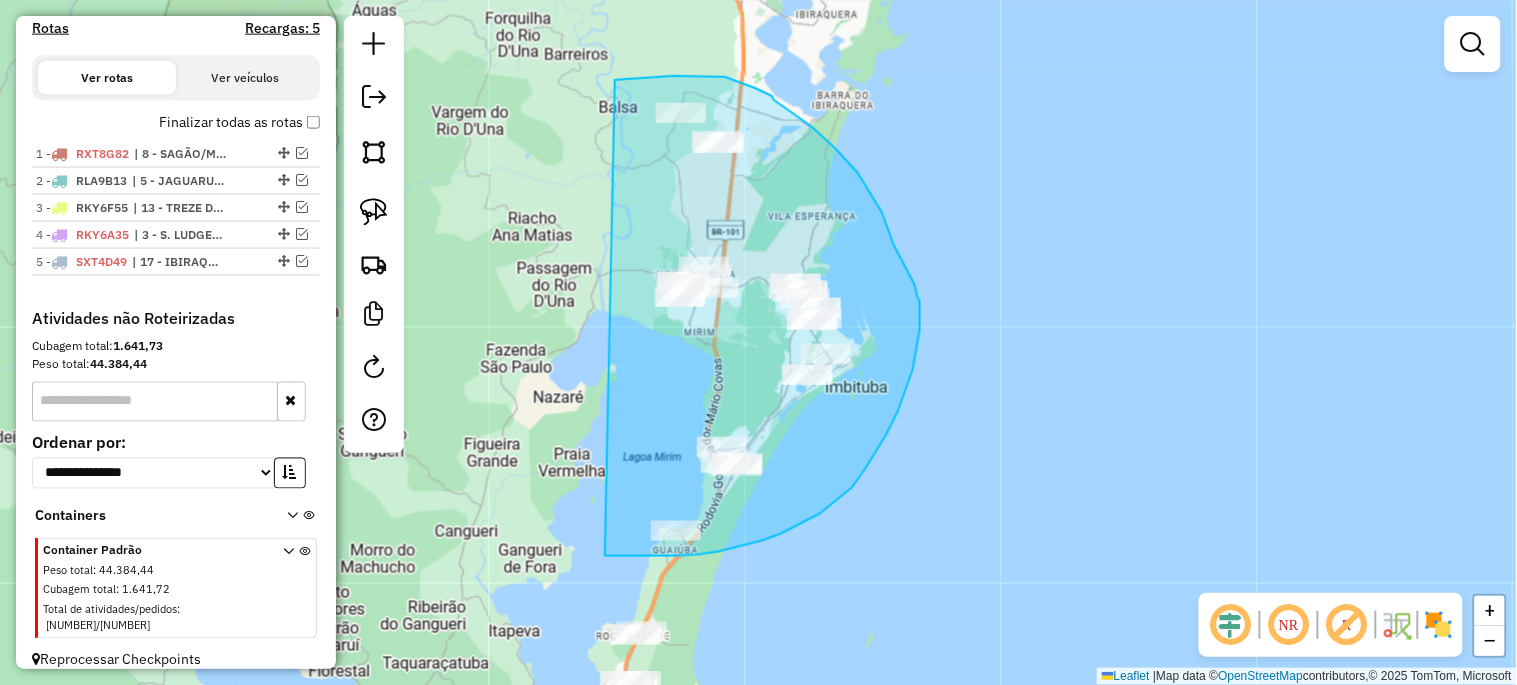 drag, startPoint x: 615, startPoint y: 80, endPoint x: 605, endPoint y: 555, distance: 475.10526 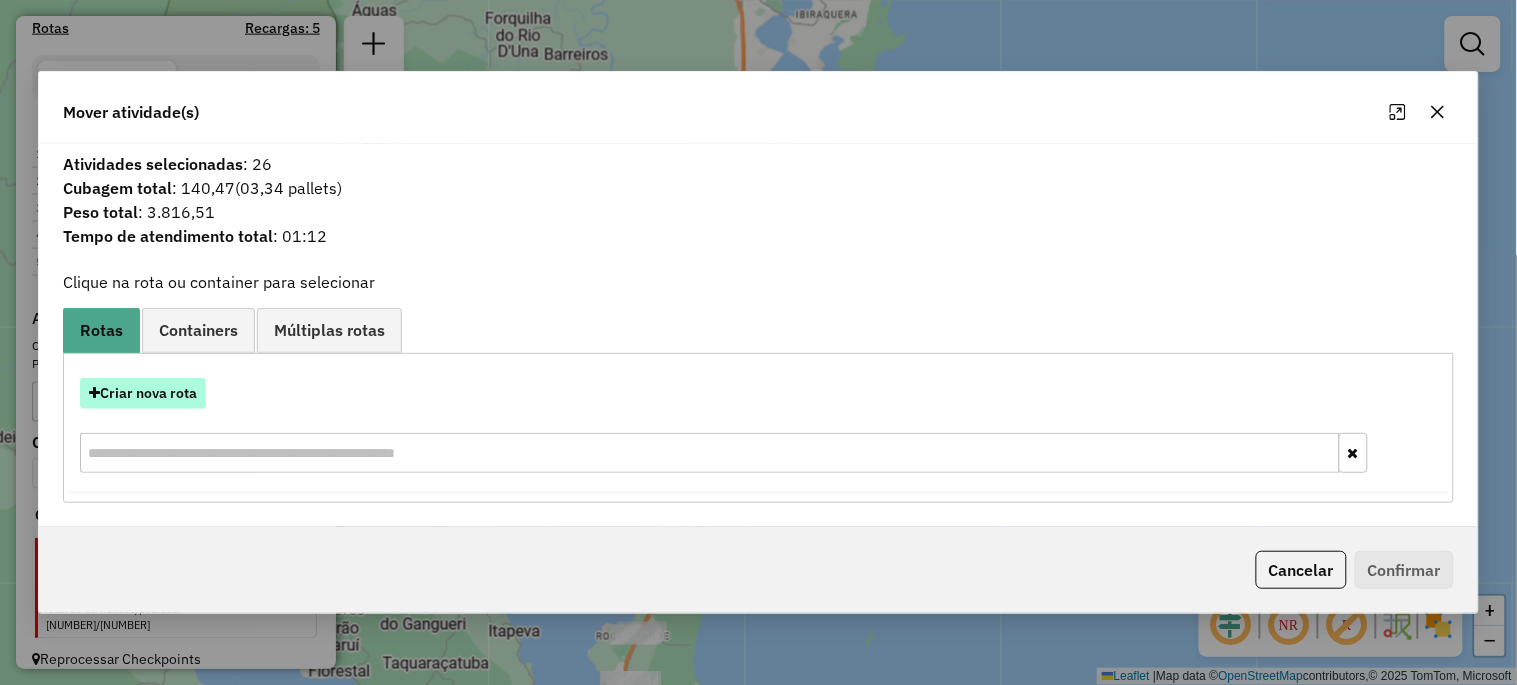 click on "Criar nova rota" at bounding box center (143, 393) 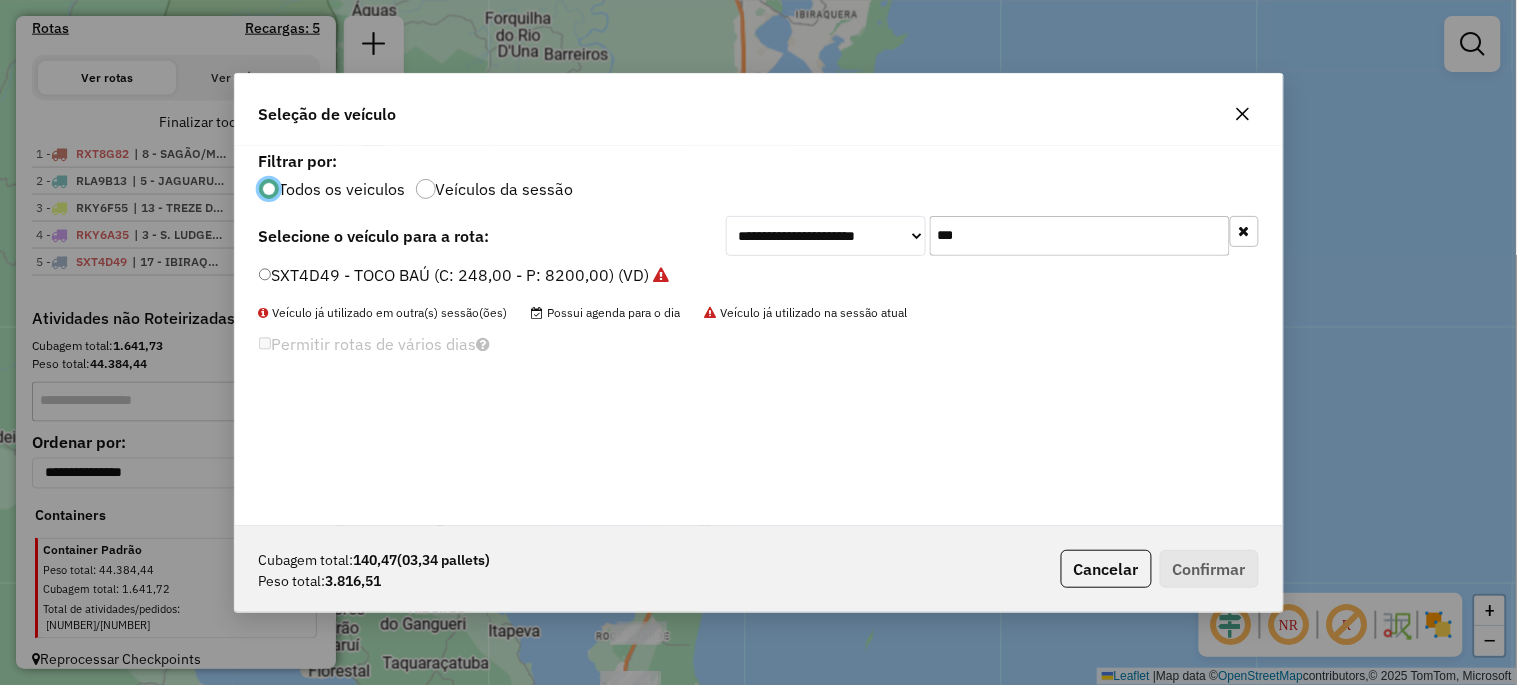scroll, scrollTop: 11, scrollLeft: 5, axis: both 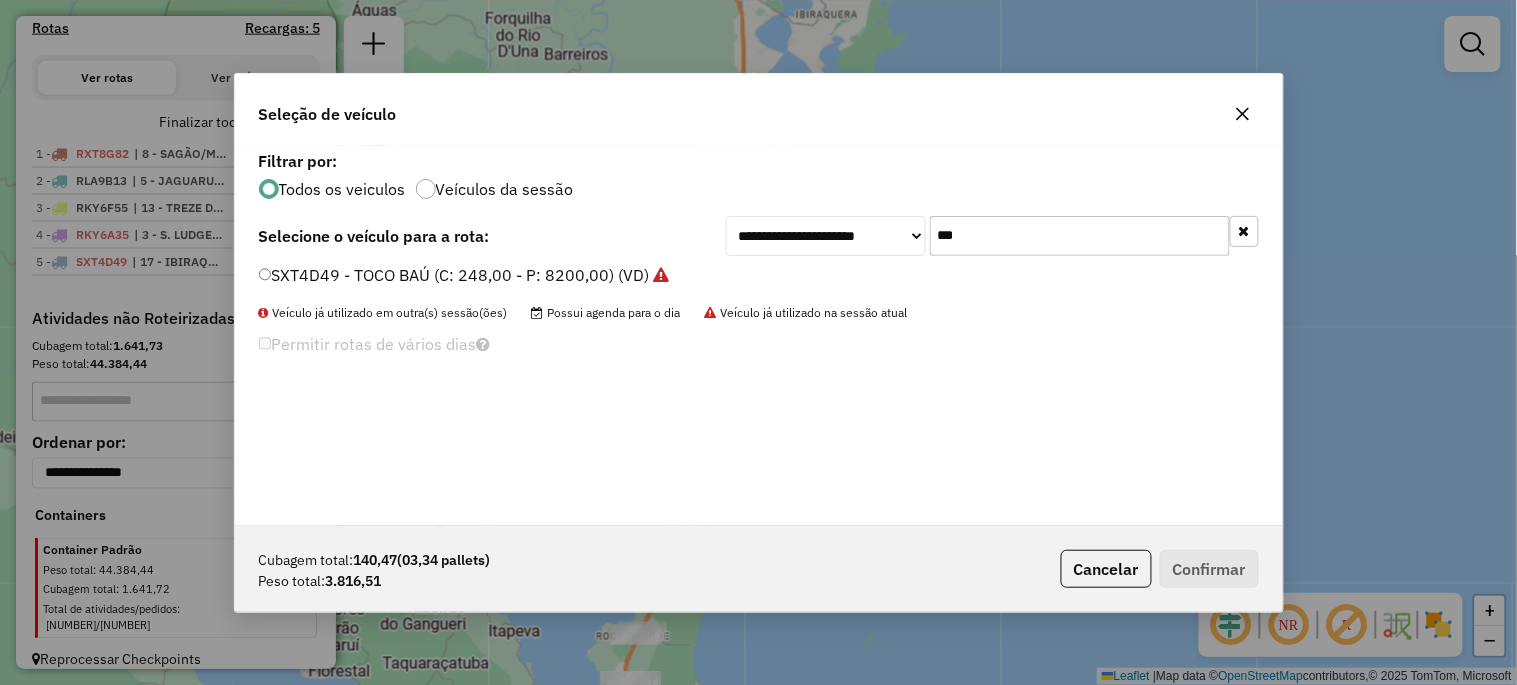 click on "***" 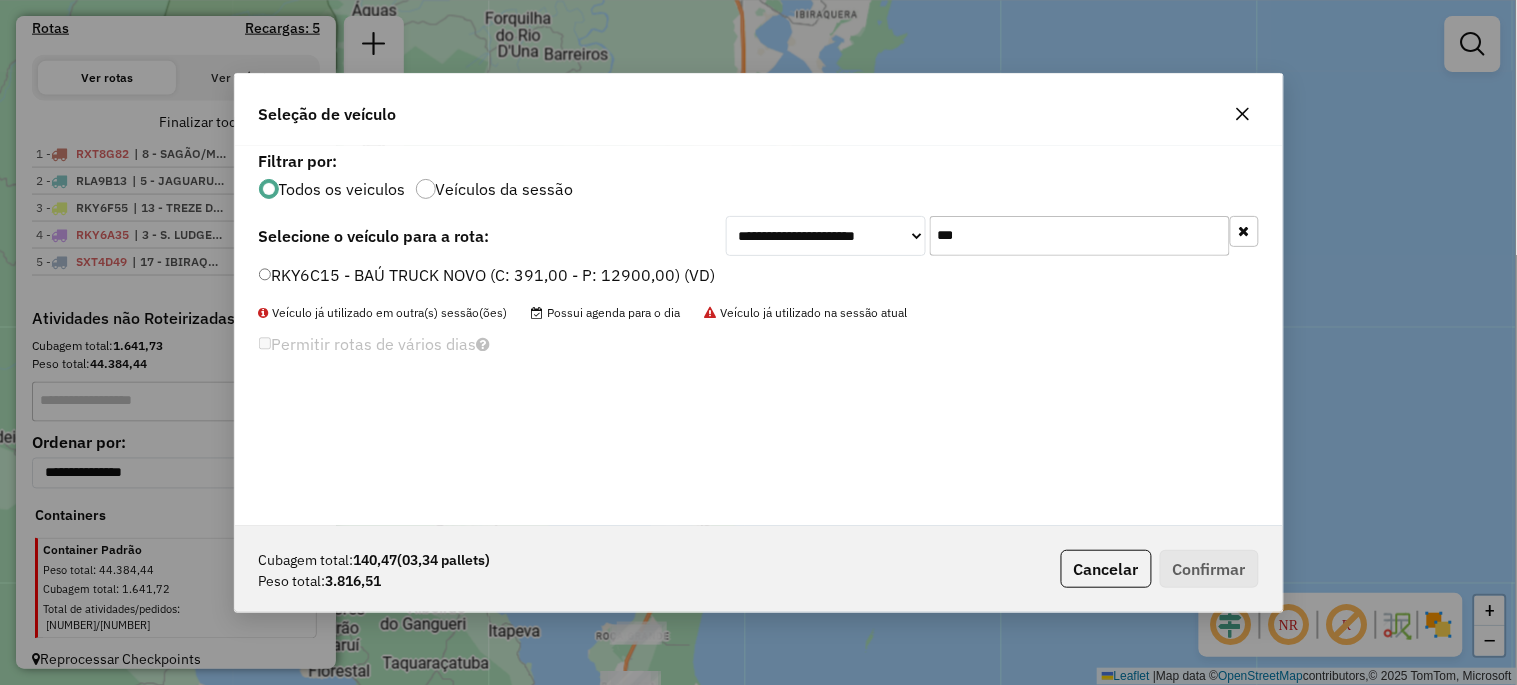 type on "***" 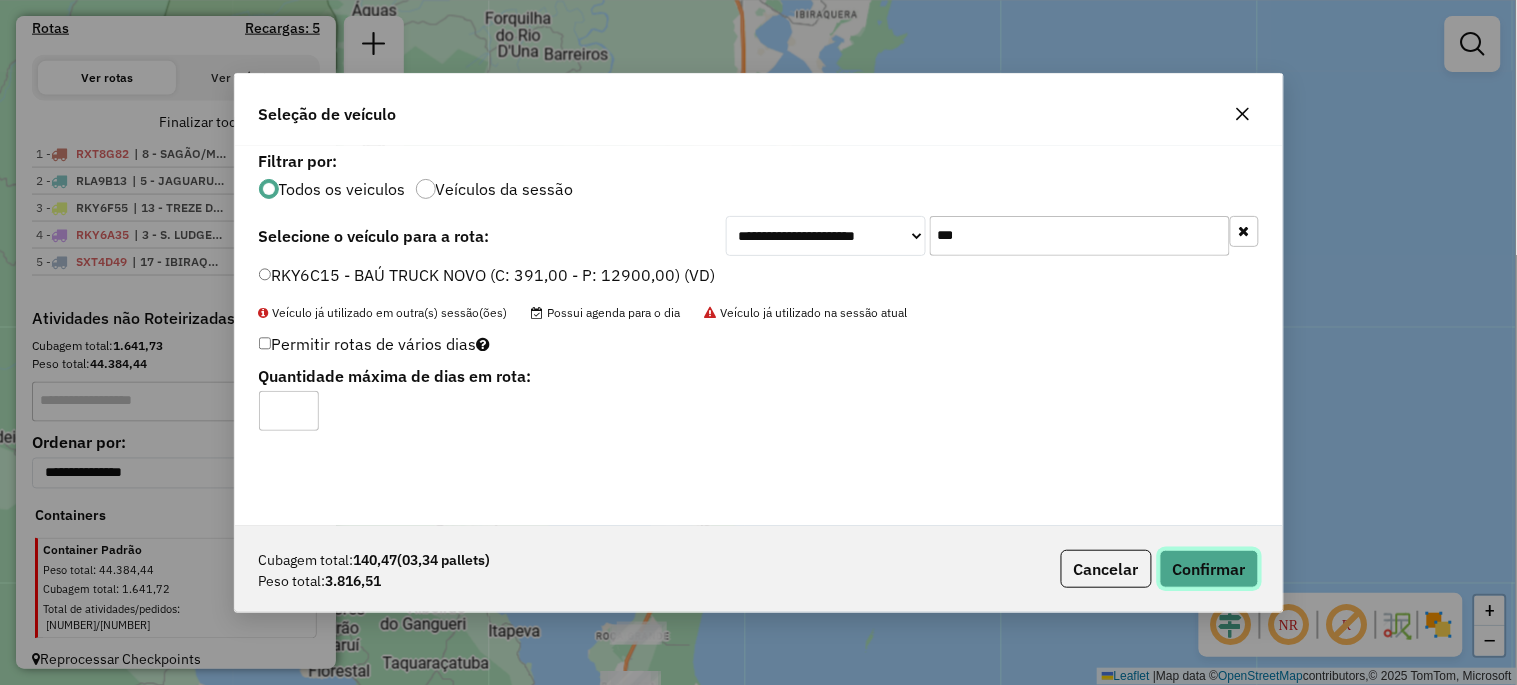 click on "Confirmar" 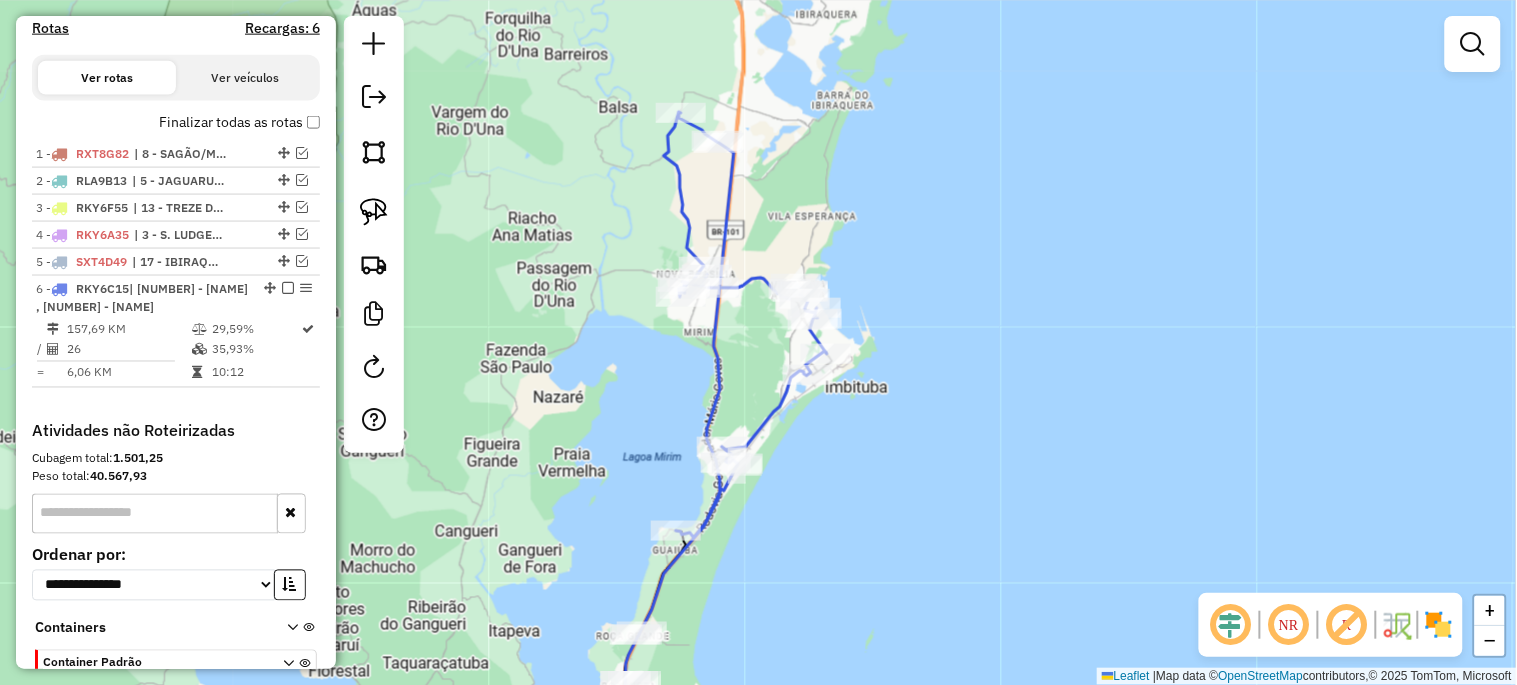 scroll, scrollTop: 778, scrollLeft: 0, axis: vertical 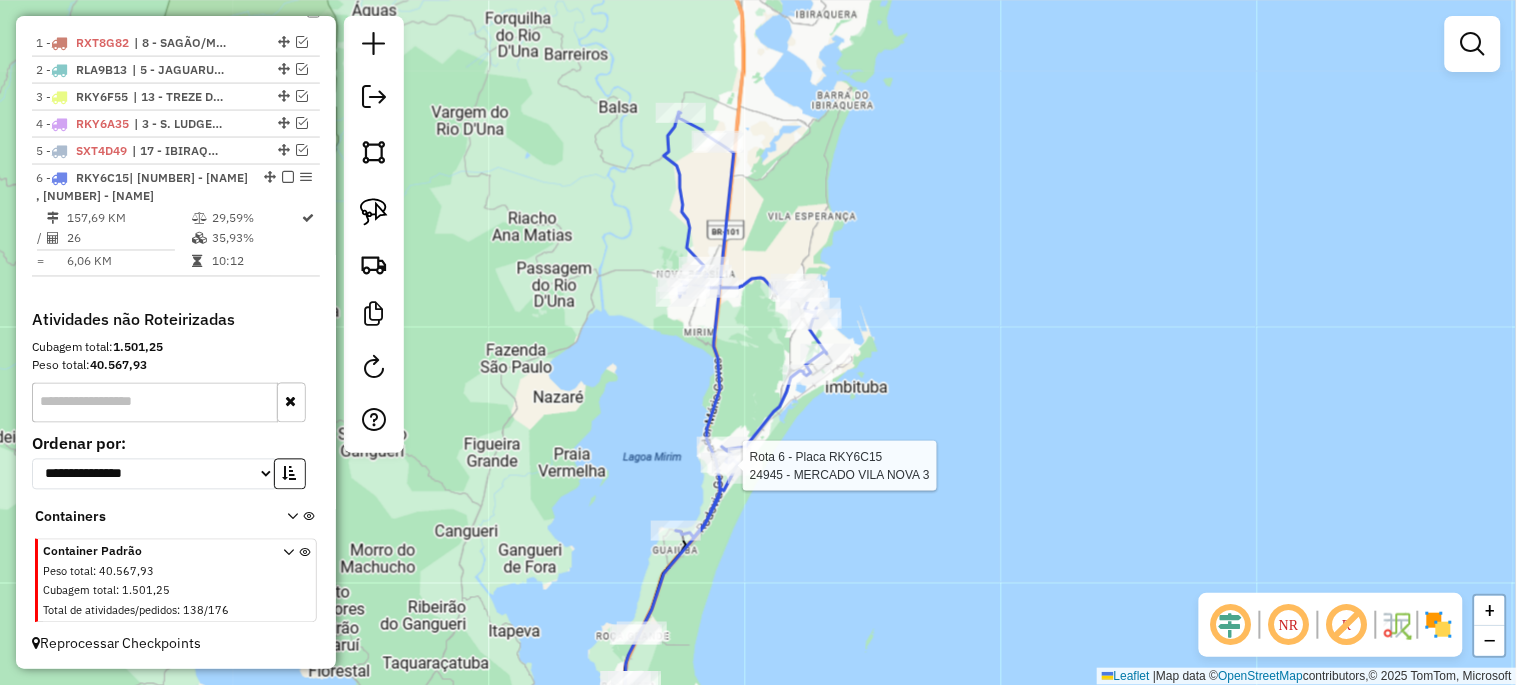 select on "*********" 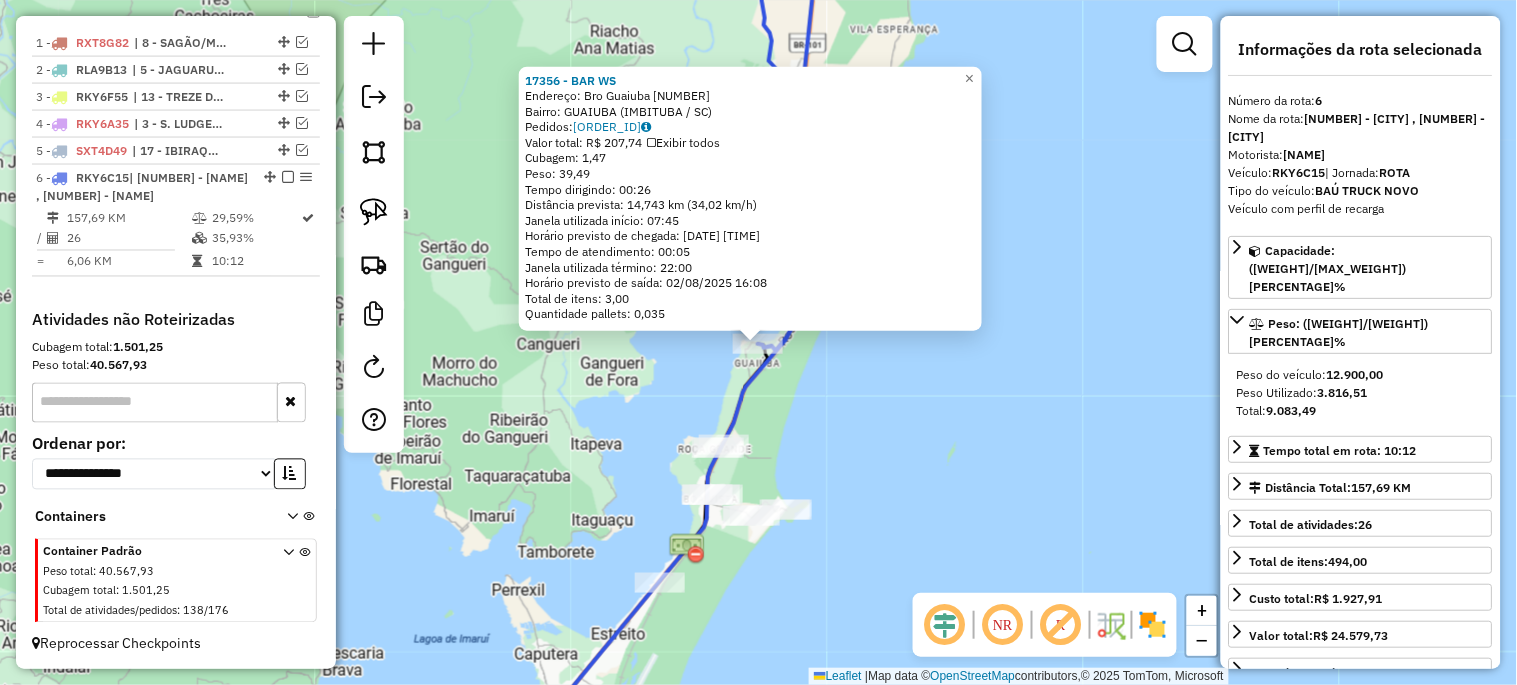 click on "Rota [NUMBER] - Placa [PLATE]  [NUMBER] - [NAME] [NAME]  [NAME] - [NAME]  Endereço:  [NAME] [NUMBER]   Bairro: [NAME] ([CITY] / [STATE])   Pedidos:  [NUMBER]   Valor total: [CURRENCY] [NUMBER]   Exibir todos   Cubagem: [NUMBER]  Peso: [NUMBER]  Tempo dirigindo: [TIME]   Distância prevista: [NUMBER] km ([NUMBER] km/h)   Janela utilizada início: [TIME]   Horário previsto de chegada: [DATE] [TIME]   Tempo de atendimento: [TIME]   Janela utilizada término: [TIME]   Horário previsto de saída: [DATE] [TIME]   Total de itens: [NUMBER]   Quantidade pallets: [NUMBER]  × Janela de atendimento Grade de atendimento Capacidade Transportadoras Veículos Cliente Pedidos  Rotas Selecione os dias de semana para filtrar as janelas de atendimento  Seg   Ter   Qua   Qui   Sex   Sáb   Dom  Informe o período da janela de atendimento: De: Até:  Filtrar exatamente a janela do cliente  Considerar janela de atendimento padrão  Selecione os dias de semana para filtrar as grades de atendimento  Seg   Ter   Qua   Qui   Sex   Sáb   Dom  Peso mínimo:   Peso máximo:  De:" 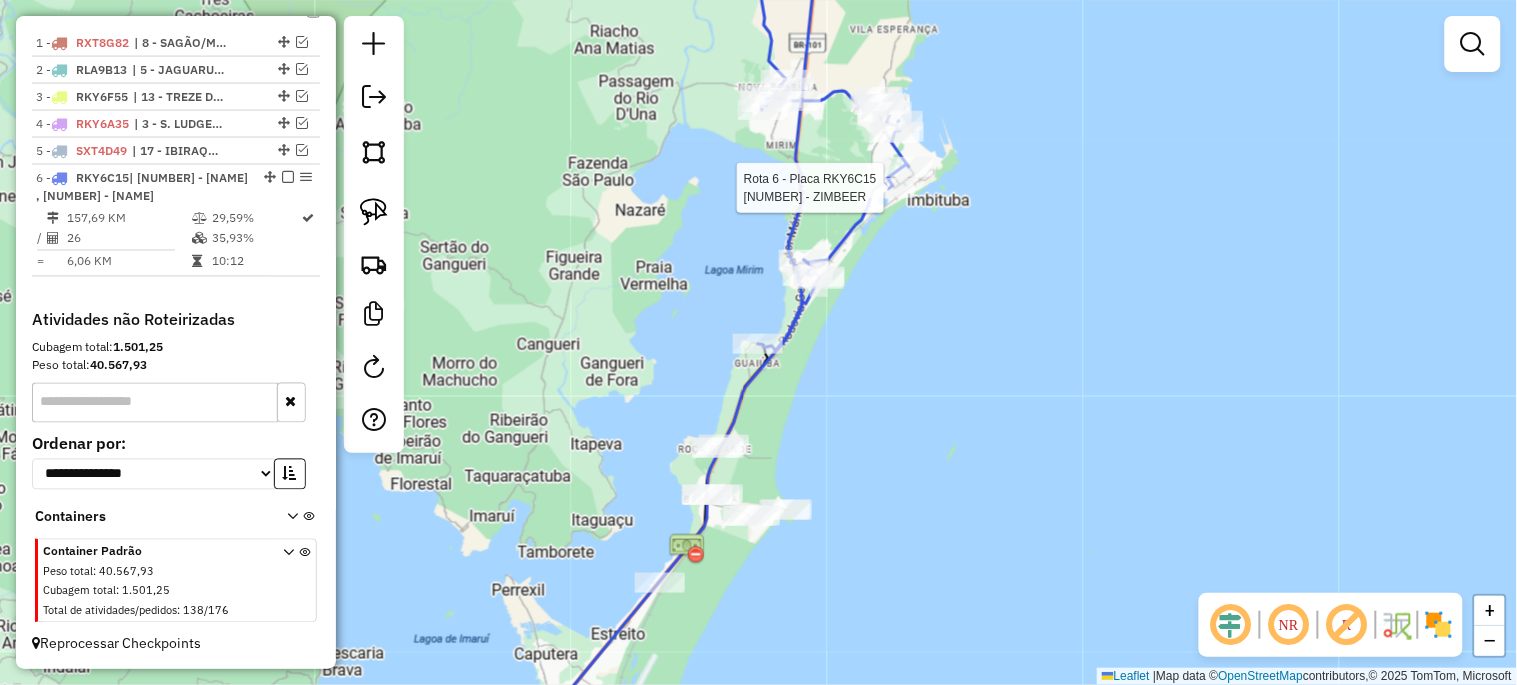 click 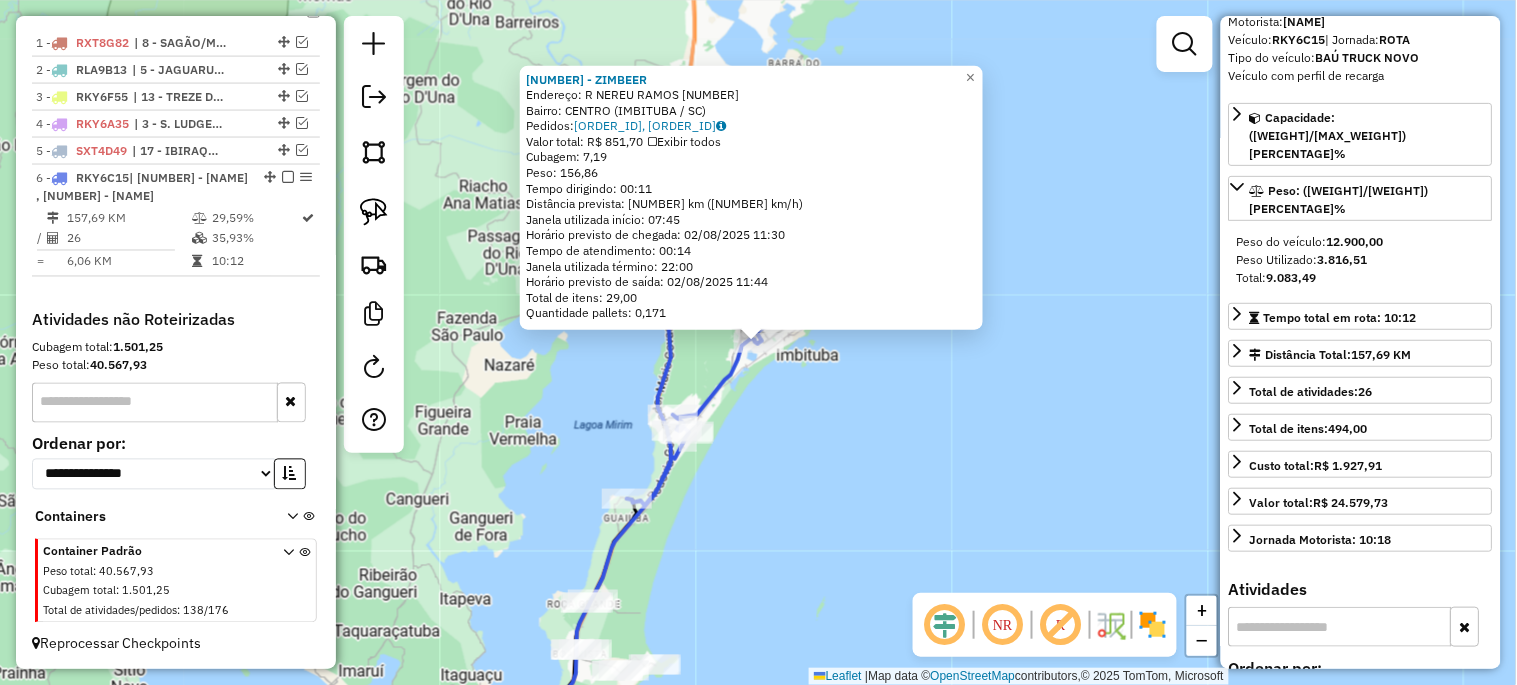 scroll, scrollTop: 296, scrollLeft: 0, axis: vertical 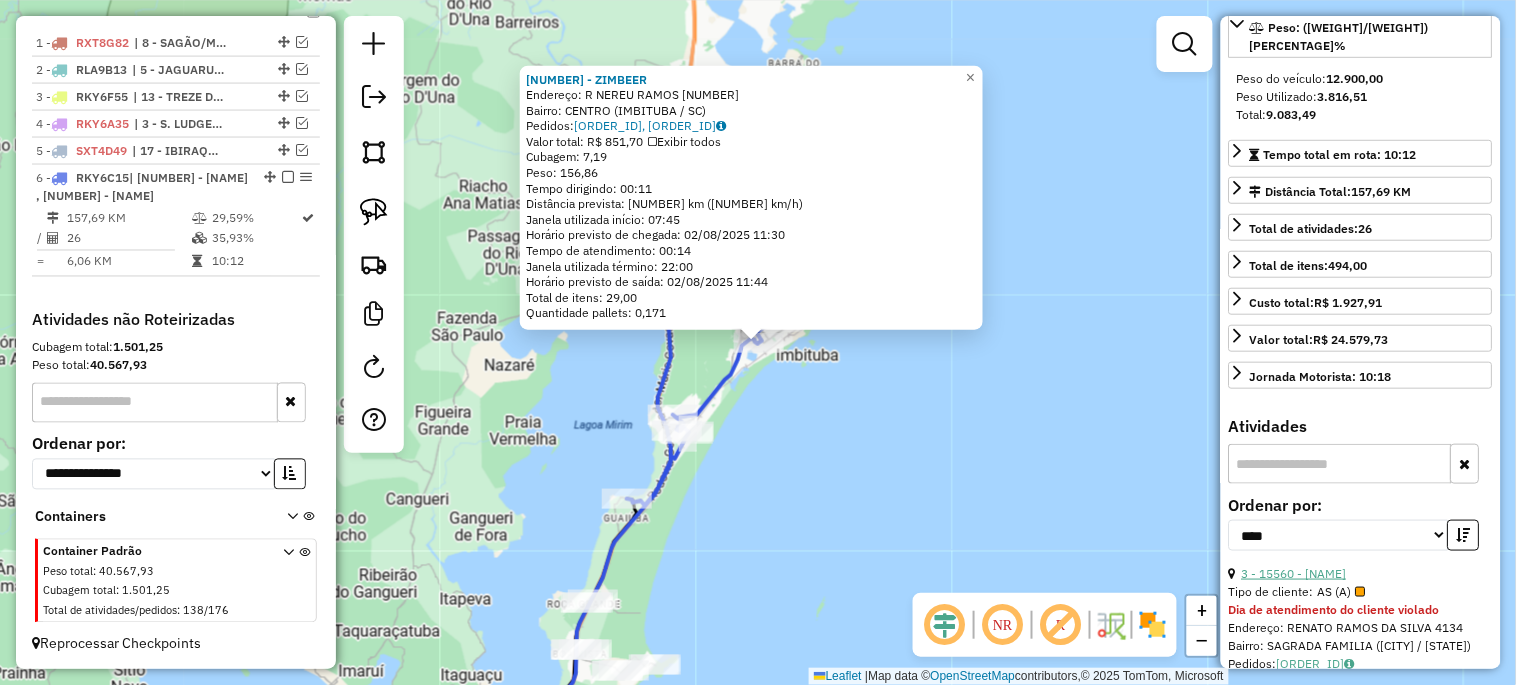 click on "3 - 15560 - [NAME]" at bounding box center (1294, 573) 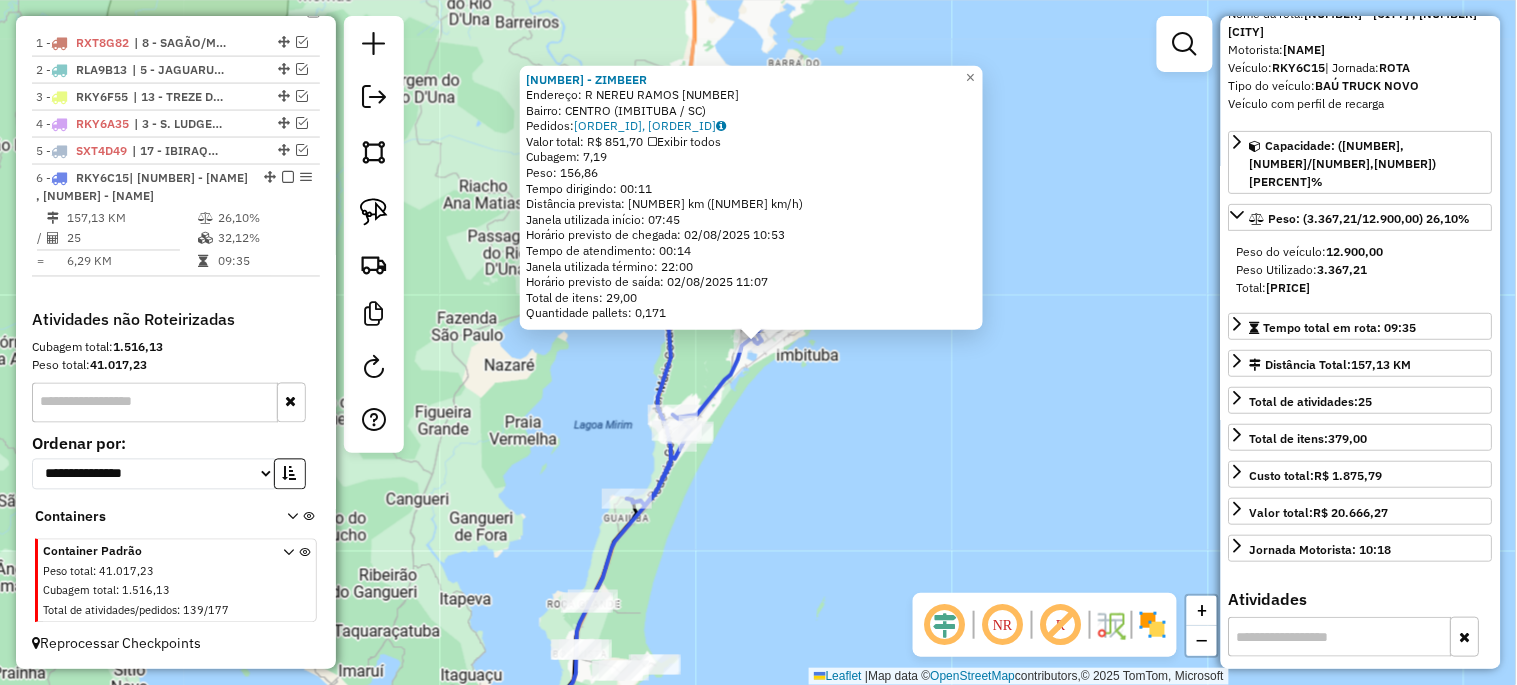 scroll, scrollTop: 0, scrollLeft: 0, axis: both 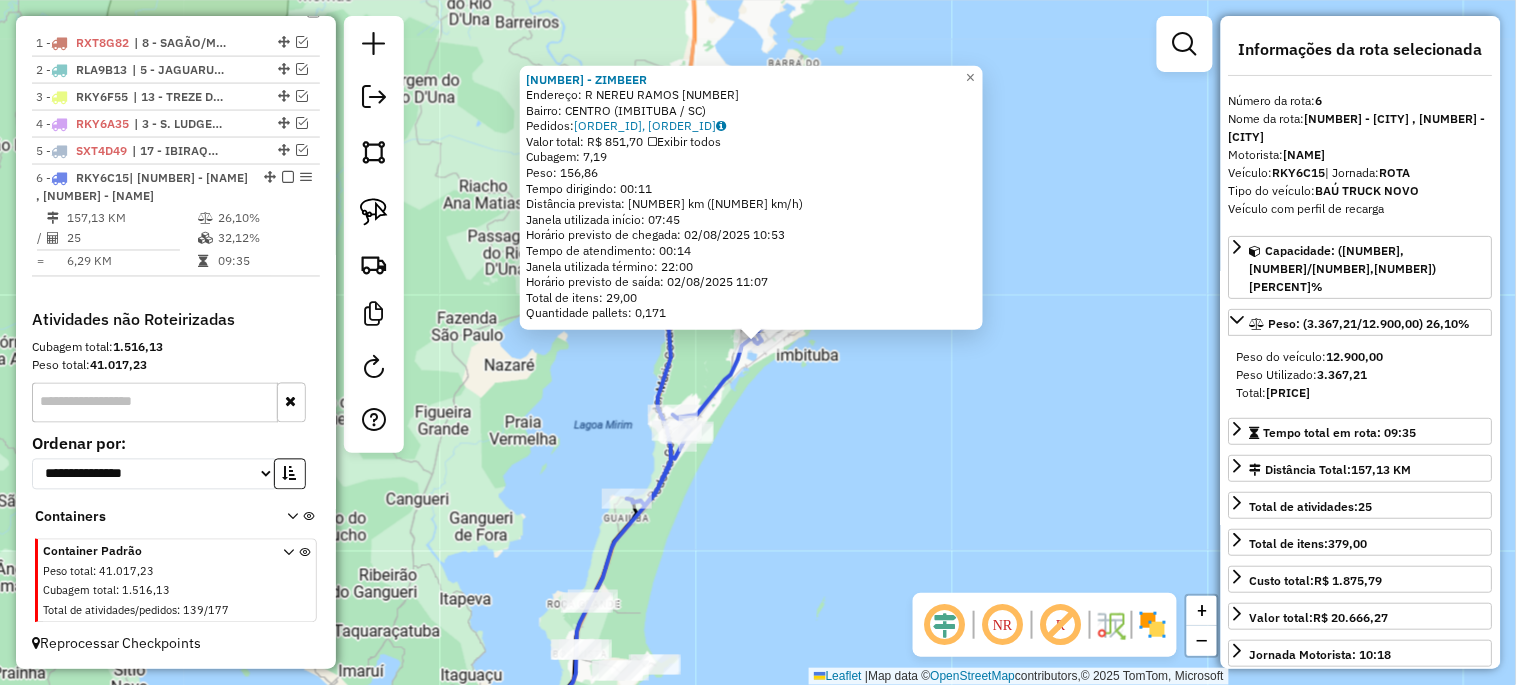 click on "17166 - [NAME]  Endereço:  R NEREU RAMOS 916   Bairro: CENTRO ([CITY] / [STATE])   Pedidos:  01838508, 01838511   Valor total: R$ 851,70   Exibir todos   Cubagem: 7,19  Peso: 156,86  Tempo dirigindo: 00:11   Distância prevista: 4,438 km (24,21 km/h)   Janela utilizada início: 07:45   Horário previsto de chegada: 02/08/2025 10:53   Tempo de atendimento: 00:14   Janela utilizada término: 22:00   Horário previsto de saída: 02/08/2025 11:07   Total de itens: 29,00   Quantidade pallets: 0,171  × Janela de atendimento Grade de atendimento Capacidade Transportadoras Veículos Cliente Pedidos  Rotas Selecione os dias de semana para filtrar as janelas de atendimento  Seg   Ter   Qua   Qui   Sex   Sáb   Dom  Informe o período da janela de atendimento: De: Até:  Filtrar exatamente a janela do cliente  Considerar janela de atendimento padrão  Selecione os dias de semana para filtrar as grades de atendimento  Seg   Ter   Qua   Qui   Sex   Sáb   Dom   Considerar clientes sem dia de atendimento cadastrado  De:  +" 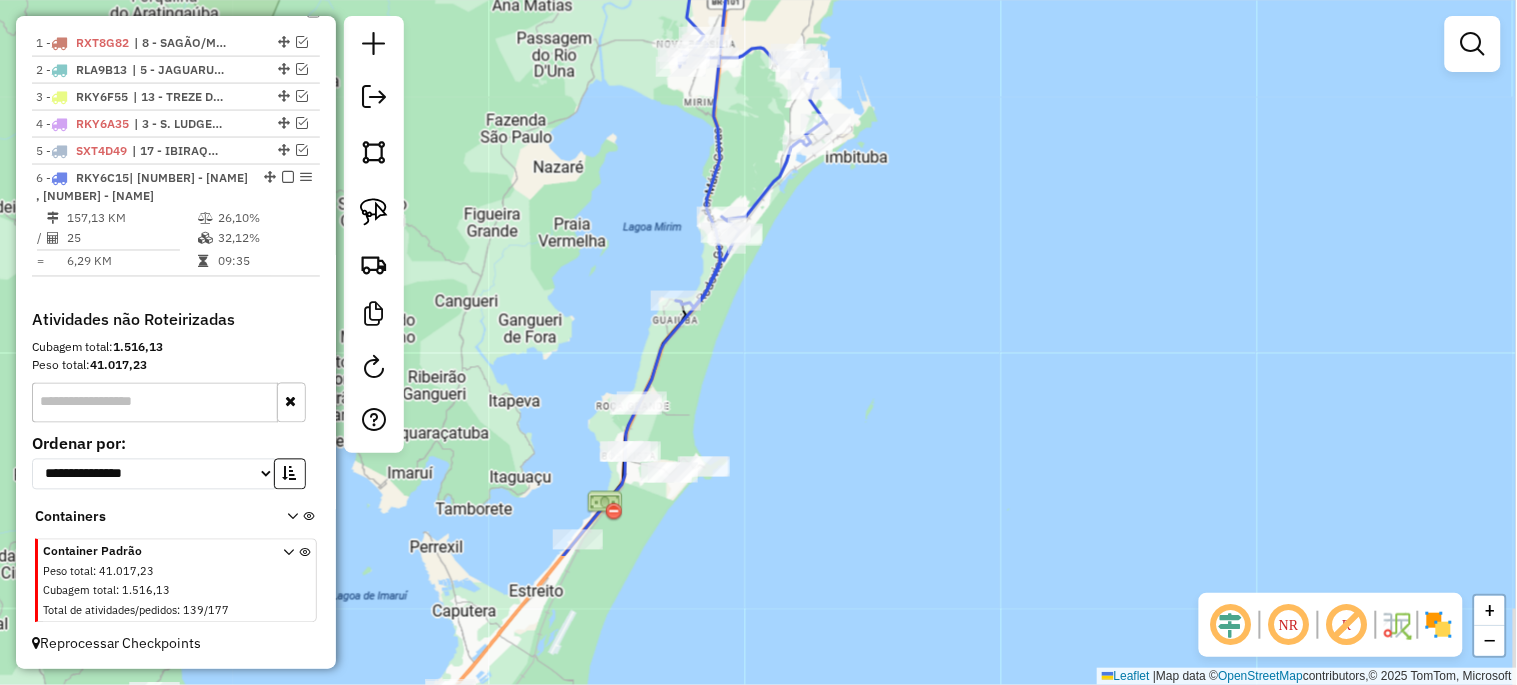 drag, startPoint x: 943, startPoint y: 490, endPoint x: 1034, endPoint y: 224, distance: 281.1352 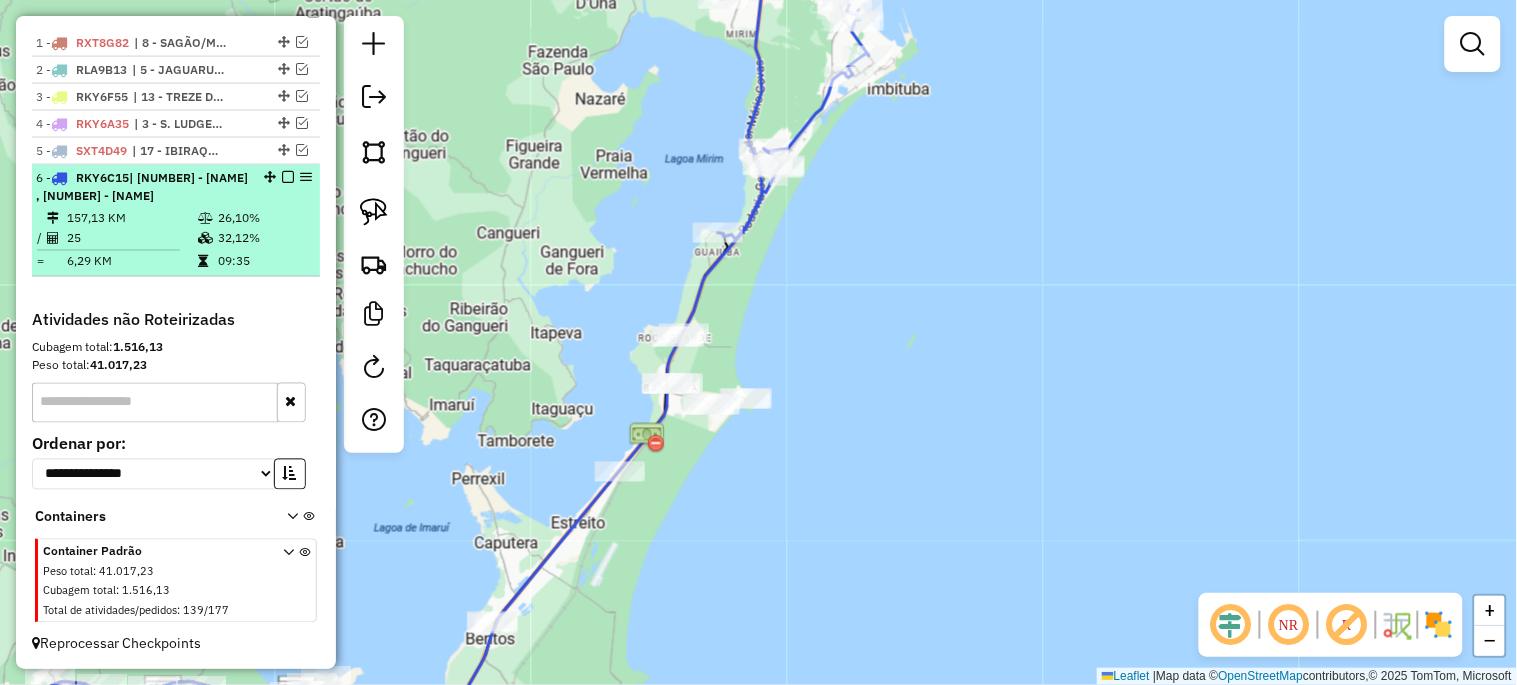click at bounding box center (288, 177) 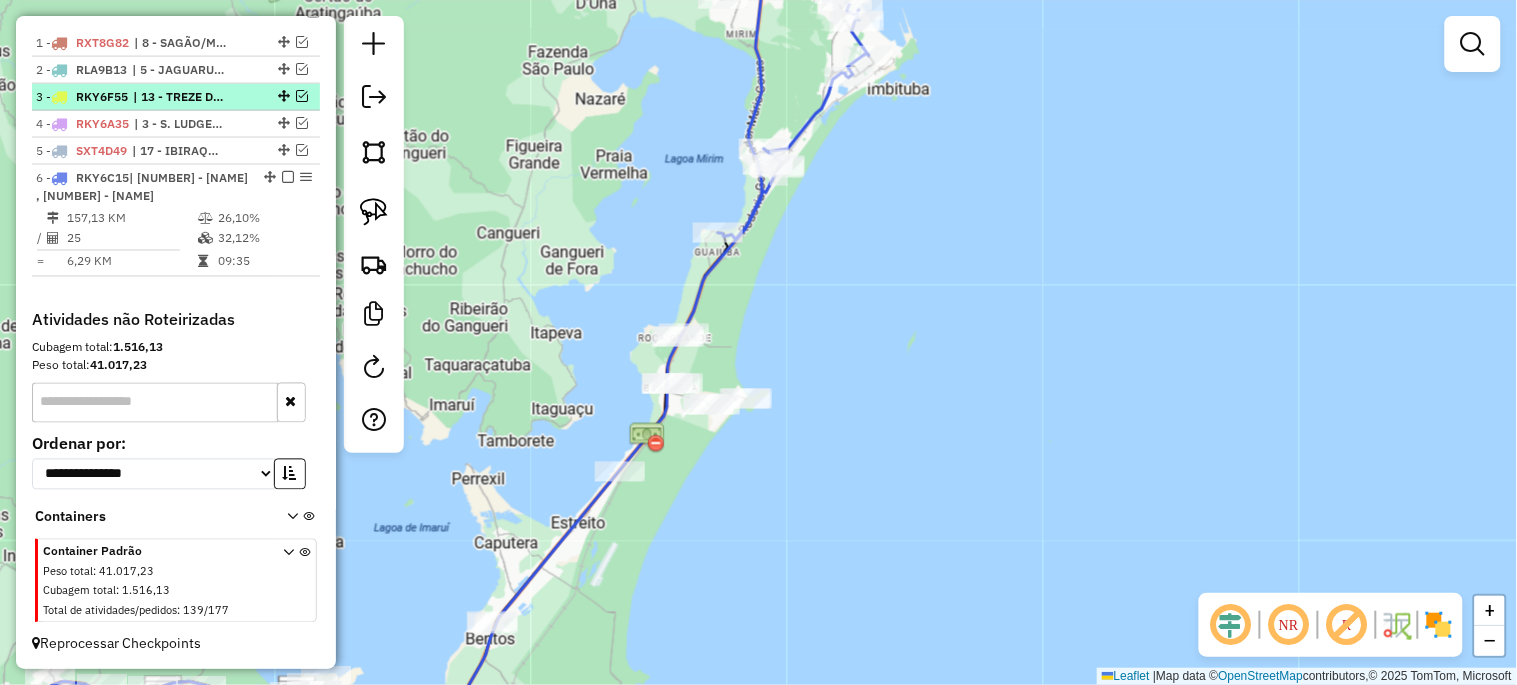 scroll, scrollTop: 694, scrollLeft: 0, axis: vertical 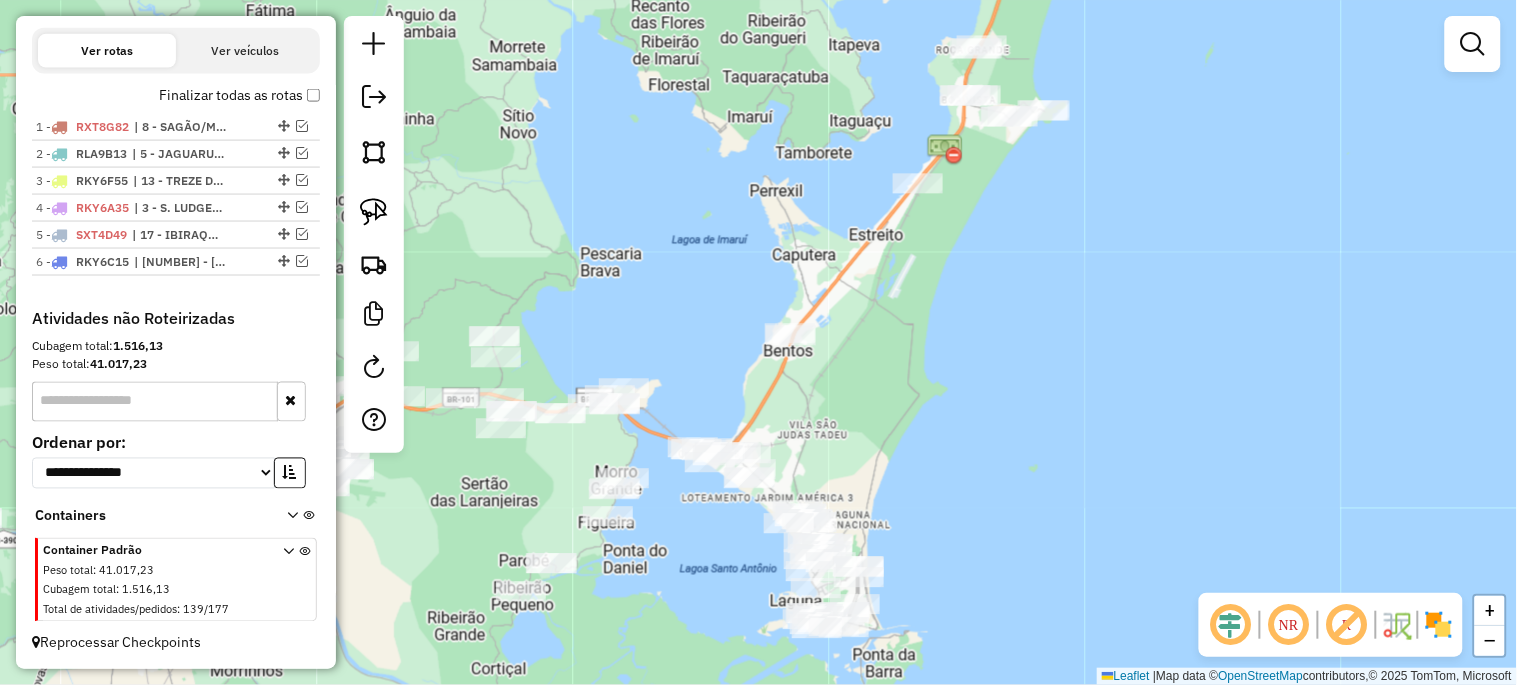 drag, startPoint x: 874, startPoint y: 564, endPoint x: 1172, endPoint y: 276, distance: 414.4249 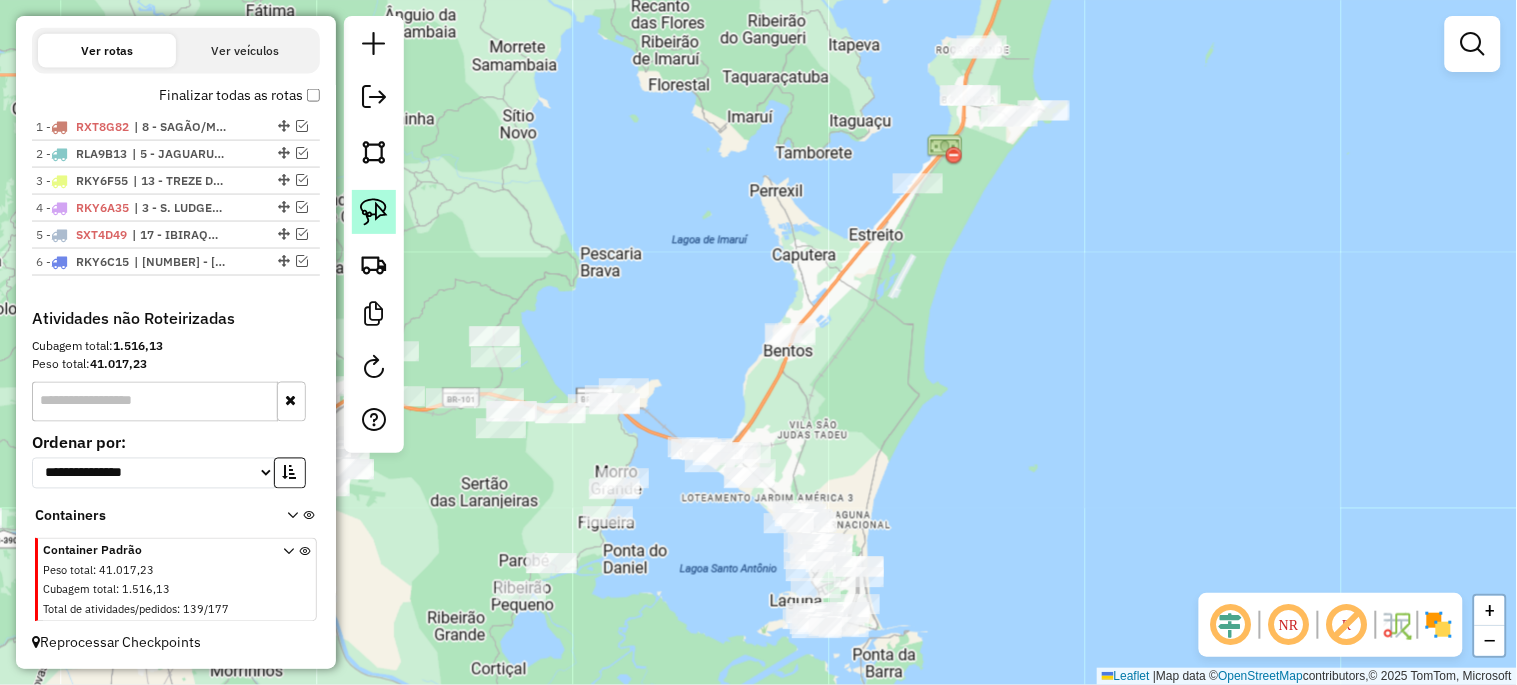 click 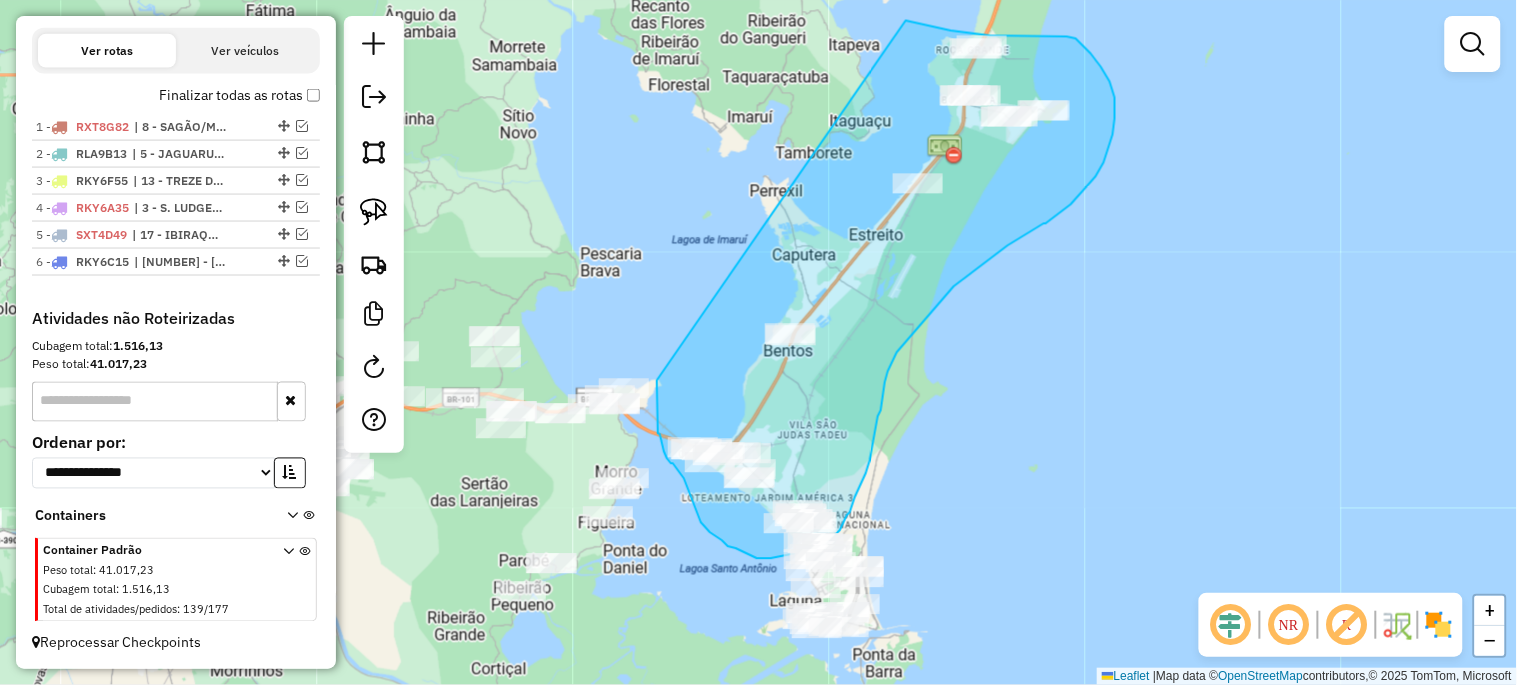 drag, startPoint x: 906, startPoint y: 20, endPoint x: 657, endPoint y: 380, distance: 437.7225 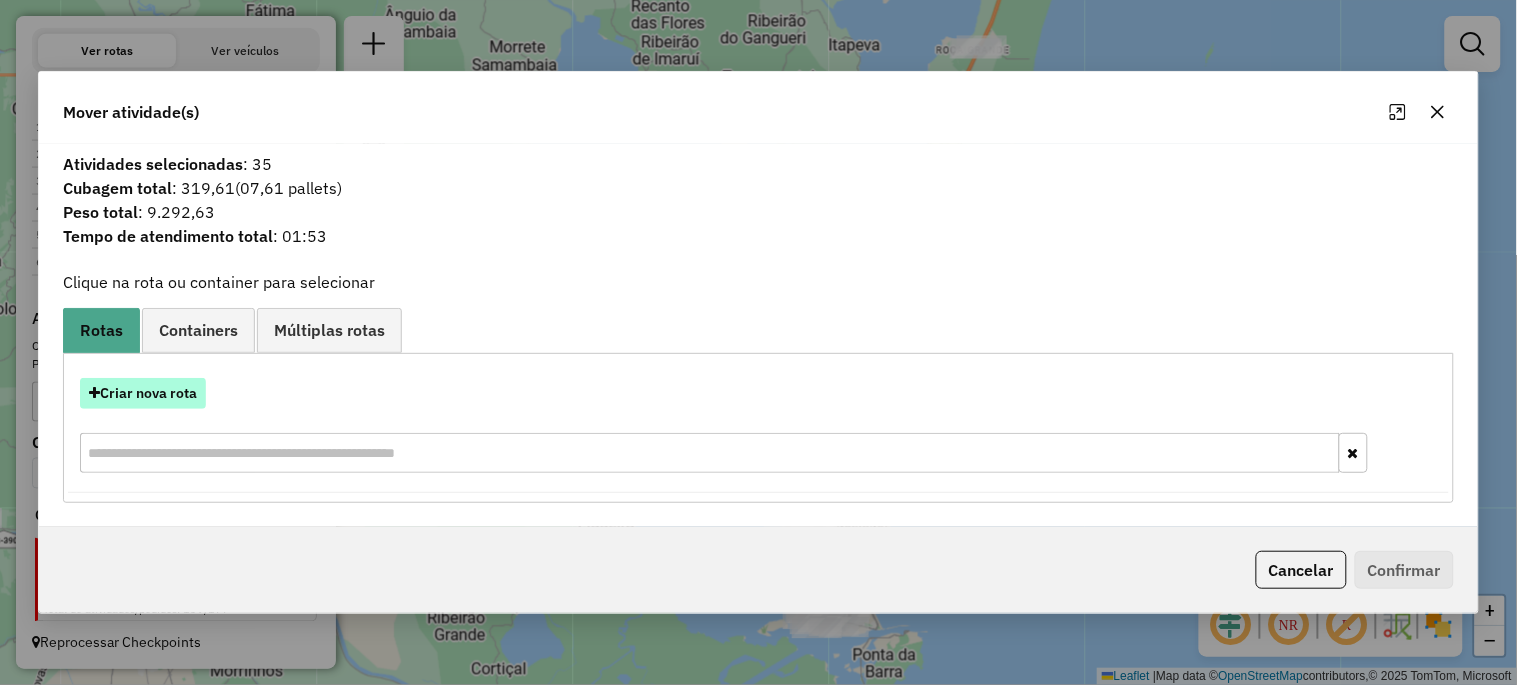 click on "Criar nova rota" at bounding box center (143, 393) 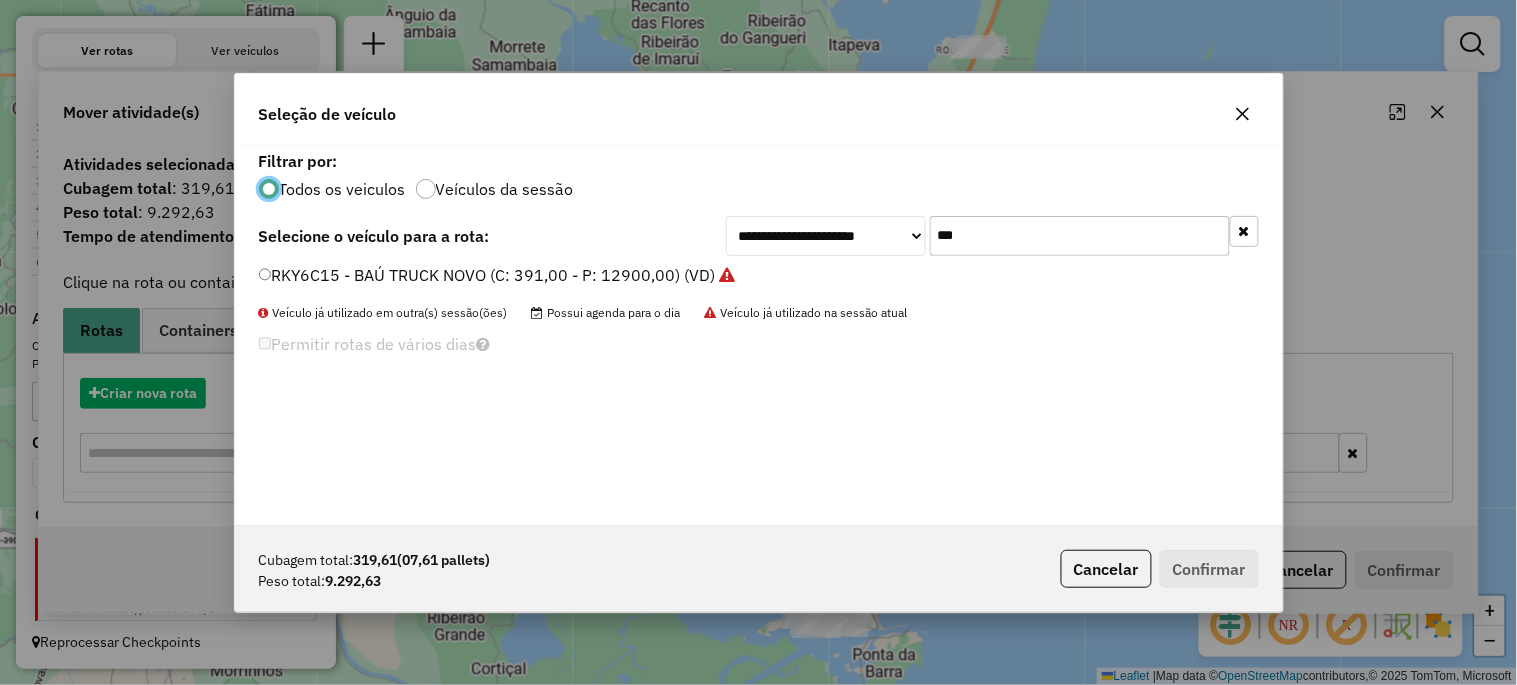 scroll, scrollTop: 11, scrollLeft: 5, axis: both 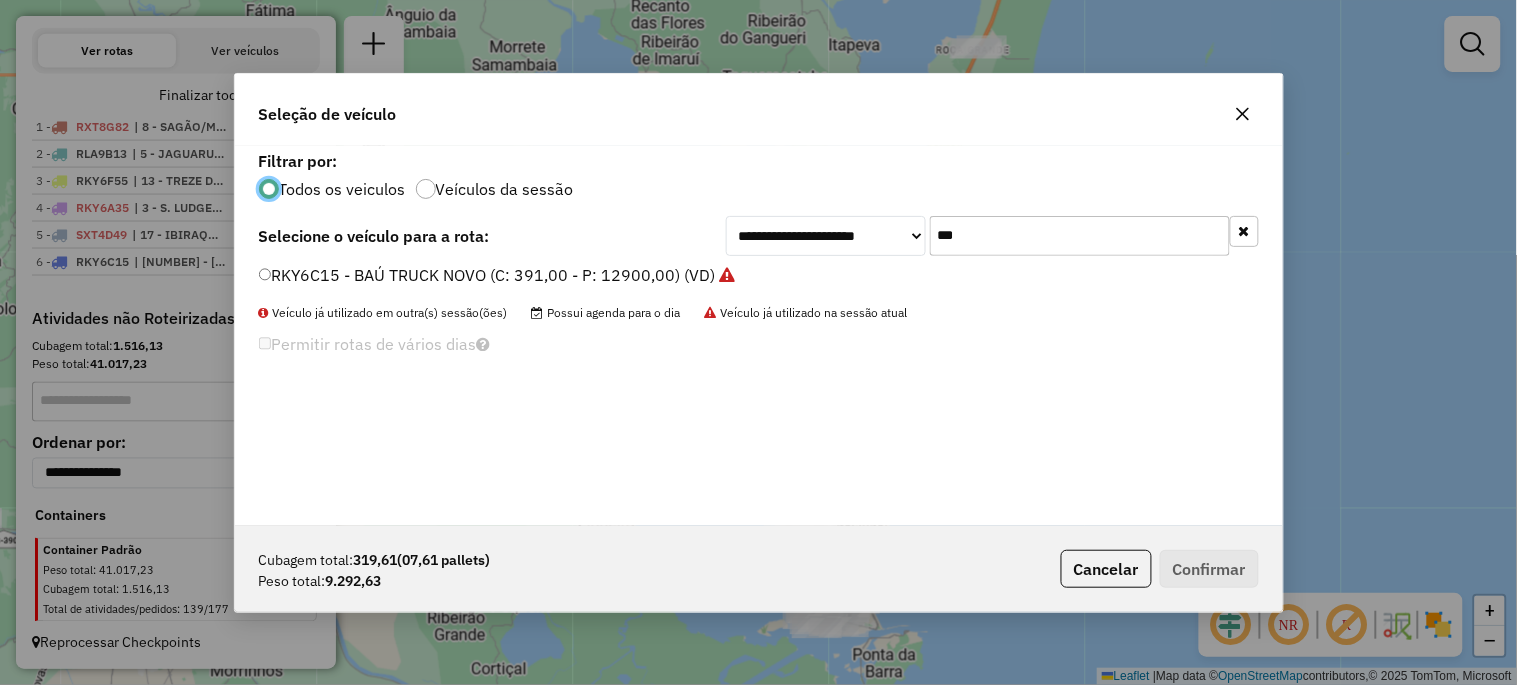 click on "***" 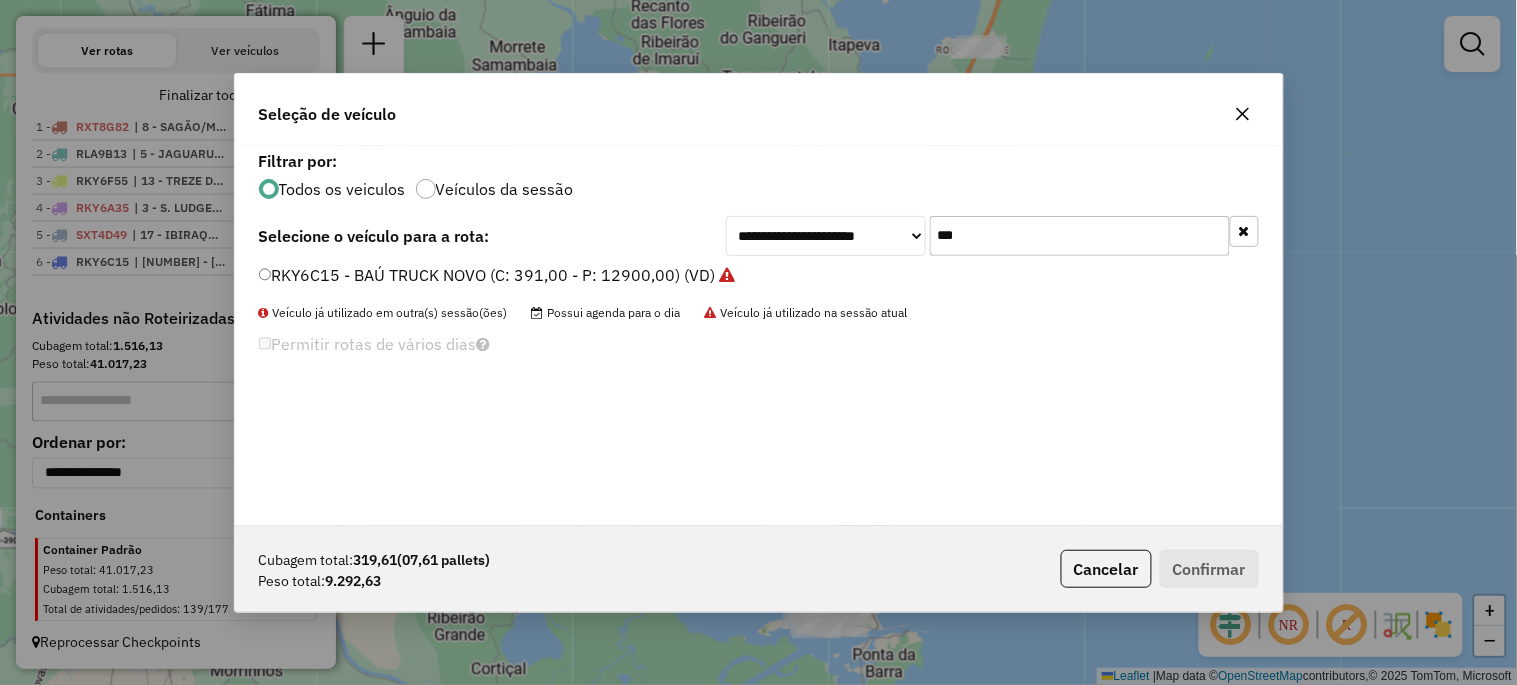 click on "***" 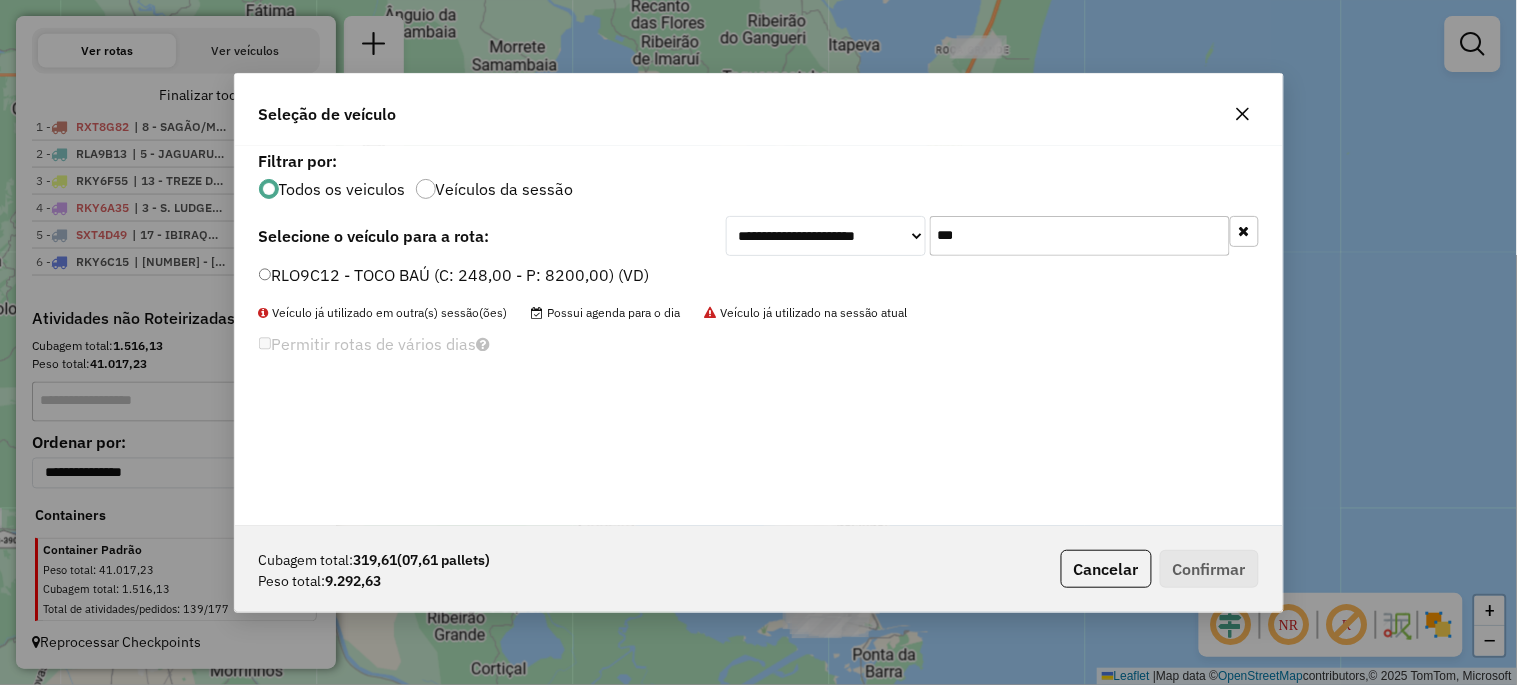 type on "***" 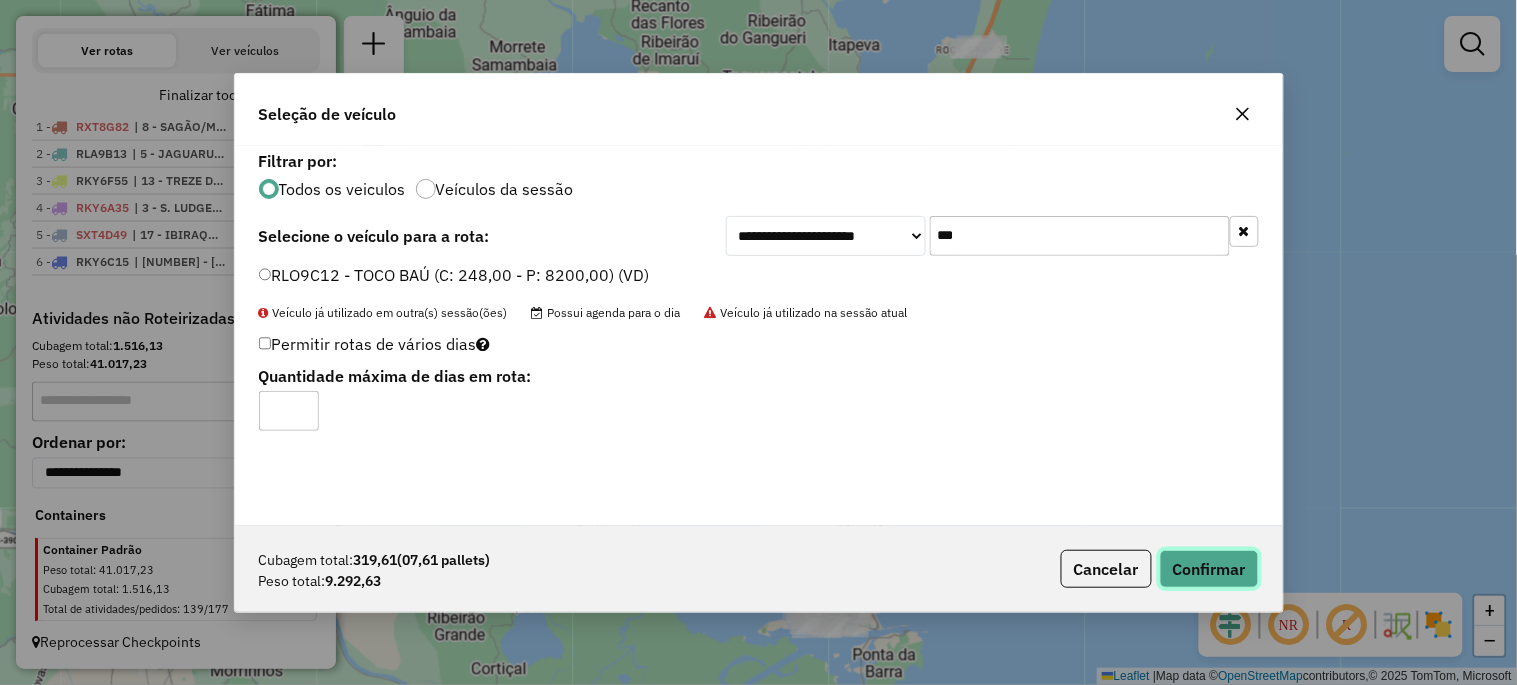 click on "Confirmar" 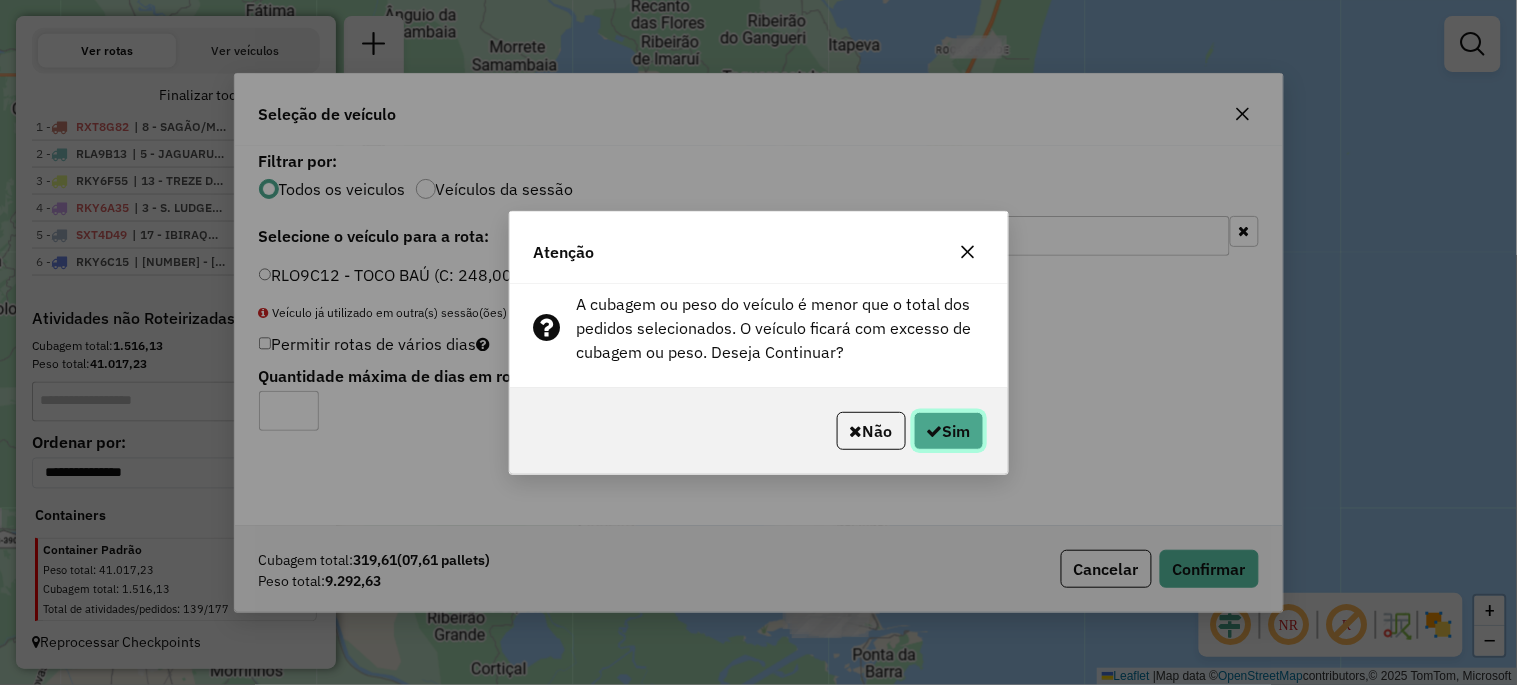 click on "Sim" 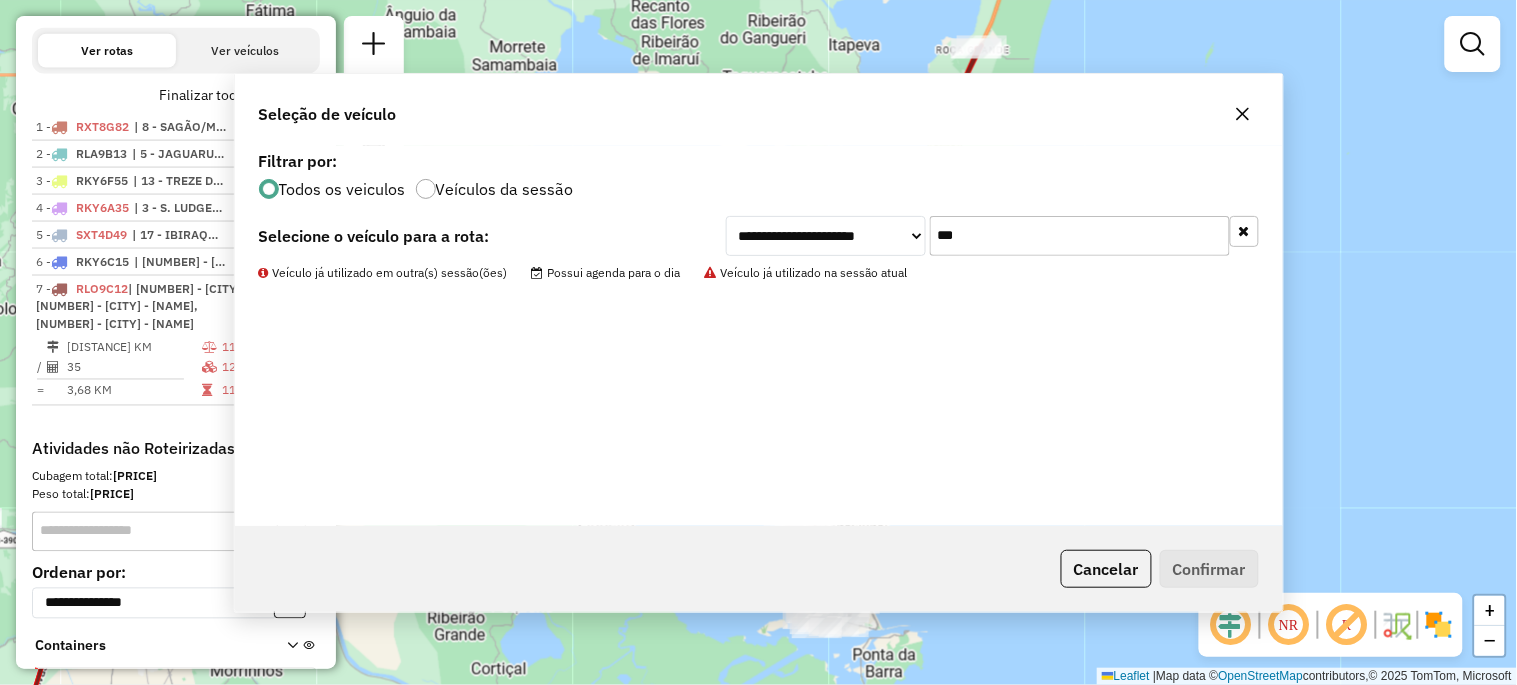 scroll, scrollTop: 801, scrollLeft: 0, axis: vertical 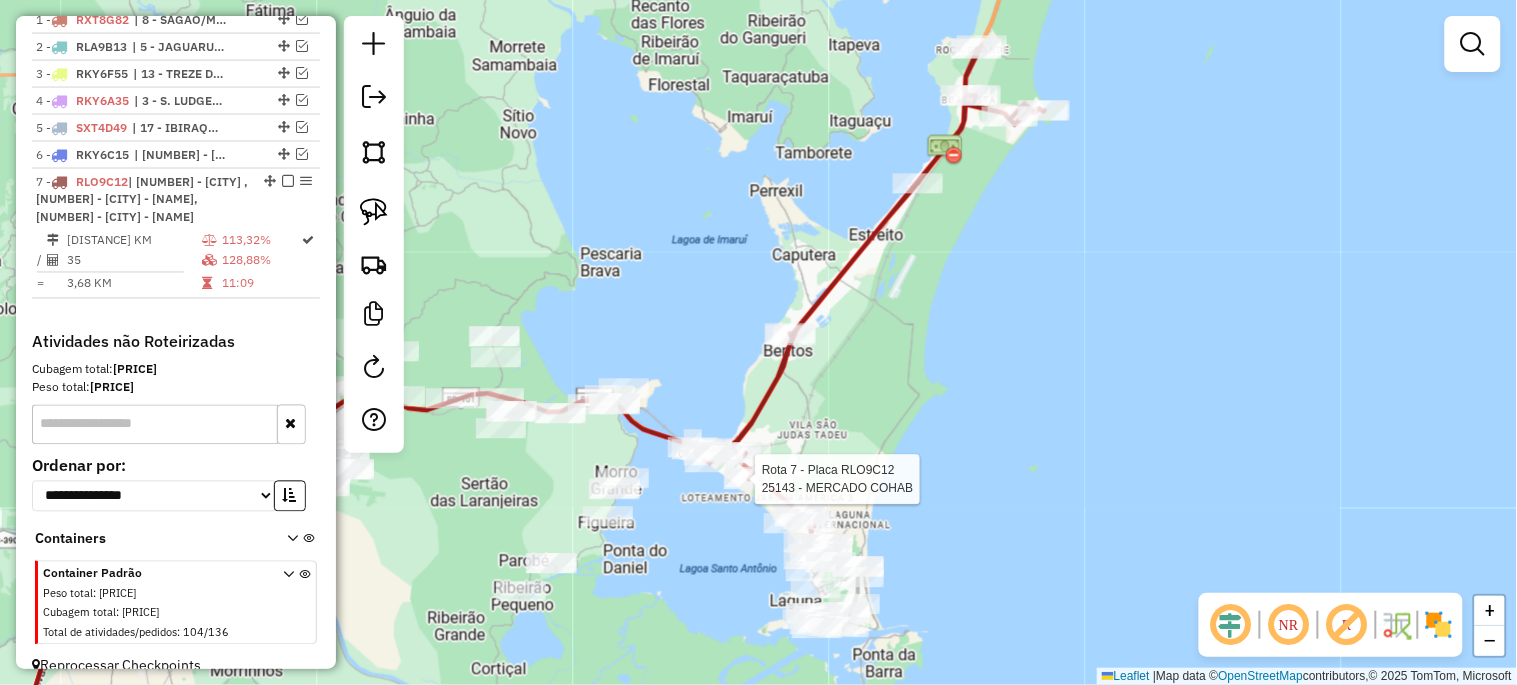 select on "*********" 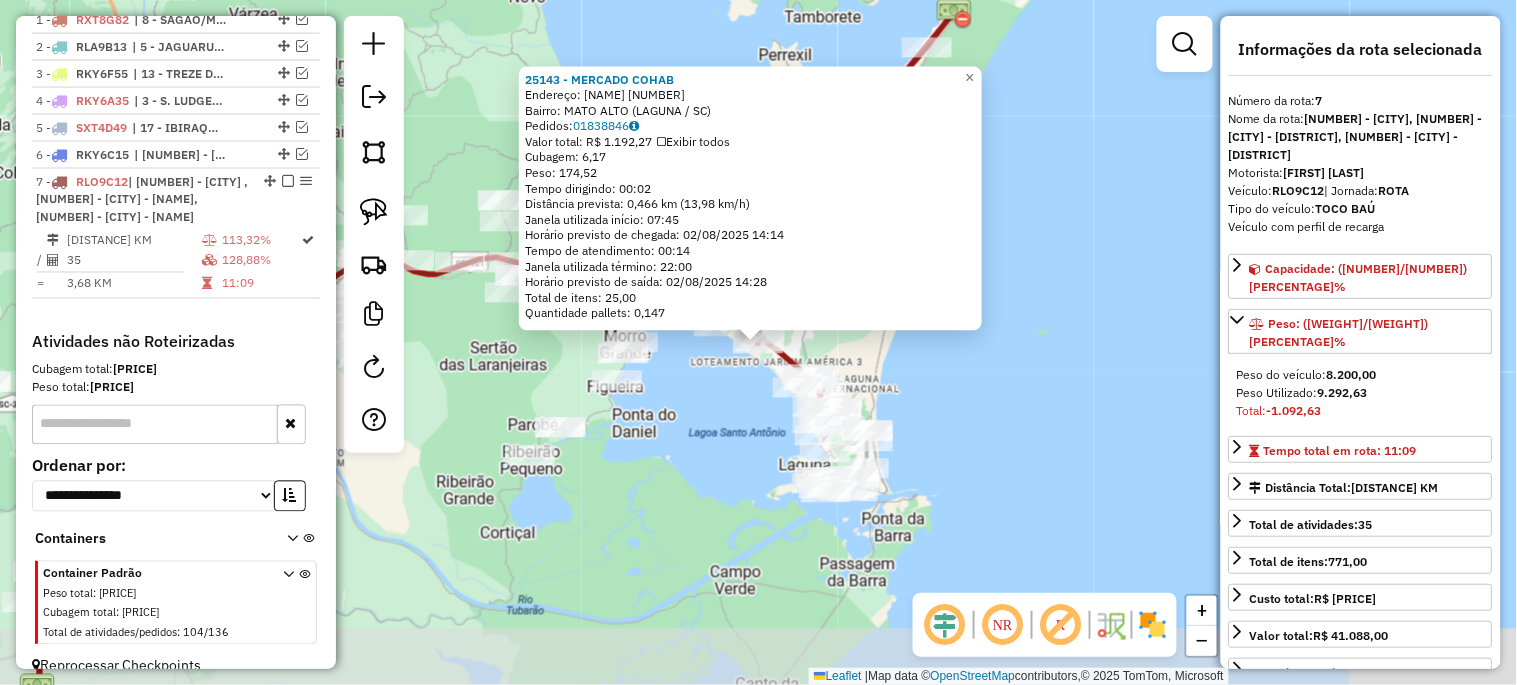 scroll, scrollTop: 824, scrollLeft: 0, axis: vertical 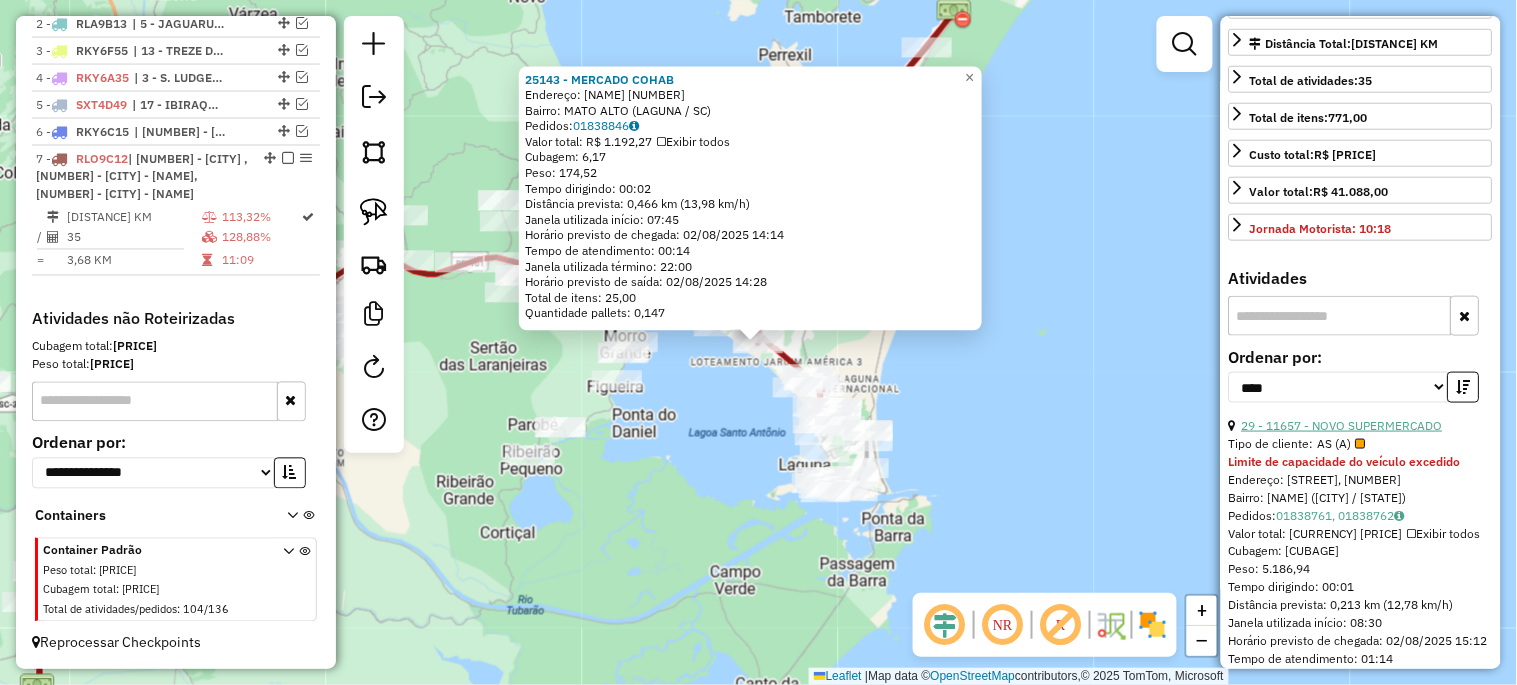 click on "29 - 11657 - NOVO SUPERMERCADO" at bounding box center (1342, 425) 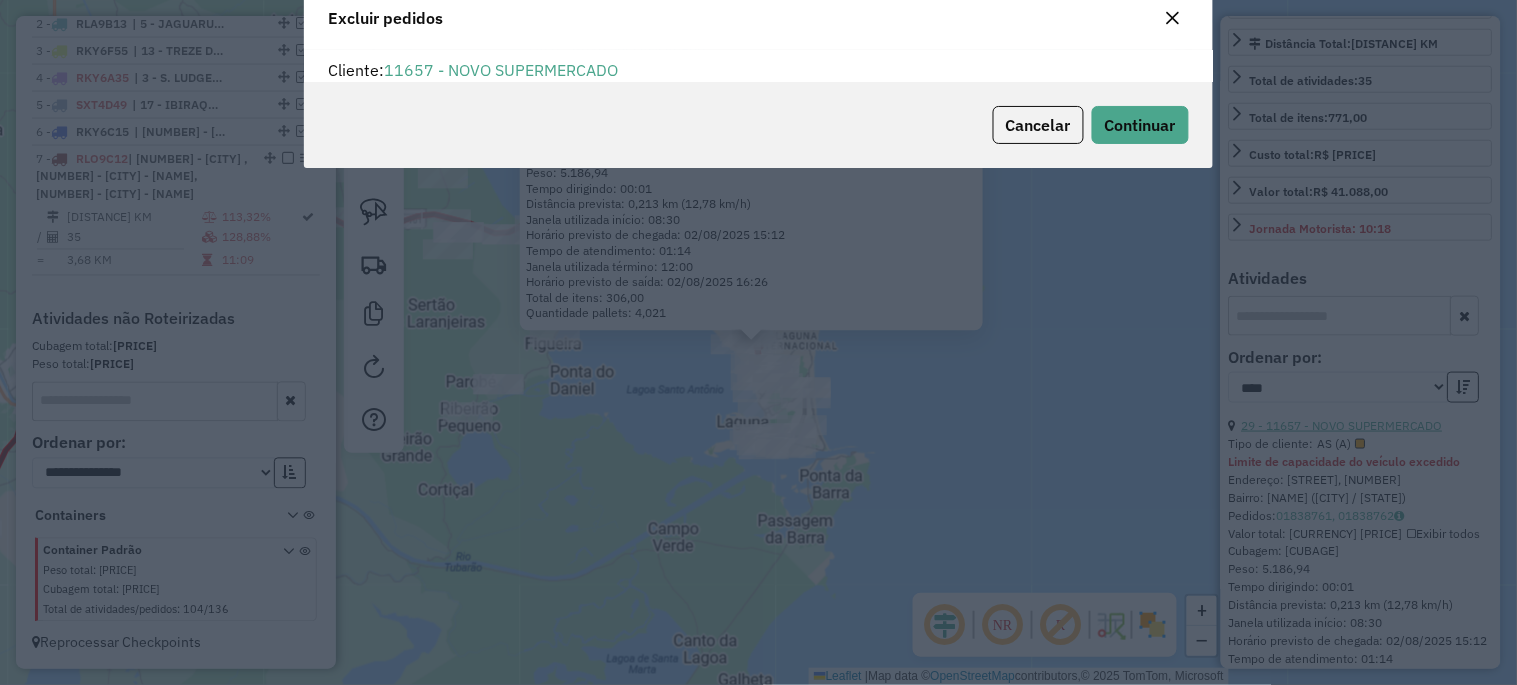 scroll, scrollTop: 68, scrollLeft: 0, axis: vertical 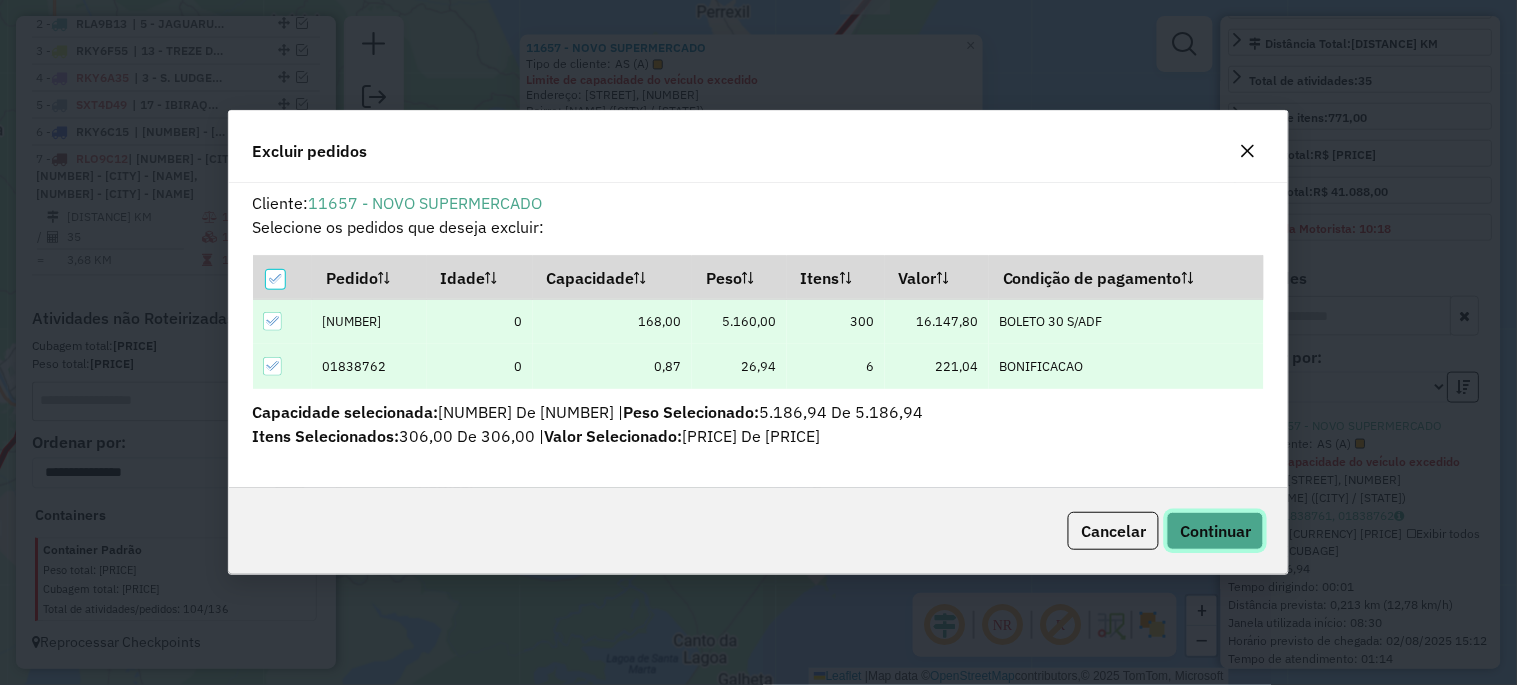 click on "Continuar" 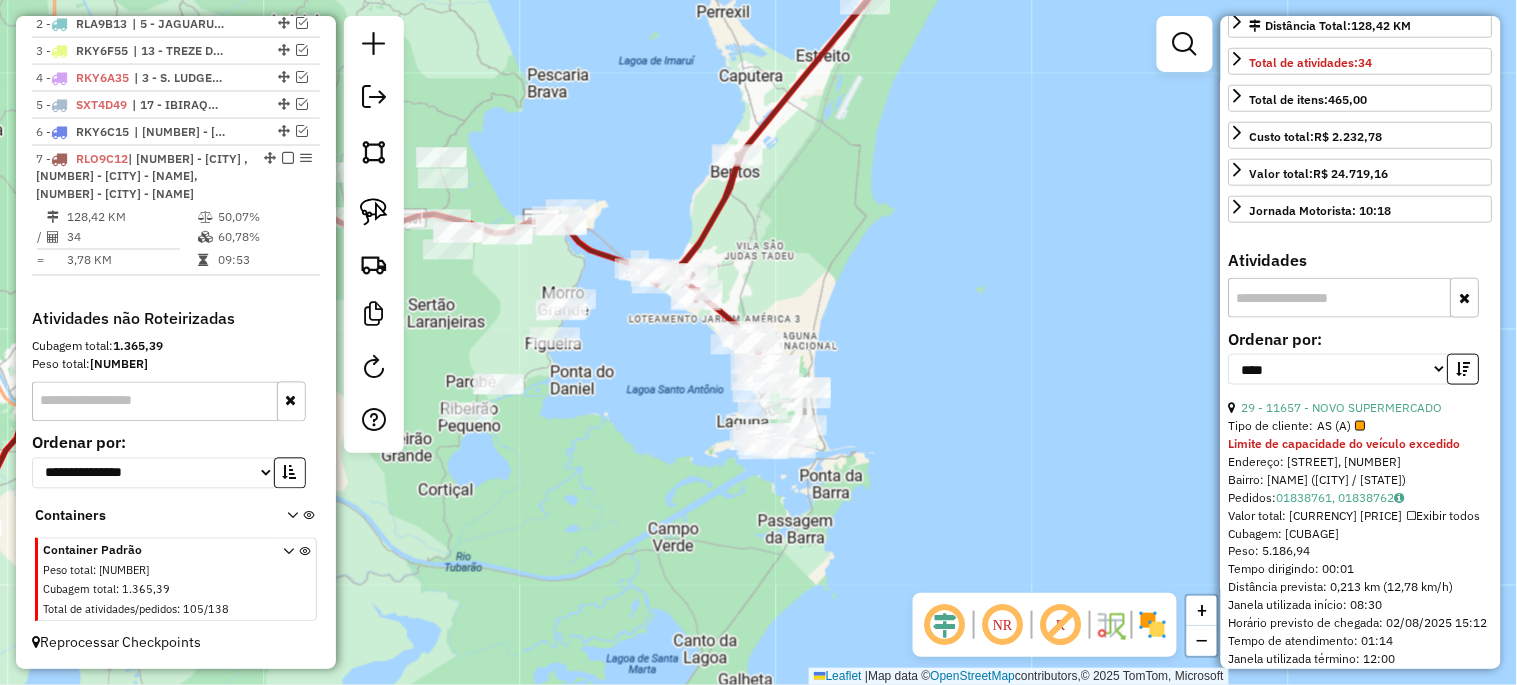 scroll, scrollTop: 425, scrollLeft: 0, axis: vertical 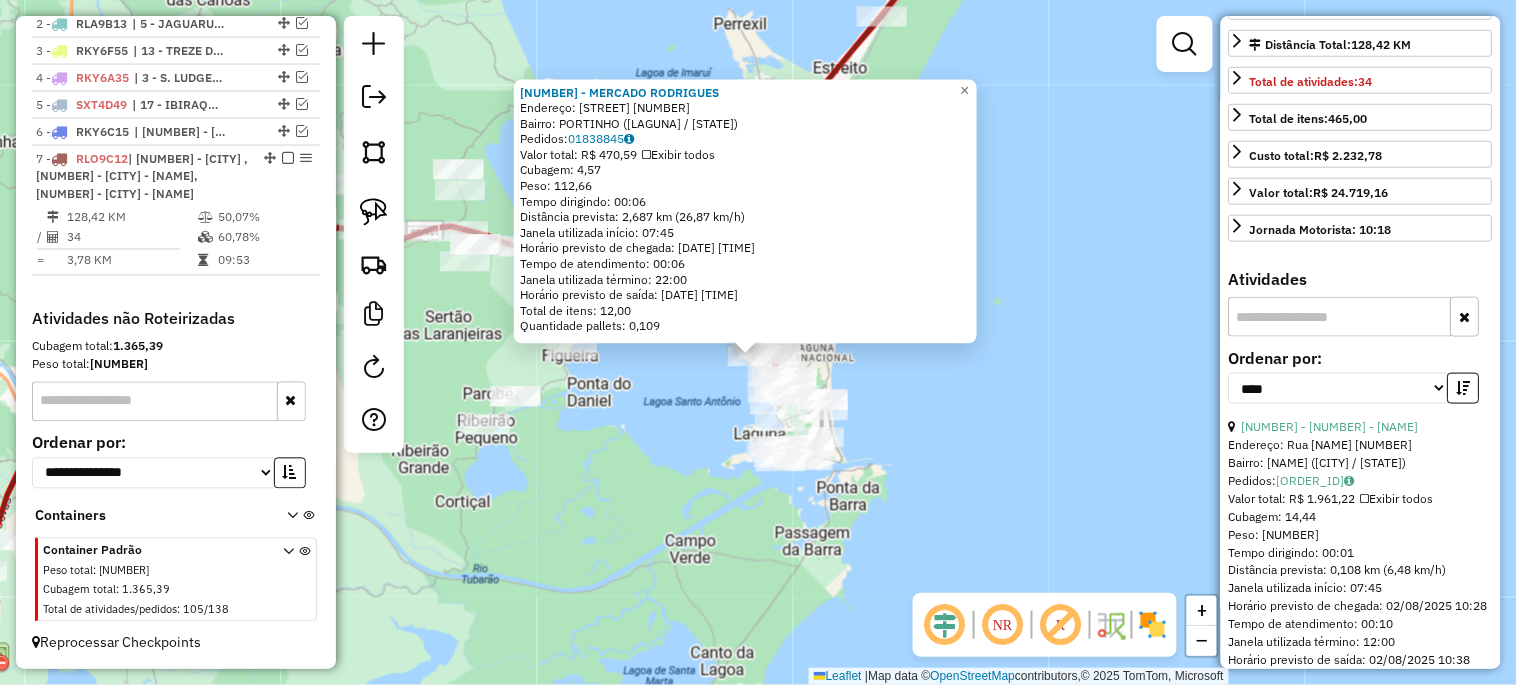 drag, startPoint x: 1012, startPoint y: 408, endPoint x: 997, endPoint y: 464, distance: 57.974133 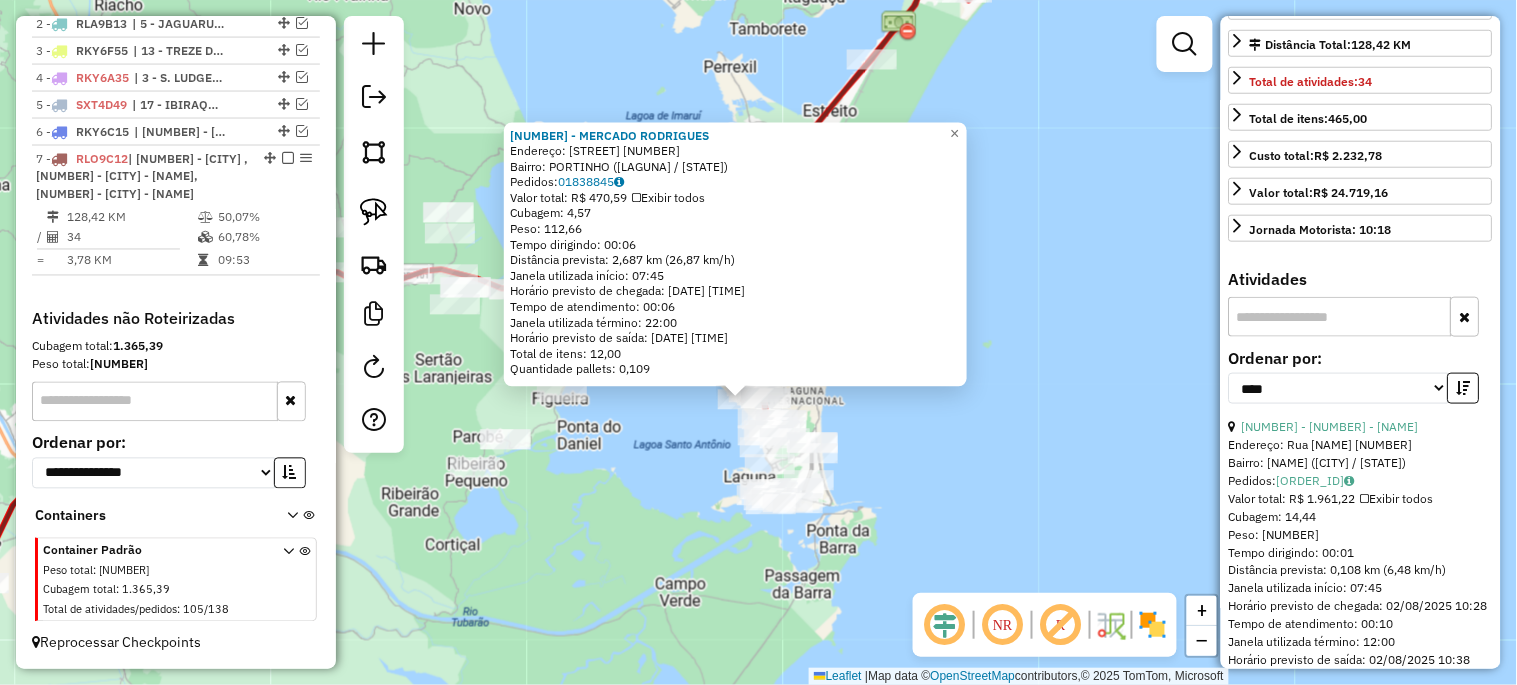 click on "19074 - MERCADO RODRIGUES  Endereço:  ABDON COELHO 723   Bairro: PORTINHO ([CIDADE] / [ESTADO])   Pedidos:  [ORDER_ID]   Valor total: [CURRENCY] [AMOUNT]   Exibir todos   Cubagem: [CUBAGE]  Peso: [WEIGHT]  Tempo dirigindo: [TIME]   Distância prevista: [DISTANCE] km ([SPEED] km/h)   Janela utilizada início: [TIME]   Horário previsto de chegada: [DATE] [TIME]   Tempo de atendimento: [TIME]   Janela utilizada término: [TIME]   Horário previsto de saída: [DATE] [TIME]   Total de itens: [ITEMS]   Quantidade pallets: [PALLETS]  × Janela de atendimento Grade de atendimento Capacidade Transportadoras Veículos Cliente Pedidos  Rotas Selecione os dias de semana para filtrar as janelas de atendimento  Seg   Ter   Qua   Qui   Sex   Sáb   Dom  Informe o período da janela de atendimento: De: Até:  Filtrar exatamente a janela do cliente  Considerar janela de atendimento padrão  Selecione os dias de semana para filtrar as grades de atendimento  Seg   Ter   Qua   Qui   Sex   Sáb   Dom   Considerar clientes sem dia de atendimento cadastrado  De:  +" 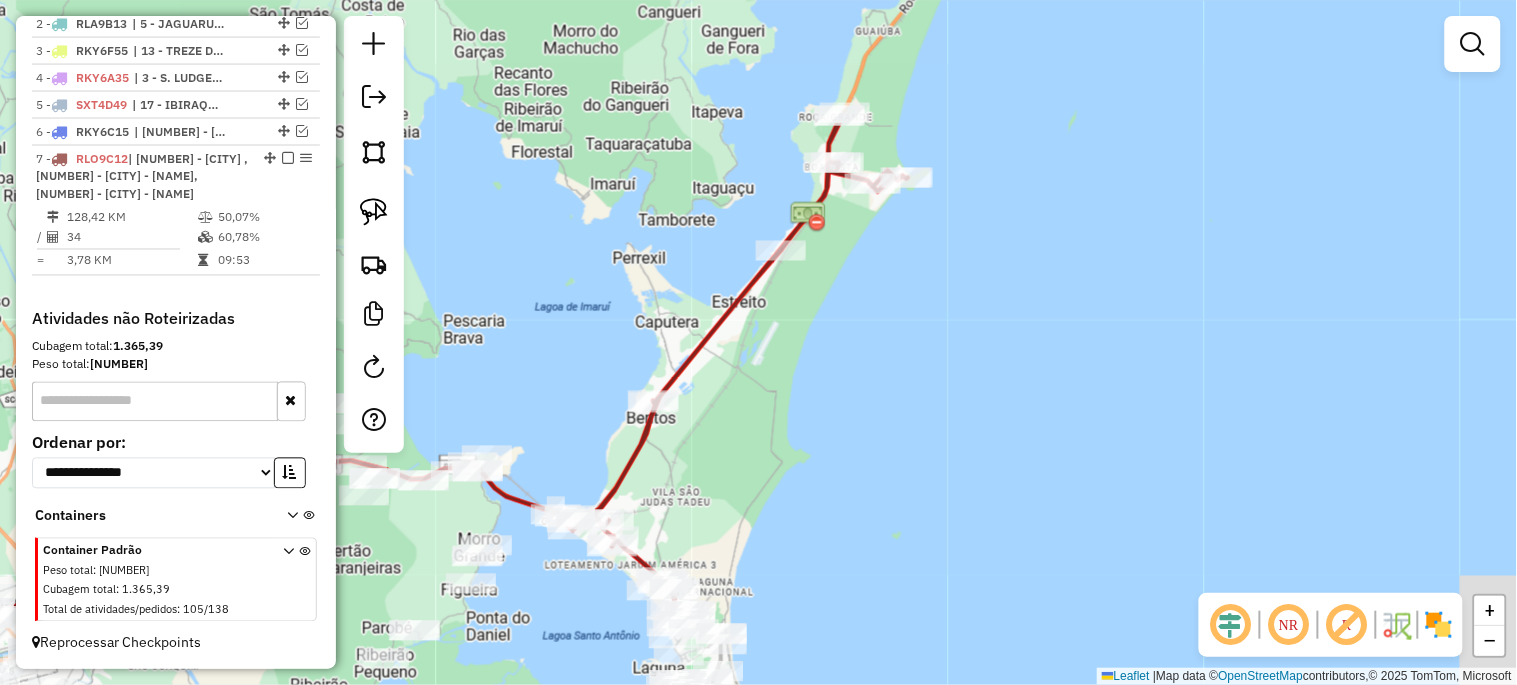 drag, startPoint x: 1007, startPoint y: 306, endPoint x: 934, endPoint y: 425, distance: 139.60658 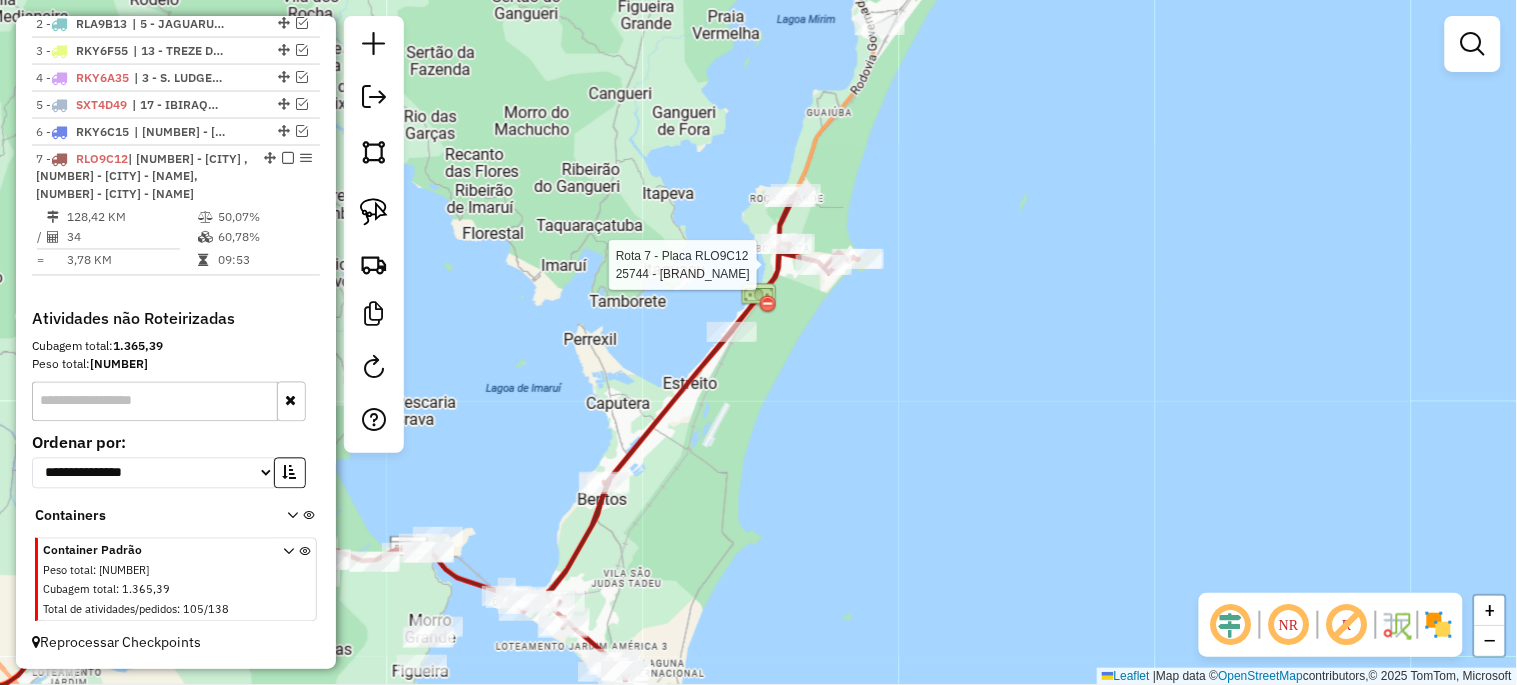 select on "*********" 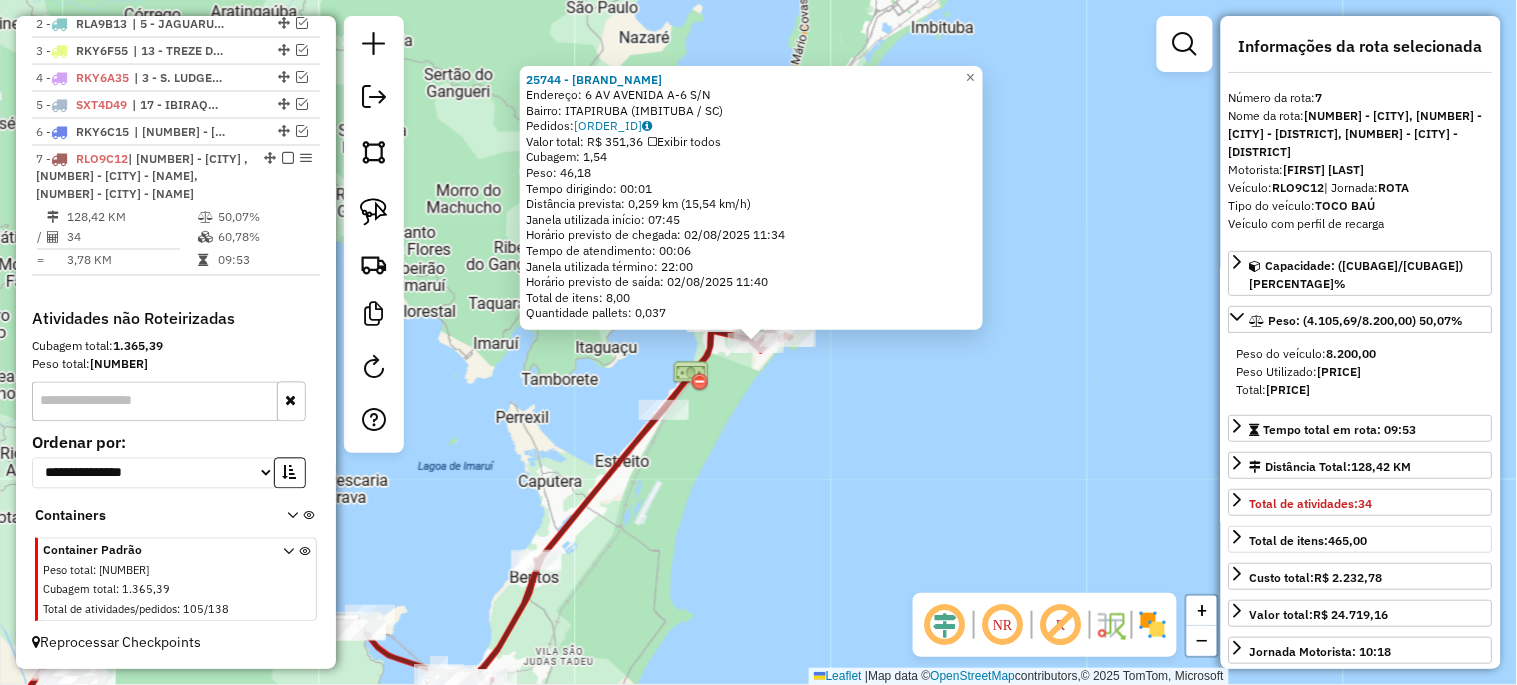 scroll, scrollTop: 0, scrollLeft: 0, axis: both 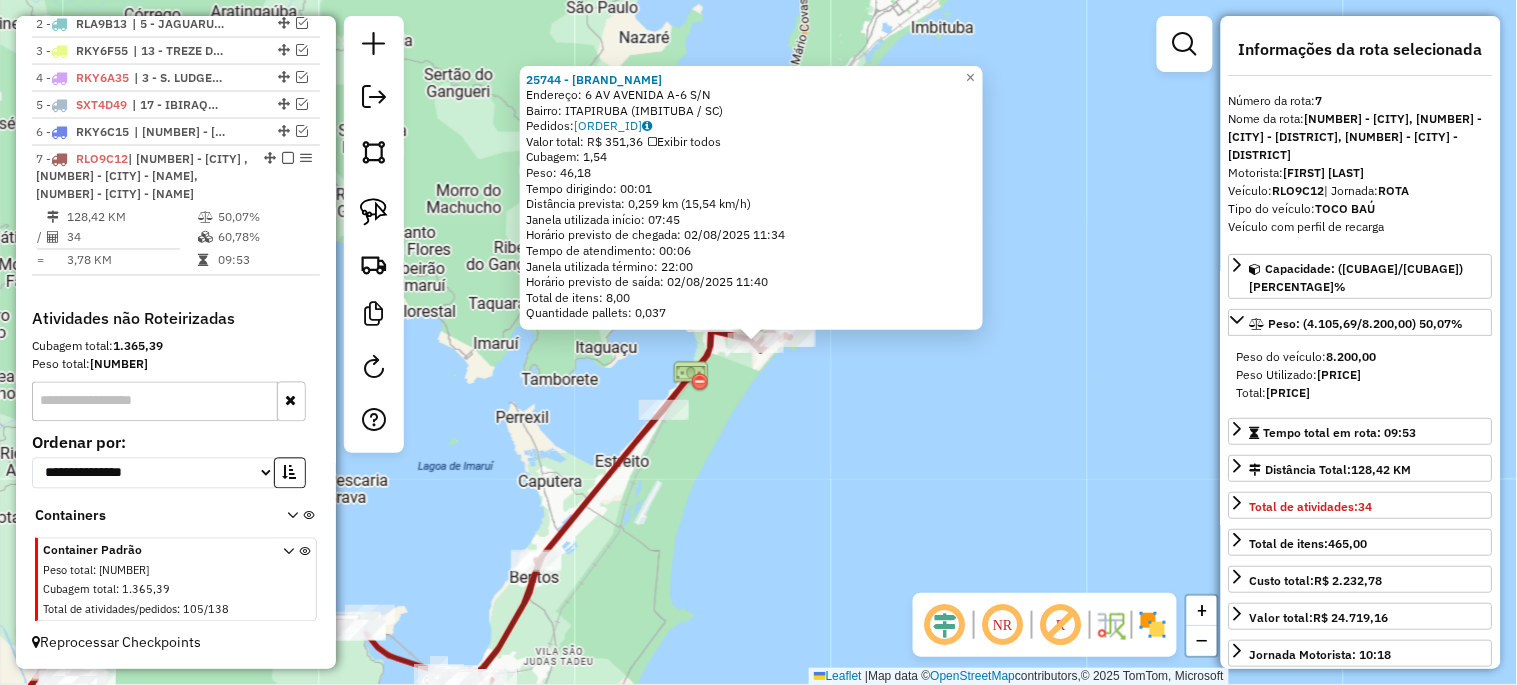 click on "[NUMBER] - MAXIMO SUPERMACADOS Endereço: 6 AV AVENIDA A-6 S/N Bairro: ITAPIRUBA ([IMBITUBA] / [STATE]) Pedidos: [NUMBER] Valor total: R$ [PRICE] Exibir todos Cubagem: [PRICE] Peso: [PRICE] Tempo dirigindo: [TIME] Distância prevista: [PRICE] km ([PRICE] km/h) Janela utilizada início: [TIME] Horário previsto de chegada: [DATE] [TIME] Tempo de atendimento: [TIME] Janela utilizada término: [TIME] Horário previsto de saída: [DATE] [TIME] Total de itens: [PRICE] Quantidade pallets: [PRICE] × Janela de atendimento Grade de atendimento Capacidade Transportadoras Veículos Cliente Pedidos Rotas Selecione os dias de semana para filtrar as janelas de atendimento Seg Ter Qua Qui Sex Sáb Dom Informe o período da janela de atendimento: De: Até: Filtrar exatamente a janela do cliente Considerar janela de atendimento padrão Selecione os dias de semana para filtrar as grades de atendimento Seg Ter Qua Qui Sex Sáb Dom Considerar clientes sem dia de atendimento cadastrado +" 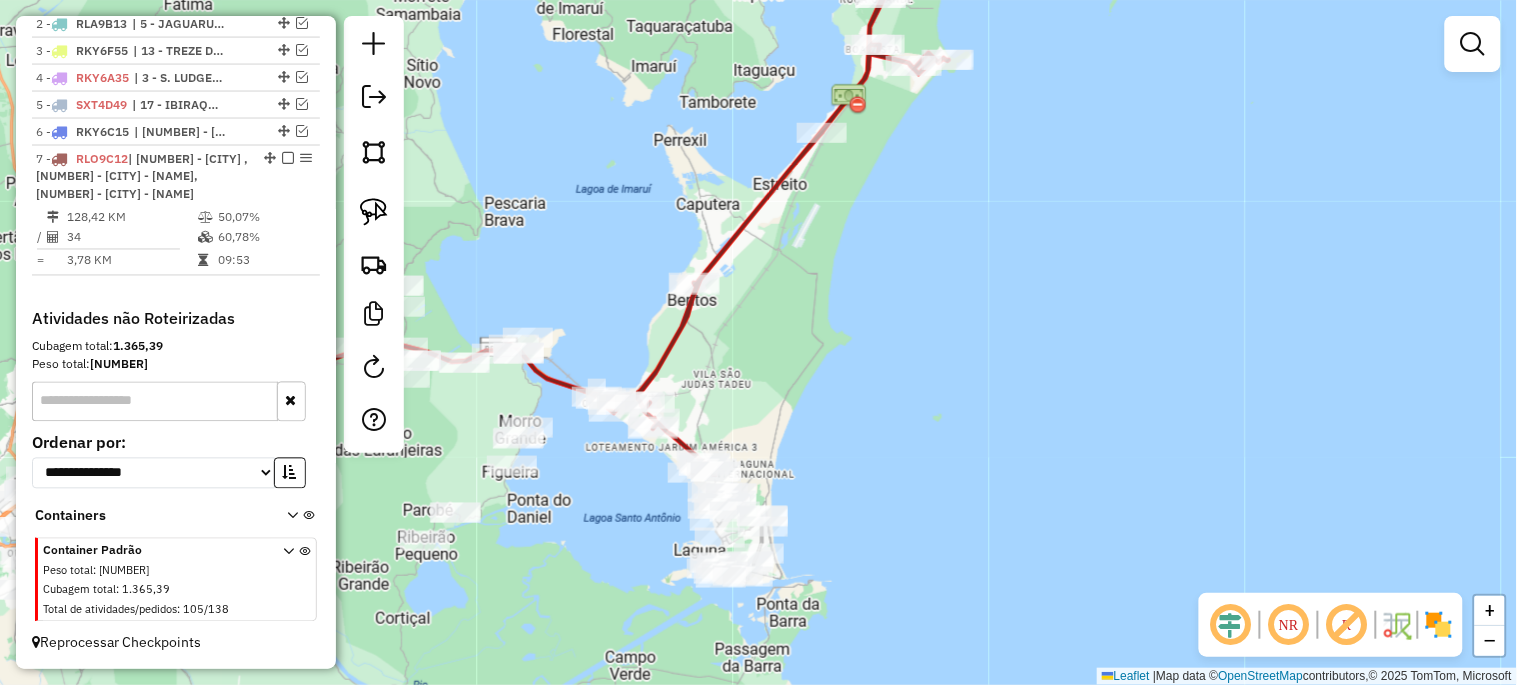 drag, startPoint x: 836, startPoint y: 533, endPoint x: 1055, endPoint y: 228, distance: 375.48102 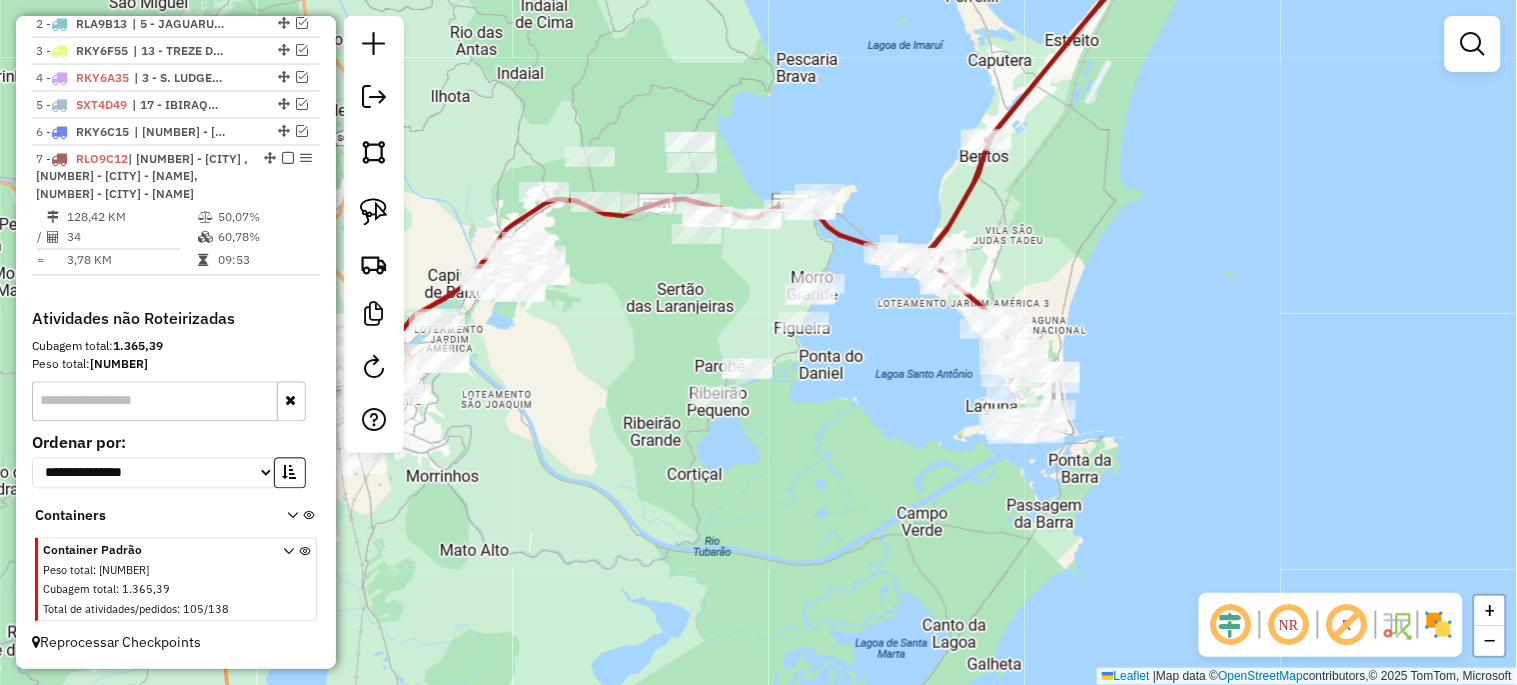 drag, startPoint x: 933, startPoint y: 437, endPoint x: 1167, endPoint y: 318, distance: 262.52048 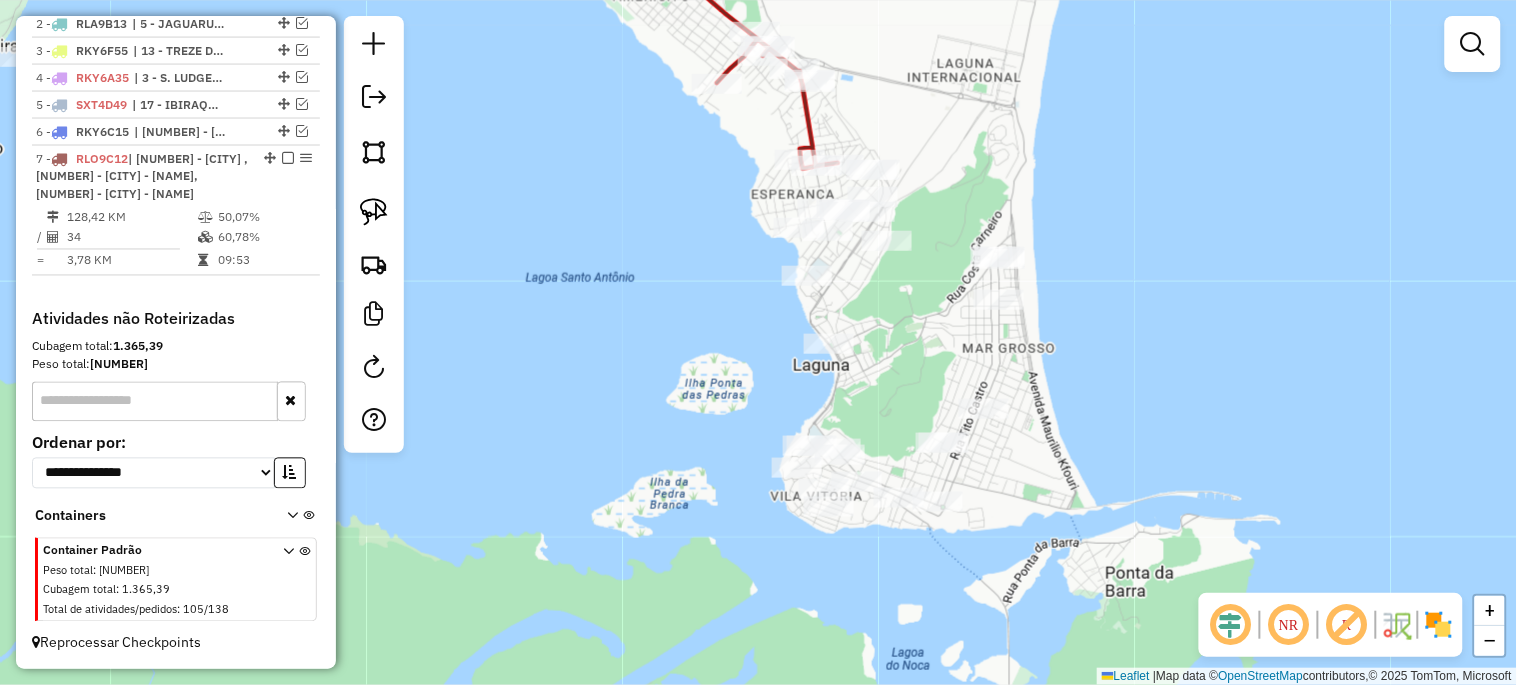 drag, startPoint x: 885, startPoint y: 384, endPoint x: 653, endPoint y: 202, distance: 294.86948 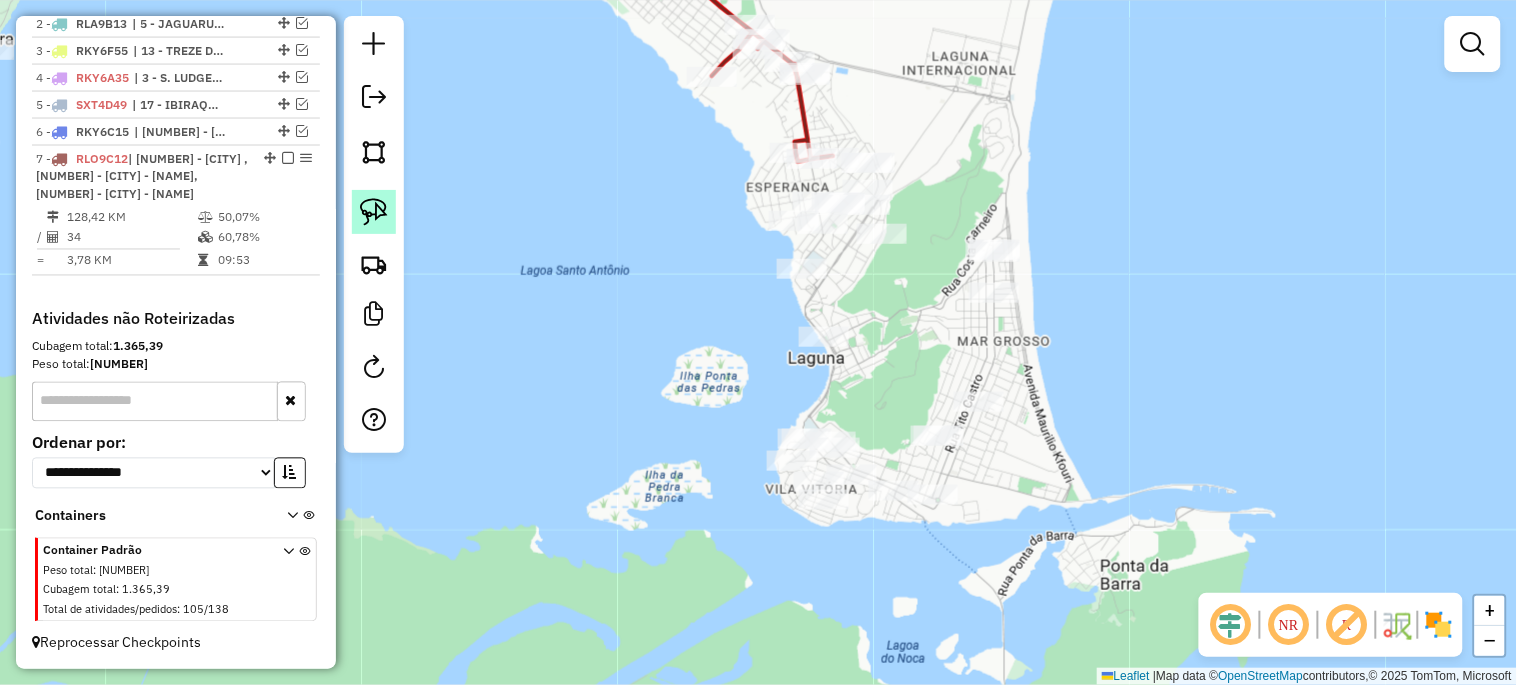 click 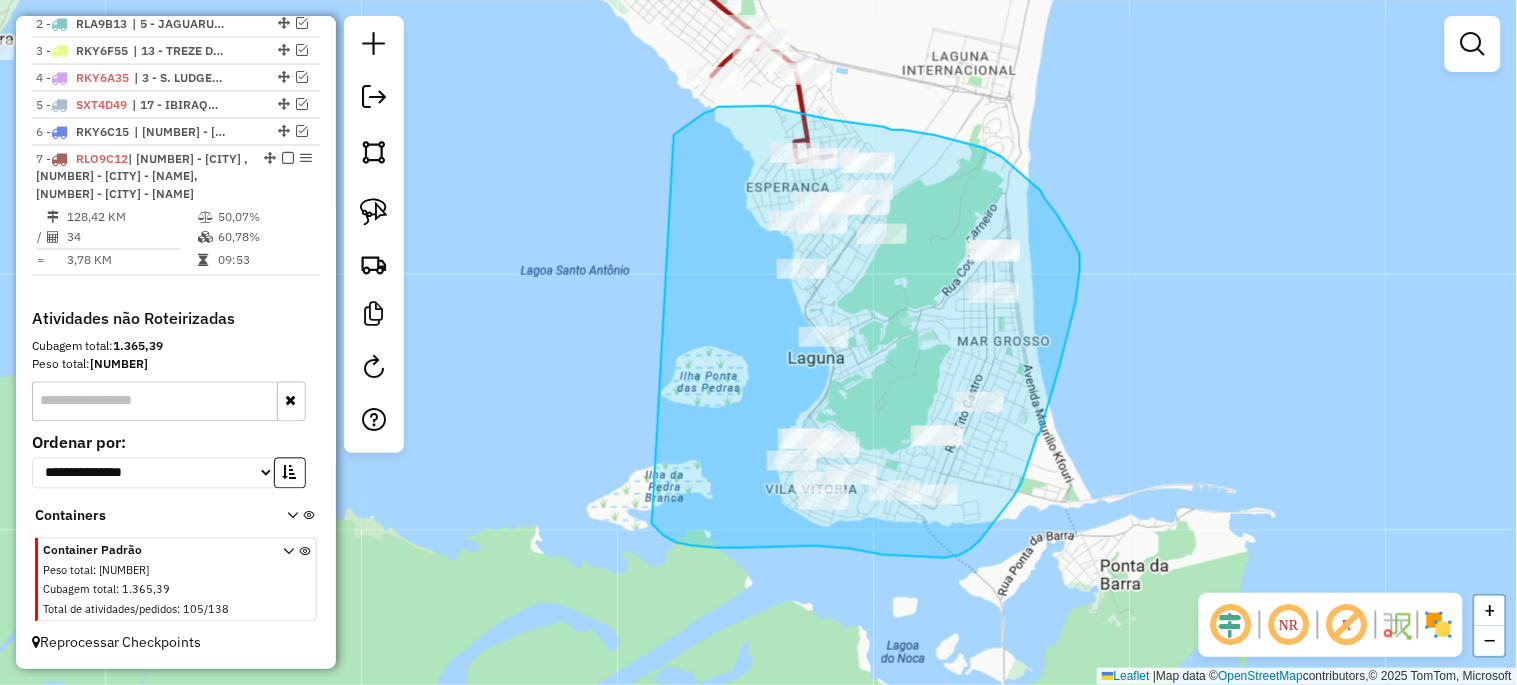 drag, startPoint x: 693, startPoint y: 122, endPoint x: 652, endPoint y: 523, distance: 403.09055 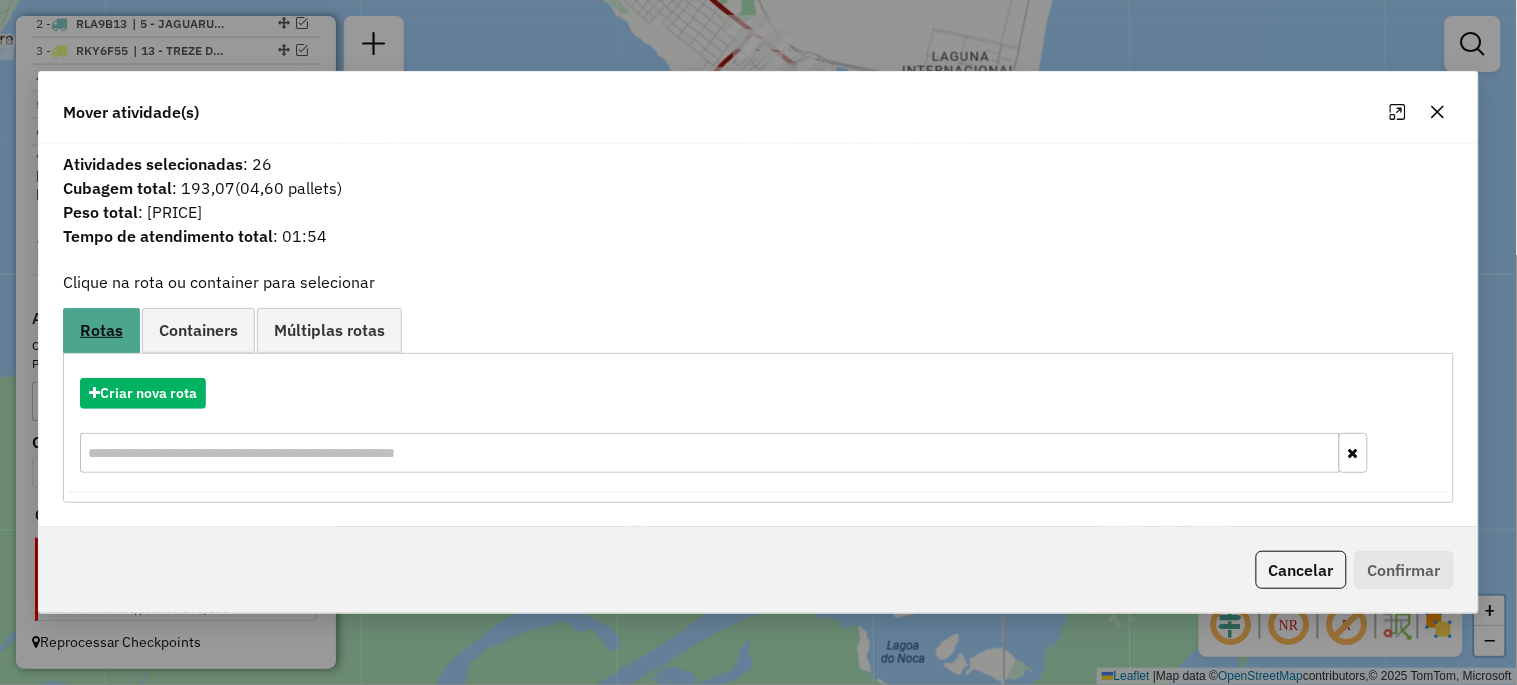 click on "Rotas" at bounding box center (101, 330) 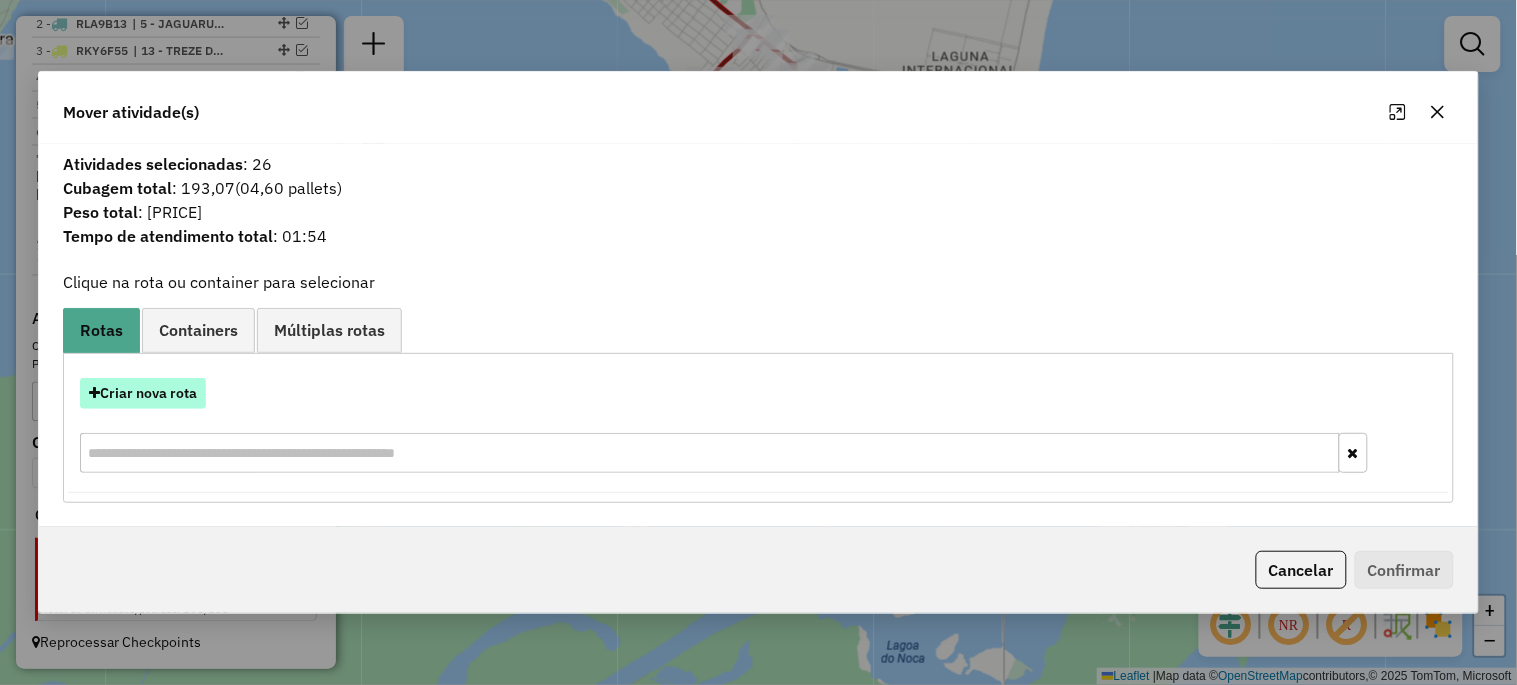click on "Criar nova rota" at bounding box center [143, 393] 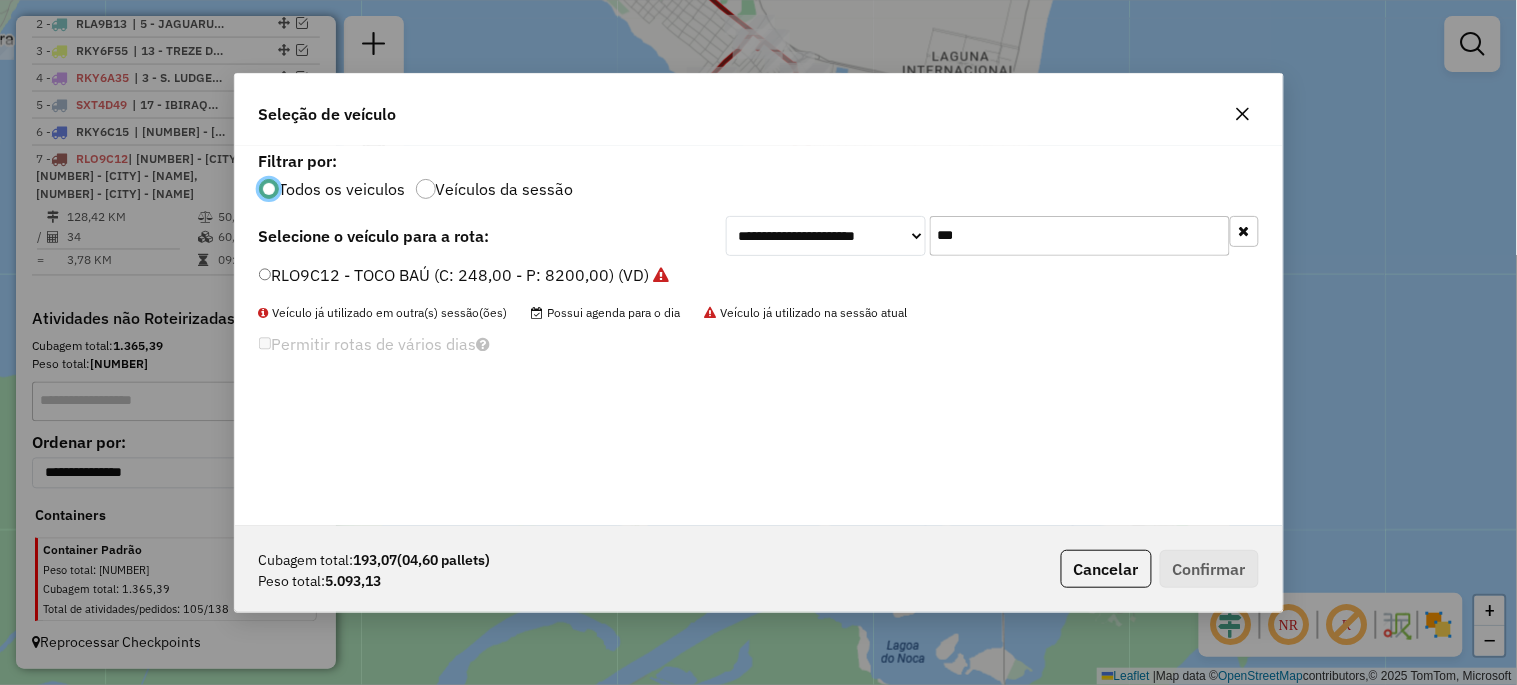scroll, scrollTop: 11, scrollLeft: 5, axis: both 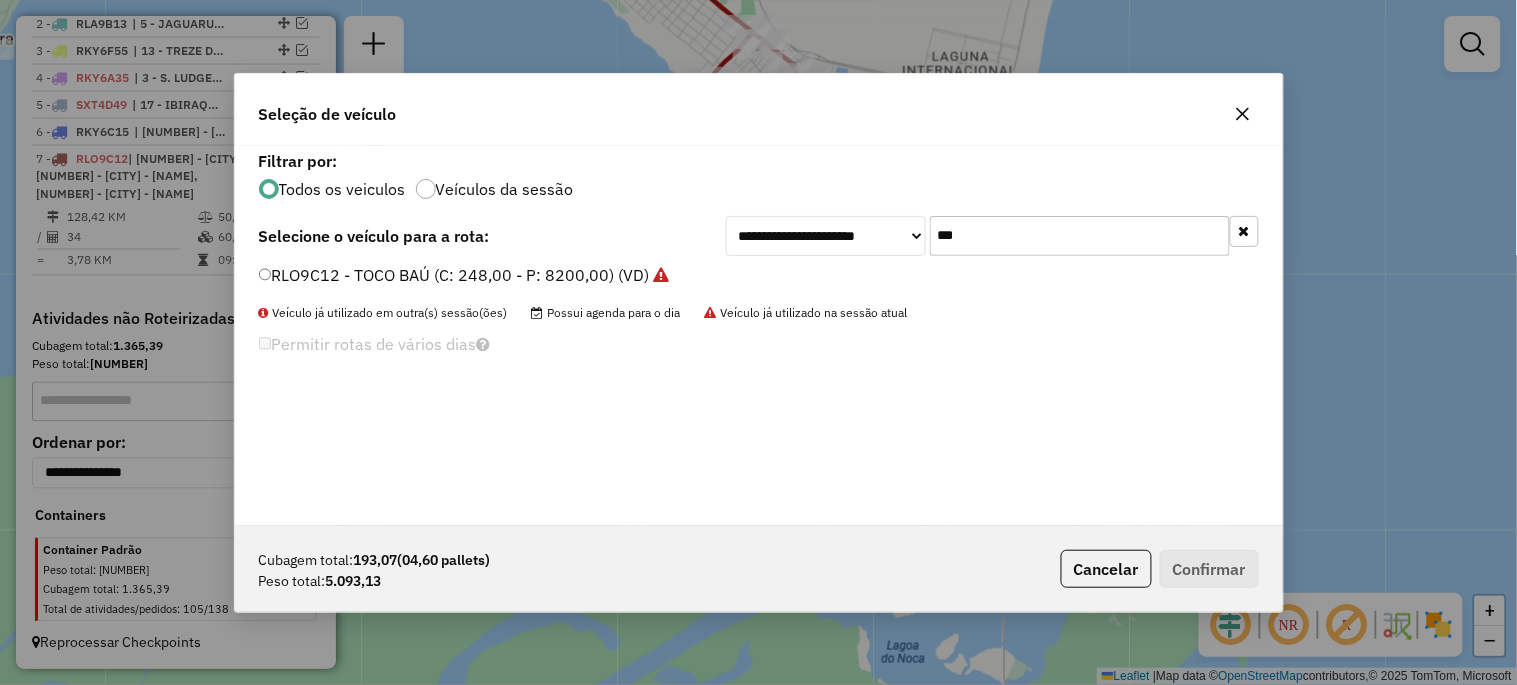click on "***" 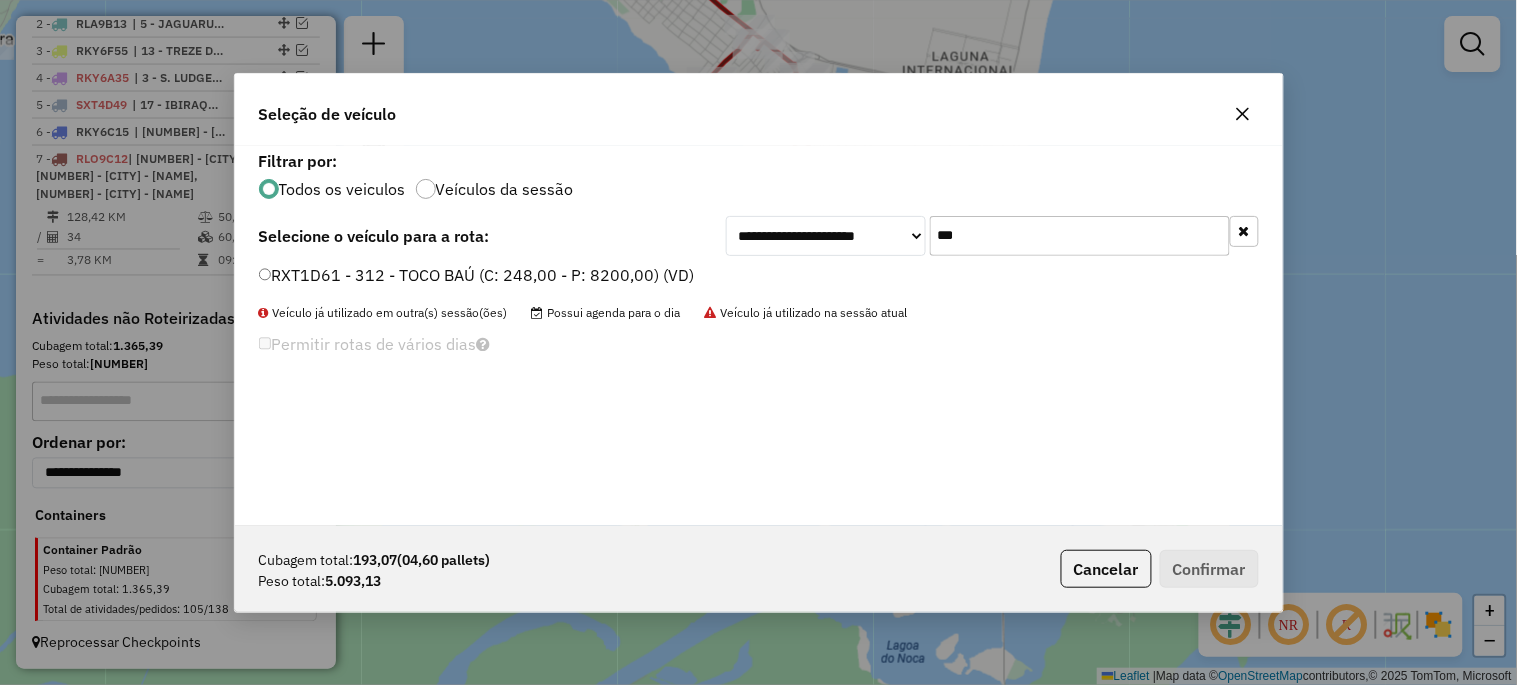 type on "***" 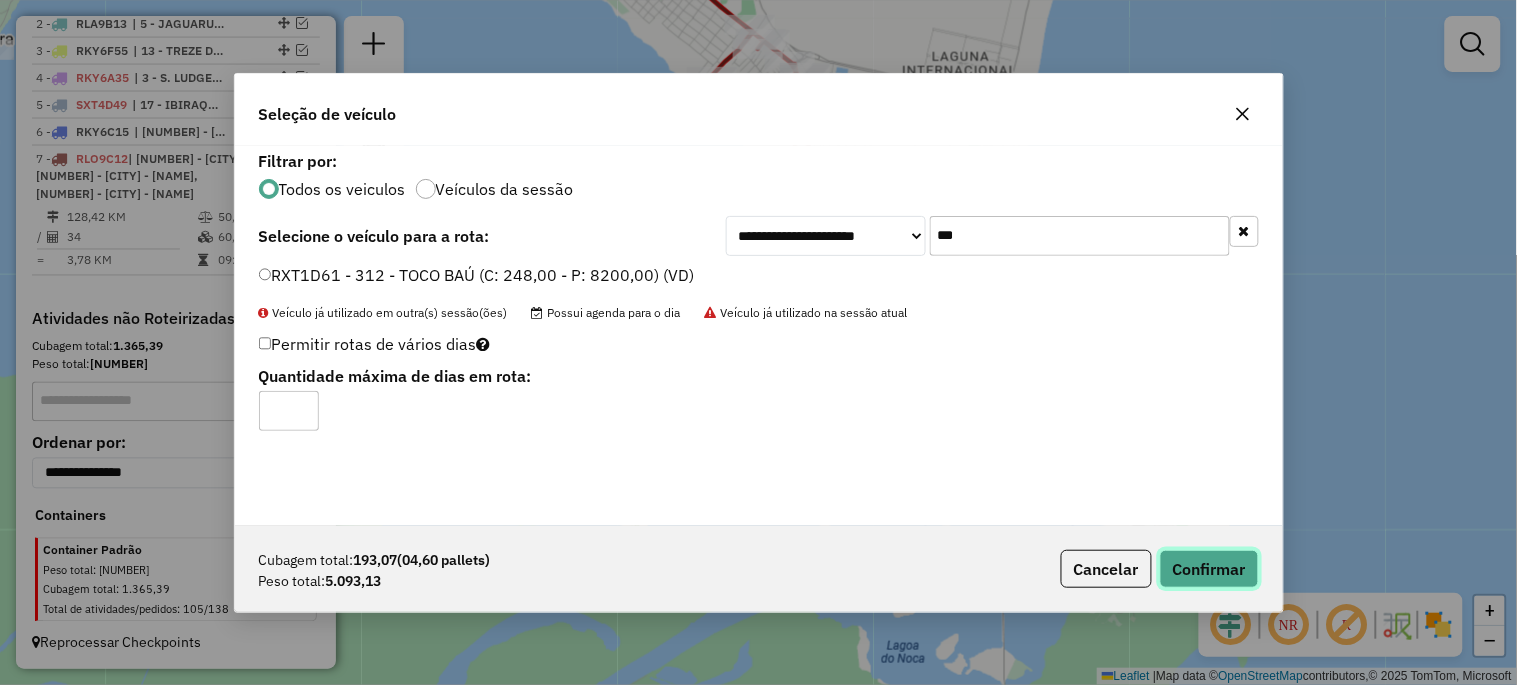 click on "Confirmar" 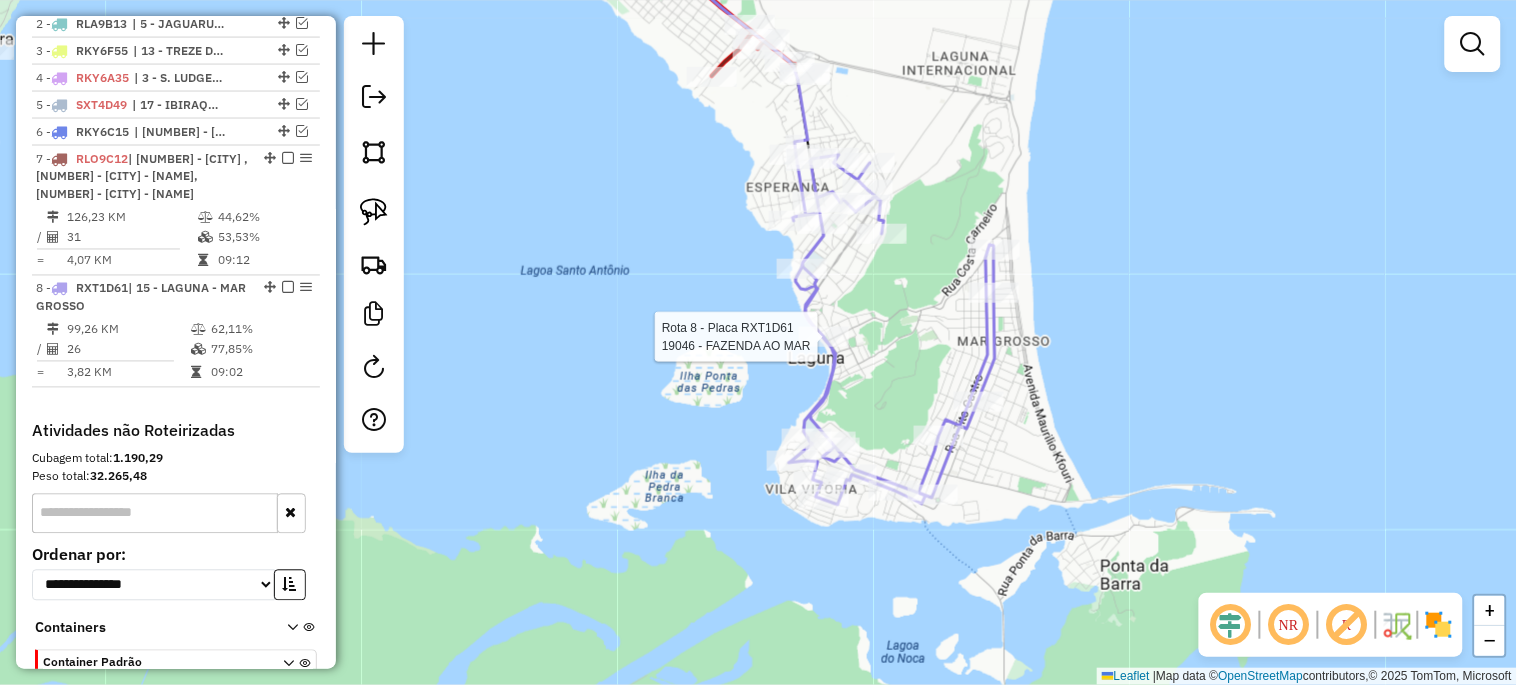 select on "*********" 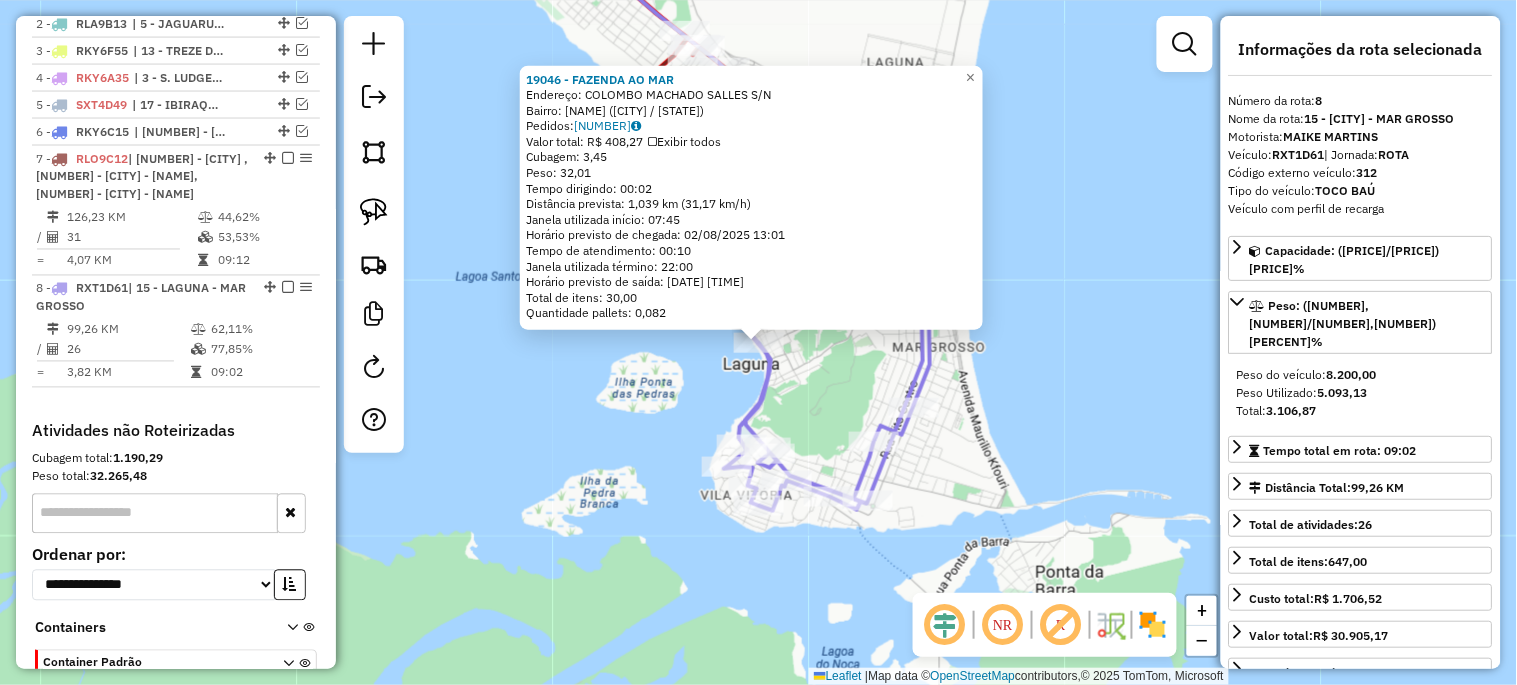 scroll, scrollTop: 936, scrollLeft: 0, axis: vertical 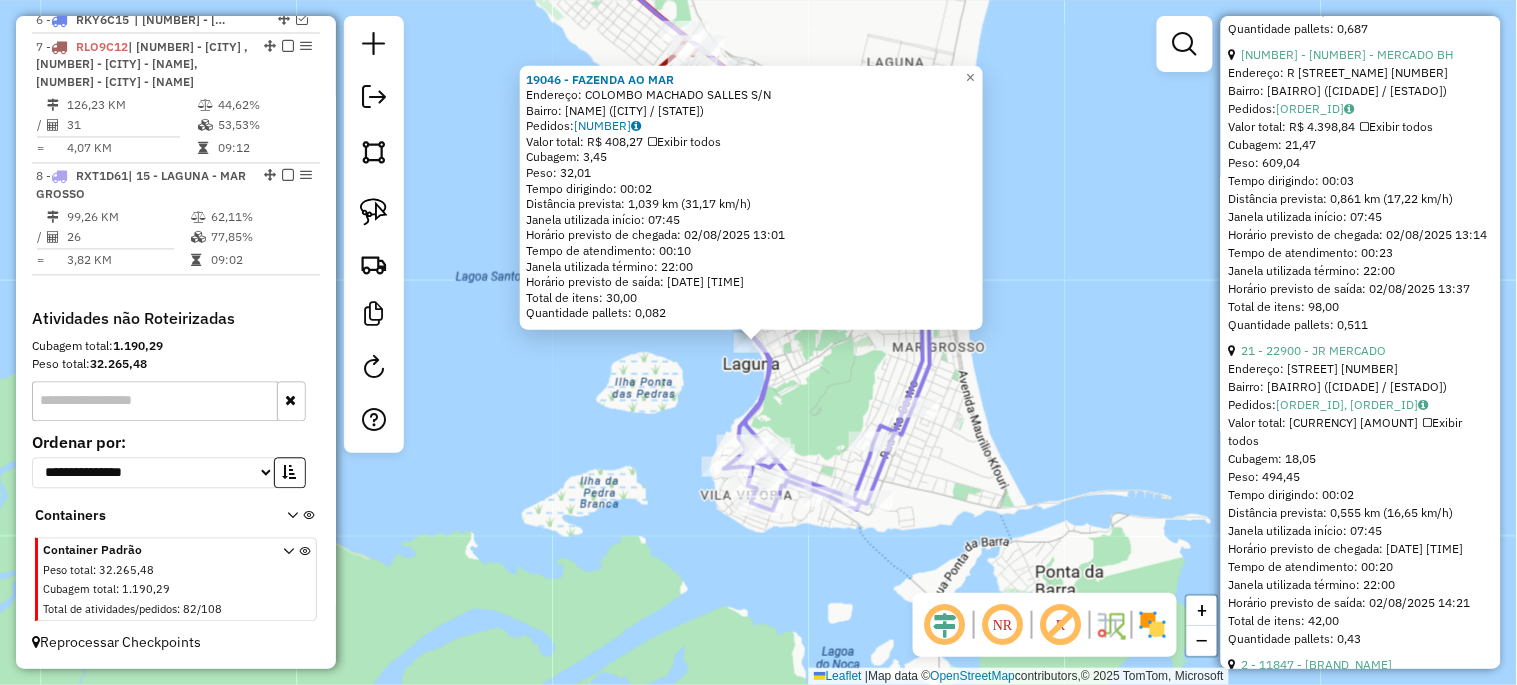 click on "19046 - FAZENDA AO MAR Endereço: [NAME] [NAME] S/N Bairro: CENTRO ([CITY] / SC) Pedidos: 01838905 Valor total: R$ 408,27 Exibir todos Cubagem: 3,45 Peso: 32,01 Tempo dirigindo: 00:02 Distância prevista: 1,039 km (31,17 km/h) Janela utilizada início: 07:45 Horário previsto de chegada: 02/08/2025 13:01 Tempo de atendimento: 00:10 Janela utilizada término: 22:00 Horário previsto de saída: 02/08/2025 13:11 Total de itens: 30,00 Quantidade pallets: 0,082 × Janela de atendimento Grade de atendimento Capacidade Transportadoras Veículos Cliente Pedidos Rotas Selecione os dias de semana para filtrar as janelas de atendimento Seg Ter Qua Qui Sex Sáb Dom Informe o período da janela de atendimento: De: Até: Filtrar exatamente a janela do cliente Considerar janela de atendimento padrão Selecione os dias de semana para filtrar as grades de atendimento Seg Ter Qua Qui Sex Sáb Dom Considerar clientes sem dia de atendimento cadastrado De:" 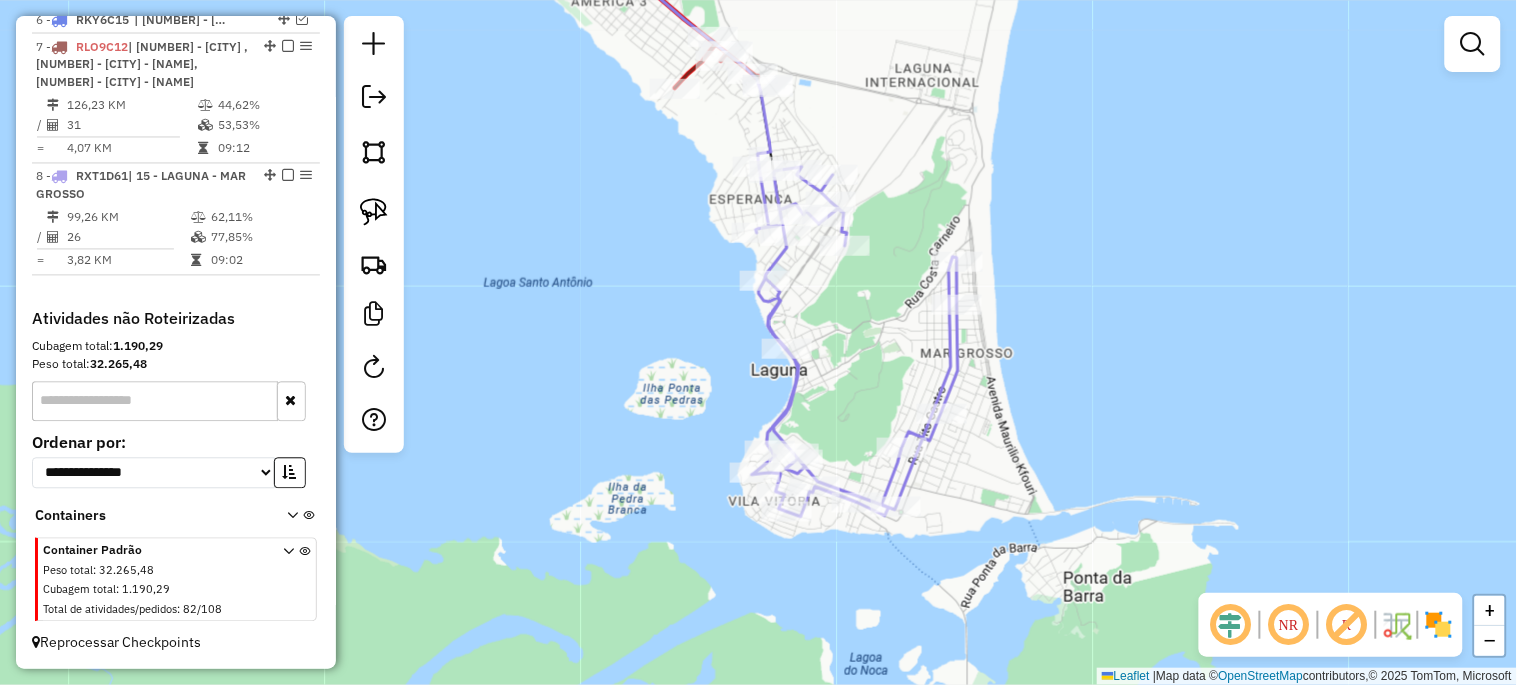 drag, startPoint x: 573, startPoint y: 443, endPoint x: 882, endPoint y: 562, distance: 331.12234 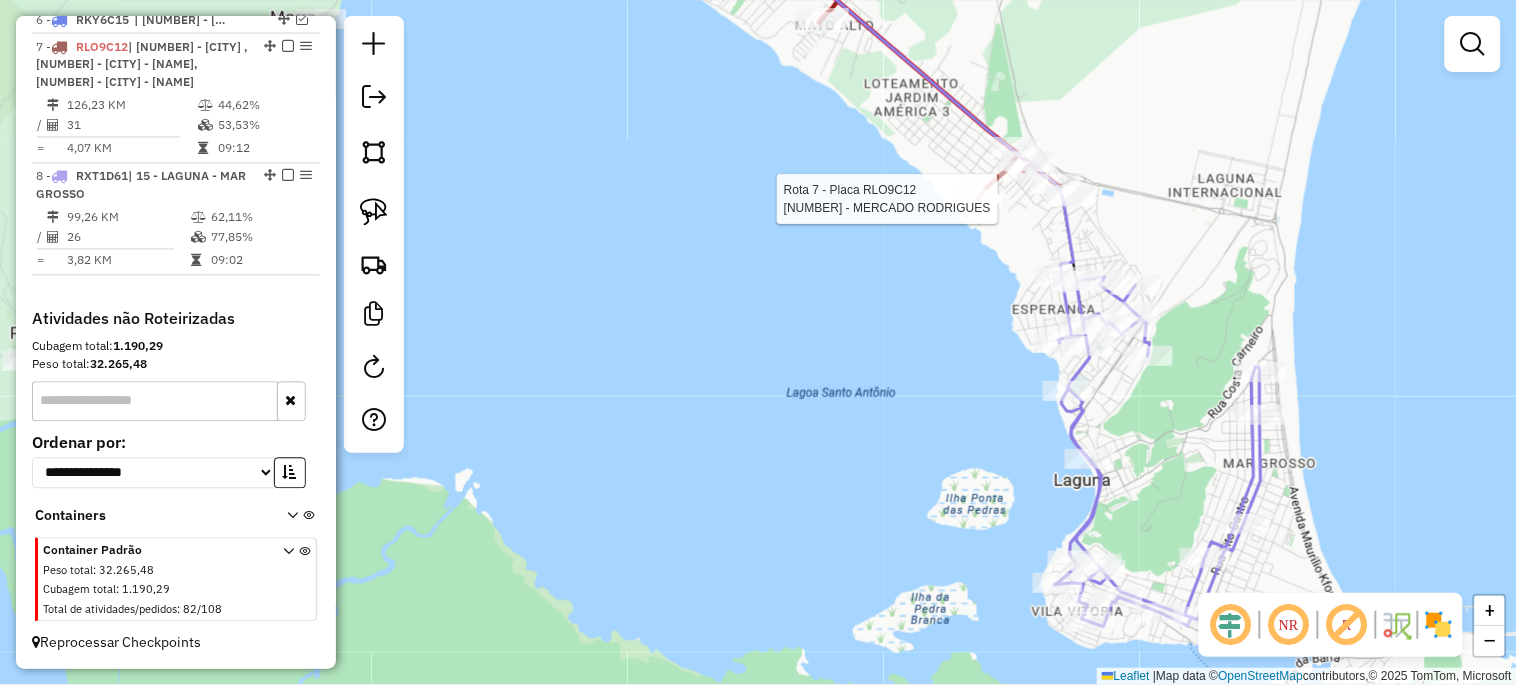 select on "*********" 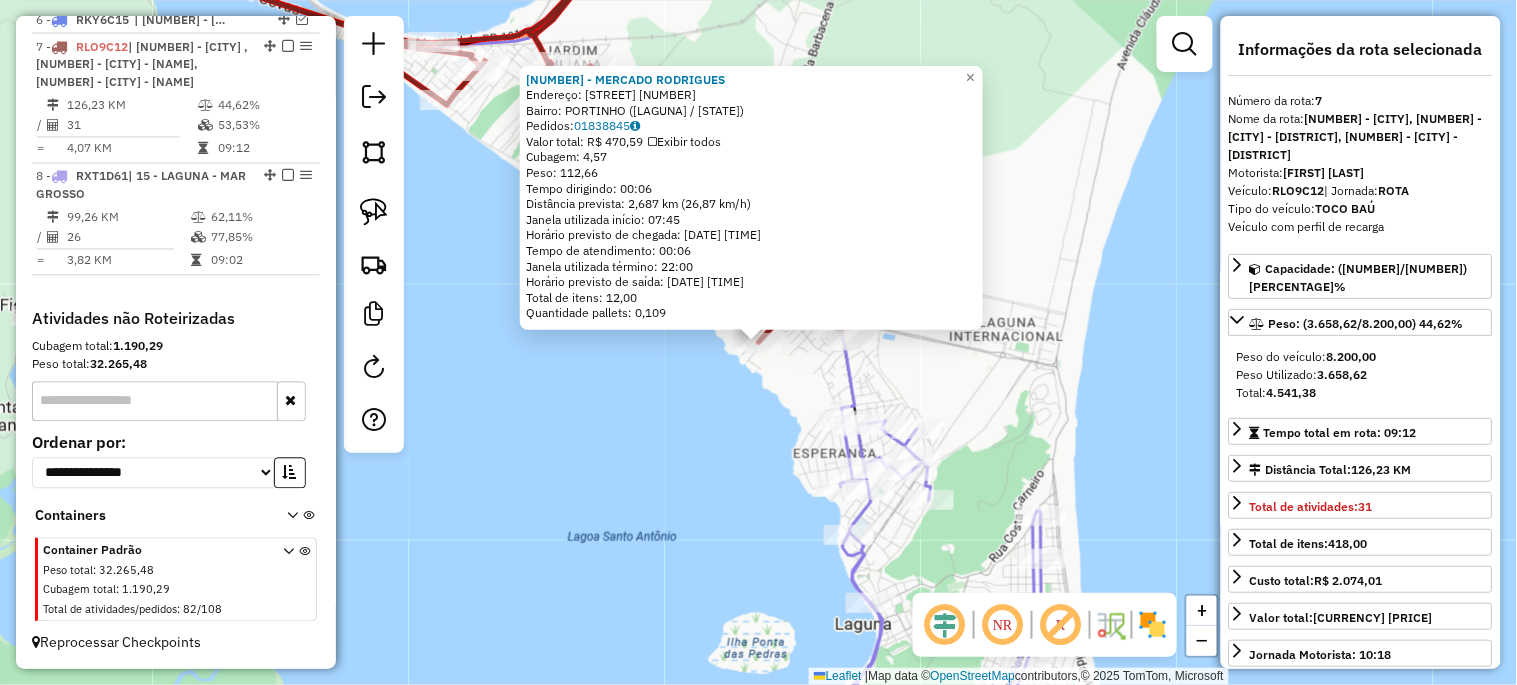 click on "19074 - MERCADO RODRIGUES  Endereço:  ABDON COELHO 723   Bairro: PORTINHO ([CIDADE] / [ESTADO])   Pedidos:  [ORDER_ID]   Valor total: [CURRENCY] [AMOUNT]   Exibir todos   Cubagem: [CUBAGE]  Peso: [WEIGHT]  Tempo dirigindo: [TIME]   Distância prevista: [DISTANCE] km ([SPEED] km/h)   Janela utilizada início: [TIME]   Horário previsto de chegada: [DATE] [TIME]   Tempo de atendimento: [TIME]   Janela utilizada término: [TIME]   Horário previsto de saída: [DATE] [TIME]   Total de itens: [ITEMS]   Quantidade pallets: [PALLETS]  × Janela de atendimento Grade de atendimento Capacidade Transportadoras Veículos Cliente Pedidos  Rotas Selecione os dias de semana para filtrar as janelas de atendimento  Seg   Ter   Qua   Qui   Sex   Sáb   Dom  Informe o período da janela de atendimento: De: Até:  Filtrar exatamente a janela do cliente  Considerar janela de atendimento padrão  Selecione os dias de semana para filtrar as grades de atendimento  Seg   Ter   Qua   Qui   Sex   Sáb   Dom   Considerar clientes sem dia de atendimento cadastrado  De:  +" 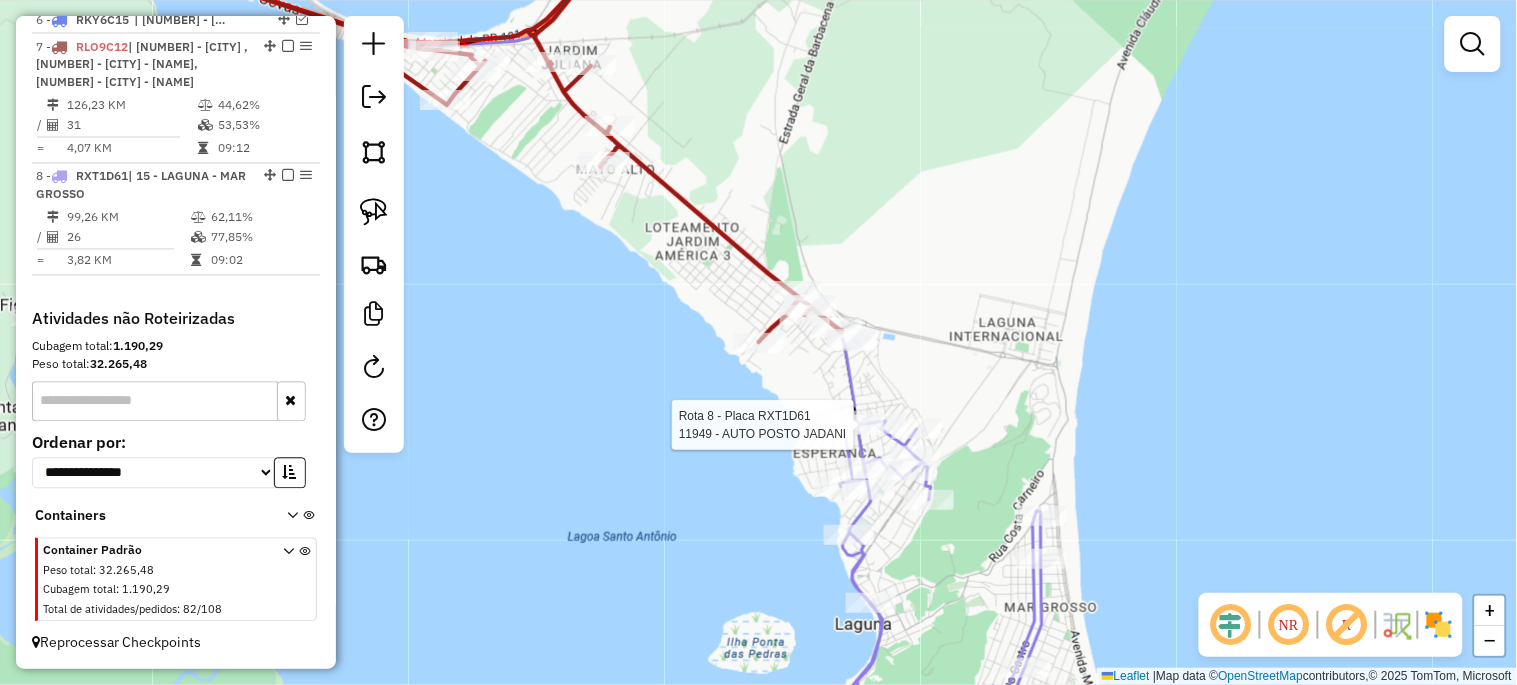 select on "*********" 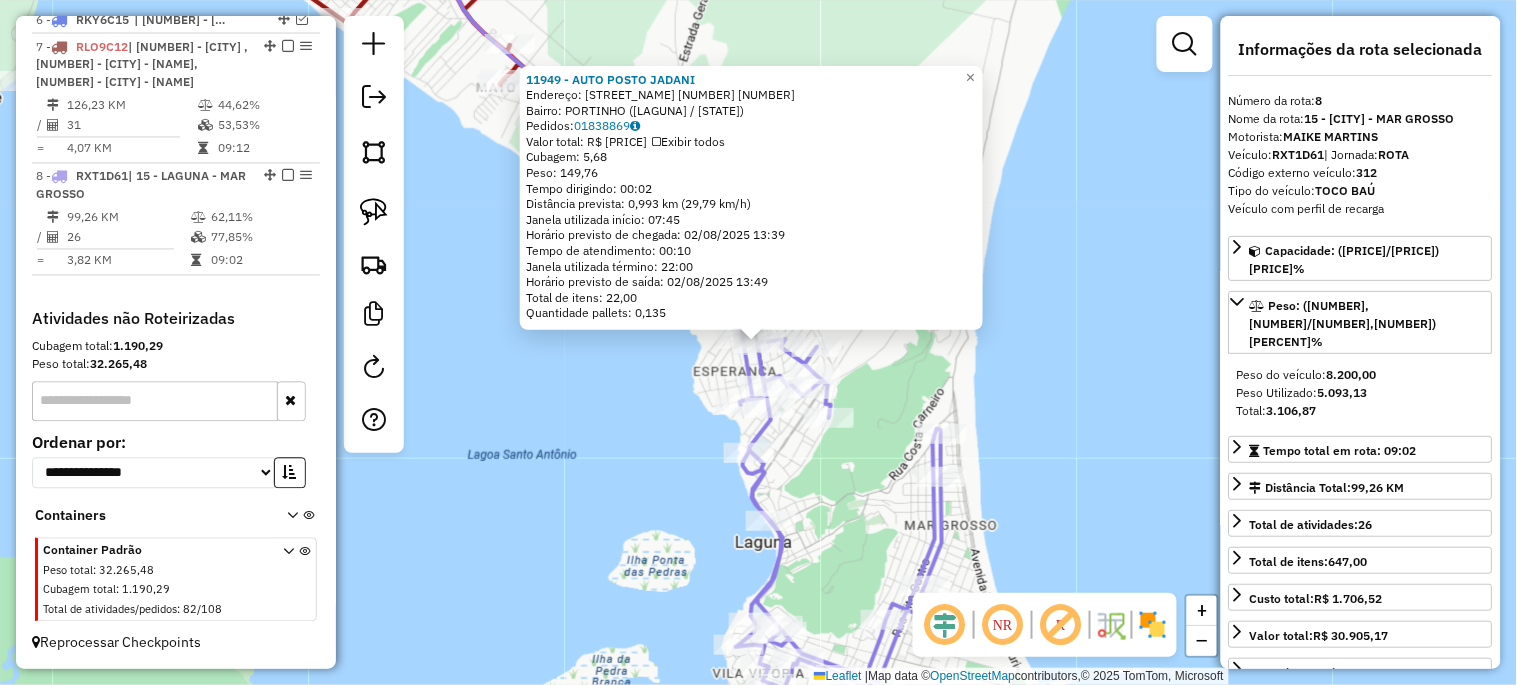 click on "Rota [NUMBER] - Placa [PLATE]  [NUMBER] - [NAME] [NUMBER] - [NAME]  Endereço:  [NAME] [NUMBER] [NUMBER]   Bairro: [NAME] ([CITY] / [STATE])   Pedidos:  [NUMBER]   Valor total: [CURRENCY] [NUMBER]   Exibir todos   Cubagem: [NUMBER]  Peso: [NUMBER]  Tempo dirigindo: [TIME]   Distância prevista: [NUMBER] km ([NUMBER] km/h)   Janela utilizada início: [TIME]   Horário previsto de chegada: [DATE] [TIME]   Tempo de atendimento: [TIME]   Janela utilizada término: [TIME]   Horário previsto de saída: [DATE] [TIME]   Total de itens: [NUMBER]   Quantidade pallets: [NUMBER]  × Janela de atendimento Grade de atendimento Capacidade Transportadoras Veículos Cliente Pedidos  Rotas Selecione os dias de semana para filtrar as janelas de atendimento  Seg   Ter   Qua   Qui   Sex   Sáb   Dom  Informe o período da janela de atendimento: De: Até:  Filtrar exatamente a janela do cliente  Considerar janela de atendimento padrão  Selecione os dias de semana para filtrar as grades de atendimento  Seg   Ter   Qua   Qui   Sex   Sáb   Dom  De:" 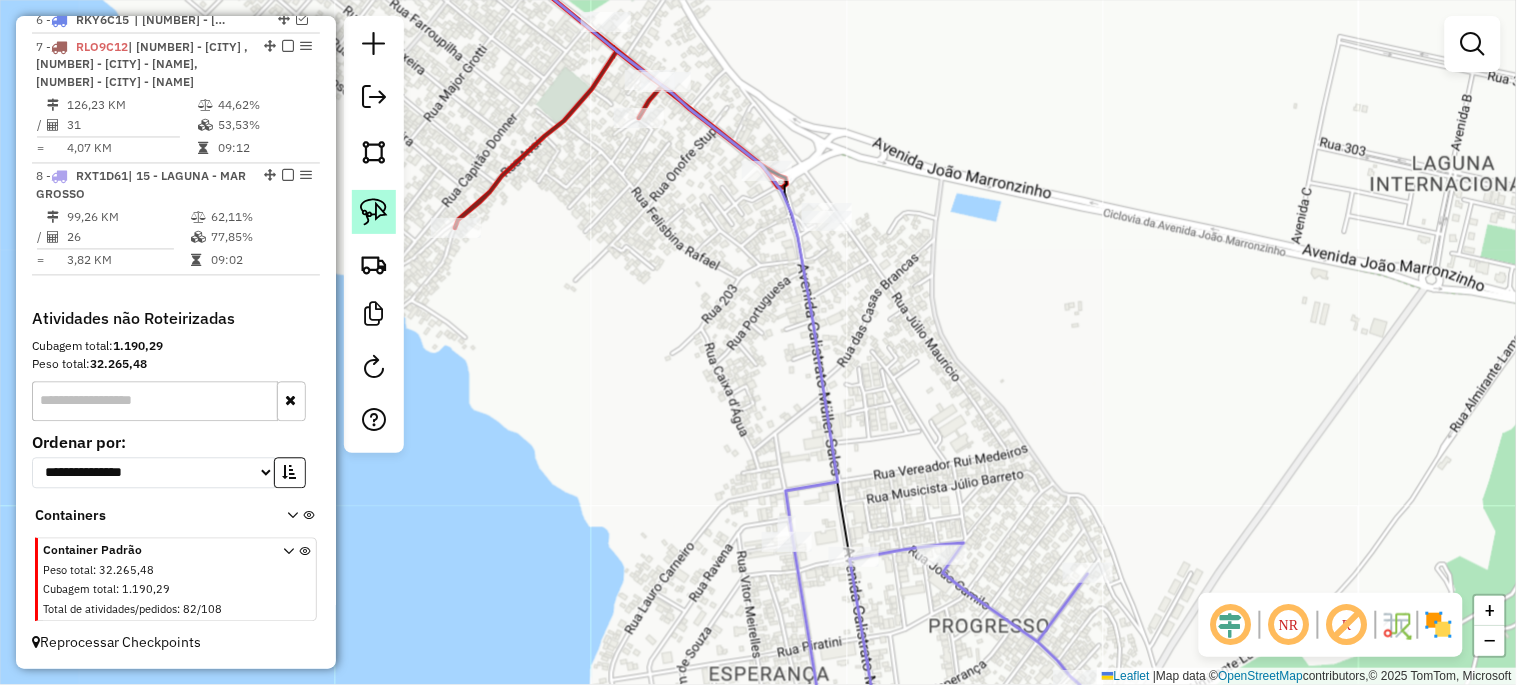 click 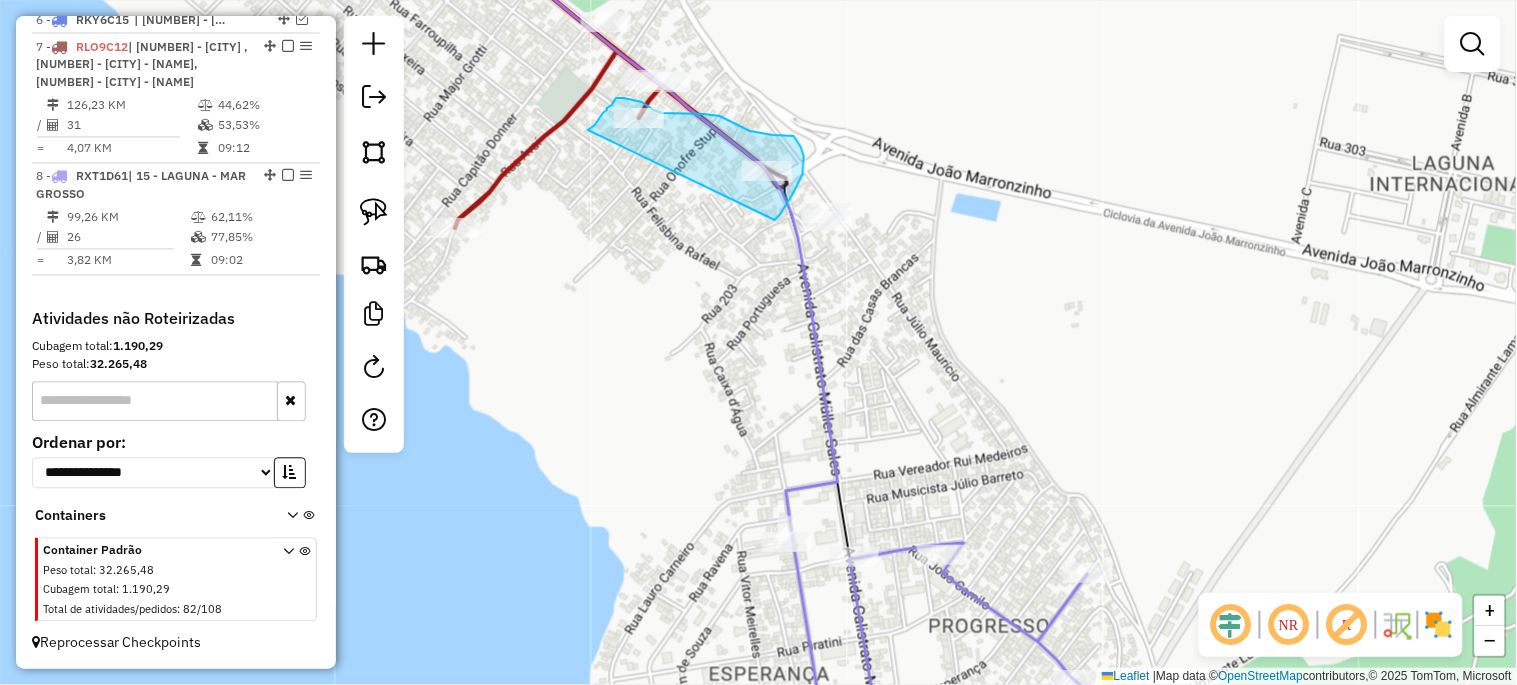 drag, startPoint x: 588, startPoint y: 130, endPoint x: 761, endPoint y: 227, distance: 198.33809 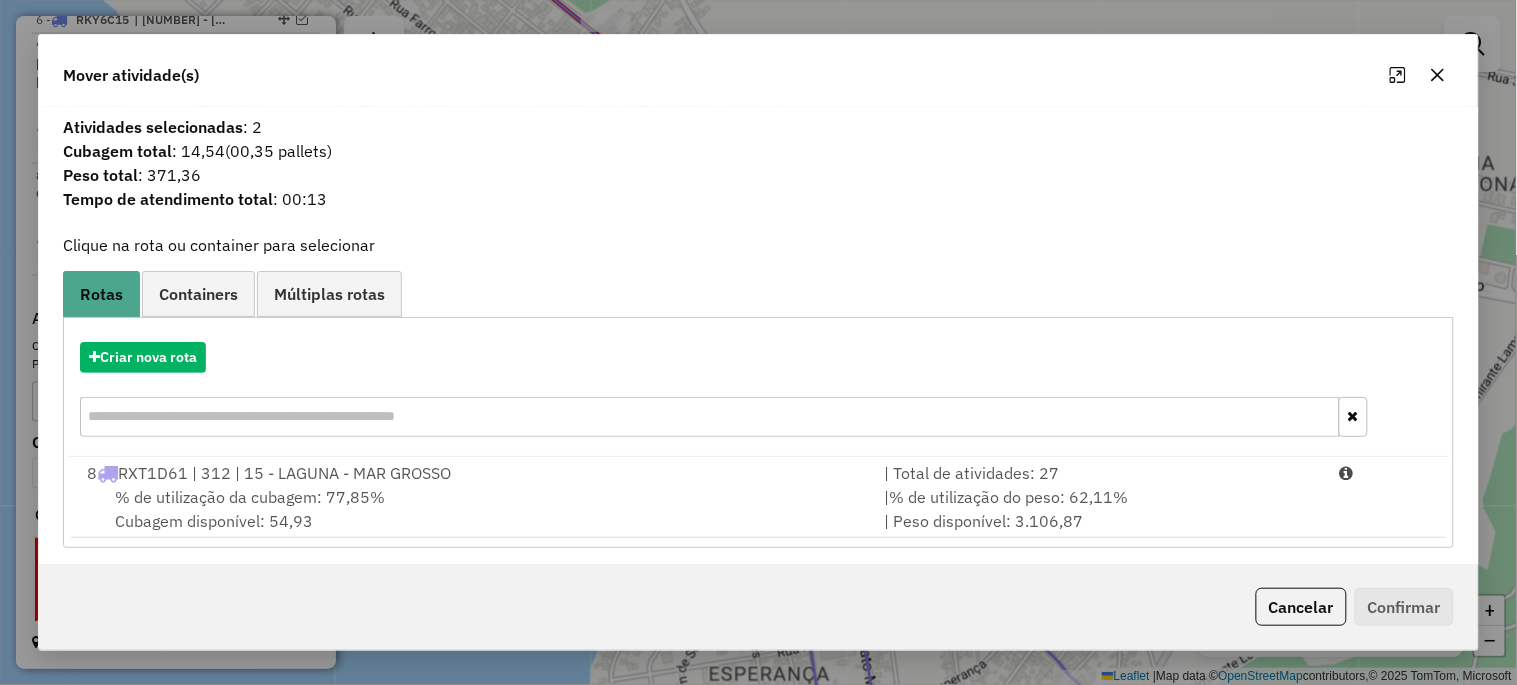 click on "% de utilização da cubagem: 77,85%" at bounding box center (250, 497) 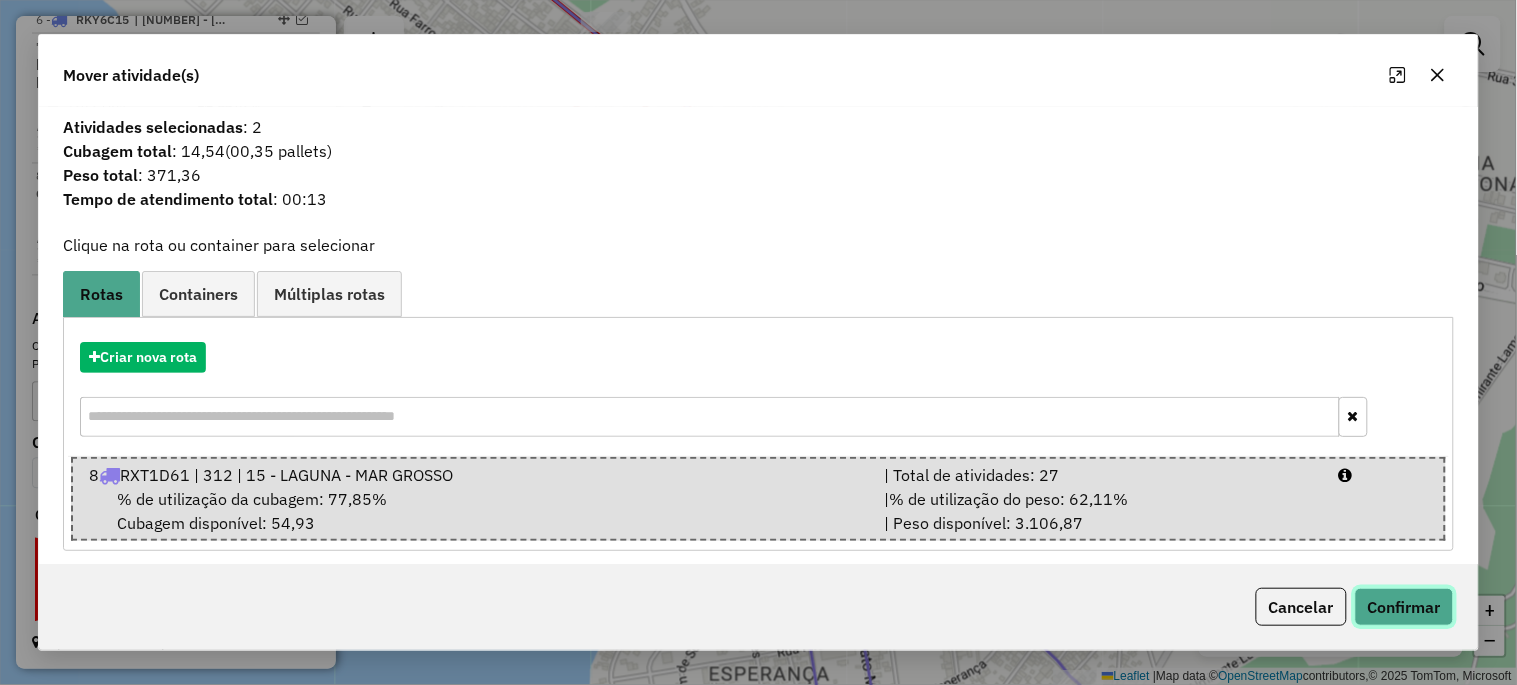 click on "Confirmar" 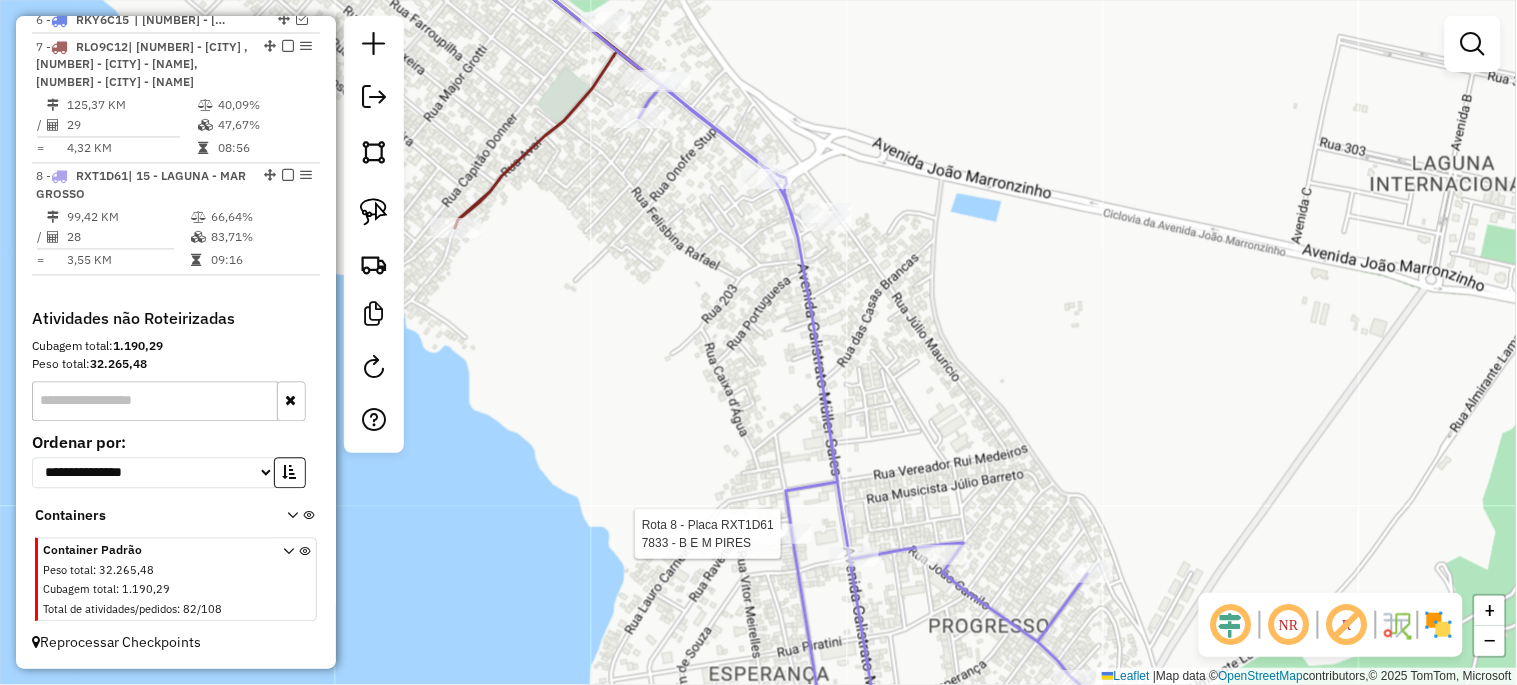 select on "*********" 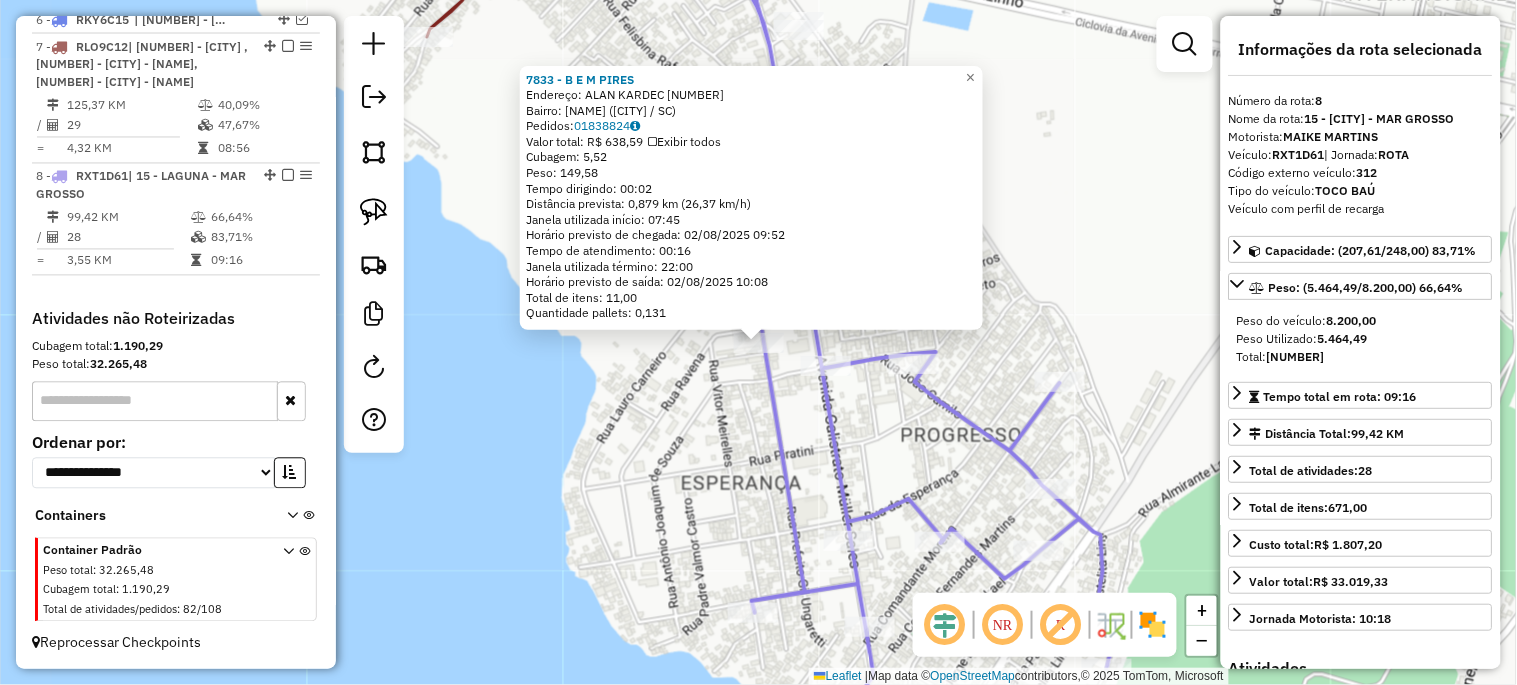 click on "7833 - [NAME]  Endereço:  ALAN KARDEC 000598   Bairro: ESPERANCA ([CITY] / [STATE])   Pedidos:  01838824   Valor total: R$ 638,59   Exibir todos   Cubagem: 5,52  Peso: 149,58  Tempo dirigindo: 00:02   Distância prevista: 0,879 km (26,37 km/h)   Janela utilizada início: 07:45   Horário previsto de chegada: 02/08/2025 09:52   Tempo de atendimento: 00:16   Janela utilizada término: 22:00   Horário previsto de saída: 02/08/2025 10:08   Total de itens: 11,00   Quantidade pallets: 0,131  × Janela de atendimento Grade de atendimento Capacidade Transportadoras Veículos Cliente Pedidos  Rotas Selecione os dias de semana para filtrar as janelas de atendimento  Seg   Ter   Qua   Qui   Sex   Sáb   Dom  Informe o período da janela de atendimento: De: Até:  Filtrar exatamente a janela do cliente  Considerar janela de atendimento padrão  Selecione os dias de semana para filtrar as grades de atendimento  Seg   Ter   Qua   Qui   Sex   Sáb   Dom   Considerar clientes sem dia de atendimento cadastrado  De:   De:" 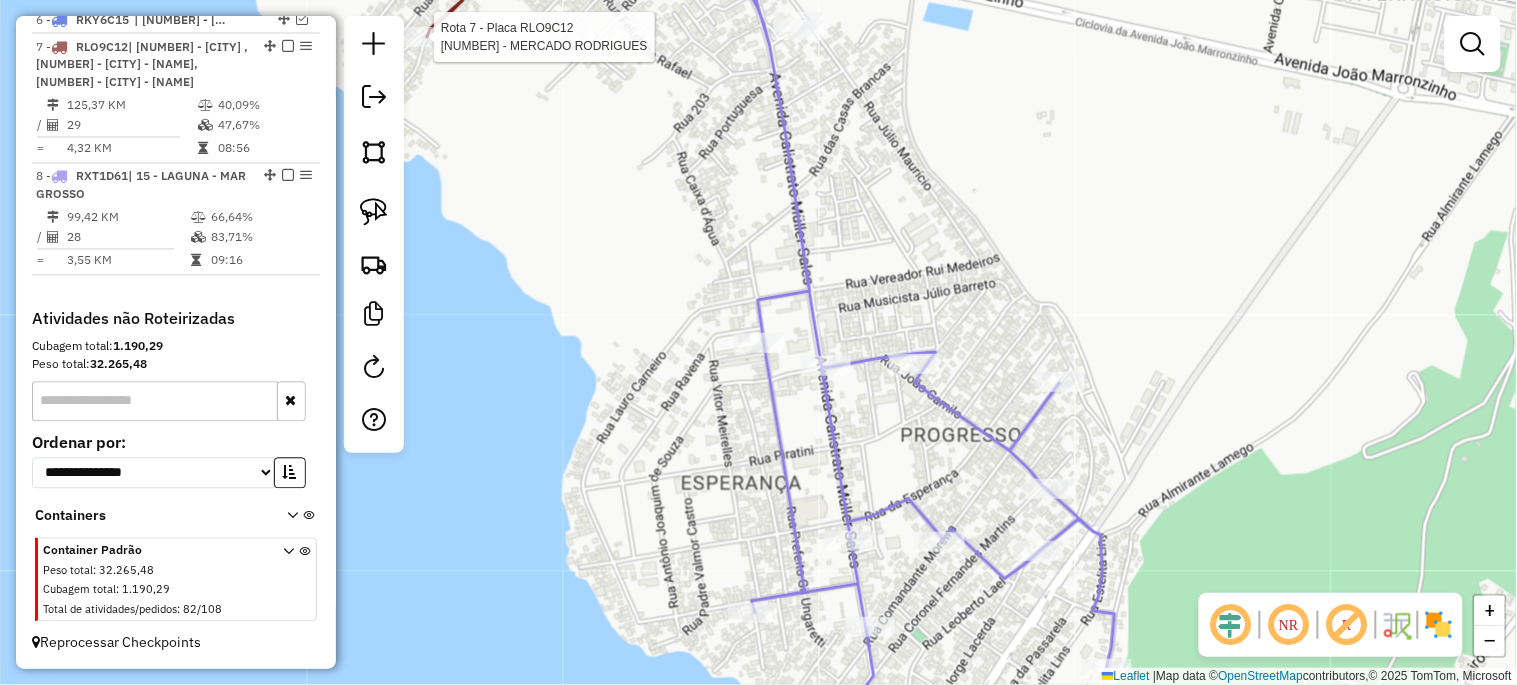 select on "*********" 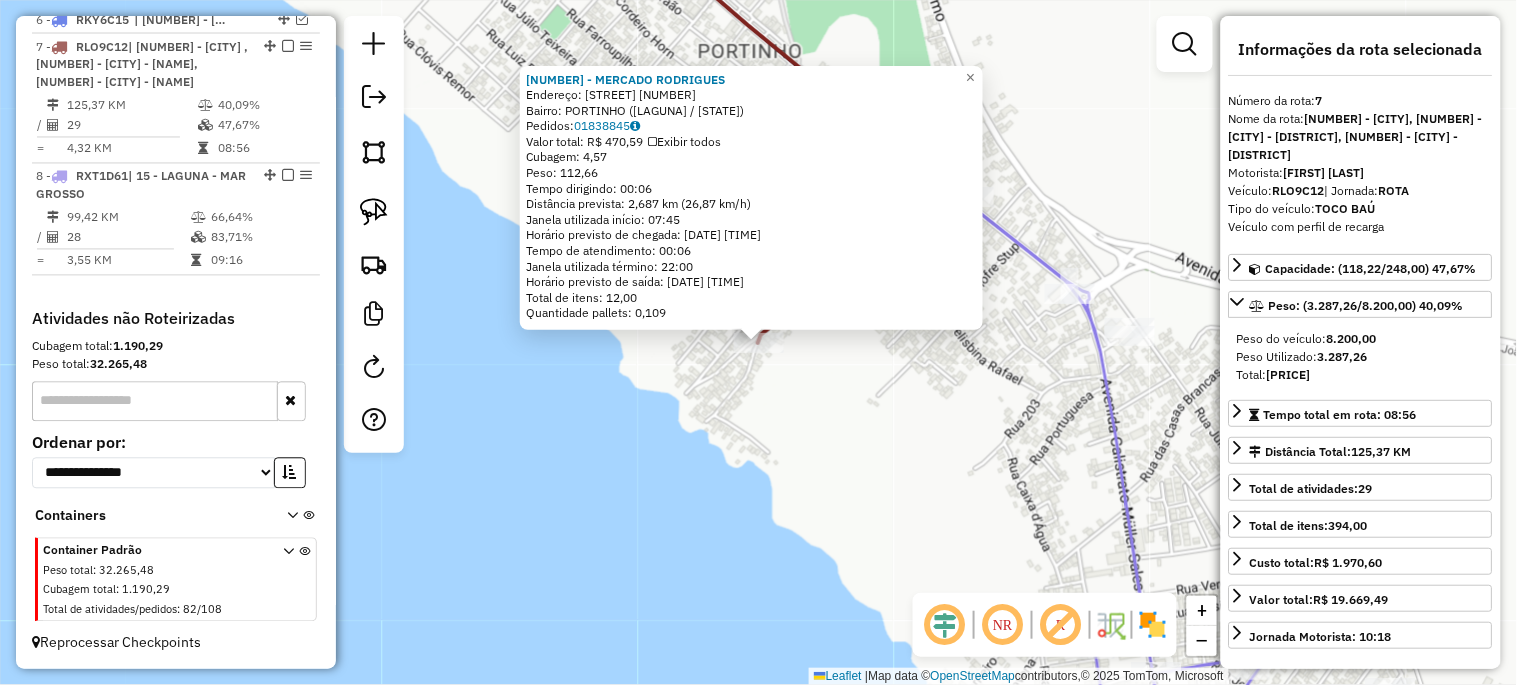 click on "19074 - MERCADO RODRIGUES  Endereço:  ABDON COELHO 723   Bairro: PORTINHO ([CIDADE] / [ESTADO])   Pedidos:  [ORDER_ID]   Valor total: [CURRENCY] [AMOUNT]   Exibir todos   Cubagem: [CUBAGE]  Peso: [WEIGHT]  Tempo dirigindo: [TIME]   Distância prevista: [DISTANCE] km ([SPEED] km/h)   Janela utilizada início: [TIME]   Horário previsto de chegada: [DATE] [TIME]   Tempo de atendimento: [TIME]   Janela utilizada término: [TIME]   Horário previsto de saída: [DATE] [TIME]   Total de itens: [ITEMS]   Quantidade pallets: [PALLETS]  × Janela de atendimento Grade de atendimento Capacidade Transportadoras Veículos Cliente Pedidos  Rotas Selecione os dias de semana para filtrar as janelas de atendimento  Seg   Ter   Qua   Qui   Sex   Sáb   Dom  Informe o período da janela de atendimento: De: Até:  Filtrar exatamente a janela do cliente  Considerar janela de atendimento padrão  Selecione os dias de semana para filtrar as grades de atendimento  Seg   Ter   Qua   Qui   Sex   Sáb   Dom   Considerar clientes sem dia de atendimento cadastrado  De:  +" 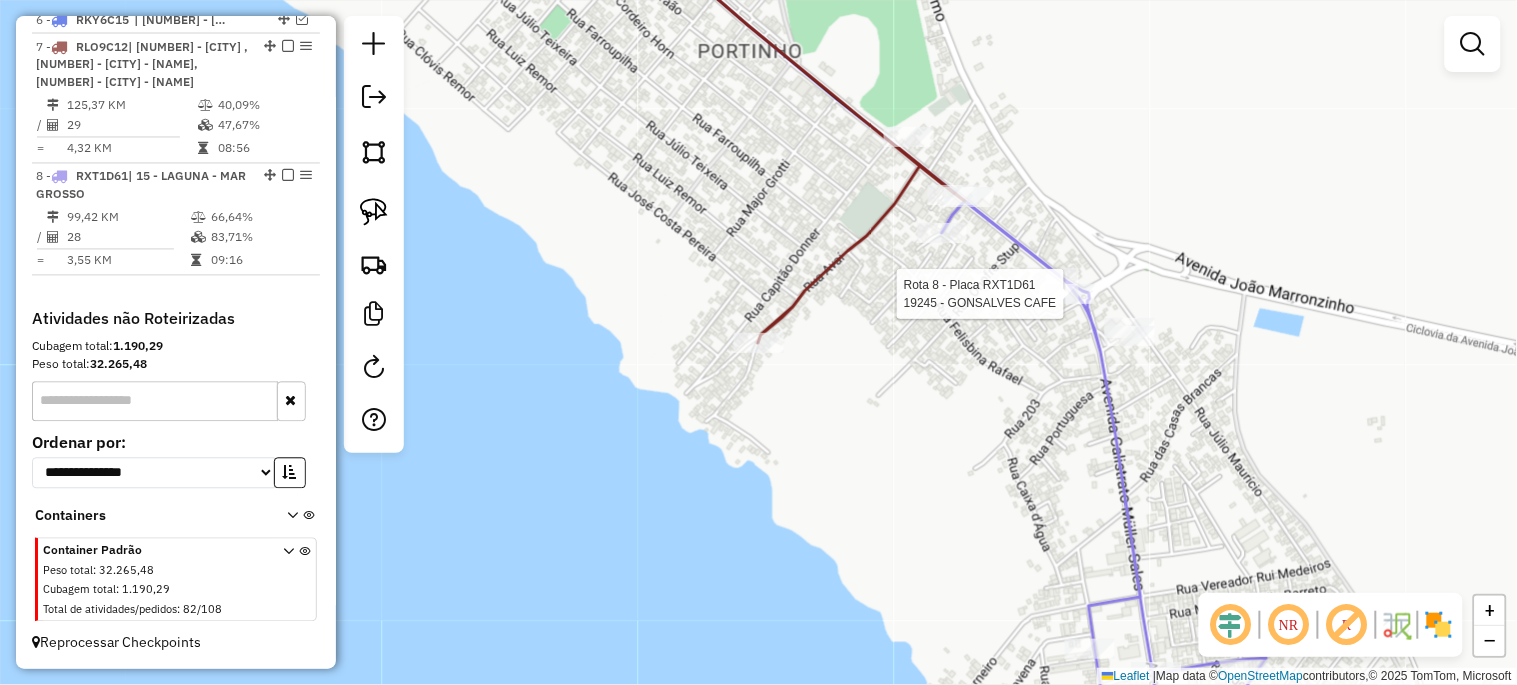 select on "*********" 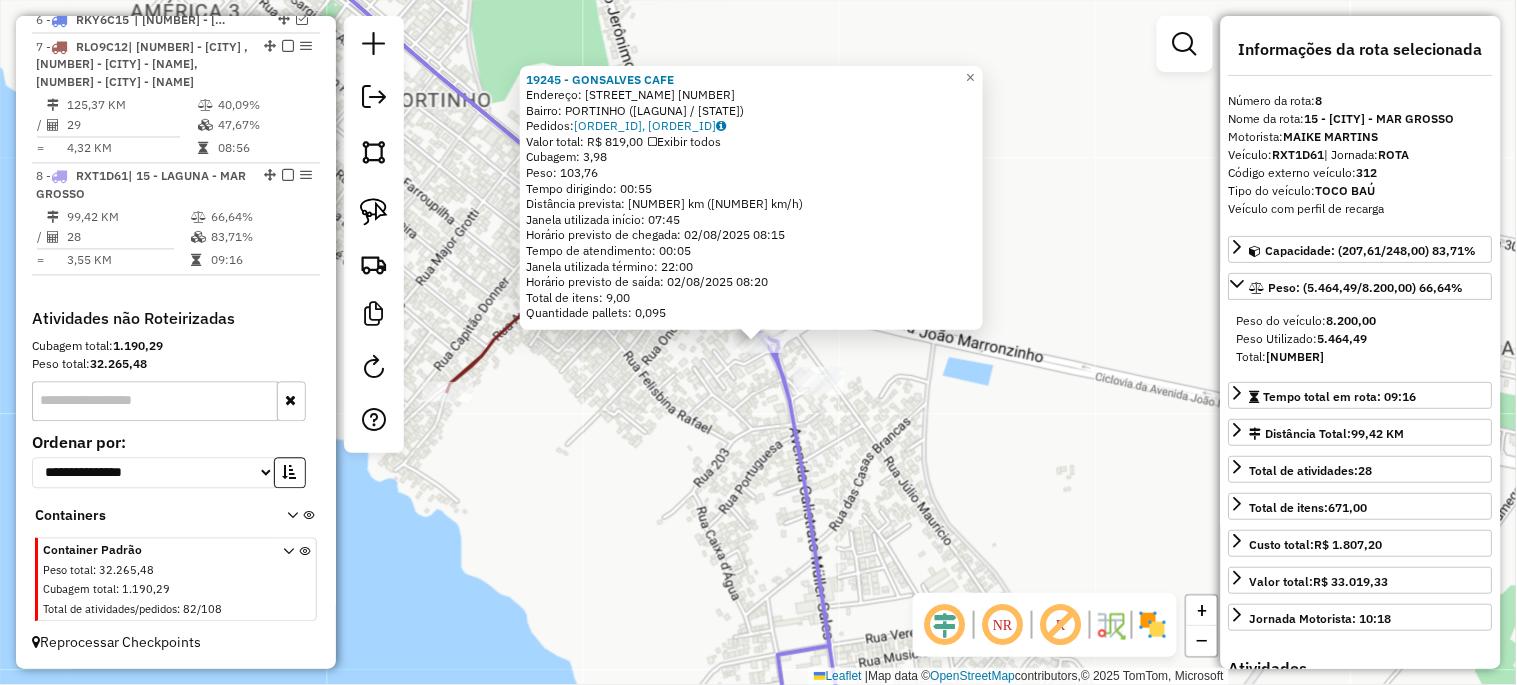 click on "[NUMBER] - [NAME]  Endereço: [STREET] [NUMBER]   Bairro: [NEIGHBORHOOD] ([CITY] / [STATE])   Pedidos:  [ORDER_ID], [ORDER_ID]   Valor total: R$ [PRICE]   Exibir todos   Cubagem: [CUBAGE]  Peso: [WEIGHT]  Tempo dirigindo: [TIME]   Distância prevista: [DISTANCE] ([SPEED])   Janela utilizada início: [TIME]   Horário previsto de chegada: [DATE] [TIME]   Tempo de atendimento: [TIME]   Janela utilizada término: [TIME]   Horário previsto de saída: [DATE] [TIME]   Total de itens: [ITEMS]   Quantidade pallets: [PALLETS]  × Janela de atendimento Grade de atendimento Capacidade Transportadoras Veículos Cliente Pedidos  Rotas Selecione os dias de semana para filtrar as janelas de atendimento  Seg   Ter   Qua   Qui   Sex   Sáb   Dom  Informe o período da janela de atendimento: De: Até:  Filtrar exatamente a janela do cliente  Considerar janela de atendimento padrão  Selecione os dias de semana para filtrar as grades de atendimento  Seg   Ter   Qua   Qui   Sex   Sáb   Dom   Peso mínimo:   Peso máximo:   De:   De:" 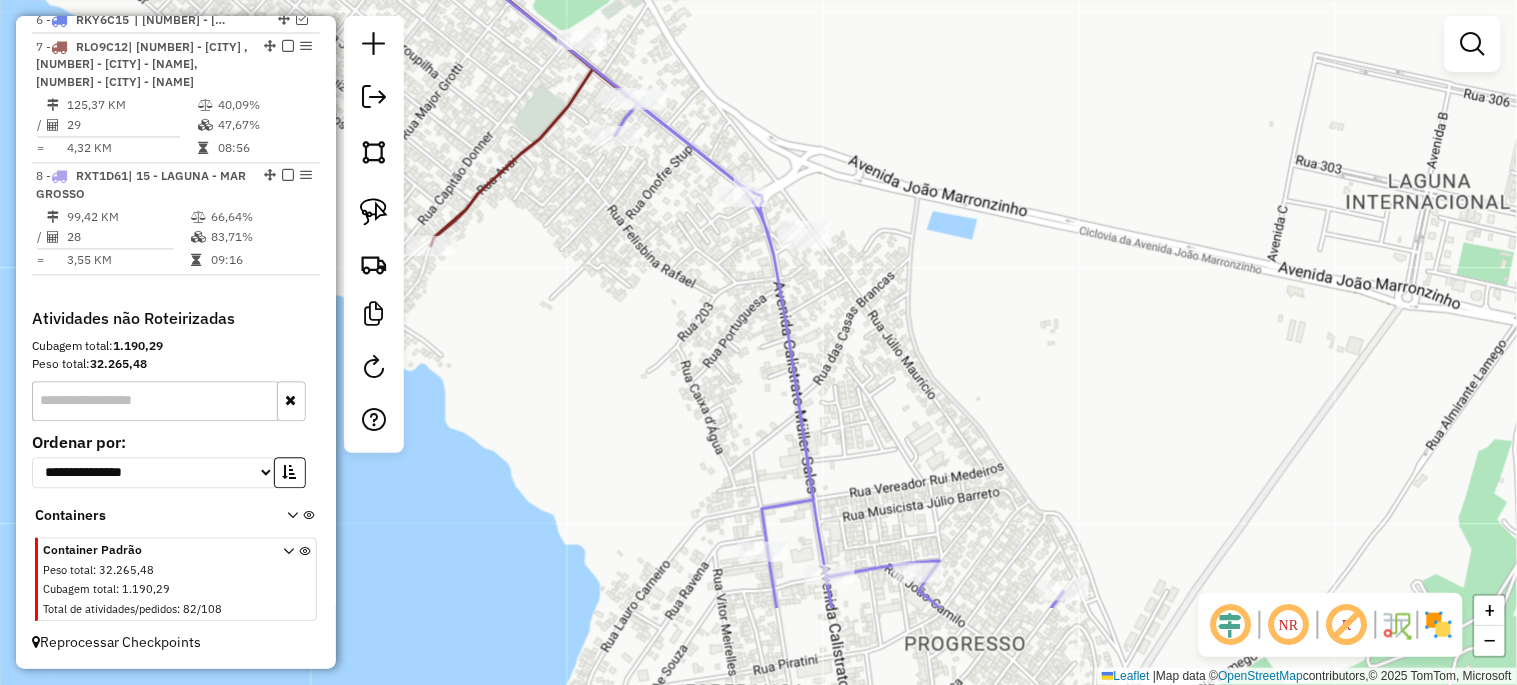 drag, startPoint x: 1002, startPoint y: 485, endPoint x: 981, endPoint y: 237, distance: 248.88753 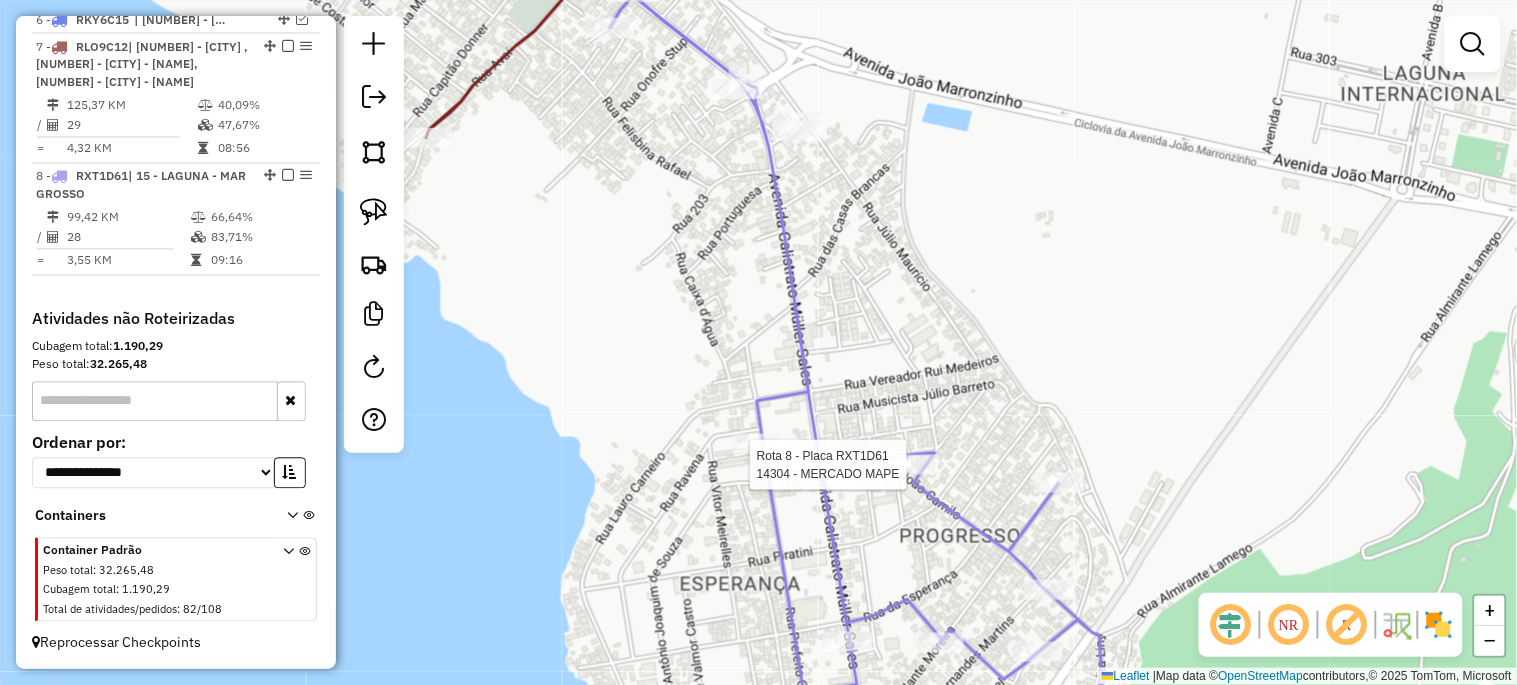 select on "*********" 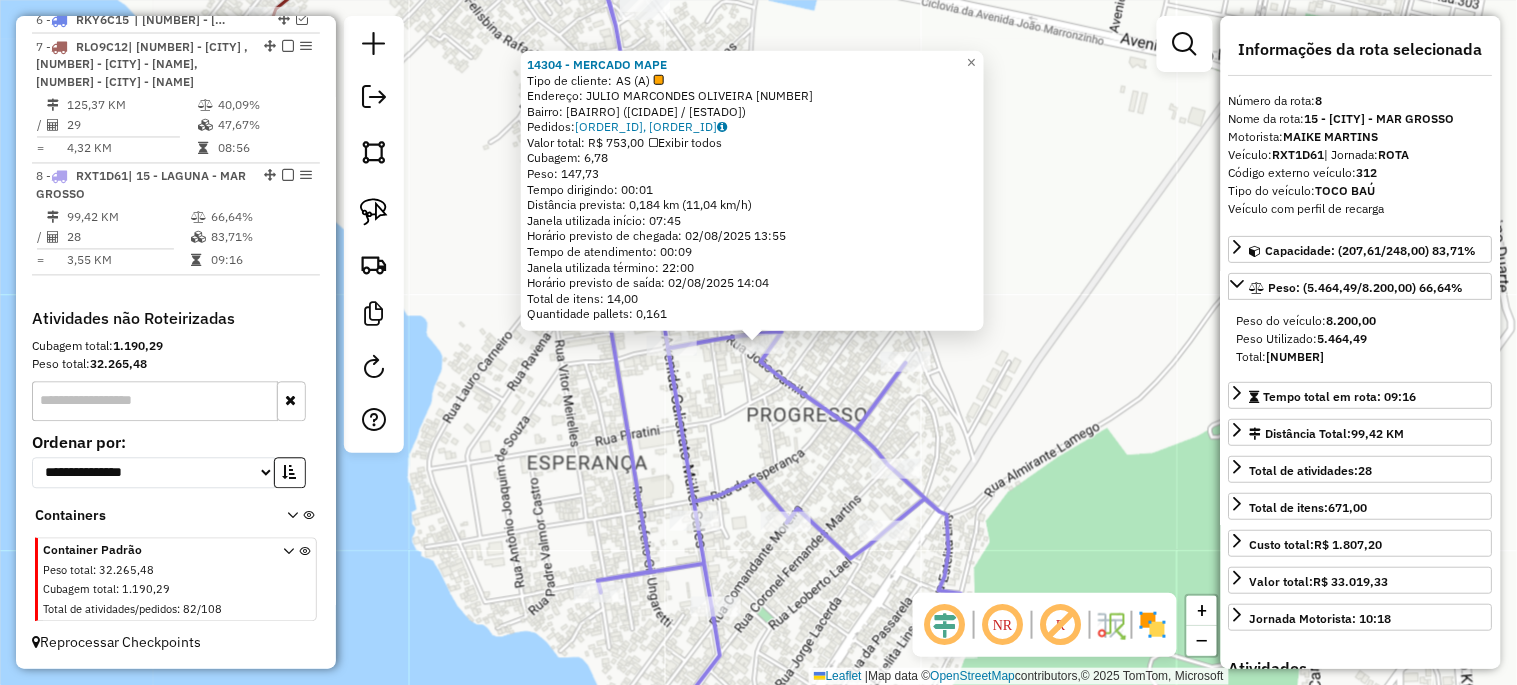 click on "14304 - MERCADO MAPE  Tipo de cliente:   AS (A)   Endereço:  [STREET_NAME] [NUMBER]   Bairro: [BAIRRO] ([CIDADE] / [ESTADO])   Pedidos:  [ORDER_ID], [ORDER_ID]   Valor total: [CURRENCY] [AMOUNT]   Exibir todos   Cubagem: [CUBAGE]  Peso: [WEIGHT]  Tempo dirigindo: [TIME]   Distância prevista: [DISTANCE] km ([SPEED] km/h)   Janela utilizada início: [TIME]   Horário previsto de chegada: [DATE] [TIME]   Tempo de atendimento: [TIME]   Janela utilizada término: [TIME]   Horário previsto de saída: [DATE] [TIME]   Total de itens: [ITEMS]  Quantidade pallets: [PALLETS]  × Janela de atendimento Grade de atendimento Capacidade Transportadoras Veículos Cliente Pedidos  Rotas Selecione os dias de semana para filtrar as janelas de atendimento  Seg   Ter   Qua   Qui   Sex   Sáb   Dom  Informe o período da janela de atendimento: De: Até:  Filtrar exatamente a janela do cliente  Considerar janela de atendimento padrão  Selecione os dias de semana para filtrar as grades de atendimento  Seg   Ter   Qua   Qui   Sex   Sáb   Dom   Peso mínimo:  +" 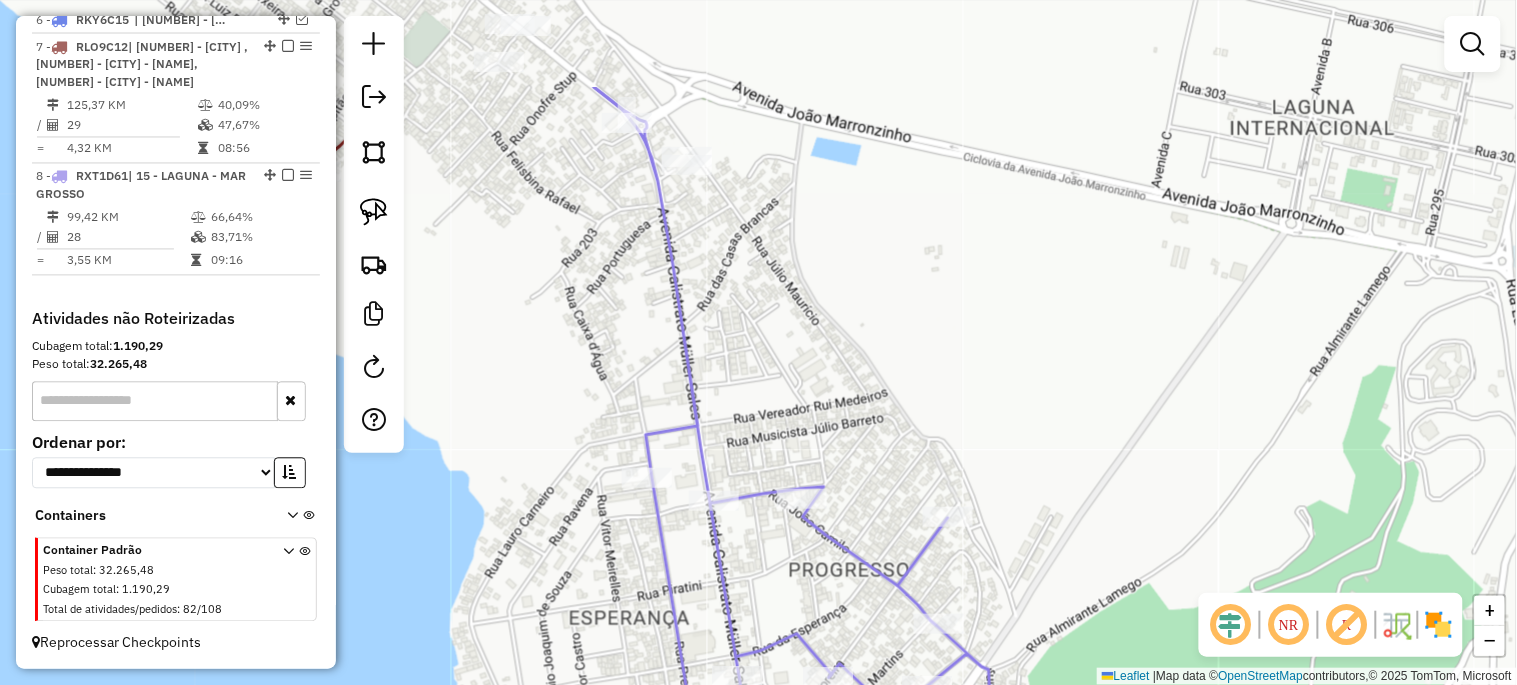 drag, startPoint x: 544, startPoint y: 301, endPoint x: 697, endPoint y: 575, distance: 313.8232 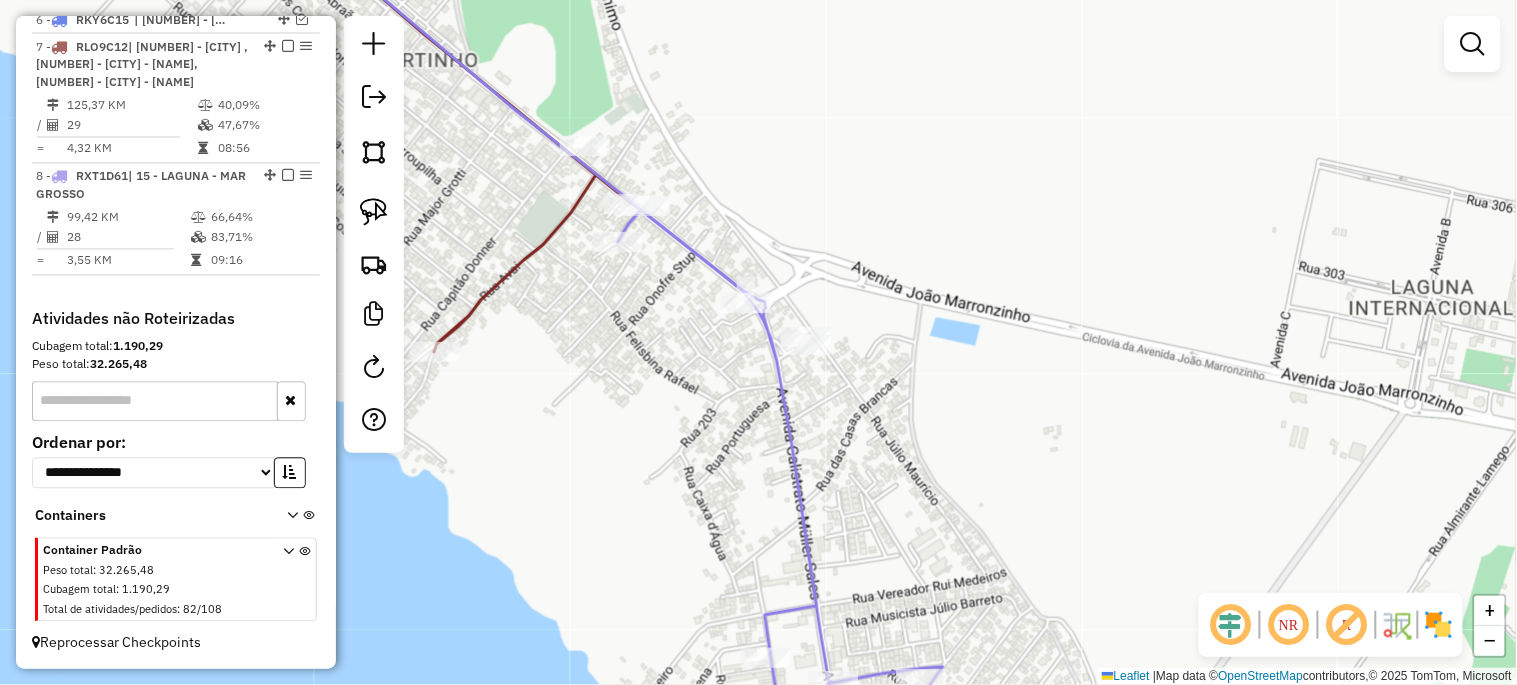 drag, startPoint x: 566, startPoint y: 384, endPoint x: 664, endPoint y: 494, distance: 147.32277 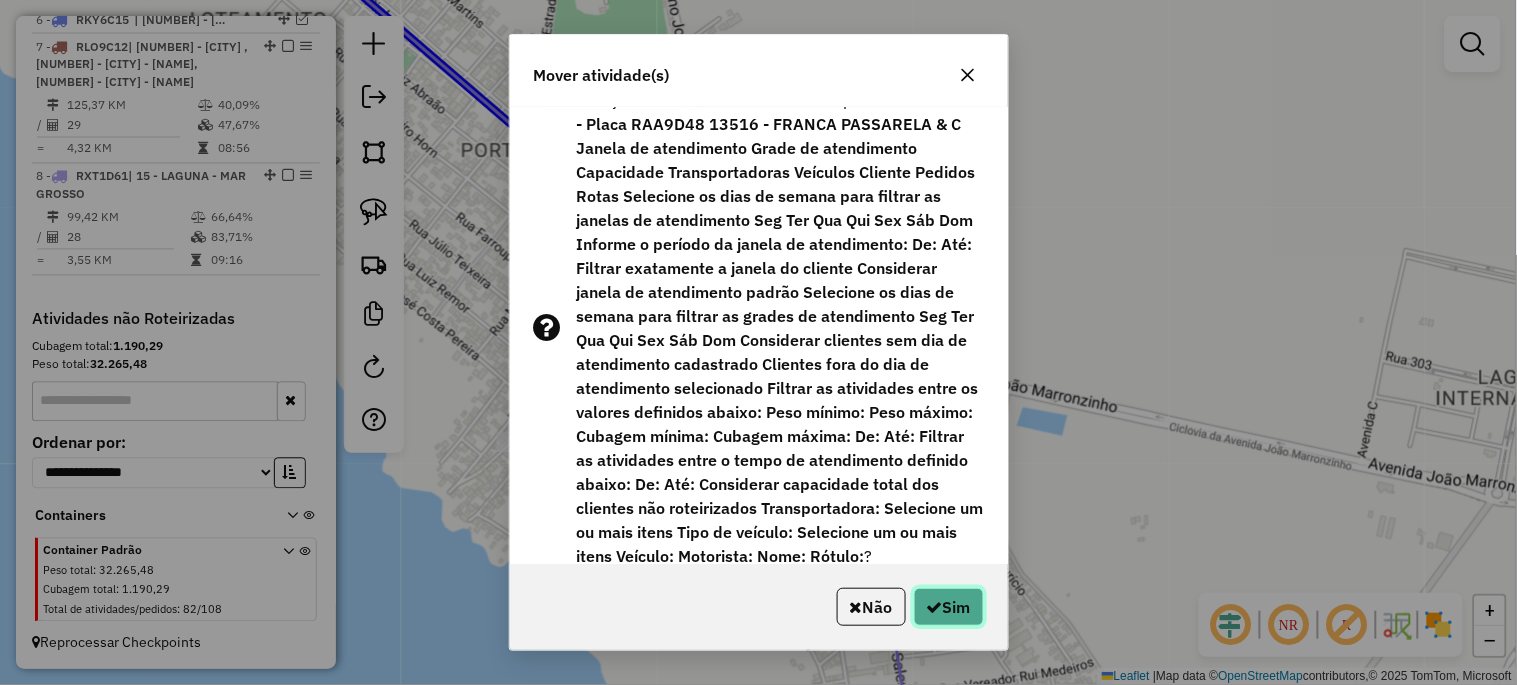 click on "Sim" 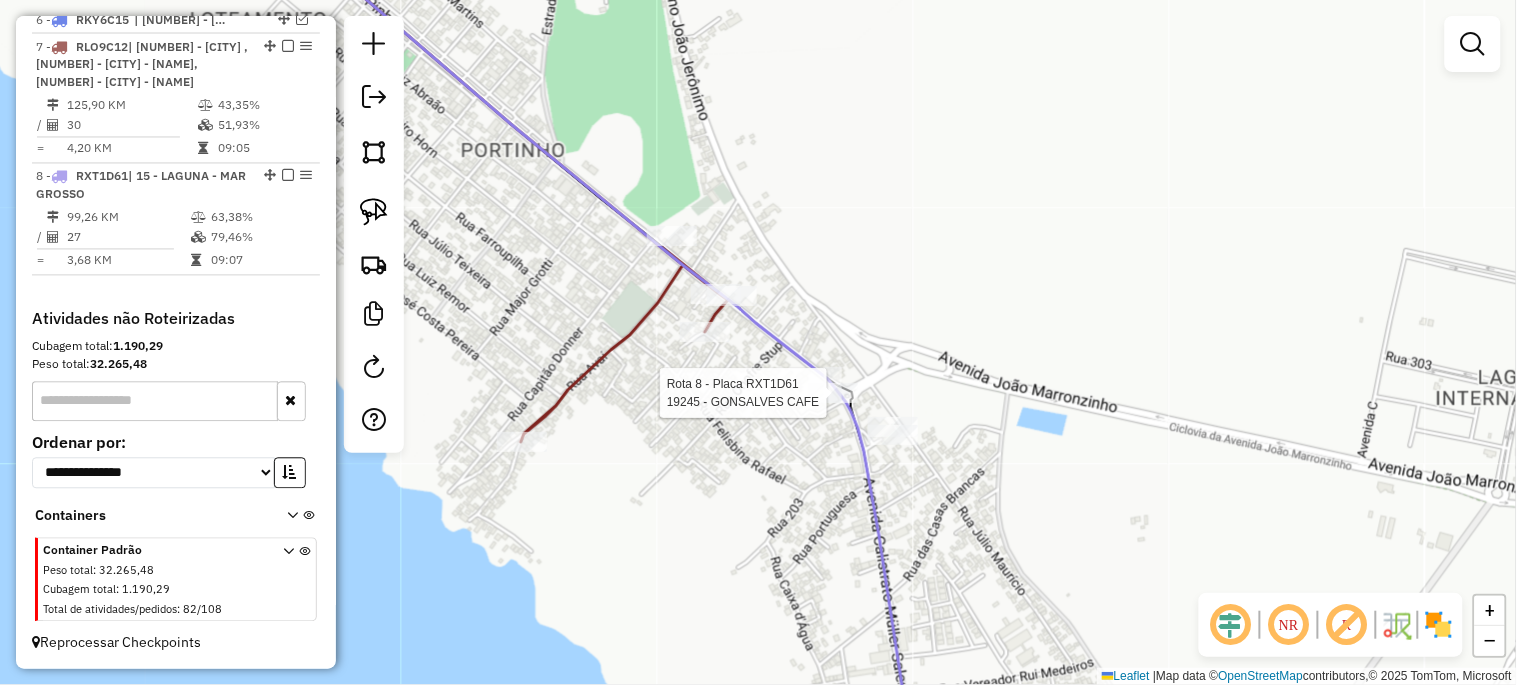select on "*********" 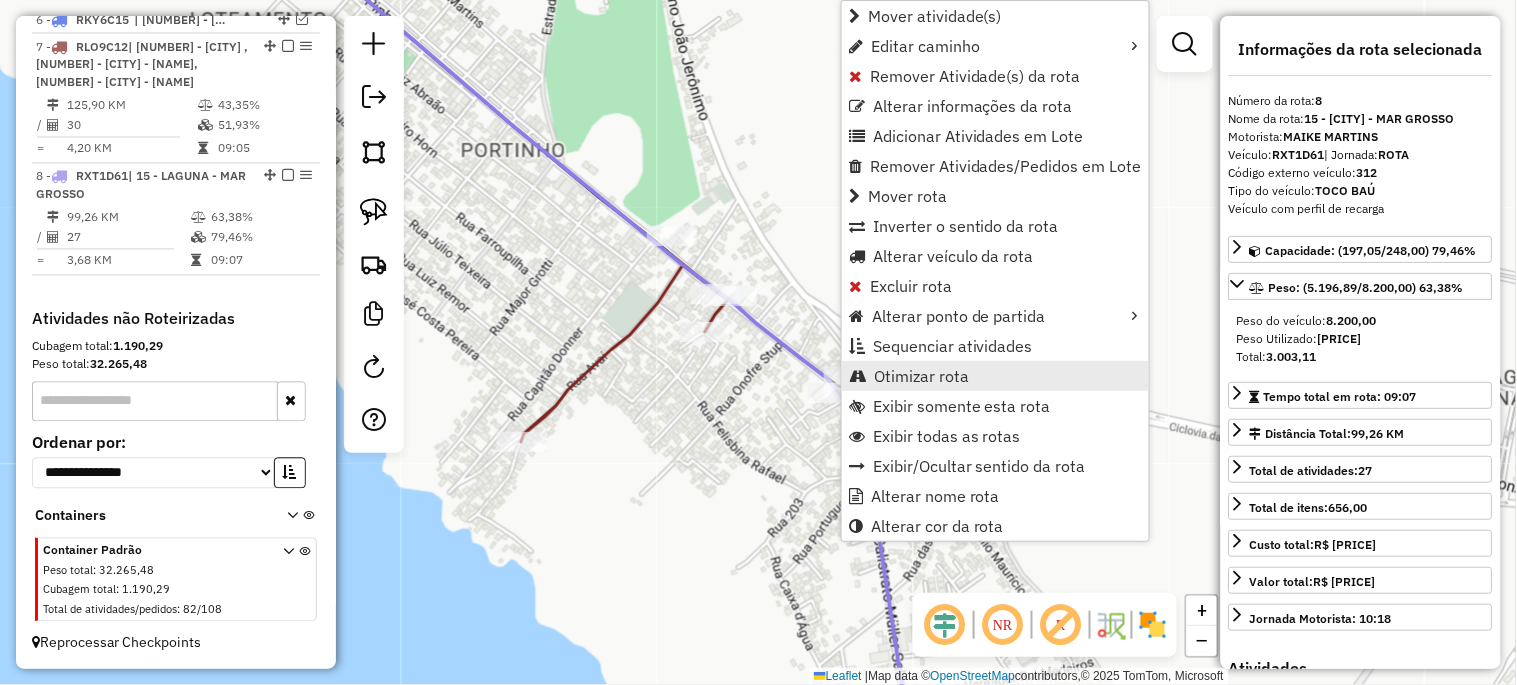 click on "Otimizar rota" at bounding box center (921, 376) 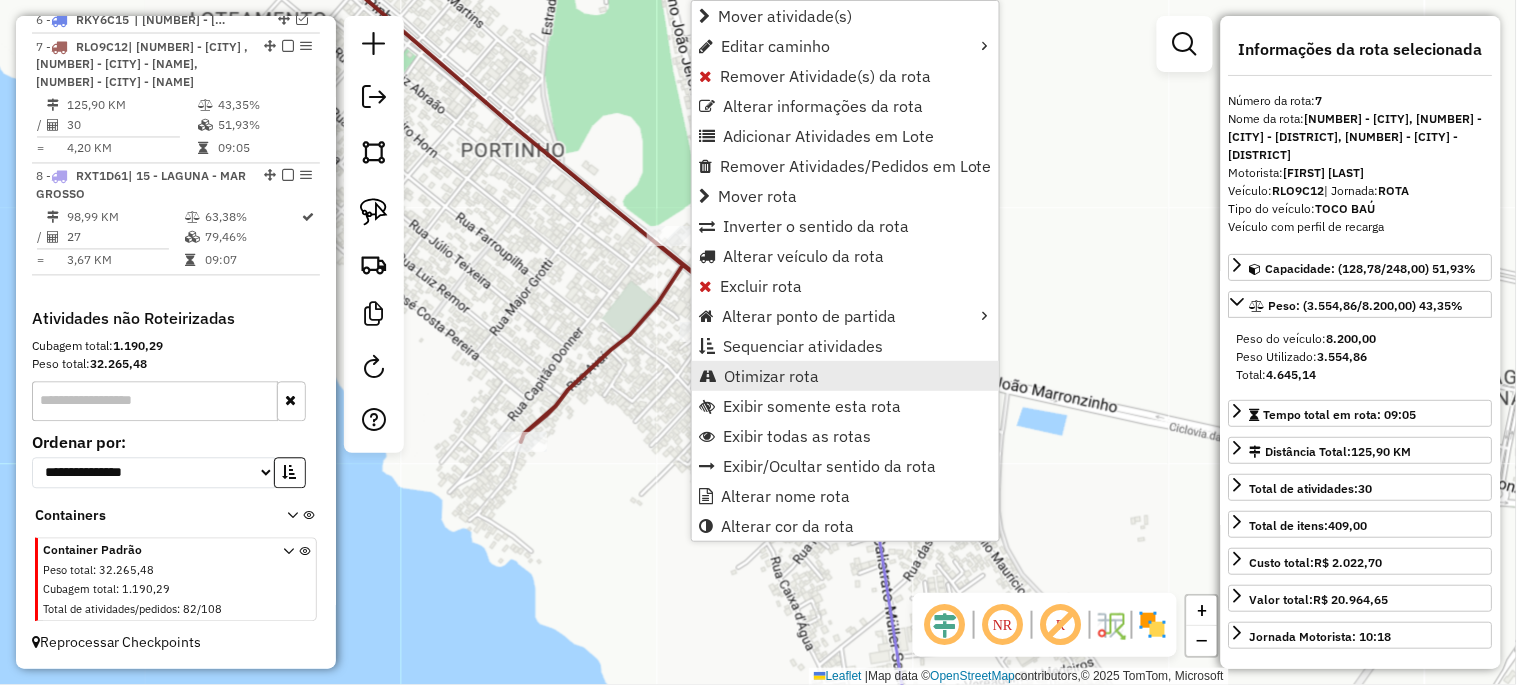 click on "Otimizar rota" at bounding box center [771, 376] 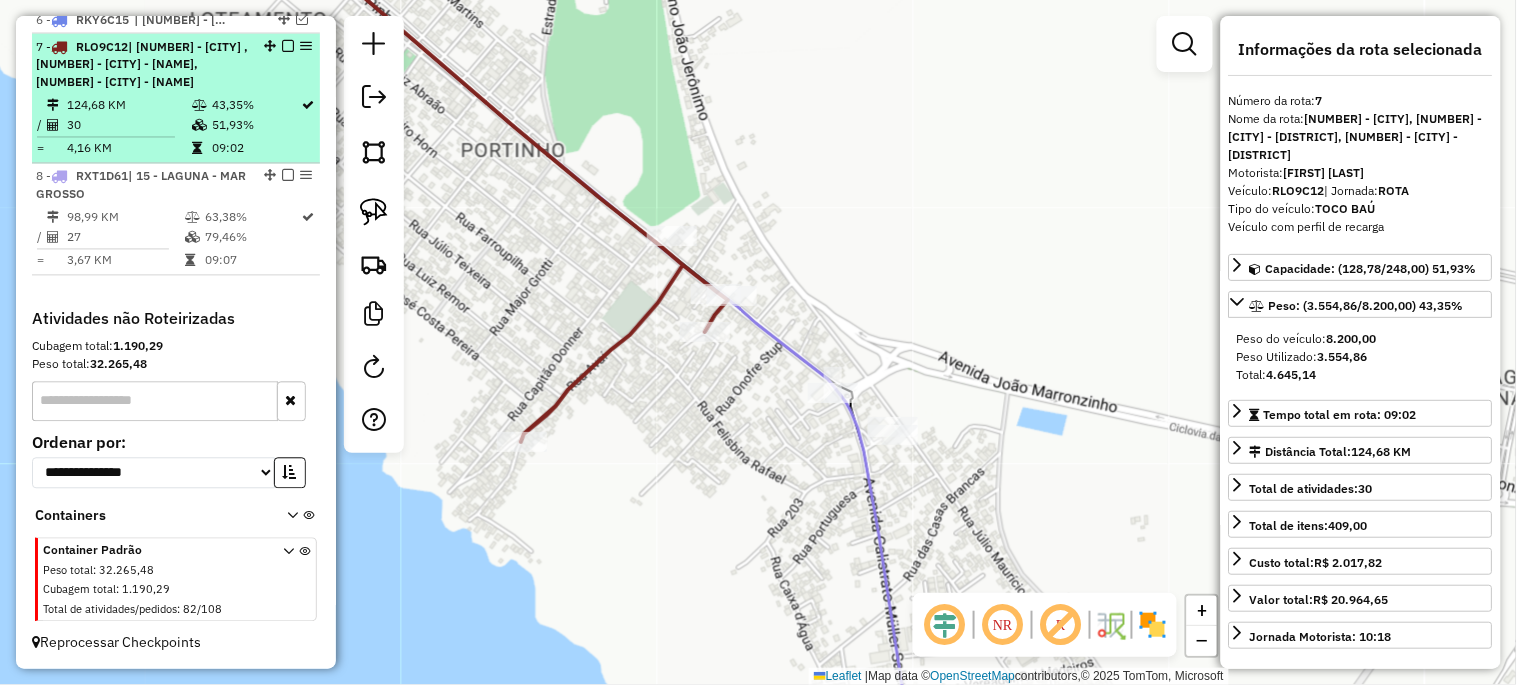 click at bounding box center [288, 46] 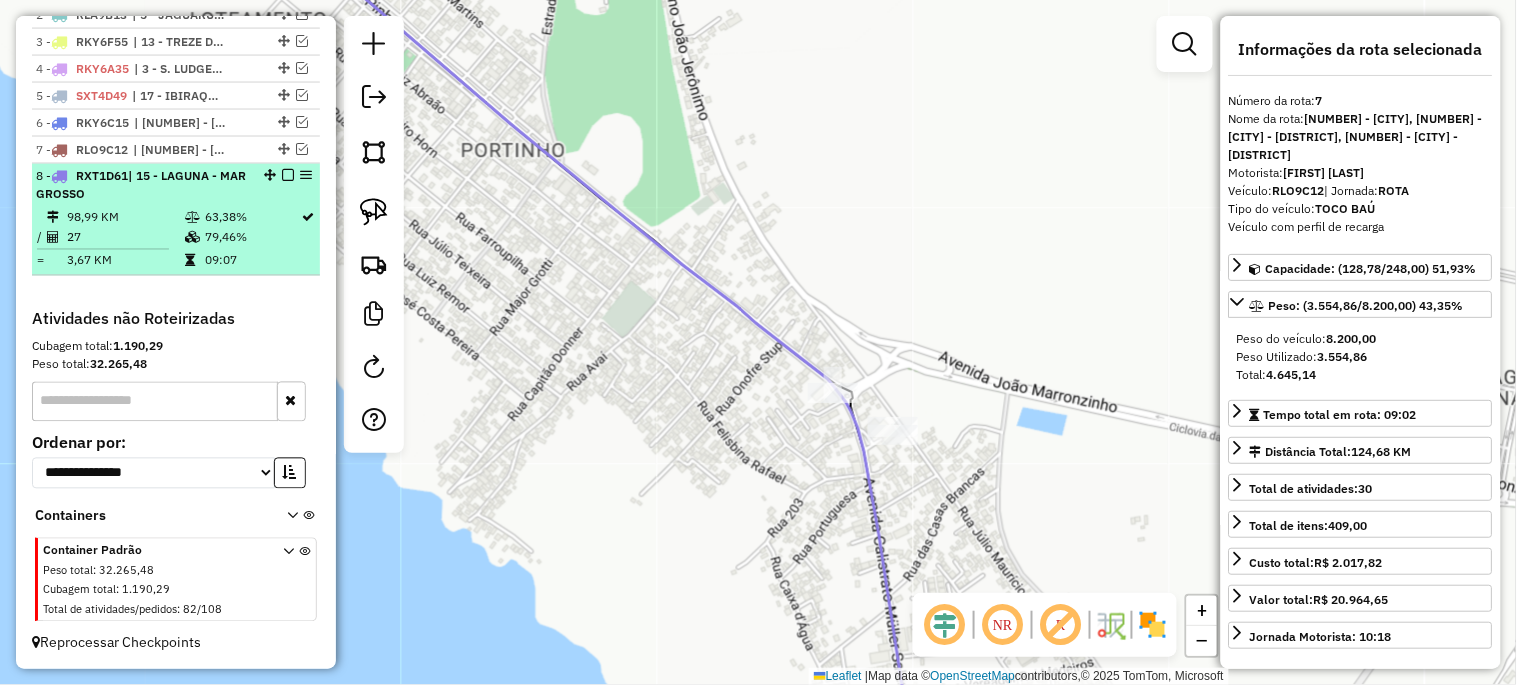 click at bounding box center [288, 176] 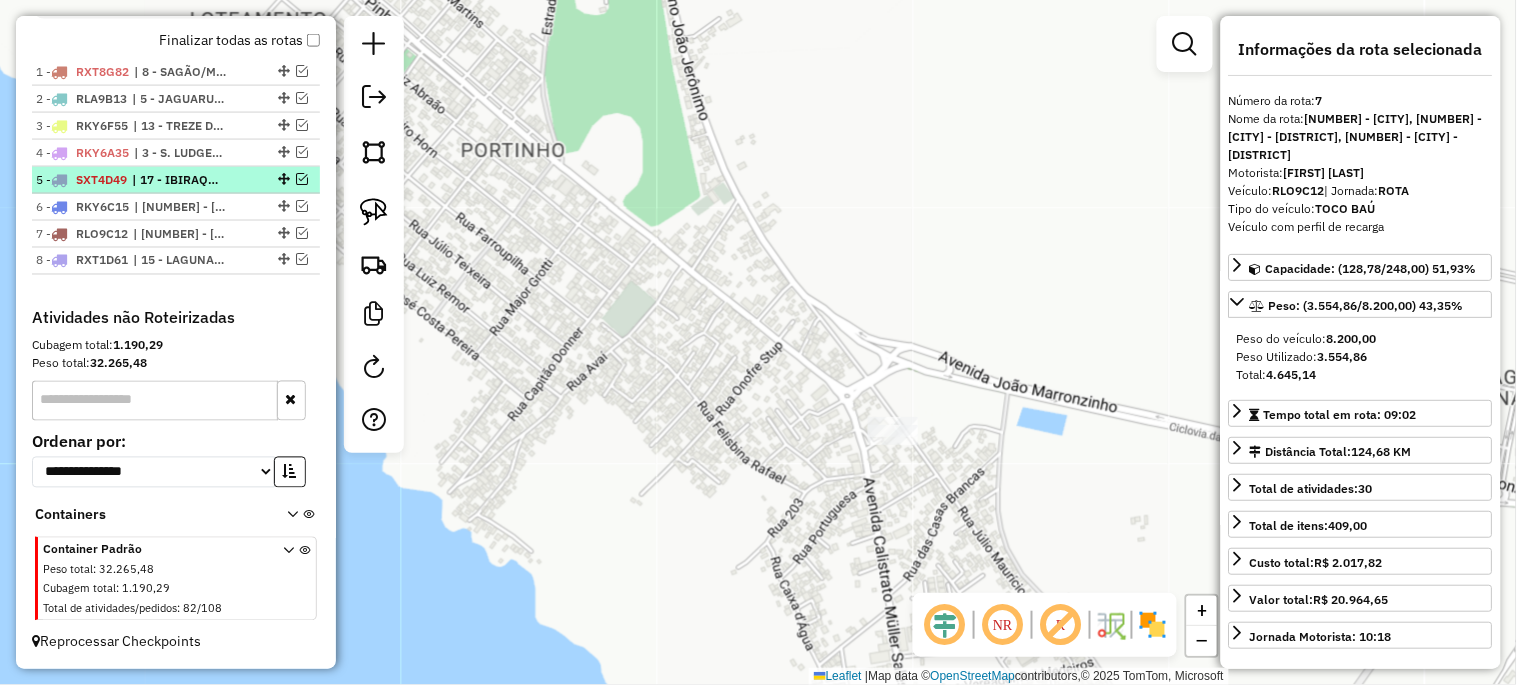 scroll, scrollTop: 748, scrollLeft: 0, axis: vertical 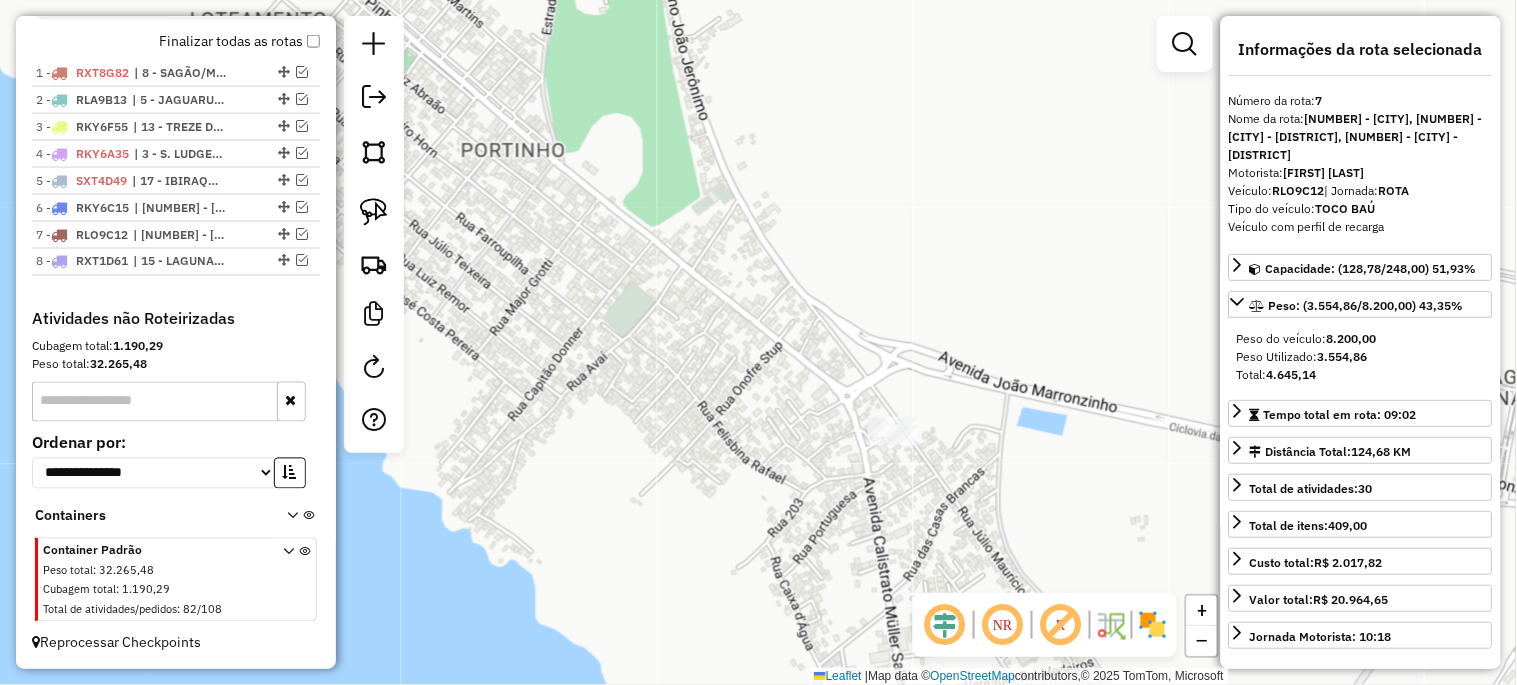 click on "Janela de atendimento Grade de atendimento Capacidade Transportadoras Veículos Cliente Pedidos  Rotas Selecione os dias de semana para filtrar as janelas de atendimento  Seg   Ter   Qua   Qui   Sex   Sáb   Dom  Informe o período da janela de atendimento: De: Até:  Filtrar exatamente a janela do cliente  Considerar janela de atendimento padrão  Selecione os dias de semana para filtrar as grades de atendimento  Seg   Ter   Qua   Qui   Sex   Sáb   Dom   Considerar clientes sem dia de atendimento cadastrado  Clientes fora do dia de atendimento selecionado Filtrar as atividades entre os valores definidos abaixo:  Peso mínimo:   Peso máximo:   Cubagem mínima:   Cubagem máxima:   De:   Até:  Filtrar as atividades entre o tempo de atendimento definido abaixo:  De:   Até:   Considerar capacidade total dos clientes não roteirizados Transportadora: Selecione um ou mais itens Tipo de veículo: Selecione um ou mais itens Veículo: Selecione um ou mais itens Motorista: Selecione um ou mais itens Nome: Rótulo:" 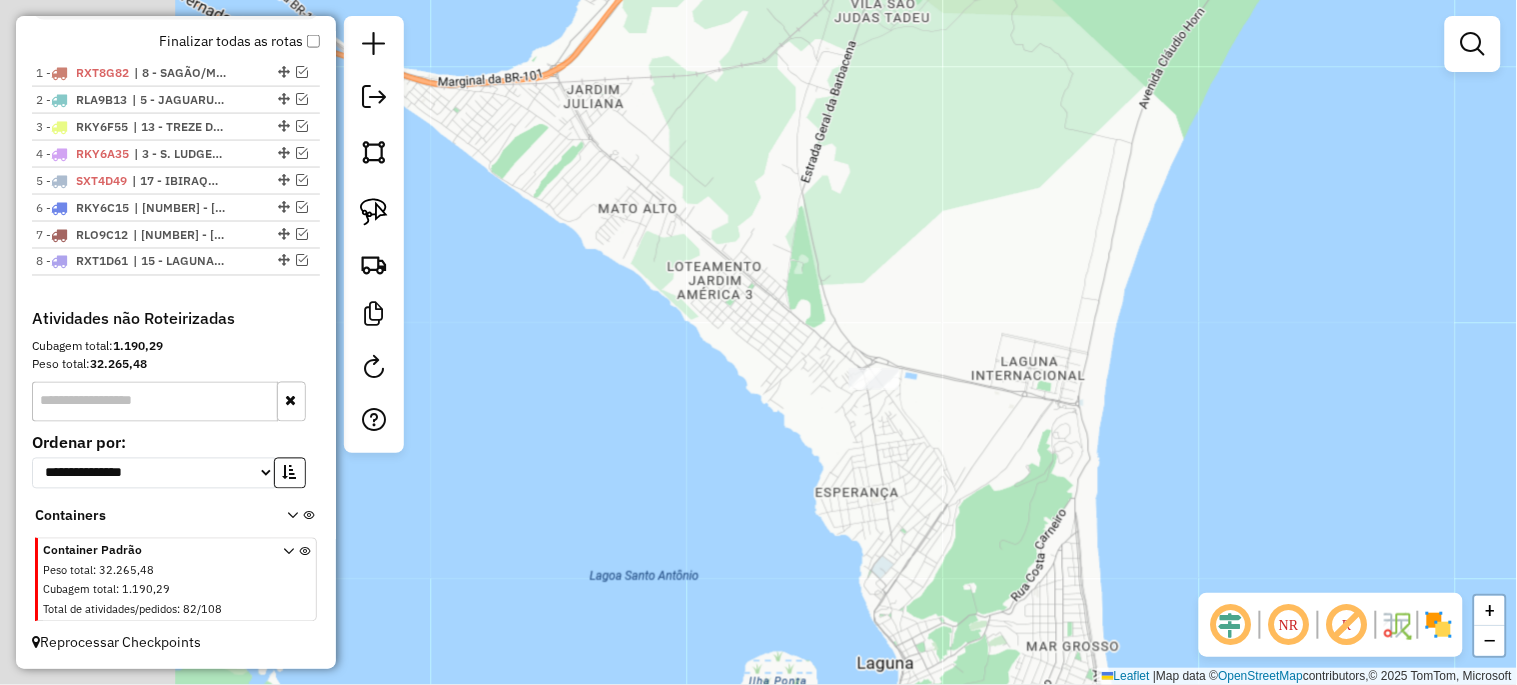 drag, startPoint x: 504, startPoint y: 374, endPoint x: 766, endPoint y: 393, distance: 262.68802 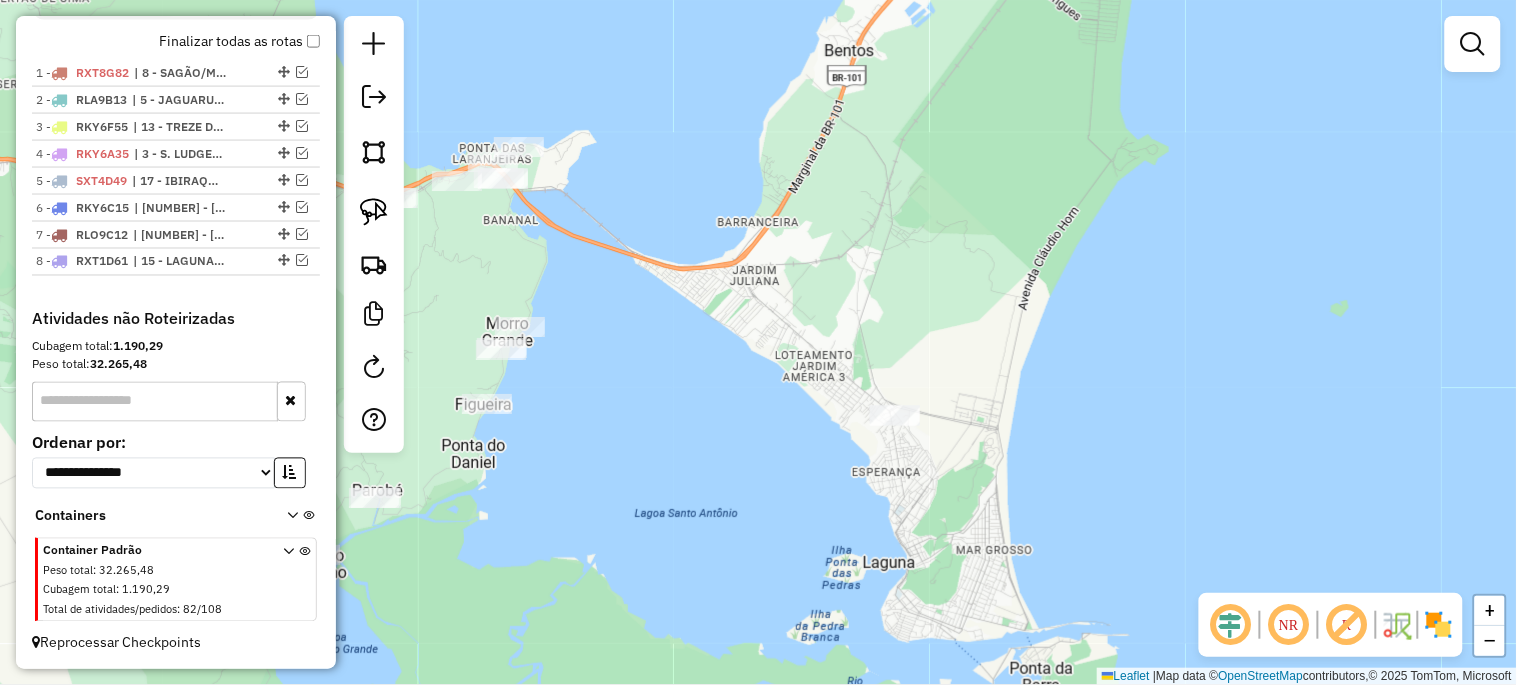 drag, startPoint x: 676, startPoint y: 360, endPoint x: 797, endPoint y: 420, distance: 135.05925 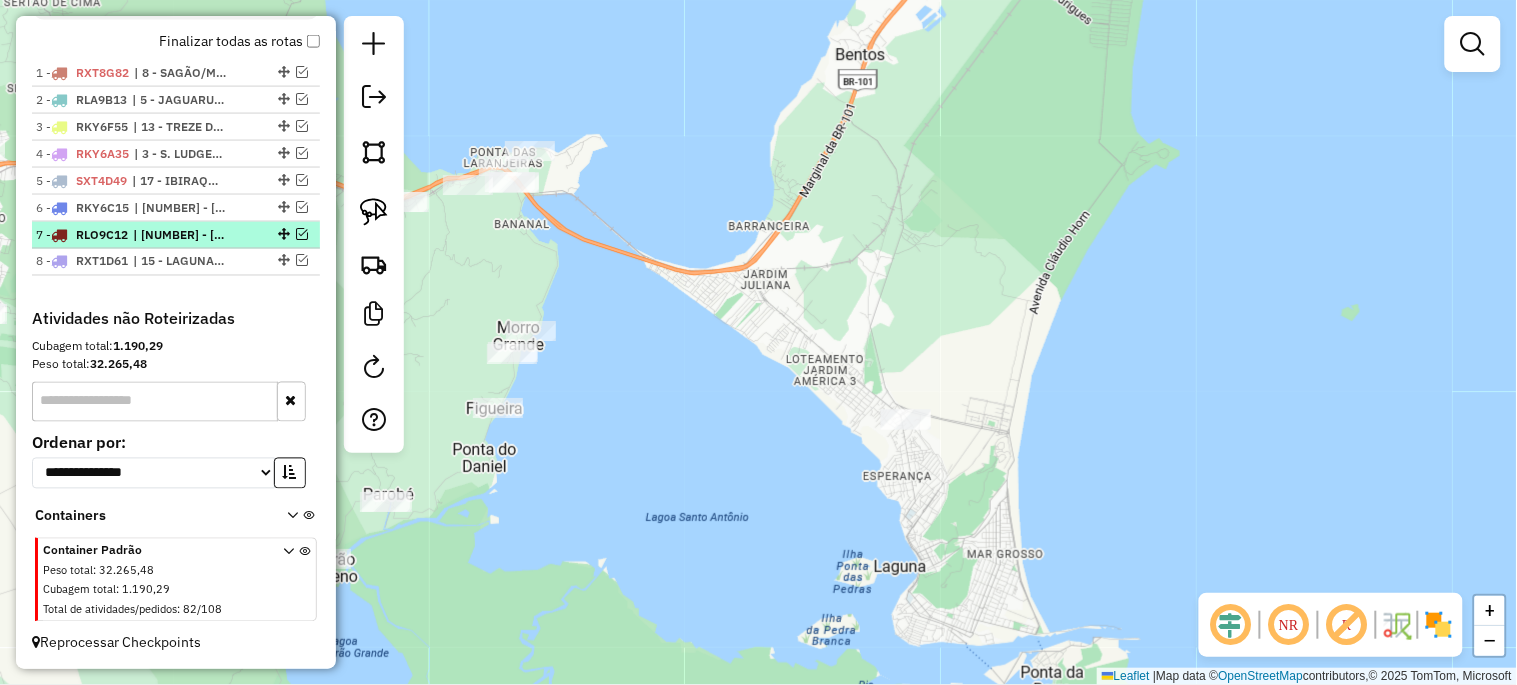 click on "7 -       [PLATE]   | 12 - IMBITUBA , 15 - LAGUNA - MAR GROSSO, 16 - LAGUNA - CABEÇUDAS" at bounding box center [176, 235] 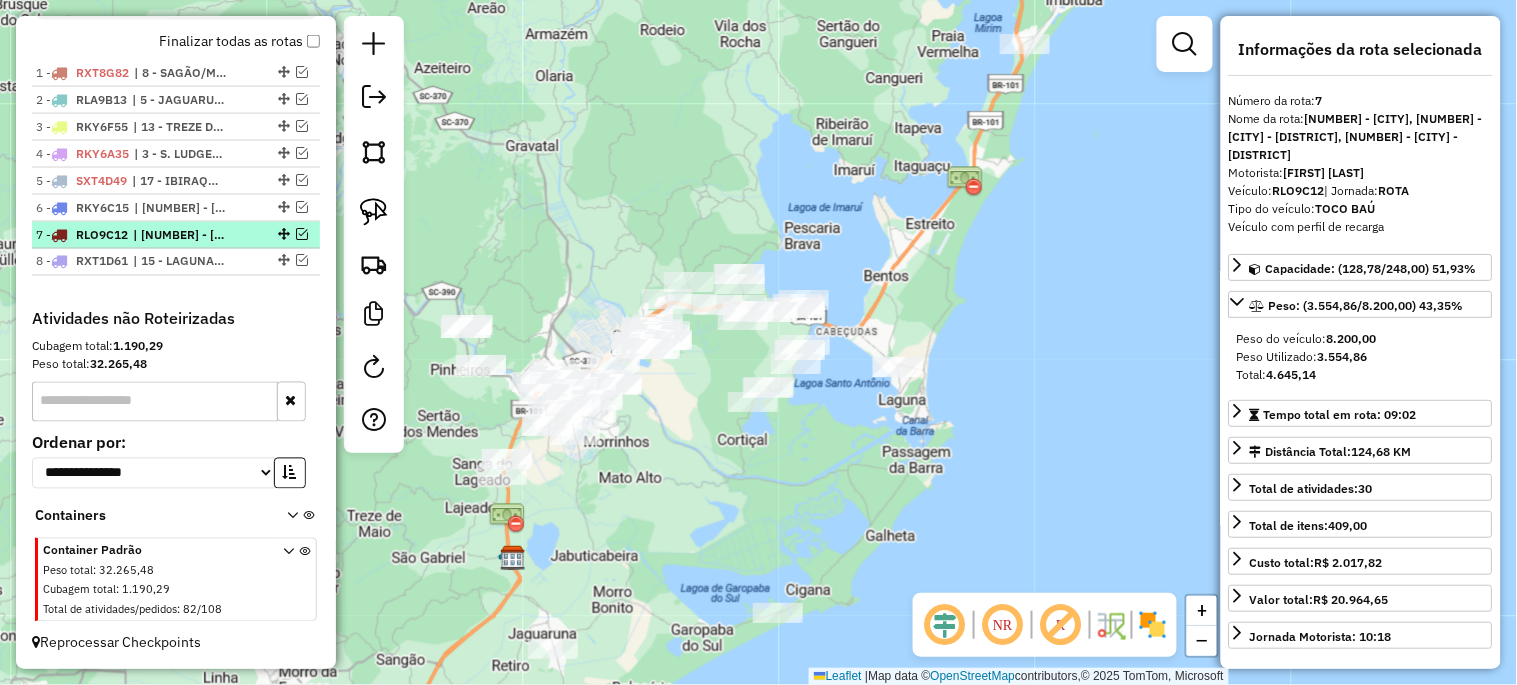 click at bounding box center [302, 234] 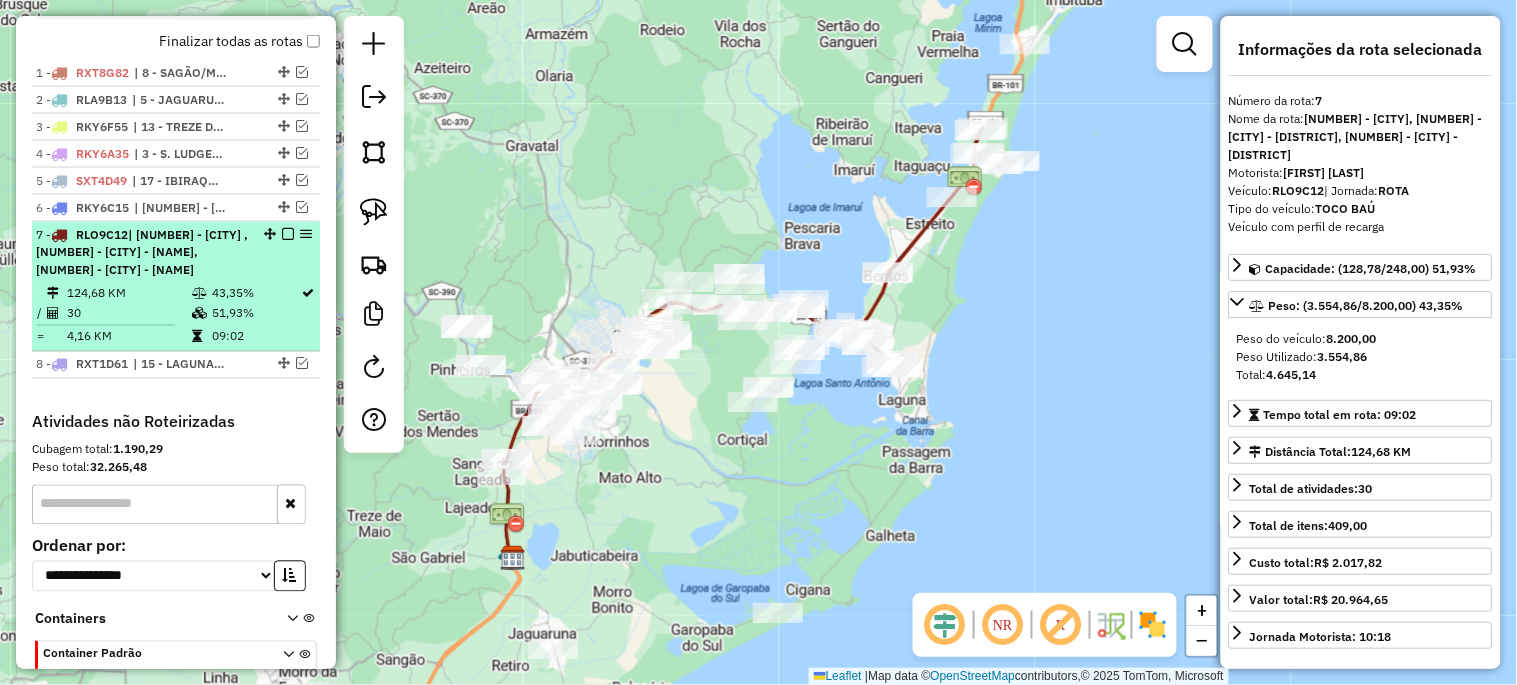 scroll, scrollTop: 851, scrollLeft: 0, axis: vertical 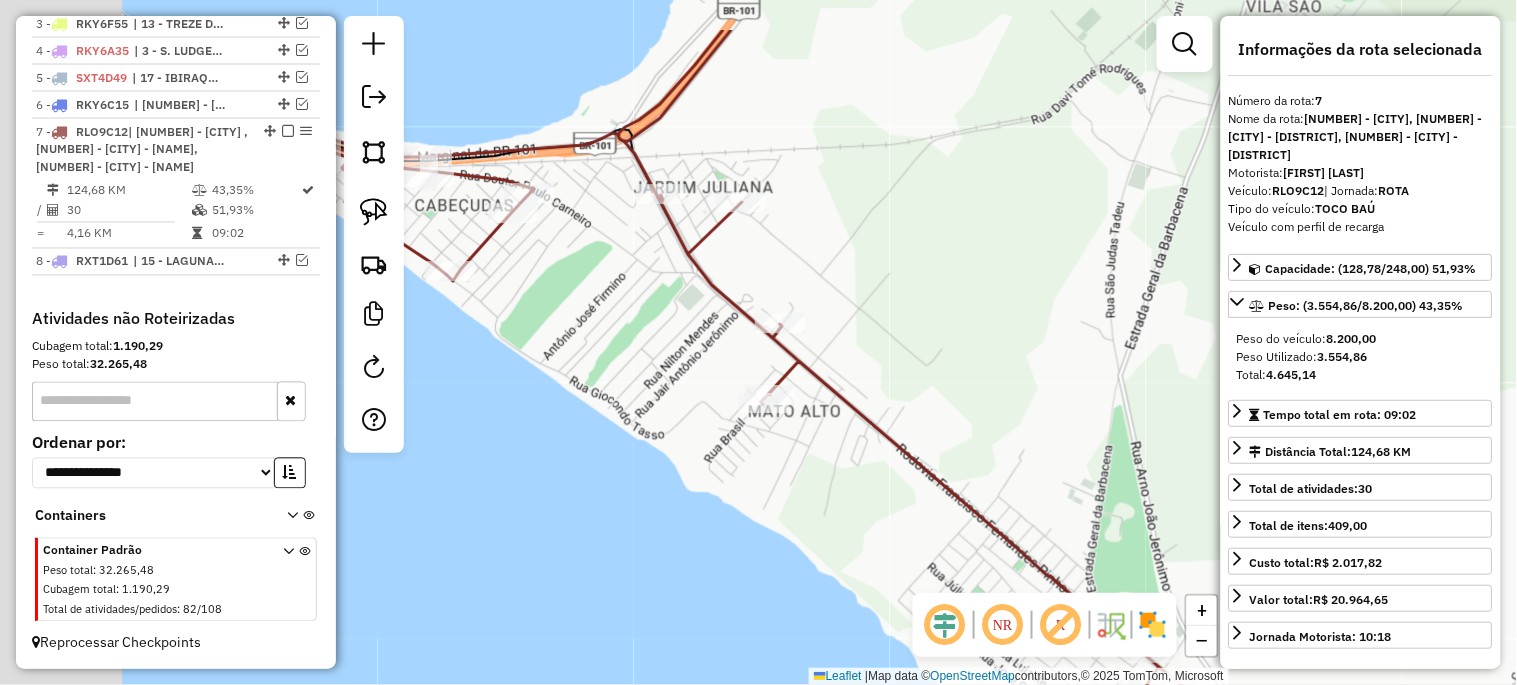drag, startPoint x: 707, startPoint y: 258, endPoint x: 997, endPoint y: 373, distance: 311.96954 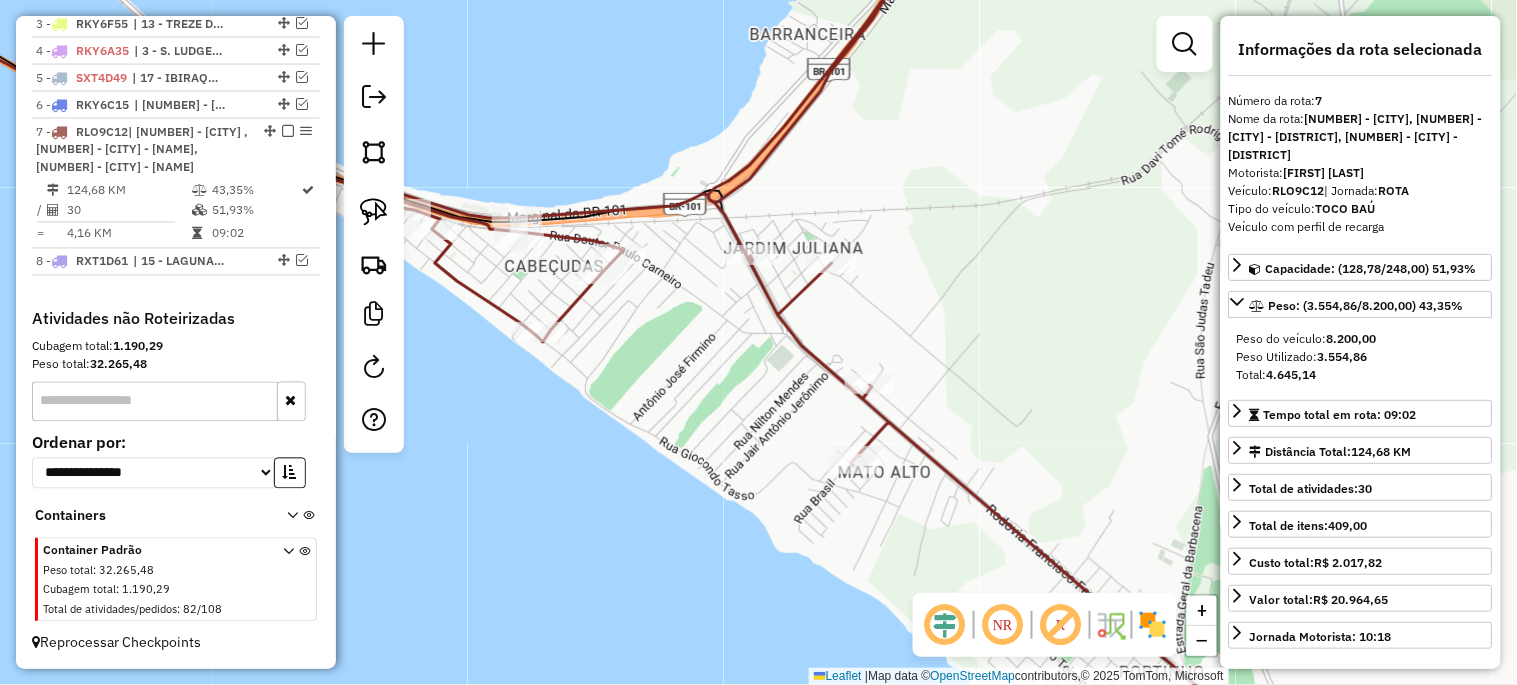 drag, startPoint x: 618, startPoint y: 253, endPoint x: 698, endPoint y: 313, distance: 100 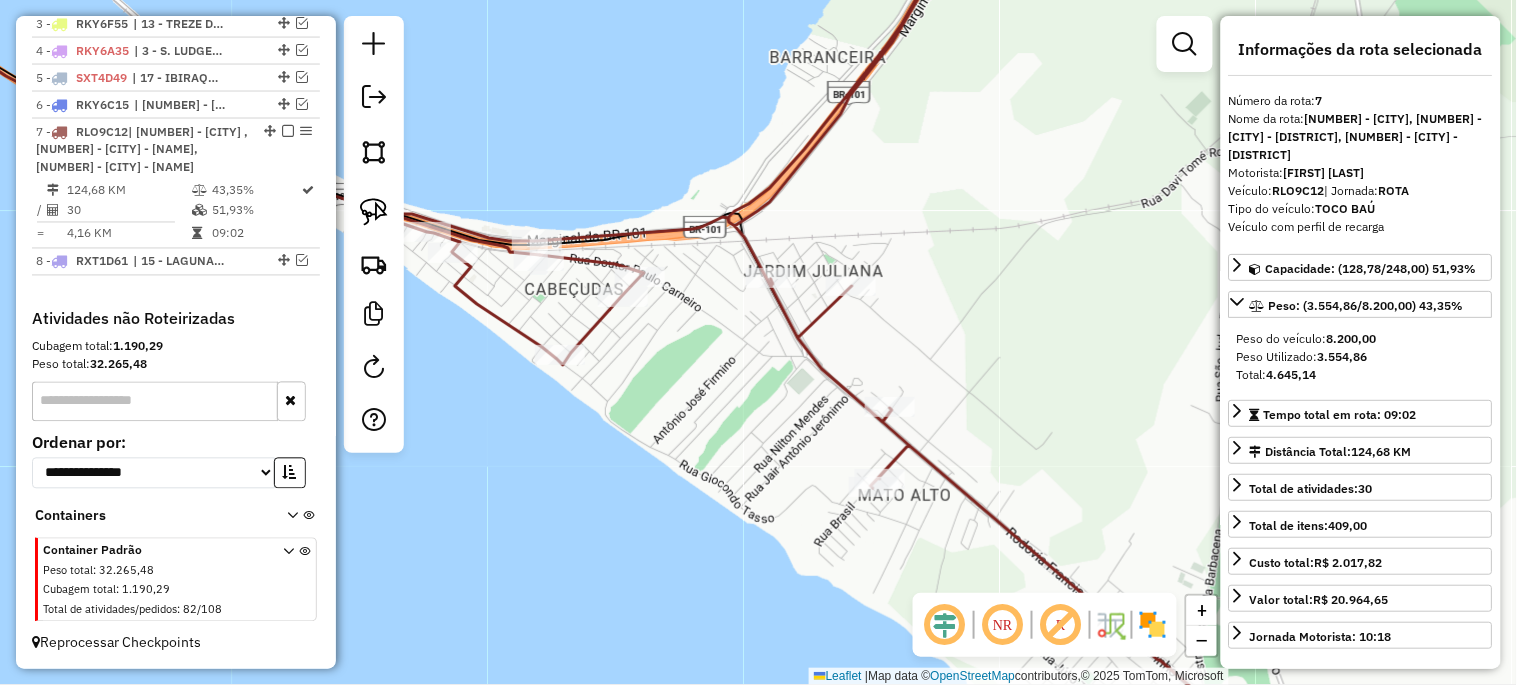 click on "Janela de atendimento Grade de atendimento Capacidade Transportadoras Veículos Cliente Pedidos  Rotas Selecione os dias de semana para filtrar as janelas de atendimento  Seg   Ter   Qua   Qui   Sex   Sáb   Dom  Informe o período da janela de atendimento: De: Até:  Filtrar exatamente a janela do cliente  Considerar janela de atendimento padrão  Selecione os dias de semana para filtrar as grades de atendimento  Seg   Ter   Qua   Qui   Sex   Sáb   Dom   Considerar clientes sem dia de atendimento cadastrado  Clientes fora do dia de atendimento selecionado Filtrar as atividades entre os valores definidos abaixo:  Peso mínimo:   Peso máximo:   Cubagem mínima:   Cubagem máxima:   De:   Até:  Filtrar as atividades entre o tempo de atendimento definido abaixo:  De:   Até:   Considerar capacidade total dos clientes não roteirizados Transportadora: Selecione um ou mais itens Tipo de veículo: Selecione um ou mais itens Veículo: Selecione um ou mais itens Motorista: Selecione um ou mais itens Nome: Rótulo:" 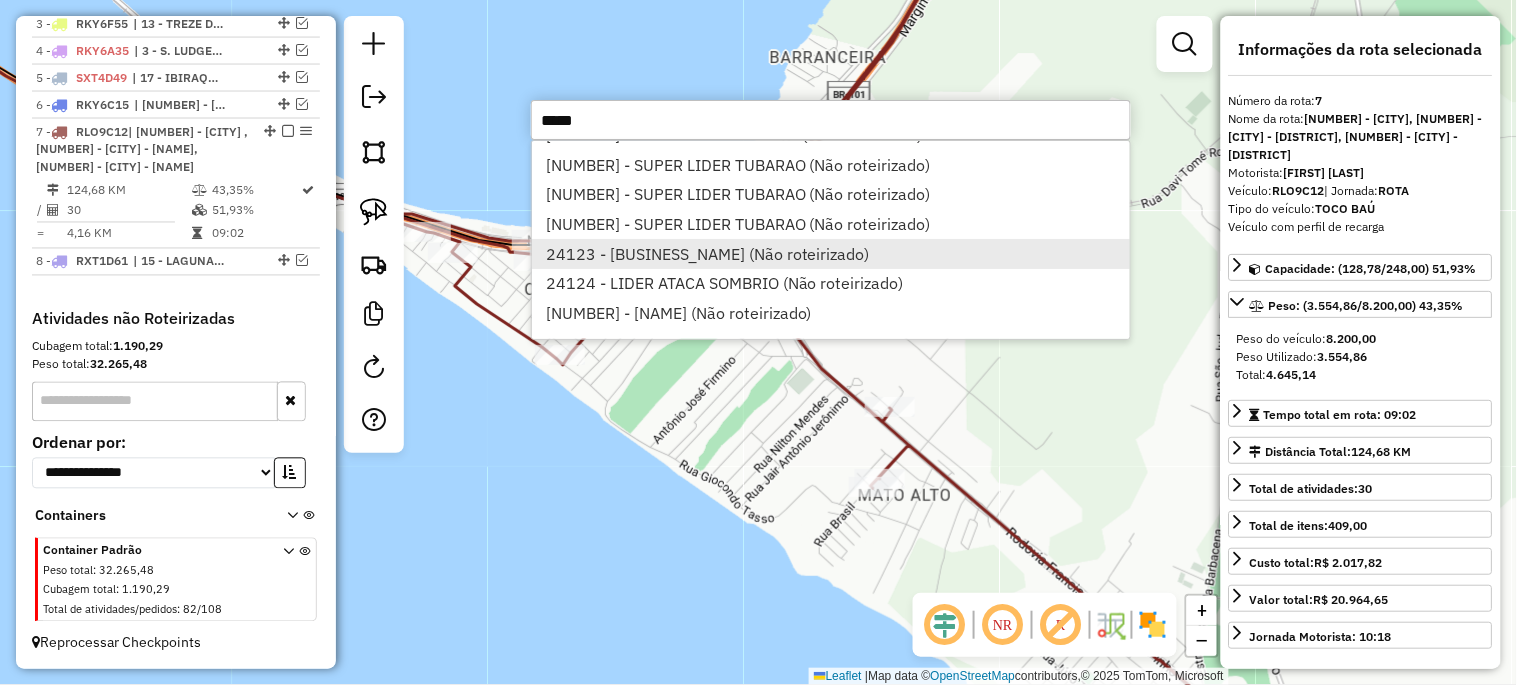 scroll, scrollTop: 26, scrollLeft: 0, axis: vertical 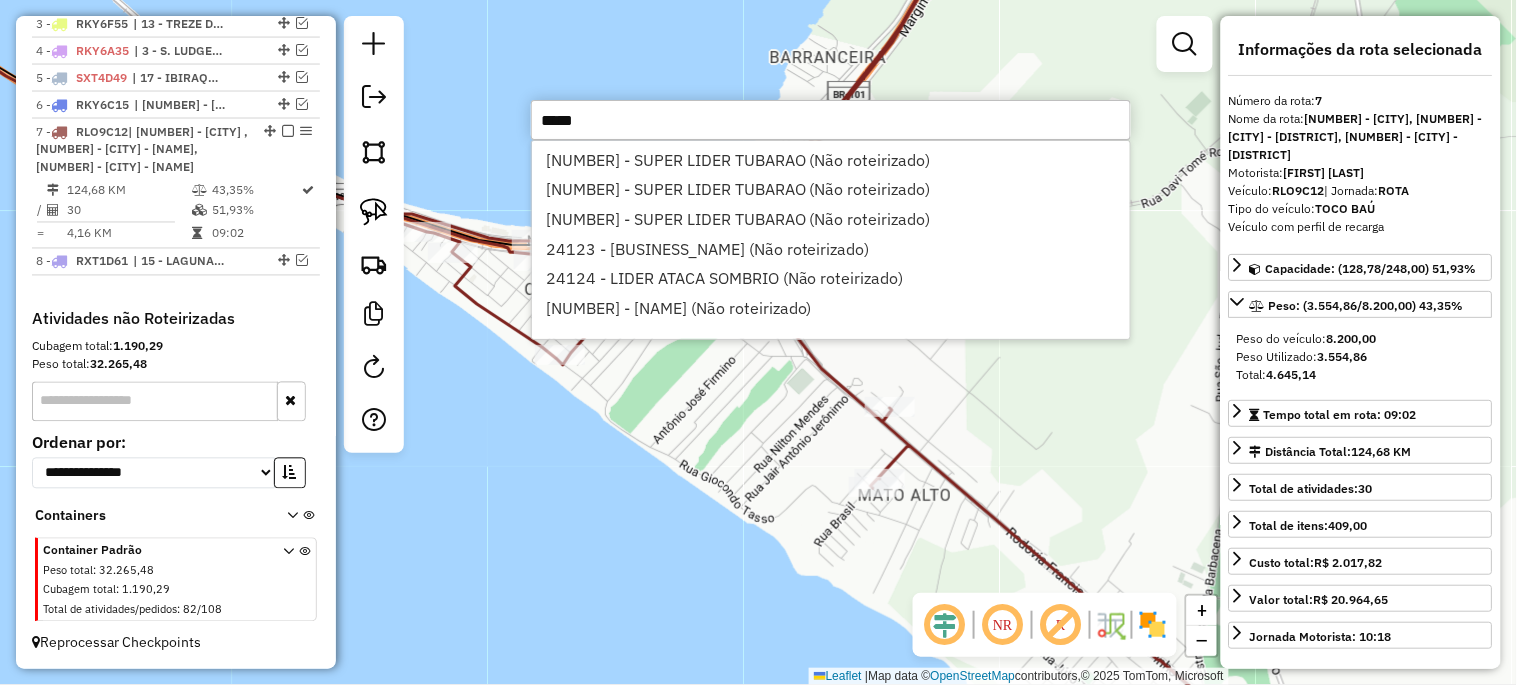 type on "*****" 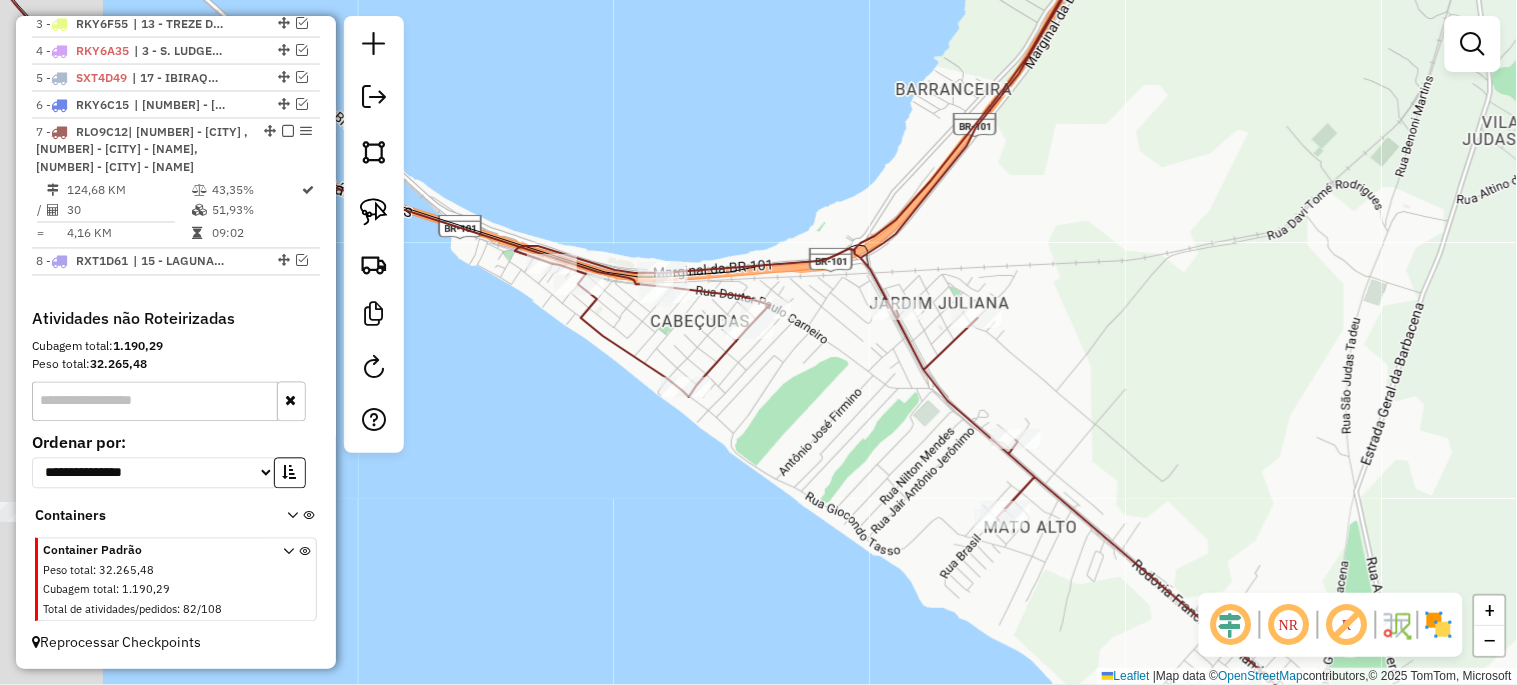 drag, startPoint x: 541, startPoint y: 546, endPoint x: 816, endPoint y: 591, distance: 278.6575 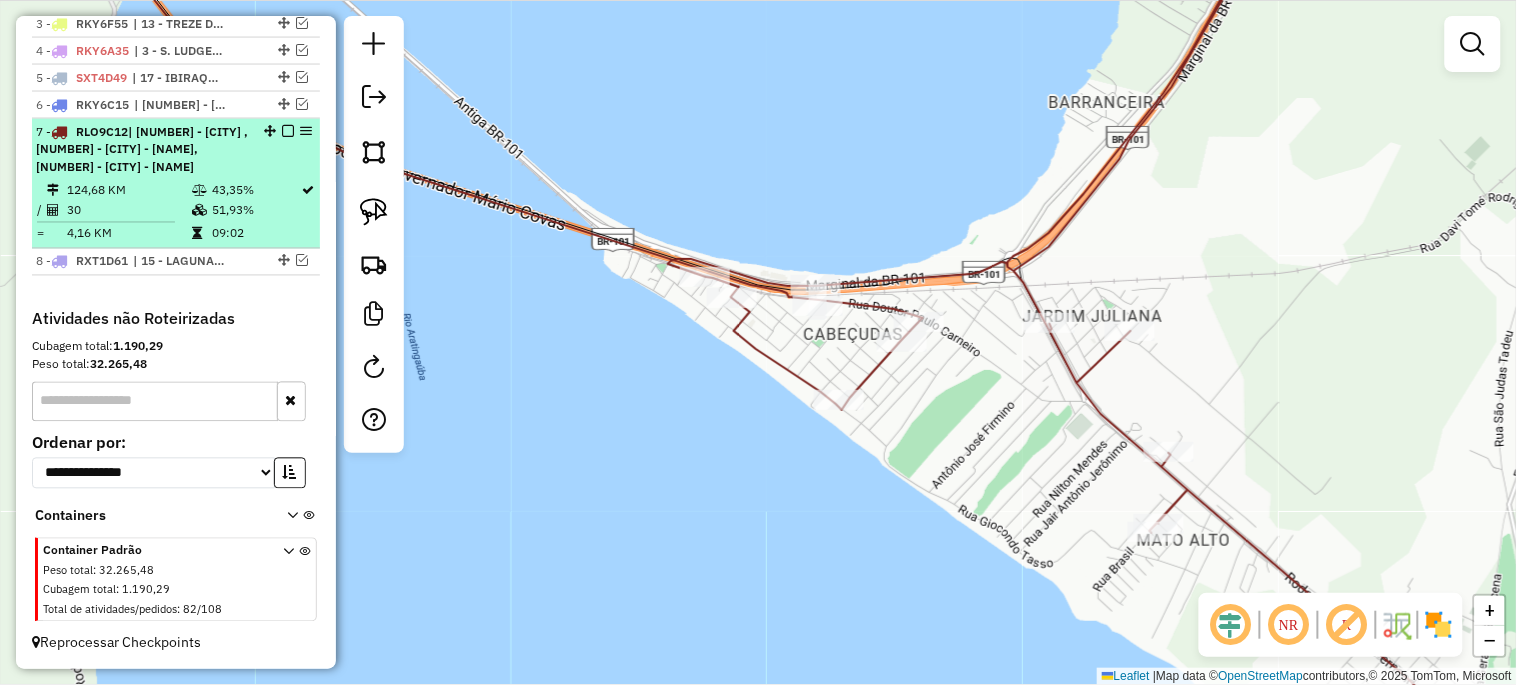 click at bounding box center [288, 131] 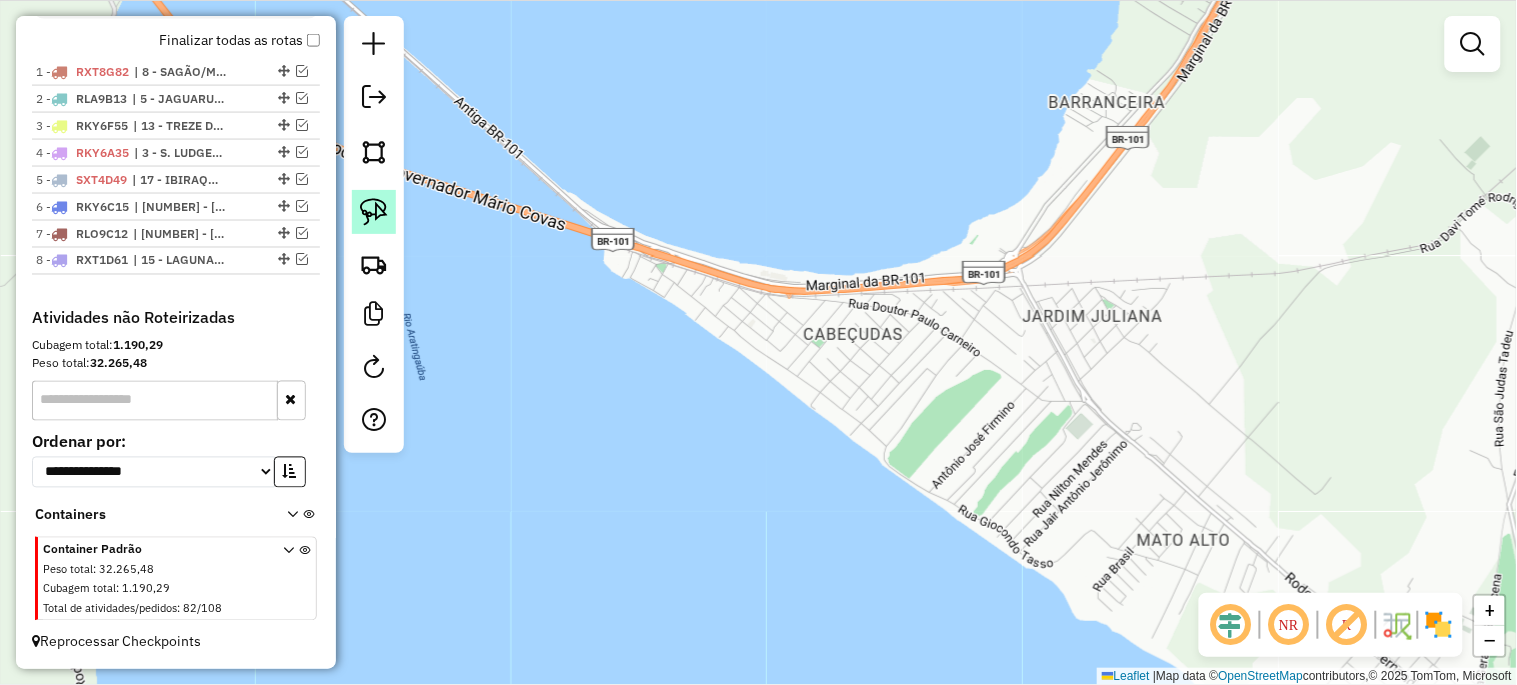scroll, scrollTop: 748, scrollLeft: 0, axis: vertical 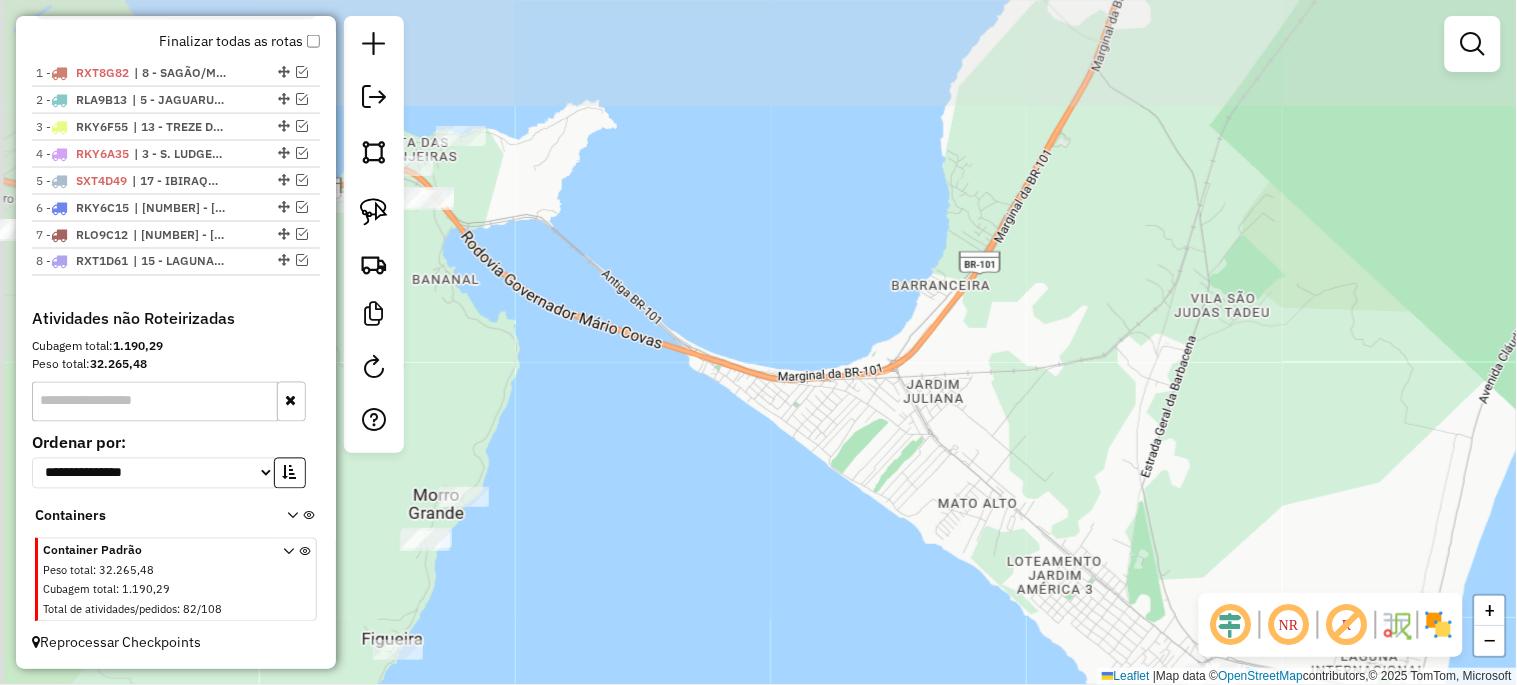 drag, startPoint x: 642, startPoint y: 514, endPoint x: 884, endPoint y: 486, distance: 243.61446 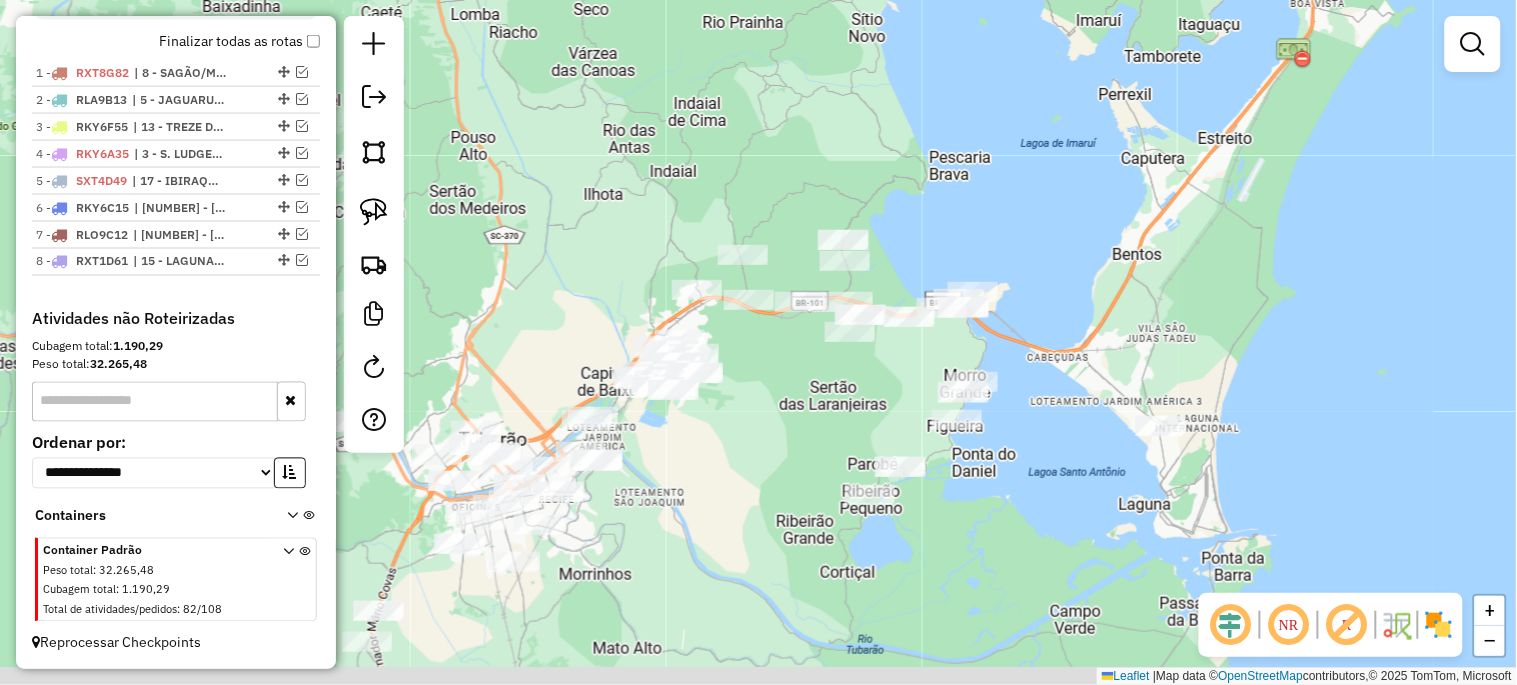 drag, startPoint x: 731, startPoint y: 528, endPoint x: 867, endPoint y: 418, distance: 174.91713 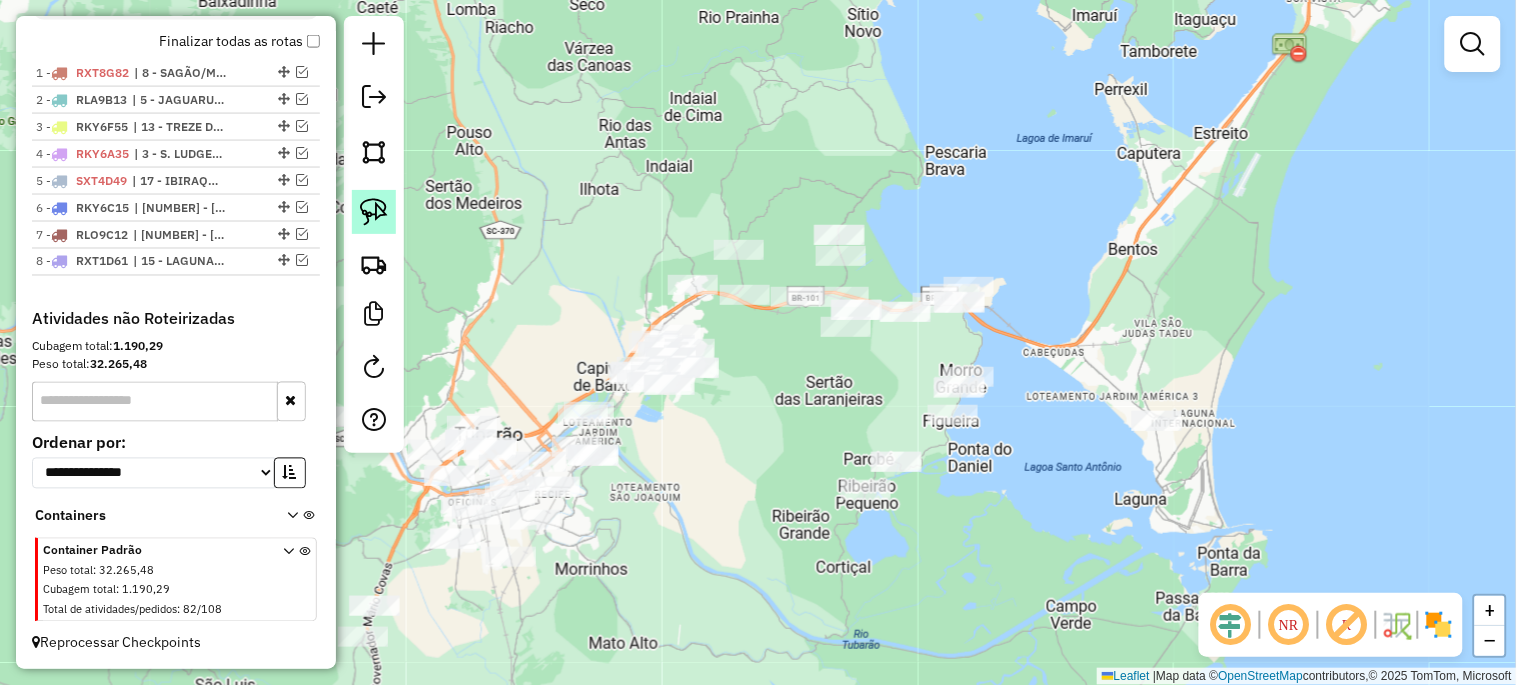 click 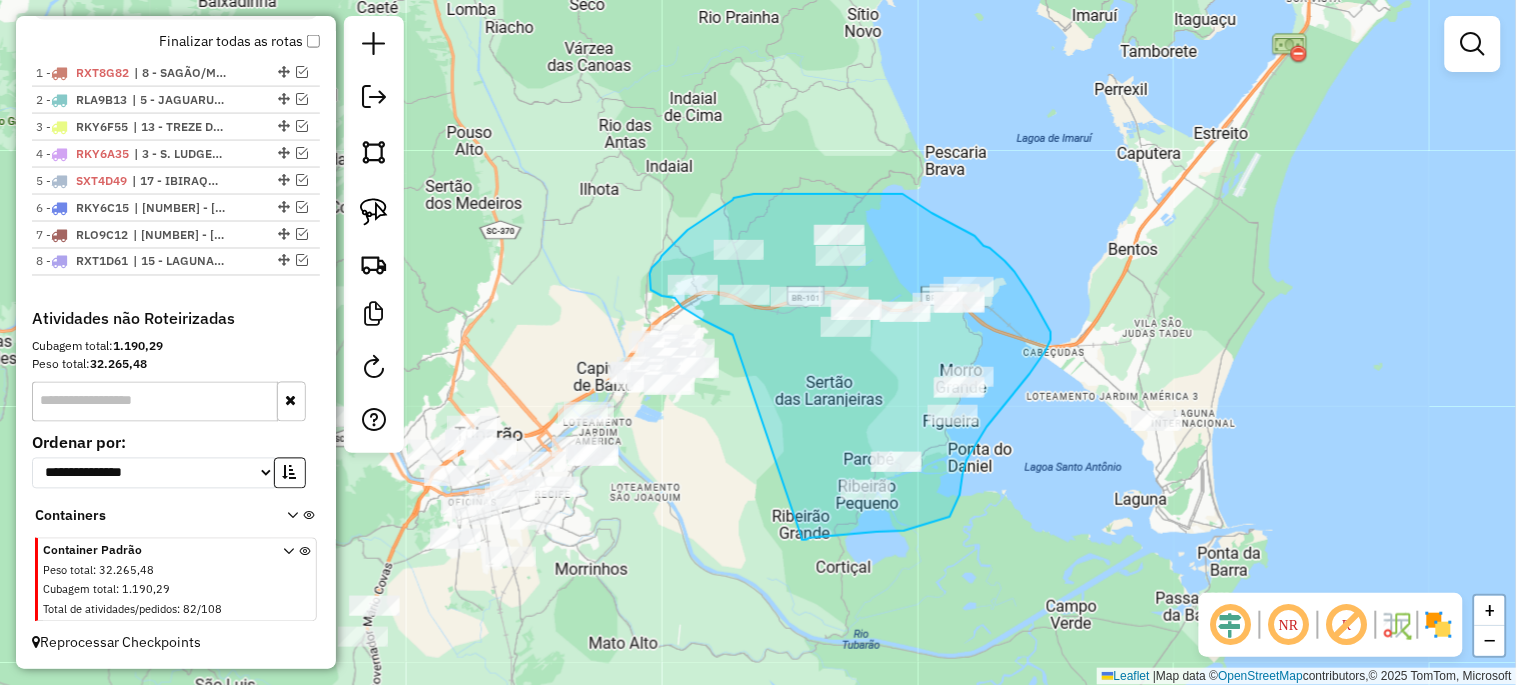 drag, startPoint x: 733, startPoint y: 335, endPoint x: 802, endPoint y: 538, distance: 214.40616 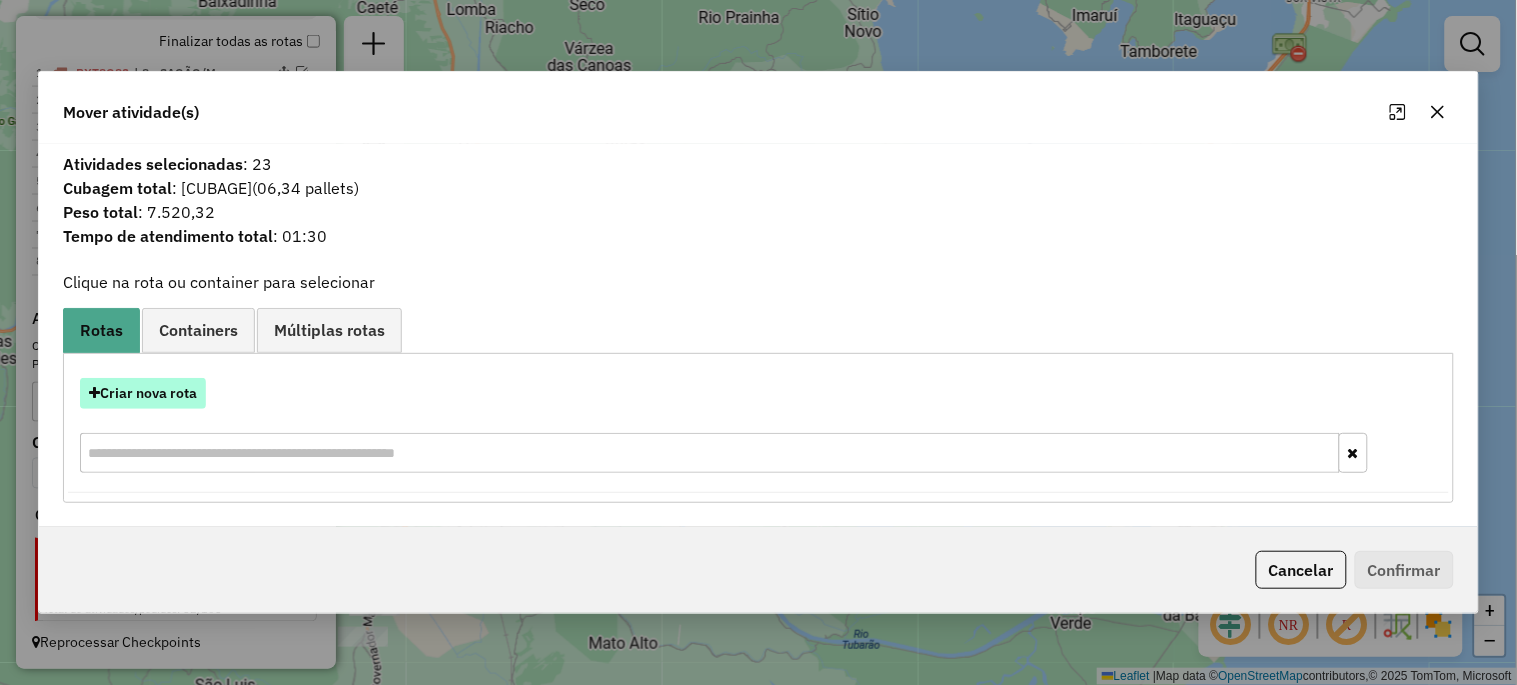 click on "Criar nova rota" at bounding box center [143, 393] 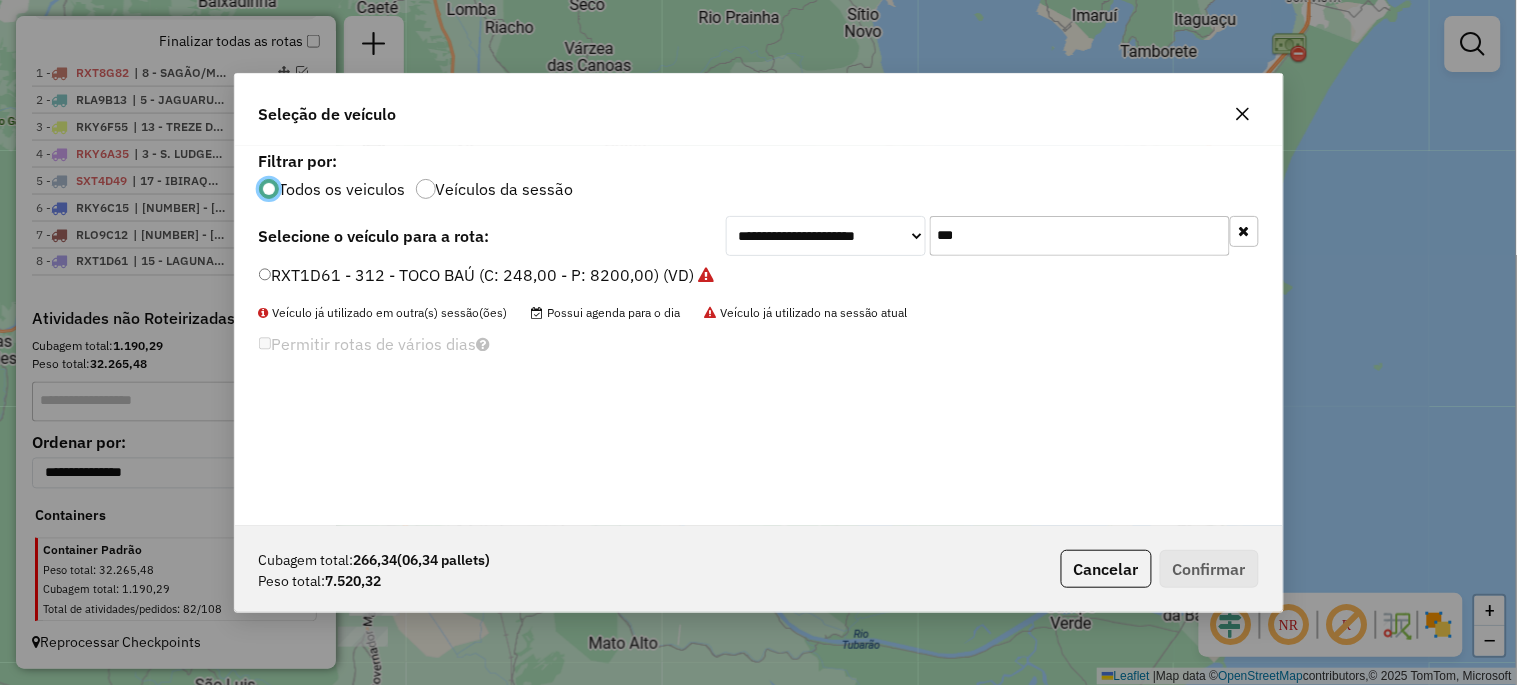 scroll, scrollTop: 11, scrollLeft: 5, axis: both 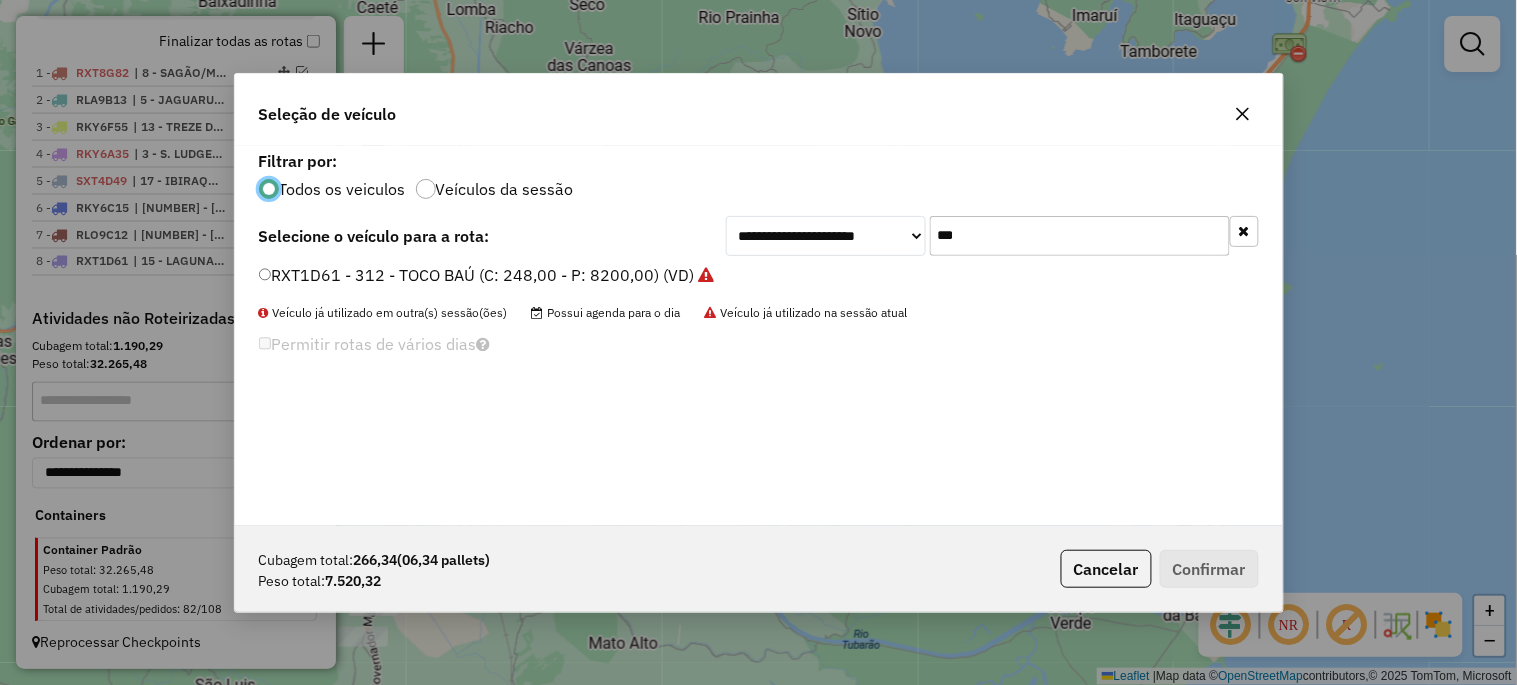click on "***" 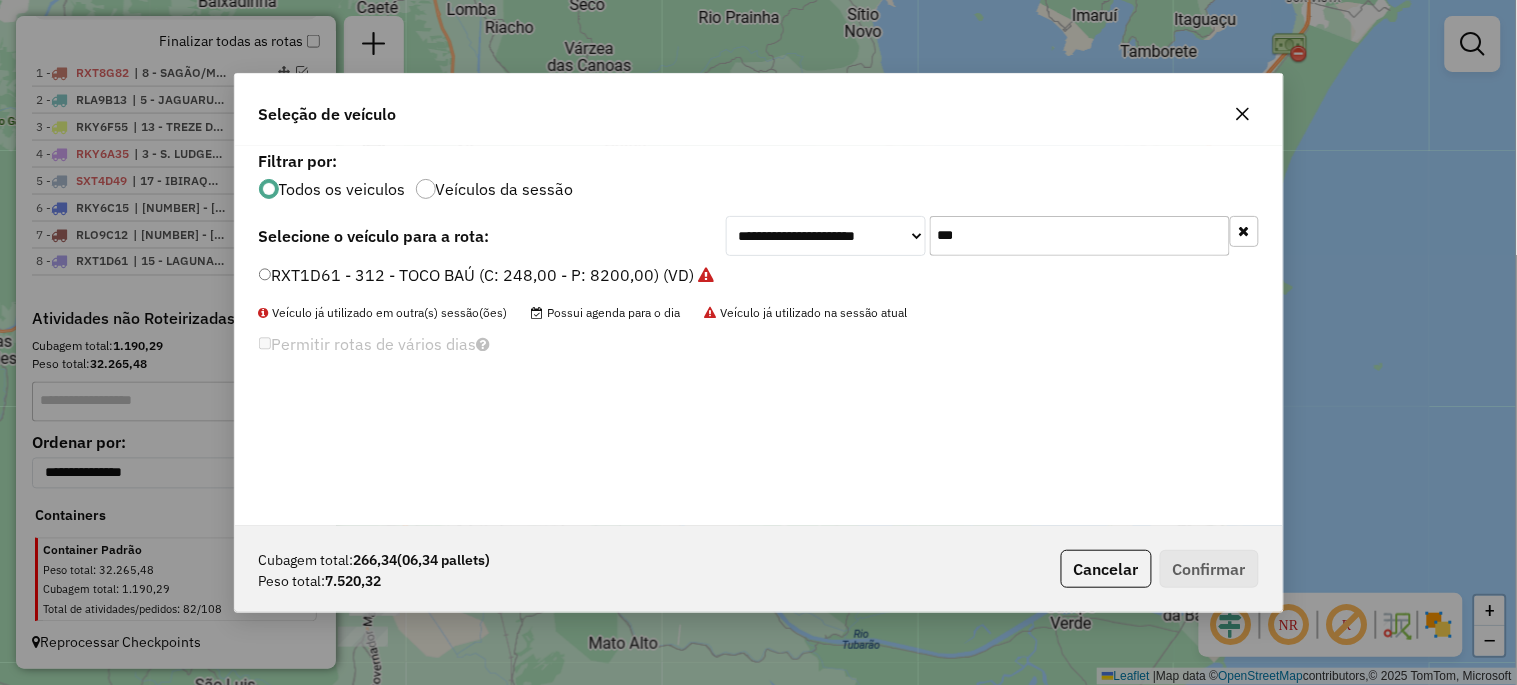click on "***" 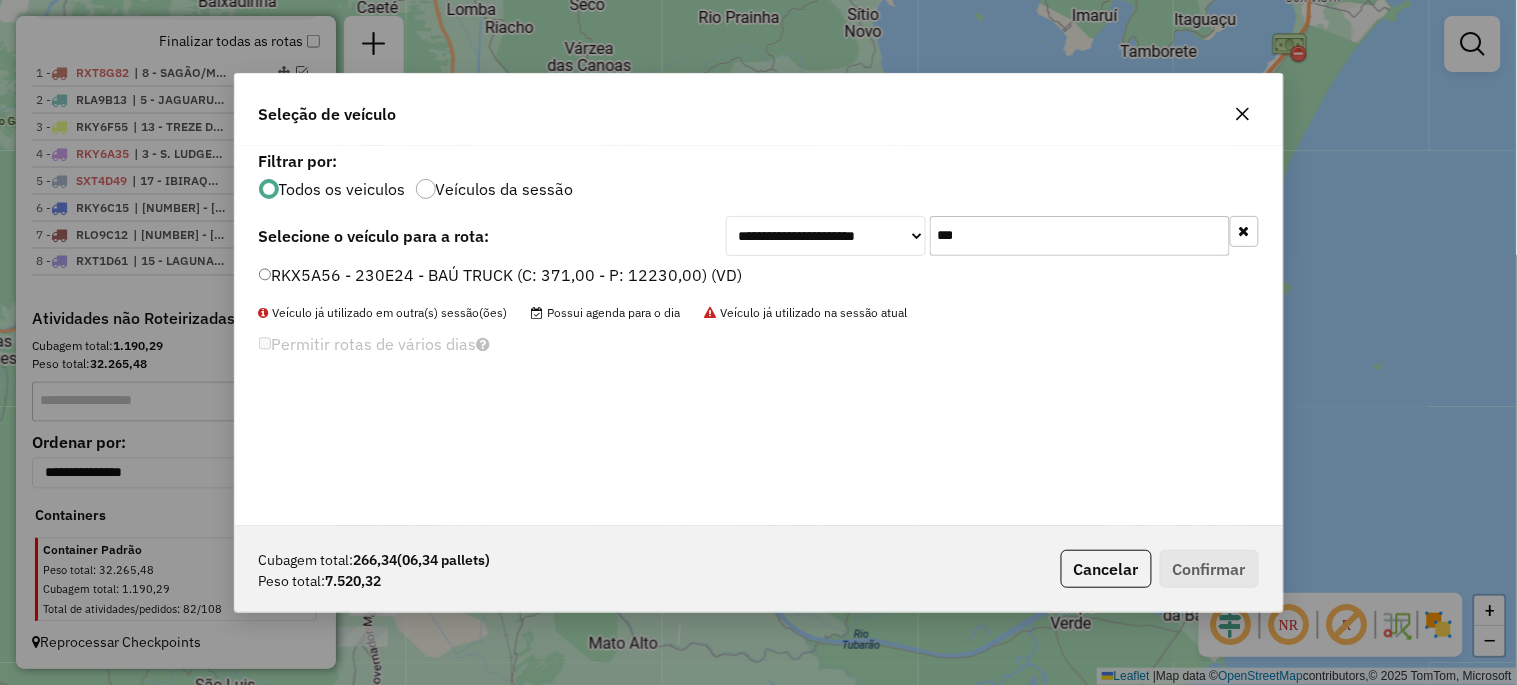 type on "***" 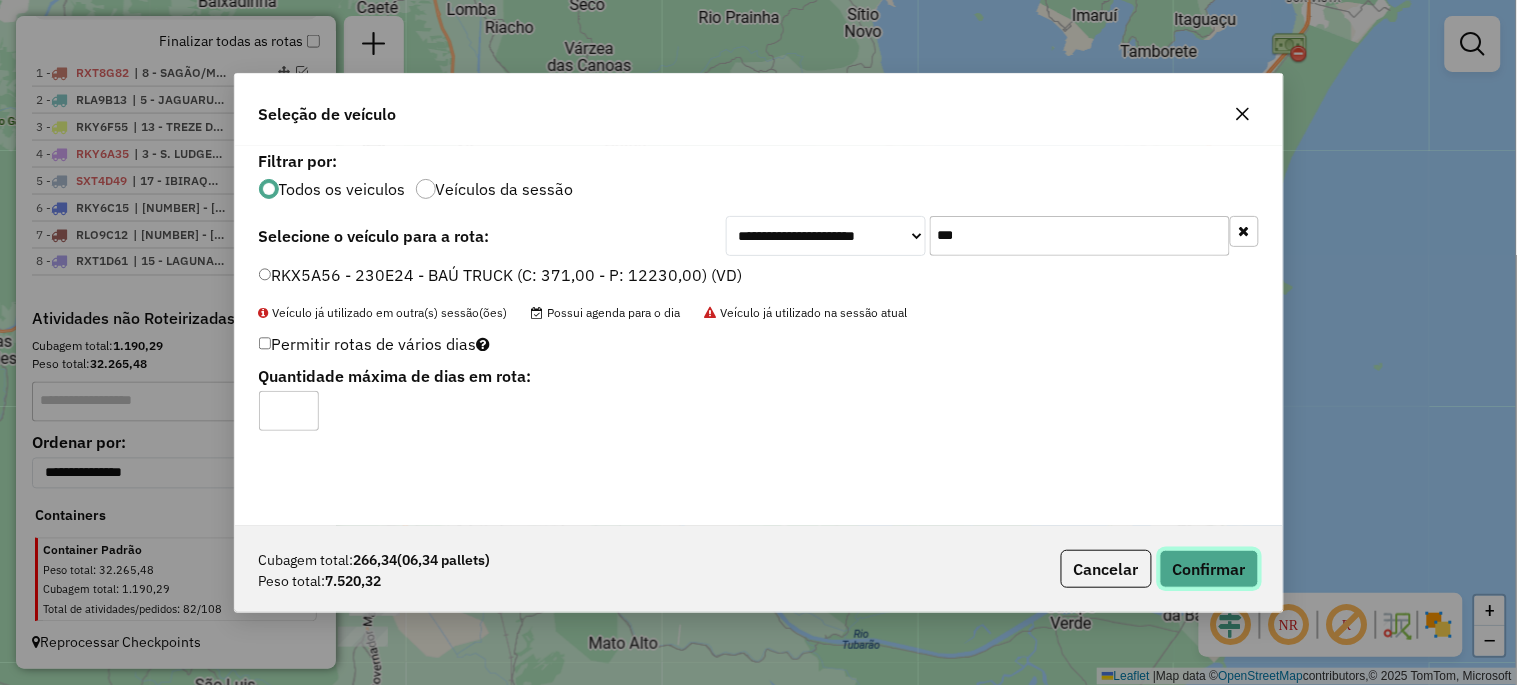 click on "Confirmar" 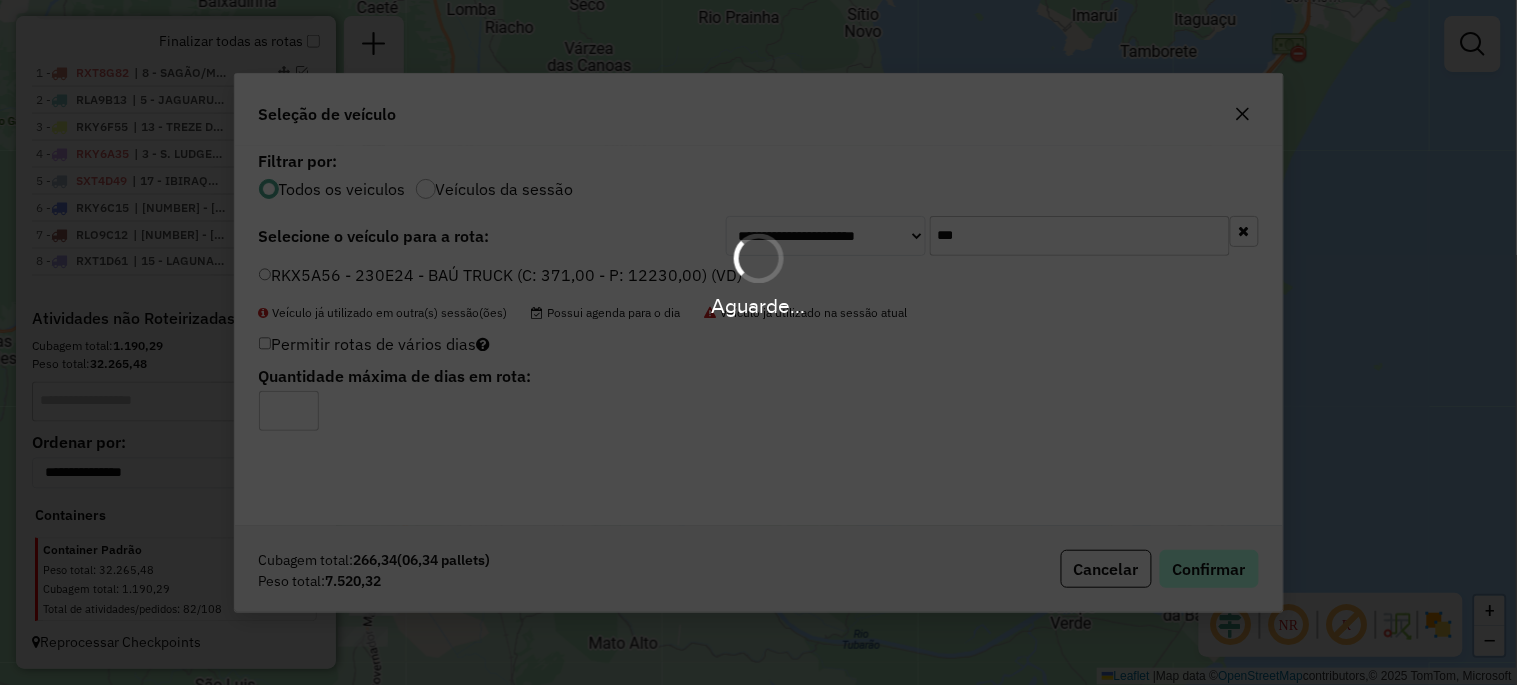 scroll, scrollTop: 860, scrollLeft: 0, axis: vertical 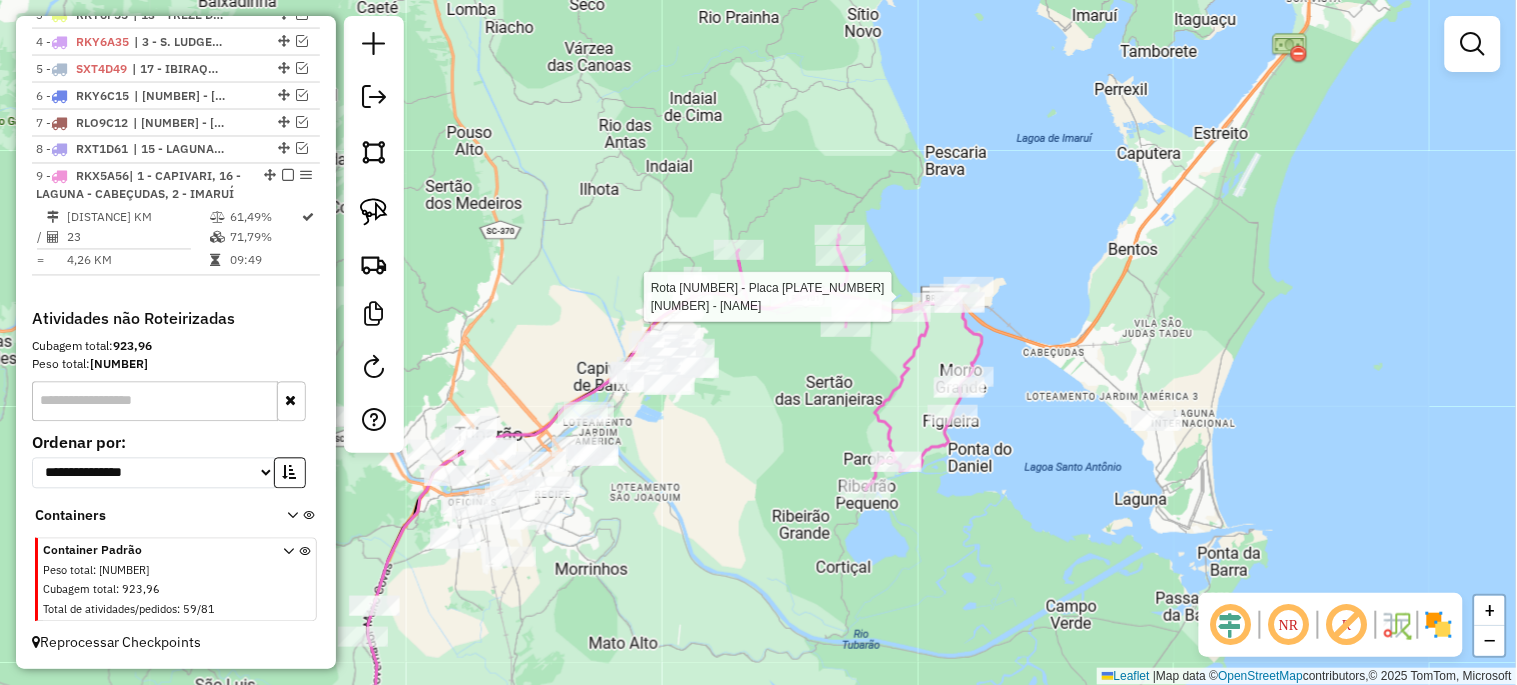 select on "*********" 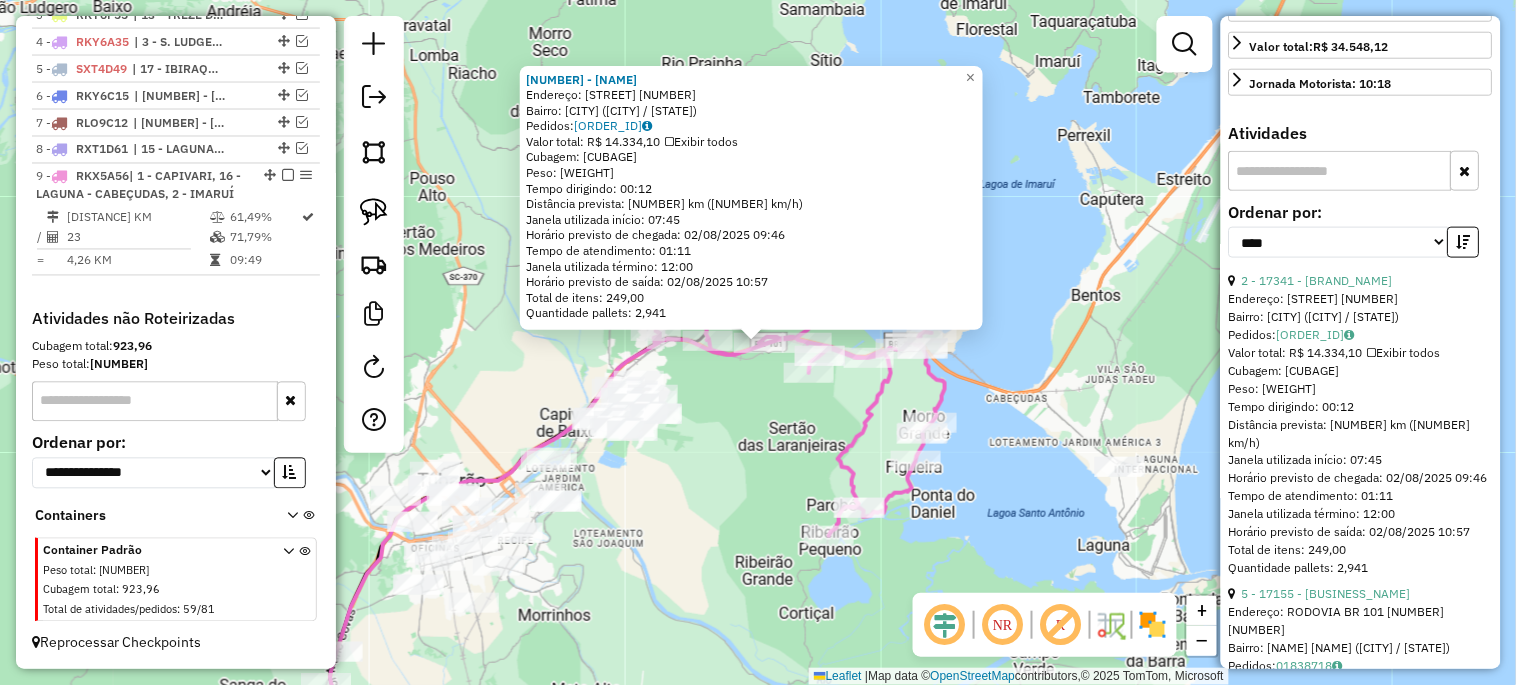scroll, scrollTop: 666, scrollLeft: 0, axis: vertical 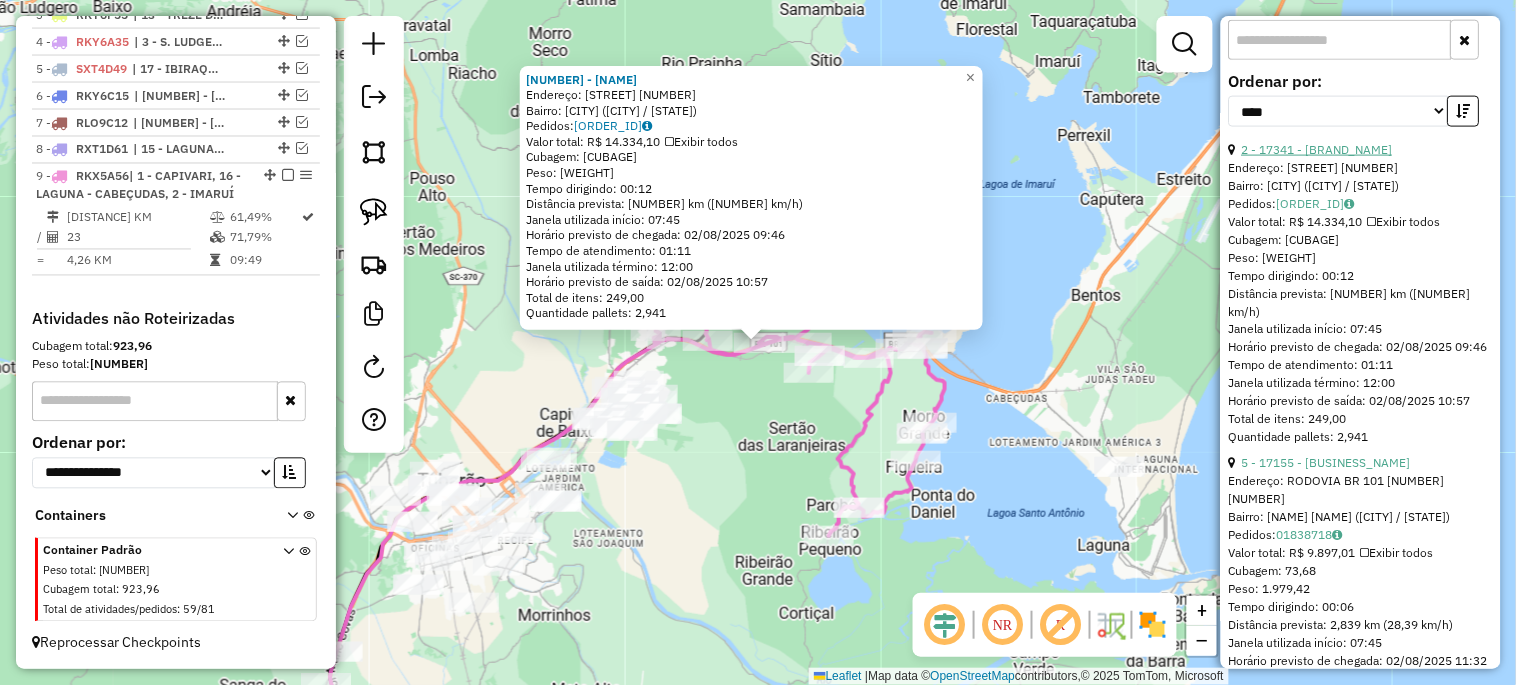 click on "2 - 17341 - [BRAND_NAME]" at bounding box center (1317, 149) 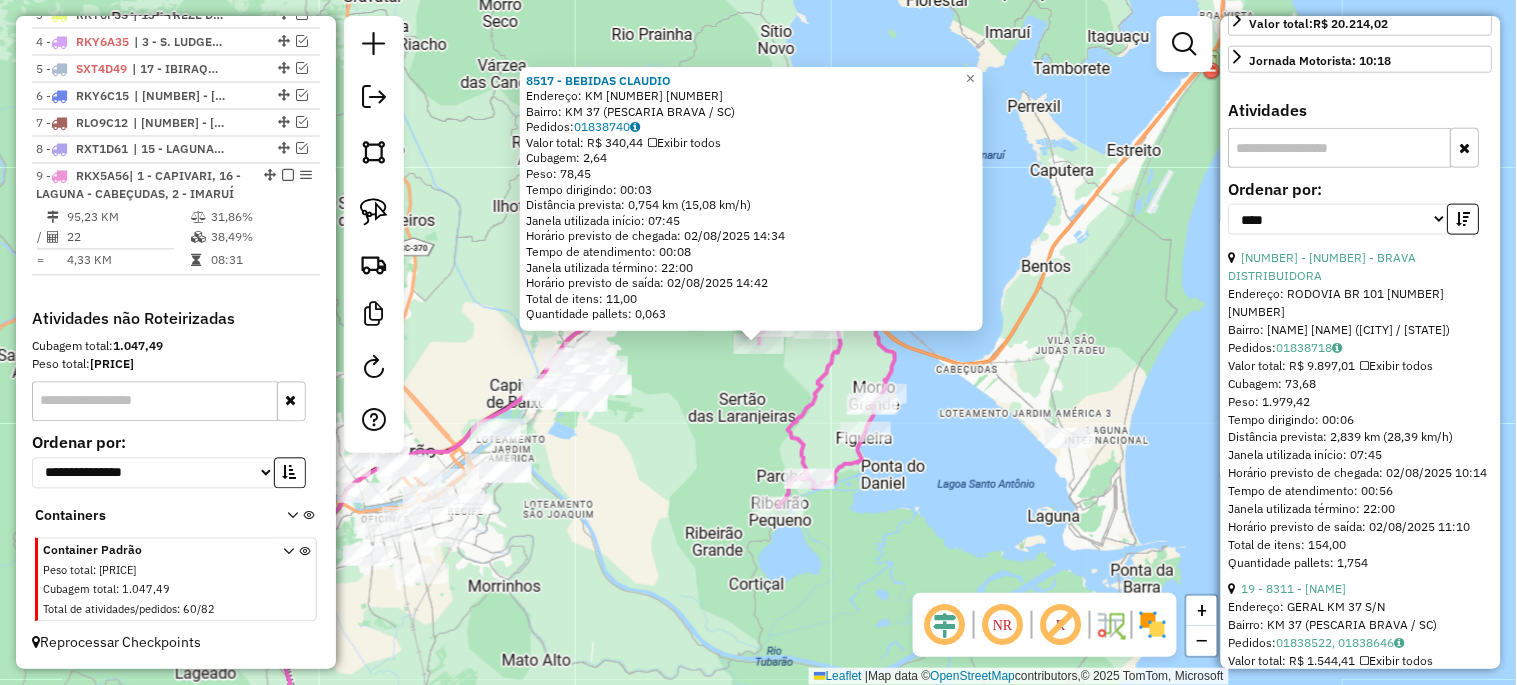 scroll, scrollTop: 296, scrollLeft: 0, axis: vertical 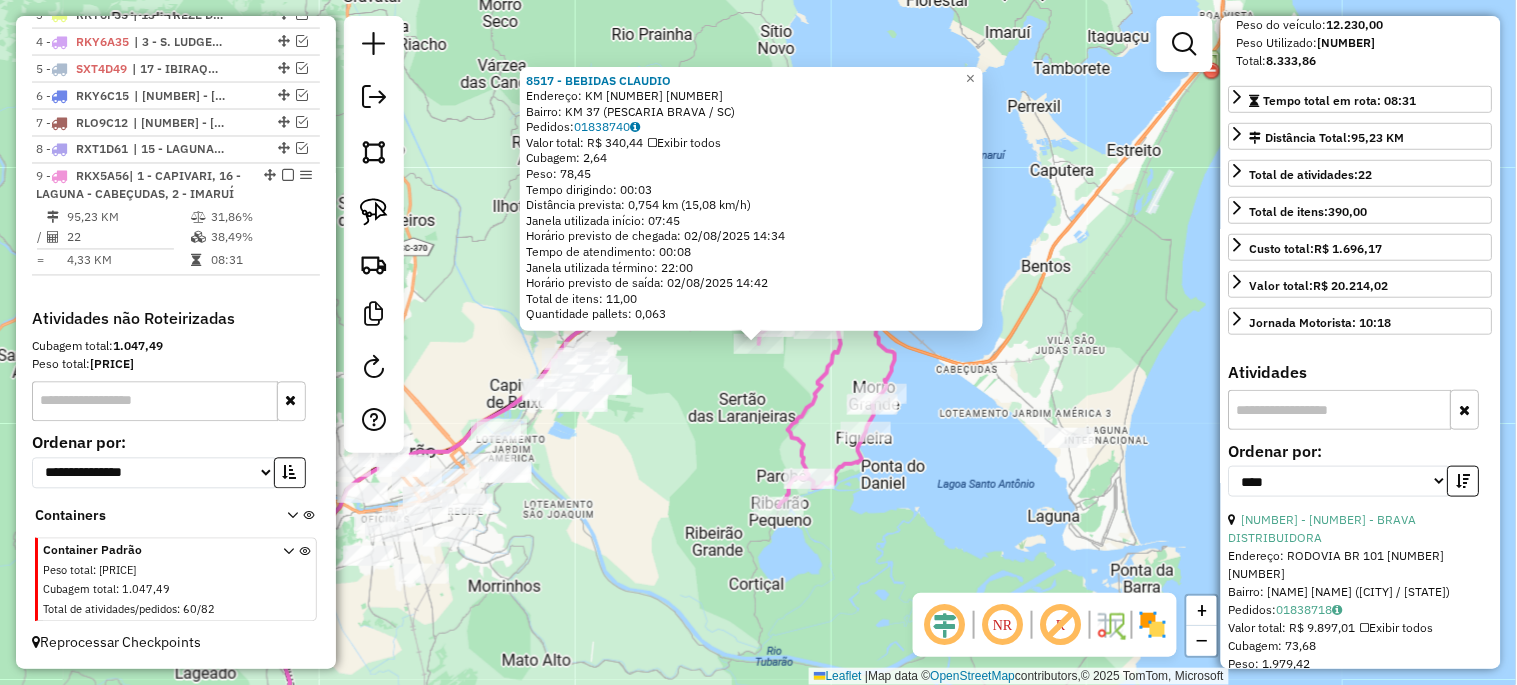 click on "[NUMBER] - BEBIDAS CLAUDIO Endereço: KM [NUMBER] [NUMBER] Bairro: KM [NUMBER] ([PESCARIA BRAVA] / [STATE]) Pedidos: [NUMBER] Valor total: R$ [PRICE] Exibir todos Cubagem: [PRICE] Peso: [PRICE] Tempo dirigindo: [TIME] Distância prevista: [PRICE] km ([PRICE] km/h) Janela utilizada início: [TIME] Horário previsto de chegada: [DATE] [TIME] Tempo de atendimento: [TIME] Janela utilizada término: [TIME] Horário previsto de saída: [DATE] [TIME] Total de itens: [PRICE] Quantidade pallets: [PRICE] × Janela de atendimento Grade de atendimento Capacidade Transportadoras Veículos Cliente Pedidos Rotas Selecione os dias de semana para filtrar as janelas de atendimento Seg Ter Qua Qui Sex Sáb Dom Informe o período da janela de atendimento: De: Até: Filtrar exatamente a janela do cliente Considerar janela de atendimento padrão Selecione os dias de semana para filtrar as grades de atendimento Seg Ter Qua Qui Sex Sáb Dom Considerar clientes sem dia de atendimento cadastrado De: Até:" 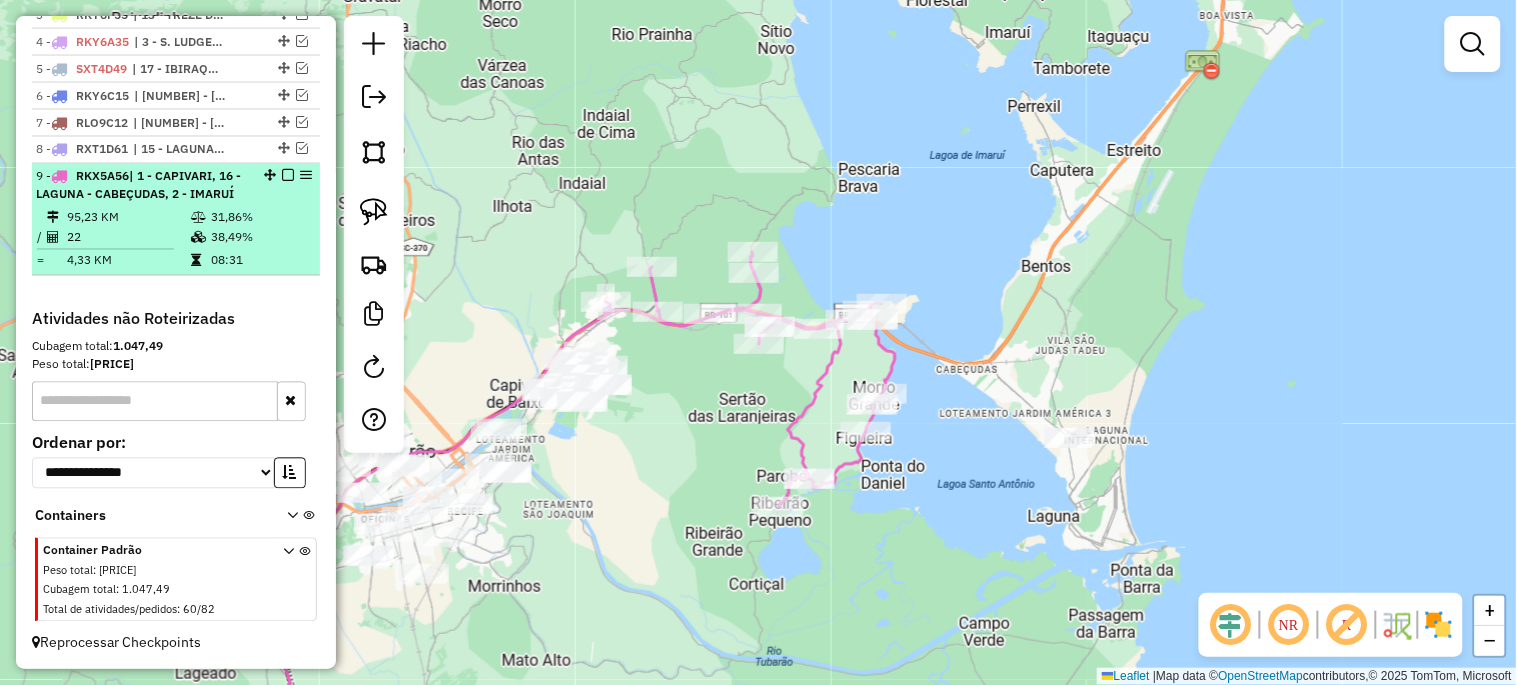 click at bounding box center [288, 176] 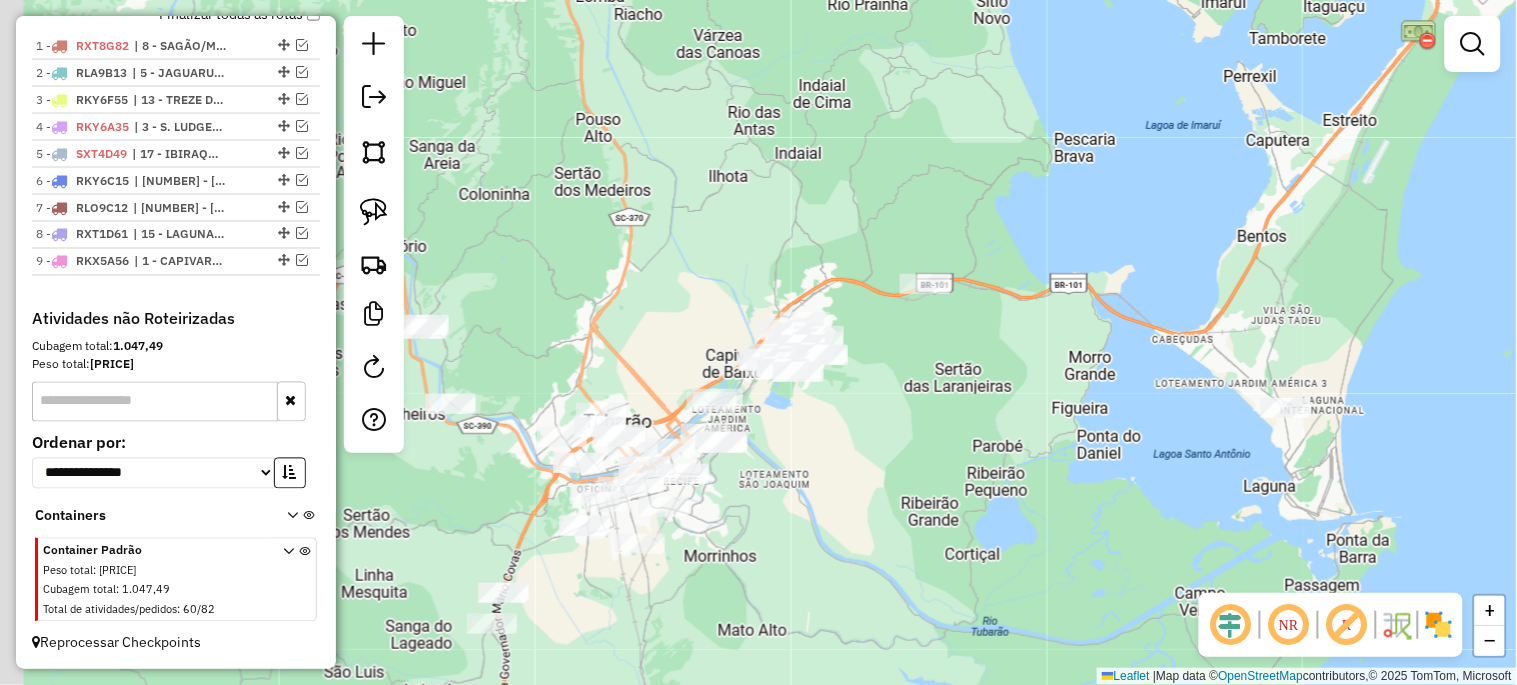 drag, startPoint x: 704, startPoint y: 440, endPoint x: 943, endPoint y: 407, distance: 241.26749 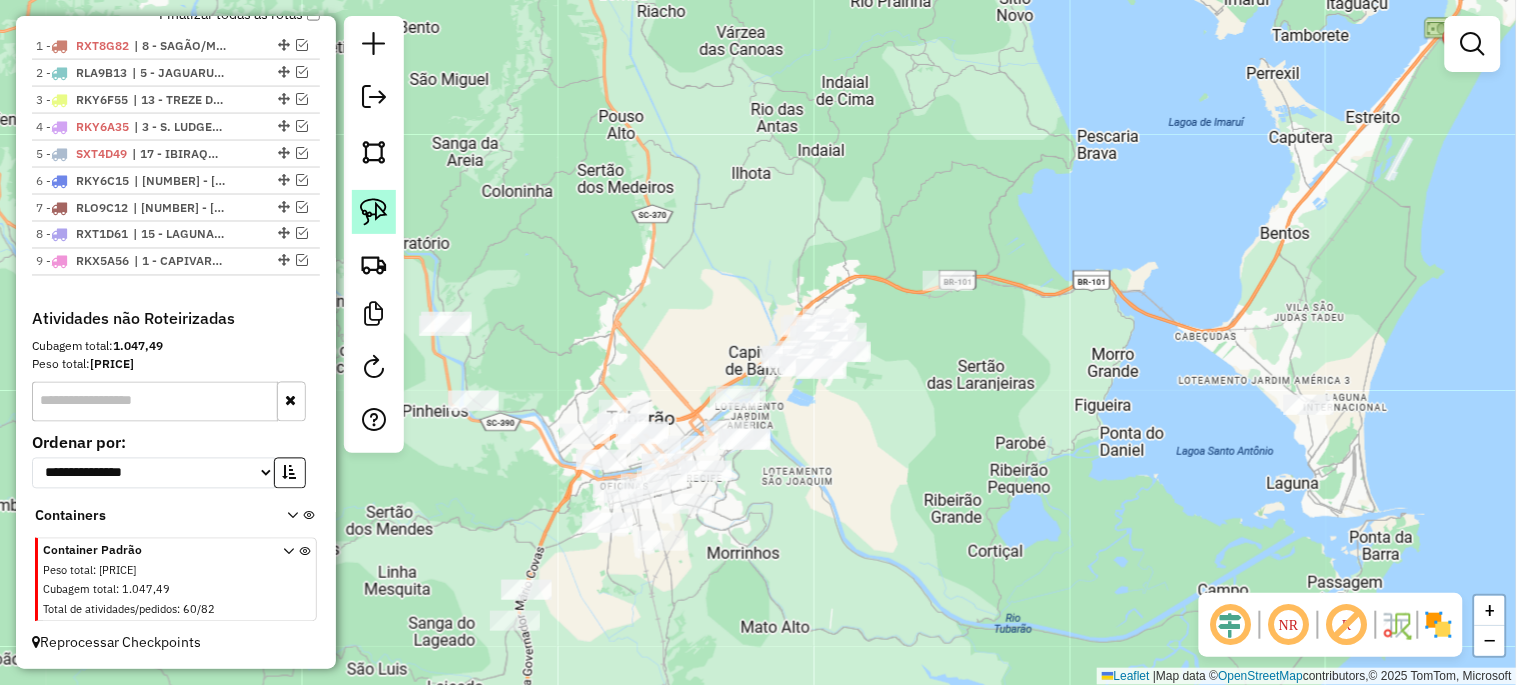 click 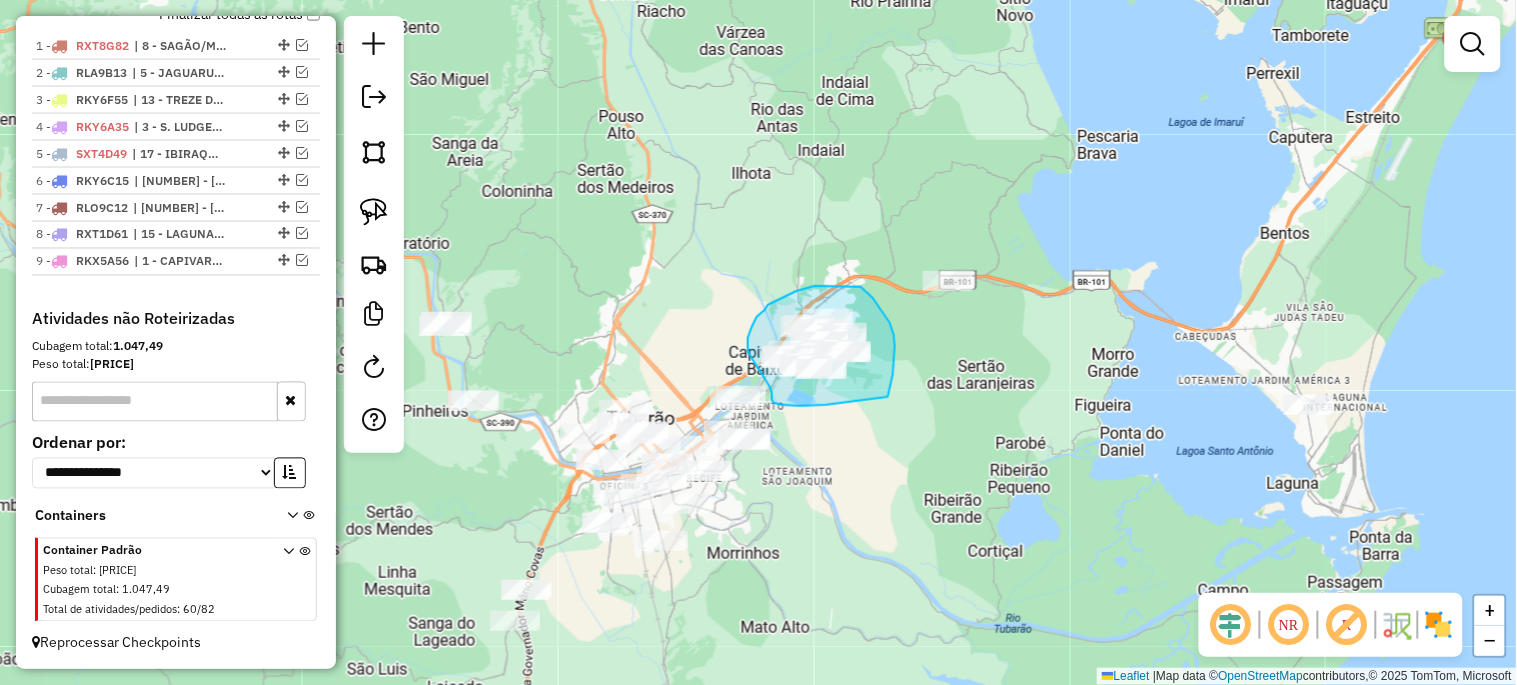 drag, startPoint x: 820, startPoint y: 405, endPoint x: 888, endPoint y: 397, distance: 68.46897 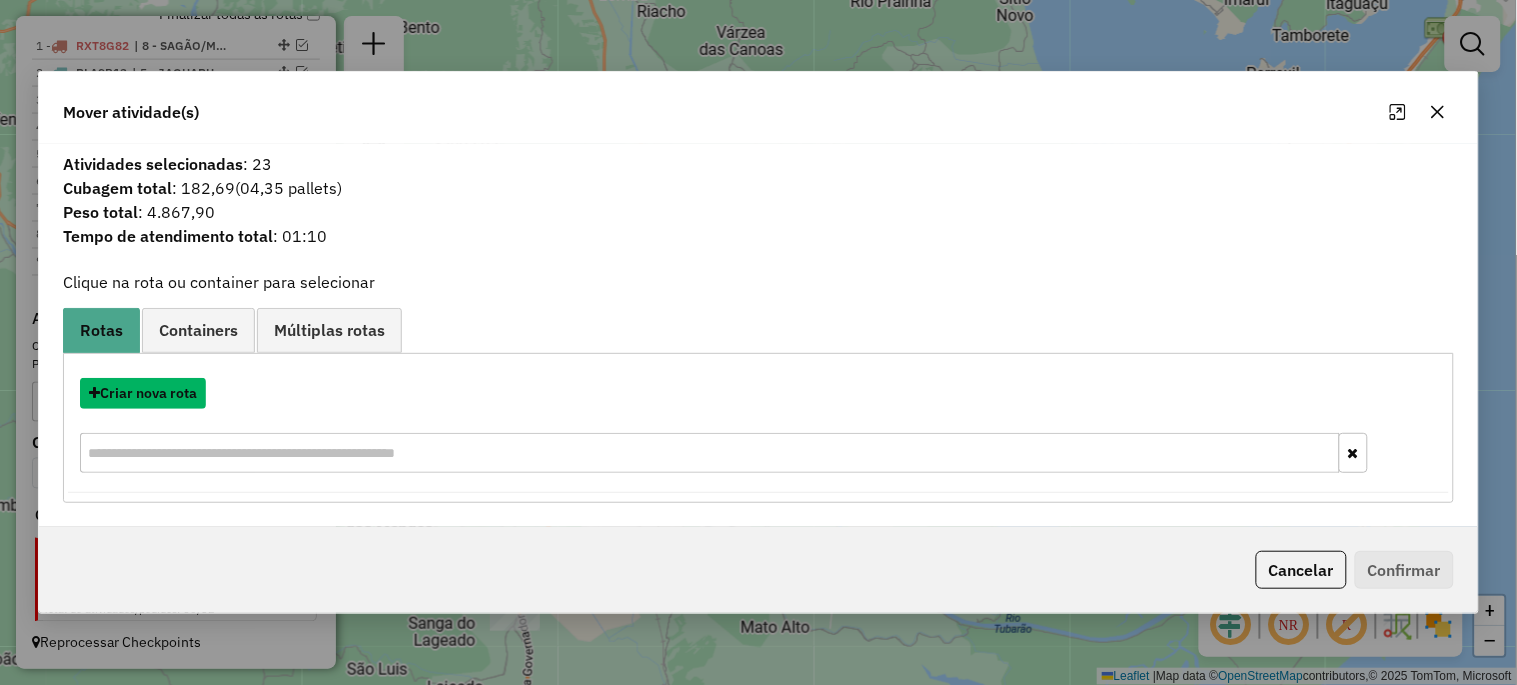 click on "Criar nova rota" at bounding box center [143, 393] 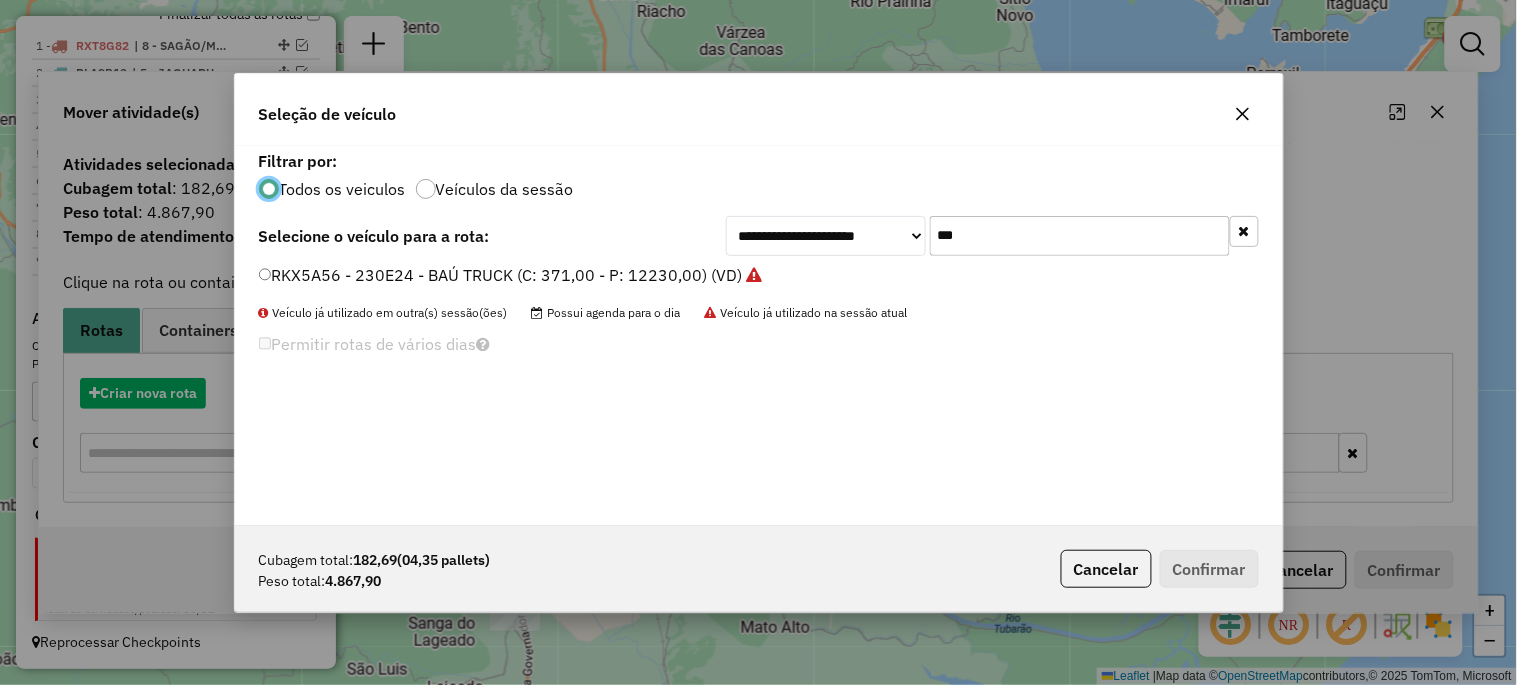 scroll, scrollTop: 11, scrollLeft: 5, axis: both 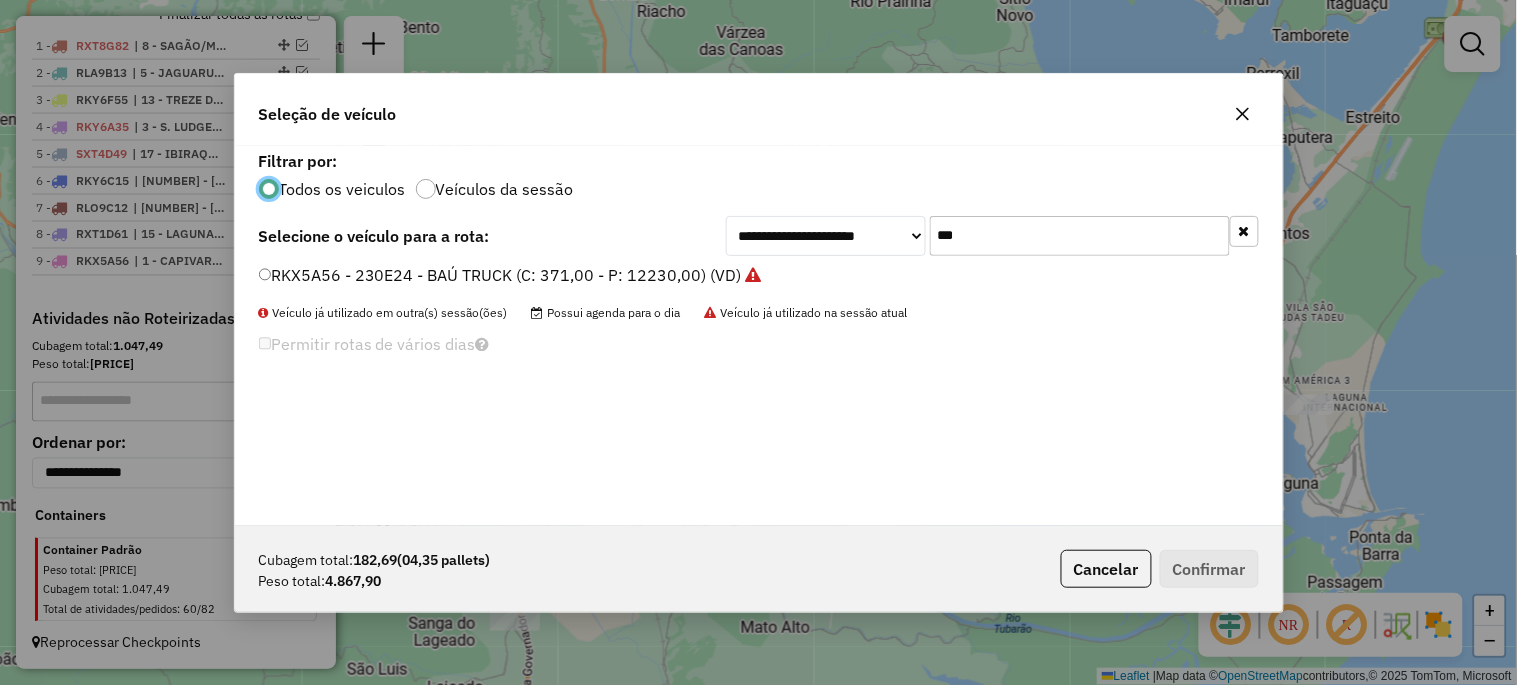 click on "***" 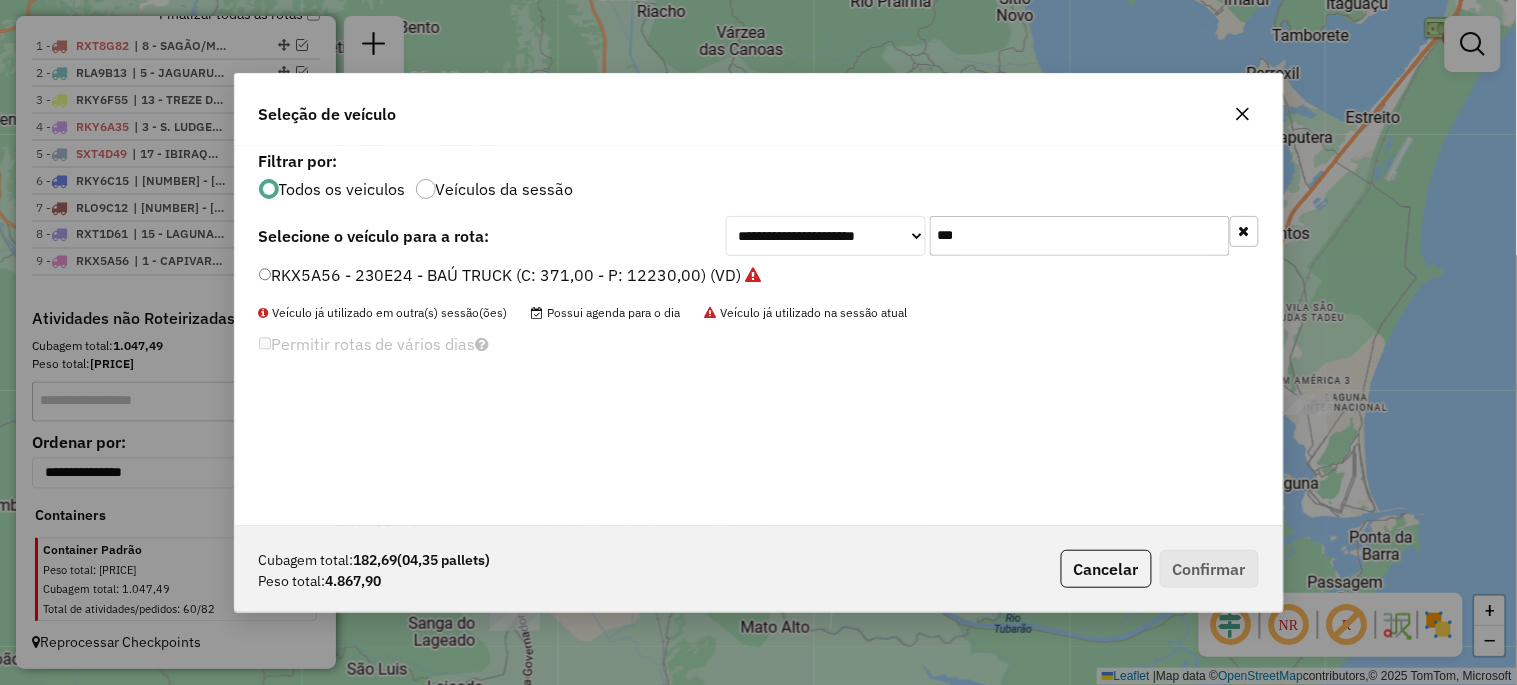 click on "***" 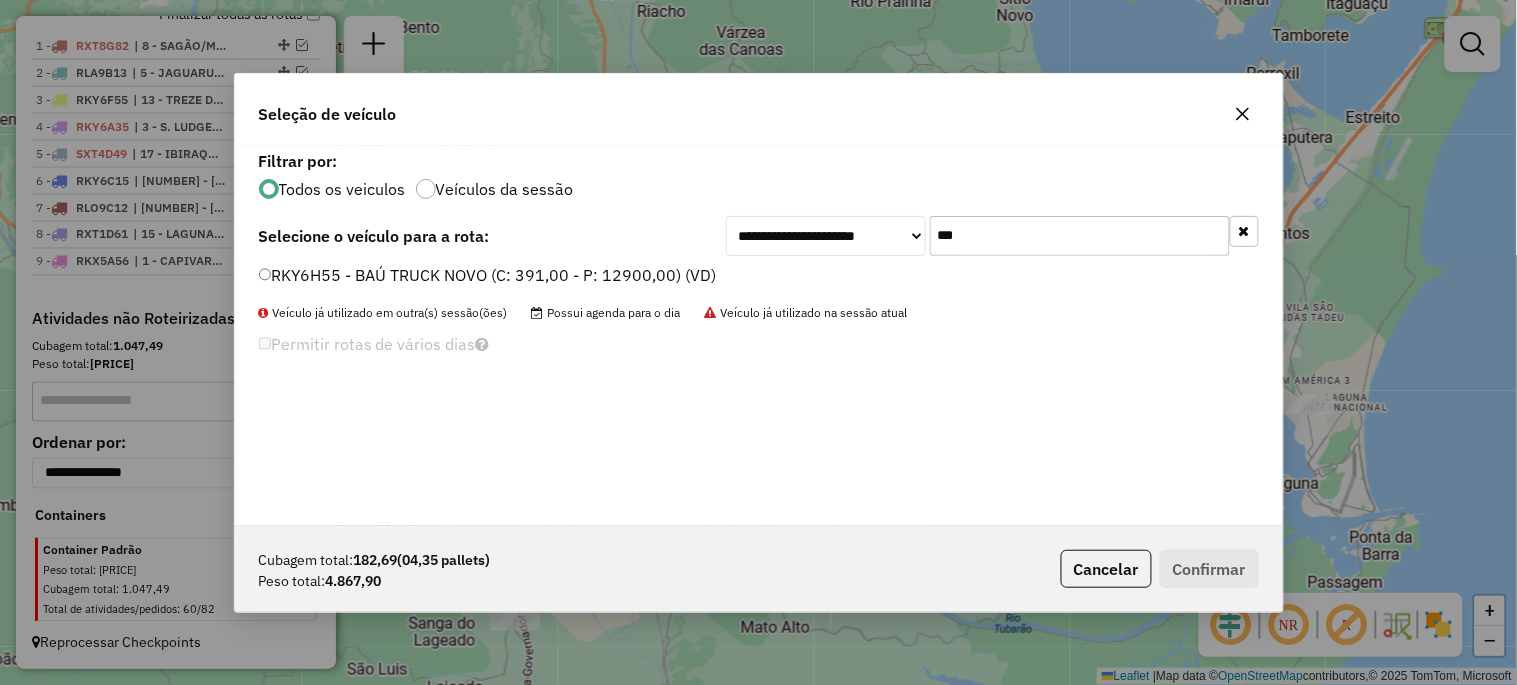 type on "***" 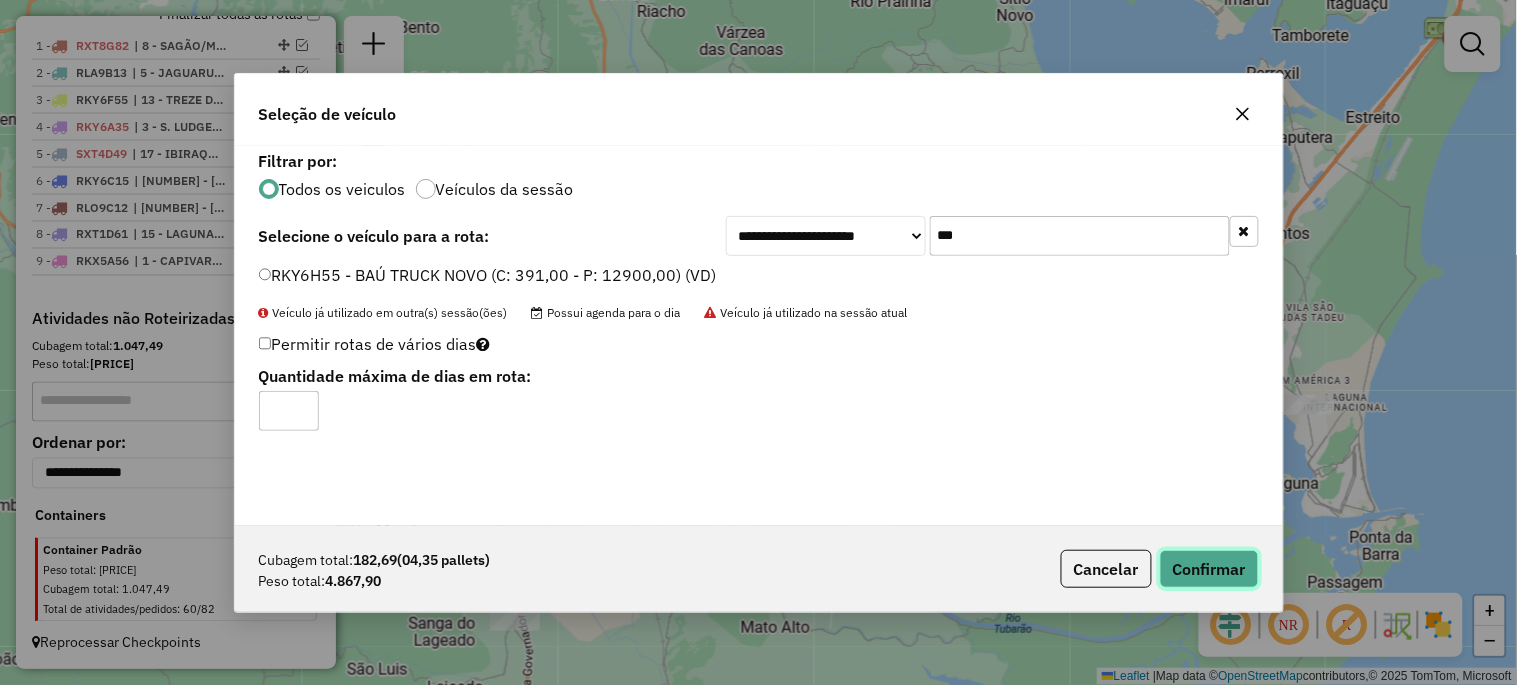 click on "Confirmar" 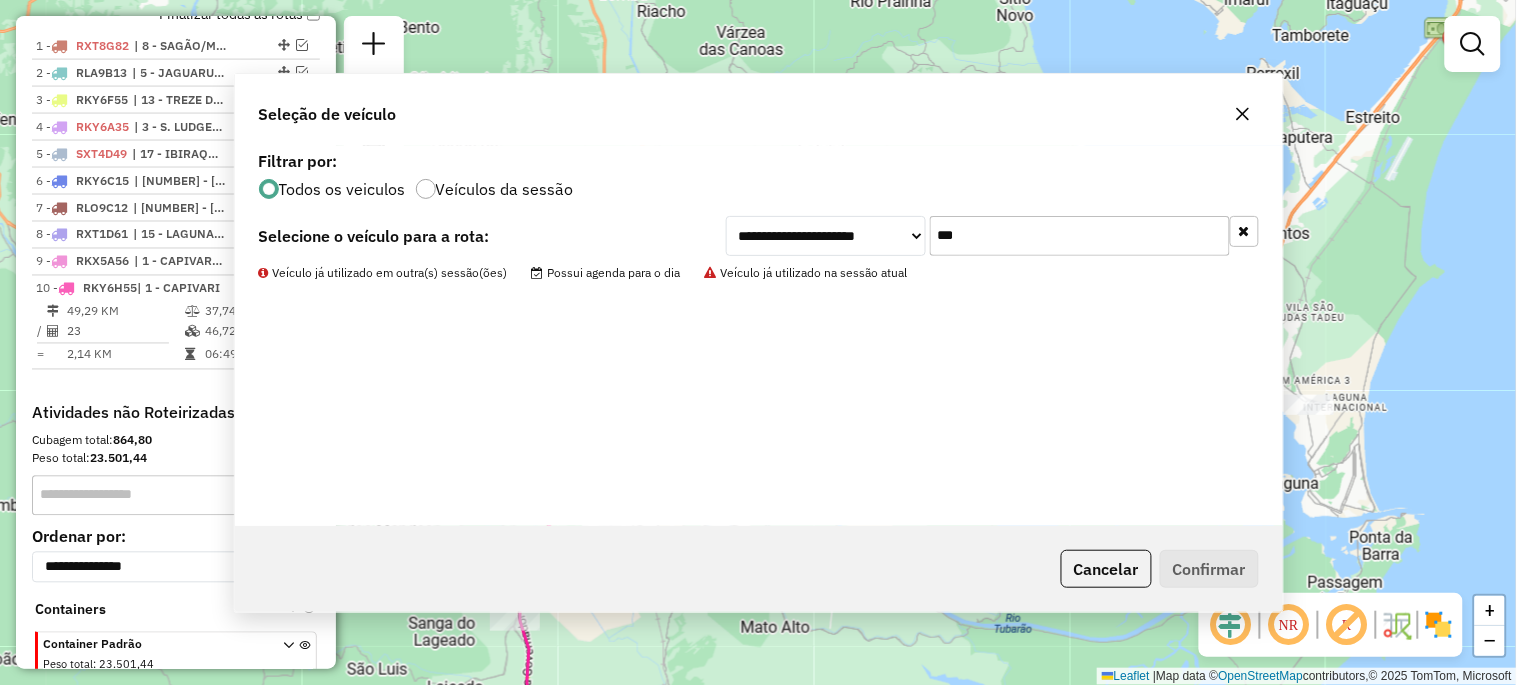 scroll, scrollTop: 870, scrollLeft: 0, axis: vertical 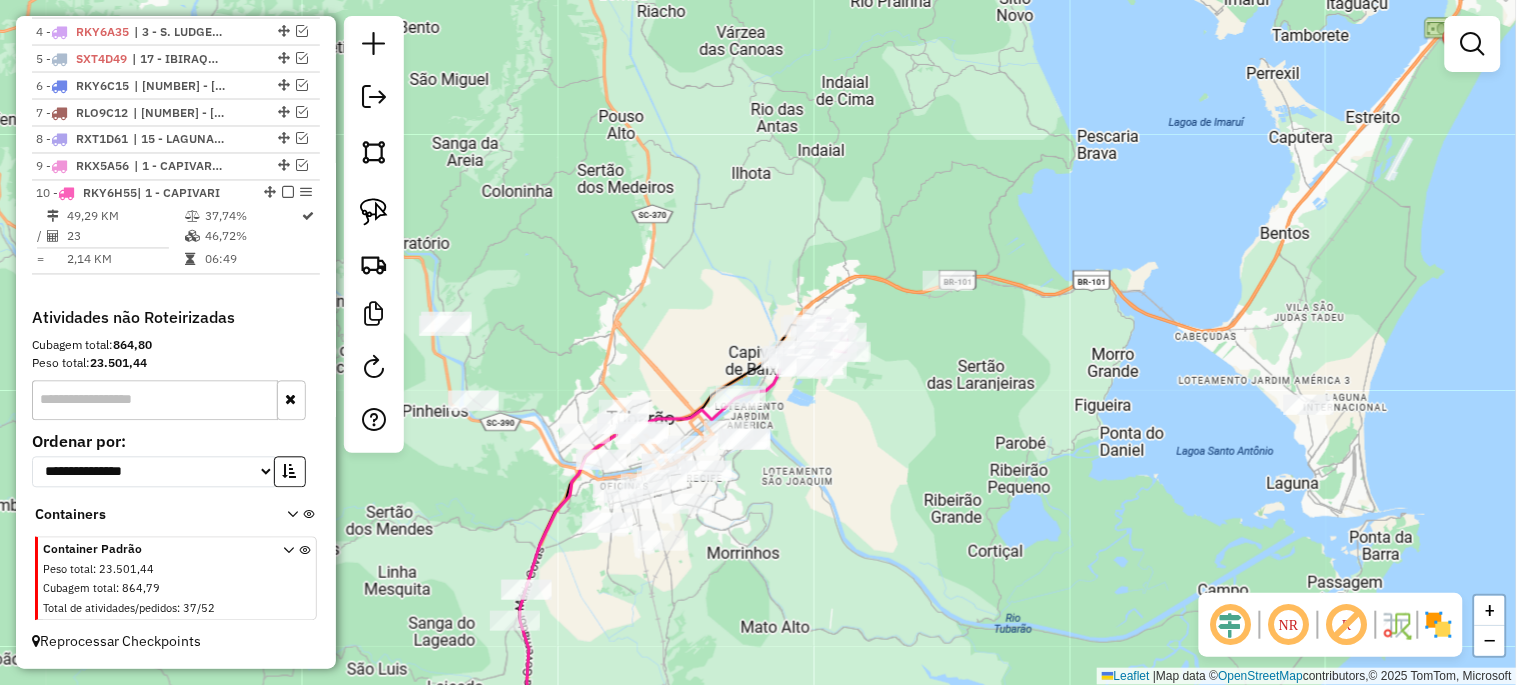 click on "Janela de atendimento Grade de atendimento Capacidade Transportadoras Veículos Cliente Pedidos  Rotas Selecione os dias de semana para filtrar as janelas de atendimento  Seg   Ter   Qua   Qui   Sex   Sáb   Dom  Informe o período da janela de atendimento: De: Até:  Filtrar exatamente a janela do cliente  Considerar janela de atendimento padrão  Selecione os dias de semana para filtrar as grades de atendimento  Seg   Ter   Qua   Qui   Sex   Sáb   Dom   Considerar clientes sem dia de atendimento cadastrado  Clientes fora do dia de atendimento selecionado Filtrar as atividades entre os valores definidos abaixo:  Peso mínimo:   Peso máximo:   Cubagem mínima:   Cubagem máxima:   De:   Até:  Filtrar as atividades entre o tempo de atendimento definido abaixo:  De:   Até:   Considerar capacidade total dos clientes não roteirizados Transportadora: Selecione um ou mais itens Tipo de veículo: Selecione um ou mais itens Veículo: Selecione um ou mais itens Motorista: Selecione um ou mais itens Nome: Rótulo:" 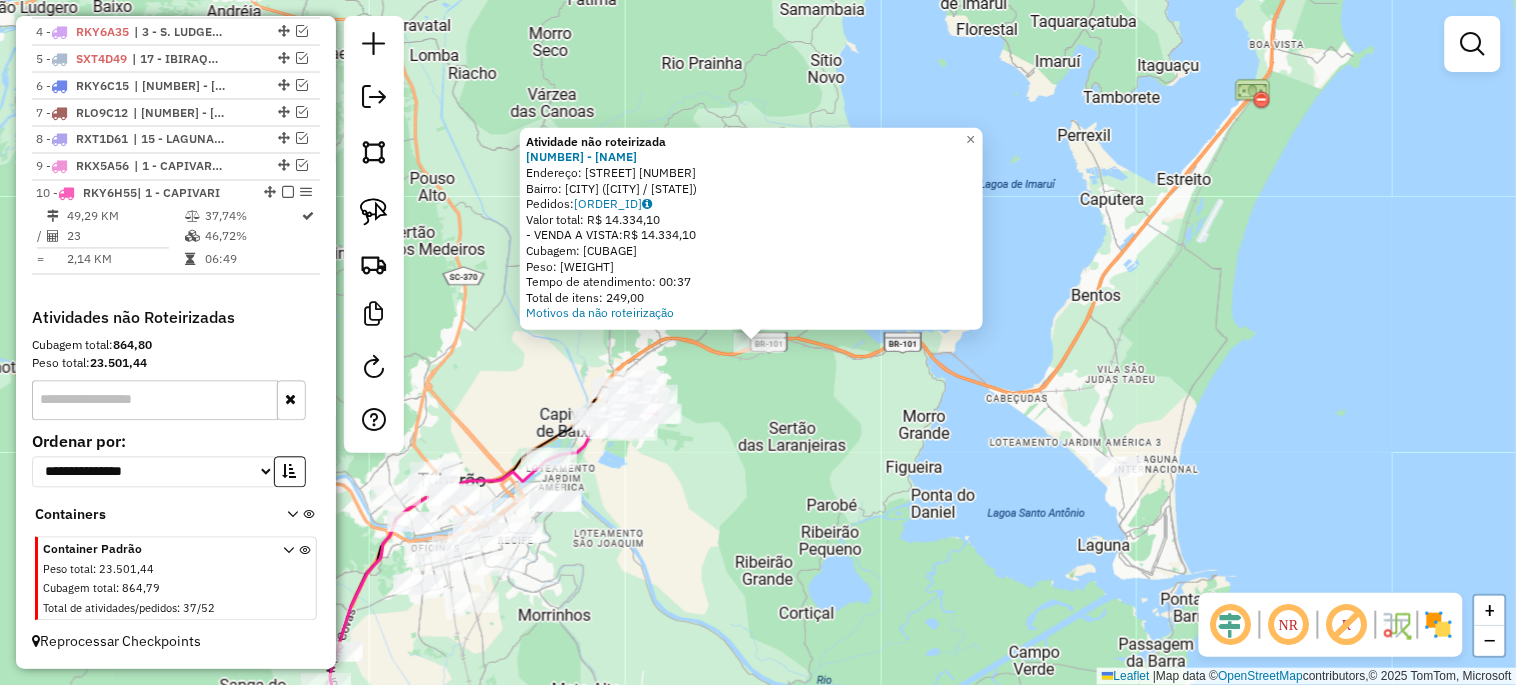 click on "Atividade não roteirizada [NUMBER] - [NAME]  Endereço:  [STREET] [NUMBER]   Bairro: [CITY] ([CITY] / [STATE])   Pedidos:  [ORDER_ID]   Valor total: R$ 14.334,10   - VENDA A VISTA:  R$ 14.334,10   Cubagem: 123,53   Peso: 3.624,18   Tempo de atendimento: 00:37   Total de itens: 249,00  Motivos da não roteirização × Janela de atendimento Grade de atendimento Capacidade Transportadoras Veículos Cliente Pedidos  Rotas Selecione os dias de semana para filtrar as janelas de atendimento  Seg   Ter   Qua   Qui   Sex   Sáb   Dom  Informe o período da janela de atendimento: De: Até:  Filtrar exatamente a janela do cliente  Considerar janela de atendimento padrão  Selecione os dias de semana para filtrar as grades de atendimento  Seg   Ter   Qua   Qui   Sex   Sáb   Dom   Considerar clientes sem dia de atendimento cadastrado  Clientes fora do dia de atendimento selecionado Filtrar as atividades entre os valores definidos abaixo:  Peso mínimo:   Peso máximo:   Cubagem mínima:   Cubagem máxima:   De:   De:" 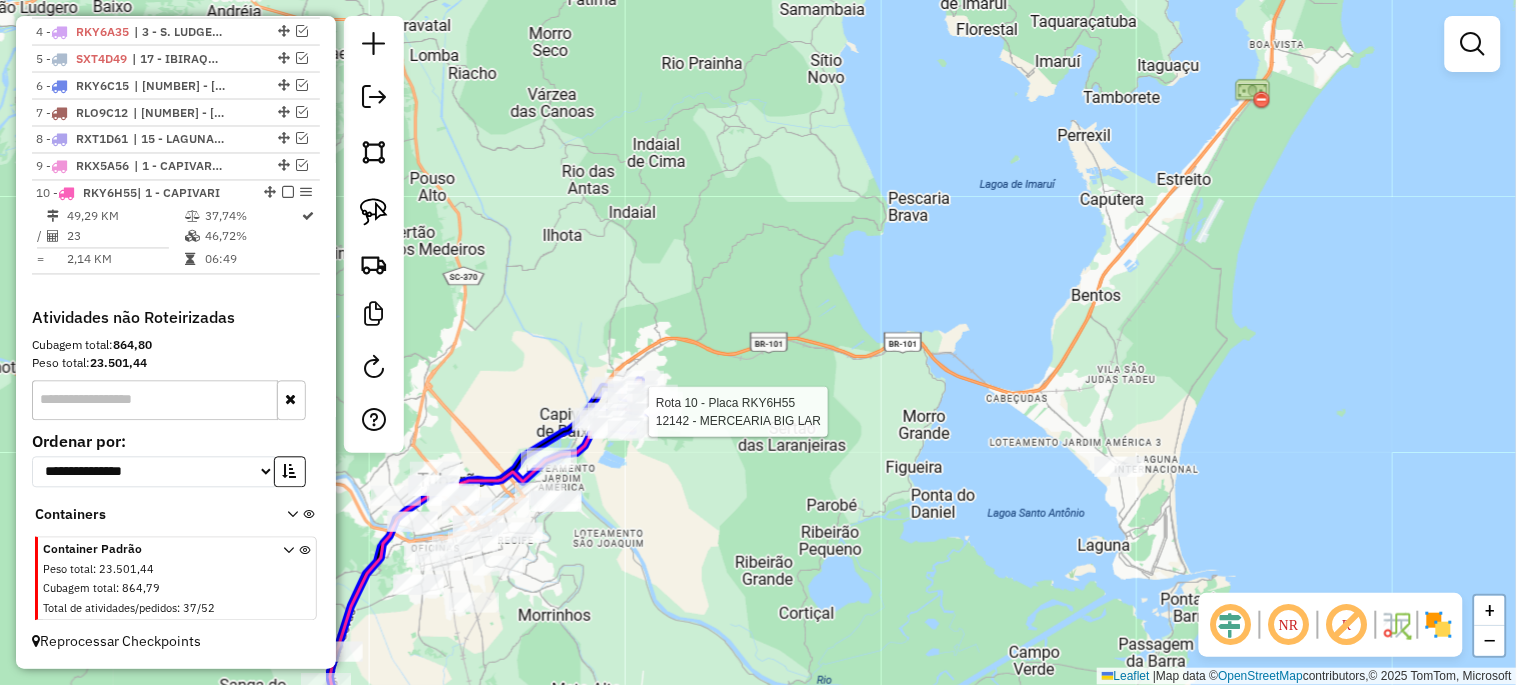 click 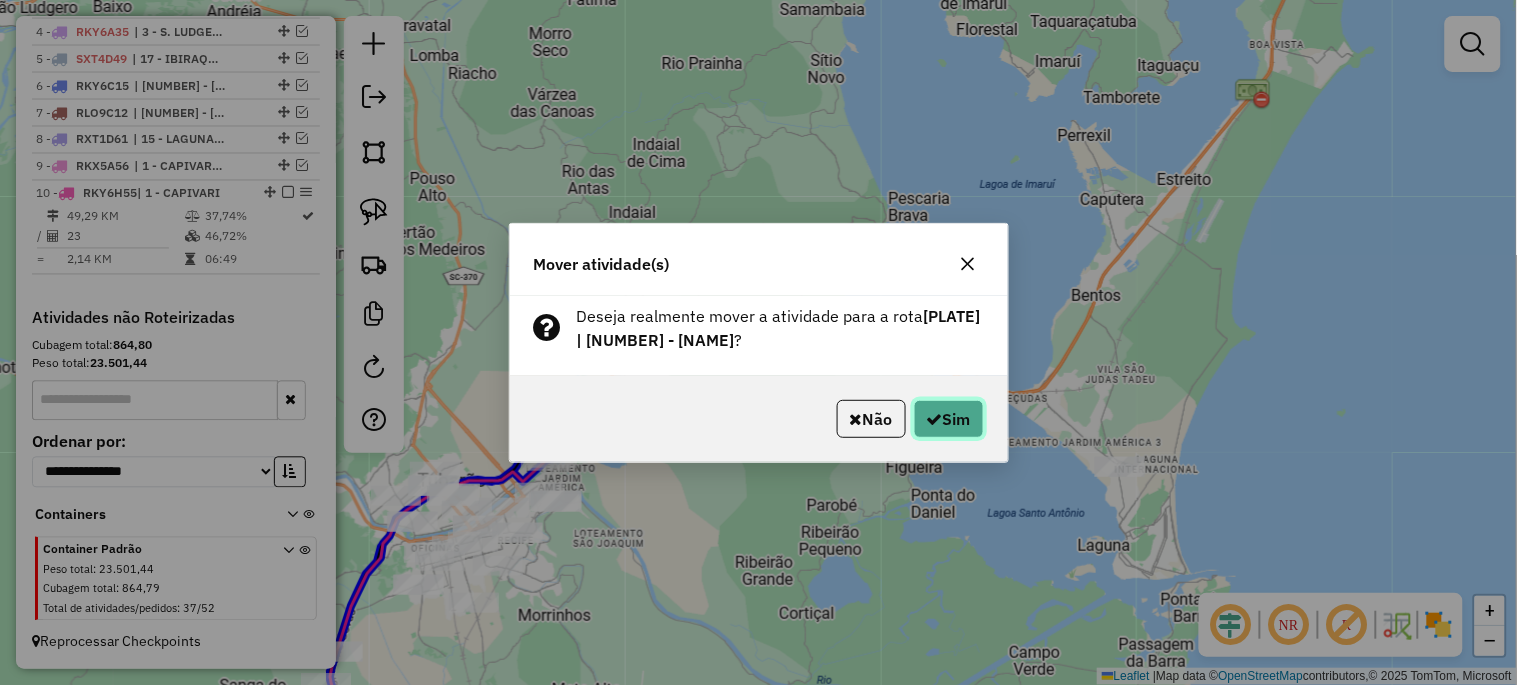 click on "Sim" 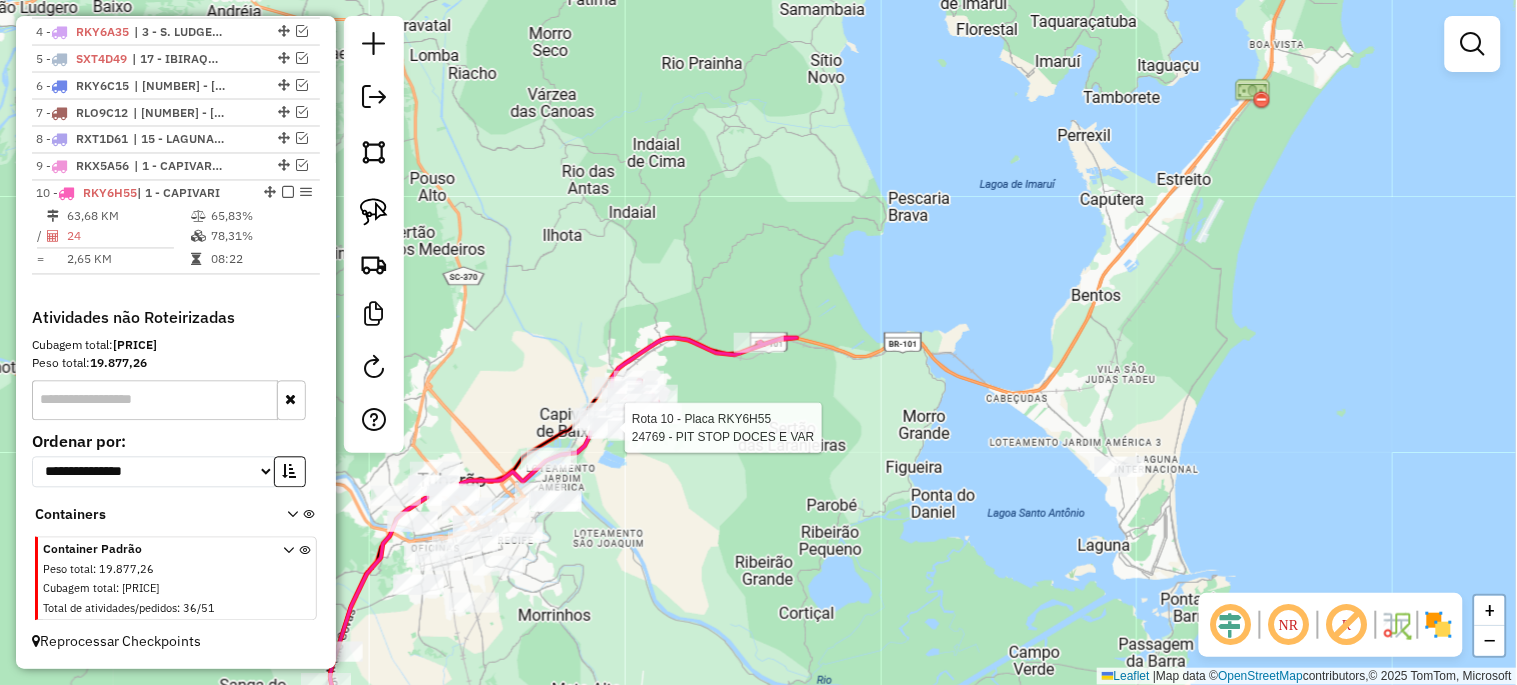 select on "*********" 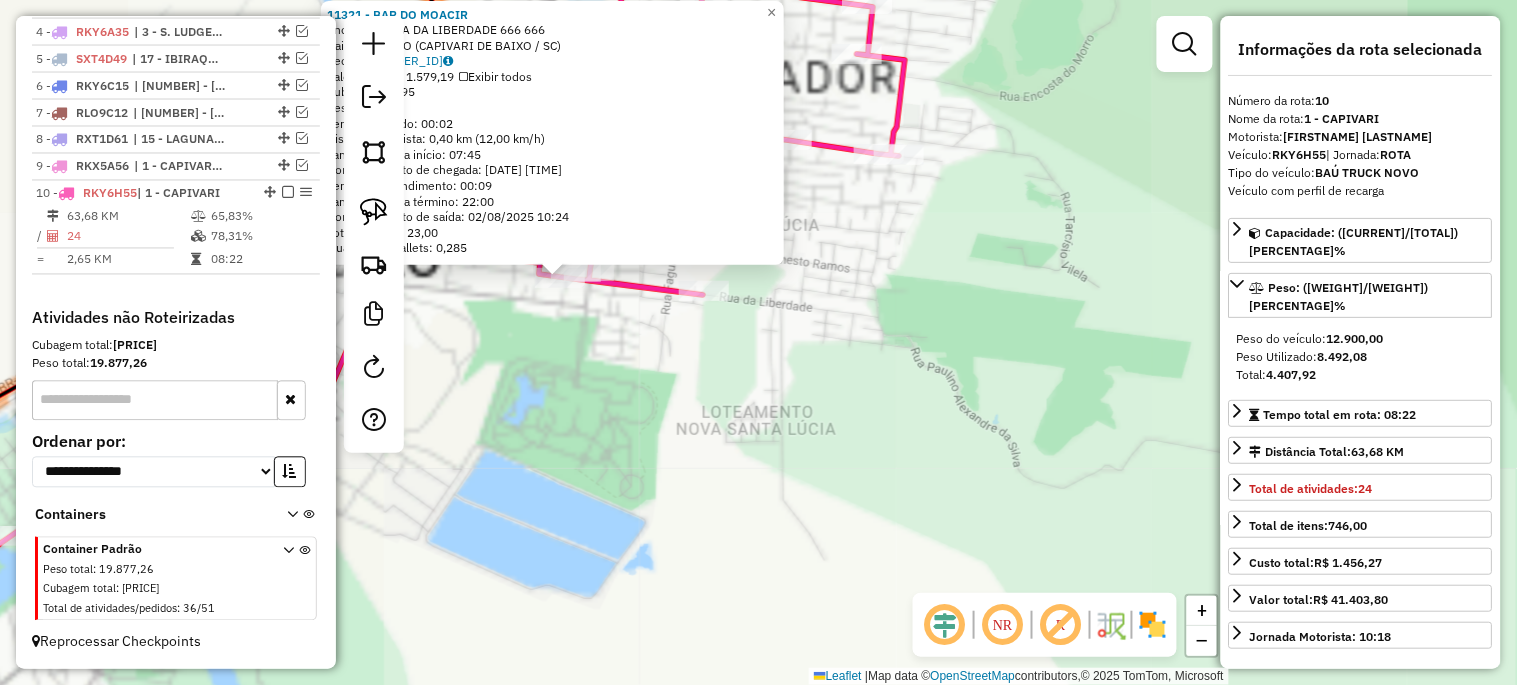 click on "11321 - BAR DO MOACIR  Endereço:  RUA DA LIBERDADE [NUMBER] [NUMBER]   Bairro: [CITY] ([CITY] / [STATE])   Pedidos:  01838713   Valor total: R$ 1.579,19   Exibir todos   Cubagem: 11,95  Peso: 311,04  Tempo dirigindo: 00:02   Distância prevista: 0,40 km (12,00 km/h)   Janela utilizada início: 07:45   Horário previsto de chegada: 02/08/2025 10:15   Tempo de atendimento: 00:09   Janela utilizada término: 22:00   Horário previsto de saída: 02/08/2025 10:24   Total de itens: 23,00   Quantidade pallets: 0,285  × Janela de atendimento Grade de atendimento Capacidade Transportadoras Veículos Cliente Pedidos  Rotas Selecione os dias de semana para filtrar as janelas de atendimento  Seg   Ter   Qua   Qui   Sex   Sáb   Dom  Informe o período da janela de atendimento: De: Até:  Filtrar exatamente a janela do cliente  Considerar janela de atendimento padrão  Selecione os dias de semana para filtrar as grades de atendimento  Seg   Ter   Qua   Qui   Sex   Sáb   Dom   Clientes fora do dia de atendimento selecionado" 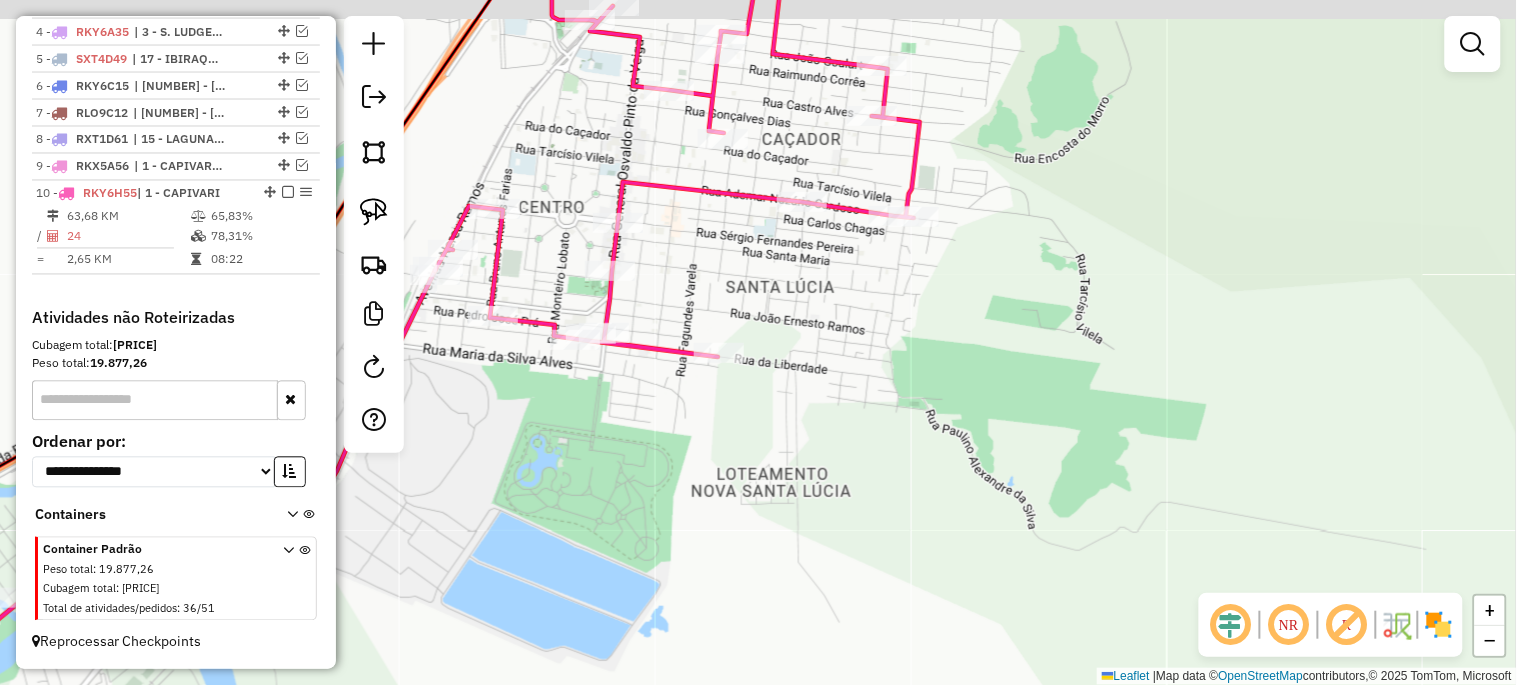 drag, startPoint x: 808, startPoint y: 404, endPoint x: 911, endPoint y: 547, distance: 176.2328 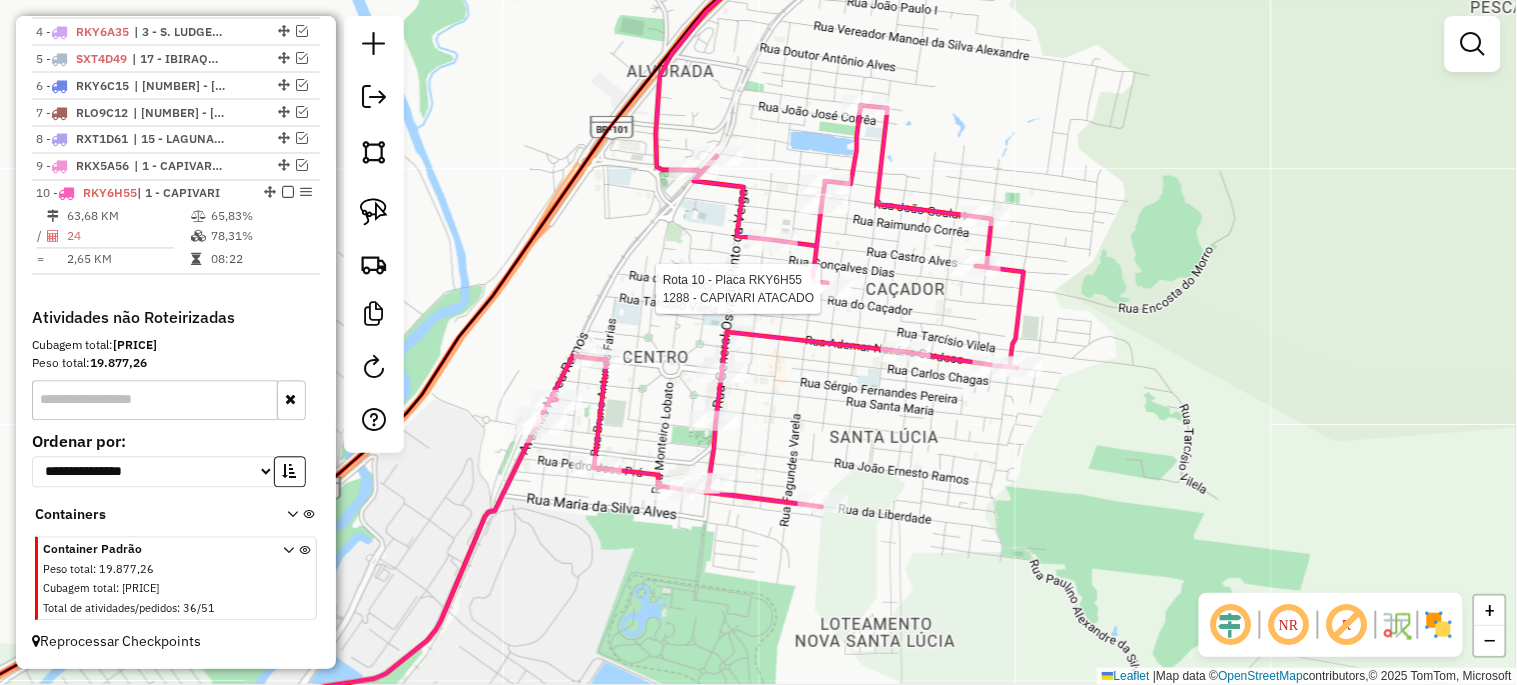 select on "*********" 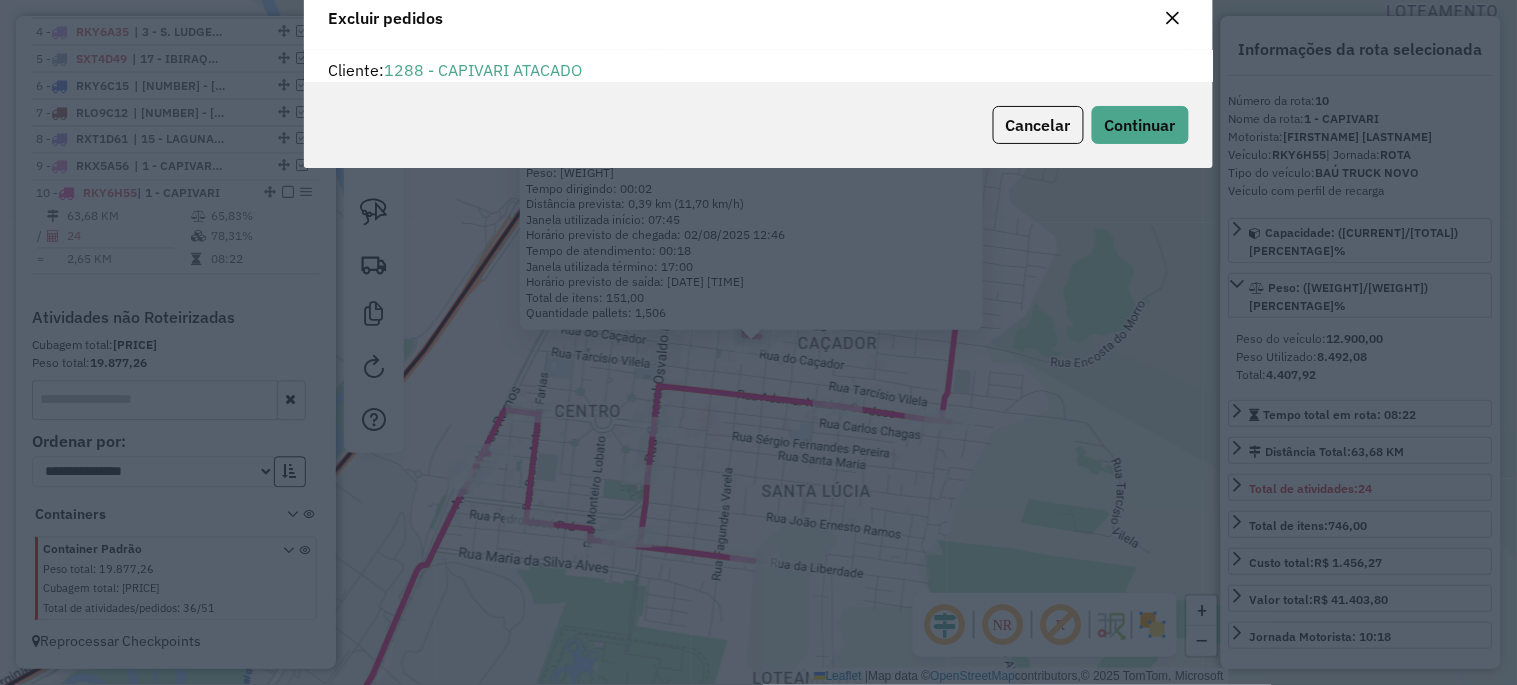 scroll, scrollTop: 68, scrollLeft: 0, axis: vertical 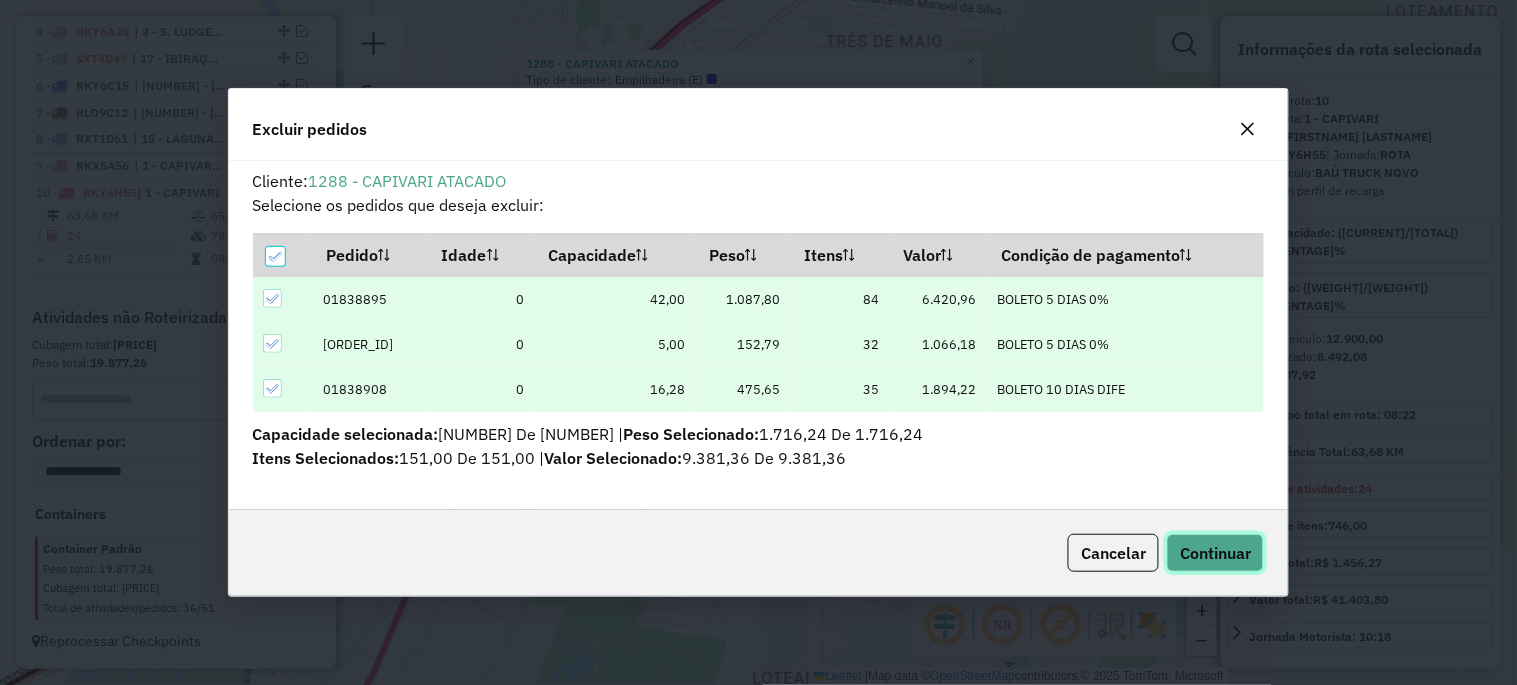 click on "Continuar" 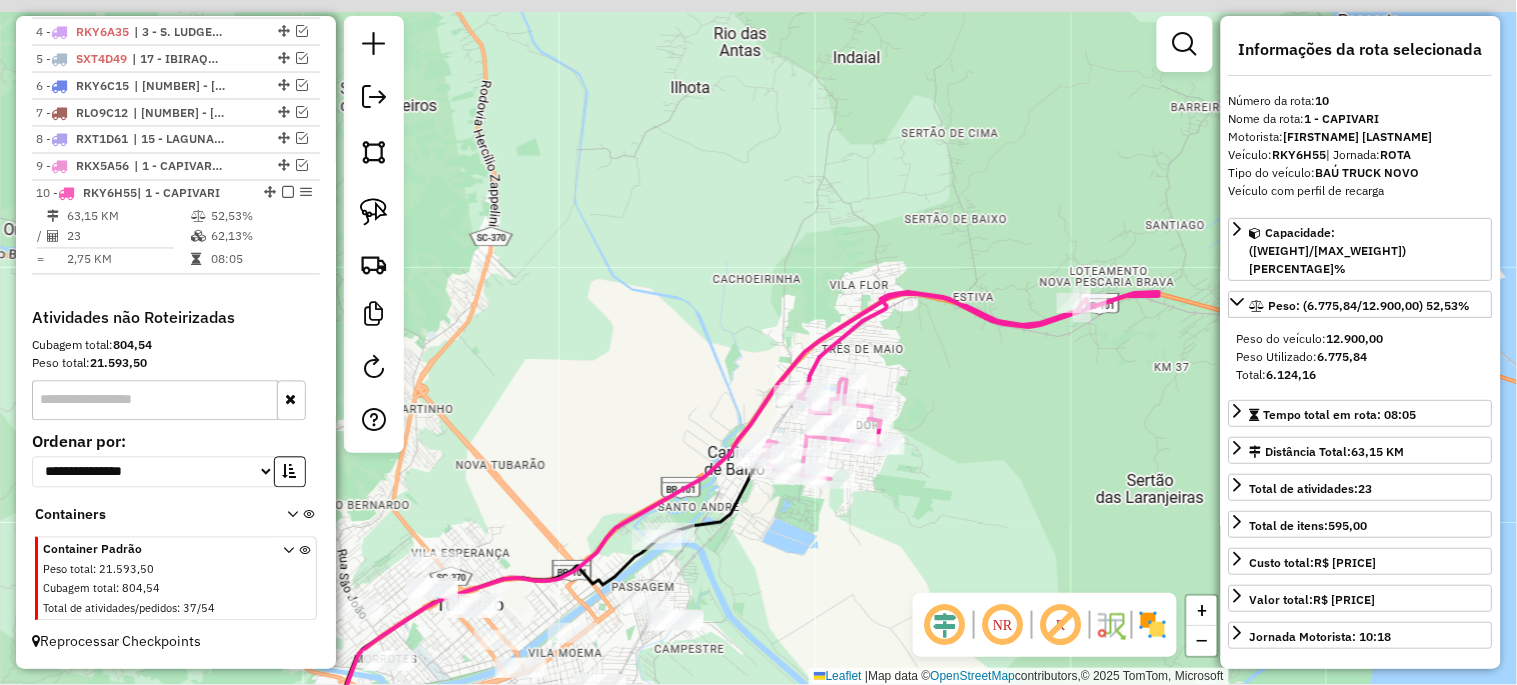 drag, startPoint x: 1086, startPoint y: 228, endPoint x: 945, endPoint y: 347, distance: 184.50475 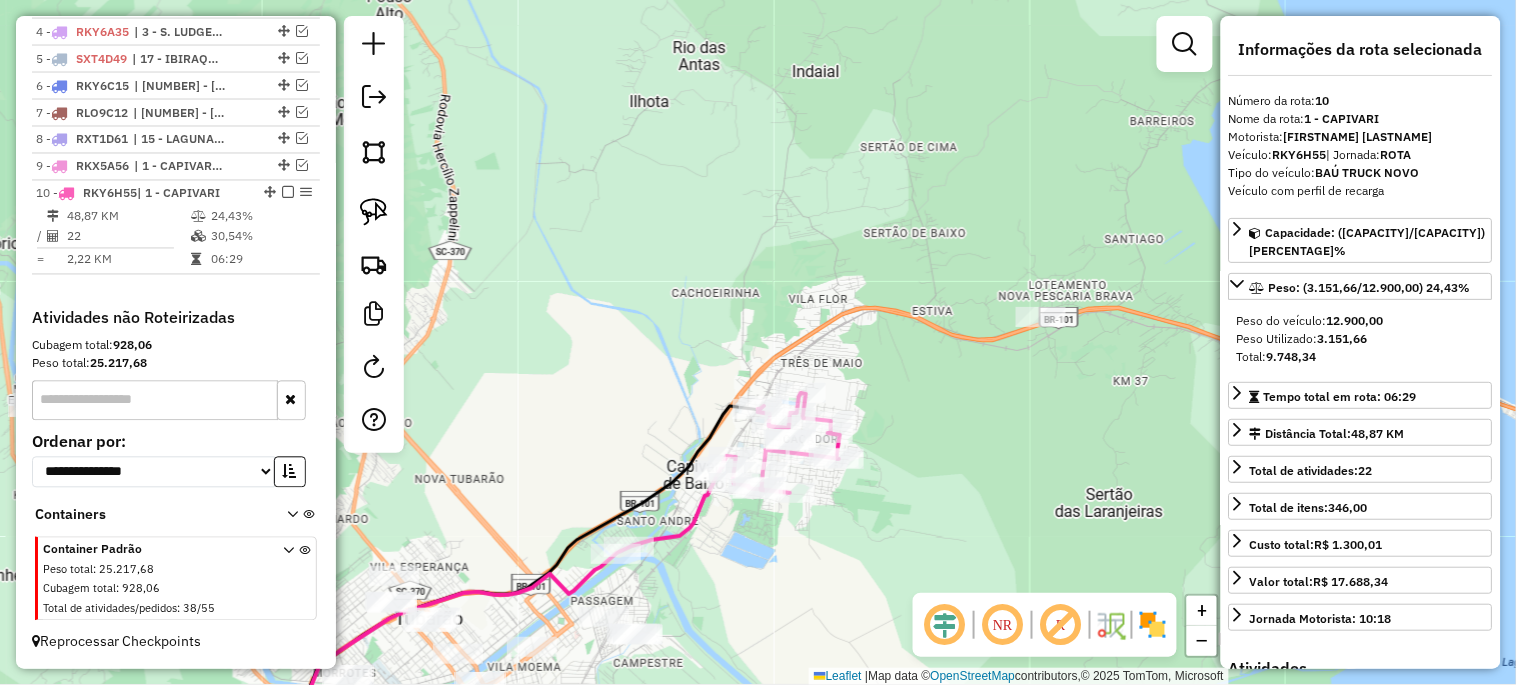 drag, startPoint x: 667, startPoint y: 510, endPoint x: 948, endPoint y: 485, distance: 282.1099 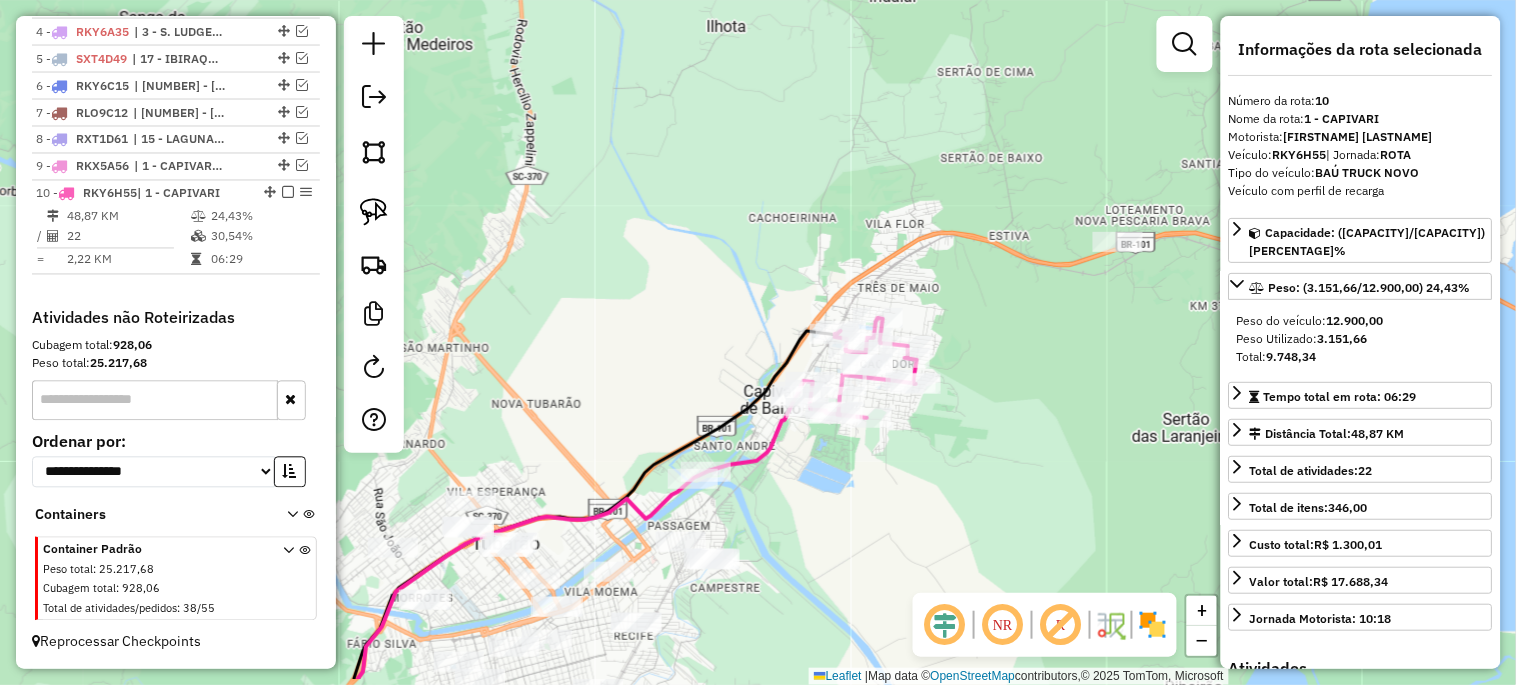 drag, startPoint x: 678, startPoint y: 565, endPoint x: 753, endPoint y: 485, distance: 109.65856 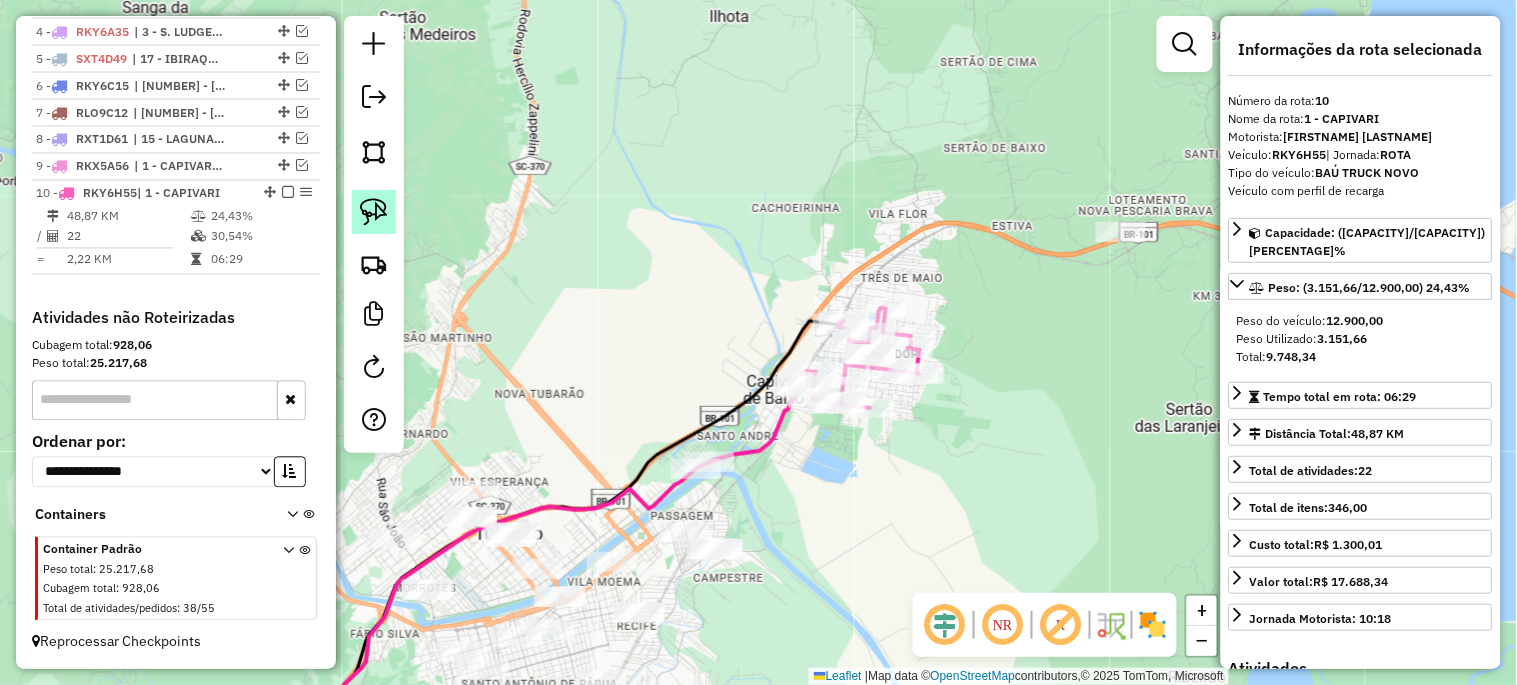 click 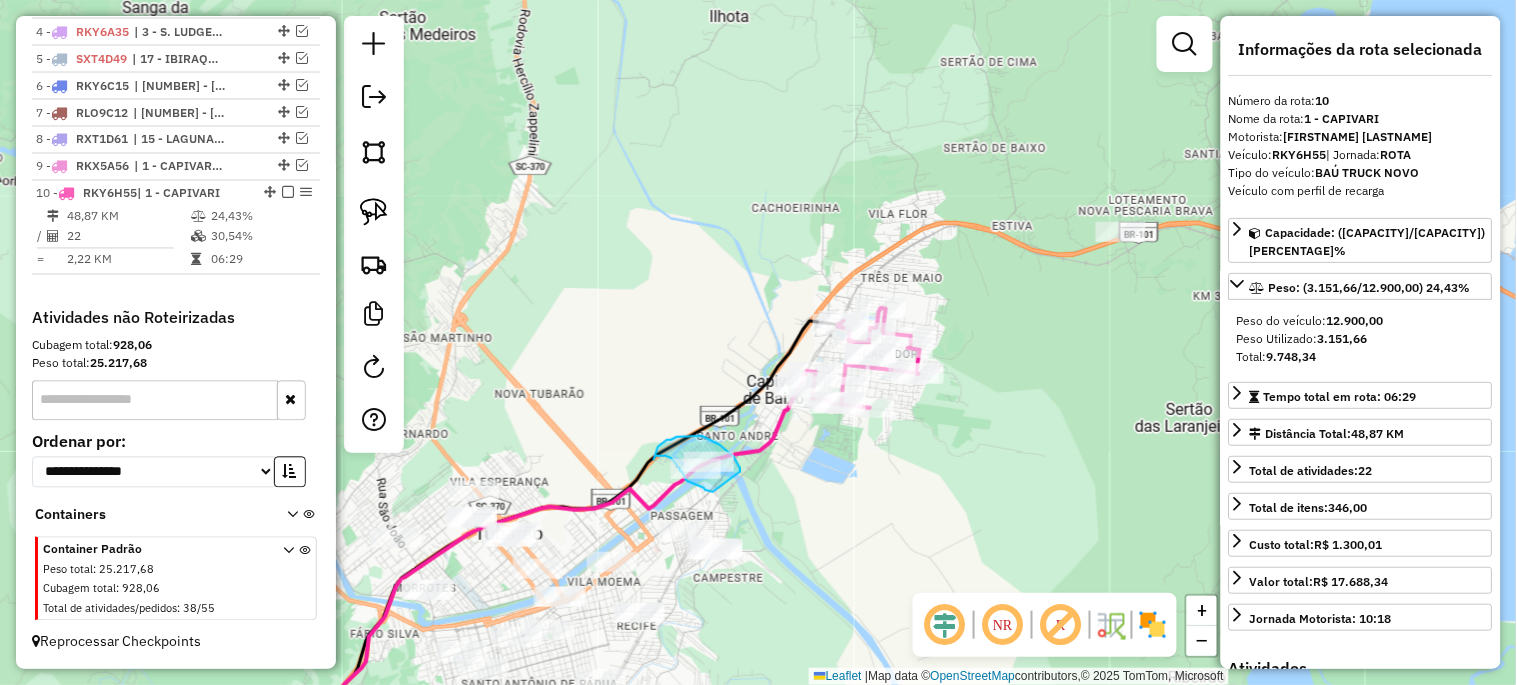 drag, startPoint x: 713, startPoint y: 492, endPoint x: 741, endPoint y: 487, distance: 28.442924 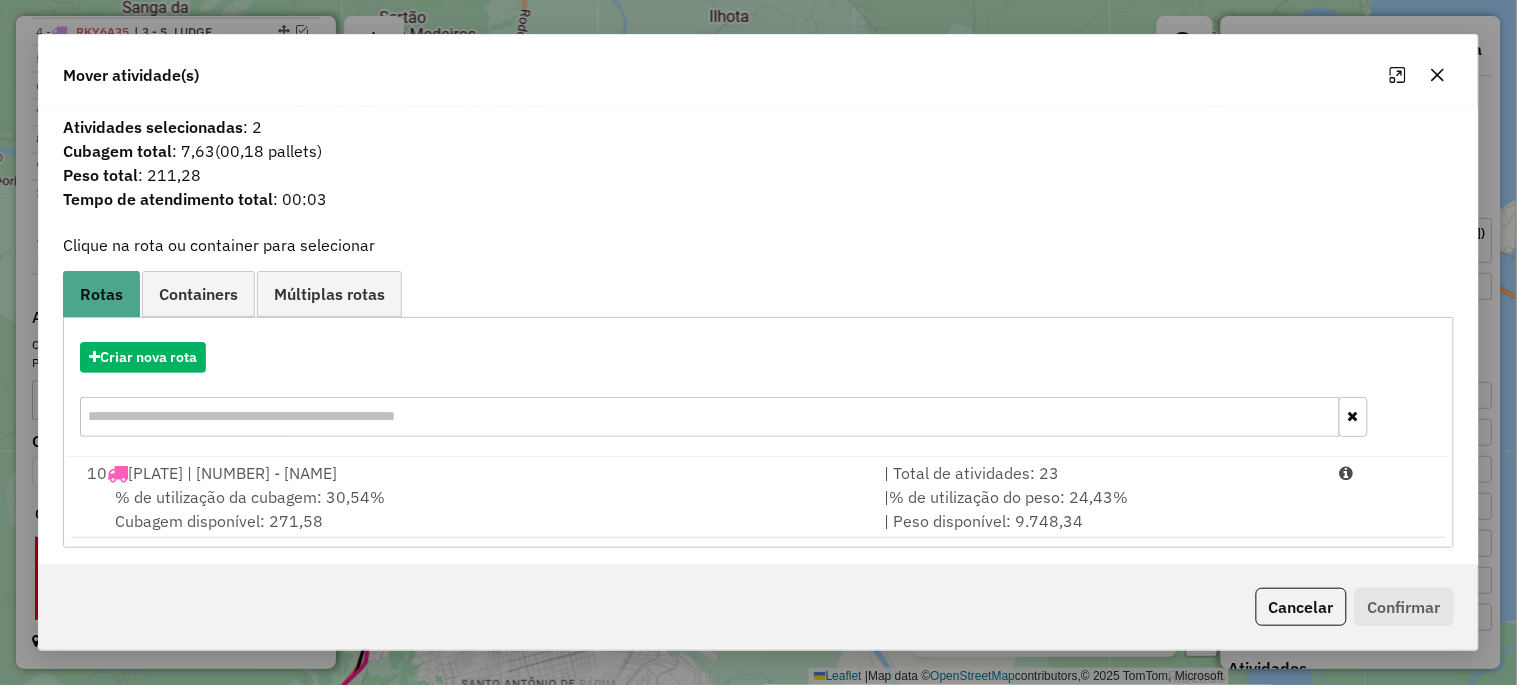 click on "% de utilização da cubagem: 30,54%" at bounding box center [250, 497] 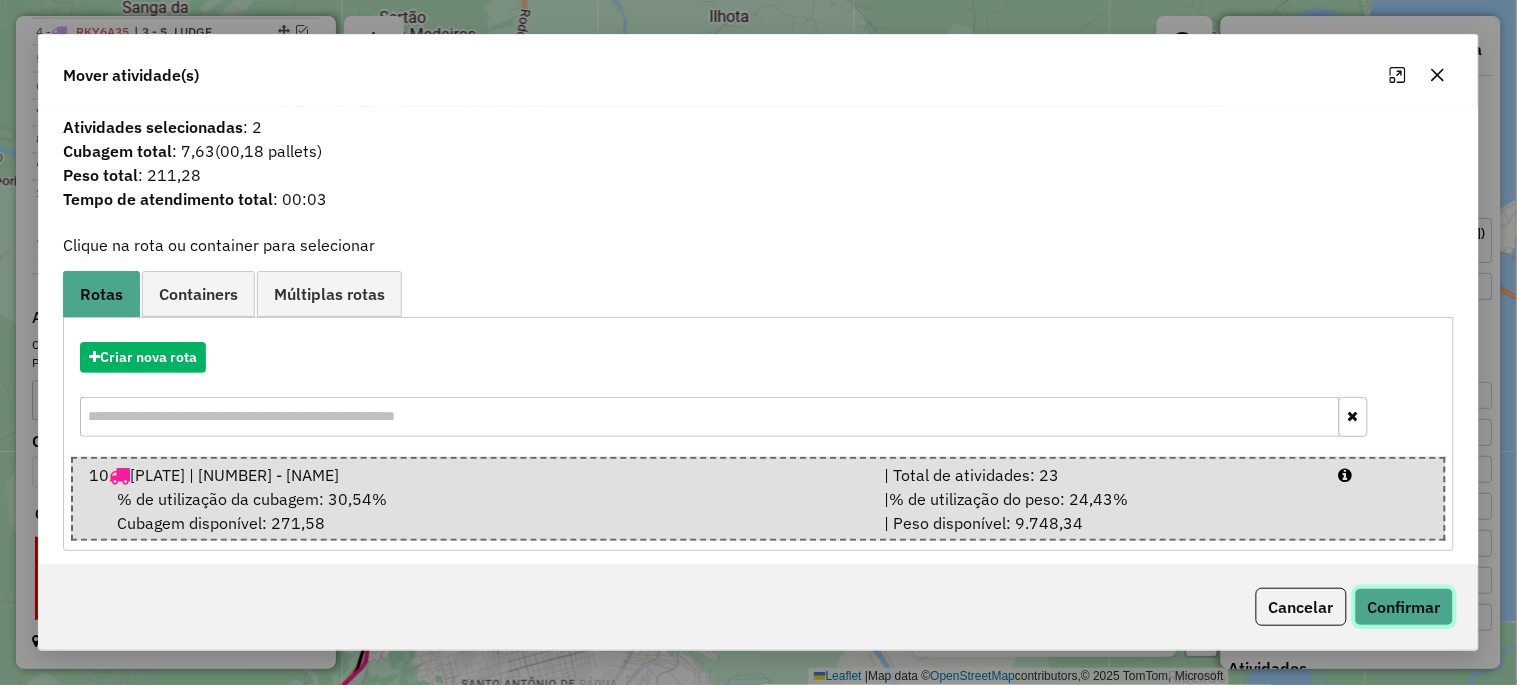 click on "Confirmar" 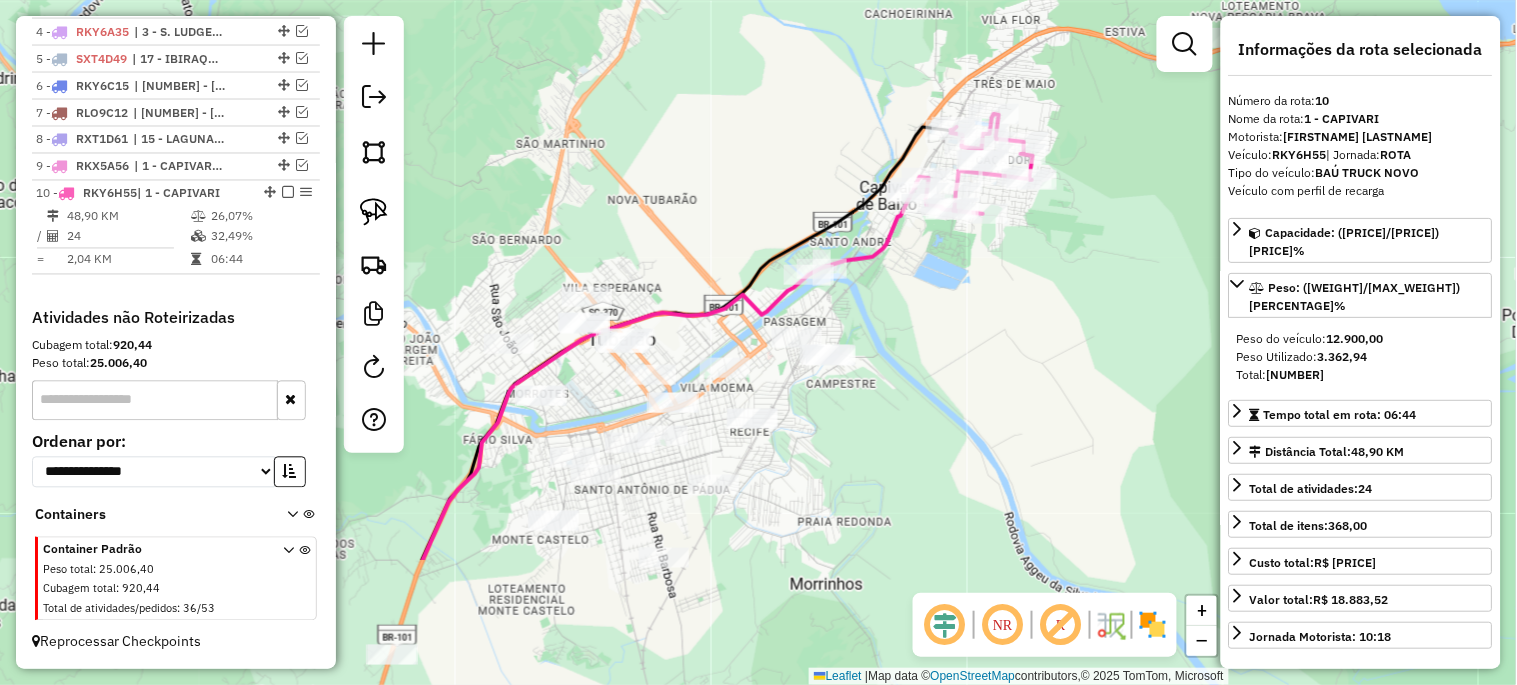 drag, startPoint x: 1071, startPoint y: 435, endPoint x: 1201, endPoint y: 213, distance: 257.2625 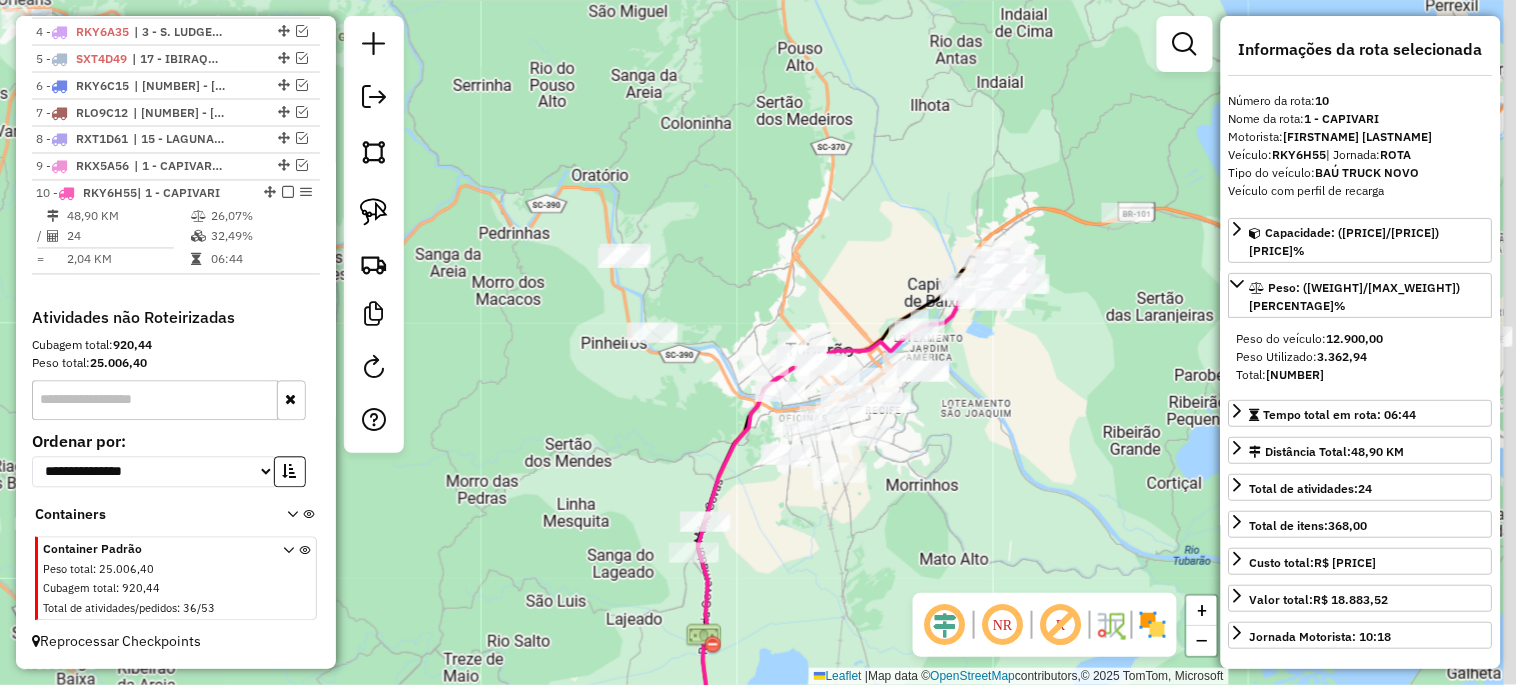drag, startPoint x: 1052, startPoint y: 371, endPoint x: 746, endPoint y: 333, distance: 308.35046 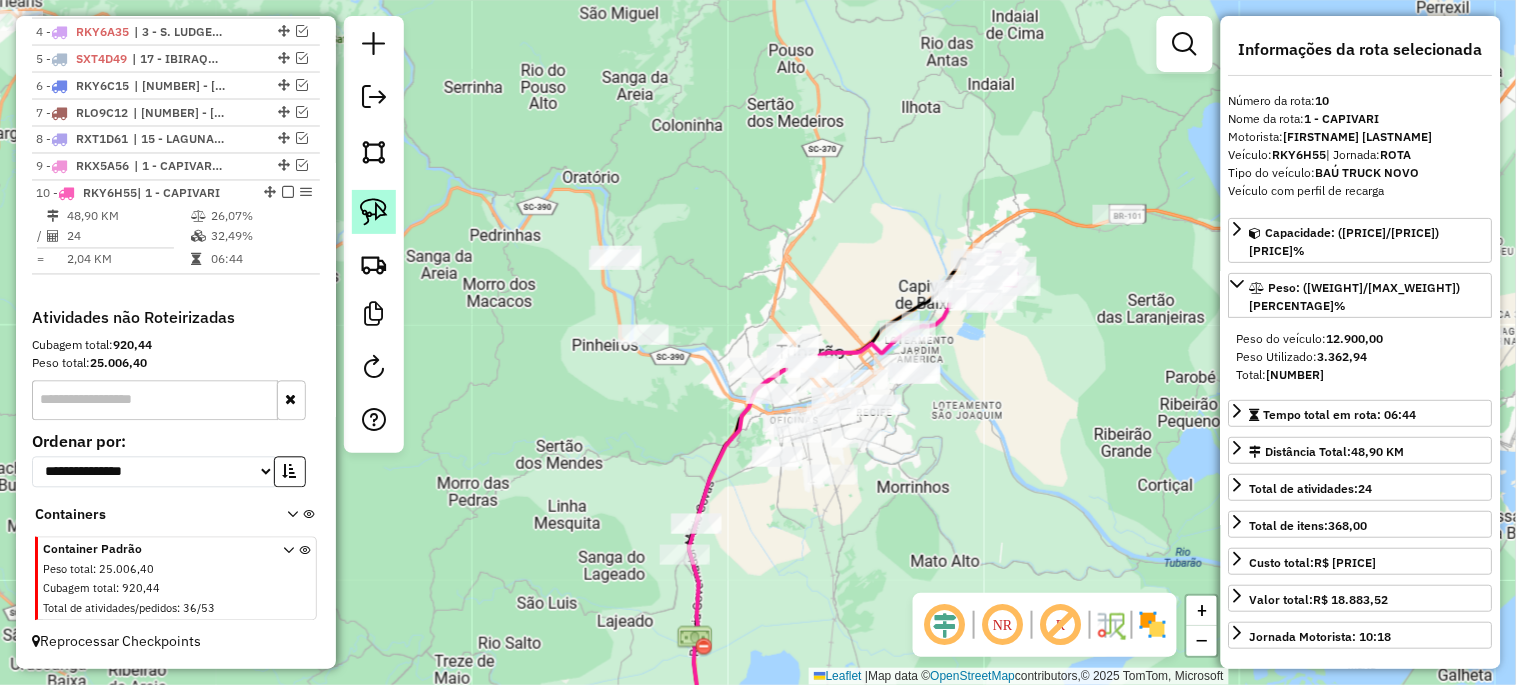 click 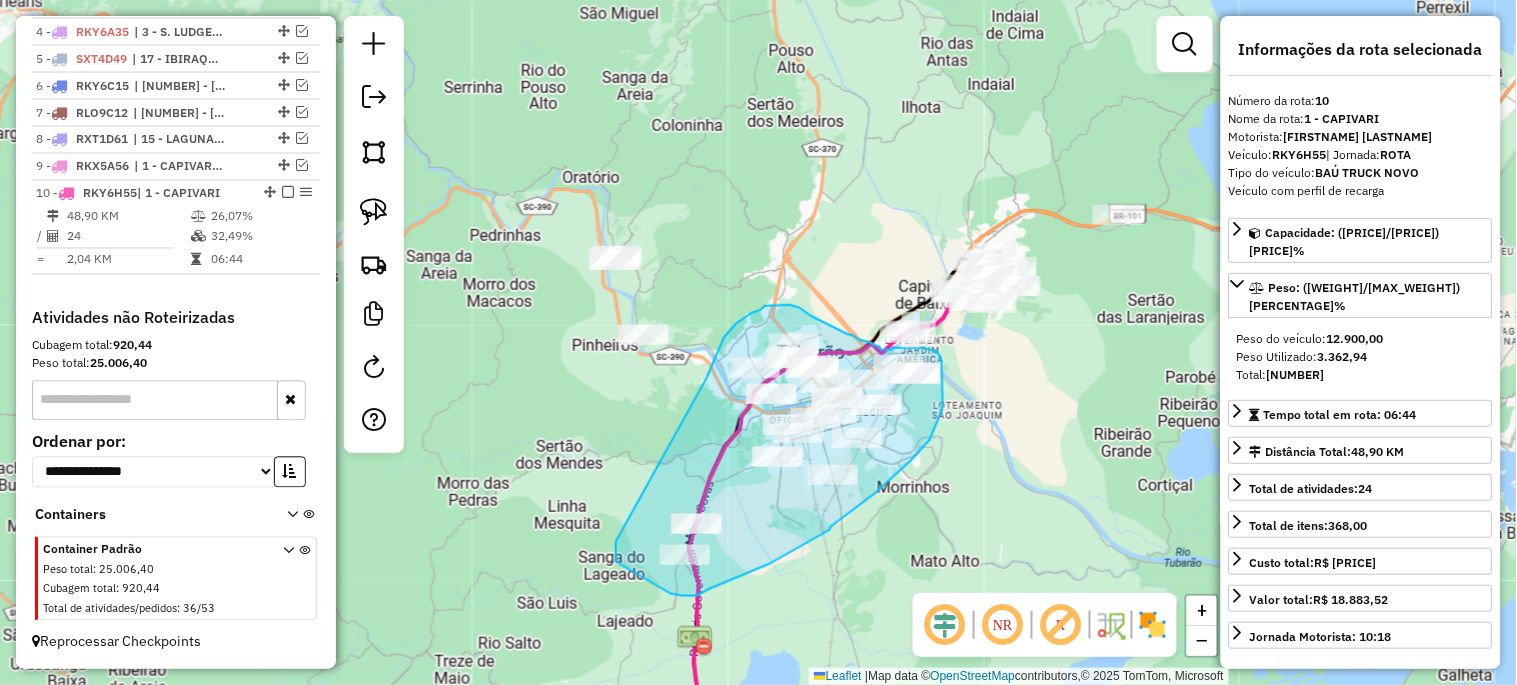 drag, startPoint x: 707, startPoint y: 378, endPoint x: 616, endPoint y: 541, distance: 186.68155 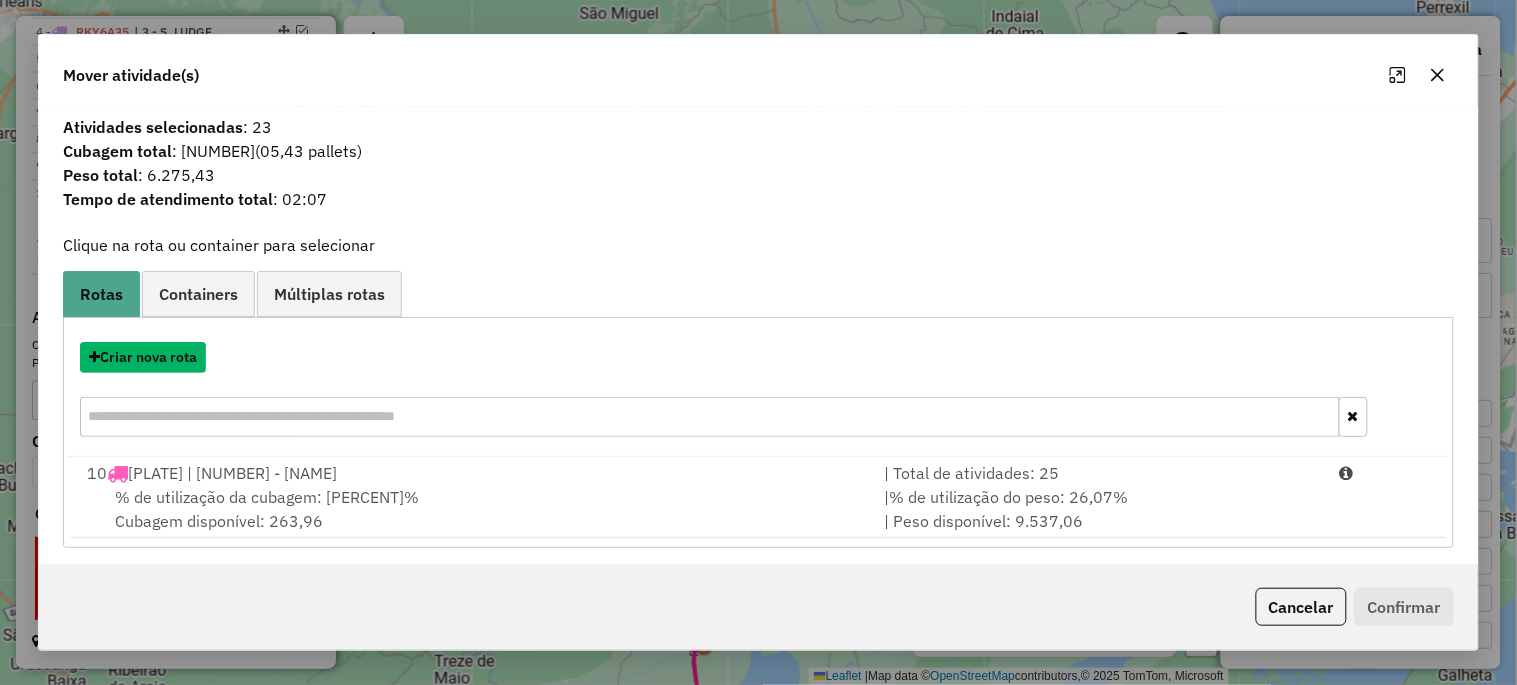 click on "Criar nova rota" at bounding box center (143, 357) 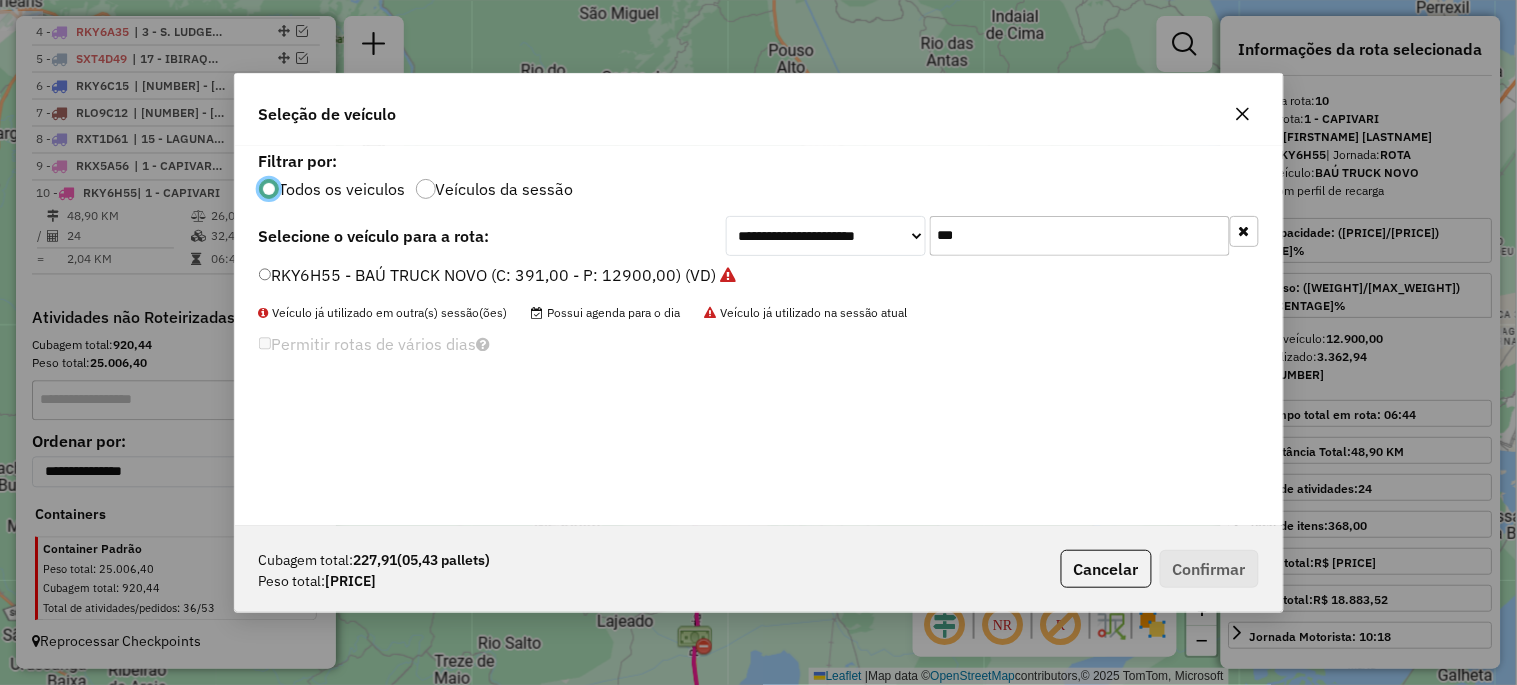scroll, scrollTop: 11, scrollLeft: 5, axis: both 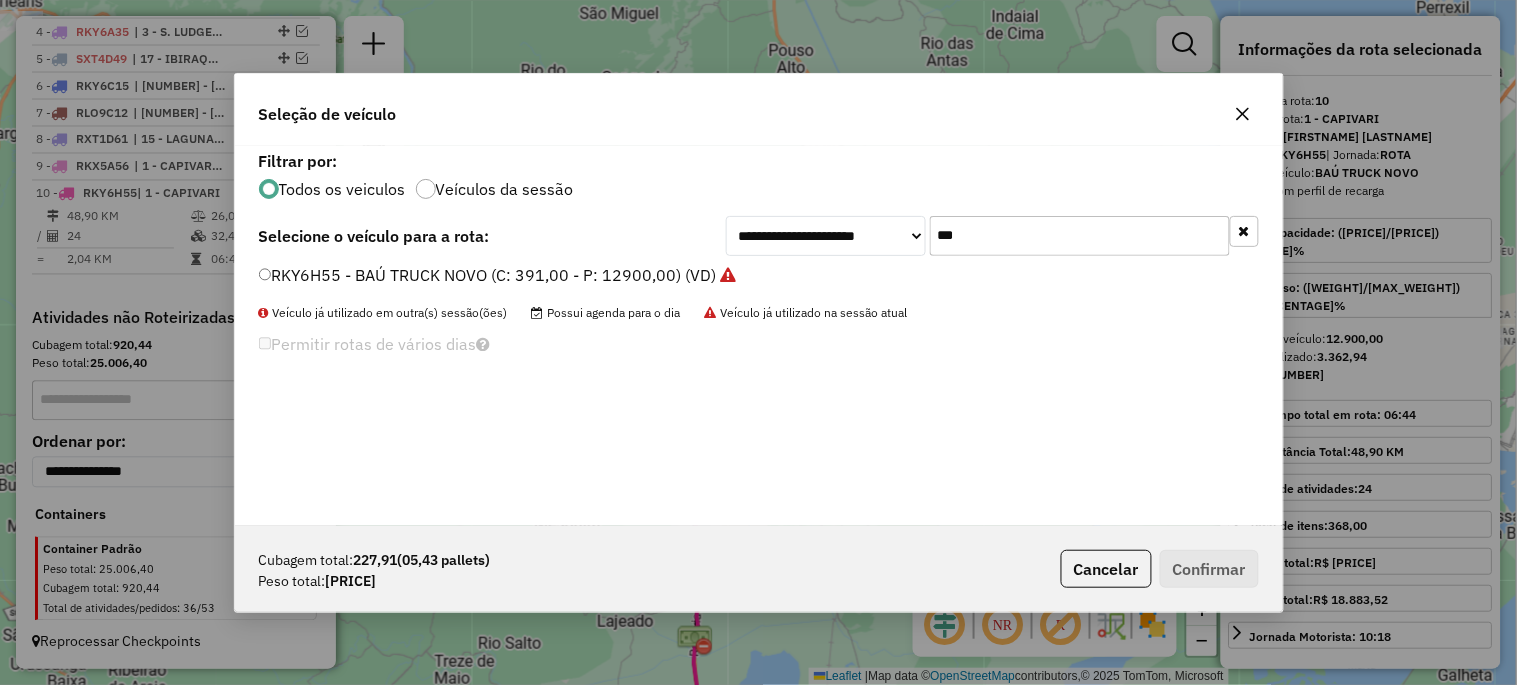 click on "***" 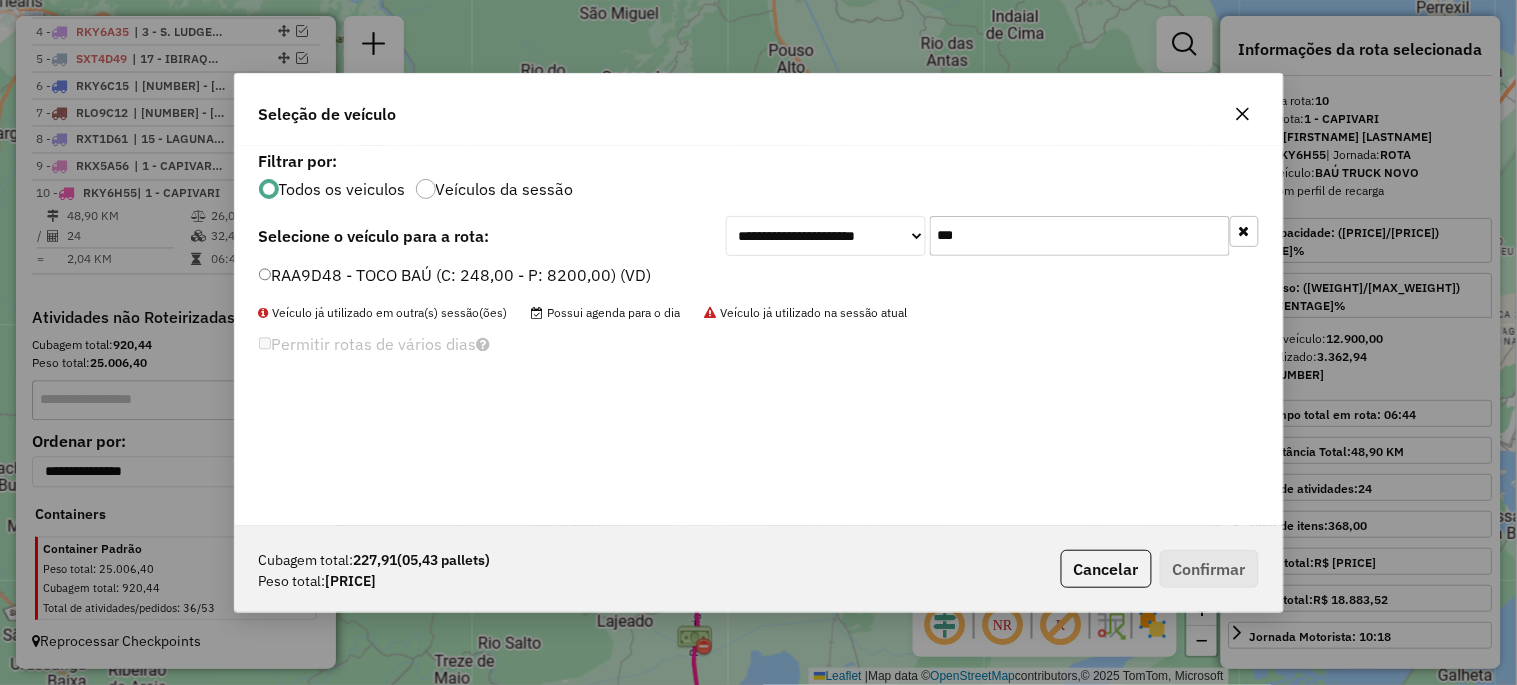 type on "***" 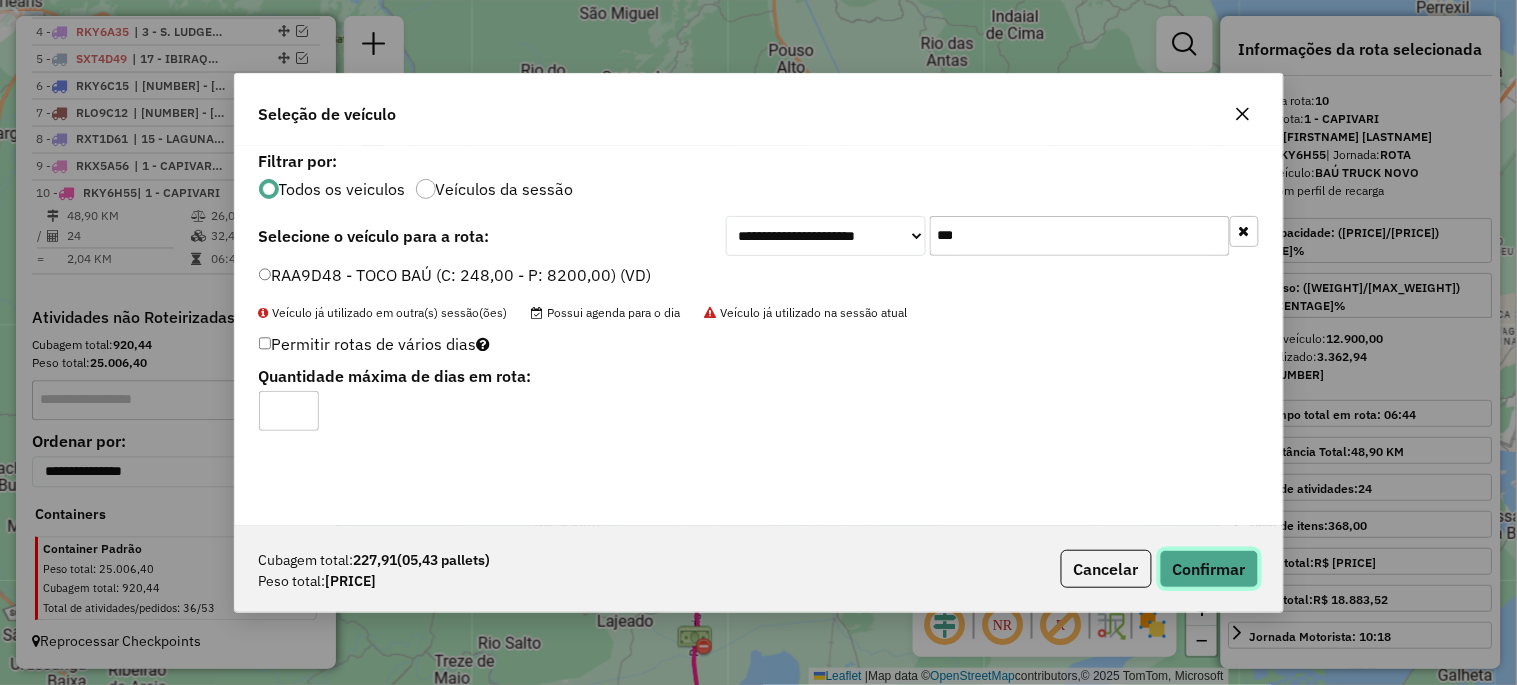 click on "Confirmar" 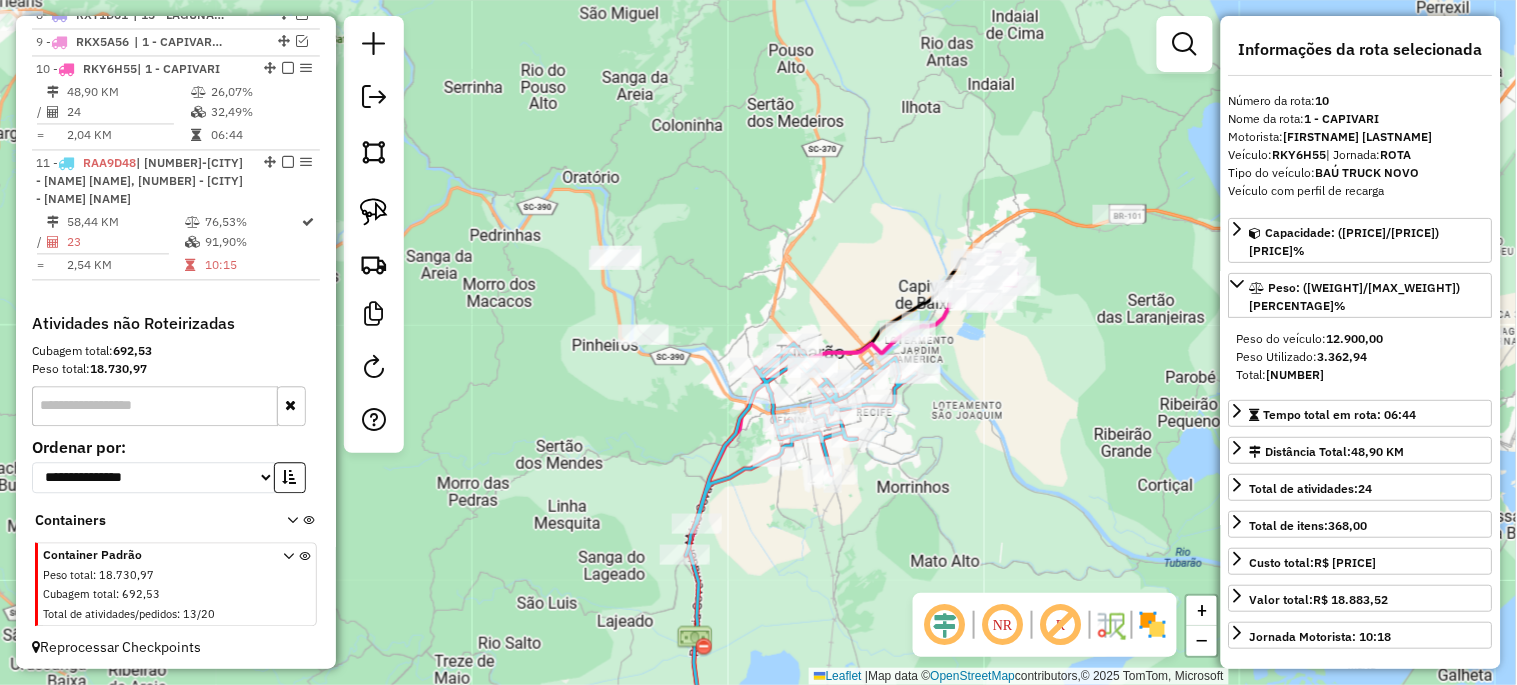 scroll, scrollTop: 1017, scrollLeft: 0, axis: vertical 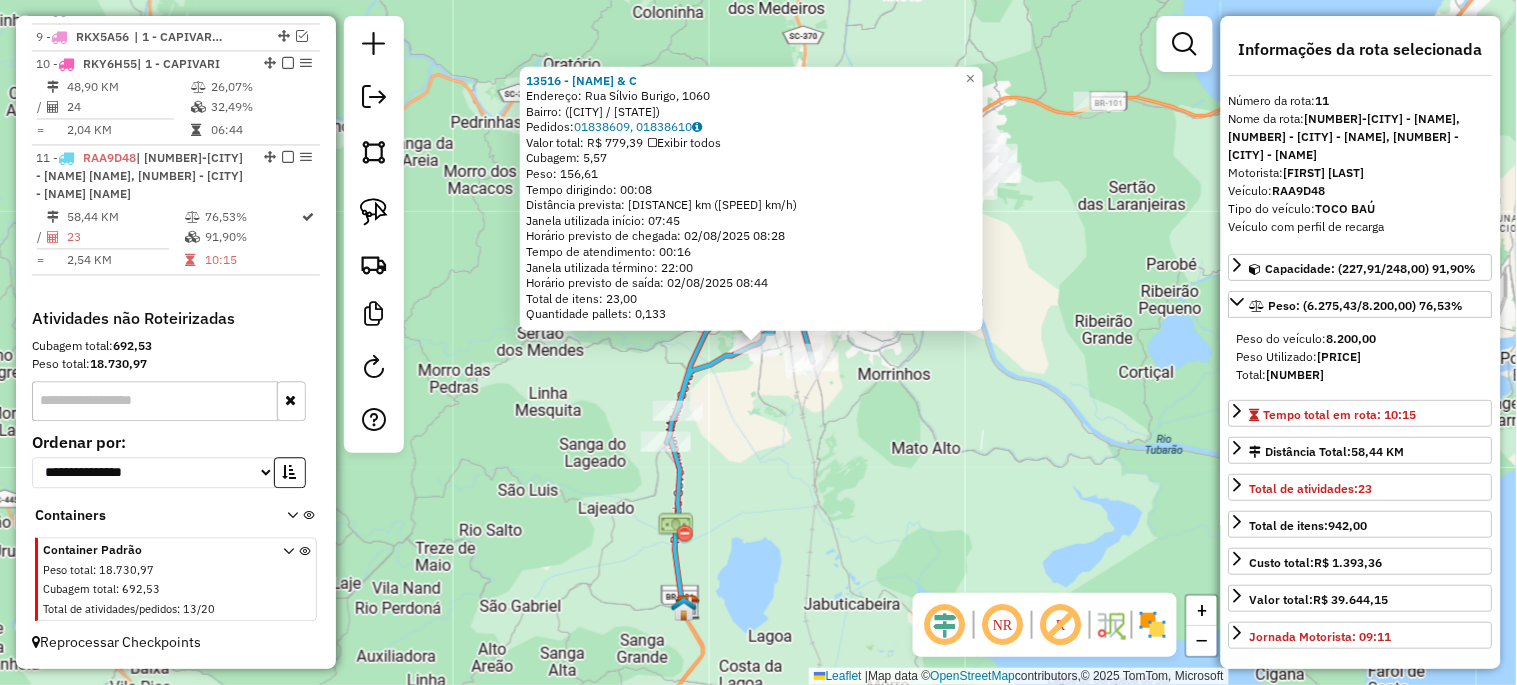 click on "13516 - FRANCA PASSARELA & C  Endereço: [STREET], [NUMBER]   Bairro:  ([CITY] / [STATE])   Pedidos:  [ORDER_ID], [ORDER_ID]   Valor total: [CURRENCY] [PRICE]   Exibir todos   Cubagem: 5,57  Peso: 156,61  Tempo dirigindo: 00:08   Distância prevista: 3,881 km (29,11 km/h)   Janela utilizada início: 07:45   Horário previsto de chegada: [DATE] [TIME]   Tempo de atendimento: 00:16   Janela utilizada término: 22:00   Horário previsto de saída: [DATE] [TIME]   Total de itens: 23,00   Quantidade pallets: 0,133  × Janela de atendimento Grade de atendimento Capacidade Transportadoras Veículos Cliente Pedidos  Rotas Selecione os dias de semana para filtrar as janelas de atendimento  Seg   Ter   Qua   Qui   Sex   Sáb   Dom  Informe o período da janela de atendimento: De: Até:  Filtrar exatamente a janela do cliente  Considerar janela de atendimento padrão  Selecione os dias de semana para filtrar as grades de atendimento  Seg   Ter   Qua   Qui   Sex   Sáb   Dom   Clientes fora do dia de atendimento selecionado" 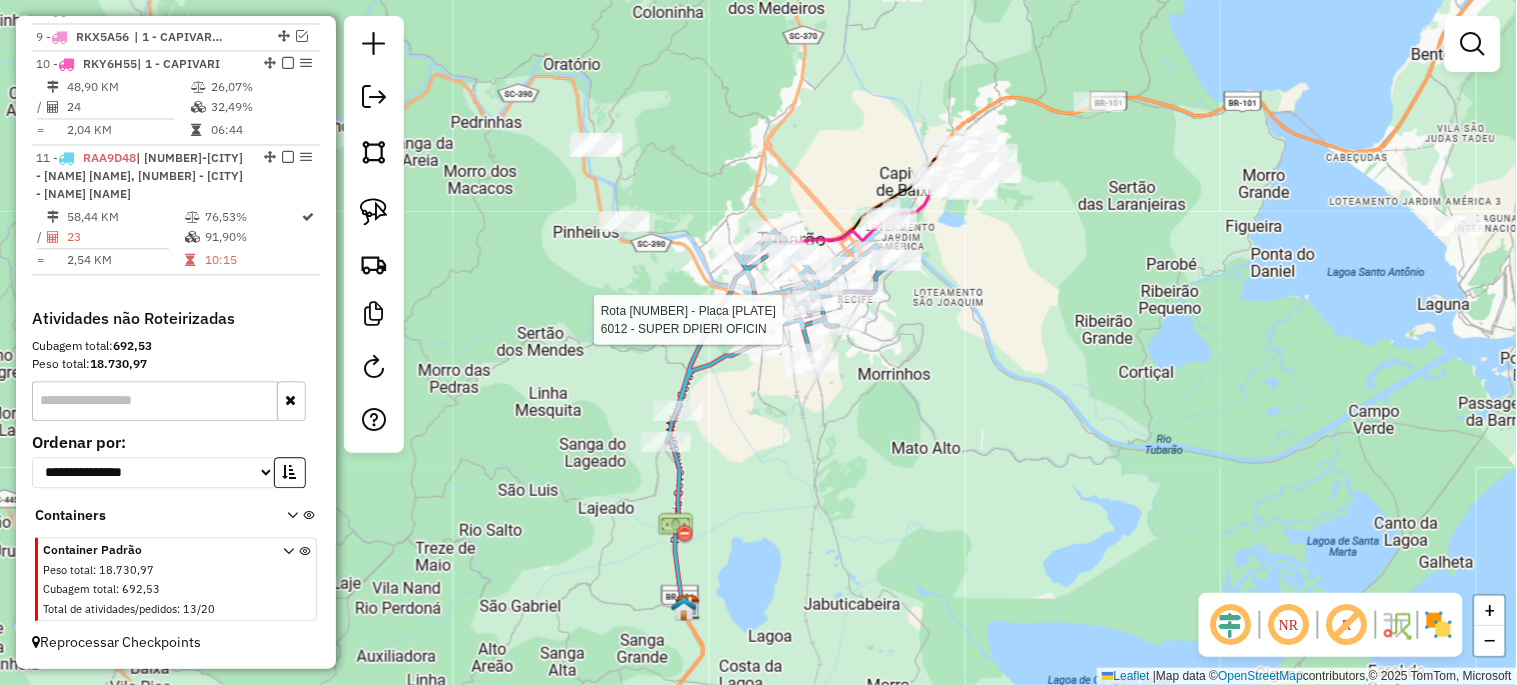 select on "*********" 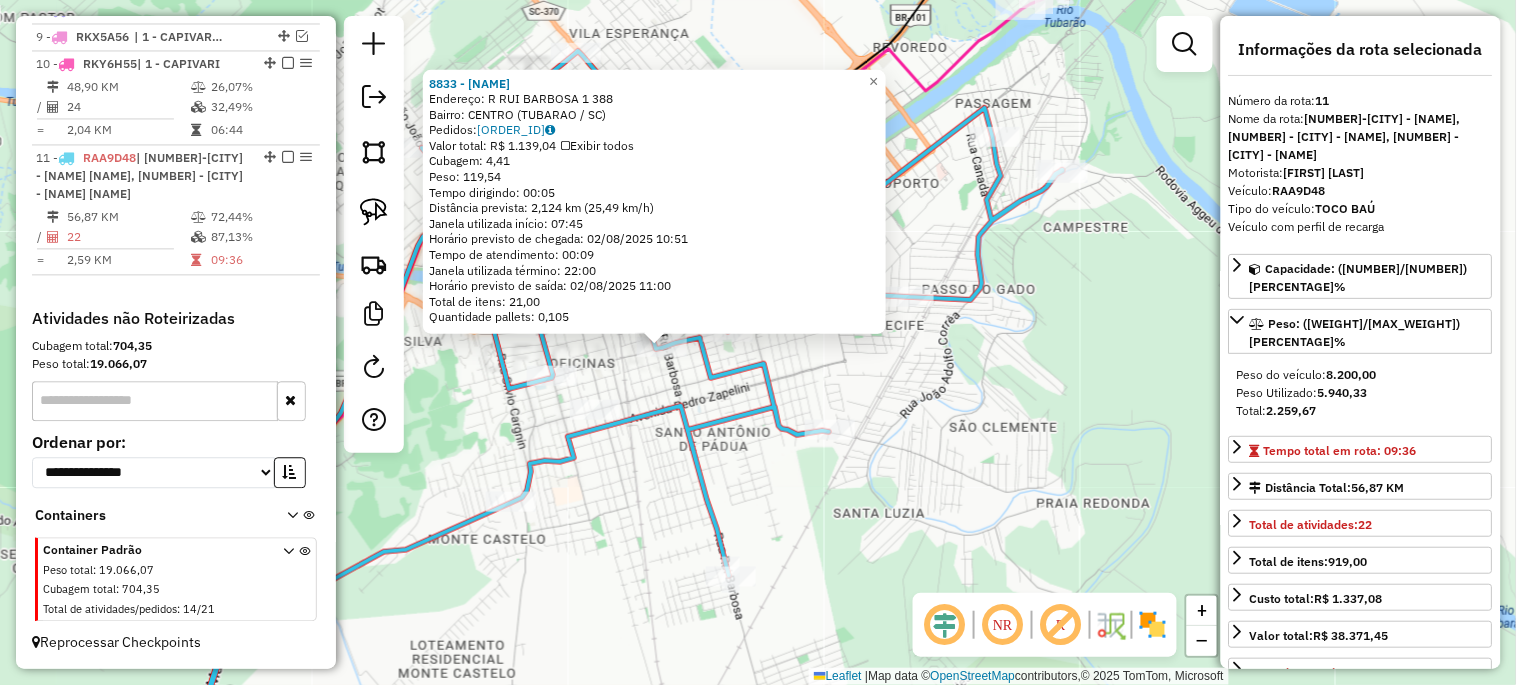 click on "Rota 11 - Placa [PLATE]  9110 - [BRAND_NAME] 8833 - [BRAND_NAME]   Endereço: R   [STREET_NAME] [NUMBER]                 [NUMBER]   Bairro: [NEIGHBORHOOD] ([CITY] / [STATE])   Pedidos:  [ORDER_IDS]   Valor total: R$ [AMOUNT]   Exibir todos   Cubagem: [WEIGHT]  Peso: [WEIGHT]  Tempo dirigindo: [TIME]   Distância prevista: [DISTANCE] km ([SPEED] km/h)   Janela utilizada início: [TIME]   Horário previsto de chegada: [DATE] [TIME]   Tempo de atendimento: [TIME]   Janela utilizada término: [TIME]   Horário previsto de saída: [DATE] [TIME]   Total de itens: [NUMBER]  Quantidade pallets: [NUMBER]  × Janela de atendimento Grade de atendimento Capacidade Transportadoras Veículos Cliente Pedidos  Rotas Selecione os dias de semana para filtrar as janelas de atendimento  Seg   Ter   Qua   Qui   Sex   Sáb   Dom  Informe o período da janela de atendimento: De: Até:  Filtrar exatamente a janela do cliente  Considerar janela de atendimento padrão  Selecione os dias de semana para filtrar as grades de atendimento  Seg   Ter   Qua   Qui   Sex   Sáb" 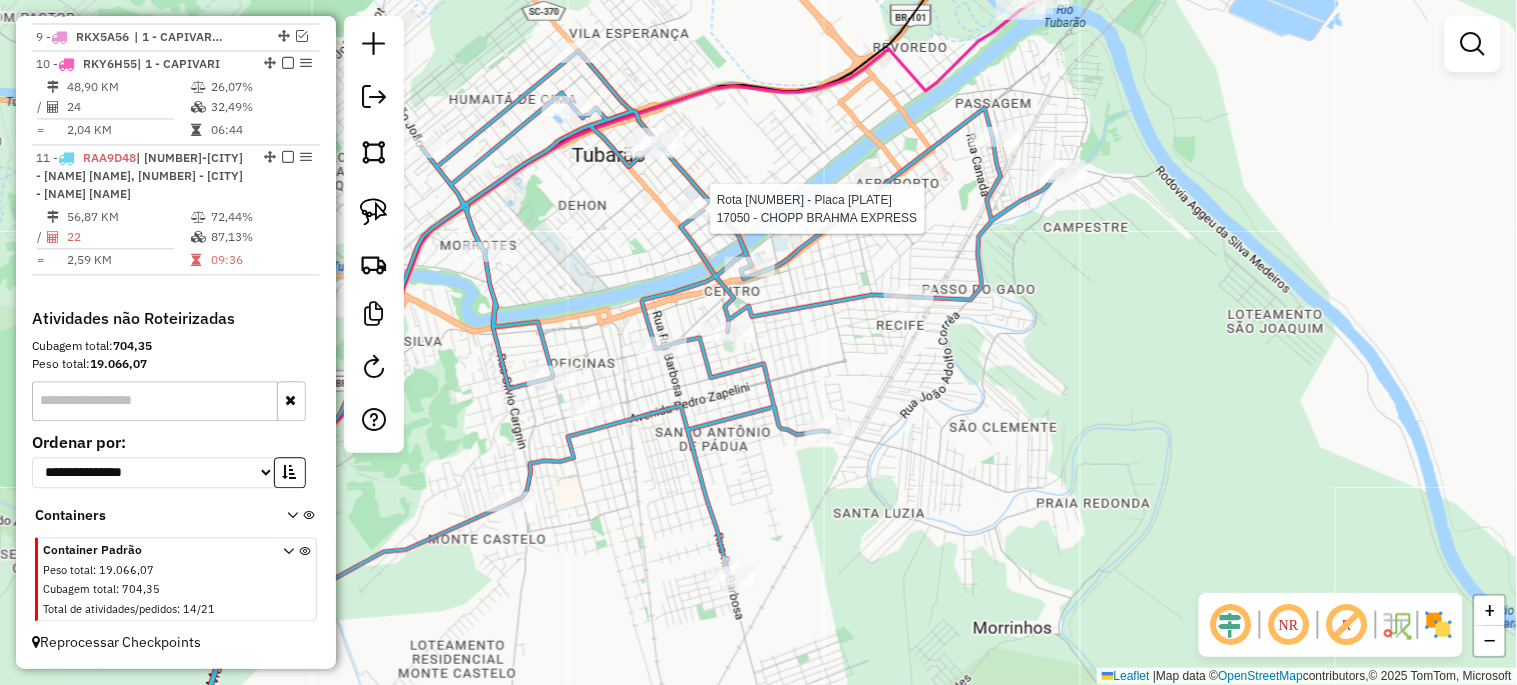 select on "*********" 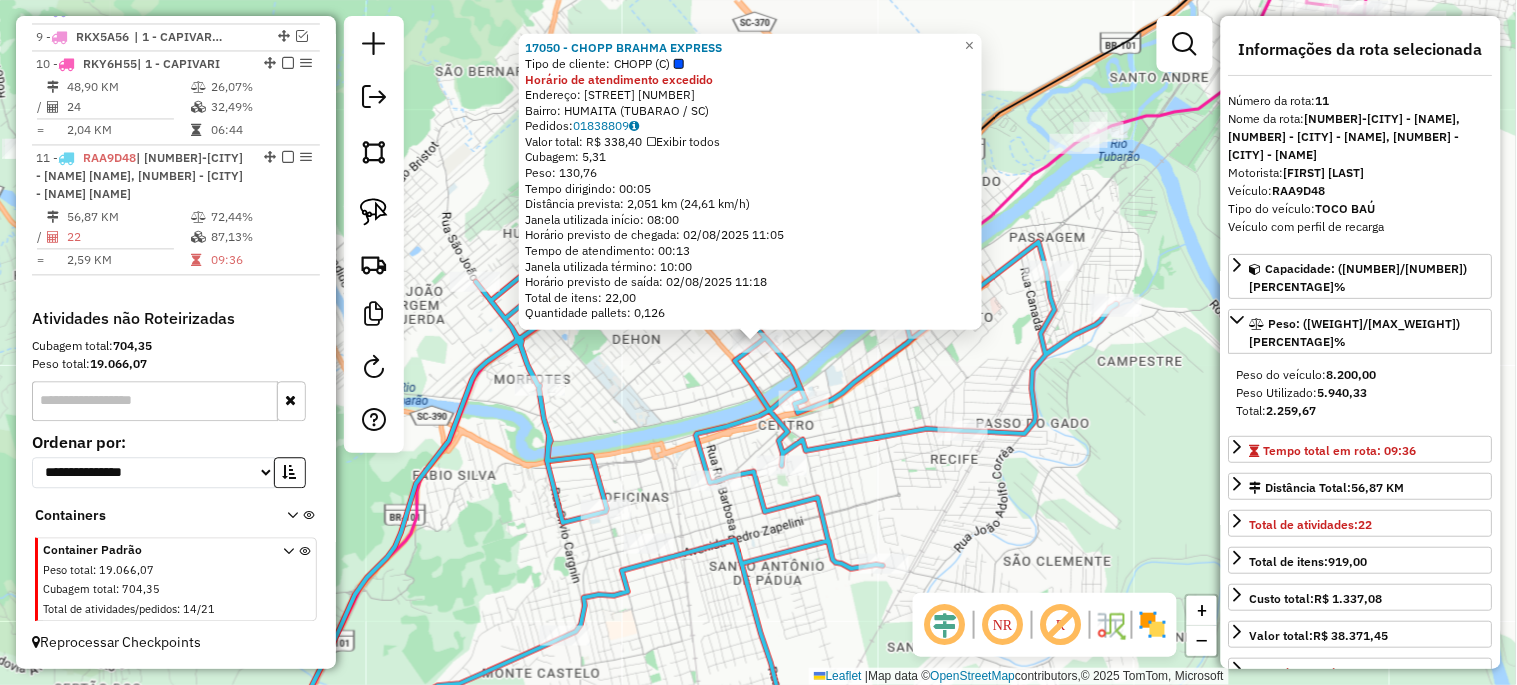 click on "[NUMBER] - [NAME]  Tipo de cliente:   [NAME] (C)  Horário de atendimento excedido  Endereço:  [NAME] [NUMBER] [NUMBER]   Bairro: [NAME] ([SC])   Pedidos:  [NUMBER]   Valor total: [CURRENCY] [NUMBER]   Exibir todos   Cubagem: [NUMBER]  Peso: [NUMBER]  Tempo dirigindo: [TIME]   Distância prevista: [NUMBER] km ([NUMBER] km/h)   Janela utilizada início: [TIME]   Horário previsto de chegada: [DATE] [TIME]   Tempo de atendimento: [TIME]   Janela utilizada término: [TIME]   Horário previsto de saída: [DATE] [TIME]   Total de itens: [NUMBER]   Quantidade pallets: [NUMBER]  × Janela de atendimento Grade de atendimento Capacidade Transportadoras Veículos Cliente Pedidos  Rotas Selecione os dias de semana para filtrar as janelas de atendimento  Seg   Ter   Qua   Qui   Sex  De:" 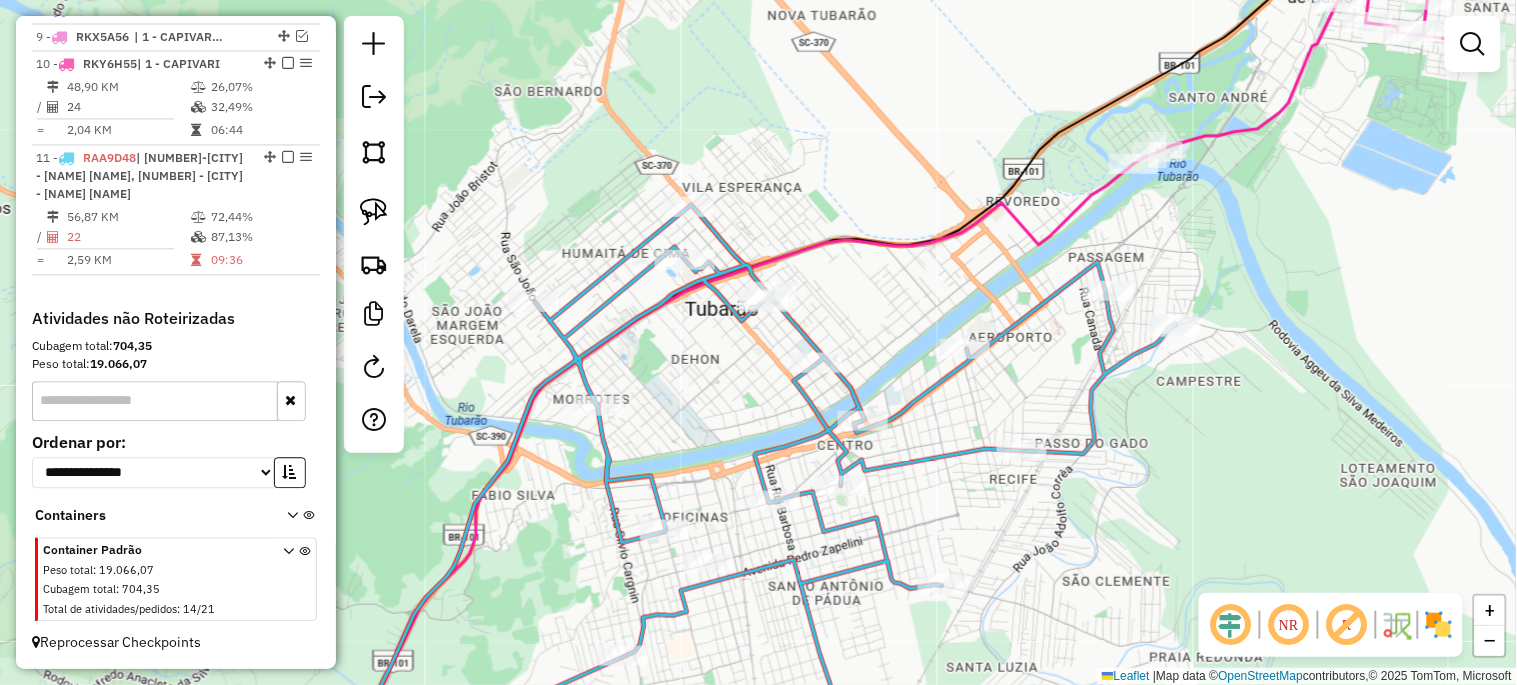 drag, startPoint x: 654, startPoint y: 405, endPoint x: 696, endPoint y: 313, distance: 101.133575 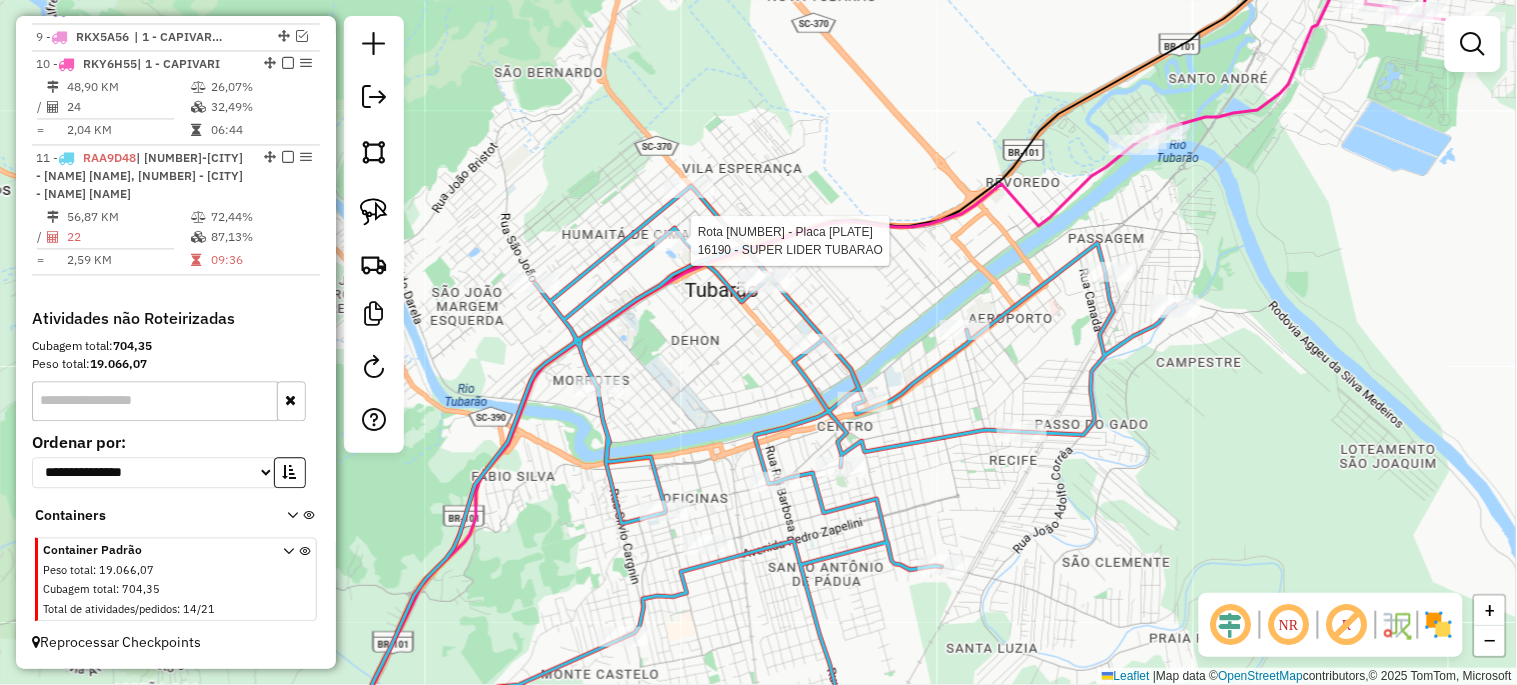 select on "*********" 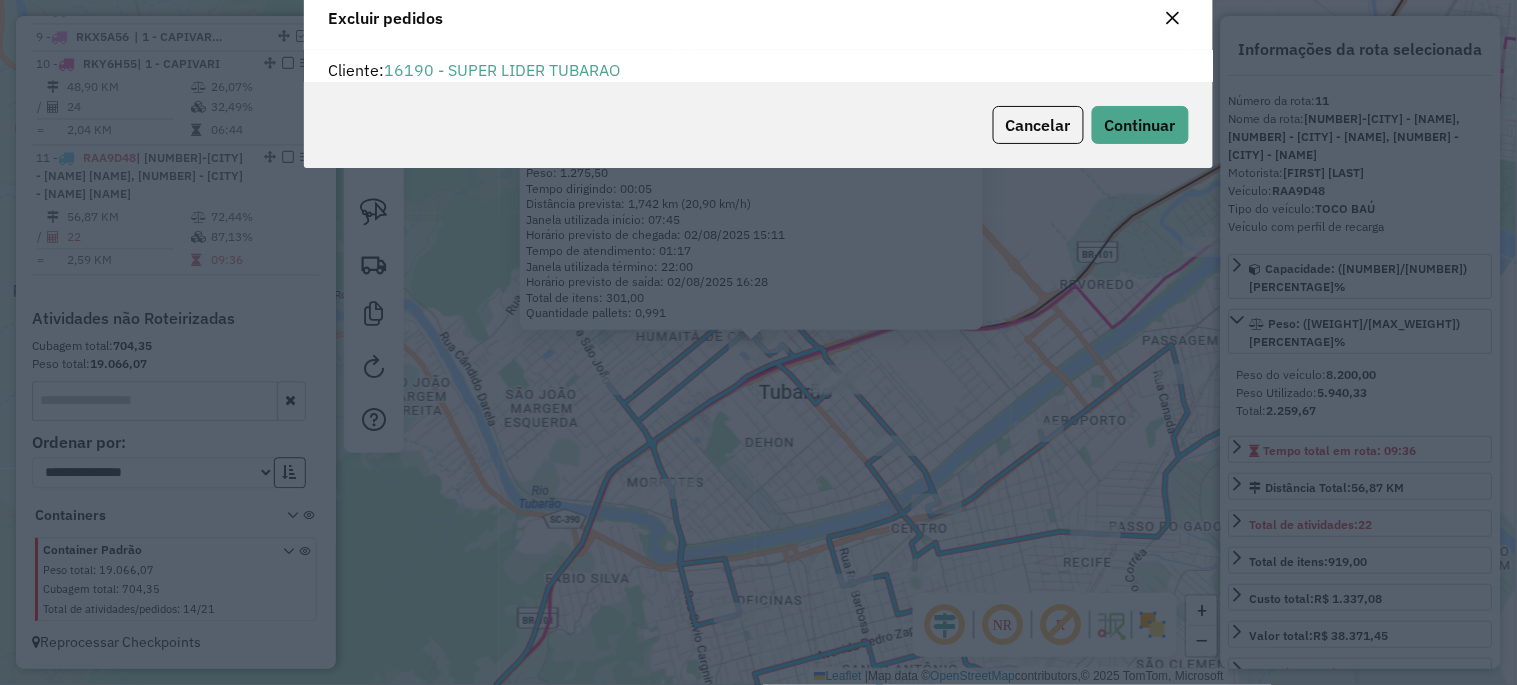 scroll, scrollTop: 11, scrollLeft: 5, axis: both 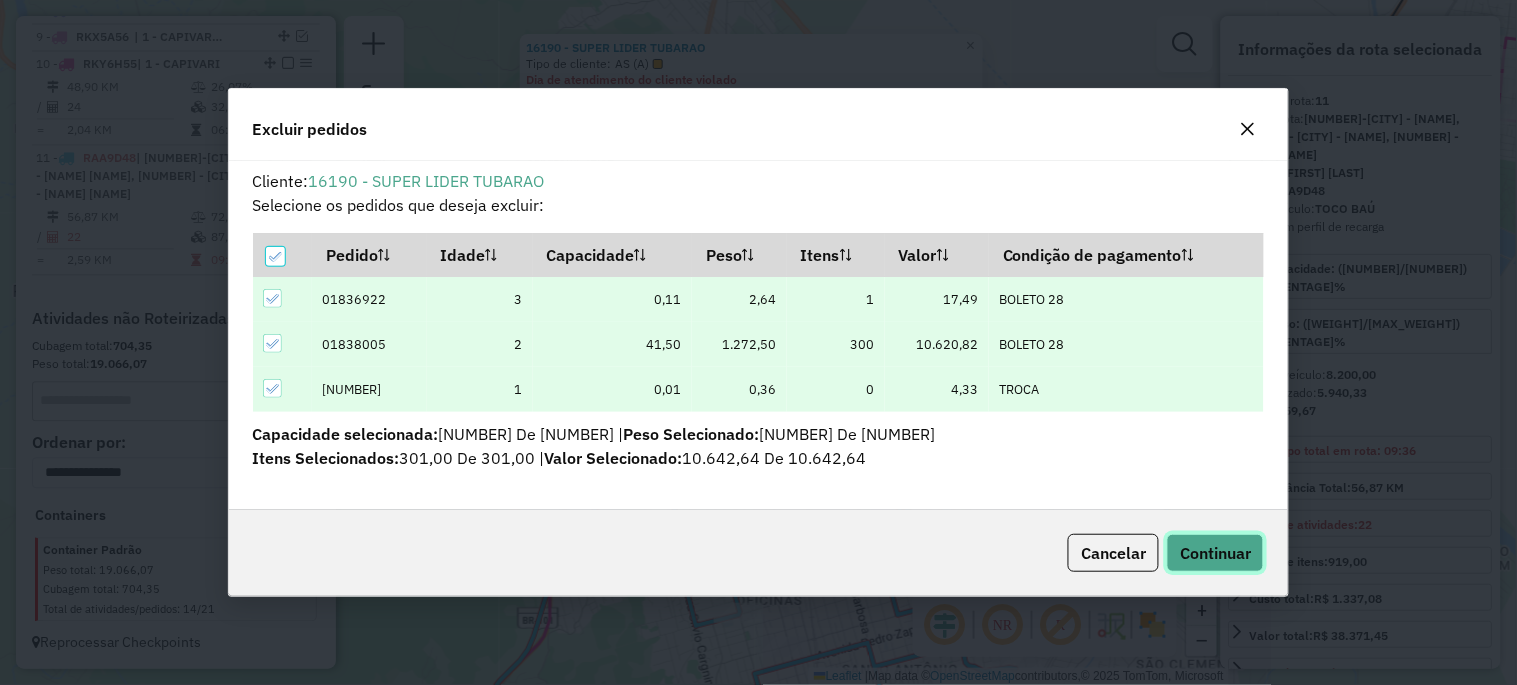 click on "Continuar" 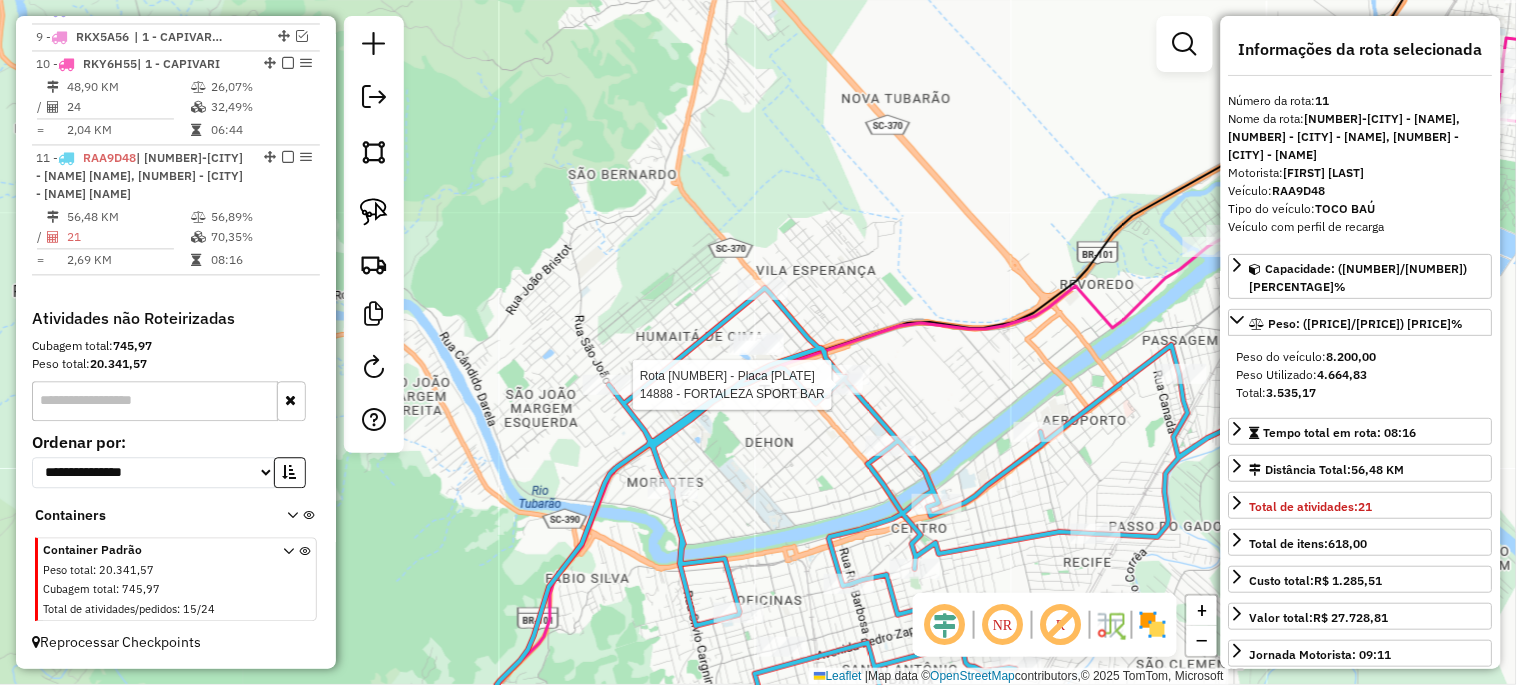click 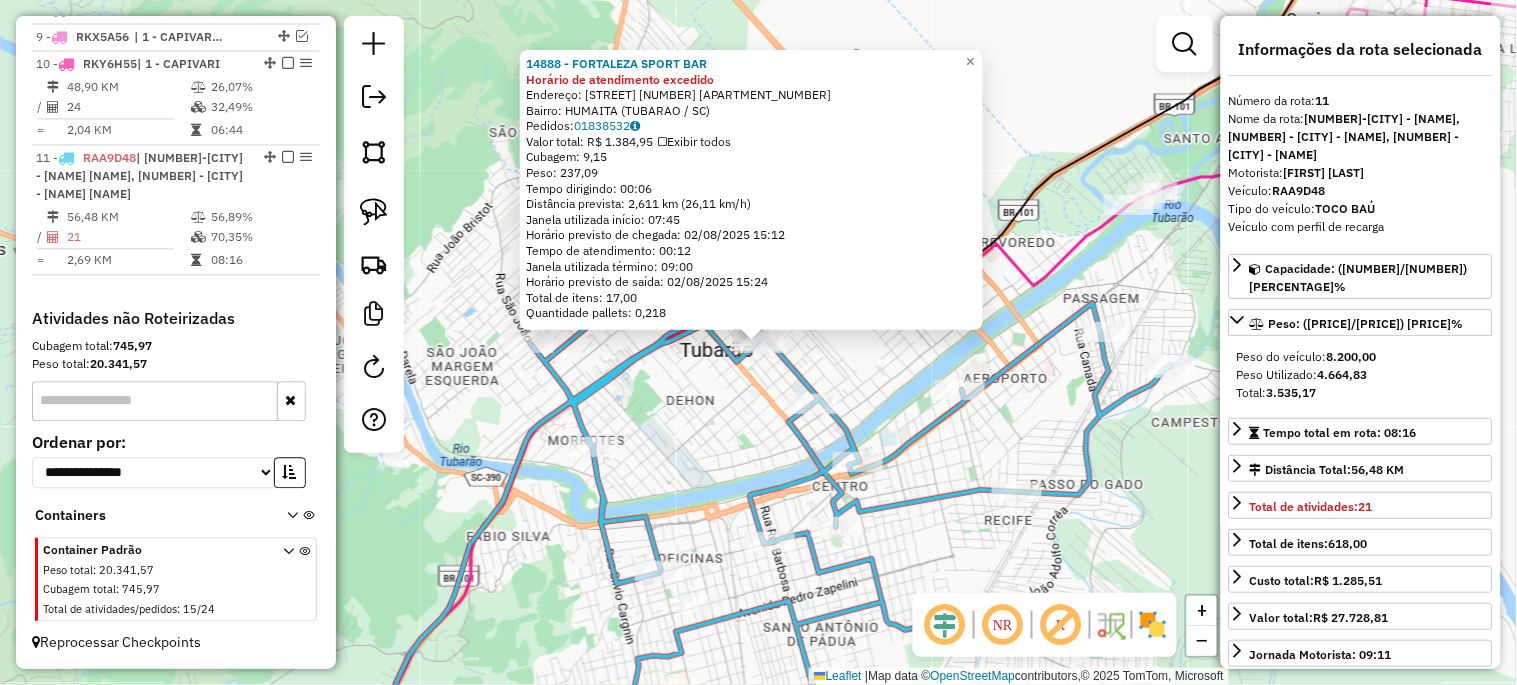 click 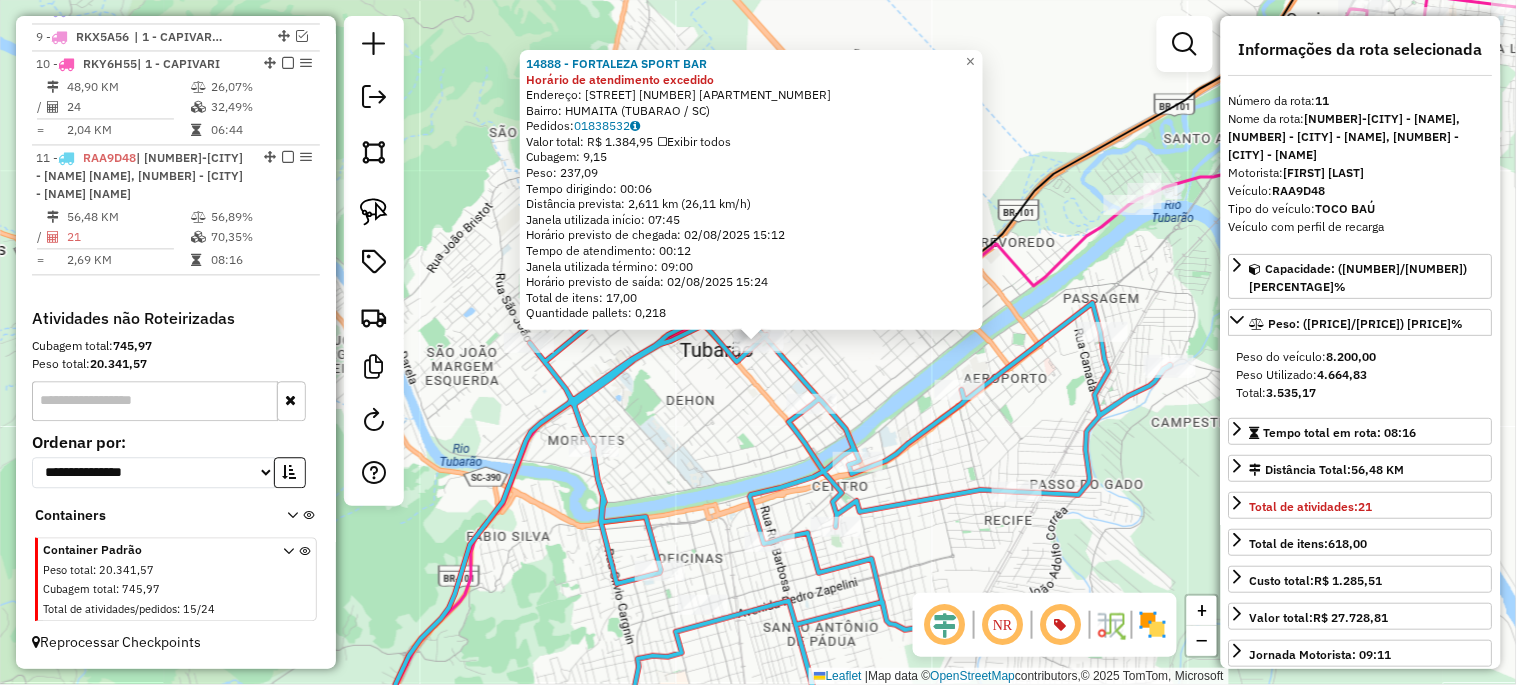 click 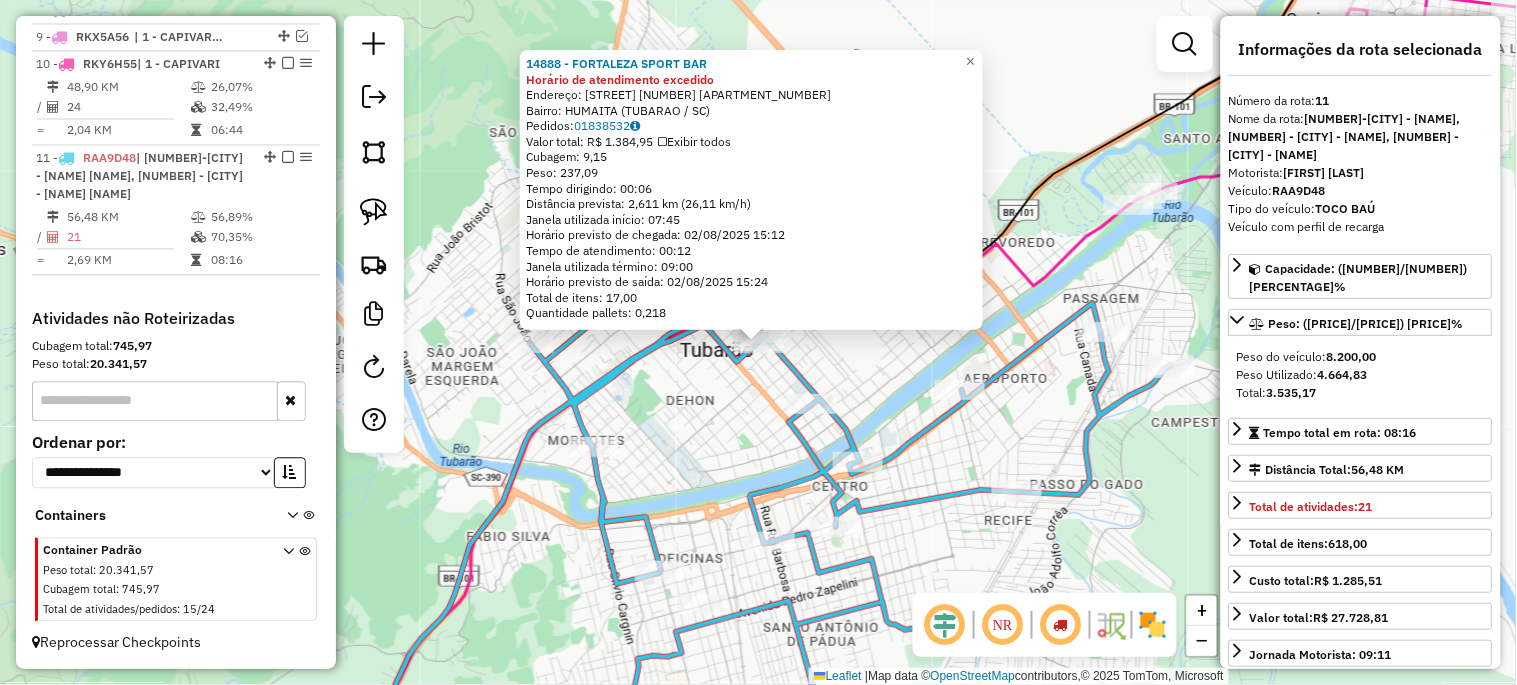 click 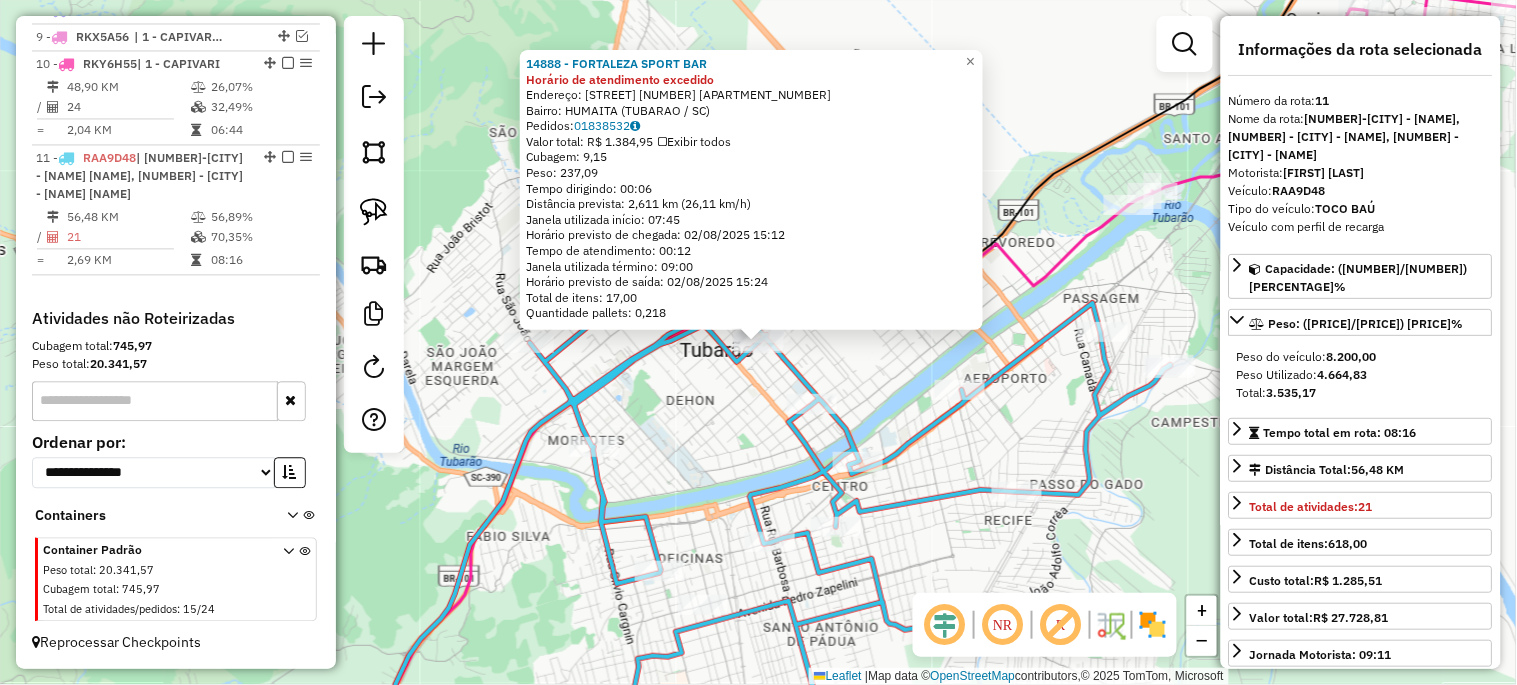 click on "14888 - [NAME] SPORT BAR Horário de atendimento excedido Endereço: [NAME] 1 1015 Bairro: [NAME] ([CITY] / SC) Pedidos: 01838532 Valor total: R$ 1.384,95 Exibir todos Cubagem: 9,15 Peso: 237,09 Tempo dirigindo: 00:06 Distância prevista: 2,611 km (26,11 km/h) Janela utilizada início: 07:45 Horário previsto de chegada: 02/08/2025 15:12 Tempo de atendimento: 00:12 Janela utilizada término: 09:00 Horário previsto de saída: 02/08/2025 15:24 Total de itens: 17,00 Quantidade pallets: 0,218 × Janela de atendimento Grade de atendimento Capacidade Transportadoras Veículos Cliente Pedidos Rotas Selecione os dias de semana para filtrar as janelas de atendimento Seg Ter Qua Qui Sex Sáb Dom Informe o período da janela de atendimento: De: Até: Filtrar exatamente a janela do cliente Considerar janela de atendimento padrão Selecione os dias de semana para filtrar as grades de atendimento Seg Ter Qua Qui Sex Sáb Dom Peso mínimo: De:" 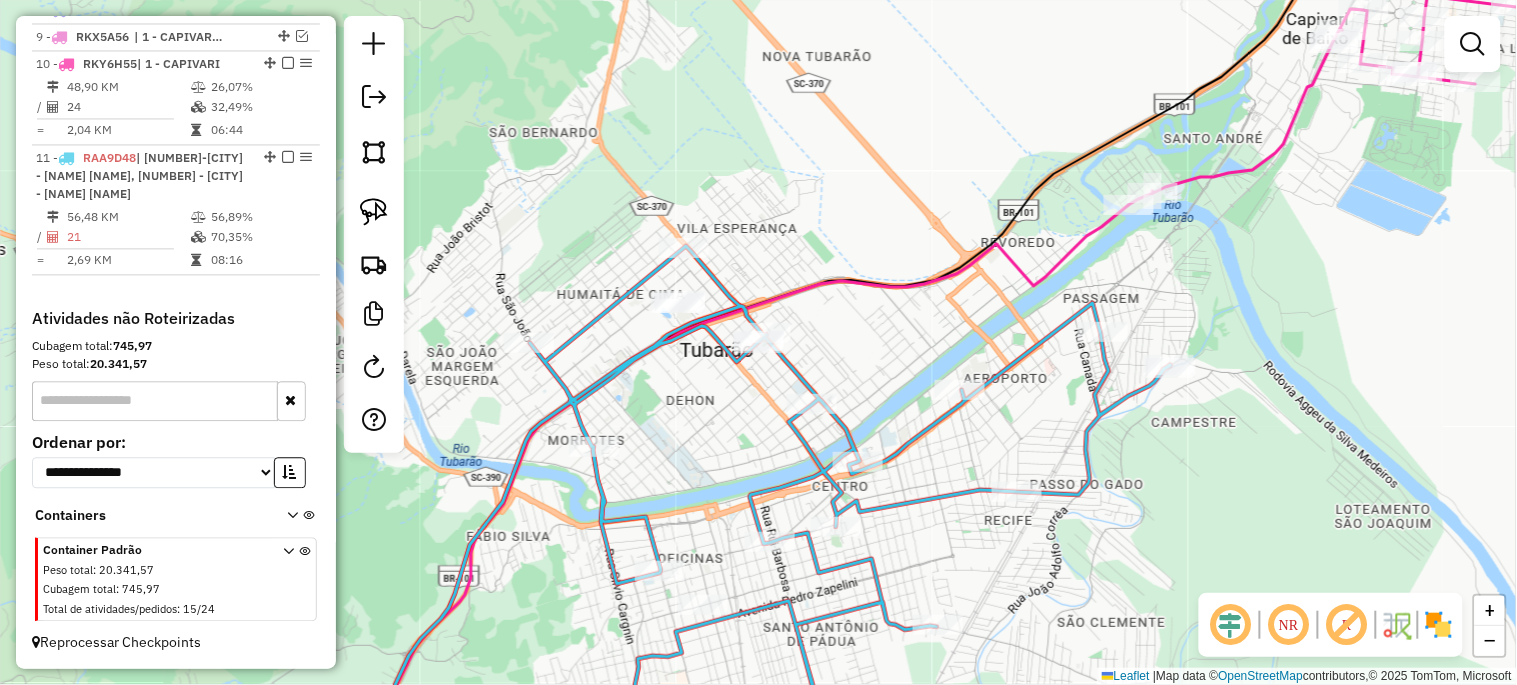 click on "Janela de atendimento Grade de atendimento Capacidade Transportadoras Veículos Cliente Pedidos  Rotas Selecione os dias de semana para filtrar as janelas de atendimento  Seg   Ter   Qua   Qui   Sex   Sáb   Dom  Informe o período da janela de atendimento: De: Até:  Filtrar exatamente a janela do cliente  Considerar janela de atendimento padrão  Selecione os dias de semana para filtrar as grades de atendimento  Seg   Ter   Qua   Qui   Sex   Sáb   Dom   Considerar clientes sem dia de atendimento cadastrado  Clientes fora do dia de atendimento selecionado Filtrar as atividades entre os valores definidos abaixo:  Peso mínimo:   Peso máximo:   Cubagem mínima:   Cubagem máxima:   De:   Até:  Filtrar as atividades entre o tempo de atendimento definido abaixo:  De:   Até:   Considerar capacidade total dos clientes não roteirizados Transportadora: Selecione um ou mais itens Tipo de veículo: Selecione um ou mais itens Veículo: Selecione um ou mais itens Motorista: Selecione um ou mais itens Nome: Rótulo:" 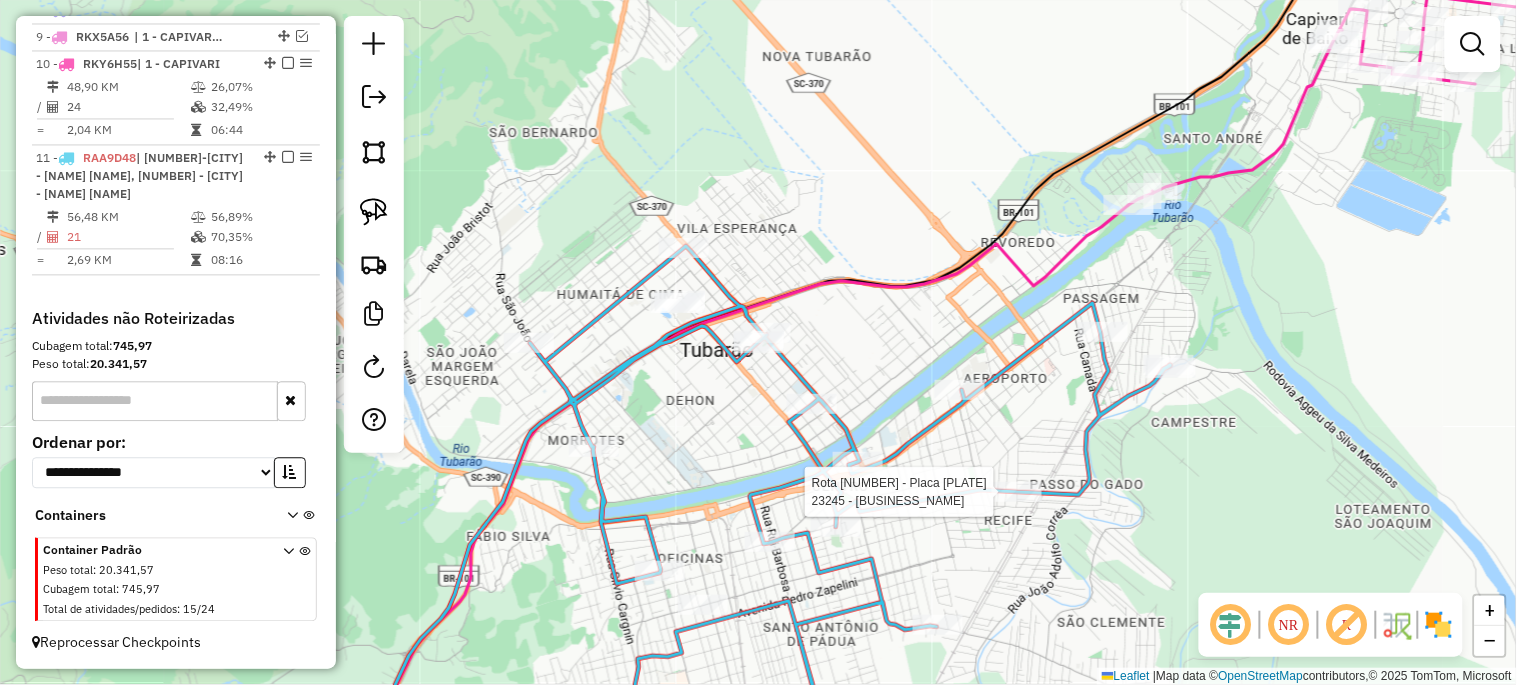 select on "*********" 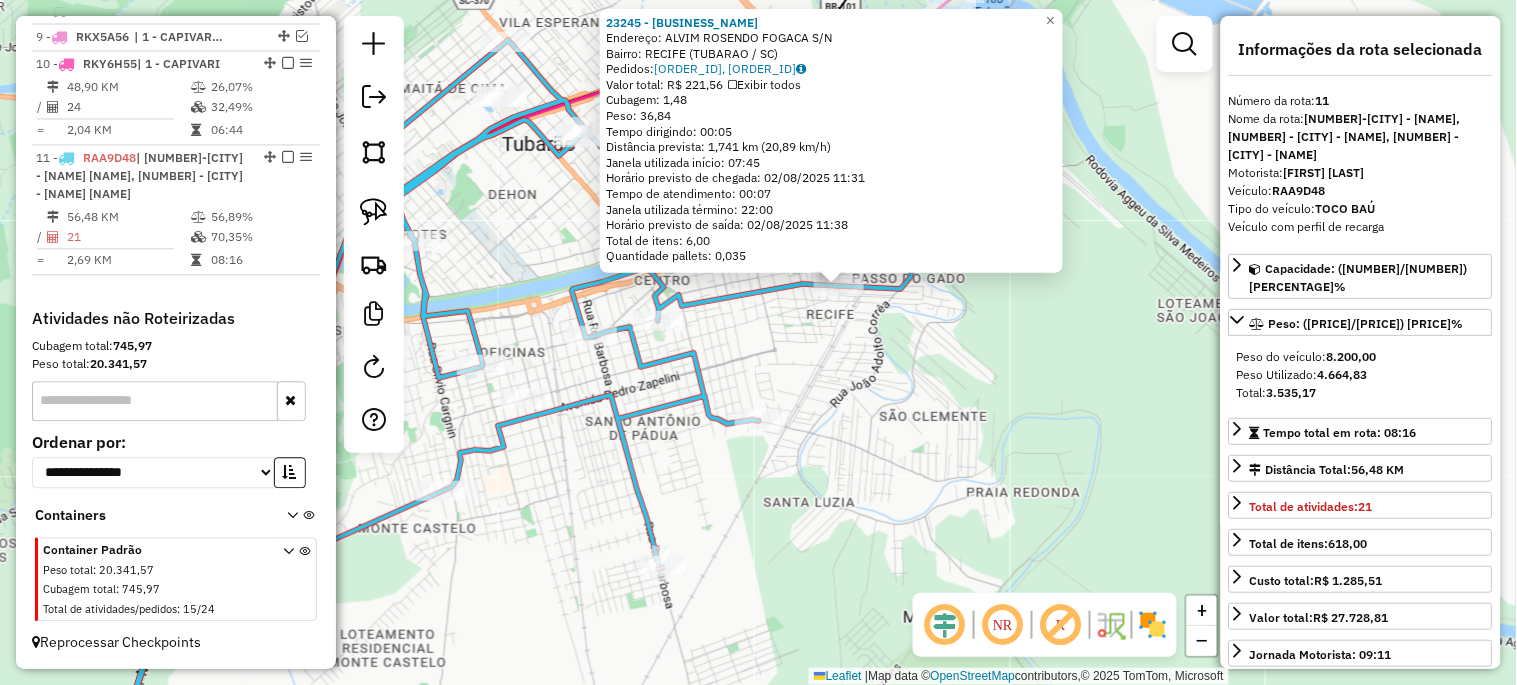 drag, startPoint x: 934, startPoint y: 480, endPoint x: 1014, endPoint y: 423, distance: 98.229324 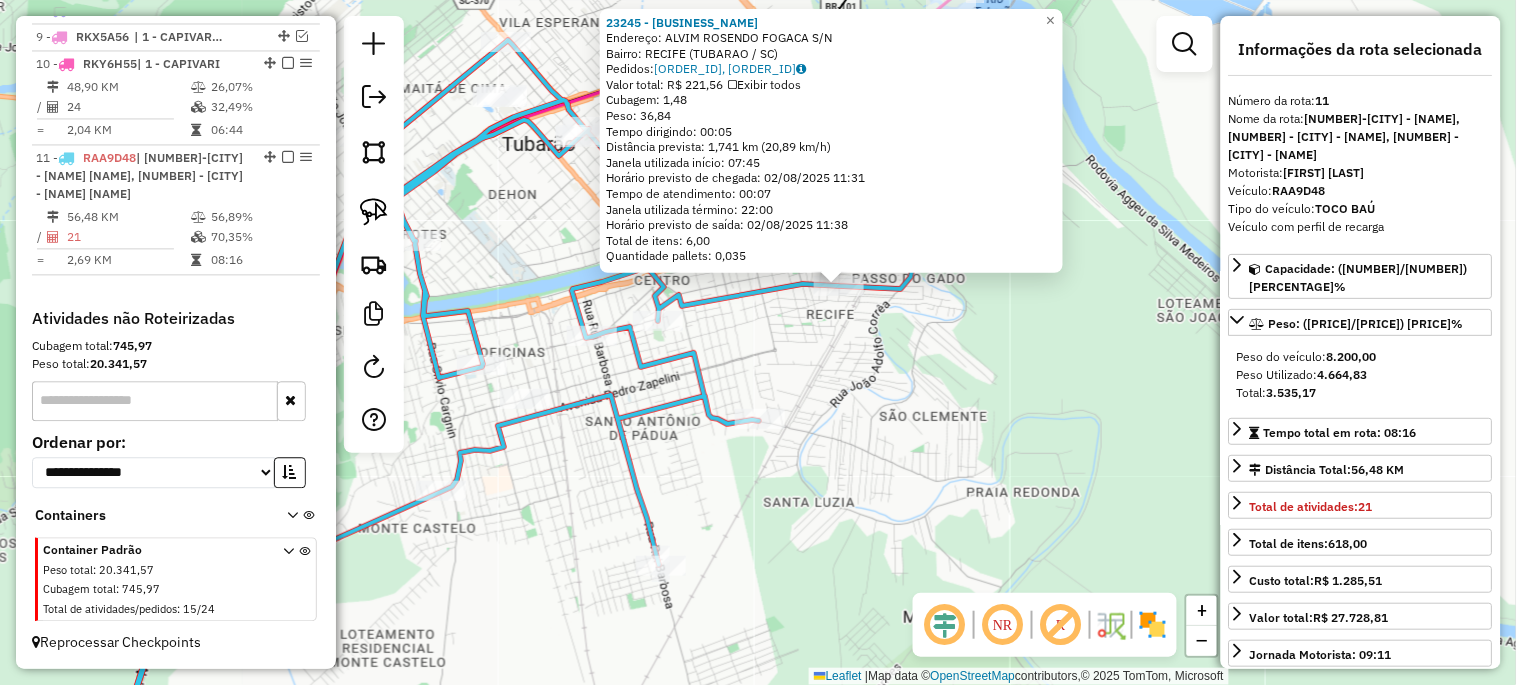 click on "23245 - ESPORTE CLUBE RECIFE  Endereço:  ALVIM ROSENDO FOGACA S/N   Bairro: RECIFE ([CIDADE] / [ESTADO])   Pedidos:  [ORDER_ID], [ORDER_ID]   Valor total: [CURRENCY] [AMOUNT]   Exibir todos   Cubagem: [CUBAGE]  Peso: [WEIGHT]  Tempo dirigindo: [TIME]   Distância prevista: [DISTANCE] km ([SPEED] km/h)   Janela utilizada início: [TIME]   Horário previsto de chegada: [DATE] [TIME]   Tempo de atendimento: [TIME]   Janela utilizada término: [TIME]   Horário previsto de saída: [DATE] [TIME]   Total de itens: [ITEMS]   Quantidade pallets: [PALLETS]  × Janela de atendimento Grade de atendimento Capacidade Transportadoras Veículos Cliente Pedidos  Rotas Selecione os dias de semana para filtrar as janelas de atendimento  Seg   Ter   Qua   Qui   Sex   Sáb   Dom  Informe o período da janela de atendimento: De: Até:  Filtrar exatamente a janela do cliente  Considerar janela de atendimento padrão  Selecione os dias de semana para filtrar as grades de atendimento  Seg   Ter   Qua   Qui   Sex   Sáb   Dom   Peso mínimo:   Peso máximo:   De:   Até:" 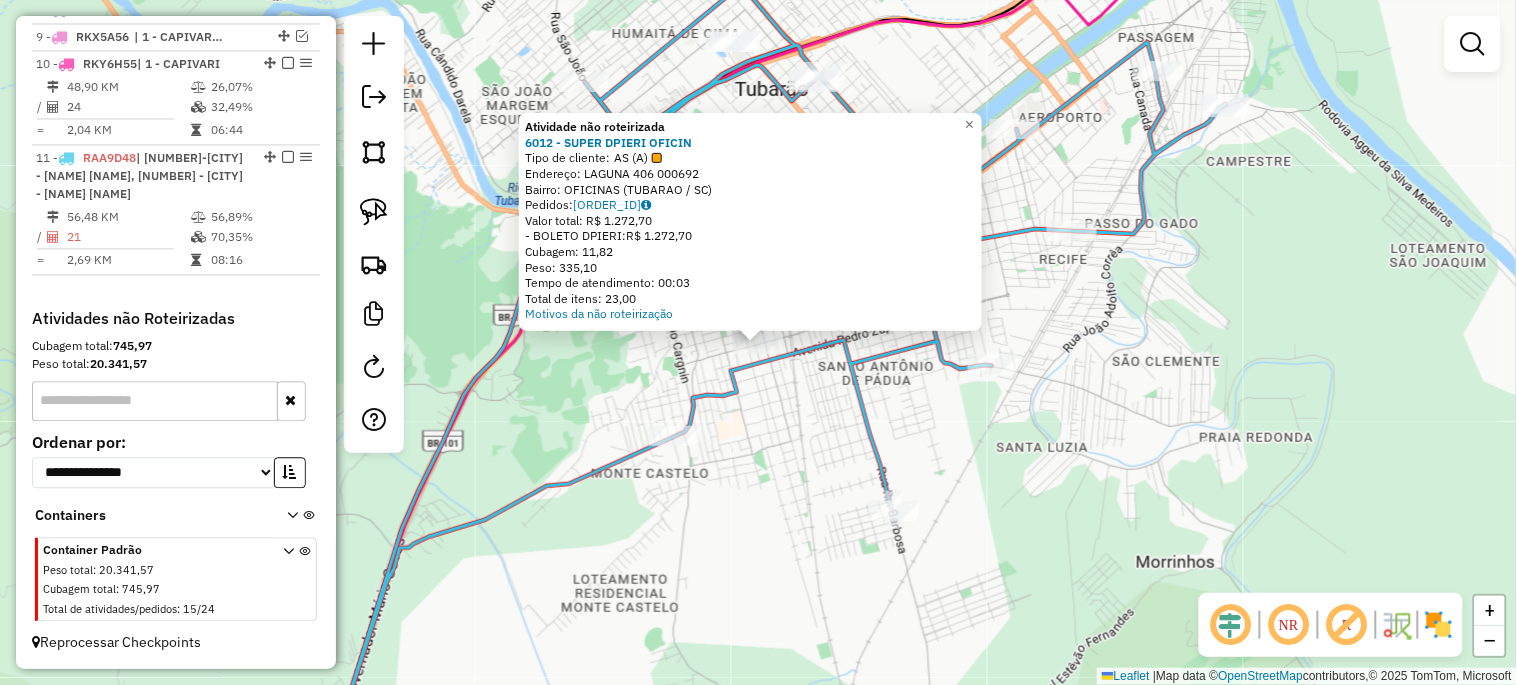 click on "Atividade não roteirizada [CODE] - [BUSINESS_NAME] Tipo de cliente:   AS (A)   Endereço:  [CITY] [NUMBER] [NUMBER]   Bairro: [BAIRRO] ([CIDADE] / [ESTADO])   Pedidos:  [NUMERIC_ID]   Valor total: R$ [PRICE]   - BOLETO [BUSINESS_NAME]:  R$ [PRICE]   Cubagem: [VOLUME]   Peso: [WEIGHT]   Tempo de atendimento: [TIME]   Total de itens: [NUMBER]  Motivos da não roteirização × Janela de atendimento Grade de atendimento Capacidade Transportadoras Veículos Cliente Pedidos  Rotas Selecione os dias de semana para filtrar as janelas de atendimento  Seg   Ter   Qua   Qui   Sex   Sáb   Dom  Informe o período da janela de atendimento: De: Até:  Filtrar exatamente a janela do cliente  Considerar janela de atendimento padrão  Selecione os dias de semana para filtrar as grades de atendimento  Seg   Ter   Qua   Qui   Sex   Sáb   Dom   Considerar clientes sem dia de atendimento cadastrado  Clientes fora do dia de atendimento selecionado Filtrar as atividades entre os valores definidos abaixo:  Peso mínimo:   Peso máximo:   Cubagem mínima:  De:" 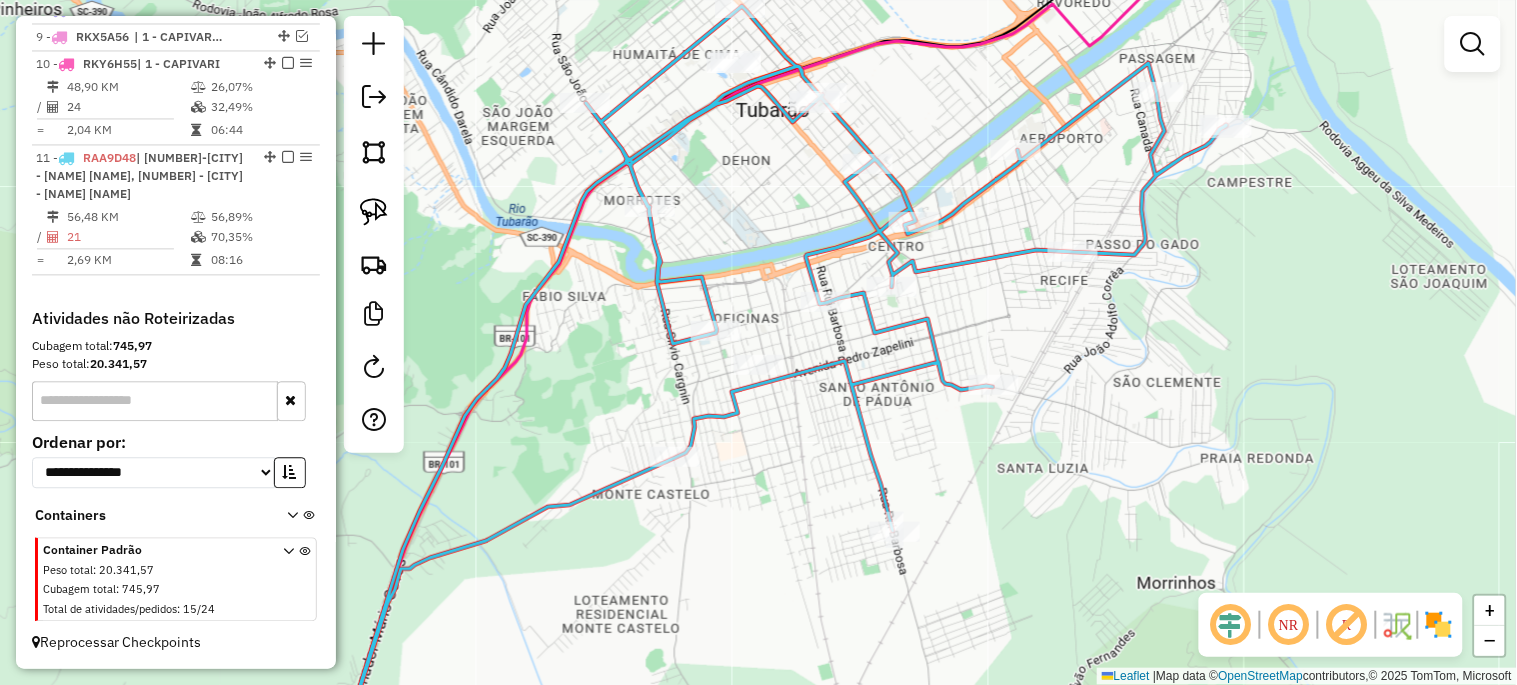 drag, startPoint x: 753, startPoint y: 331, endPoint x: 754, endPoint y: 352, distance: 21.023796 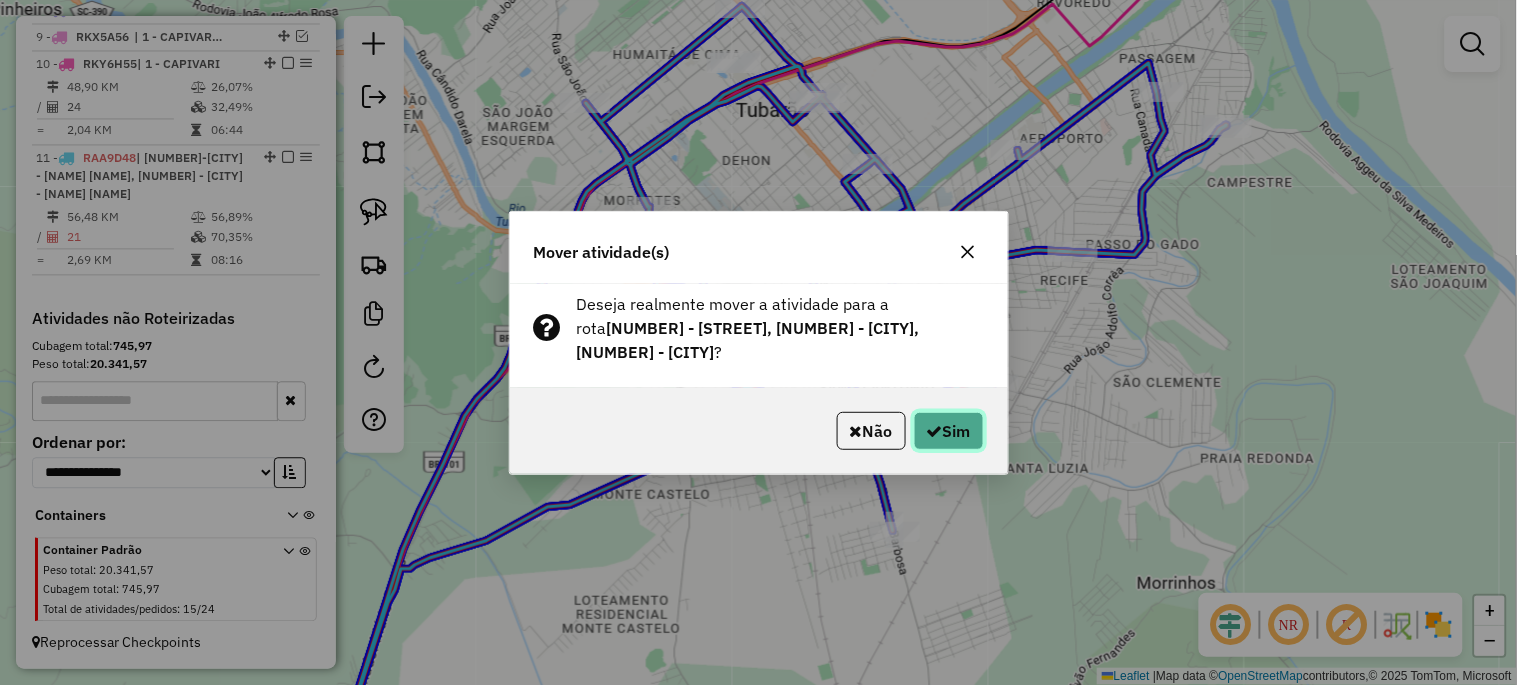 click on "Sim" 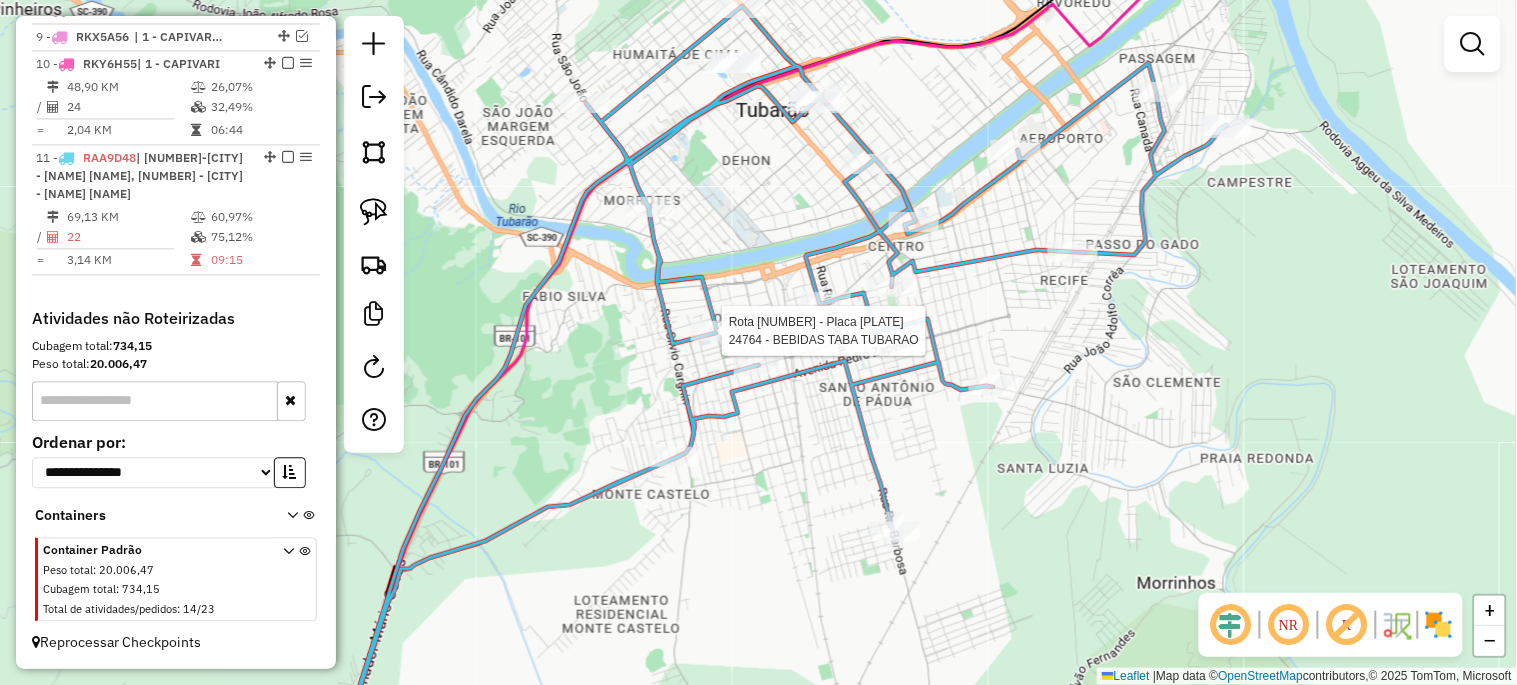select on "*********" 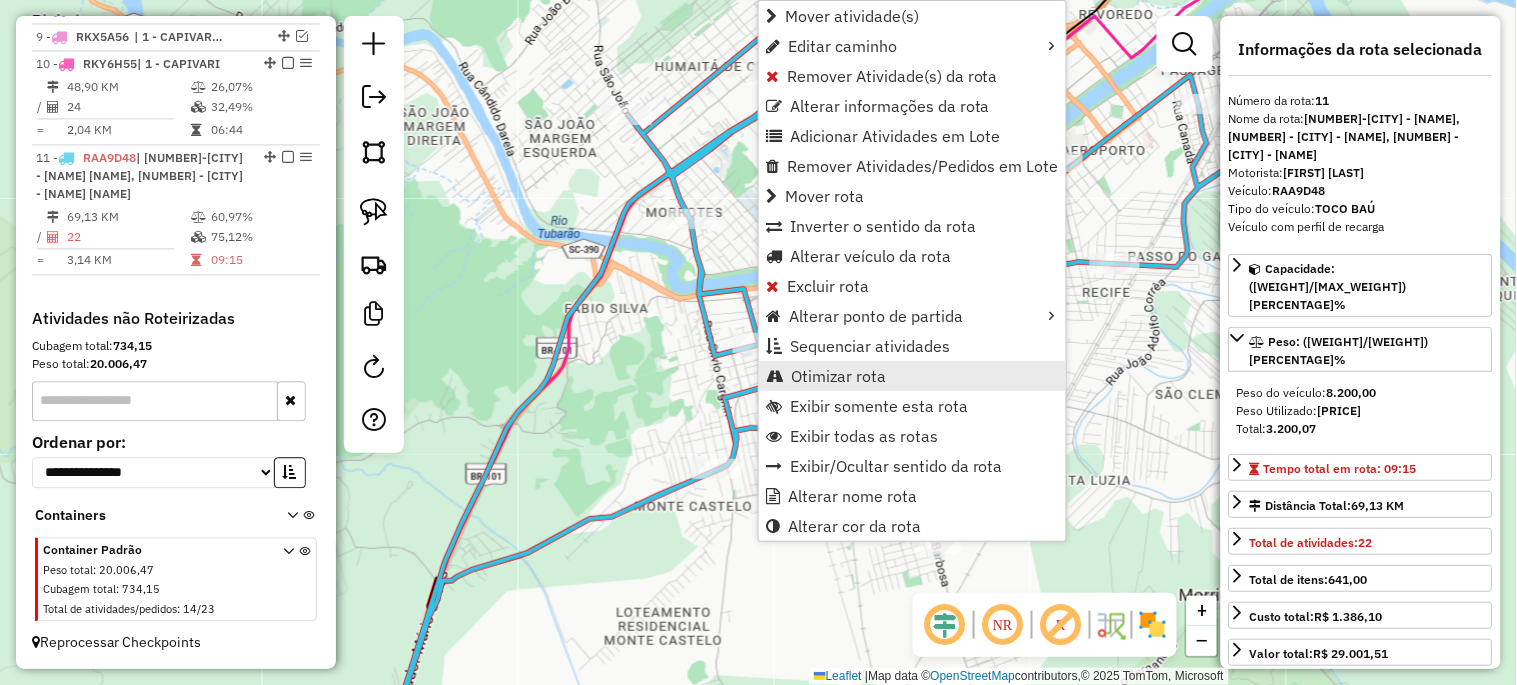 click on "Otimizar rota" at bounding box center [838, 376] 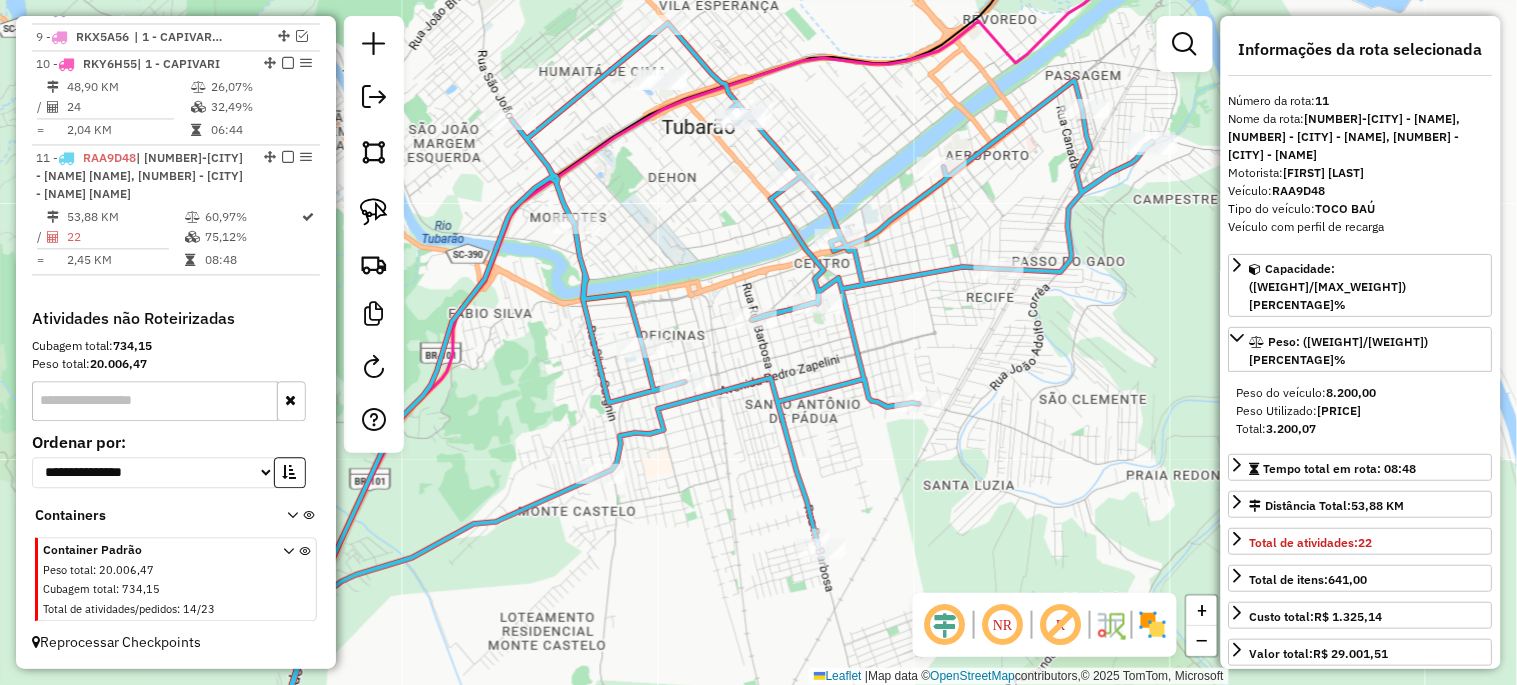 drag, startPoint x: 810, startPoint y: 498, endPoint x: 693, endPoint y: 503, distance: 117.10679 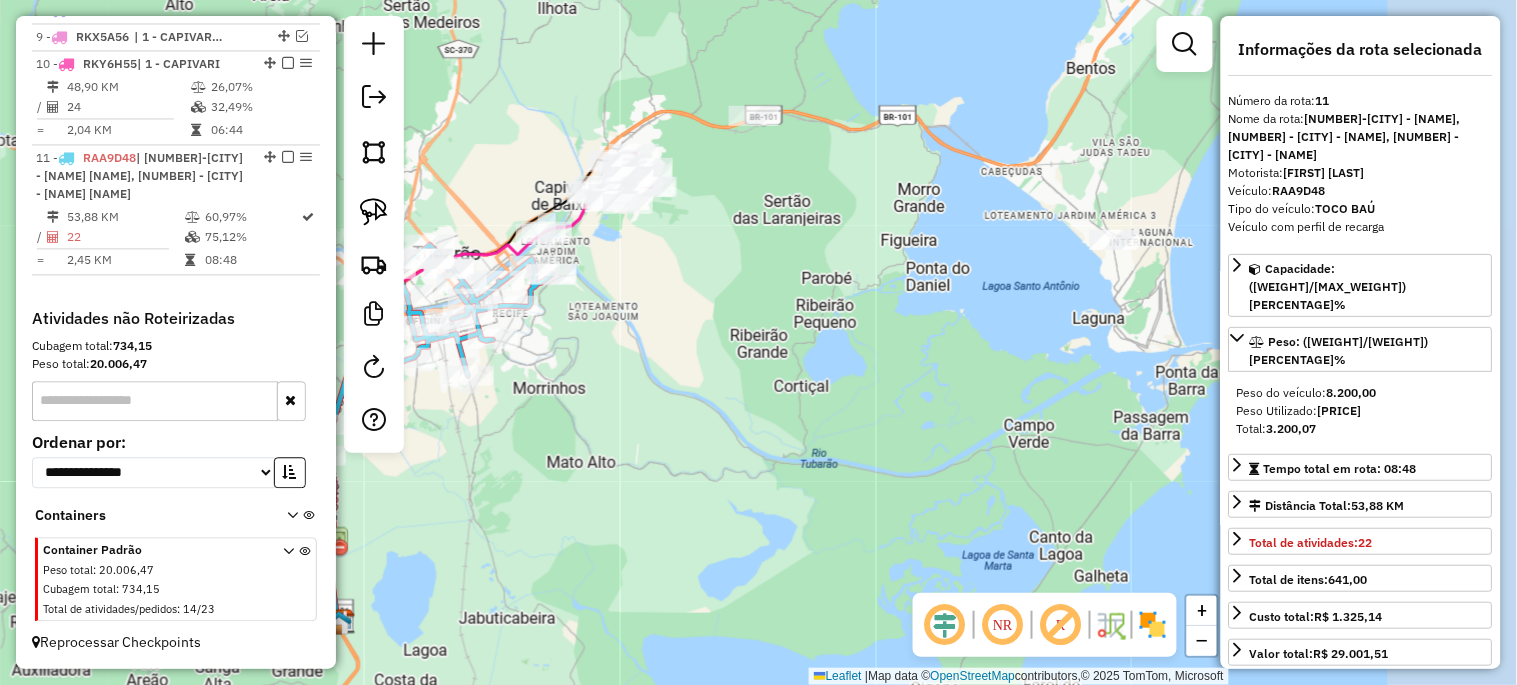 drag, startPoint x: 963, startPoint y: 497, endPoint x: 707, endPoint y: 356, distance: 292.26187 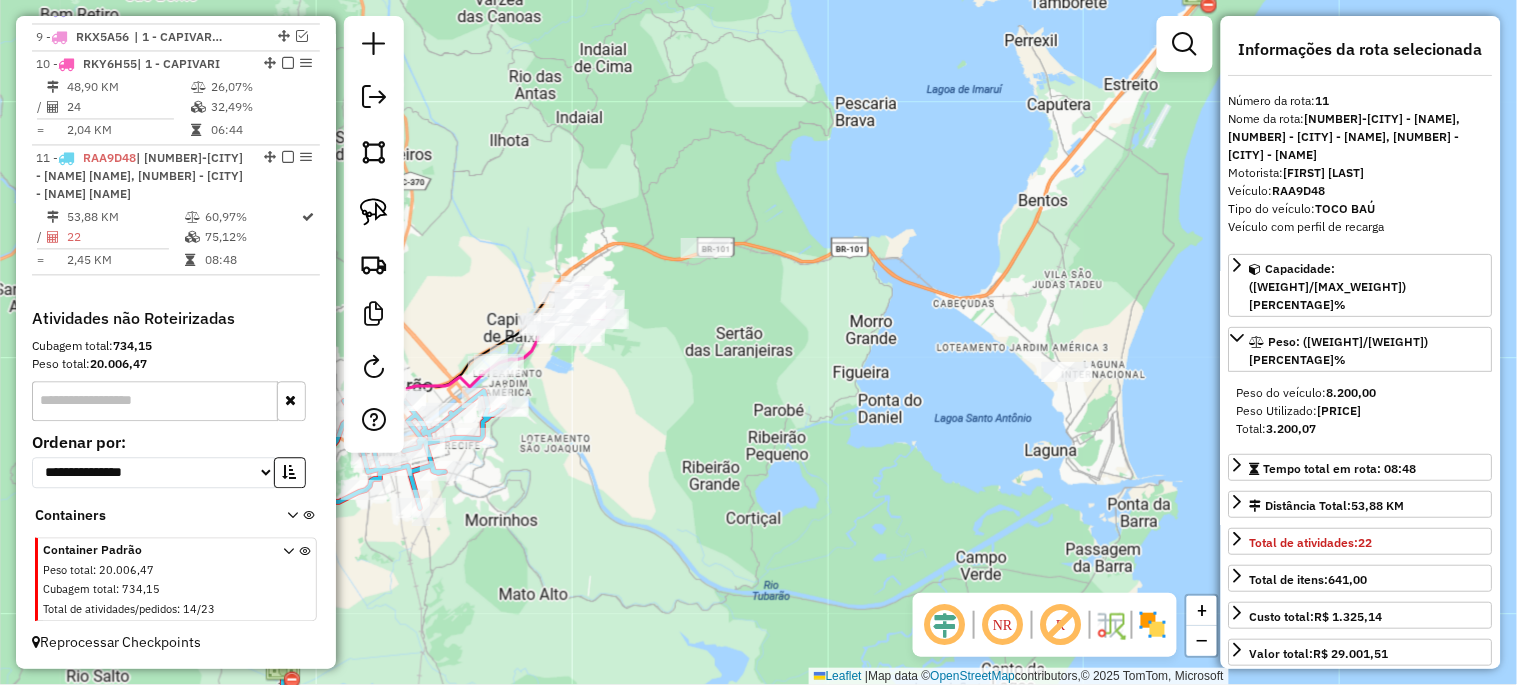 drag, startPoint x: 823, startPoint y: 334, endPoint x: 795, endPoint y: 476, distance: 144.73424 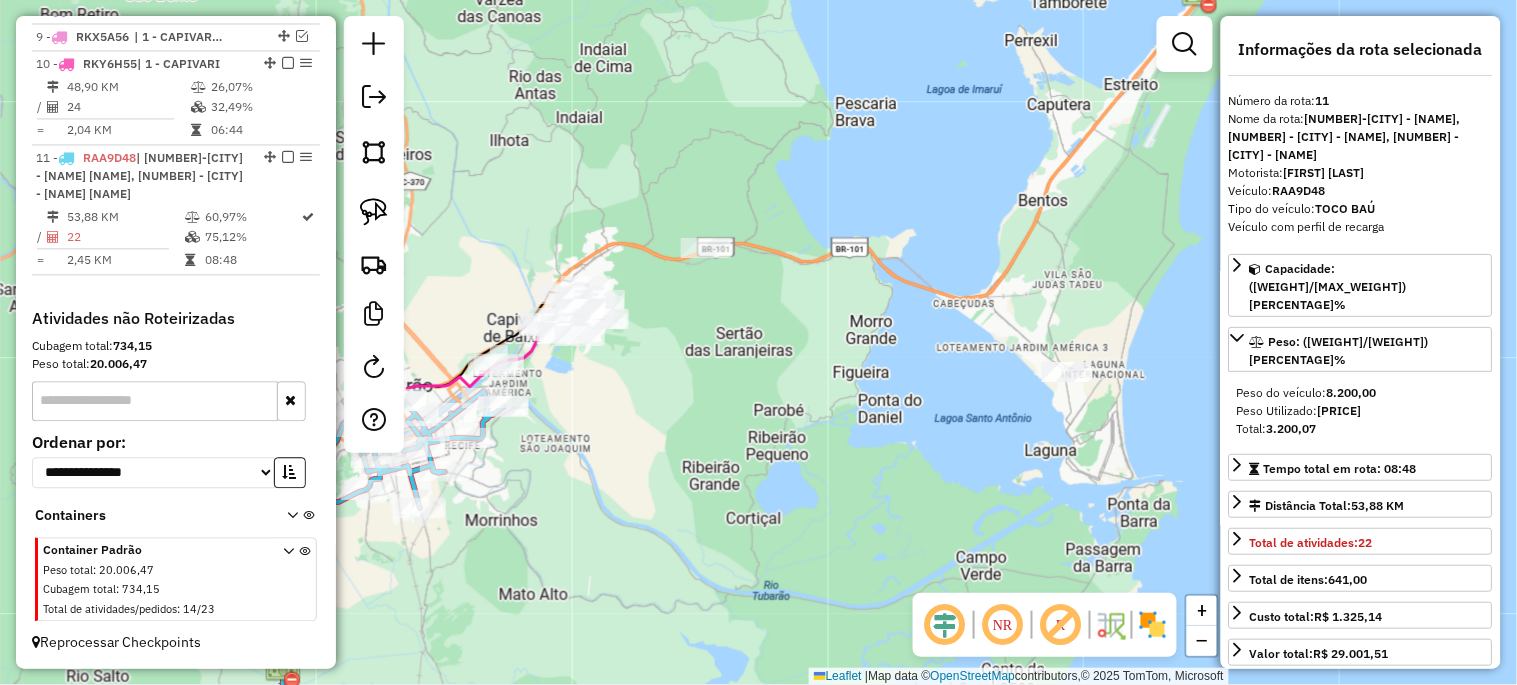 click on "Janela de atendimento Grade de atendimento Capacidade Transportadoras Veículos Cliente Pedidos  Rotas Selecione os dias de semana para filtrar as janelas de atendimento  Seg   Ter   Qua   Qui   Sex   Sáb   Dom  Informe o período da janela de atendimento: De: Até:  Filtrar exatamente a janela do cliente  Considerar janela de atendimento padrão  Selecione os dias de semana para filtrar as grades de atendimento  Seg   Ter   Qua   Qui   Sex   Sáb   Dom   Considerar clientes sem dia de atendimento cadastrado  Clientes fora do dia de atendimento selecionado Filtrar as atividades entre os valores definidos abaixo:  Peso mínimo:   Peso máximo:   Cubagem mínima:   Cubagem máxima:   De:   Até:  Filtrar as atividades entre o tempo de atendimento definido abaixo:  De:   Até:   Considerar capacidade total dos clientes não roteirizados Transportadora: Selecione um ou mais itens Tipo de veículo: Selecione um ou mais itens Veículo: Selecione um ou mais itens Motorista: Selecione um ou mais itens Nome: Rótulo:" 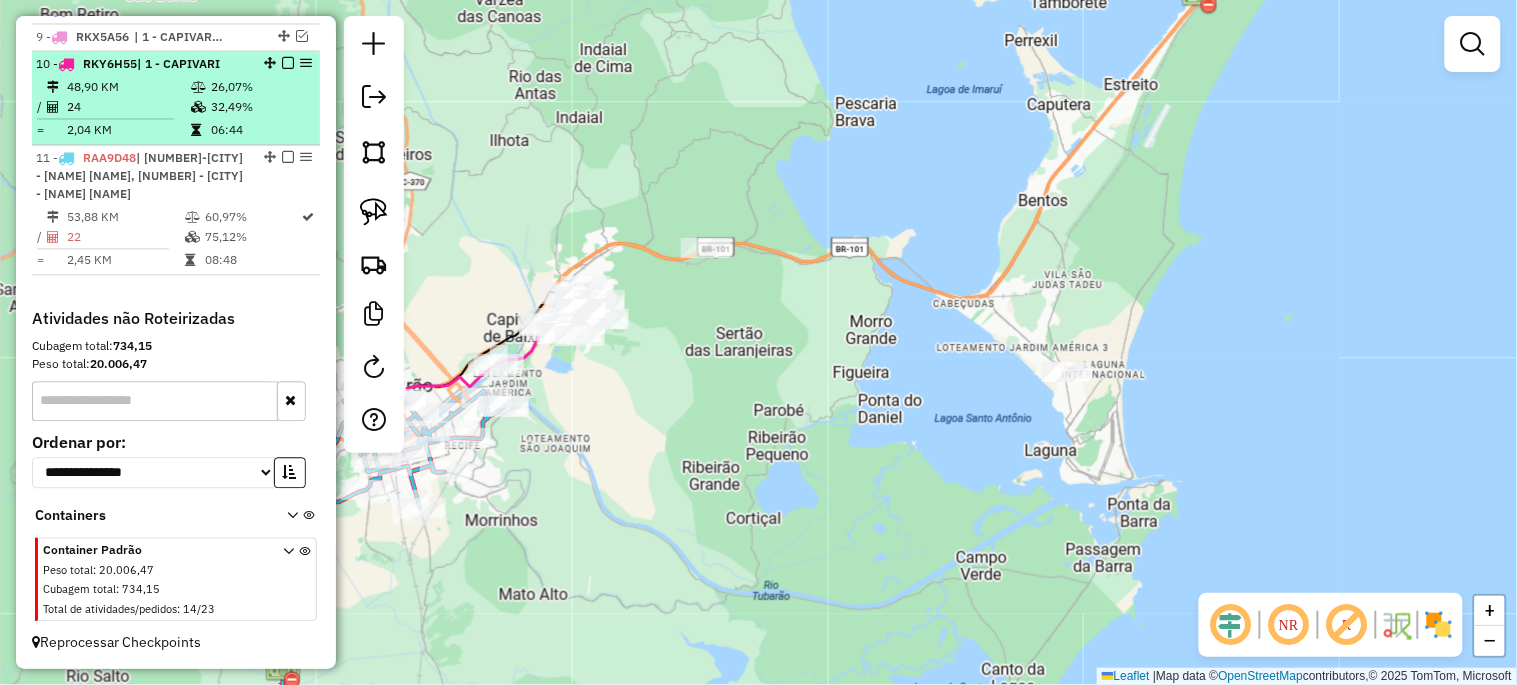 click at bounding box center [288, 63] 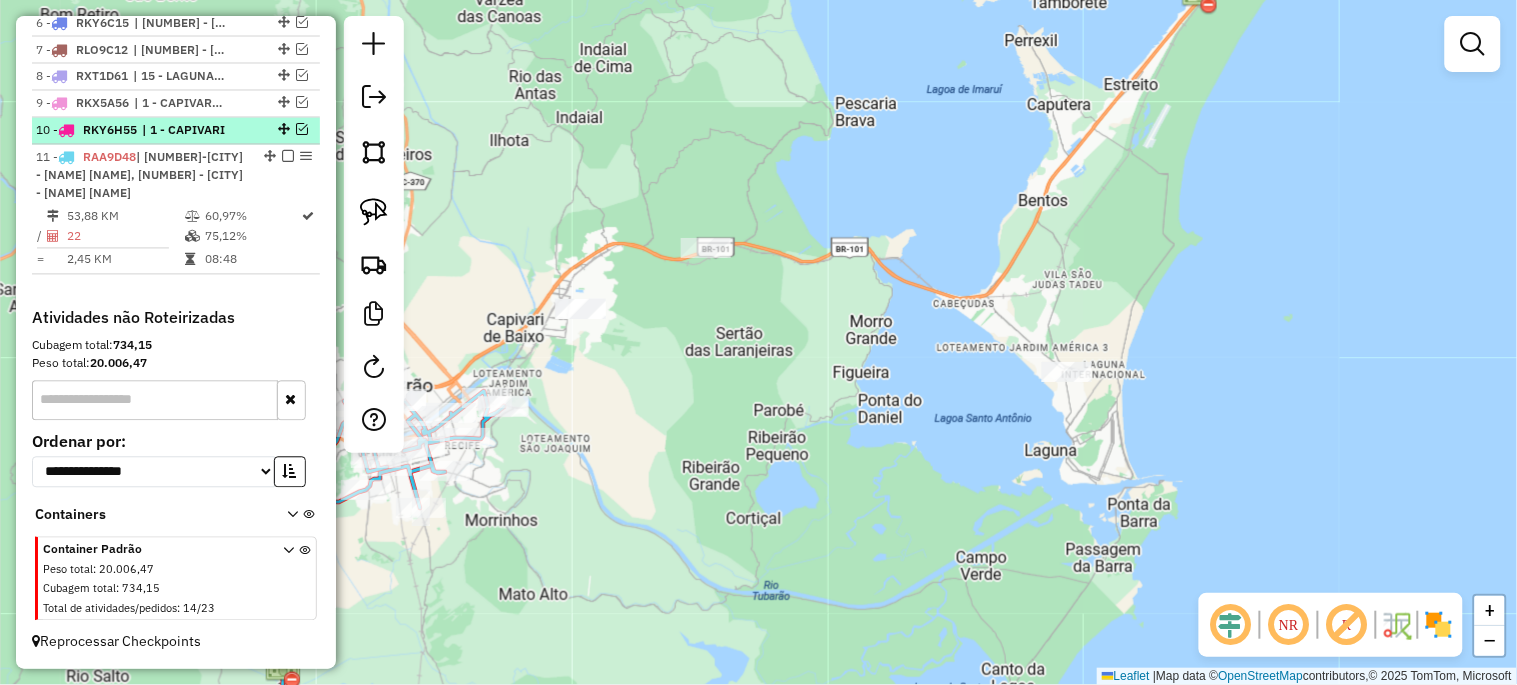 click at bounding box center [302, 130] 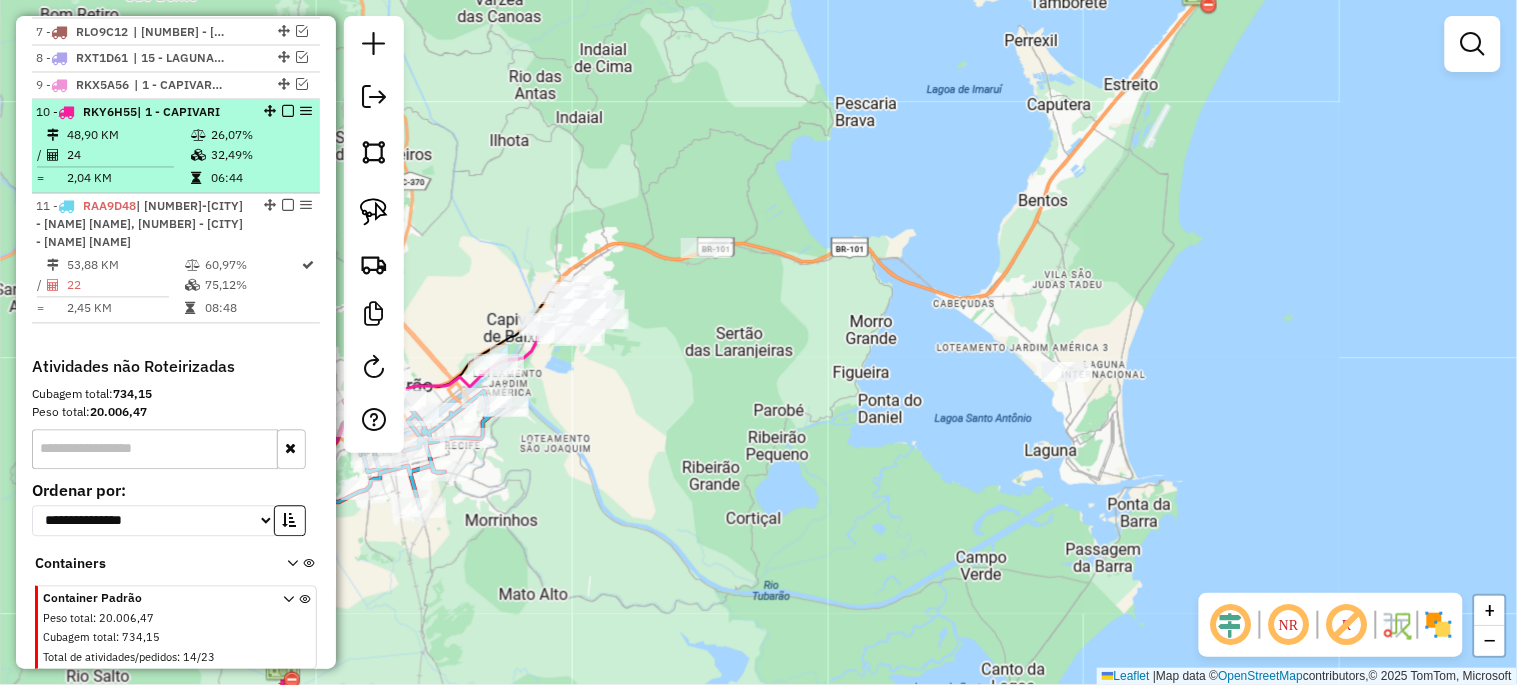 scroll, scrollTop: 1017, scrollLeft: 0, axis: vertical 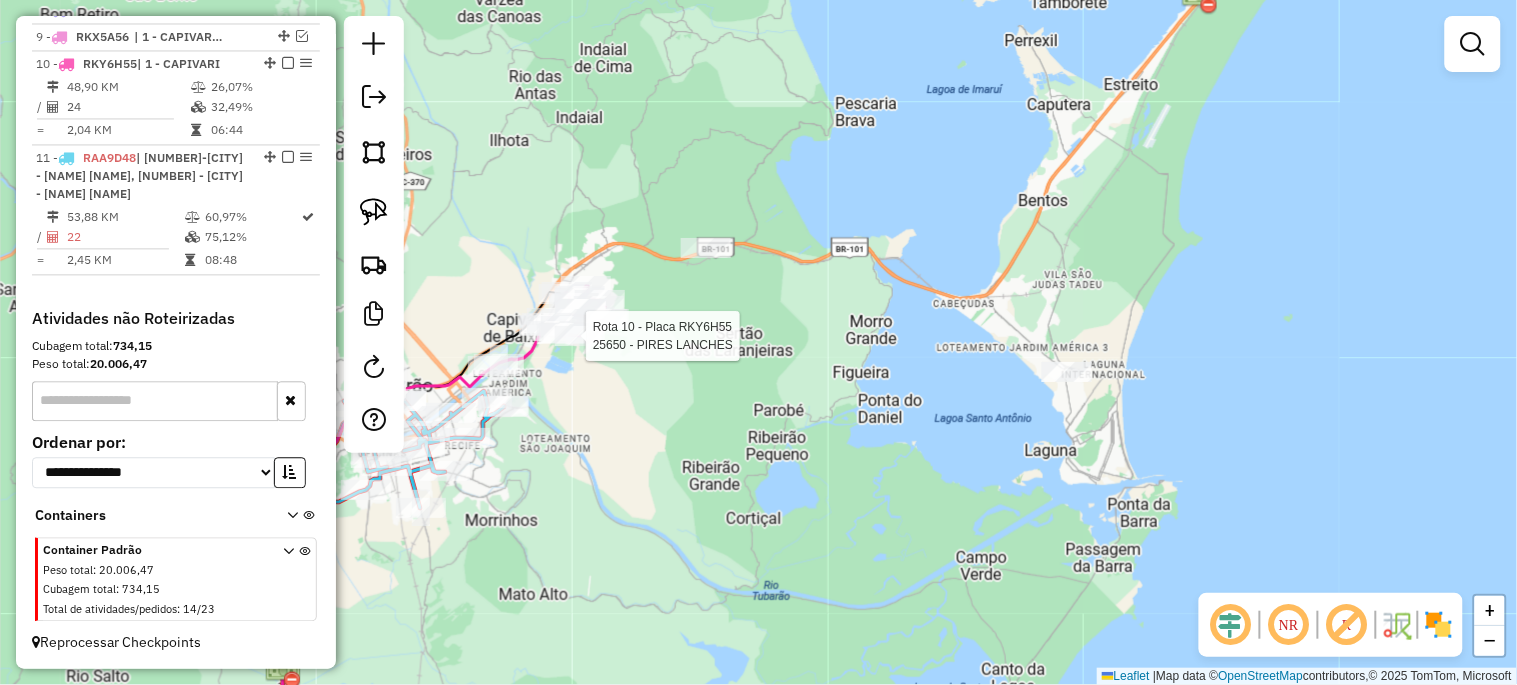select on "*********" 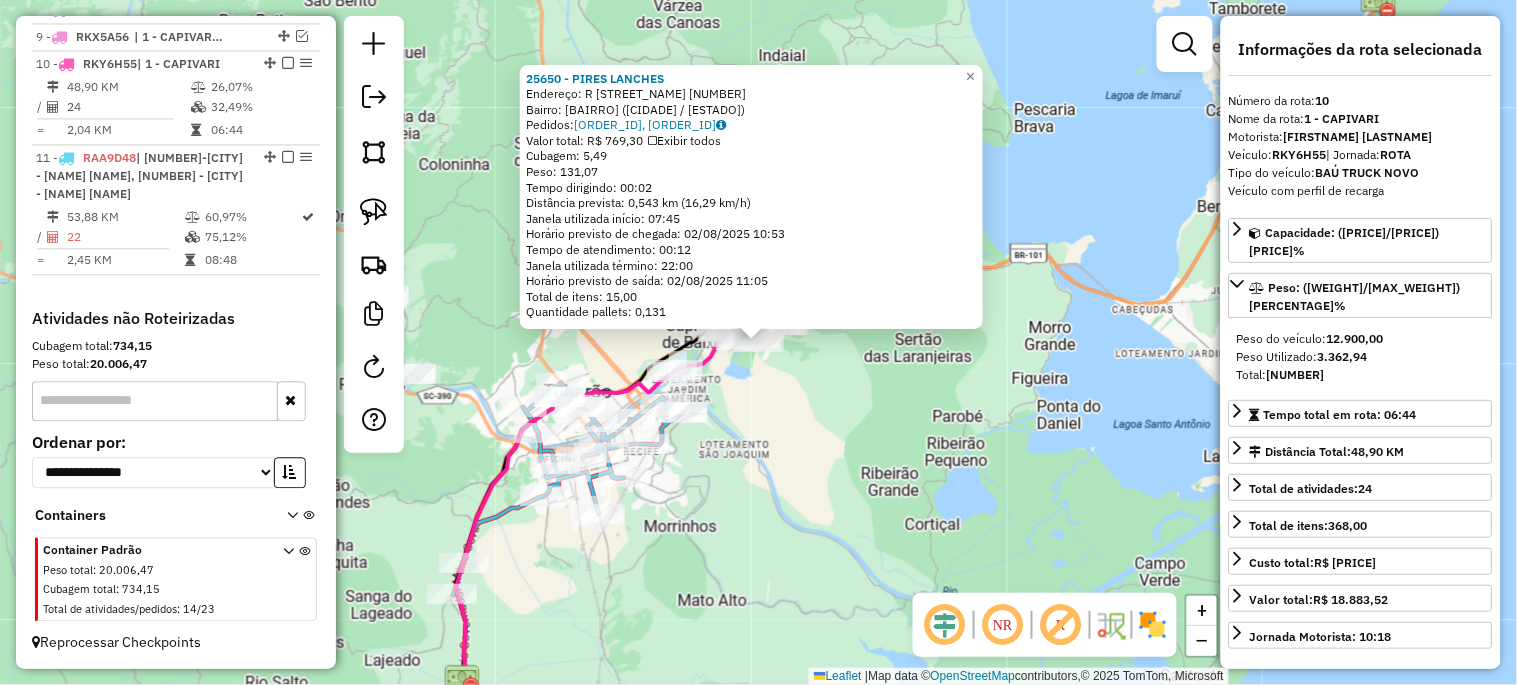 click on "25650 - [NAME] LANCHES Endereço: R DA [NAME] 1287 Bairro: [NAME] ([CITY] / SC) Pedidos: 01838873, 01838875 Valor total: R$ 769,30 Exibir todos Cubagem: 5,49 Peso: 131,07 Tempo dirigindo: 00:02 Distância prevista: 0,543 km (16,29 km/h) Janela utilizada início: 07:45 Horário previsto de chegada: 02/08/2025 10:53 Tempo de atendimento: 00:12 Janela utilizada término: 22:00 Horário previsto de saída: 02/08/2025 11:05 Total de itens: 15,00 Quantidade pallets: 0,131 × Janela de atendimento Grade de atendimento Capacidade Transportadoras Veículos Cliente Pedidos Rotas Selecione os dias de semana para filtrar as janelas de atendimento Seg Ter Qua Qui Sex Sáb Dom Informe o período da janela de atendimento: De: Até: Filtrar exatamente a janela do cliente Considerar janela de atendimento padrão Selecione os dias de semana para filtrar as grades de atendimento Seg Ter Qua Qui Sex Sáb Dom Peso mínimo: Peso máximo: De: +" 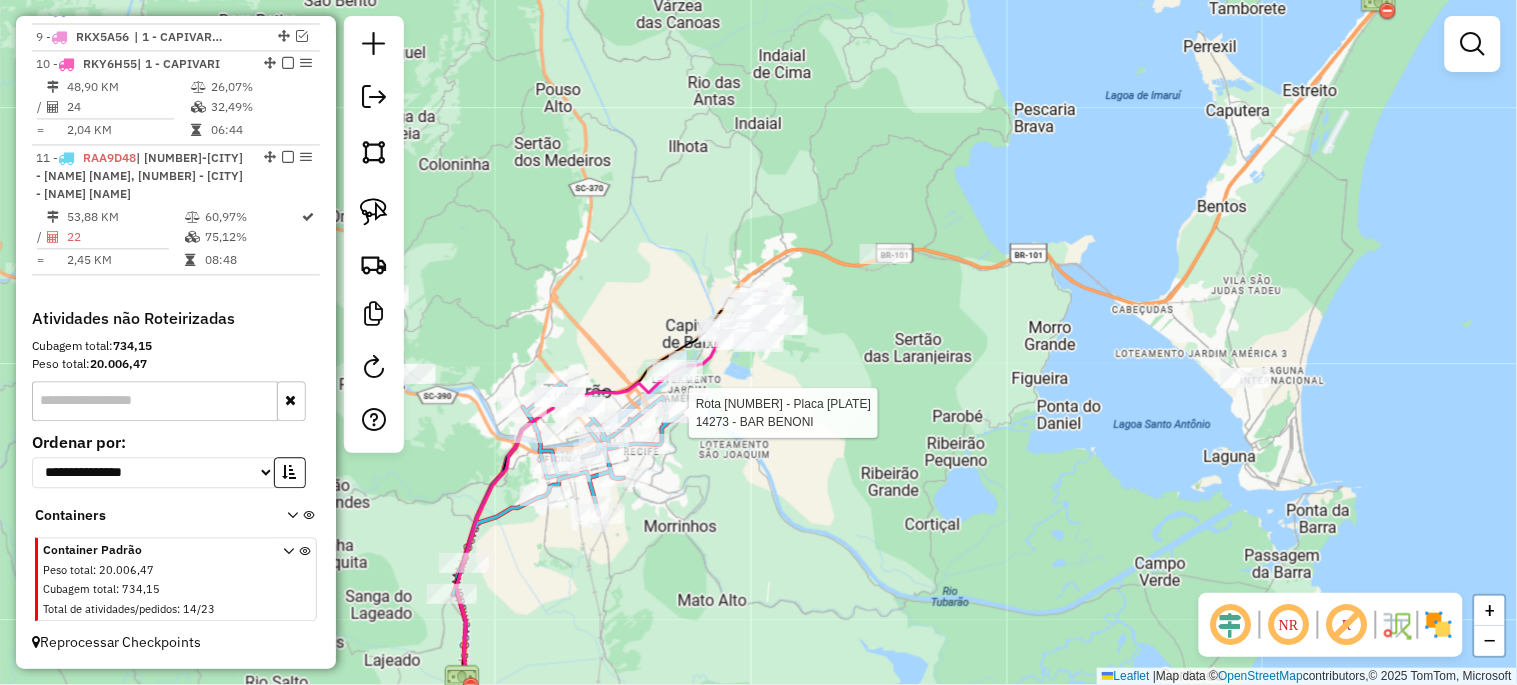select on "*********" 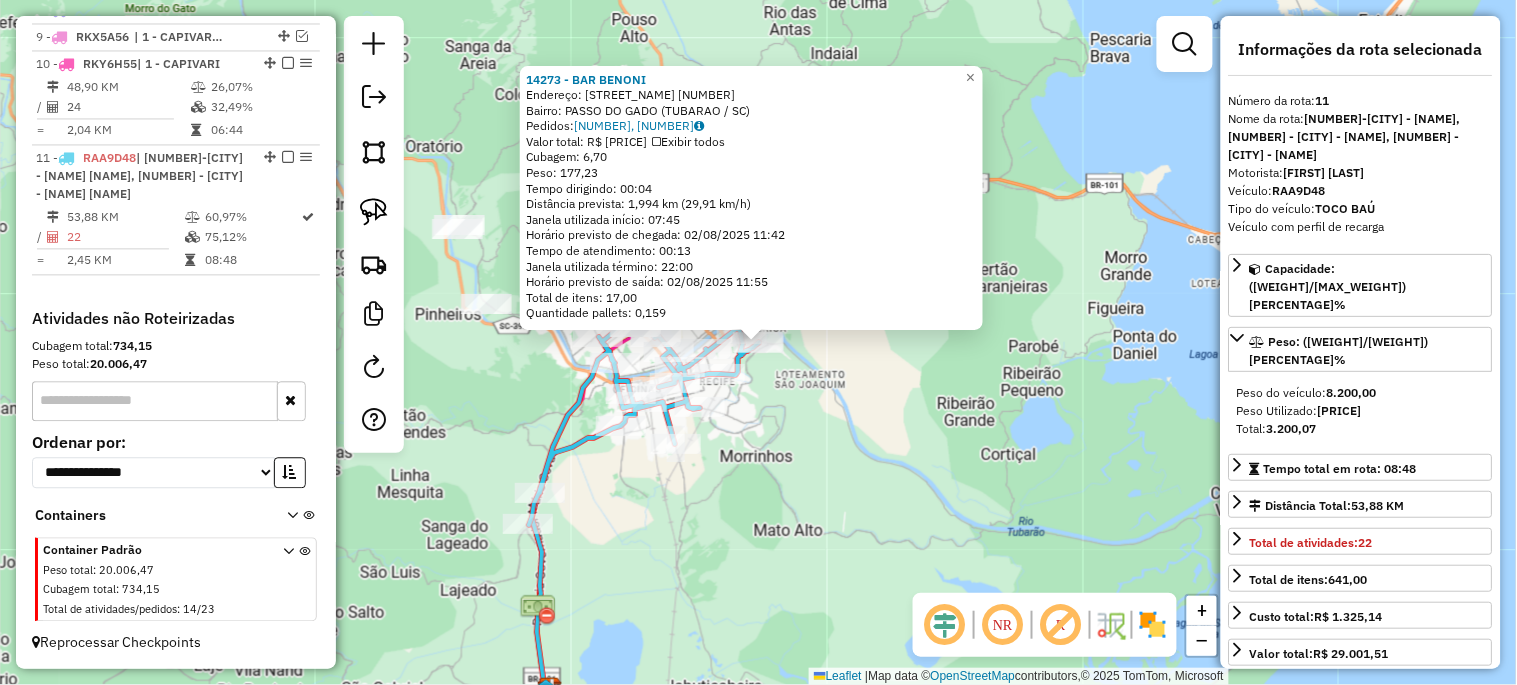 click on "14273 - BAR BENONI  Endereço:  BERNARDO THOMAZ DE MEDEIROS [NUMBER]   Bairro: [CITY] ([CITY] / [STATE])   Pedidos:  01838848, 01838904   Valor total: R$ 1.034,44   Exibir todos   Cubagem: 6,70  Peso: 177,23  Tempo dirigindo: 00:04   Distância prevista: 1,994 km (29,91 km/h)   Janela utilizada início: 07:45   Horário previsto de chegada: 02/08/2025 11:42   Tempo de atendimento: 00:13   Janela utilizada término: 22:00   Horário previsto de saída: 02/08/2025 11:55   Total de itens: 17,00   Quantidade pallets: 0,159  × Janela de atendimento Grade de atendimento Capacidade Transportadoras Veículos Cliente Pedidos  Rotas Selecione os dias de semana para filtrar as janelas de atendimento  Seg   Ter   Qua   Qui   Sex   Sáb   Dom  Informe o período da janela de atendimento: De: Até:  Filtrar exatamente a janela do cliente  Considerar janela de atendimento padrão  Selecione os dias de semana para filtrar as grades de atendimento  Seg   Ter   Qua   Qui   Sex   Sáb   Dom   Peso mínimo:   Peso máximo:   De:" 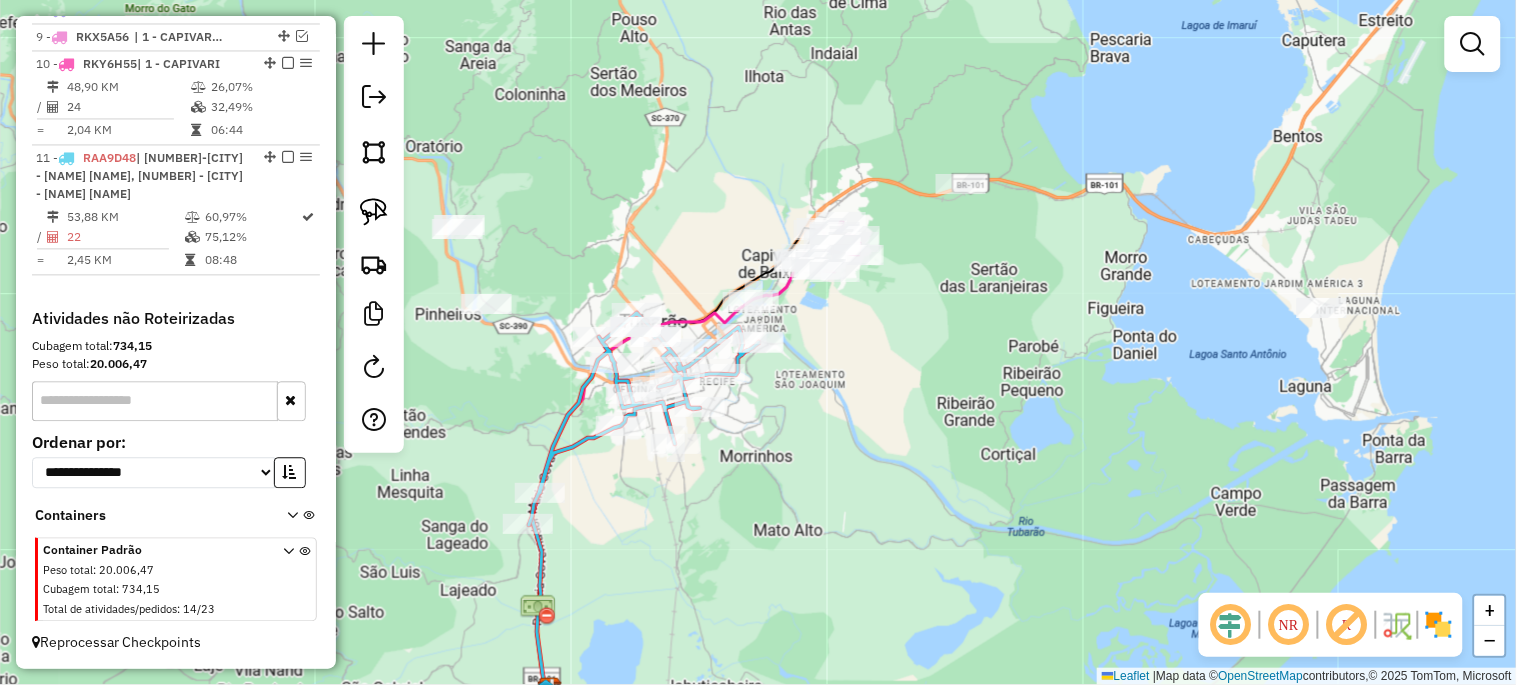 click at bounding box center (288, 63) 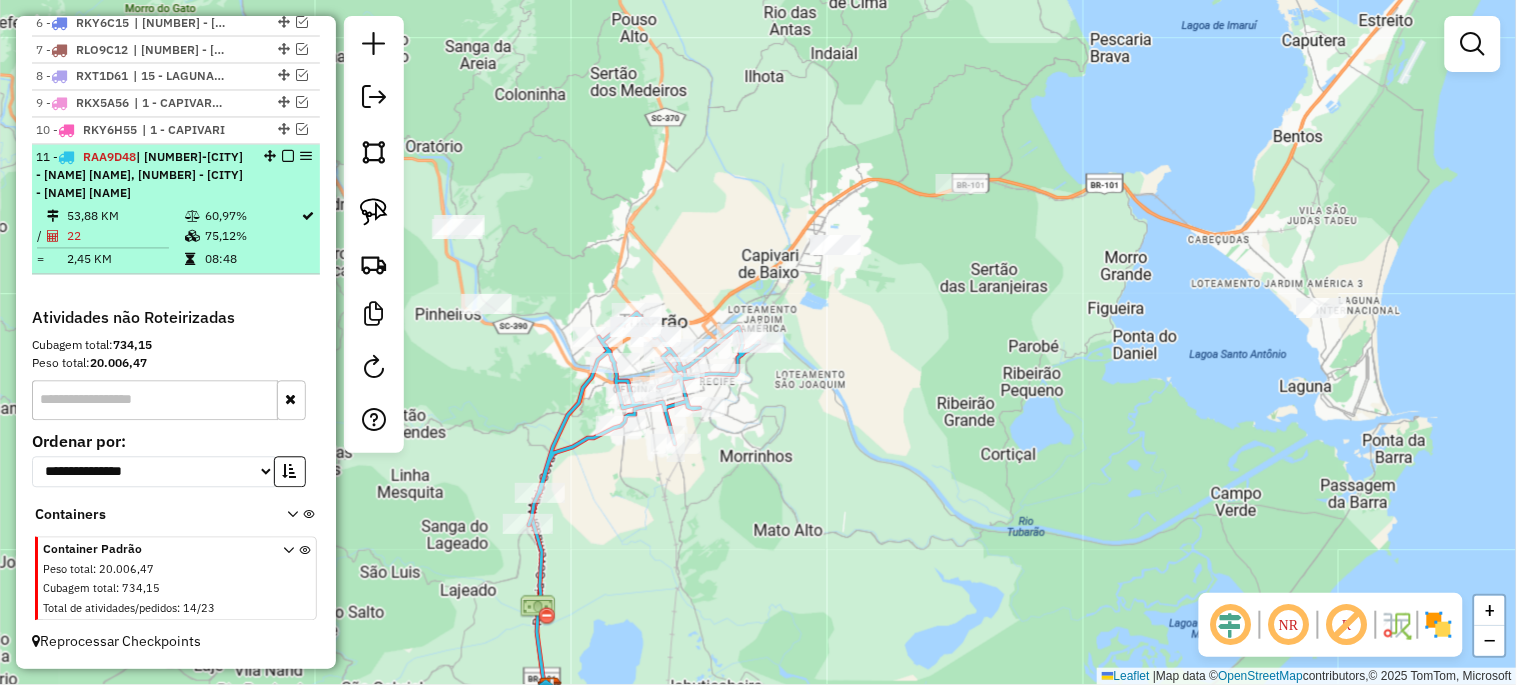 click at bounding box center [288, 157] 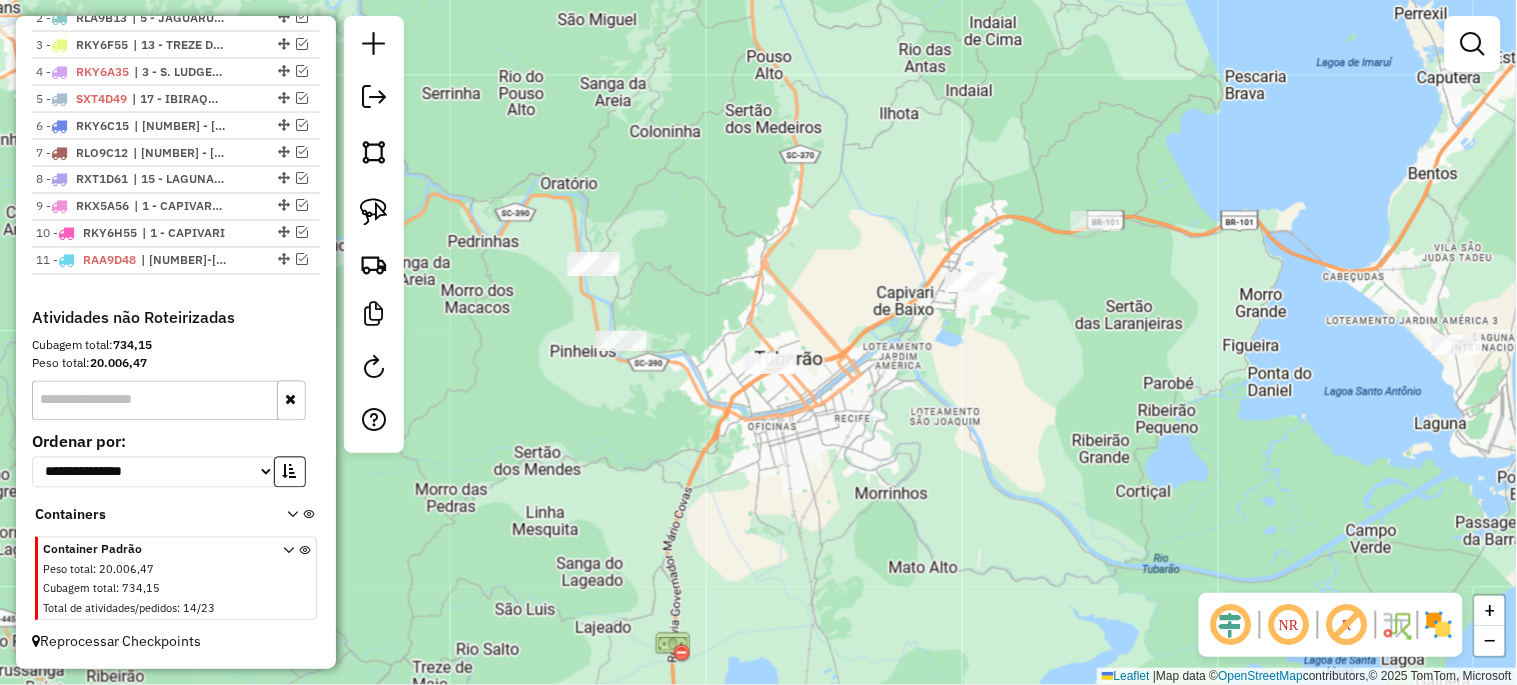 drag, startPoint x: 527, startPoint y: 387, endPoint x: 667, endPoint y: 358, distance: 142.97203 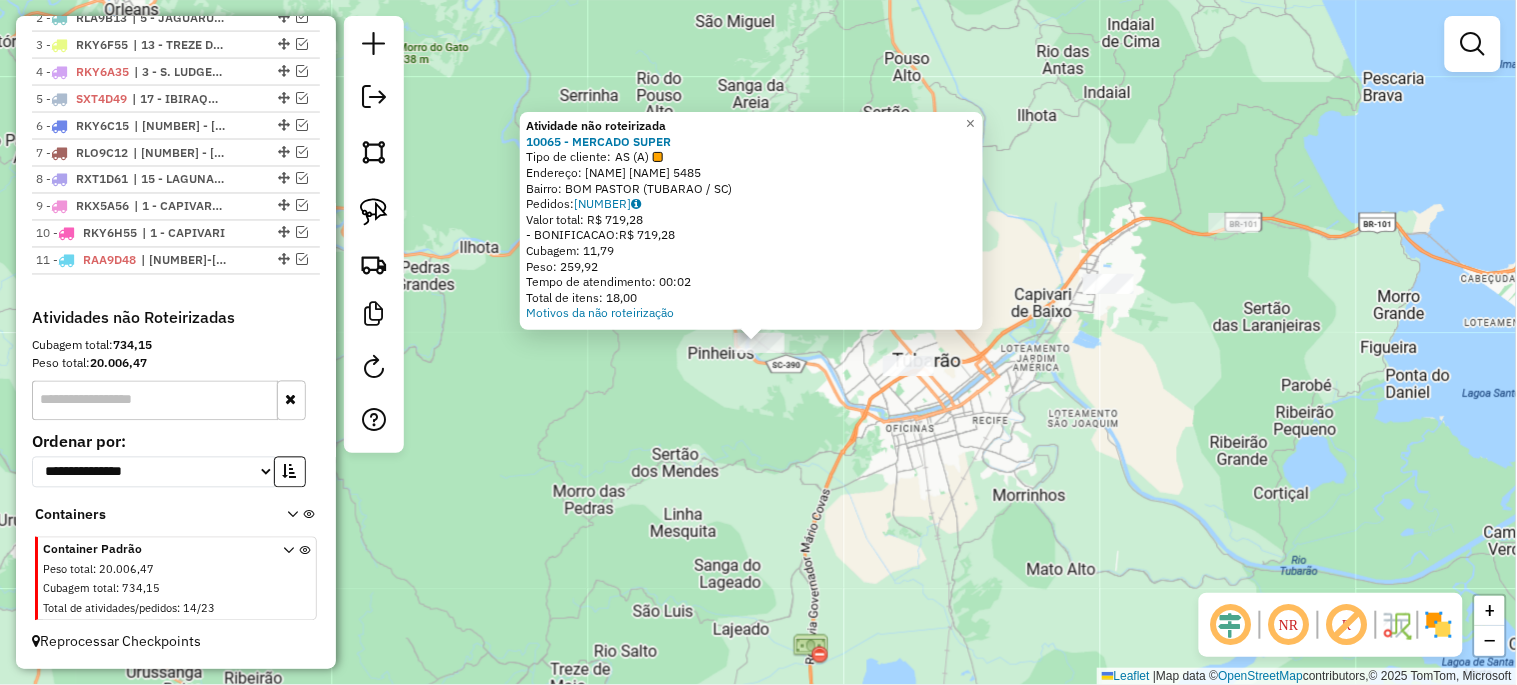 click on "Atividade não roteirizada [NUMBER] - [NAME]  Tipo de cliente:   AS (A)   Endereço:  [STREET] [NUMBER]   Bairro: [NEIGHBORHOOD] ([CITY] / [STATE])   Pedidos:  [NUMBER]   Valor total: [CURRENCY] [PRICE]   -BONIFICACAO:  [CURRENCY] [PRICE]   Cubagem: [PRICE]   Peso: [PRICE]   Tempo de atendimento: [TIME]   Total de itens: [PRICE]  Motivos da não roteirização × Janela de atendimento Grade de atendimento Capacidade Transportadoras Veículos Cliente Pedidos  Rotas Selecione os dias de semana para filtrar as janelas de atendimento  Seg   Ter   Qua   Qui   Sex   Sáb   Dom  Informe o período da janela de atendimento: De: Até:  Filtrar exatamente a janela do cliente  Considerar janela de atendimento padrão  Selecione os dias de semana para filtrar as grades de atendimento  Seg   Ter   Qua   Qui   Sex   Sáb   Dom   Considerar clientes sem dia de atendimento cadastrado  Clientes fora do dia de atendimento selecionado Filtrar as atividades entre os valores definidos abaixo:  Peso mínimo:   Peso máximo:   Cubagem mínima:   De:  +" 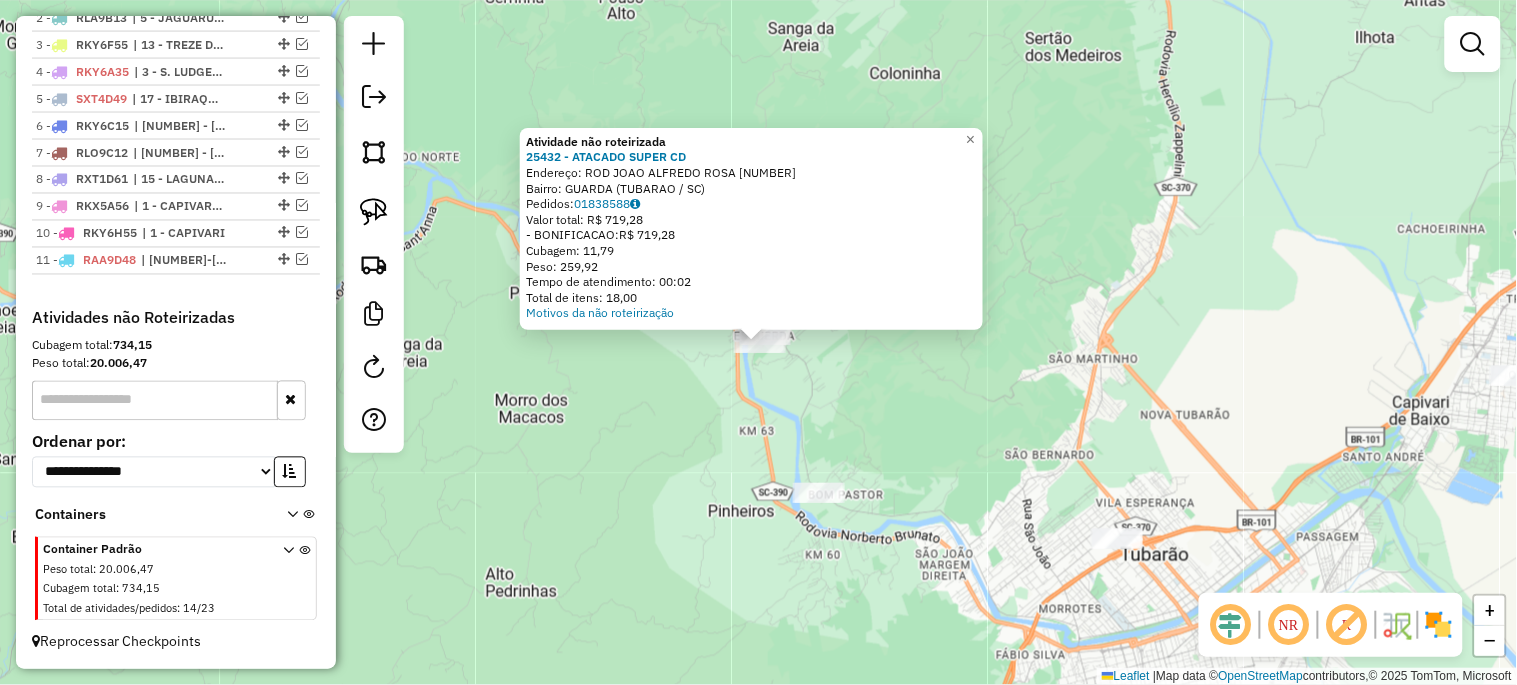 click on "Atividade não roteirizada [NUMBER] - [NAME]  Endereço:  [STREET] [NUMBER]   Bairro: [NEIGHBORHOOD] ([CITY] / [STATE])   Pedidos:  [ORDER_ID]   Valor total: R$ [PRICE]   -BONIFICACAO:  R$ [PRICE]   Cubagem: [CUBAGE]   Peso: [WEIGHT]   Tempo de atendimento: [TIME]   Total de itens: [ITEMS]  Motivos da não roteirização × Janela de atendimento Grade de atendimento Capacidade Transportadoras Veículos Cliente Pedidos  Rotas Selecione os dias de semana para filtrar as janelas de atendimento  Seg   Ter   Qua   Qui   Sex   Sáb   Dom  Informe o período da janela de atendimento: De: Até:  Filtrar exatamente a janela do cliente  Considerar janela de atendimento padrão  Selecione os dias de semana para filtrar as grades de atendimento  Seg   Ter   Qua   Qui   Sex   Sáb   Dom   Considerar clientes sem dia de atendimento cadastrado  Clientes fora do dia de atendimento selecionado Filtrar as atividades entre os valores definidos abaixo:  Peso mínimo:   Peso máximo:   Cubagem mínima:   Cubagem máxima:   De:   Até:" 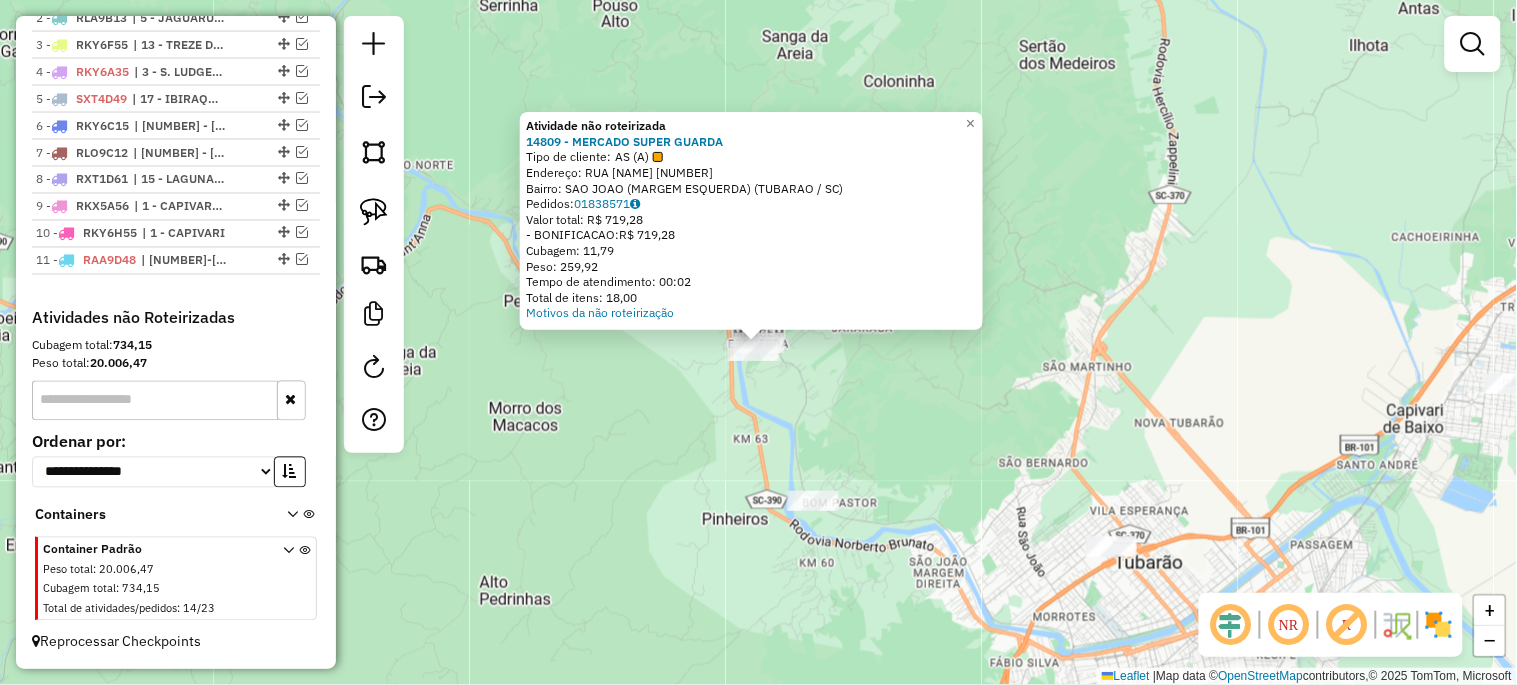click on "Atividade não roteirizada 14809 - MERCADO SUPER GUARDA  Tipo de cliente:   AS (A)   Endereço:  RUA [NAME] [NUMBER]   Bairro: [CITY] ([CITY] / [STATE])   Pedidos:  01838571   Valor total: R$ 719,28   - BONIFICACAO:  R$ 719,28   Cubagem: 11,79   Peso: 259,92   Tempo de atendimento: 00:02   Total de itens: 18,00  Motivos da não roteirização × Janela de atendimento Grade de atendimento Capacidade Transportadoras Veículos Cliente Pedidos  Rotas Selecione os dias de semana para filtrar as janelas de atendimento  Seg   Ter   Qua   Qui   Sex   Sáb   Dom  Informe o período da janela de atendimento: De: Até:  Filtrar exatamente a janela do cliente  Considerar janela de atendimento padrão  Selecione os dias de semana para filtrar as grades de atendimento  Seg   Ter   Qua   Qui   Sex   Sáb   Dom   Considerar clientes sem dia de atendimento cadastrado  Clientes fora do dia de atendimento selecionado Filtrar as atividades entre os valores definidos abaixo:  Peso mínimo:   Peso máximo:" 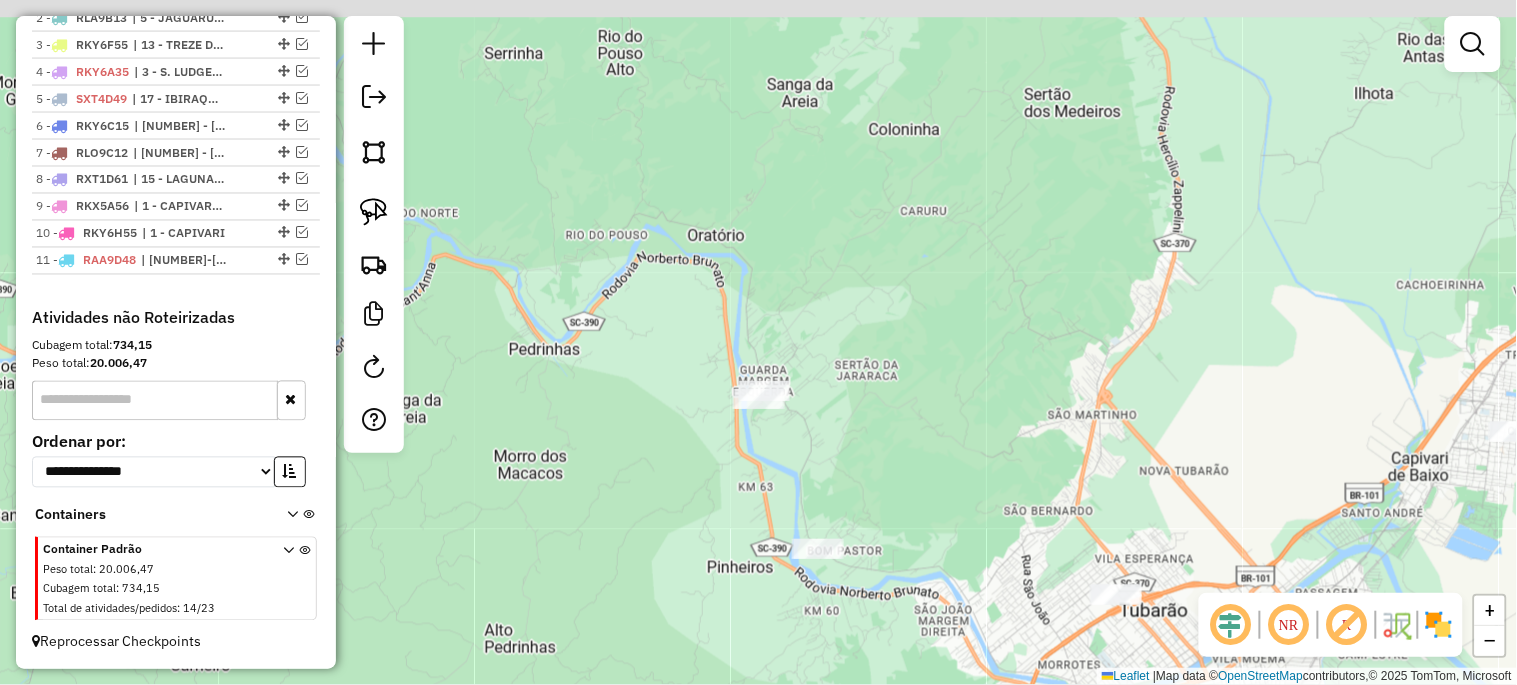 drag, startPoint x: 830, startPoint y: 185, endPoint x: 904, endPoint y: 428, distance: 254.01772 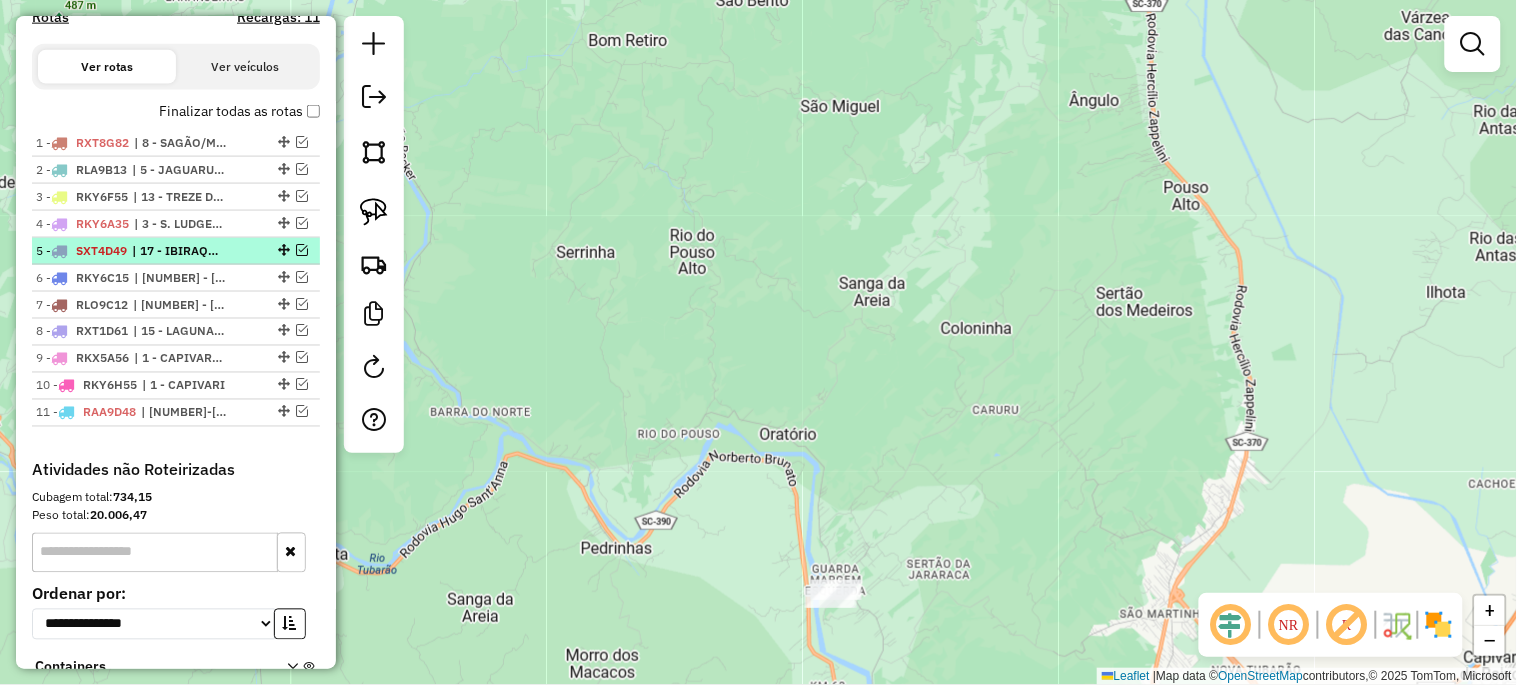 scroll, scrollTop: 533, scrollLeft: 0, axis: vertical 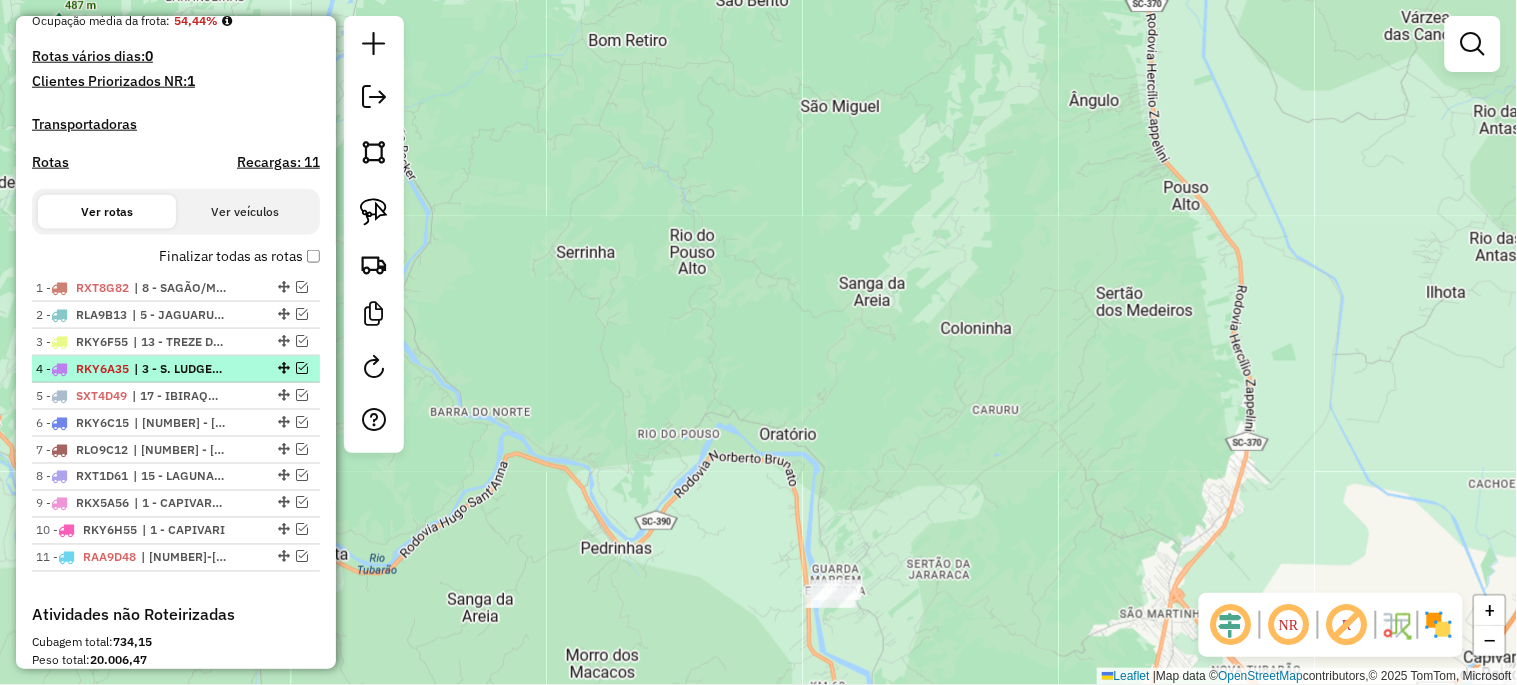 click at bounding box center [302, 368] 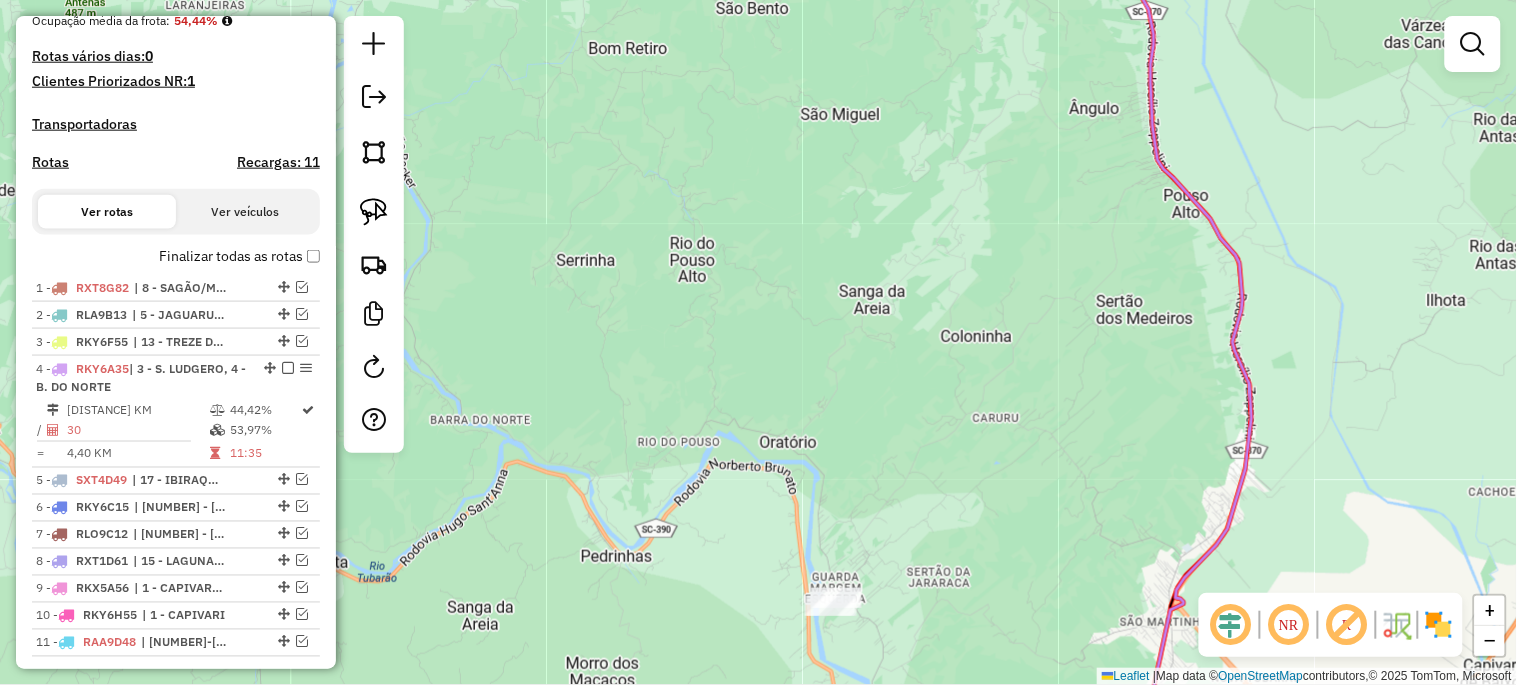 drag, startPoint x: 768, startPoint y: 302, endPoint x: 746, endPoint y: 572, distance: 270.8948 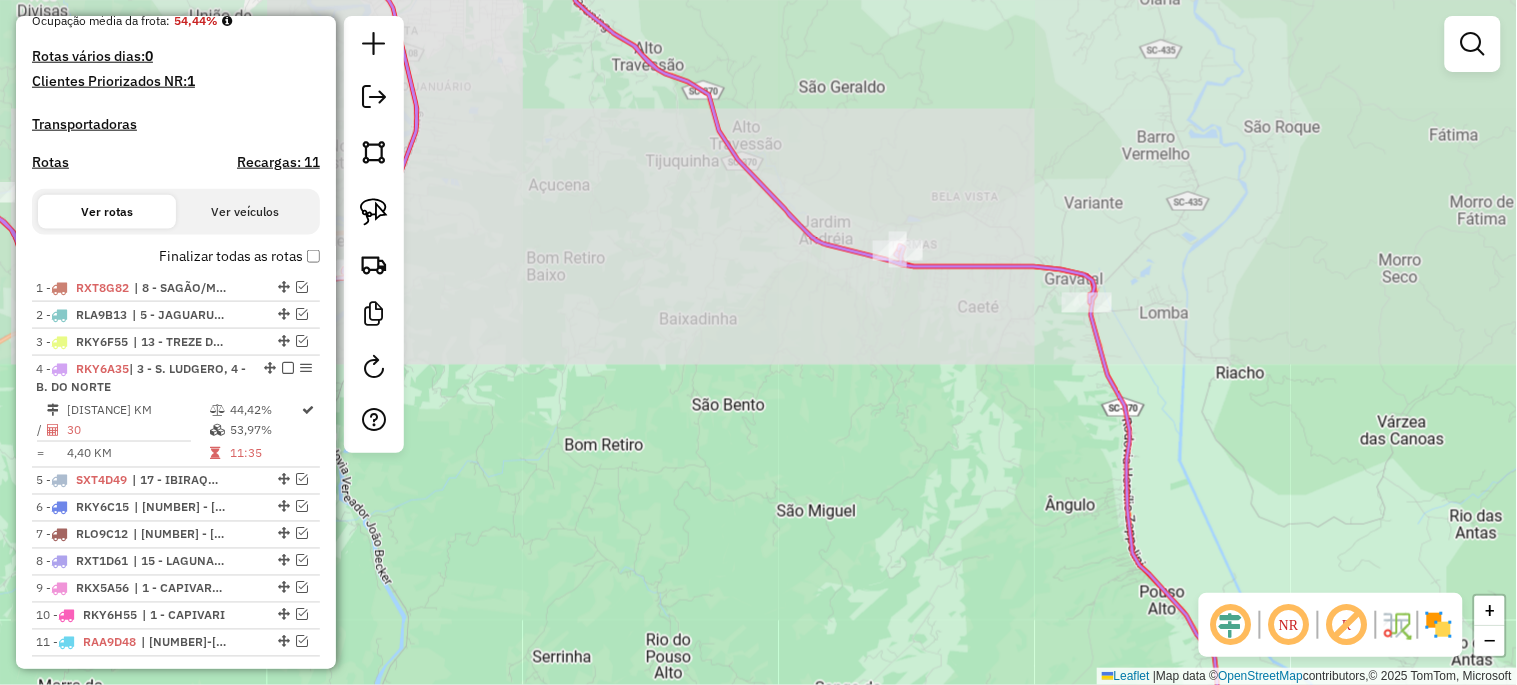 drag, startPoint x: 792, startPoint y: 392, endPoint x: 788, endPoint y: 505, distance: 113.07078 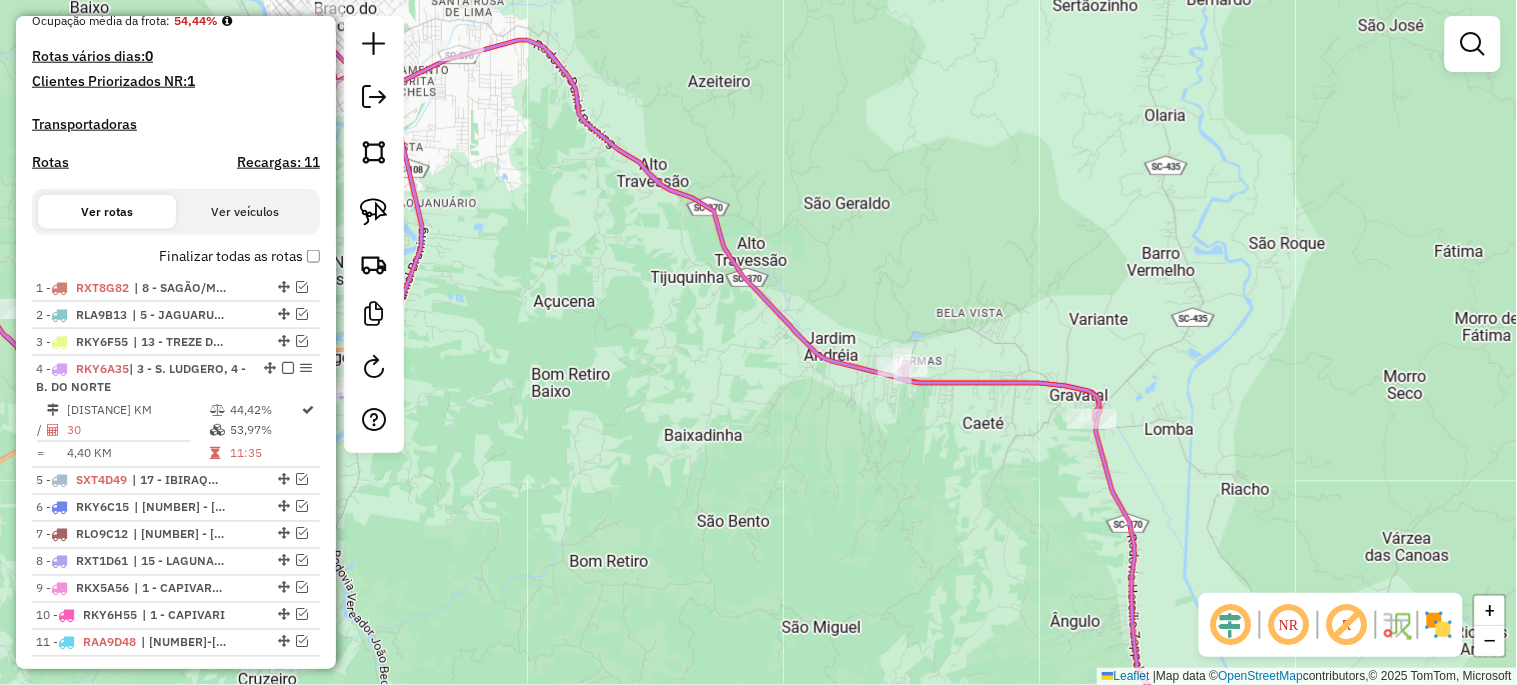 drag, startPoint x: 593, startPoint y: 346, endPoint x: 945, endPoint y: 511, distance: 388.75314 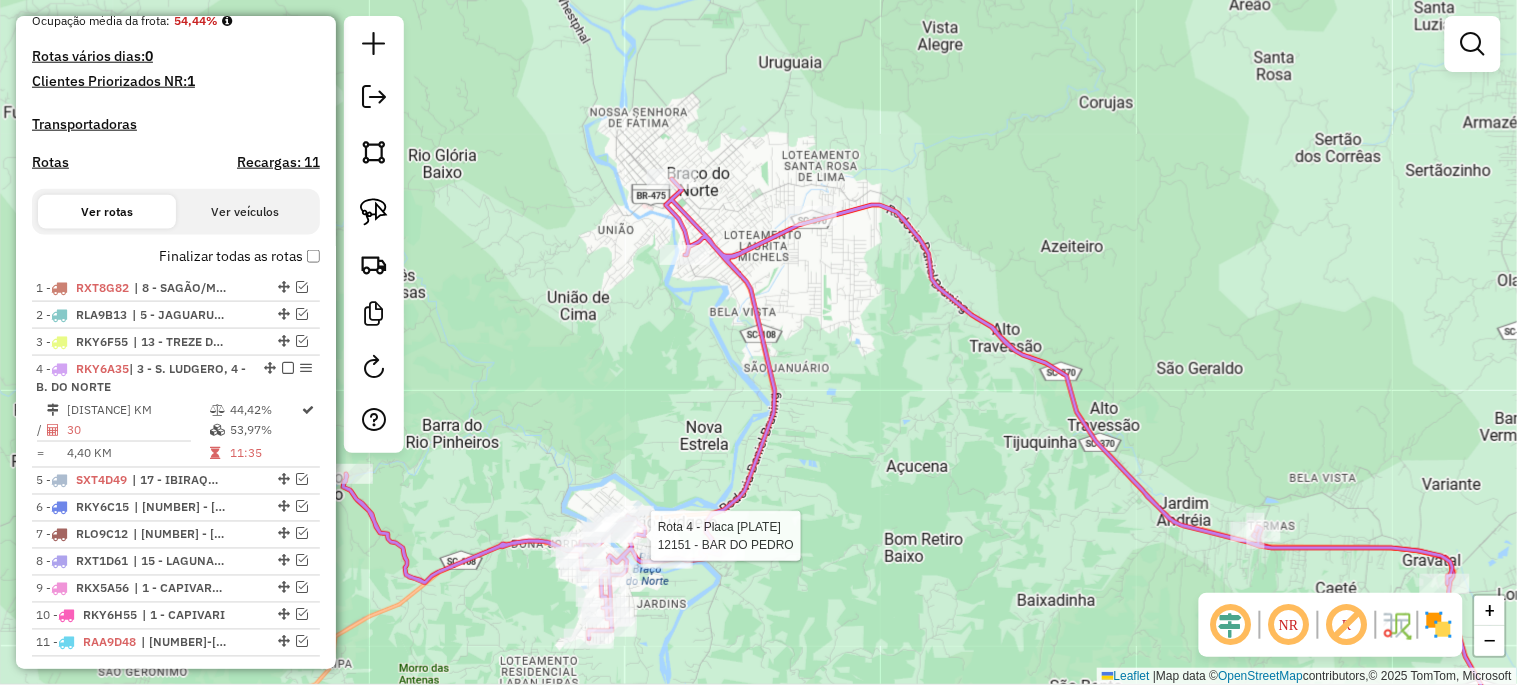 select on "*********" 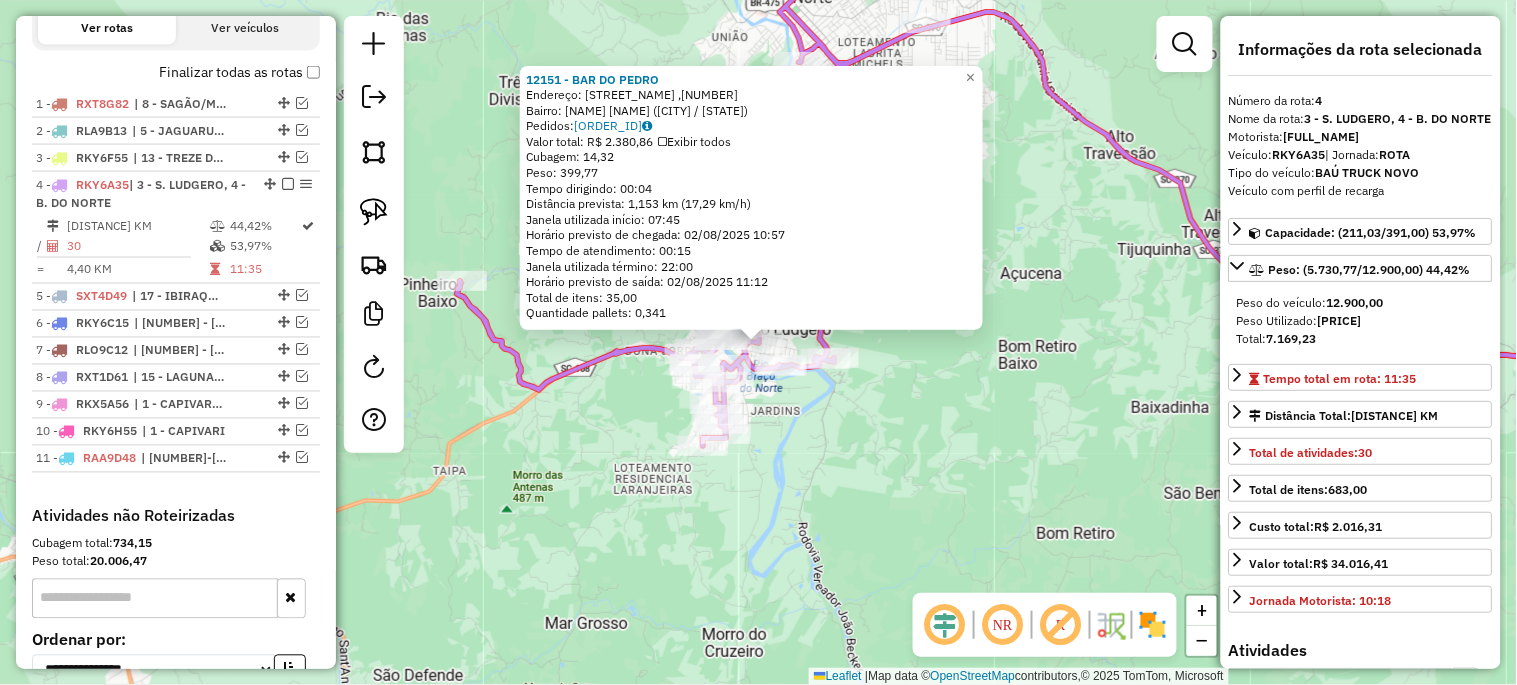 scroll, scrollTop: 873, scrollLeft: 0, axis: vertical 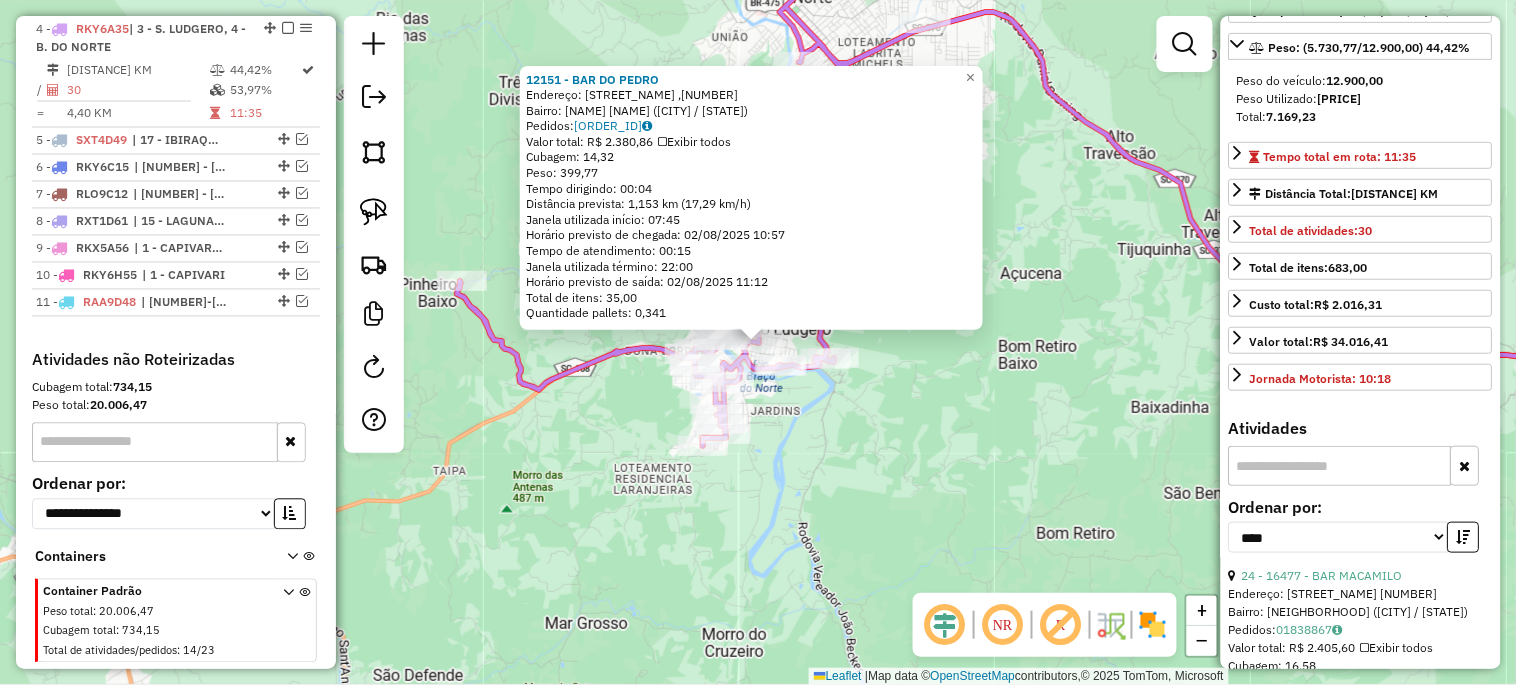 click on "12151 - BAR DO PEDRO  Endereço: RUA DONA GERTRUDES ,917   Bairro: MADRE TEREZA  ([CITY] / [STATE])   Pedidos:  [ORDER_ID]   Valor total: [CURRENCY] [PRICE]   Exibir todos   Cubagem: 14,32  Peso: 399,77  Tempo dirigindo: 00:04   Distância prevista: 1,153 km (17,29 km/h)   Janela utilizada início: 07:45   Horário previsto de chegada: [DATE] [TIME]   Tempo de atendimento: 00:15   Janela utilizada término: 22:00   Horário previsto de saída: [DATE] [TIME]   Total de itens: 35,00   Quantidade pallets: 0,341  × Janela de atendimento Grade de atendimento Capacidade Transportadoras Veículos Cliente Pedidos  Rotas Selecione os dias de semana para filtrar as janelas de atendimento  Seg   Ter   Qua   Qui   Sex   Sáb   Dom  Informe o período da janela de atendimento: De: Até:  Filtrar exatamente a janela do cliente  Considerar janela de atendimento padrão  Selecione os dias de semana para filtrar as grades de atendimento  Seg   Ter   Qua   Qui   Sex   Sáb   Dom   Clientes fora do dia de atendimento selecionado" 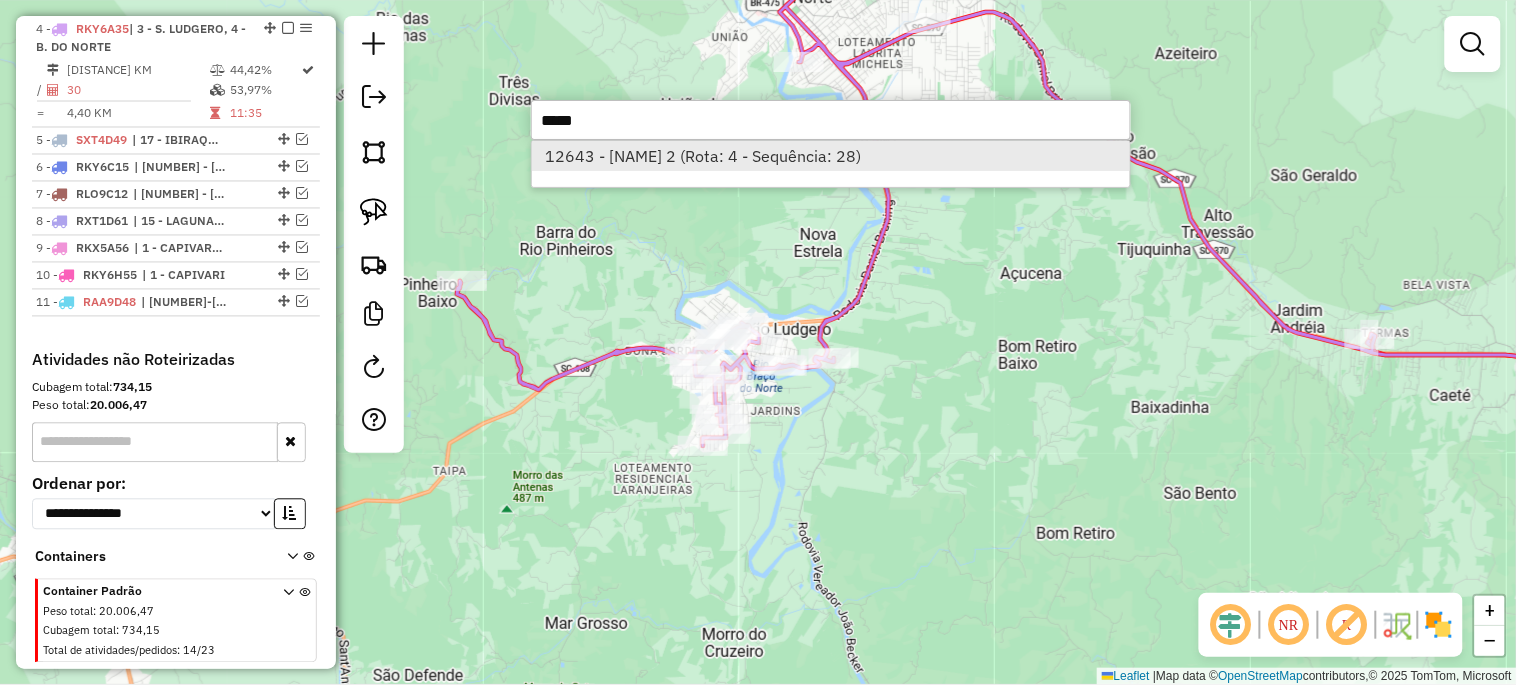 type on "*****" 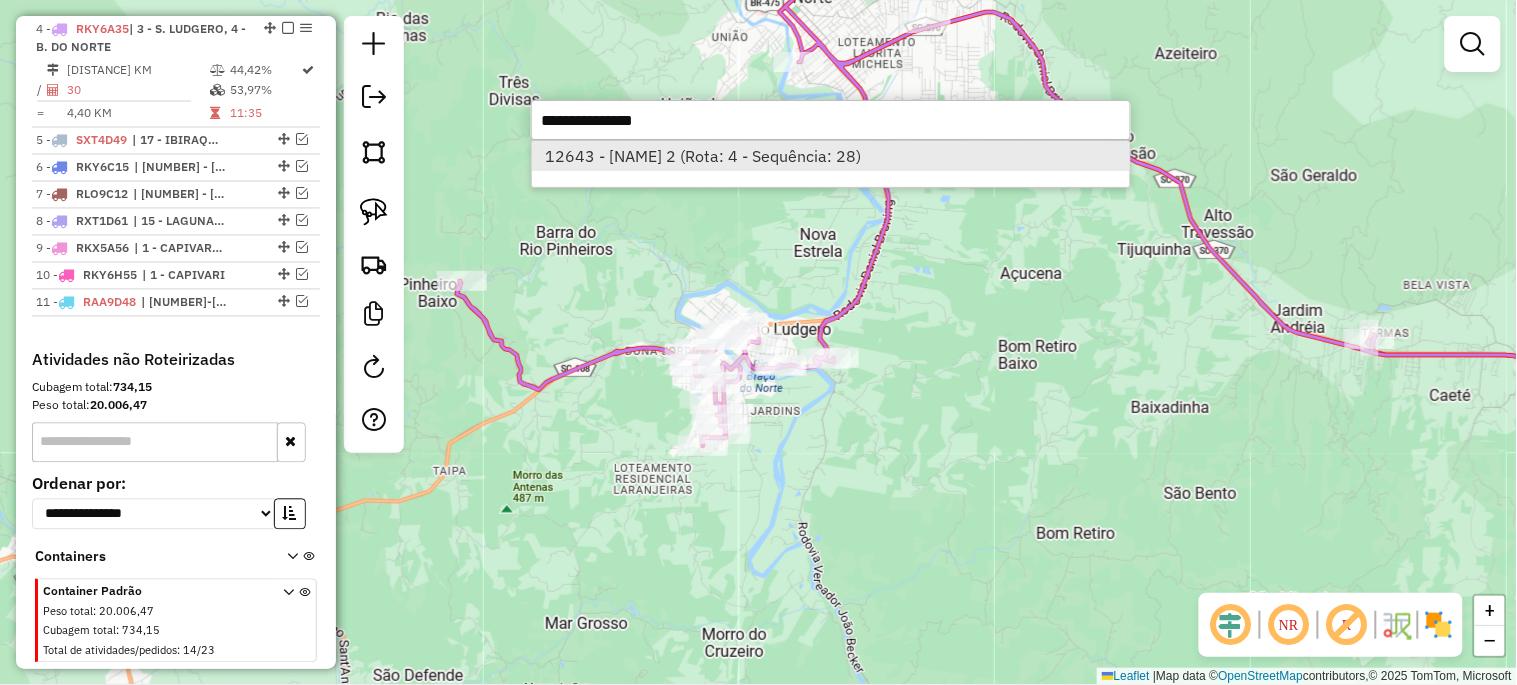select on "*********" 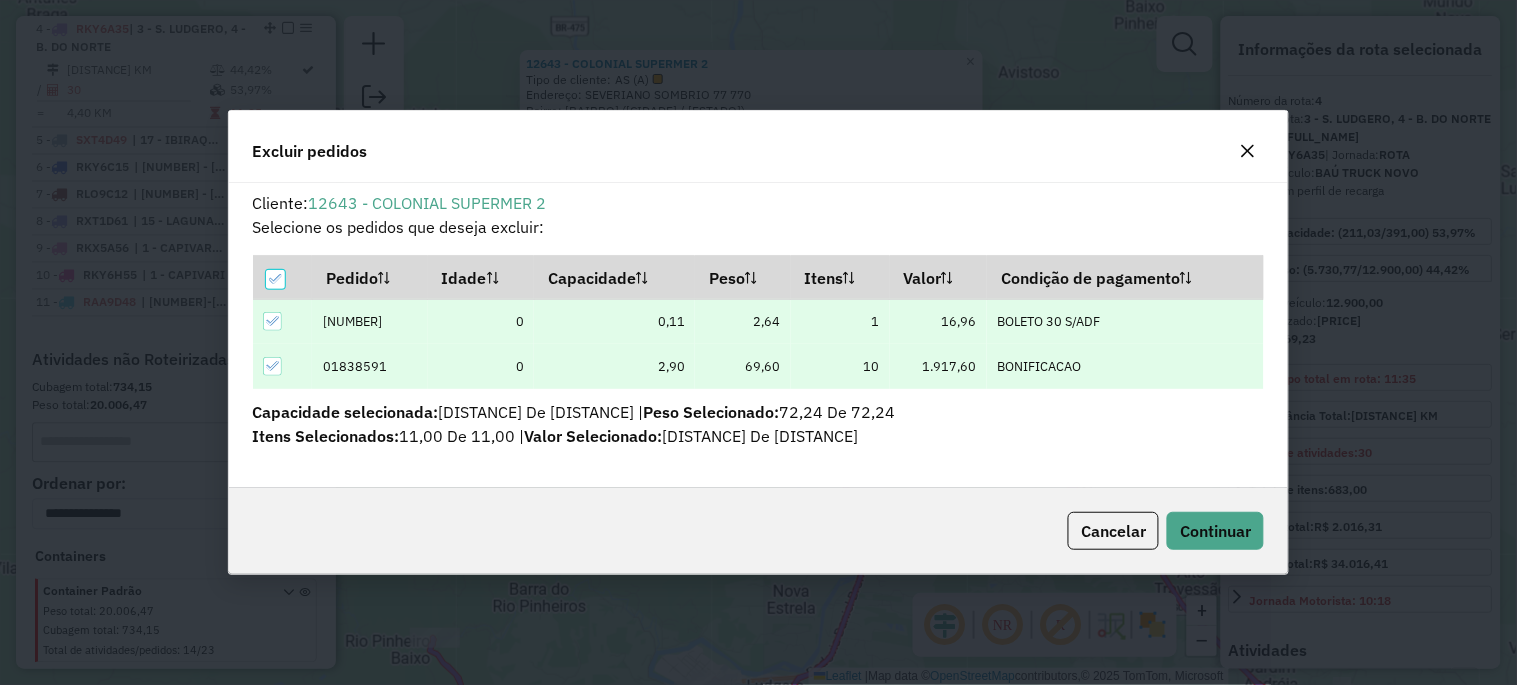 scroll, scrollTop: 68, scrollLeft: 0, axis: vertical 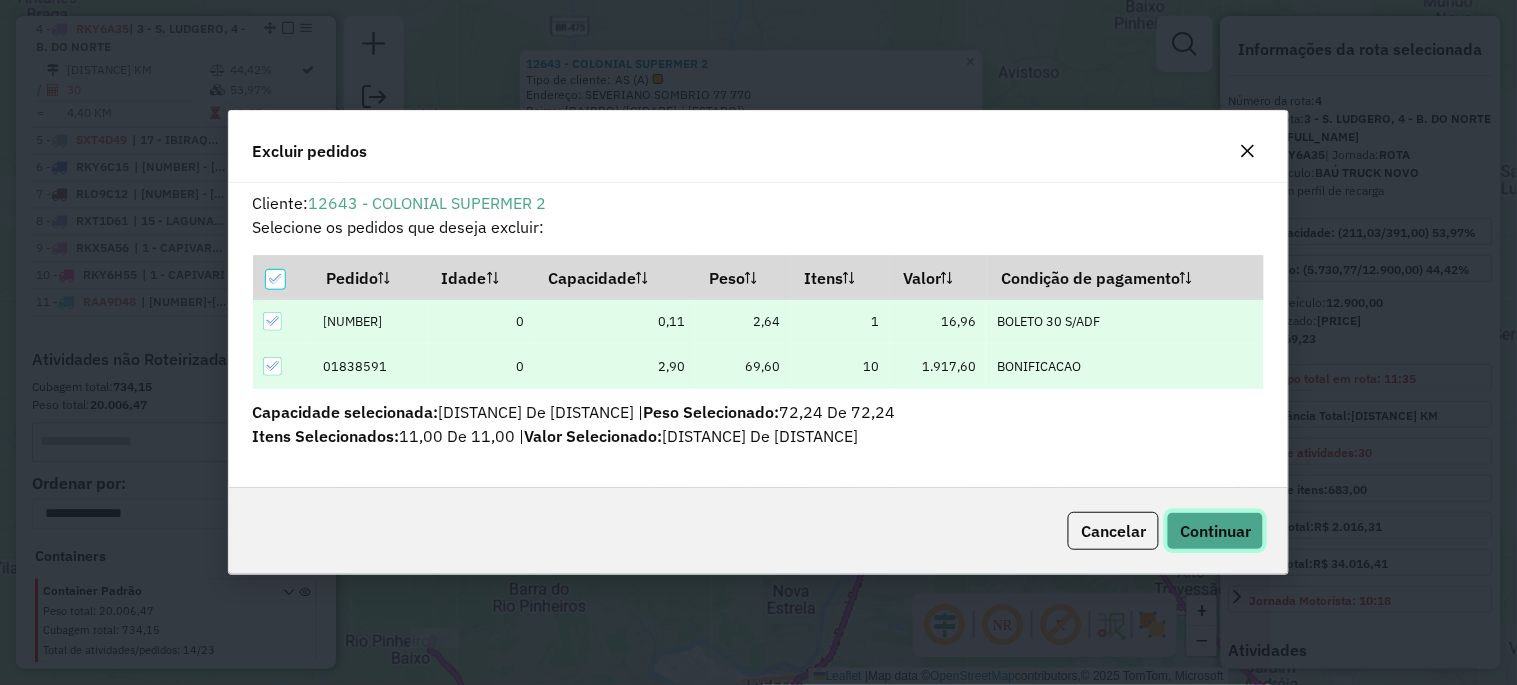 click on "Continuar" 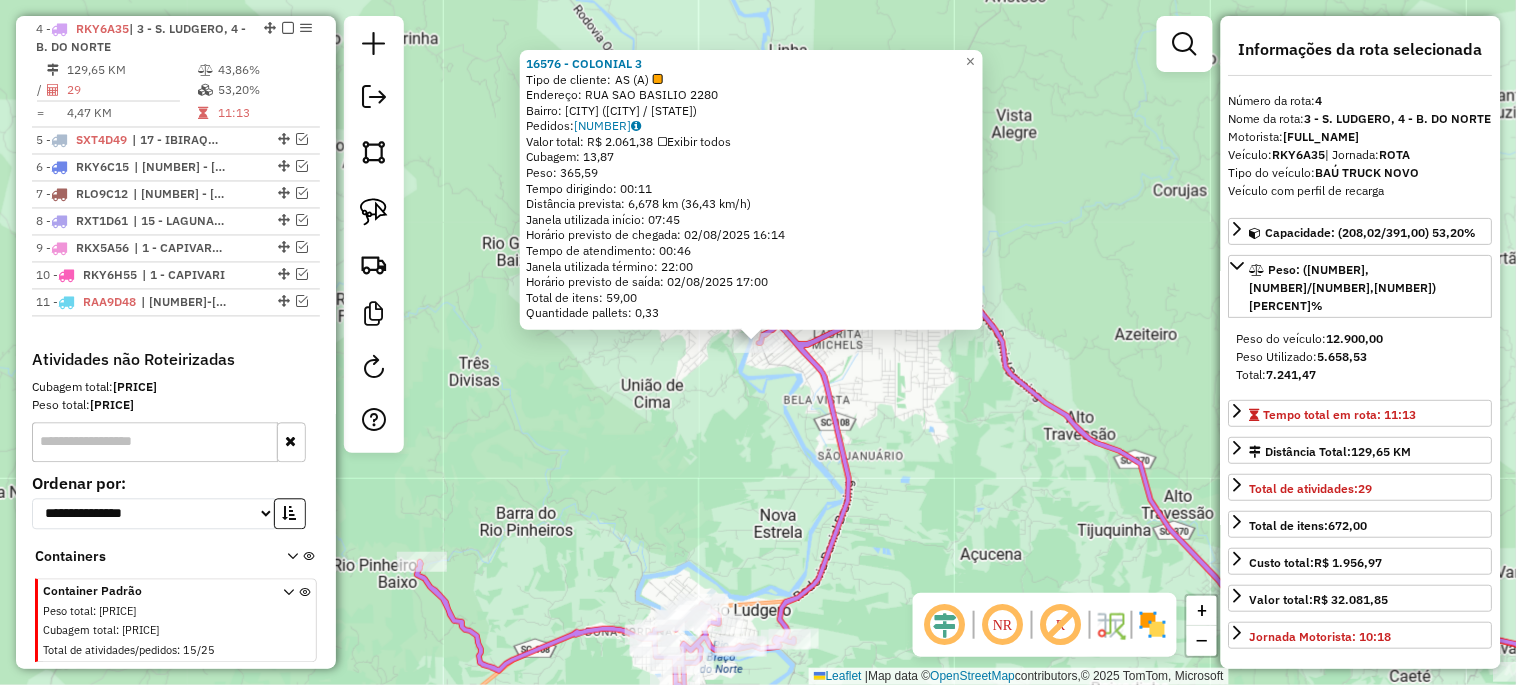 click on "[NUMBER] - [NAME]  Tipo de cliente:   AS (A)   Endereço:  [STREET] [NUMBER]   Bairro: [NEIGHBORHOOD] ([CITY] / [STATE])   Pedidos:  [NUMBER]   Valor total: [CURRENCY] [PRICE]   Exibir todos   Cubagem: [PRICE]  Peso: [PRICE]  Tempo dirigindo: [TIME]   Distância prevista: [PRICE] km ([PRICE]/h)   Janela utilizada início: [TIME]   Horário previsto de chegada: [DATE] [TIME]   Tempo de atendimento: [TIME]   Janela utilizada término: [TIME]   Horário previsto de saída: [DATE] [TIME]   Total de itens: [PRICE]   Quantidade pallets: [PRICE]  × Janela de atendimento Grade de atendimento Capacidade Transportadoras Veículos Cliente Pedidos  Rotas Selecione os dias de semana para filtrar as janelas de atendimento  Seg   Ter   Qua   Qui   Sex   Sáb   Dom  Informe o período da janela de atendimento: De: Até:  Filtrar exatamente a janela do cliente  Considerar janela de atendimento padrão  Selecione os dias de semana para filtrar as grades de atendimento  Seg   Ter   Qua   Qui   Sex   Sáb   Dom   Peso mínimo:   De:   Até:" 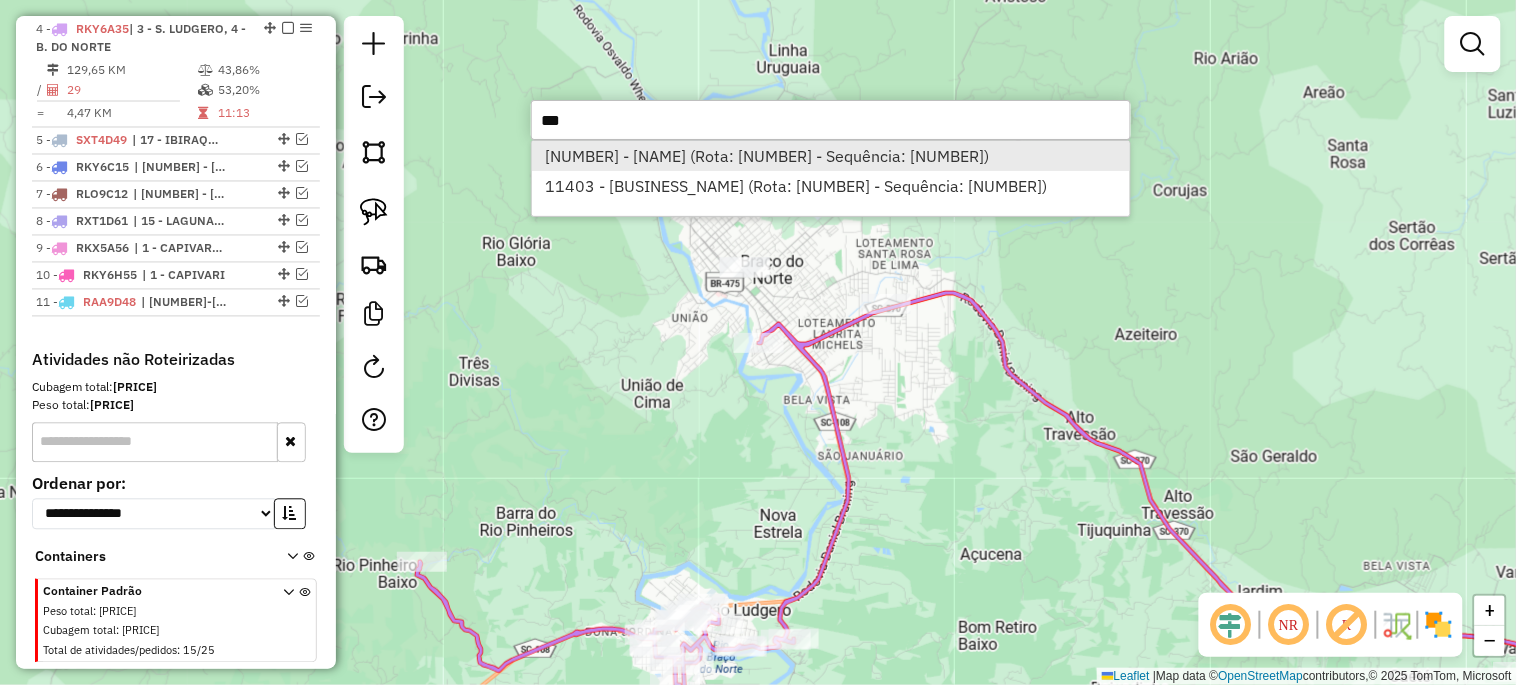 type on "***" 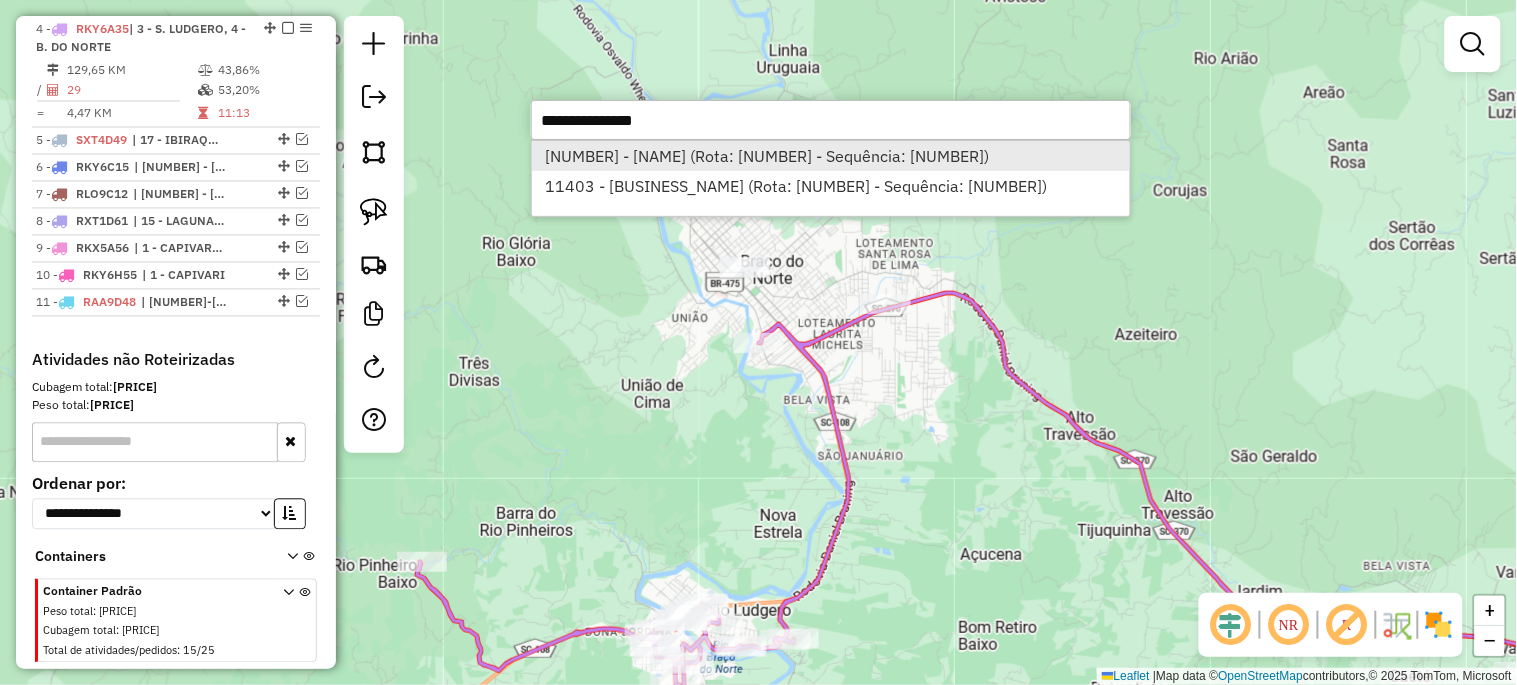 select on "*********" 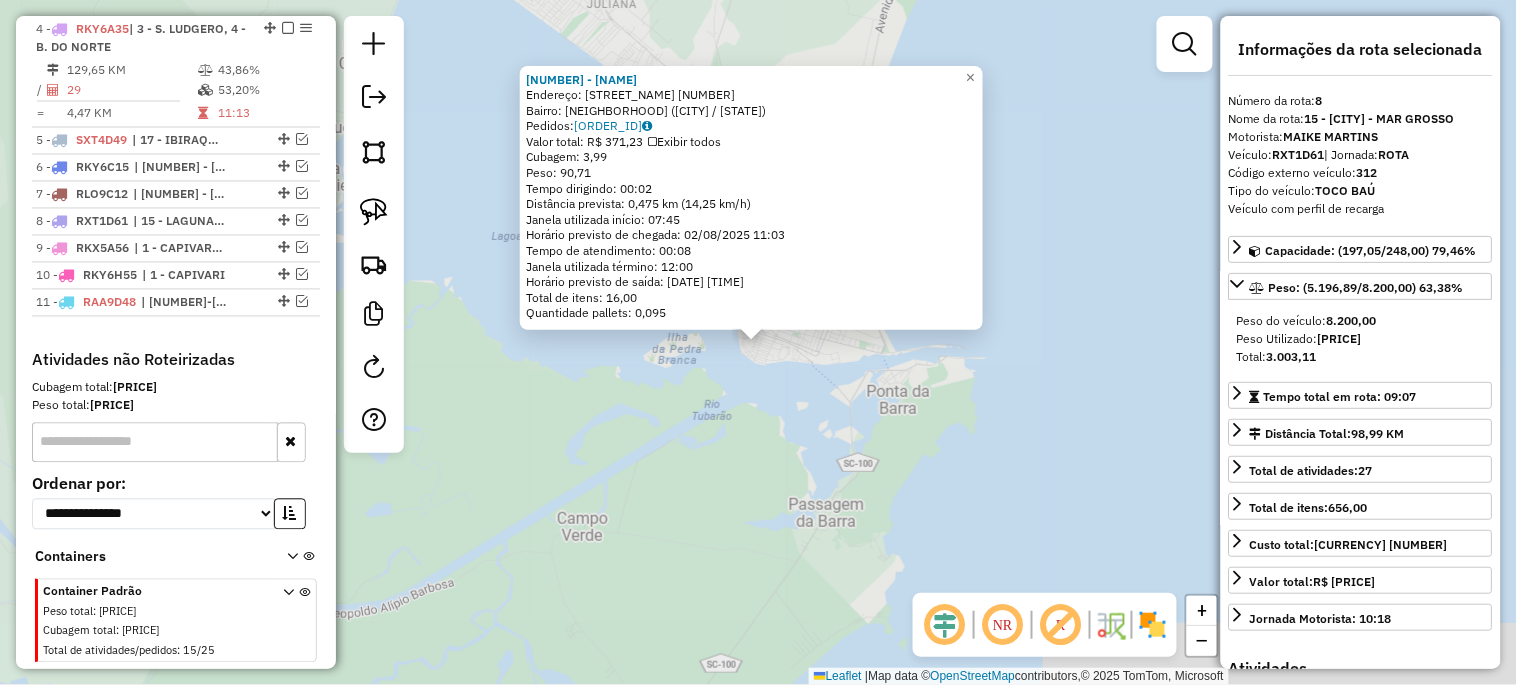 scroll, scrollTop: 914, scrollLeft: 0, axis: vertical 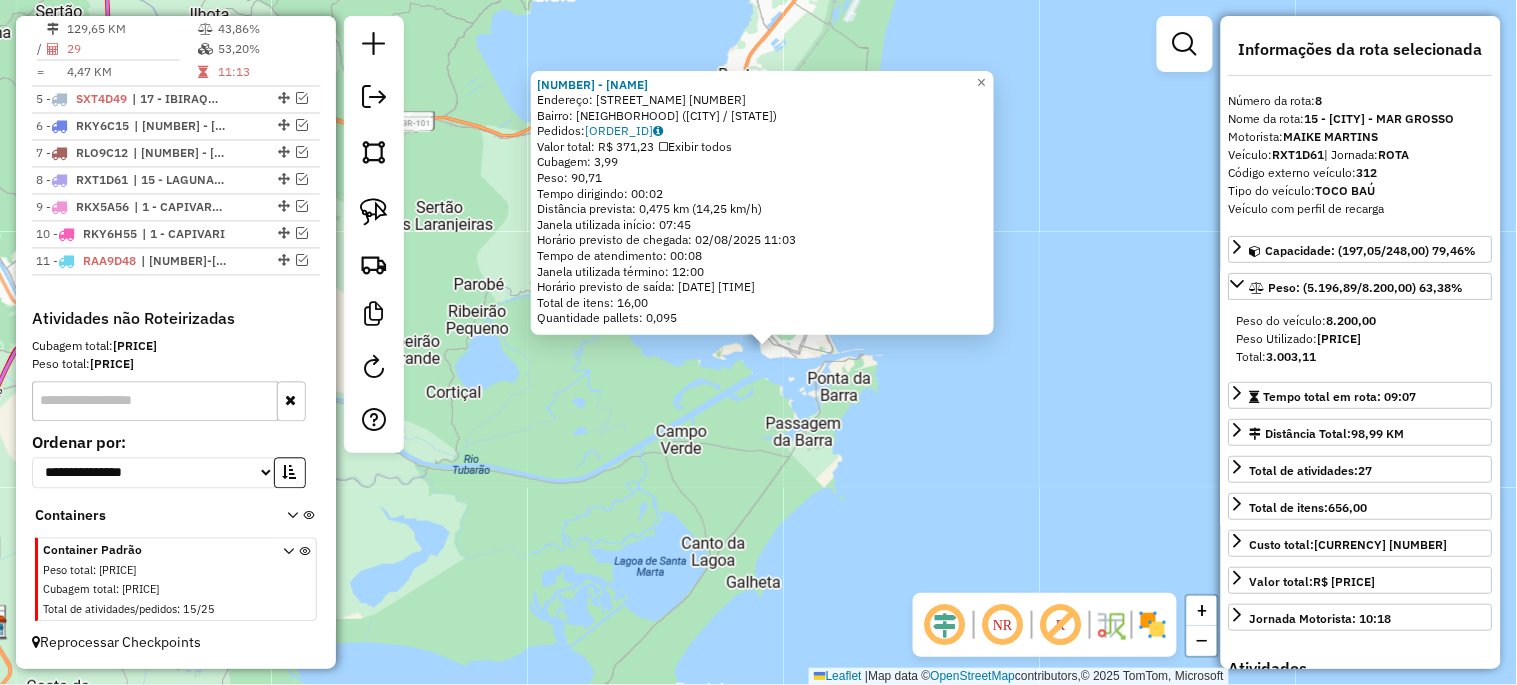 click on "[NUMBER] - [NAME] Endereço: SYLVIA ULYSSEA BAIAO [NUMBER] Bairro: MAGALHAES ([LAGUNA] / [STATE]) Pedidos: [NUMBER] Valor total: R$ [PRICE] Exibir todos Cubagem: [PRICE] Peso: [PRICE] Tempo dirigindo: [TIME] Distância prevista: [PRICE] km ([PRICE] km/h) Janela utilizada início: [TIME] Horário previsto de chegada: [DATE] [TIME] Tempo de atendimento: [TIME] Janela utilizada término: [TIME] Horário previsto de saída: [DATE] [TIME] Total de itens: [PRICE] Quantidade pallets: [PRICE] × Janela de atendimento Grade de atendimento Capacidade Transportadoras Veículos Cliente Pedidos Rotas Selecione os dias de semana para filtrar as janelas de atendimento Seg Ter Qua Qui Sex Sáb Dom Informe o período da janela de atendimento: De: Até: Filtrar exatamente a janela do cliente Considerar janela de atendimento padrão Selecione os dias de semana para filtrar as grades de atendimento Seg Ter Qua Qui Sex Sáb Dom Considerar clientes sem dia de atendimento cadastrado +" 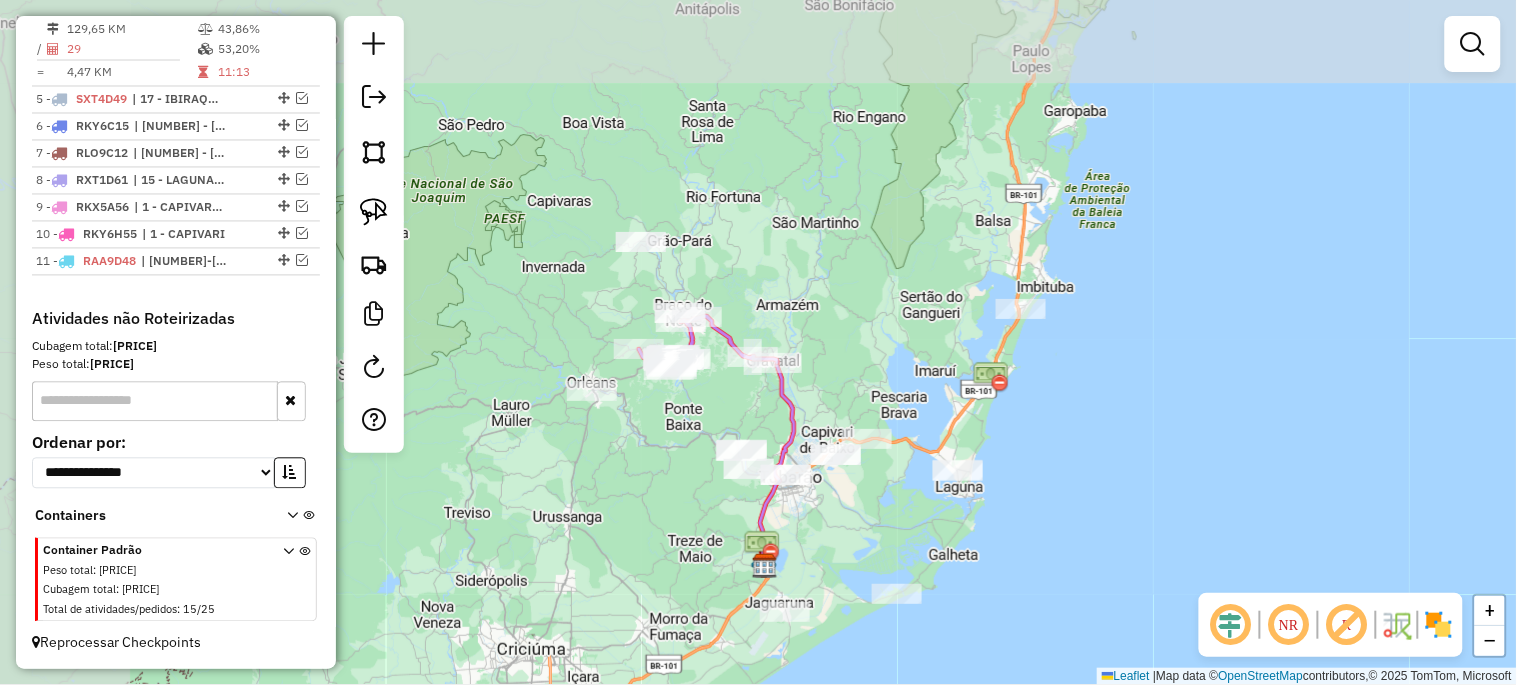 drag, startPoint x: 547, startPoint y: 213, endPoint x: 820, endPoint y: 307, distance: 288.72998 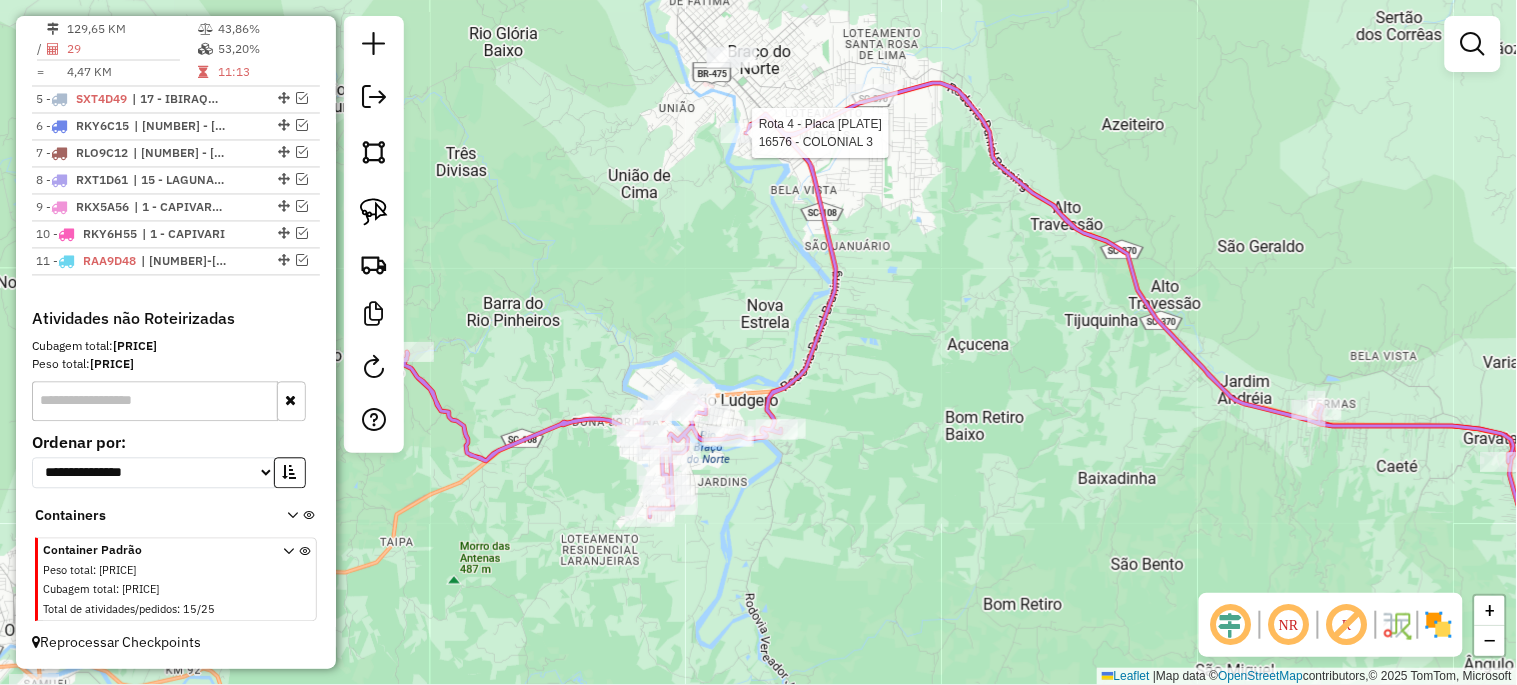 select on "*********" 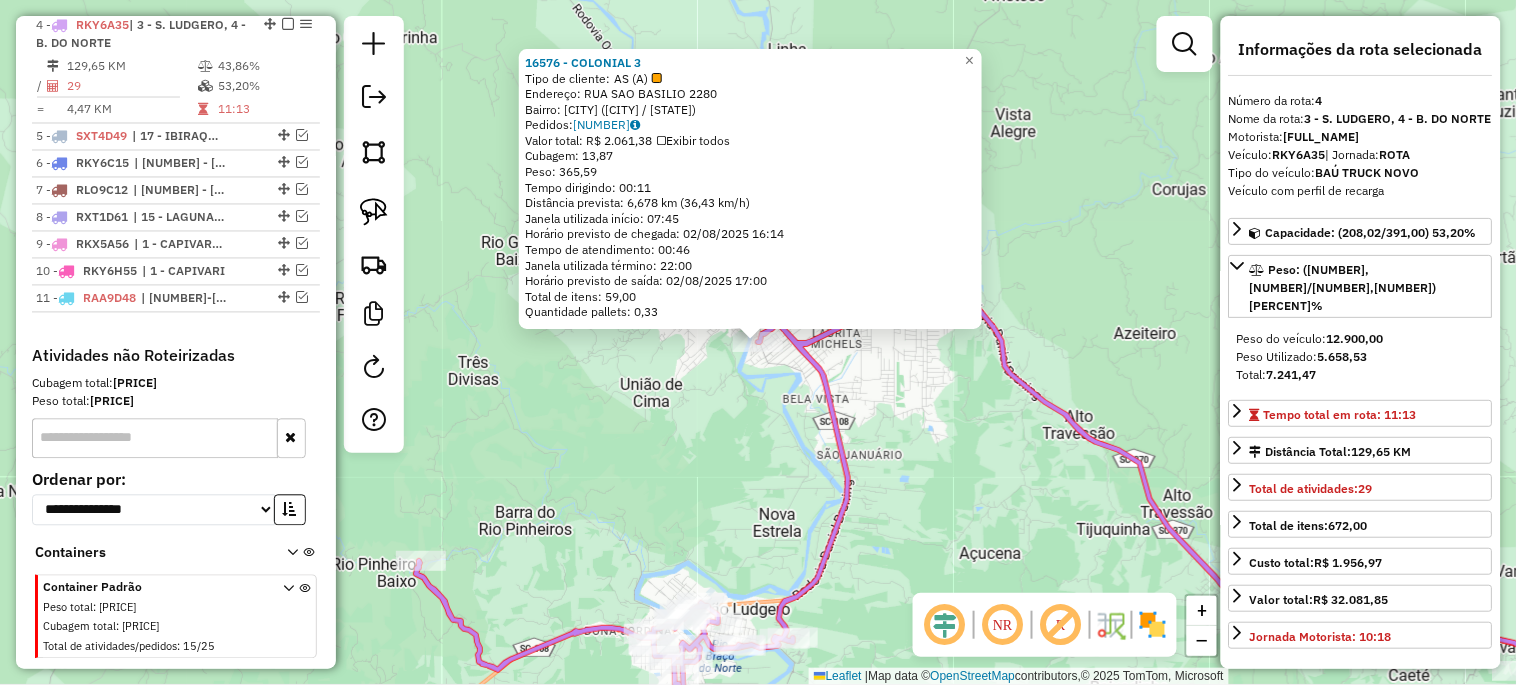 scroll, scrollTop: 873, scrollLeft: 0, axis: vertical 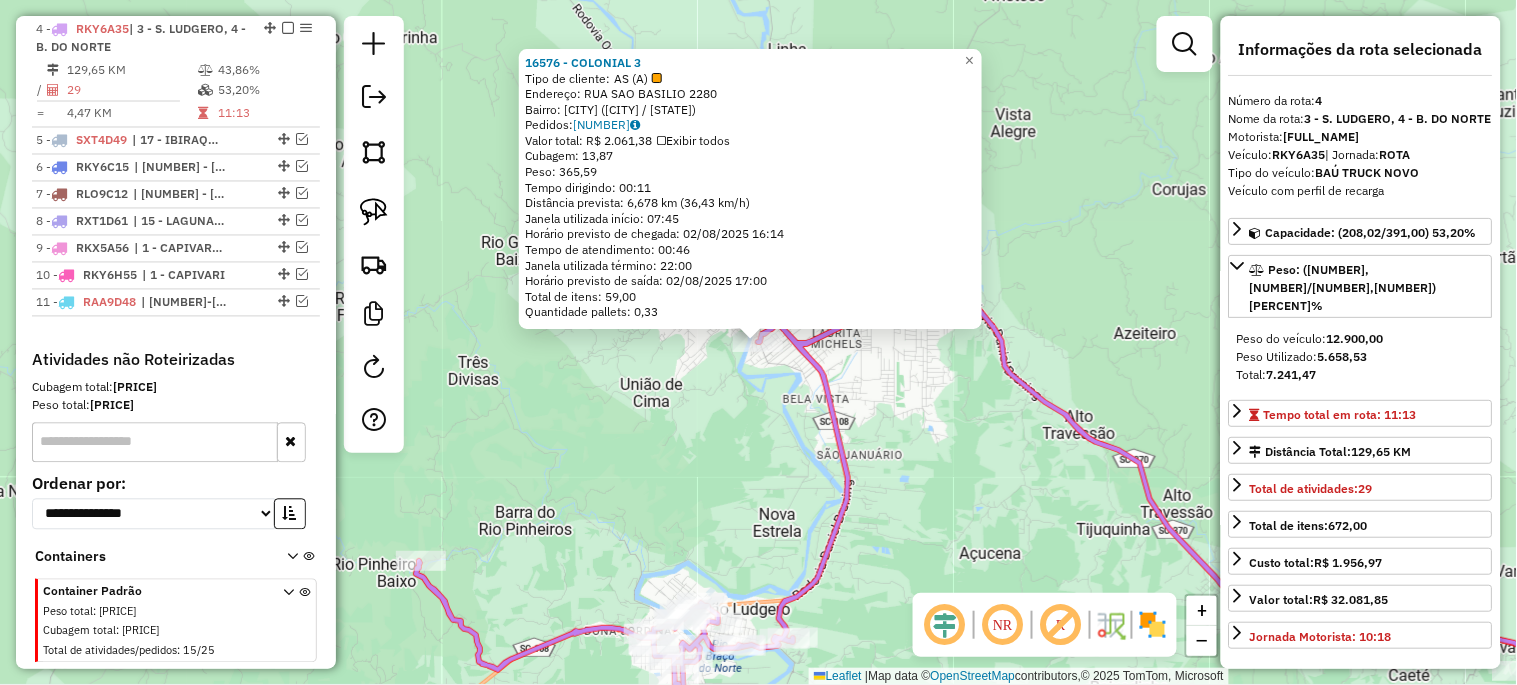 click on "[NUMBER] - [NAME]  Tipo de cliente:   AS (A)   Endereço:  [STREET] [NUMBER]   Bairro: [NEIGHBORHOOD] ([CITY] / [STATE])   Pedidos:  [NUMBER]   Valor total: [CURRENCY] [PRICE]   Exibir todos   Cubagem: [PRICE]  Peso: [PRICE]  Tempo dirigindo: [TIME]   Distância prevista: [PRICE] km ([PRICE]/h)   Janela utilizada início: [TIME]   Horário previsto de chegada: [DATE] [TIME]   Tempo de atendimento: [TIME]   Janela utilizada término: [TIME]   Horário previsto de saída: [DATE] [TIME]   Total de itens: [PRICE]   Quantidade pallets: [PRICE]  × Janela de atendimento Grade de atendimento Capacidade Transportadoras Veículos Cliente Pedidos  Rotas Selecione os dias de semana para filtrar as janelas de atendimento  Seg   Ter   Qua   Qui   Sex   Sáb   Dom  Informe o período da janela de atendimento: De: Até:  Filtrar exatamente a janela do cliente  Considerar janela de atendimento padrão  Selecione os dias de semana para filtrar as grades de atendimento  Seg   Ter   Qua   Qui   Sex   Sáb   Dom   Peso mínimo:   De:   Até:" 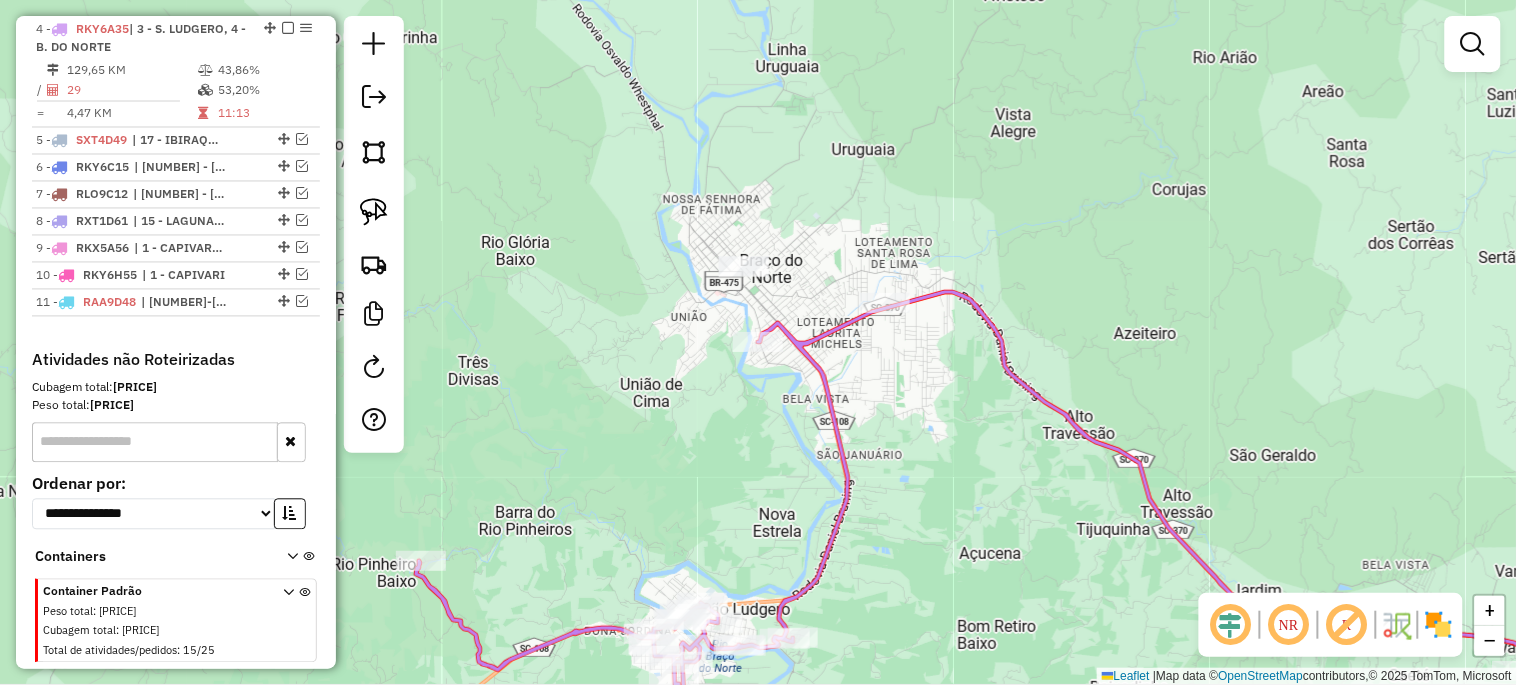 click 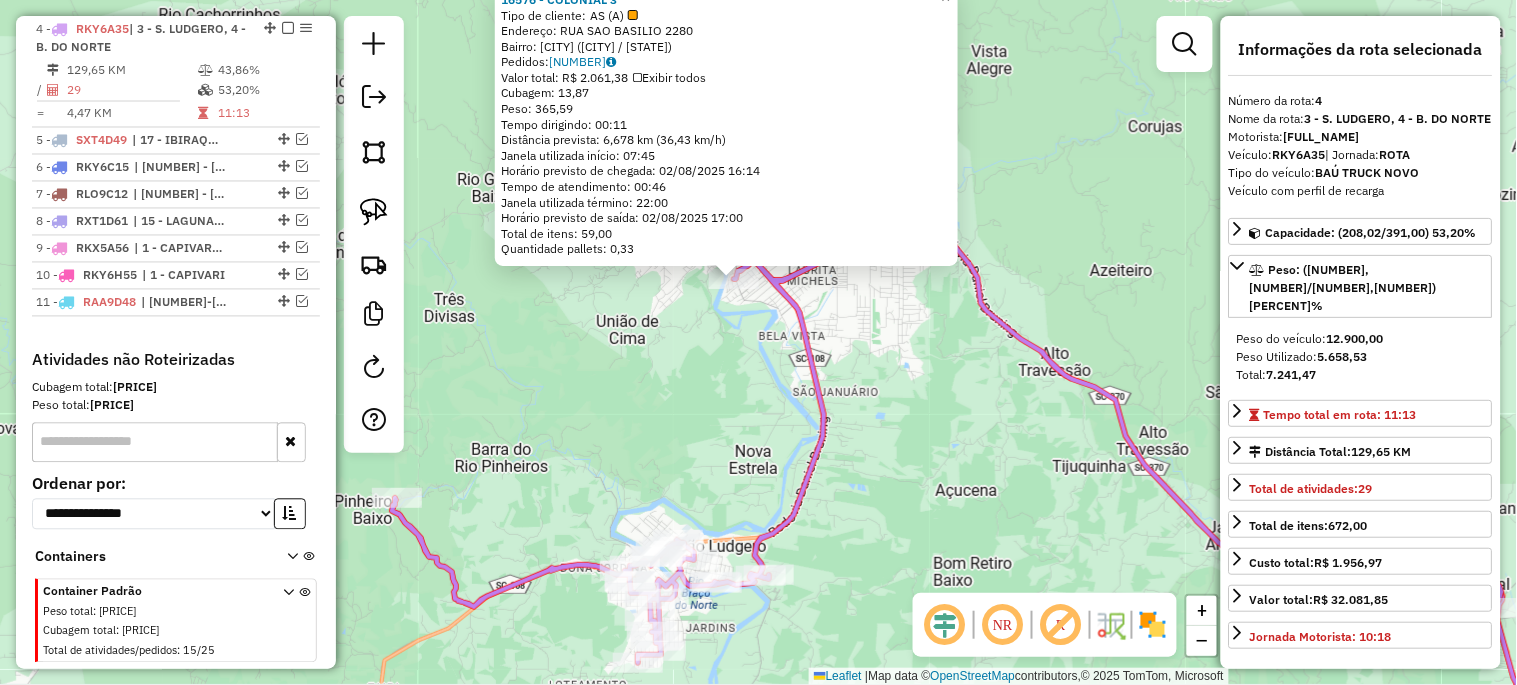 drag, startPoint x: 712, startPoint y: 434, endPoint x: 688, endPoint y: 371, distance: 67.41662 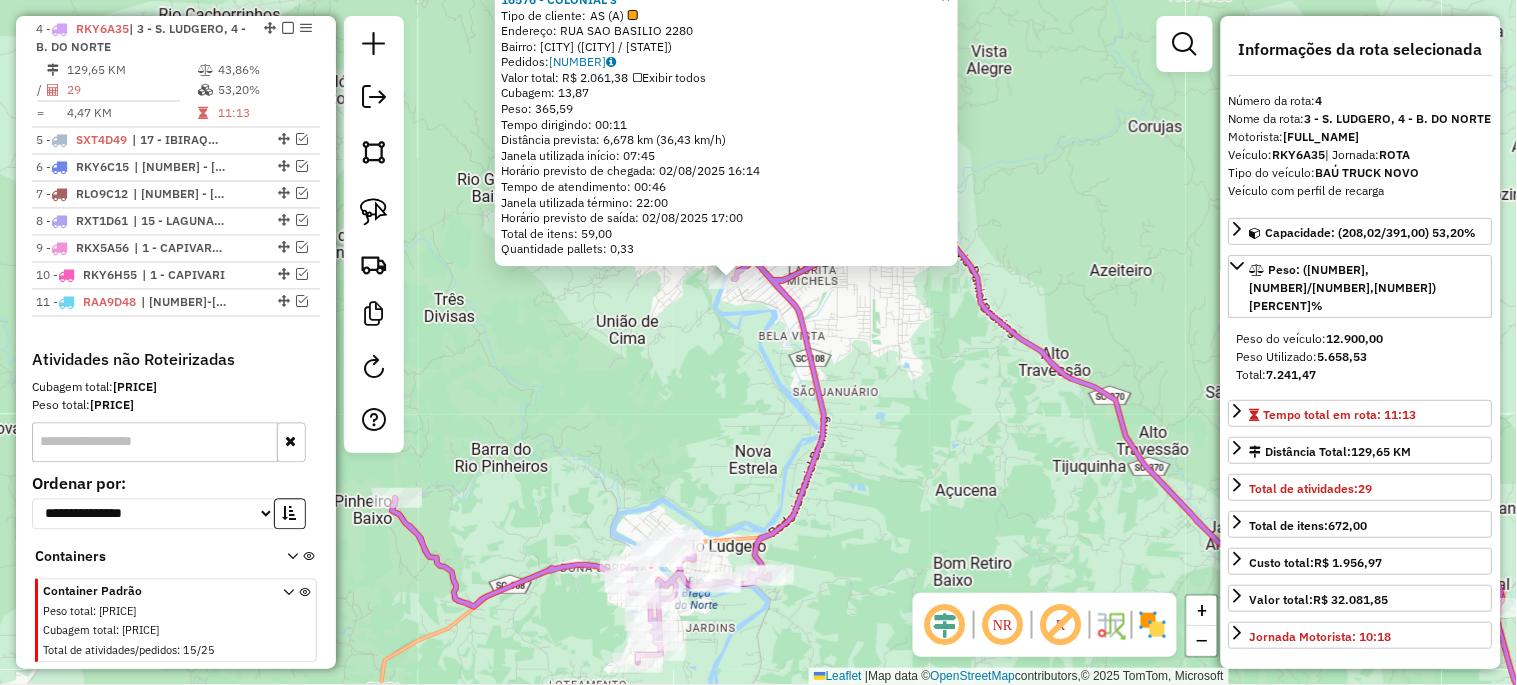 click on "[NUMBER] - [NAME]  Tipo de cliente:   AS (A)   Endereço:  [STREET] [NUMBER]   Bairro: [NEIGHBORHOOD] ([CITY] / [STATE])   Pedidos:  [NUMBER]   Valor total: [CURRENCY] [PRICE]   Exibir todos   Cubagem: [PRICE]  Peso: [PRICE]  Tempo dirigindo: [TIME]   Distância prevista: [PRICE] km ([PRICE]/h)   Janela utilizada início: [TIME]   Horário previsto de chegada: [DATE] [TIME]   Tempo de atendimento: [TIME]   Janela utilizada término: [TIME]   Horário previsto de saída: [DATE] [TIME]   Total de itens: [PRICE]   Quantidade pallets: [PRICE]  × Janela de atendimento Grade de atendimento Capacidade Transportadoras Veículos Cliente Pedidos  Rotas Selecione os dias de semana para filtrar as janelas de atendimento  Seg   Ter   Qua   Qui   Sex   Sáb   Dom  Informe o período da janela de atendimento: De: Até:  Filtrar exatamente a janela do cliente  Considerar janela de atendimento padrão  Selecione os dias de semana para filtrar as grades de atendimento  Seg   Ter   Qua   Qui   Sex   Sáb   Dom   Peso mínimo:   De:   Até:" 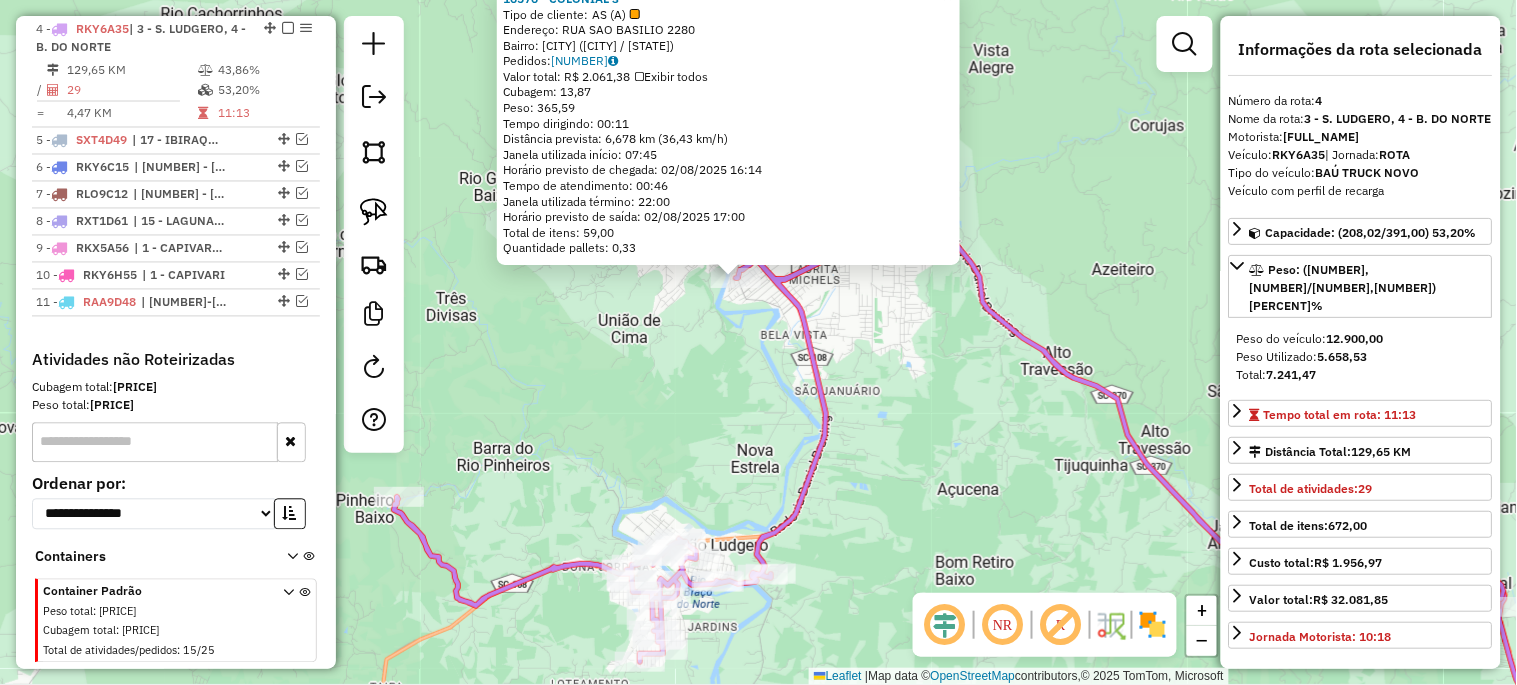 click on "[NUMBER] - [NAME]  Tipo de cliente:   AS (A)   Endereço:  [STREET] [NUMBER]   Bairro: [NEIGHBORHOOD] ([CITY] / [STATE])   Pedidos:  [NUMBER]   Valor total: [CURRENCY] [PRICE]   Exibir todos   Cubagem: [PRICE]  Peso: [PRICE]  Tempo dirigindo: [TIME]   Distância prevista: [PRICE] km ([PRICE]/h)   Janela utilizada início: [TIME]   Horário previsto de chegada: [DATE] [TIME]   Tempo de atendimento: [TIME]   Janela utilizada término: [TIME]   Horário previsto de saída: [DATE] [TIME]   Total de itens: [PRICE]   Quantidade pallets: [PRICE]  × Janela de atendimento Grade de atendimento Capacidade Transportadoras Veículos Cliente Pedidos  Rotas Selecione os dias de semana para filtrar as janelas de atendimento  Seg   Ter   Qua   Qui   Sex   Sáb   Dom  Informe o período da janela de atendimento: De: Até:  Filtrar exatamente a janela do cliente  Considerar janela de atendimento padrão  Selecione os dias de semana para filtrar as grades de atendimento  Seg   Ter   Qua   Qui   Sex   Sáb   Dom   Peso mínimo:   De:   Até:" 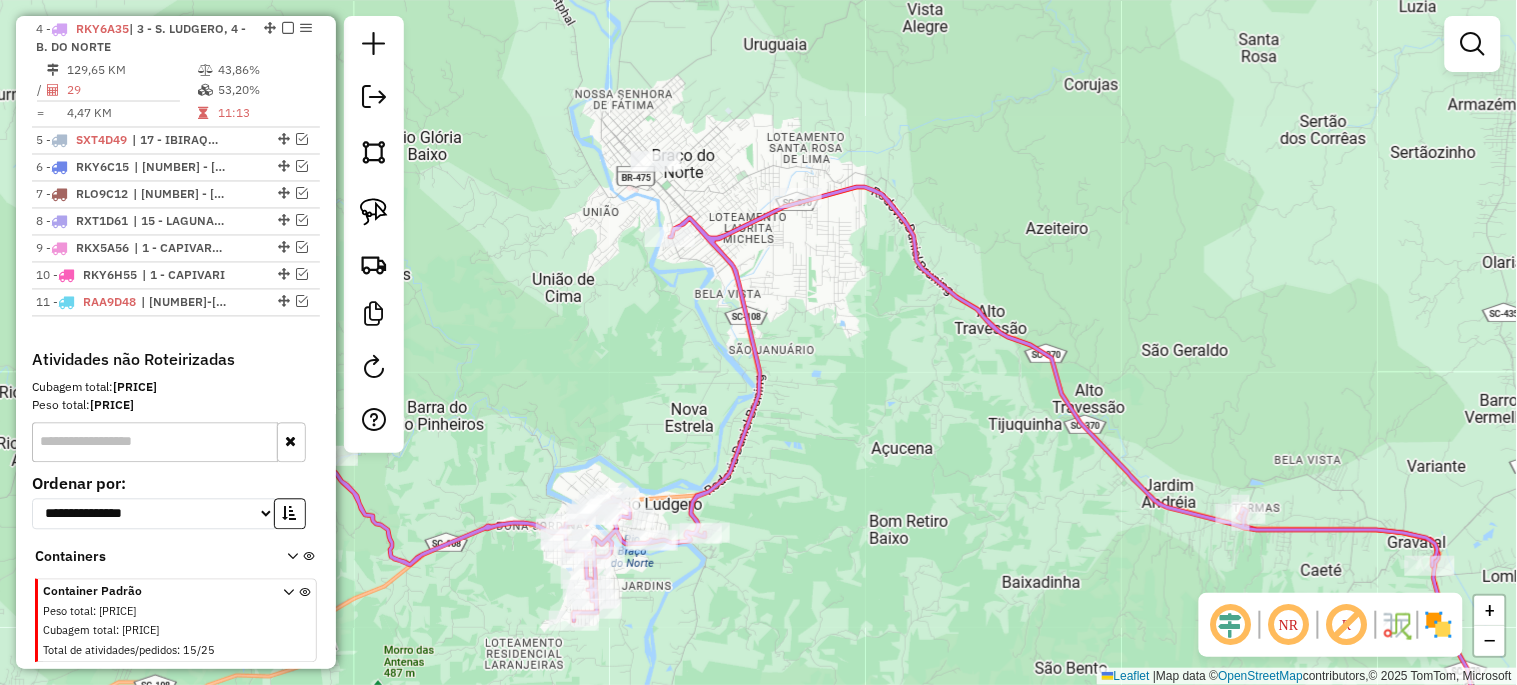 drag, startPoint x: 714, startPoint y: 377, endPoint x: 648, endPoint y: 336, distance: 77.698135 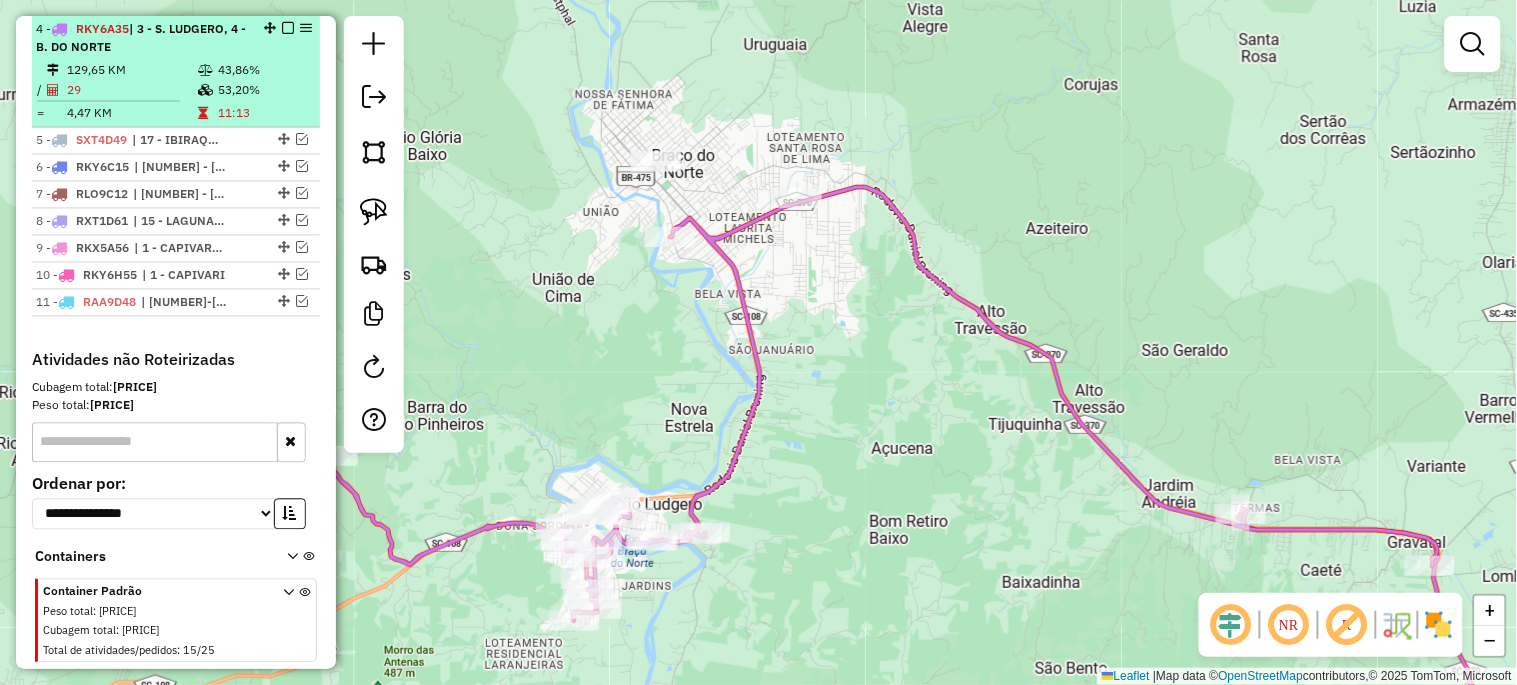 click at bounding box center (288, 28) 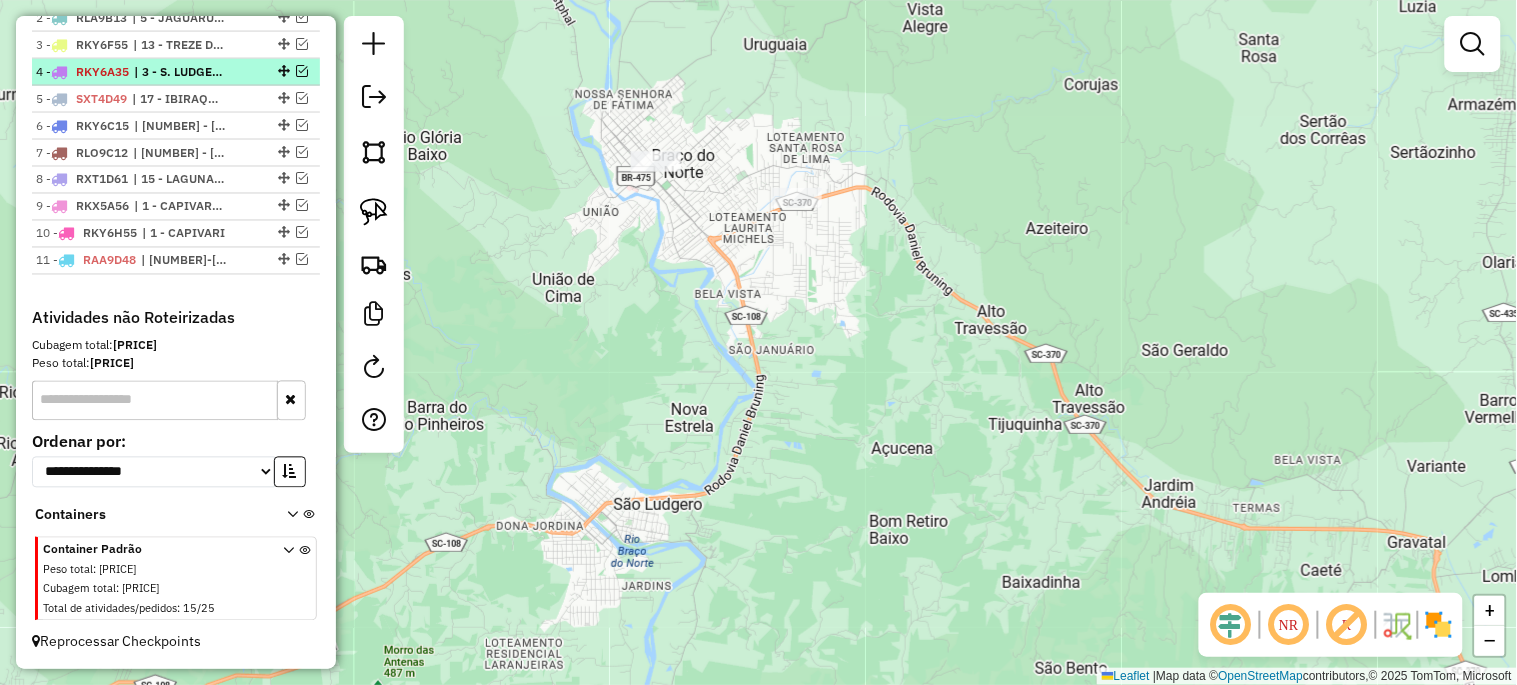 scroll, scrollTop: 830, scrollLeft: 0, axis: vertical 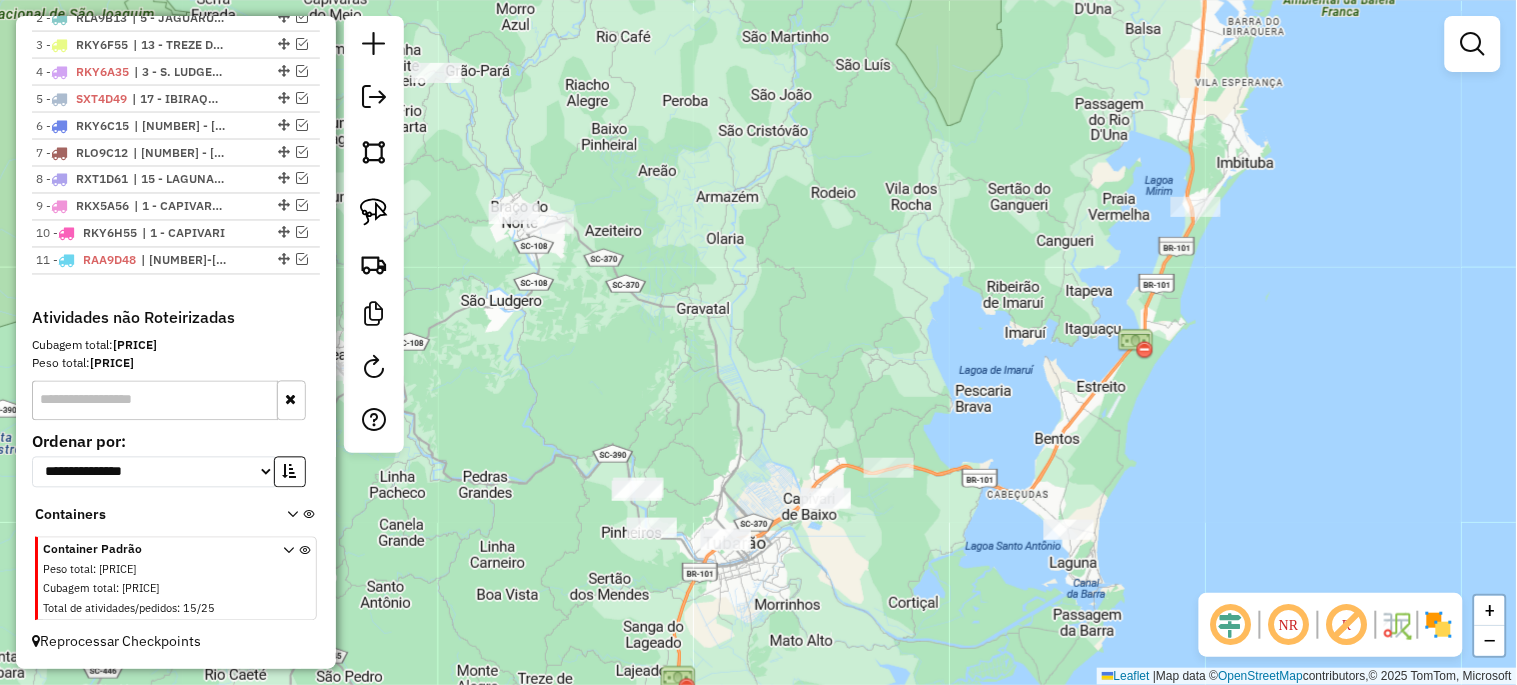drag, startPoint x: 778, startPoint y: 493, endPoint x: 635, endPoint y: 377, distance: 184.1331 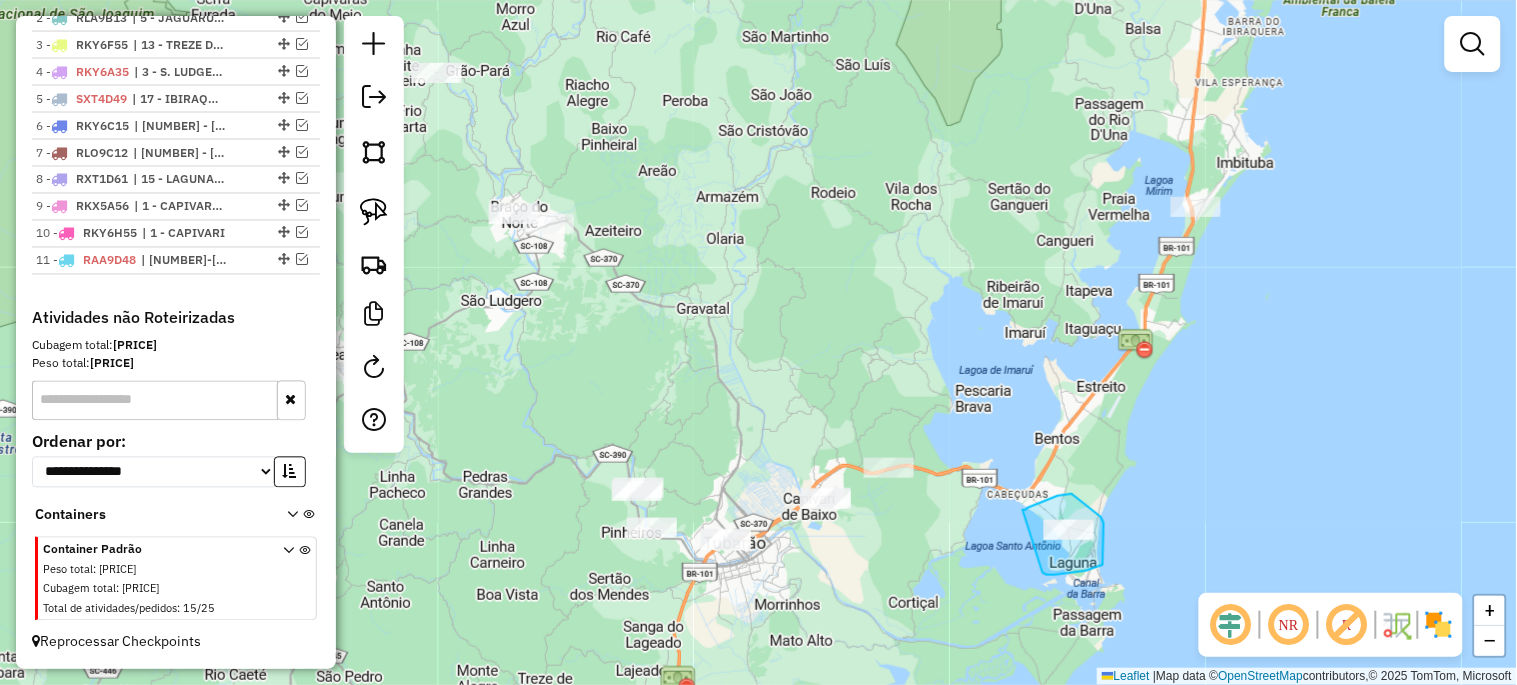 drag, startPoint x: 1023, startPoint y: 510, endPoint x: 1042, endPoint y: 570, distance: 62.936478 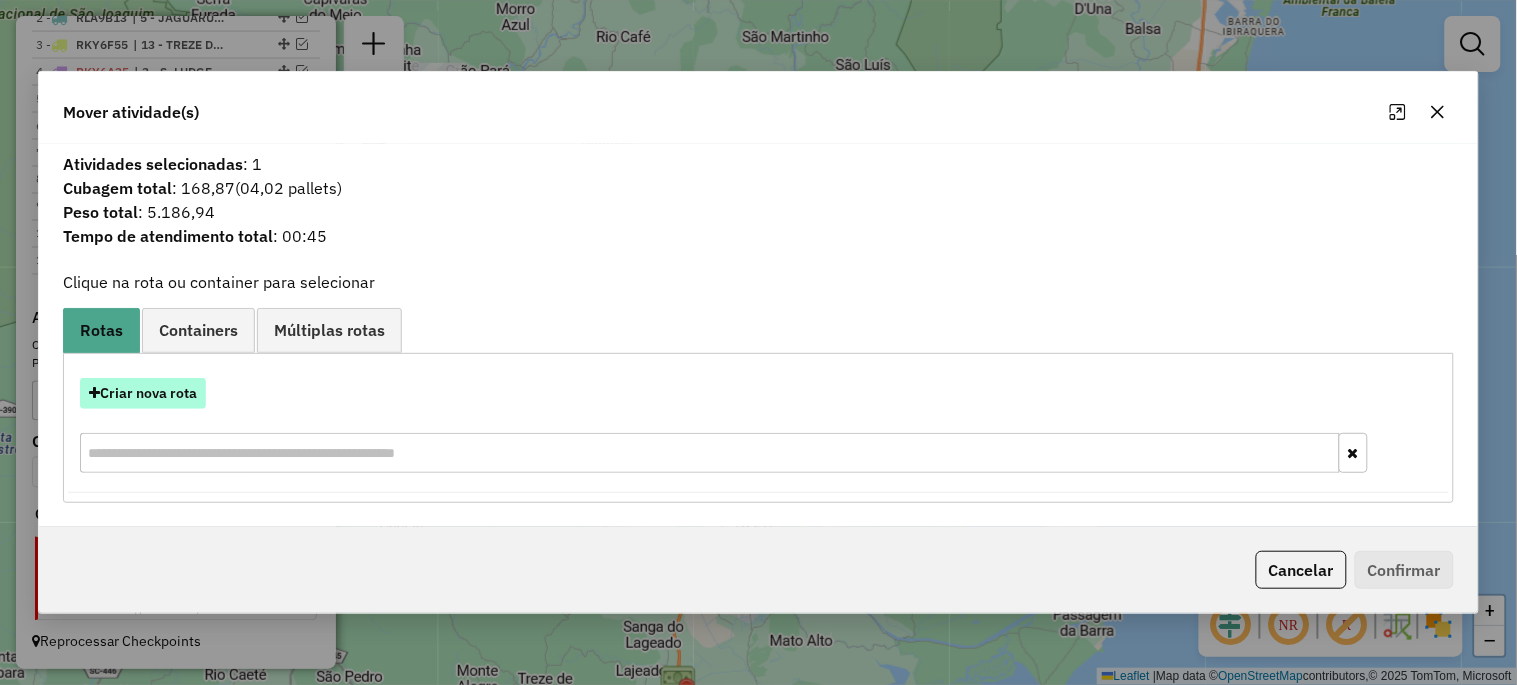 click on "Criar nova rota" at bounding box center (143, 393) 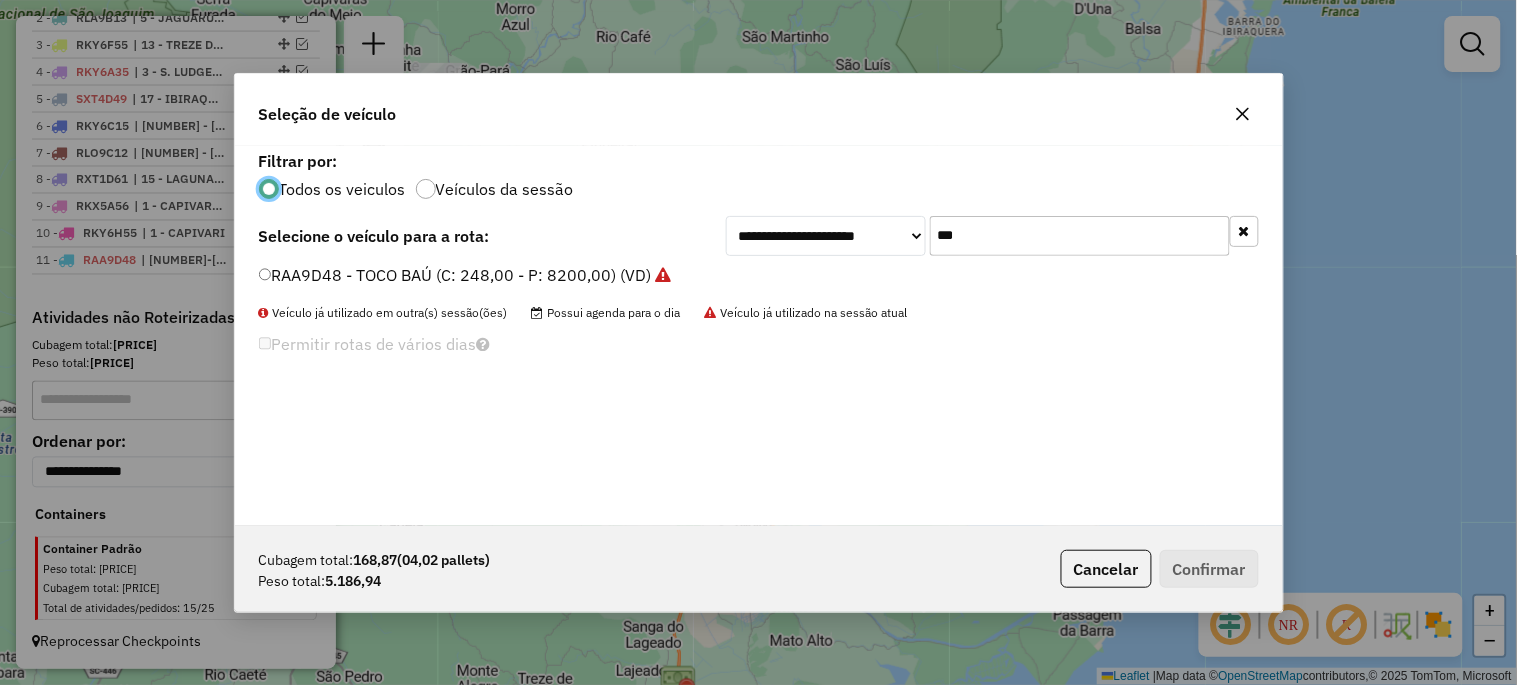 scroll, scrollTop: 11, scrollLeft: 5, axis: both 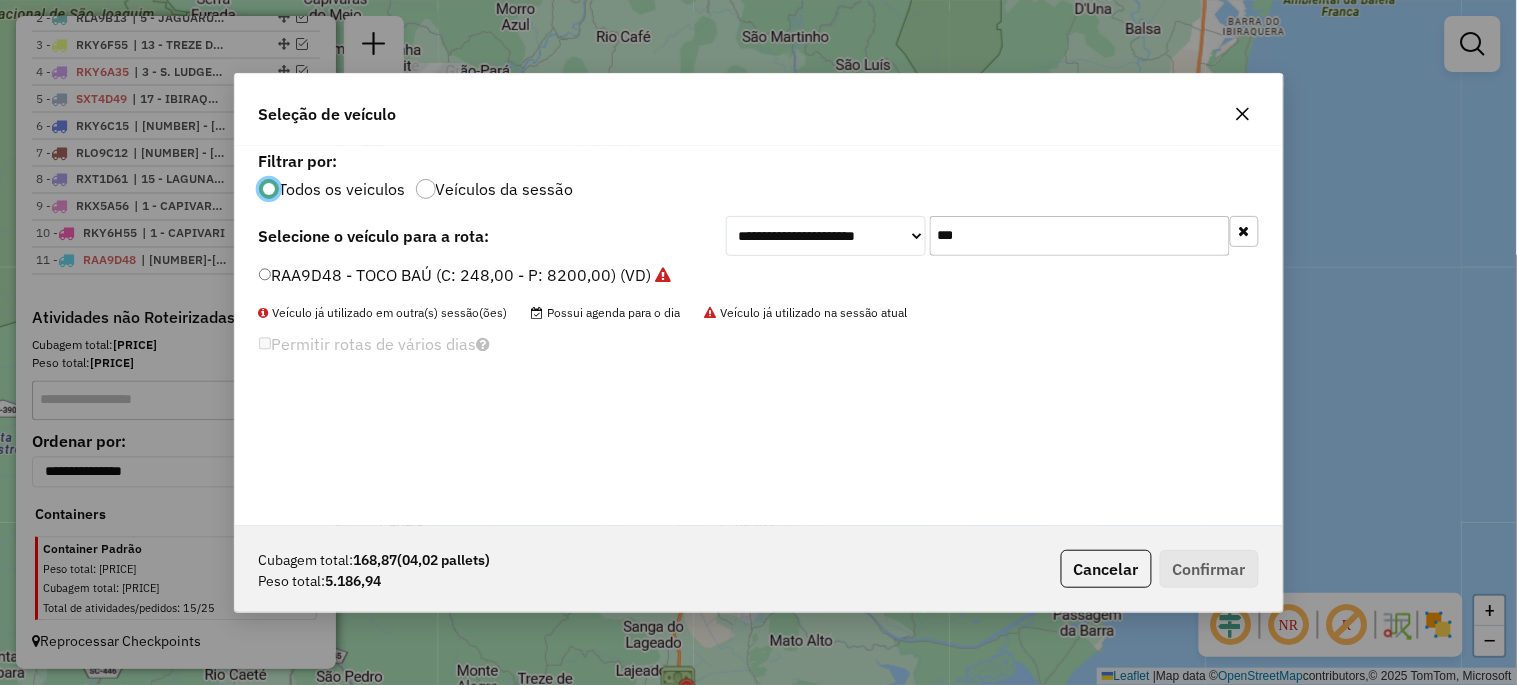 click 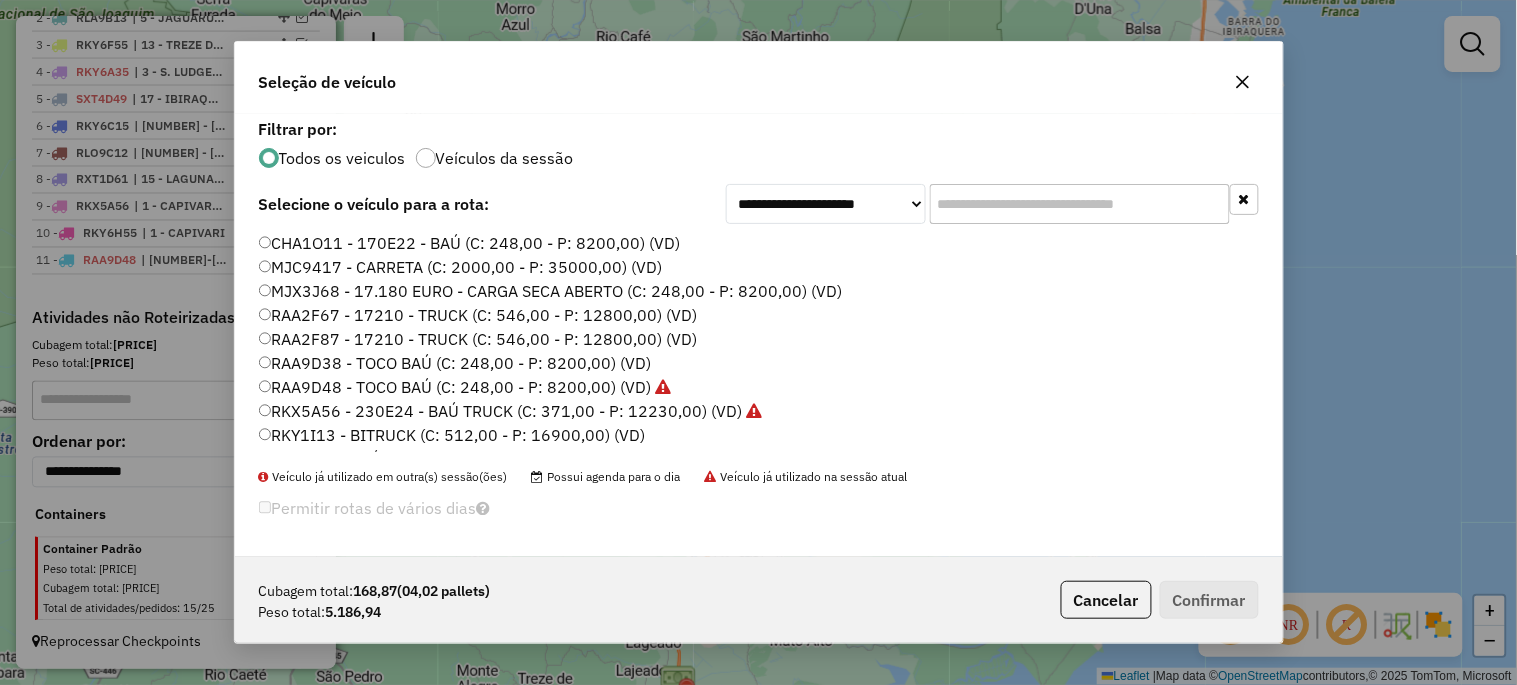 click on "RAA2F67 - 17210 - TRUCK (C: 546,00 - P: 12800,00) (VD)" 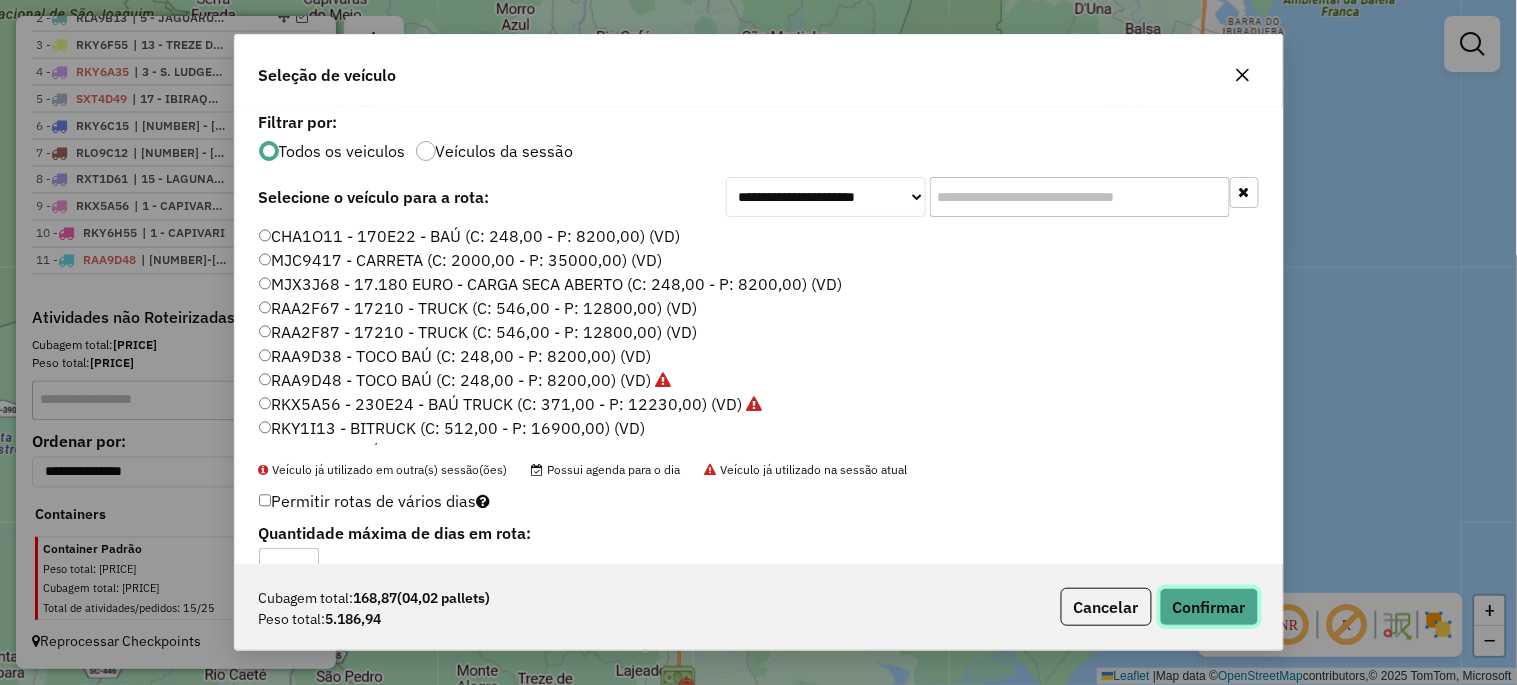 click on "Confirmar" 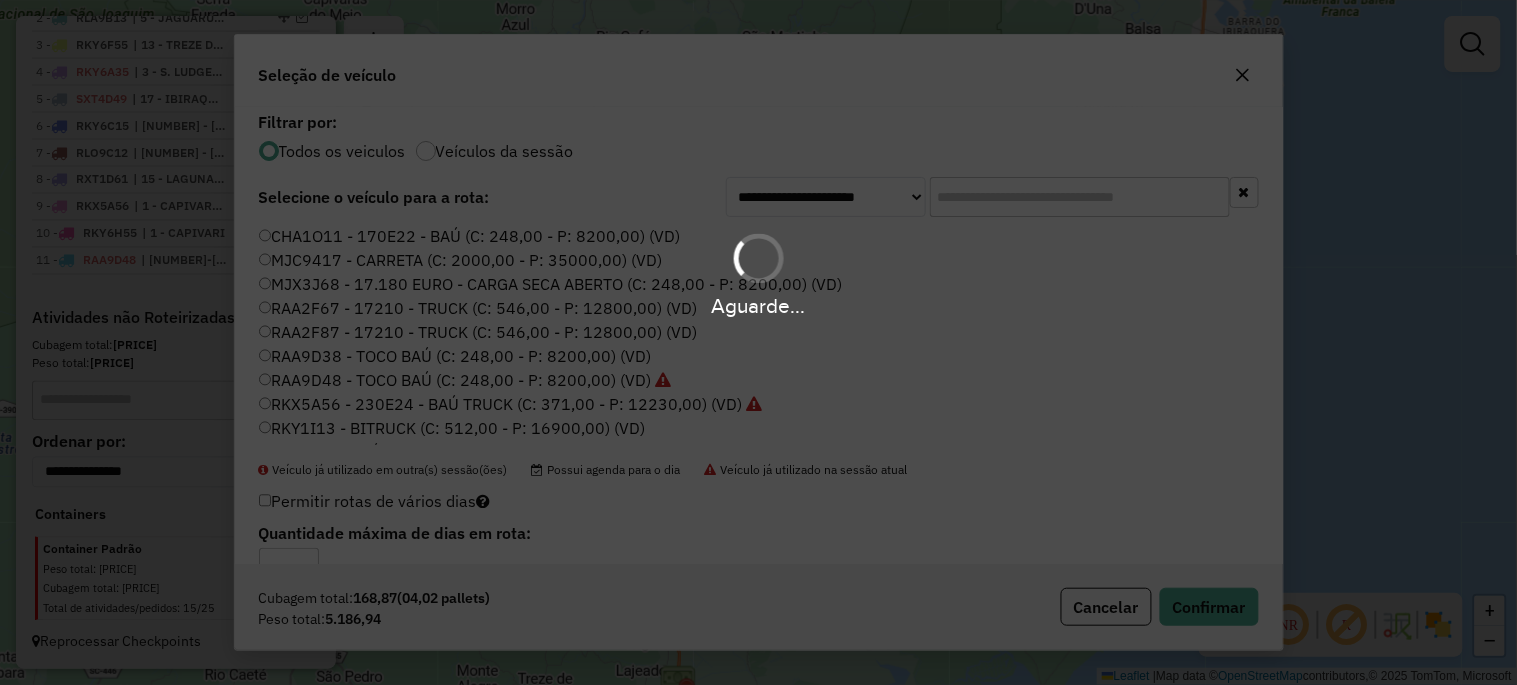 scroll, scrollTop: 873, scrollLeft: 0, axis: vertical 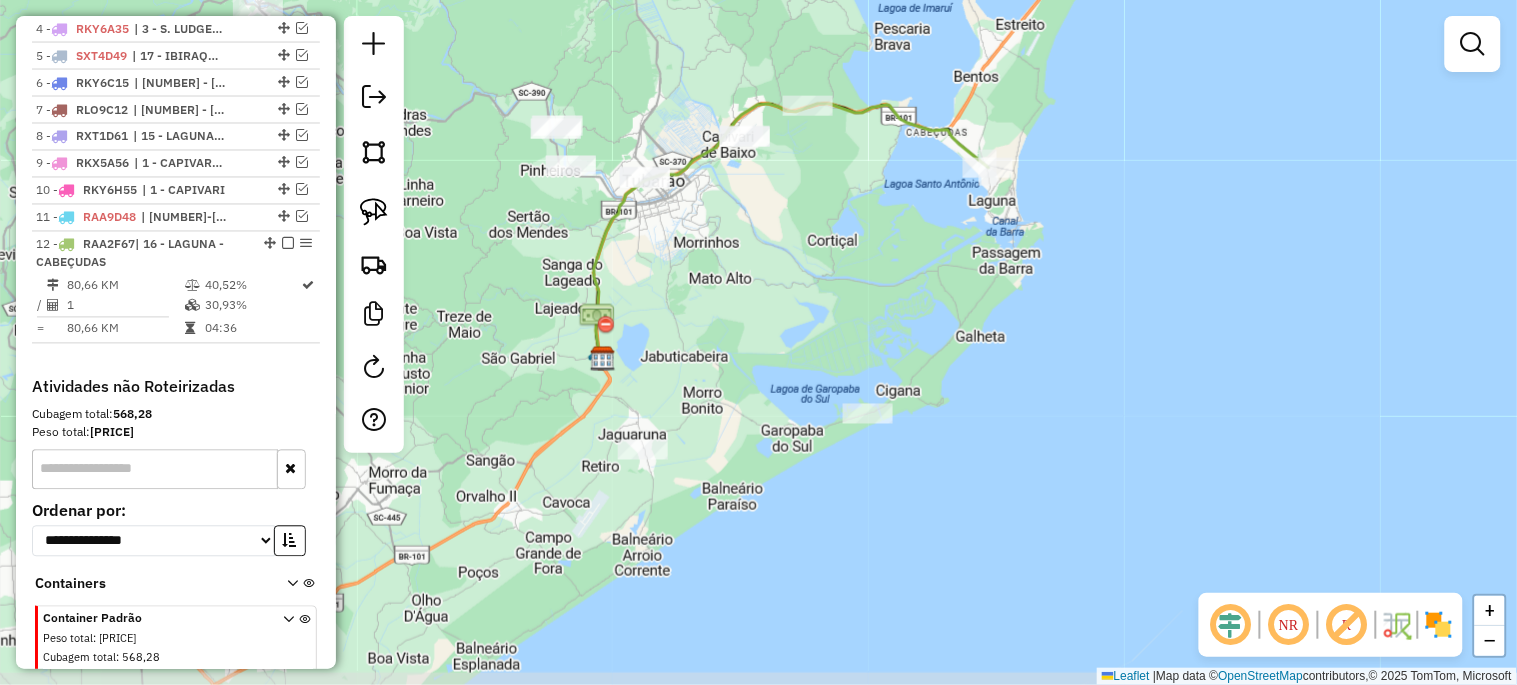 drag, startPoint x: 891, startPoint y: 562, endPoint x: 810, endPoint y: 200, distance: 370.95148 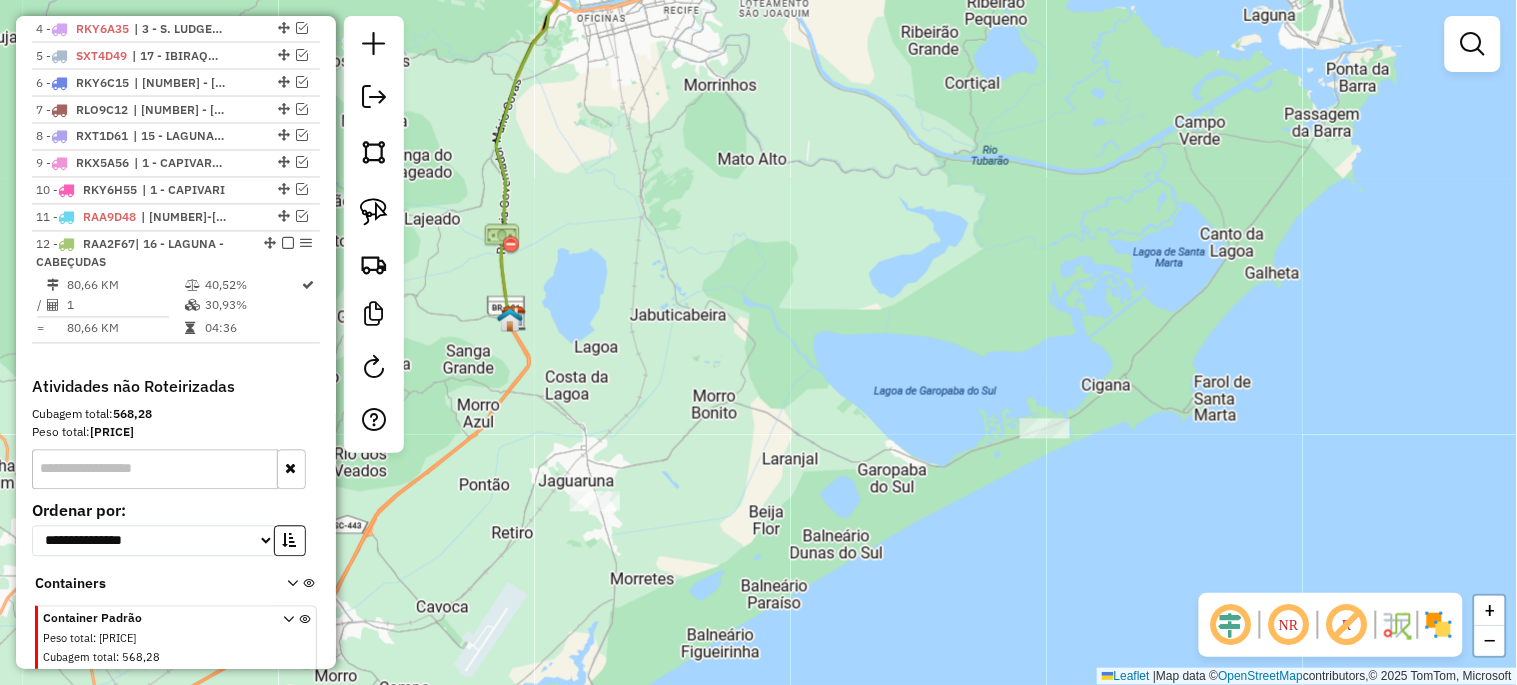 drag, startPoint x: 775, startPoint y: 403, endPoint x: 971, endPoint y: 286, distance: 228.2652 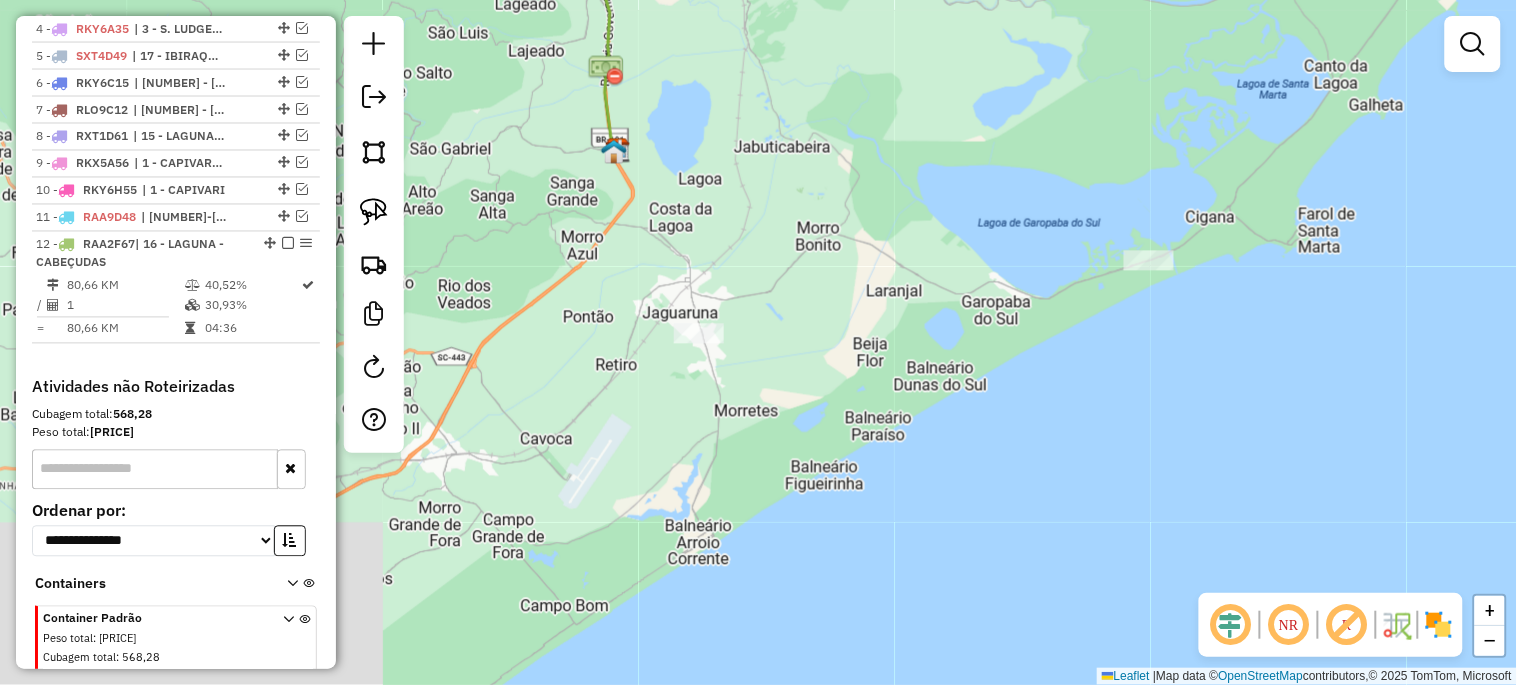 drag, startPoint x: 904, startPoint y: 358, endPoint x: 1008, endPoint y: 192, distance: 195.88773 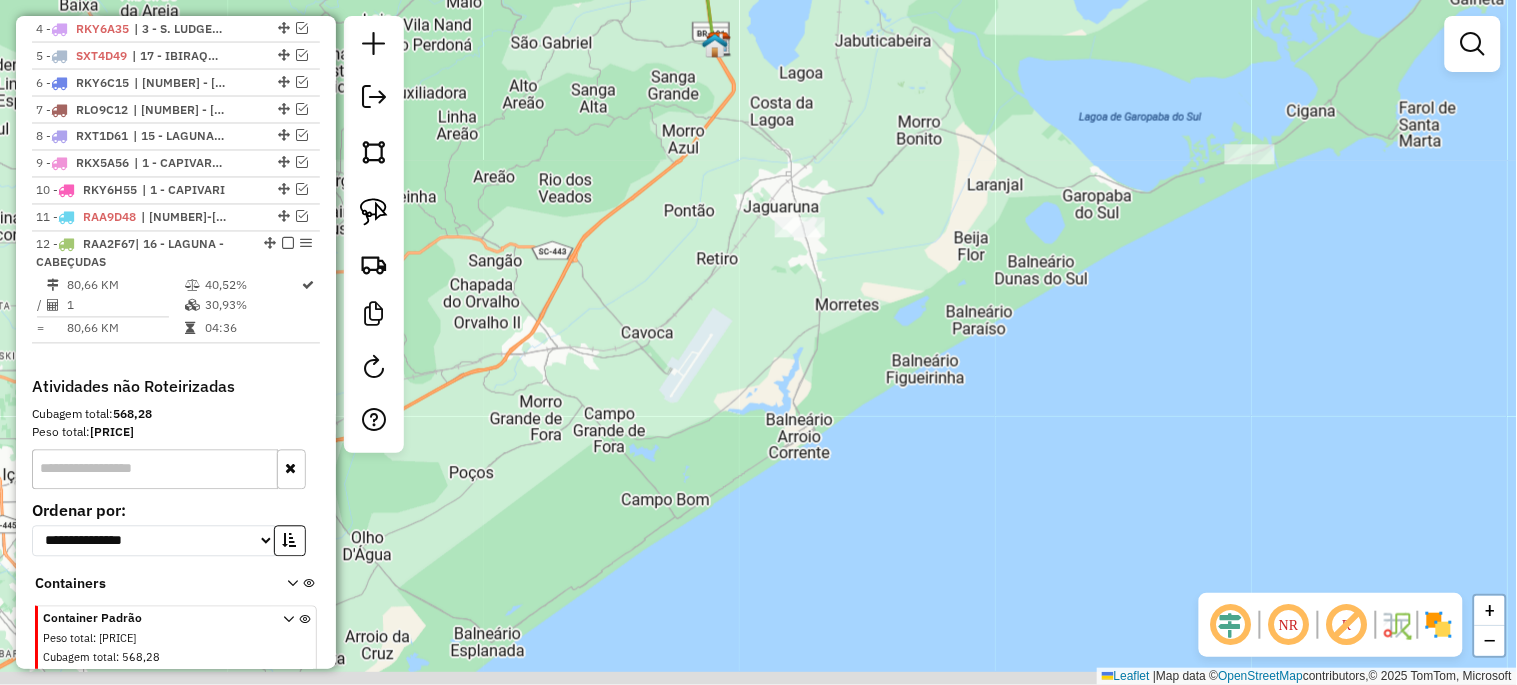 drag, startPoint x: 592, startPoint y: 564, endPoint x: 693, endPoint y: 458, distance: 146.4138 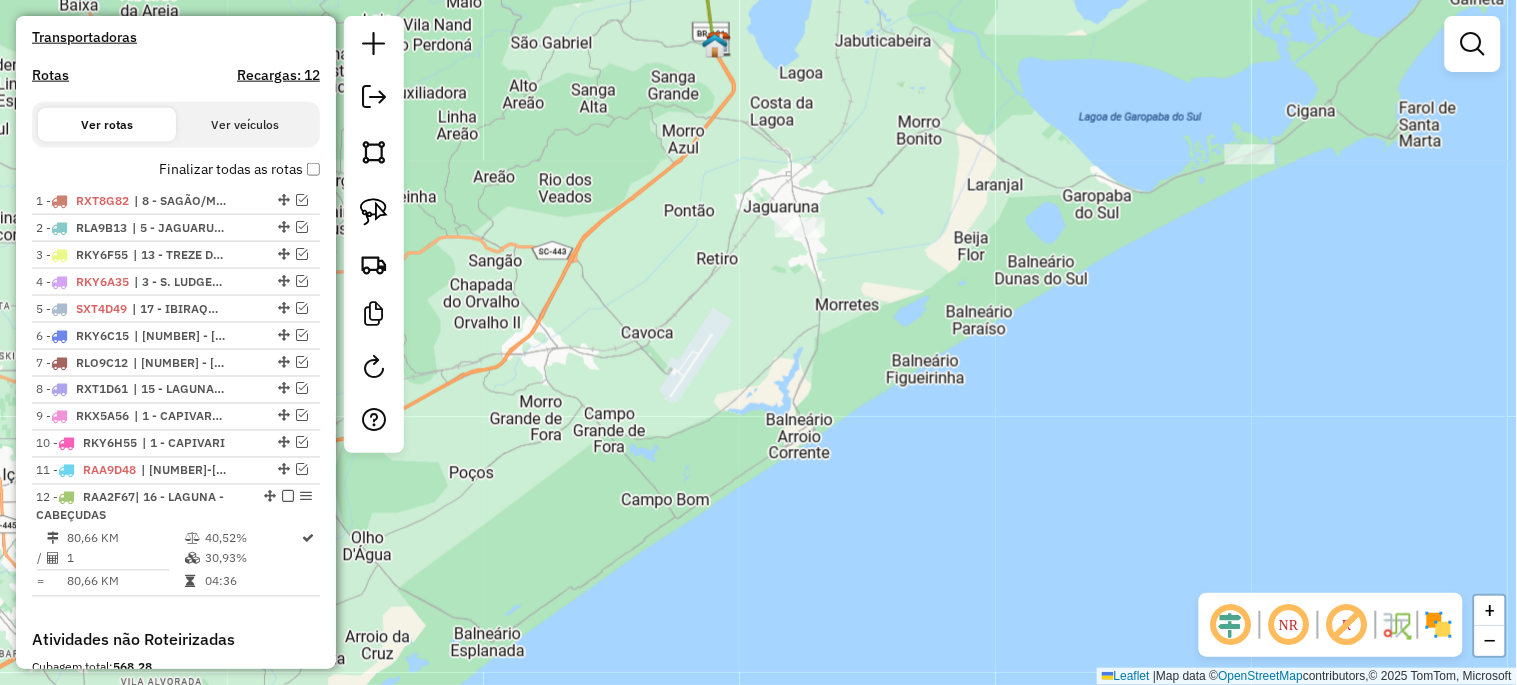 scroll, scrollTop: 577, scrollLeft: 0, axis: vertical 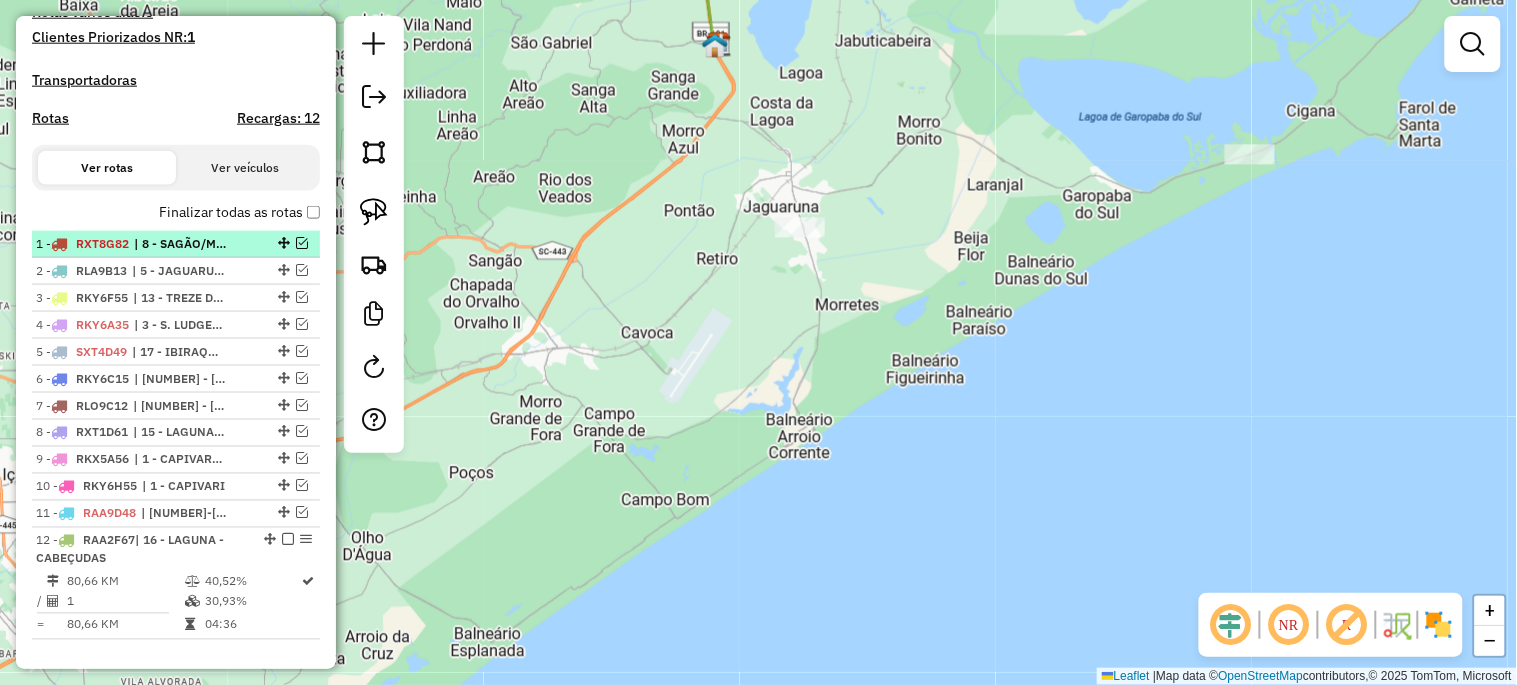 click at bounding box center [302, 243] 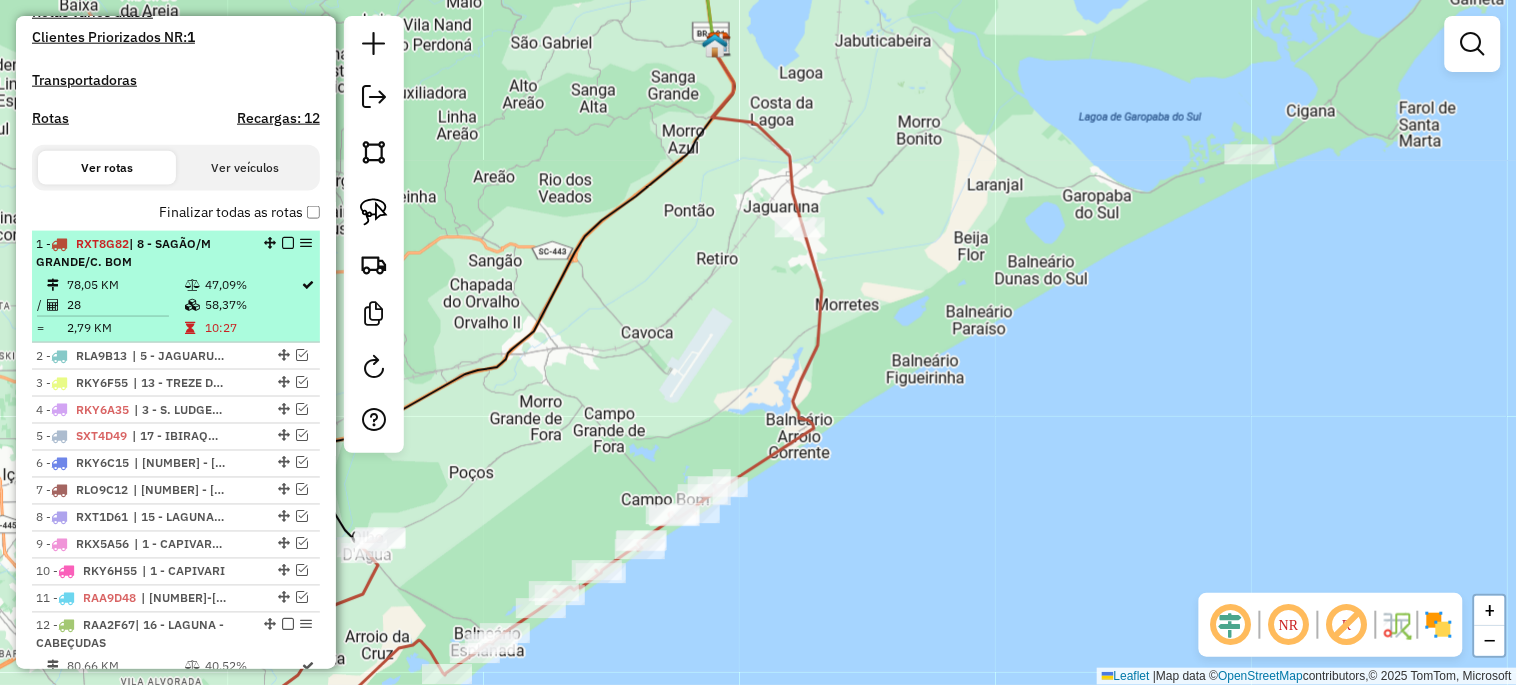 click at bounding box center (288, 243) 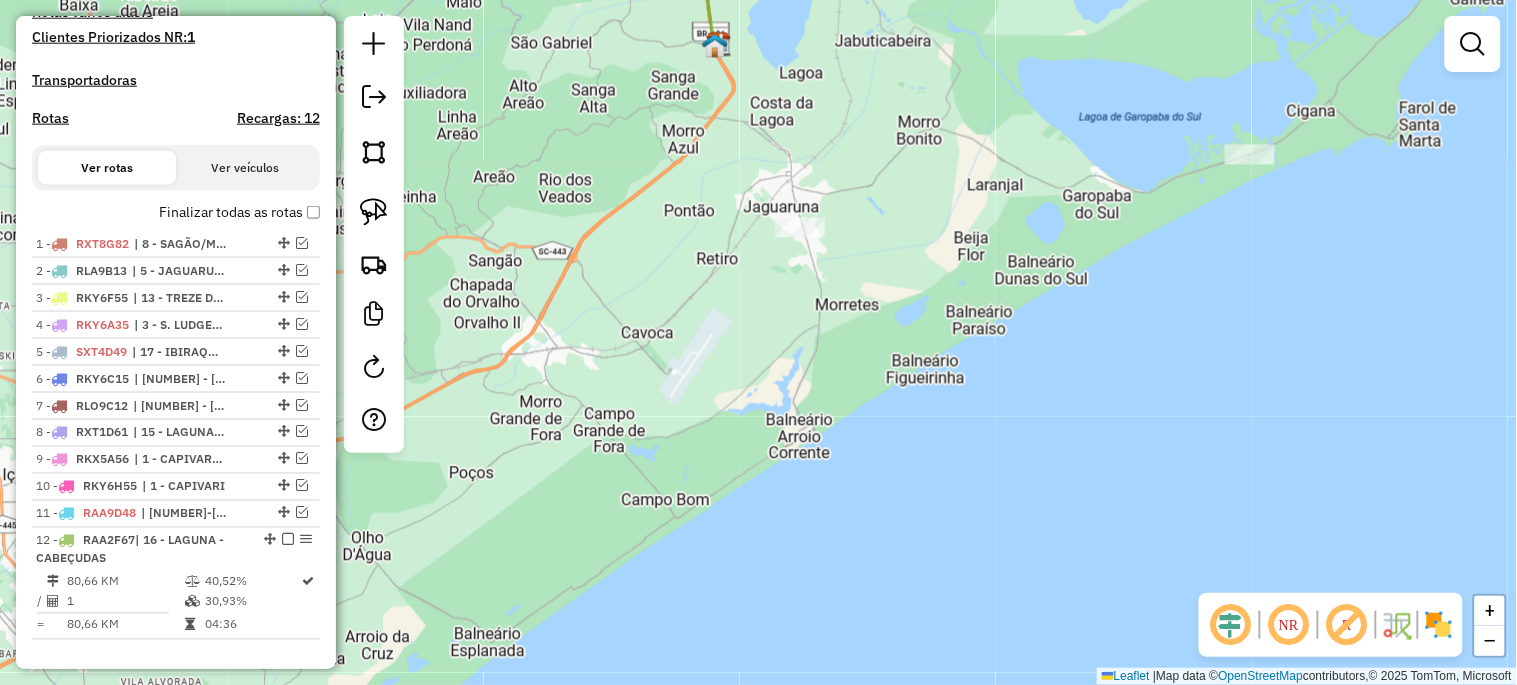 click on "Janela de atendimento Grade de atendimento Capacidade Transportadoras Veículos Cliente Pedidos  Rotas Selecione os dias de semana para filtrar as janelas de atendimento  Seg   Ter   Qua   Qui   Sex   Sáb   Dom  Informe o período da janela de atendimento: De: Até:  Filtrar exatamente a janela do cliente  Considerar janela de atendimento padrão  Selecione os dias de semana para filtrar as grades de atendimento  Seg   Ter   Qua   Qui   Sex   Sáb   Dom   Considerar clientes sem dia de atendimento cadastrado  Clientes fora do dia de atendimento selecionado Filtrar as atividades entre os valores definidos abaixo:  Peso mínimo:   Peso máximo:   Cubagem mínima:   Cubagem máxima:   De:   Até:  Filtrar as atividades entre o tempo de atendimento definido abaixo:  De:   Até:   Considerar capacidade total dos clientes não roteirizados Transportadora: Selecione um ou mais itens Tipo de veículo: Selecione um ou mais itens Veículo: Selecione um ou mais itens Motorista: Selecione um ou mais itens Nome: Rótulo:" 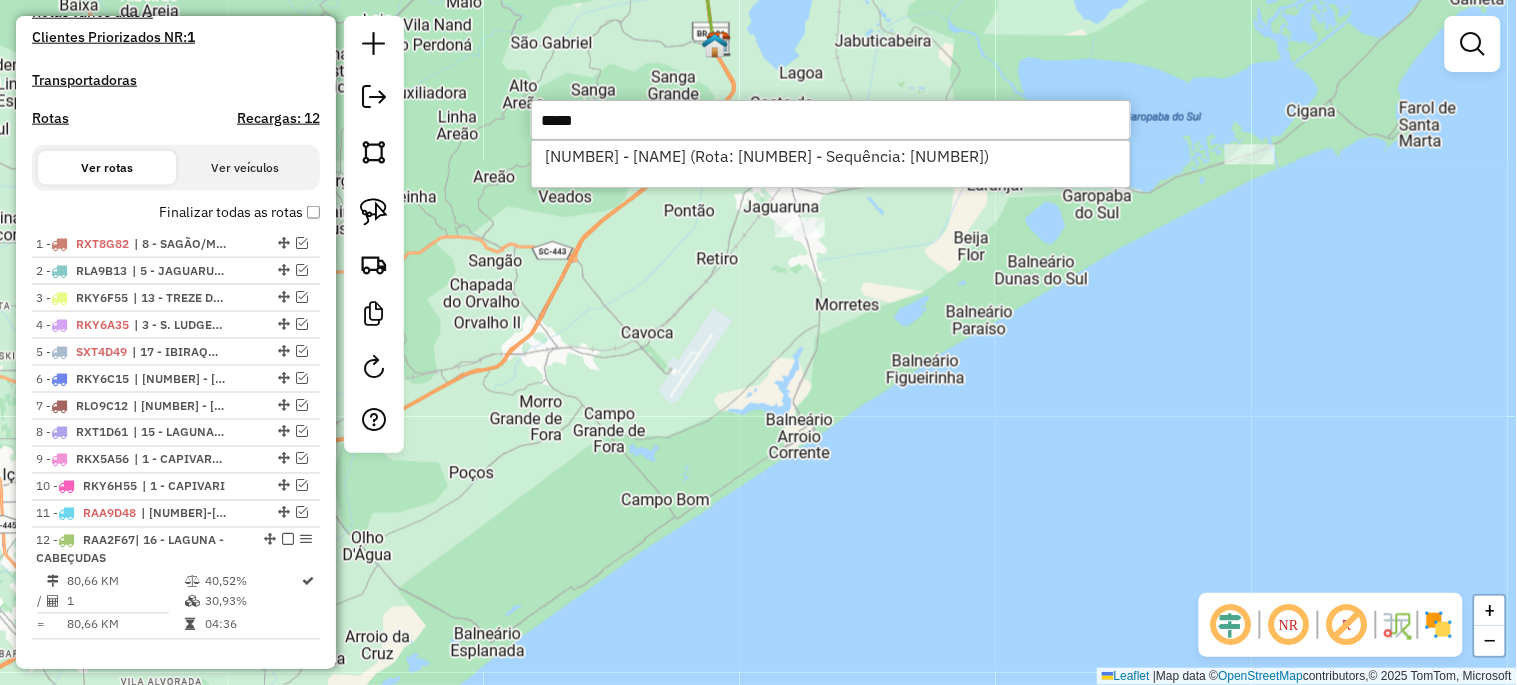 type on "*****" 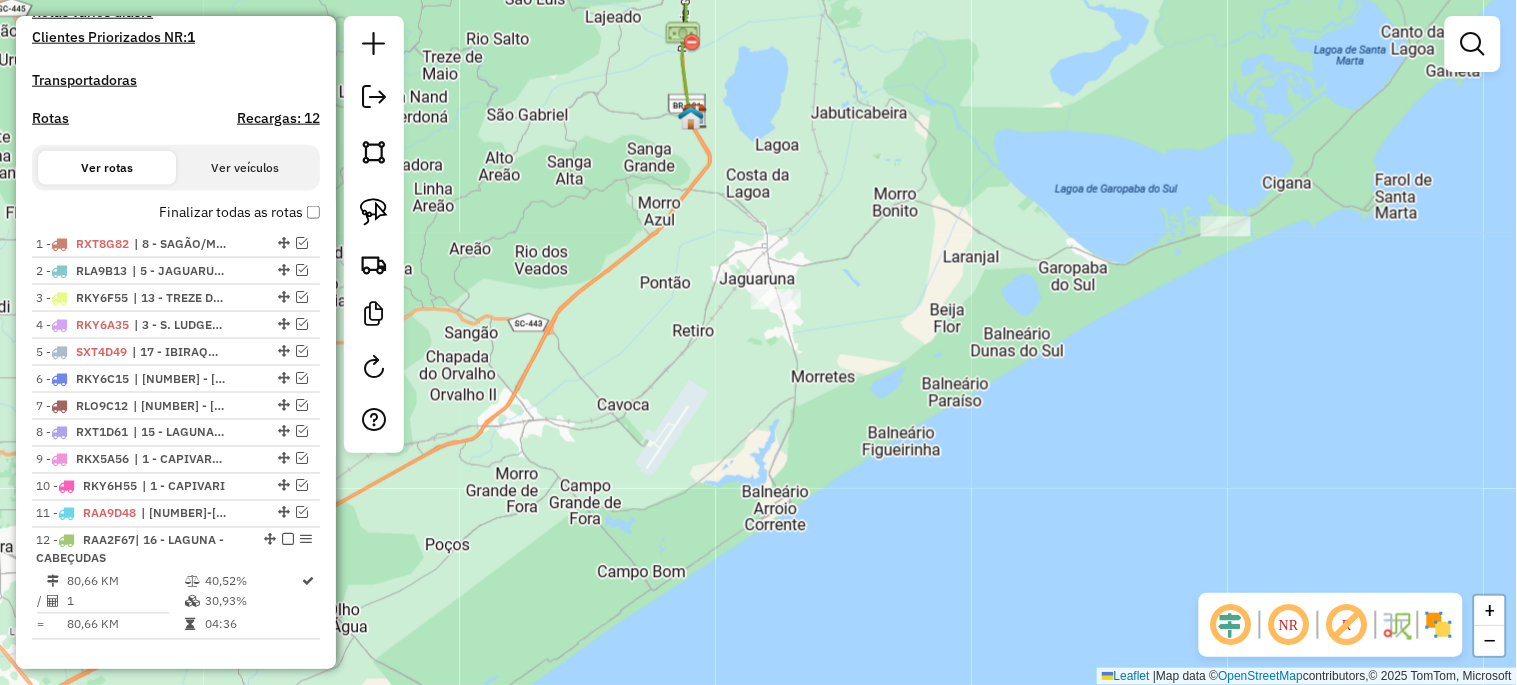 drag, startPoint x: 614, startPoint y: 350, endPoint x: 580, endPoint y: 451, distance: 106.56923 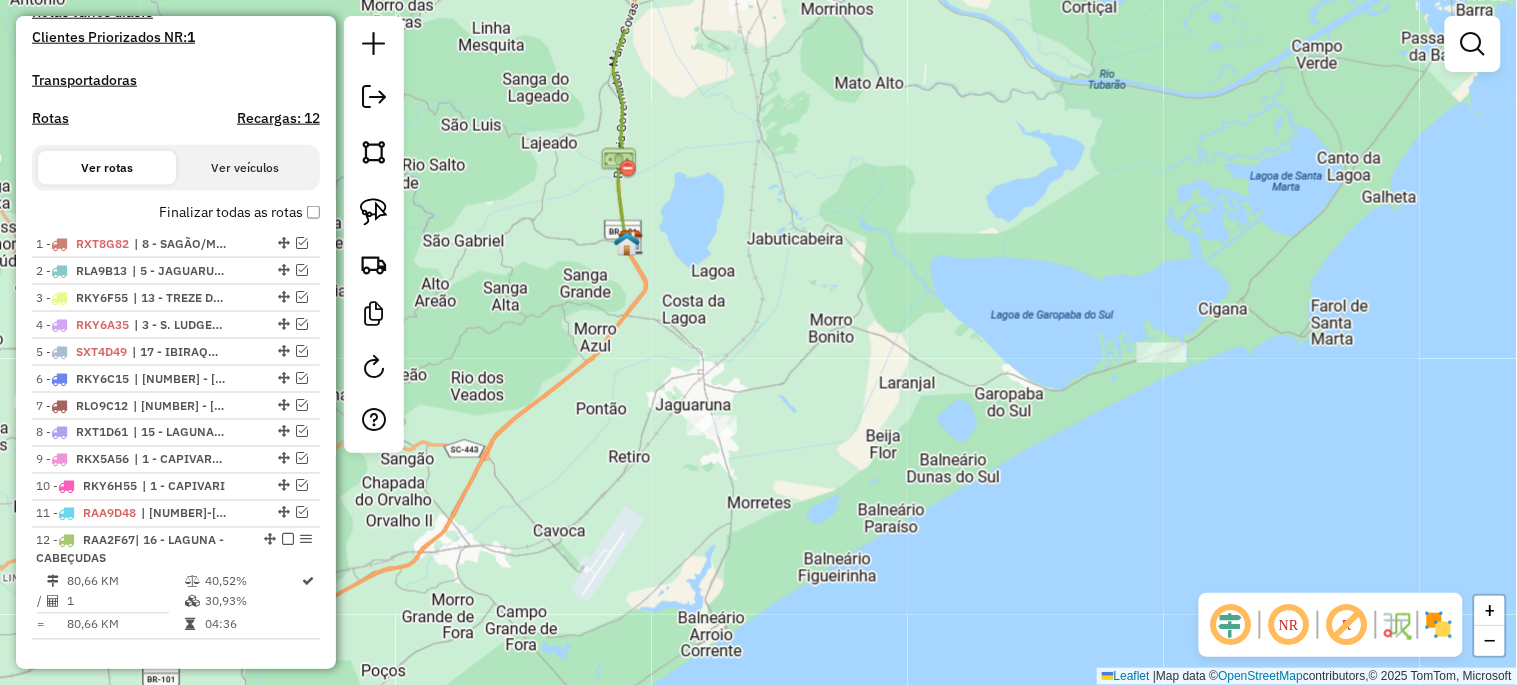 drag, startPoint x: 614, startPoint y: 385, endPoint x: 560, endPoint y: 482, distance: 111.01801 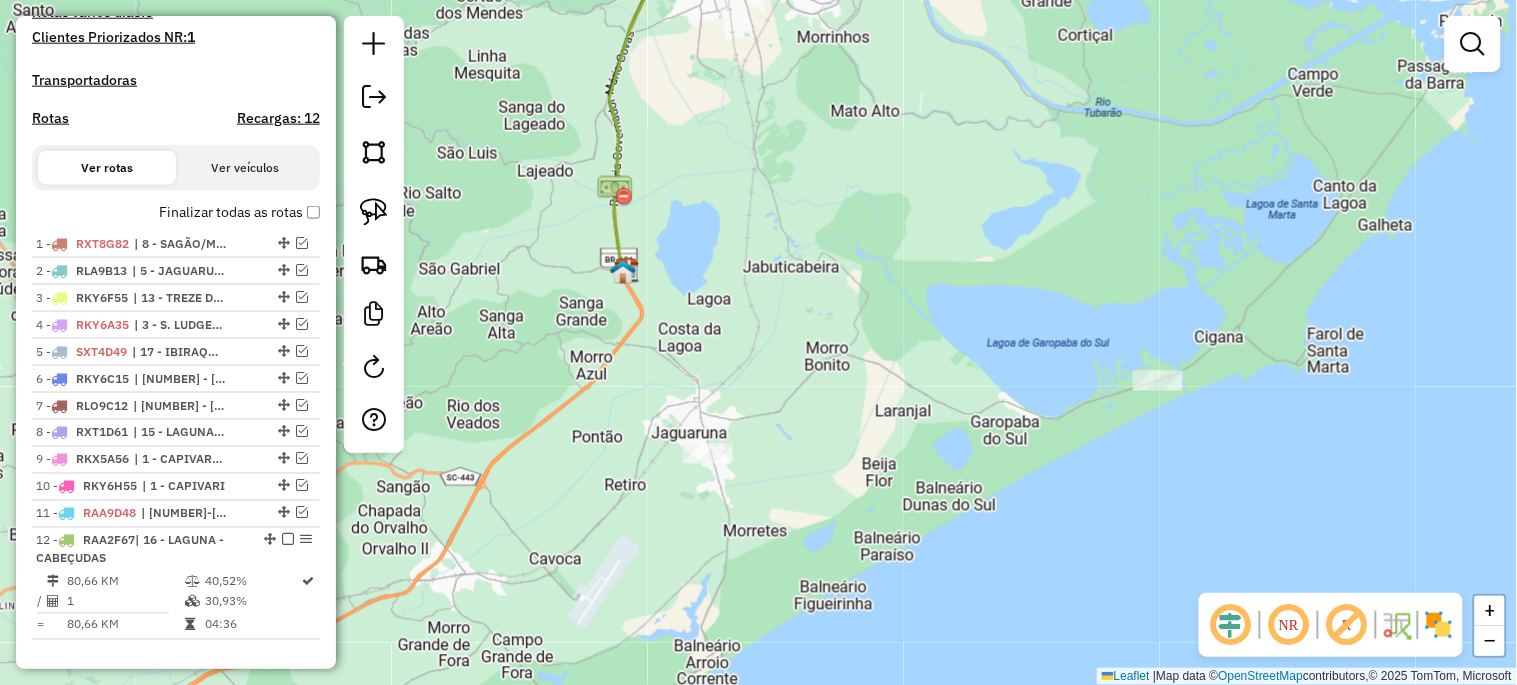 drag, startPoint x: 581, startPoint y: 447, endPoint x: 577, endPoint y: 481, distance: 34.234486 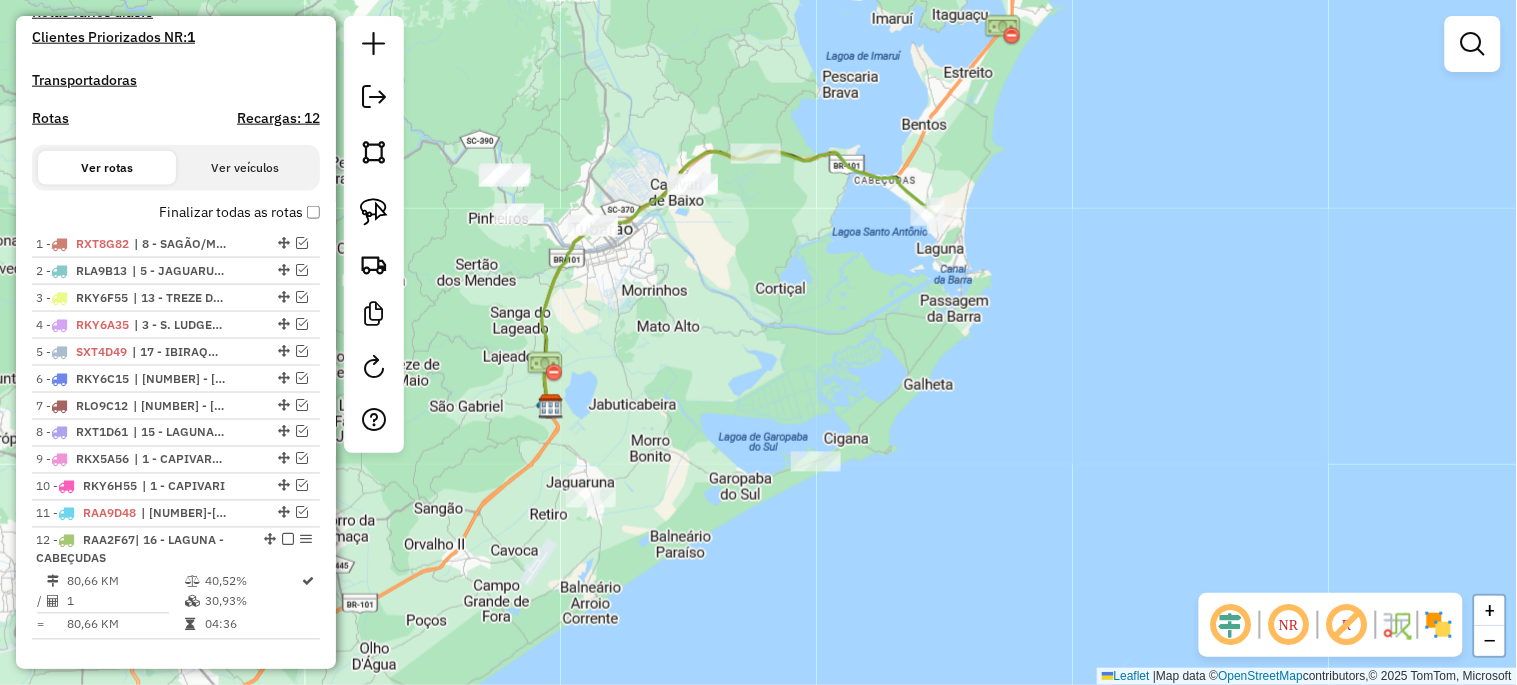 drag, startPoint x: 685, startPoint y: 276, endPoint x: 666, endPoint y: 364, distance: 90.02777 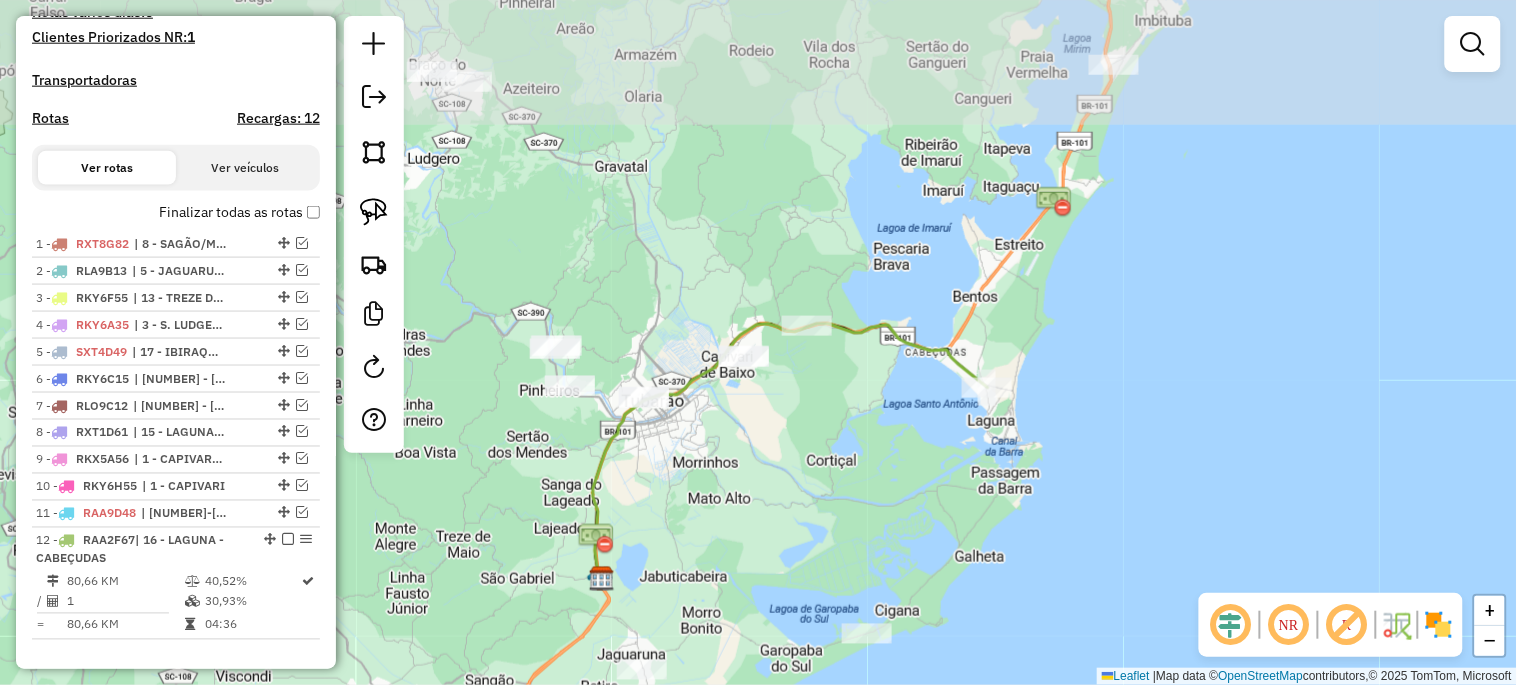 drag, startPoint x: 741, startPoint y: 253, endPoint x: 774, endPoint y: 421, distance: 171.2104 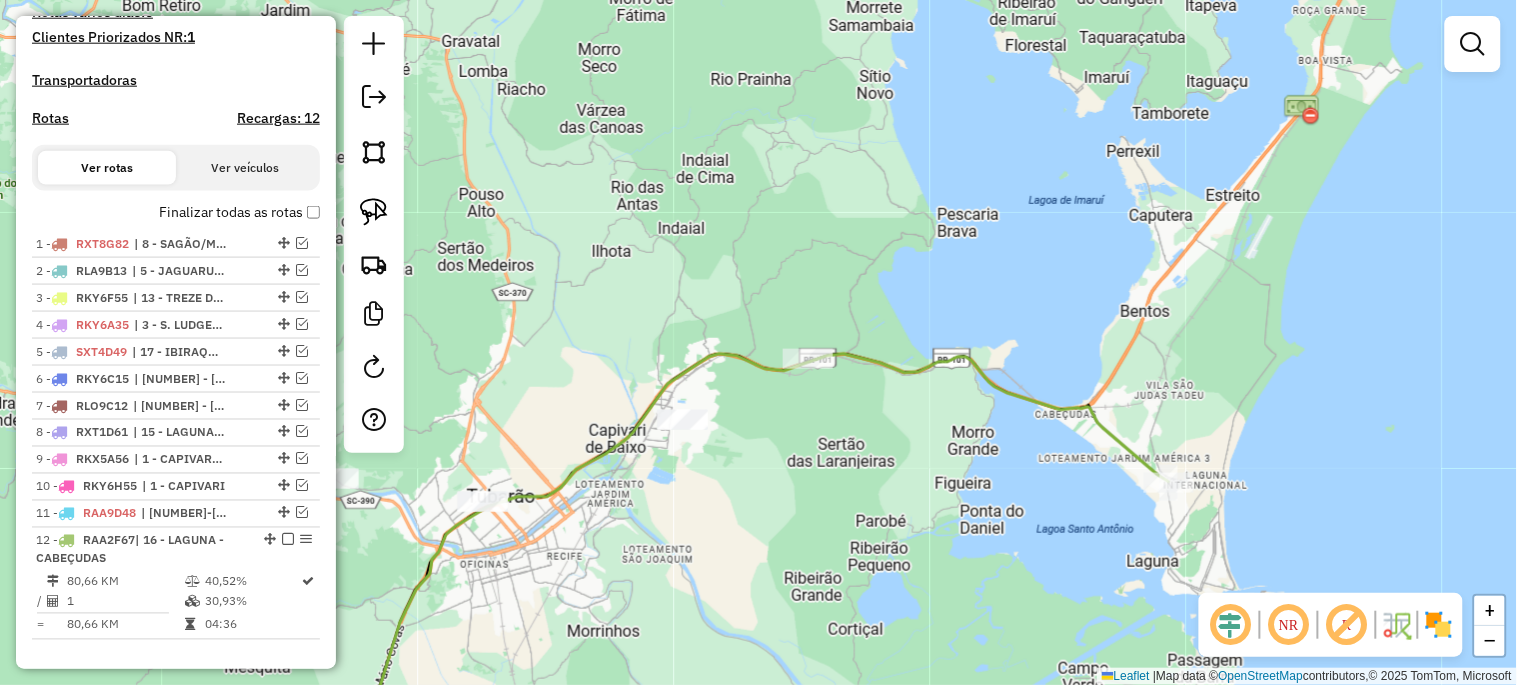 drag, startPoint x: 845, startPoint y: 371, endPoint x: 861, endPoint y: 468, distance: 98.31073 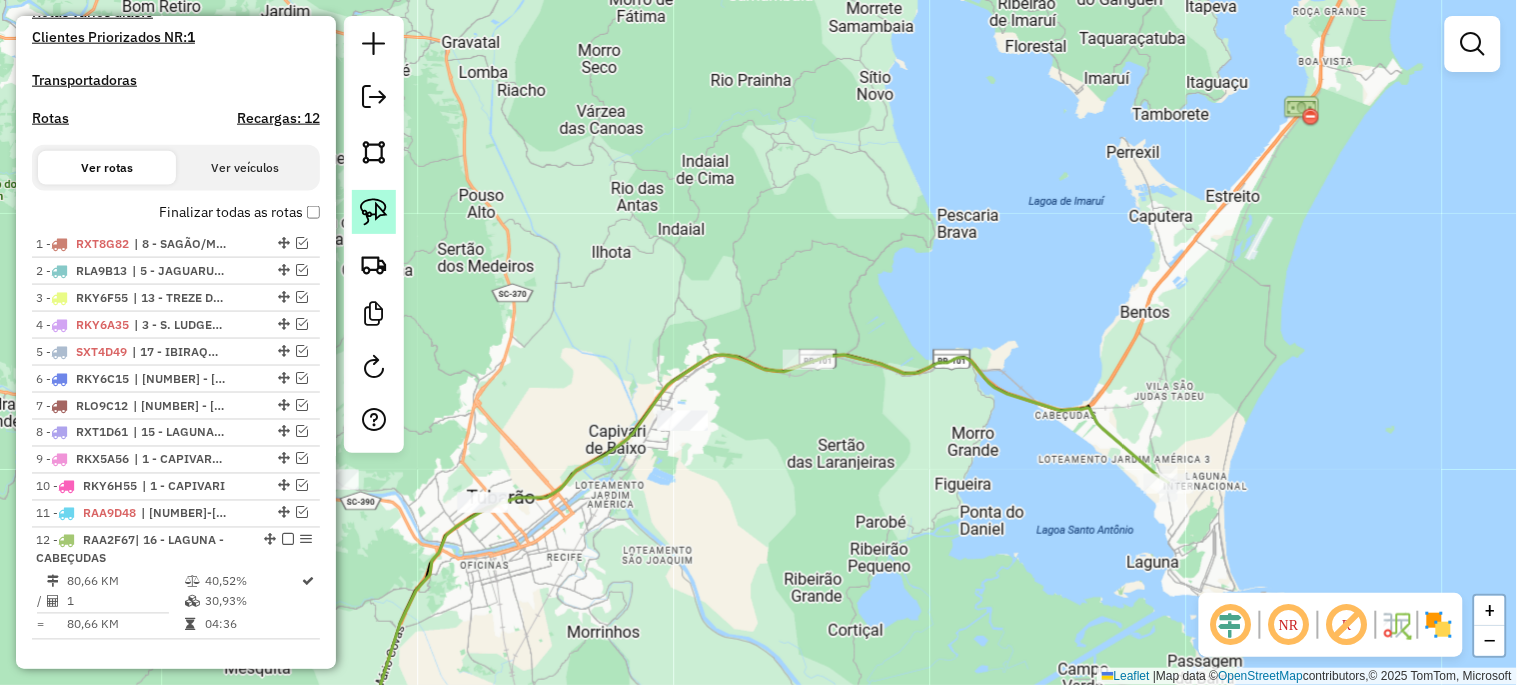 click 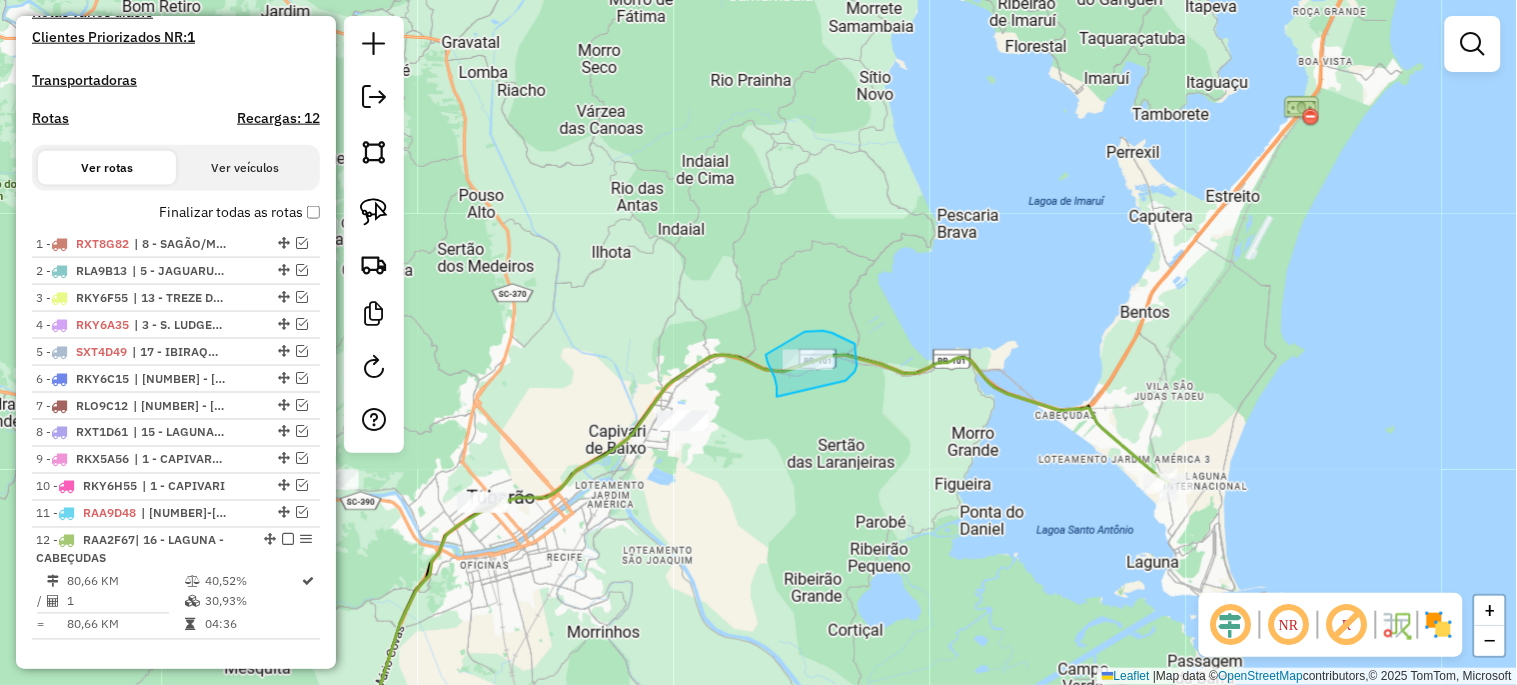 drag, startPoint x: 777, startPoint y: 397, endPoint x: 845, endPoint y: 382, distance: 69.63476 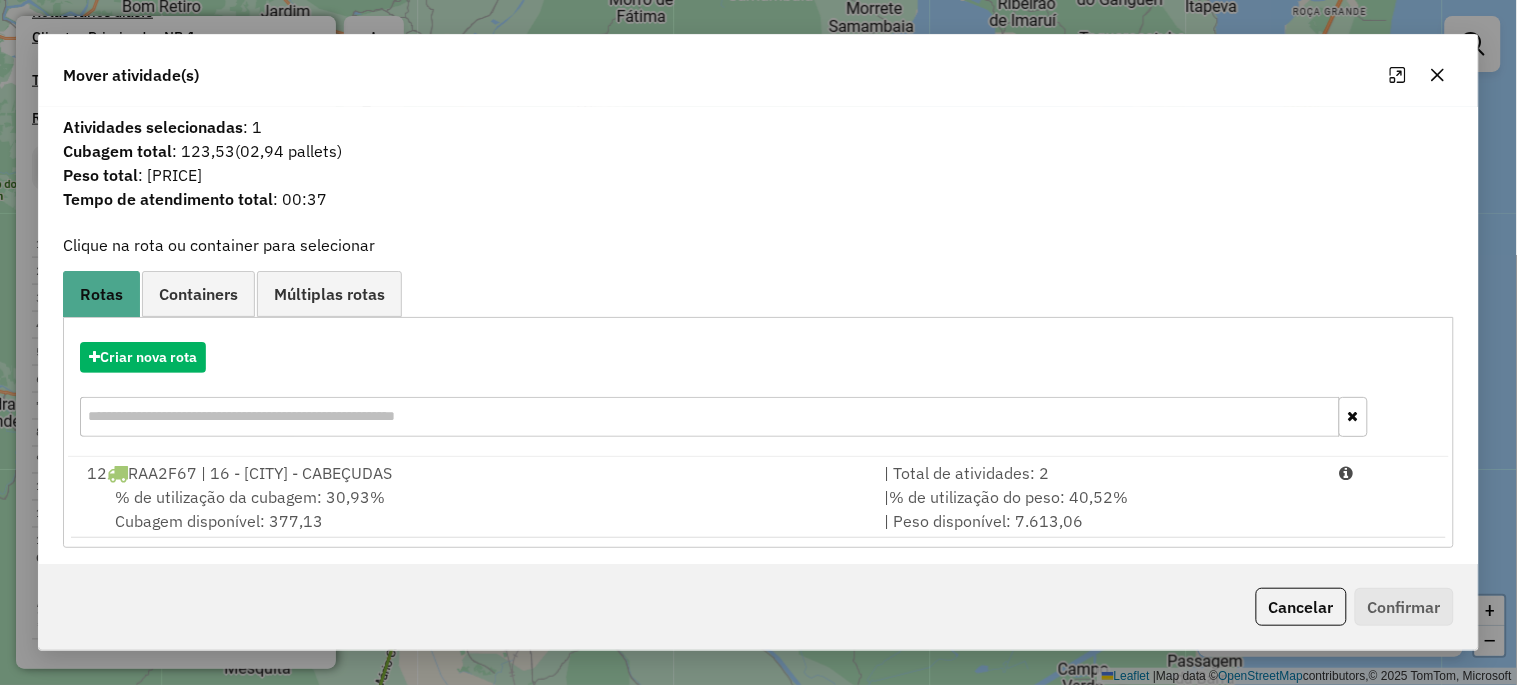 click on "% de utilização da cubagem: 30,93%" at bounding box center (250, 497) 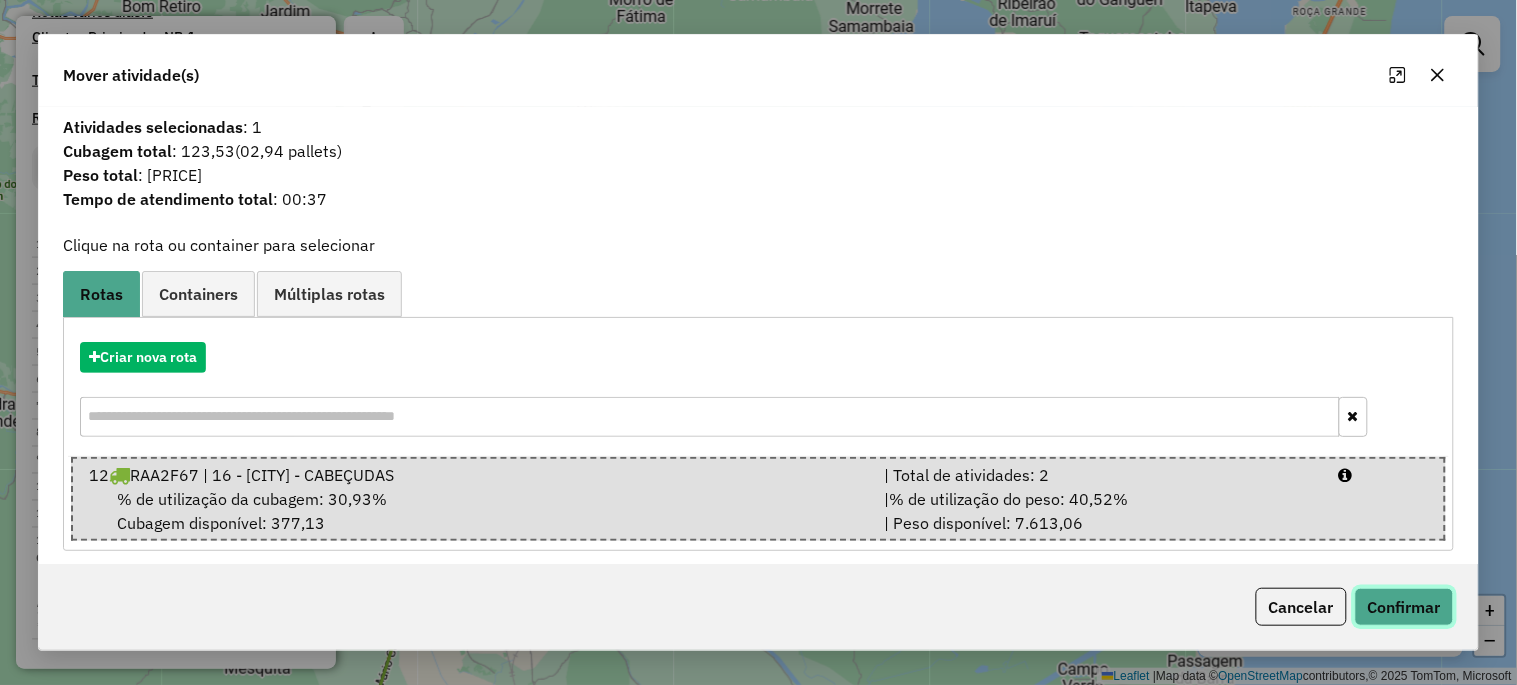 click on "Confirmar" 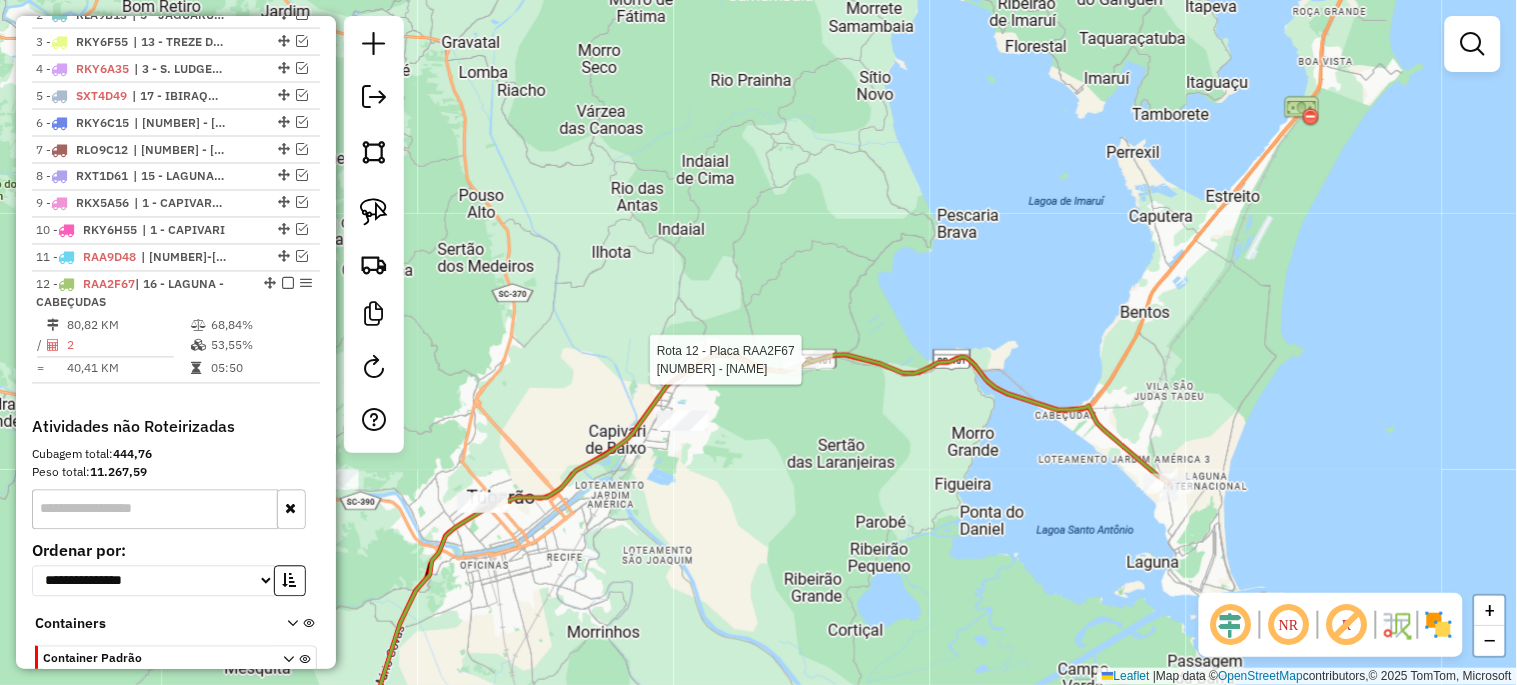 select on "*********" 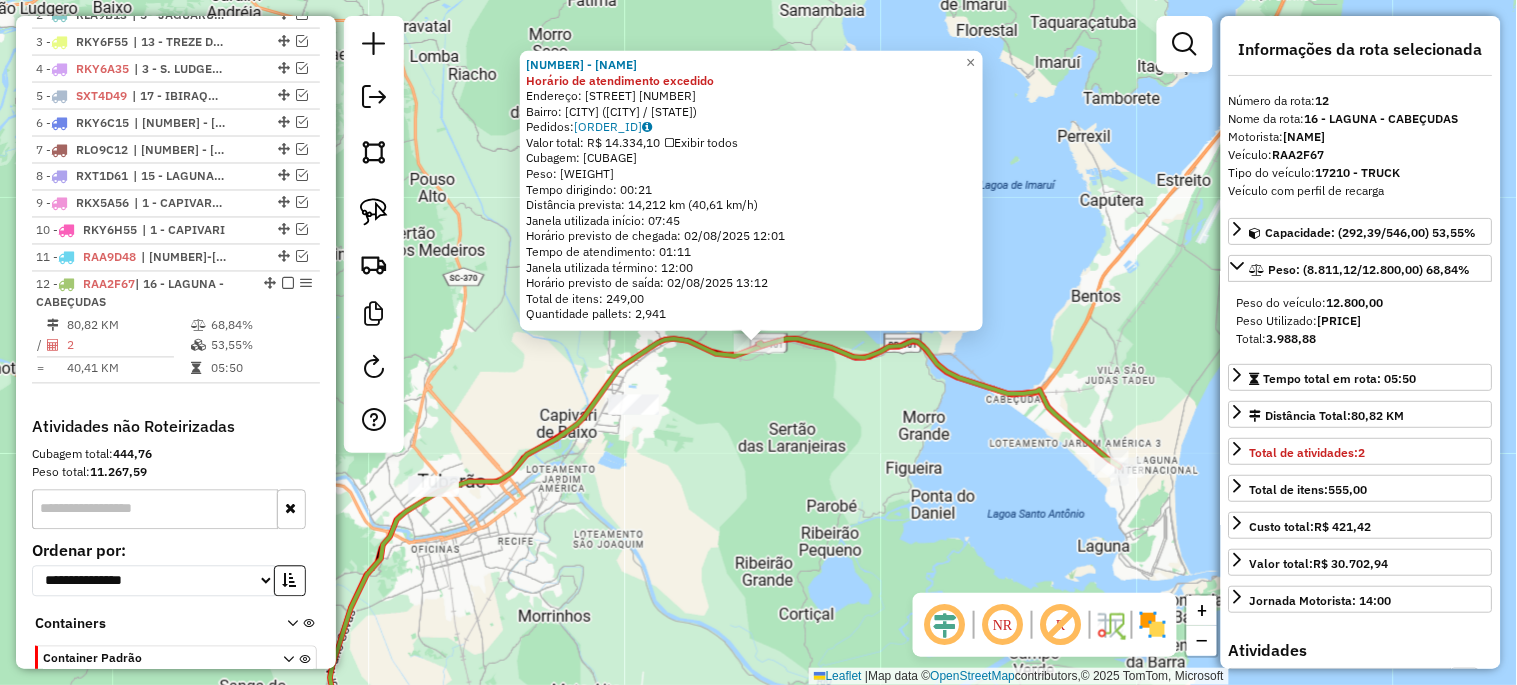 scroll, scrollTop: 942, scrollLeft: 0, axis: vertical 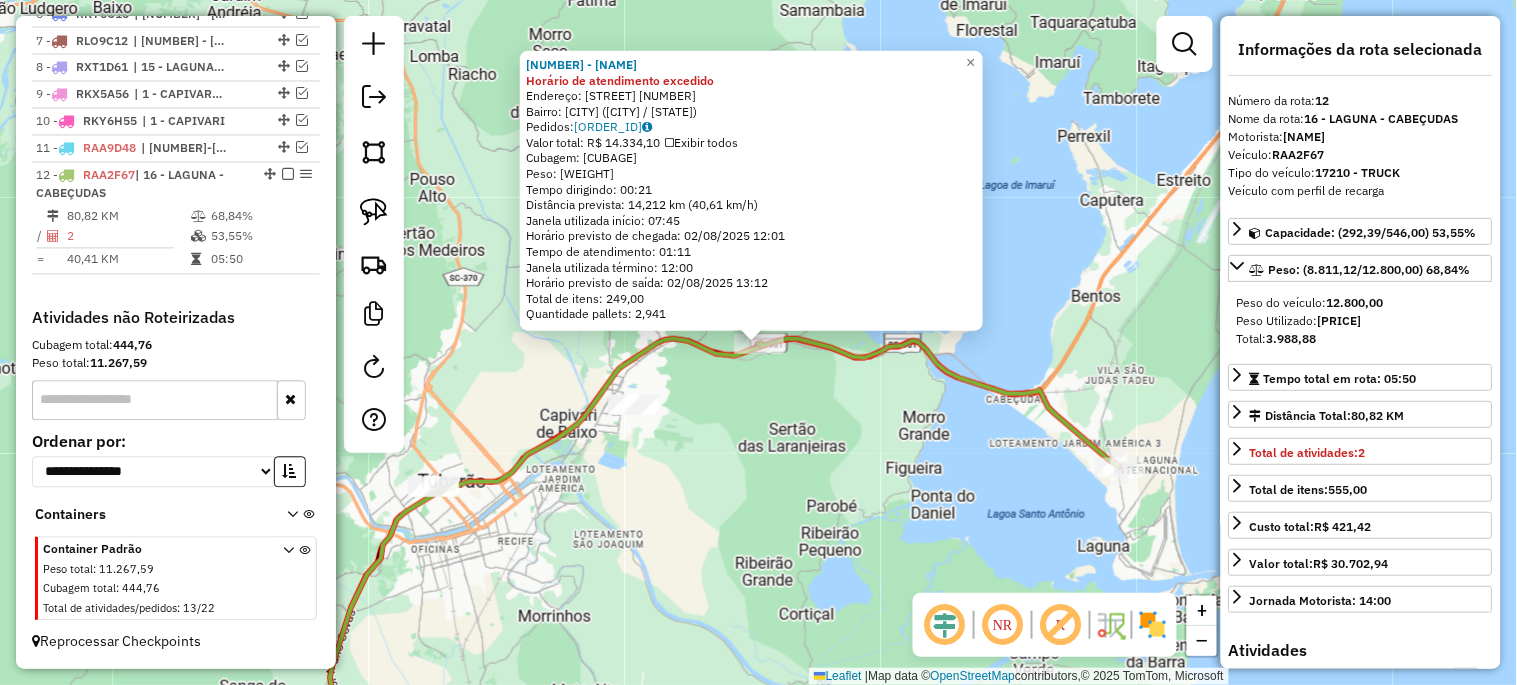 click on "[NUMBER] - FERMIANO Horário de atendimento excedido  Endereço:  [NUMBER]   Bairro: [CITY] ([CITY] / [STATE])   Pedidos:  [ORDER_ID]   Valor total: R$ [PRICE]   Exibir todos   Cubagem: [CUBAGE]  Peso: [WEIGHT]  Tempo dirigindo: [TIME]   Distância prevista: [DISTANCE] km ([SPEED] km/h)   Janela utilizada início: [TIME]   Horário previsto de chegada: [DATE] [TIME]   Tempo de atendimento: [TIME]   Janela utilizada término: [TIME]   Horário previsto de saída: [DATE] [TIME]   Total de itens: [ITEMS]   Quantidade pallets: [PALLETS]  × Janela de atendimento Grade de atendimento Capacidade Transportadoras Veículos Cliente Pedidos  Rotas Selecione os dias de semana para filtrar as janelas de atendimento  Seg   Ter   Qua   Qui   Sex   Sáb   Dom  Informe o período da janela de atendimento: De: Até:  Filtrar exatamente a janela do cliente  Considerar janela de atendimento padrão  Selecione os dias de semana para filtrar as grades de atendimento  Seg   Ter   Qua   Qui   Sex   Sáb   Dom   Peso mínimo:   De:  +" 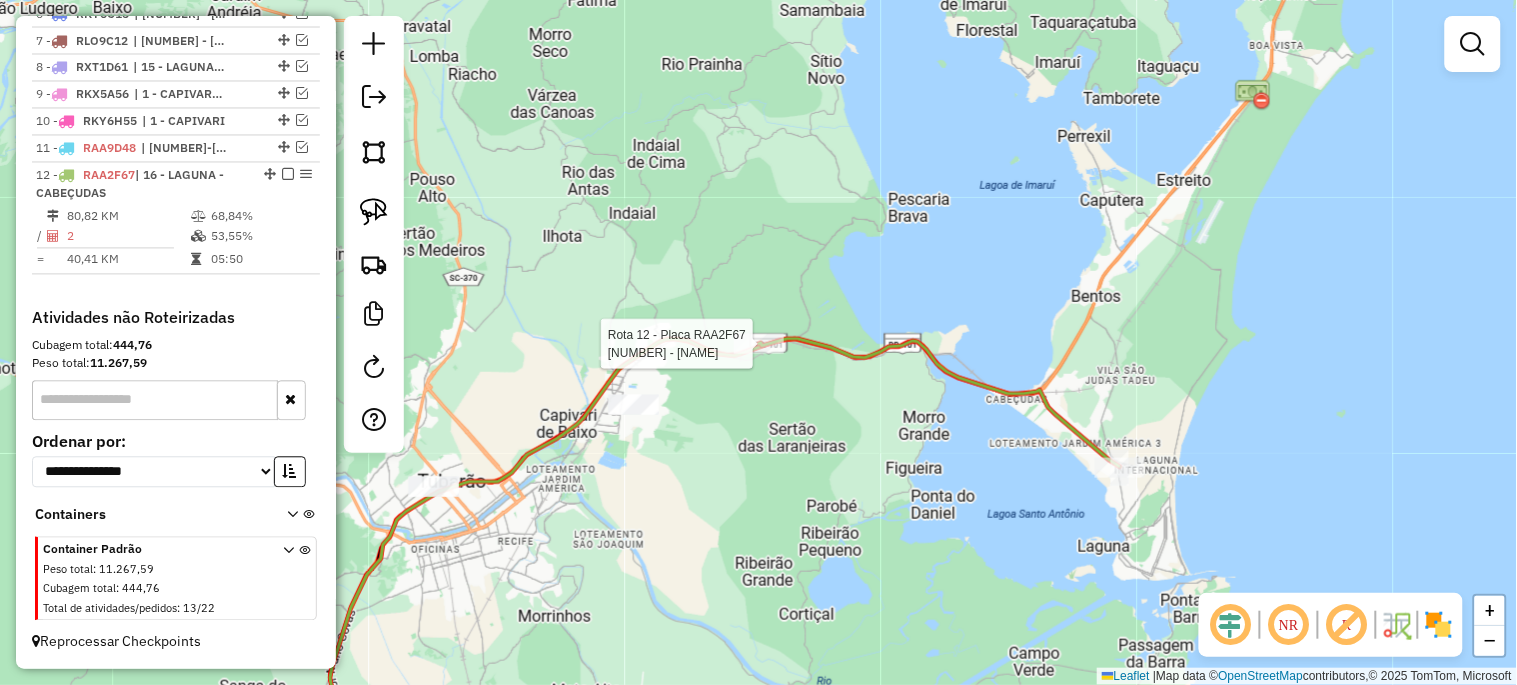 click 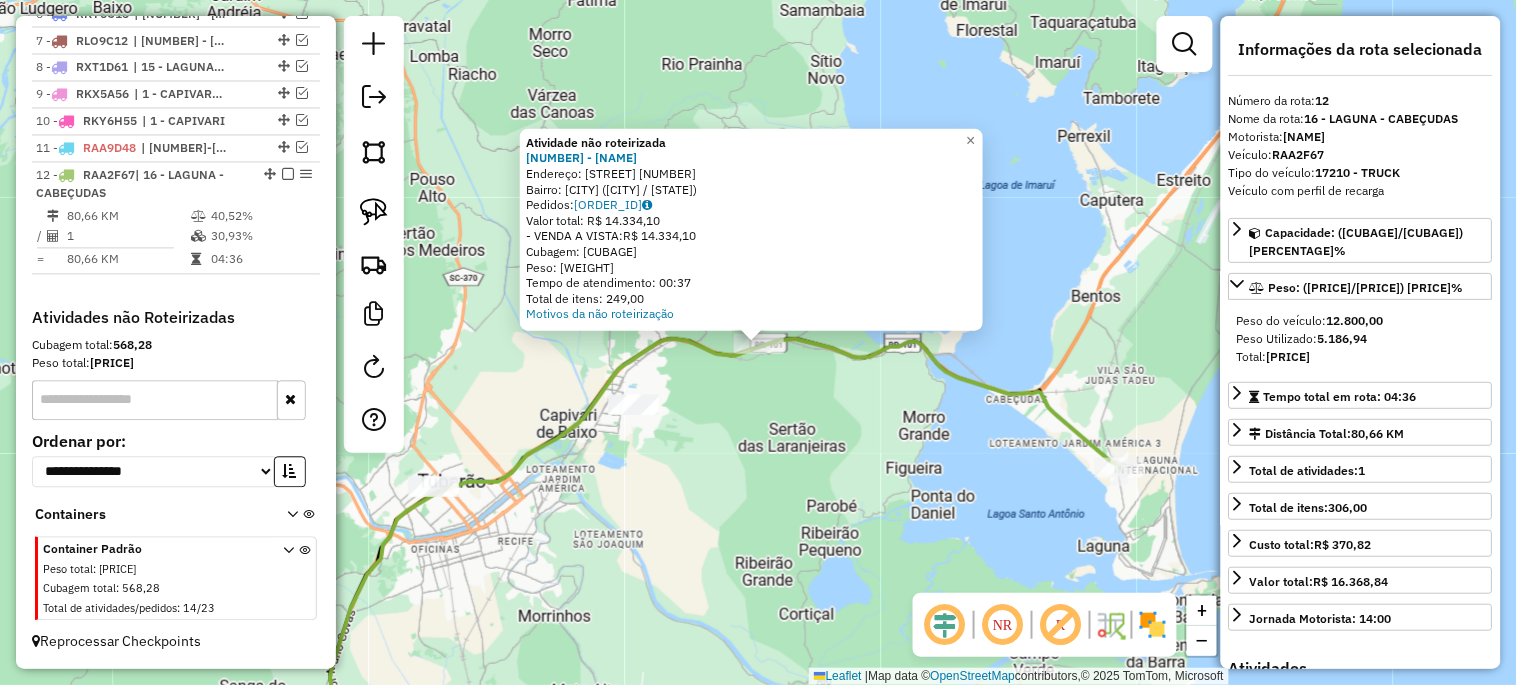 click on "Atividade não roteirizada [NUMBER] - [NAME]  Endereço:  [STREET] [NUMBER]   Bairro: [CITY] ([CITY] / [STATE])   Pedidos:  [ORDER_ID]   Valor total: R$ 14.334,10   - VENDA A VISTA:  R$ 14.334,10   Cubagem: 123,53   Peso: 3.624,18   Tempo de atendimento: 00:37   Total de itens: 249,00  Motivos da não roteirização × Janela de atendimento Grade de atendimento Capacidade Transportadoras Veículos Cliente Pedidos  Rotas Selecione os dias de semana para filtrar as janelas de atendimento  Seg   Ter   Qua   Qui   Sex   Sáb   Dom  Informe o período da janela de atendimento: De: Até:  Filtrar exatamente a janela do cliente  Considerar janela de atendimento padrão  Selecione os dias de semana para filtrar as grades de atendimento  Seg   Ter   Qua   Qui   Sex   Sáb   Dom   Considerar clientes sem dia de atendimento cadastrado  Clientes fora do dia de atendimento selecionado Filtrar as atividades entre os valores definidos abaixo:  Peso mínimo:   Peso máximo:   Cubagem mínima:   Cubagem máxima:   De:   De:" 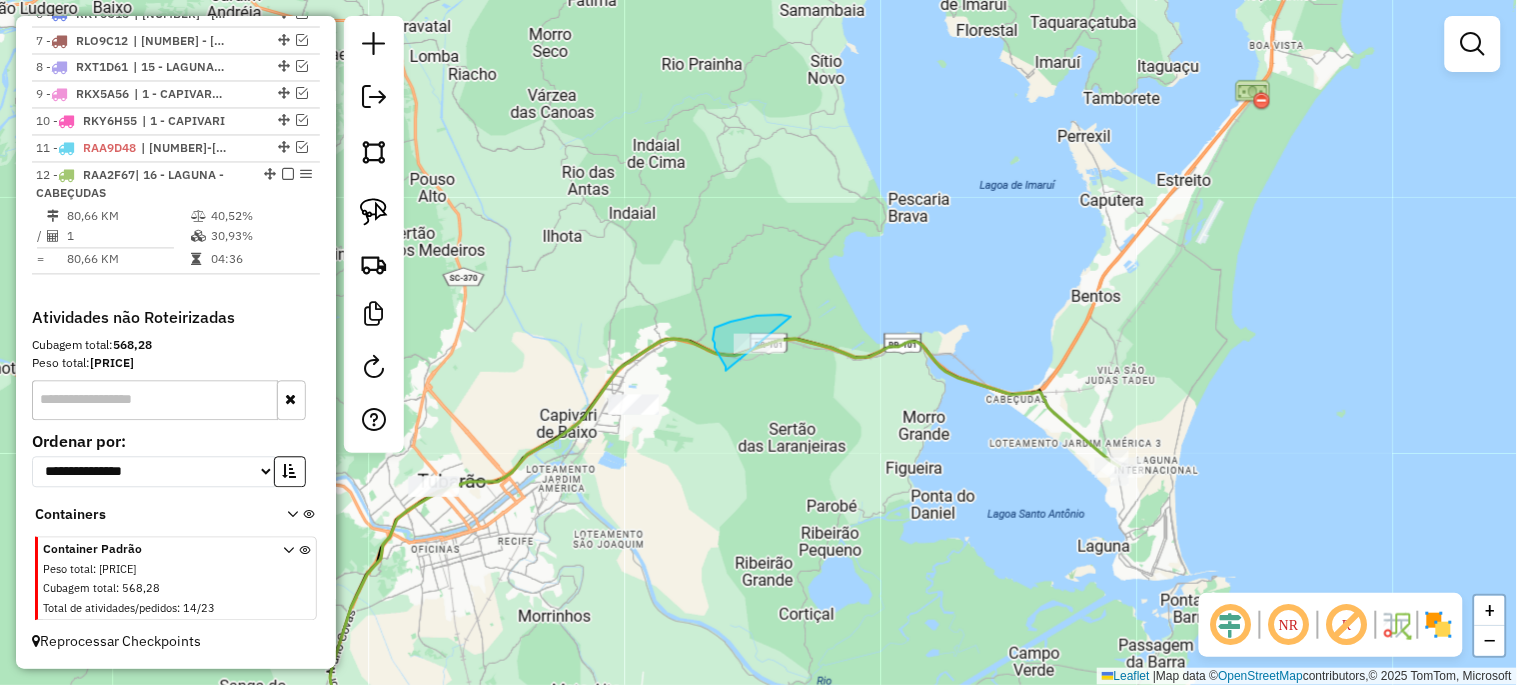 drag, startPoint x: 726, startPoint y: 371, endPoint x: 802, endPoint y: 376, distance: 76.1643 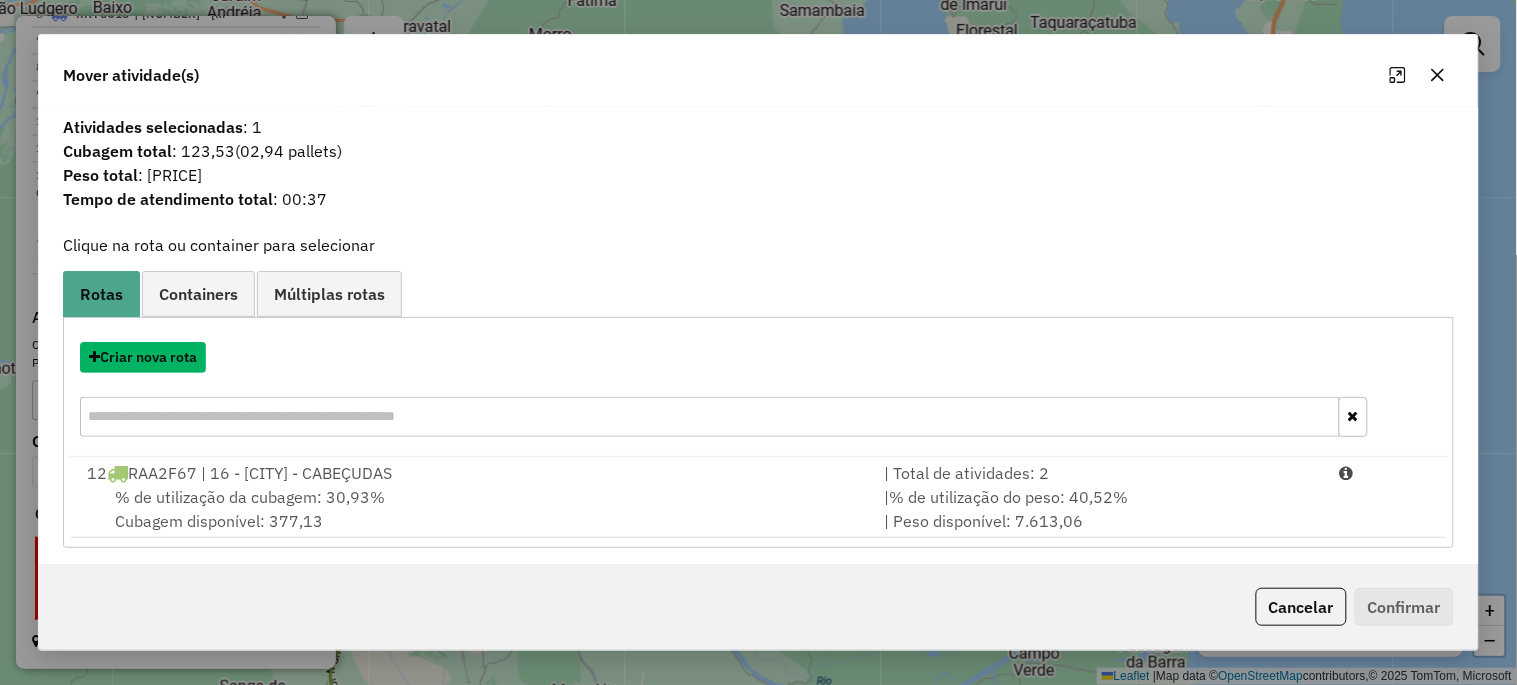 click on "Criar nova rota" at bounding box center (143, 357) 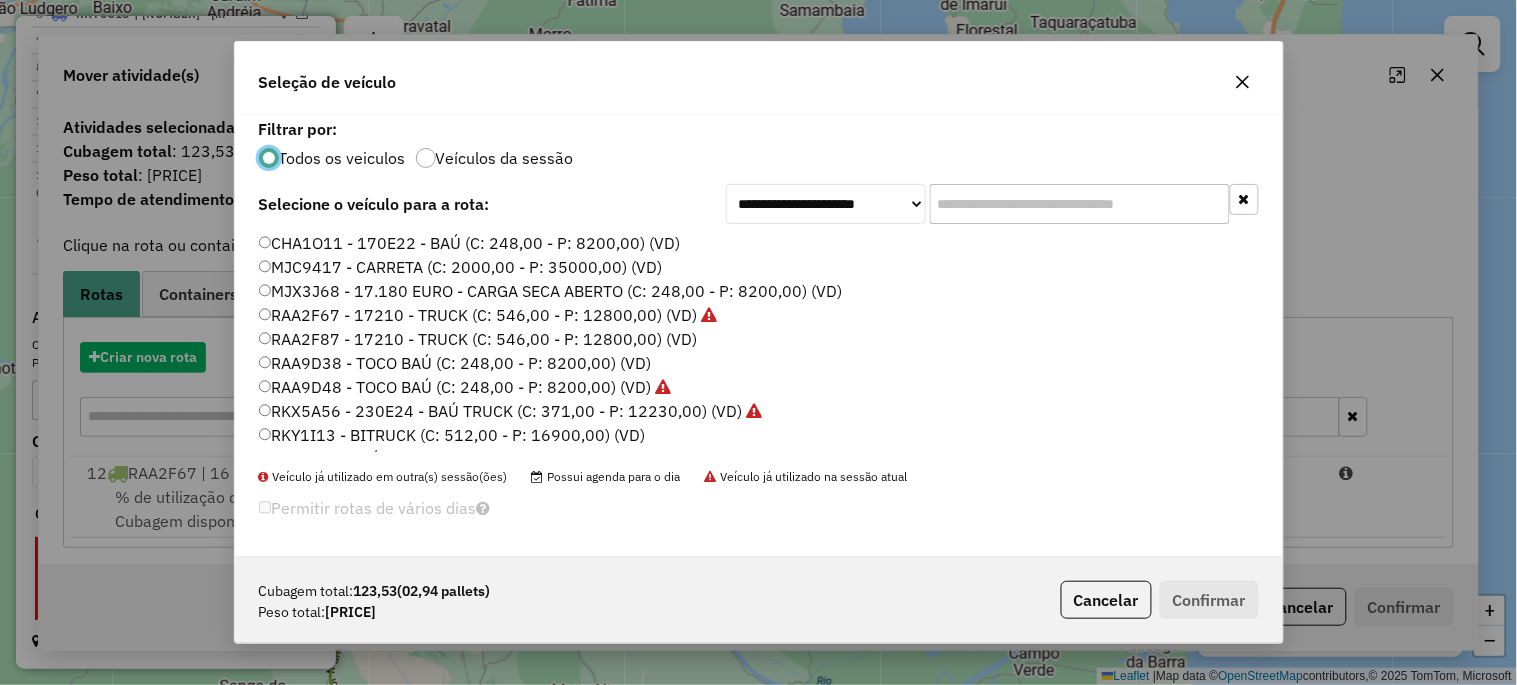 scroll, scrollTop: 11, scrollLeft: 5, axis: both 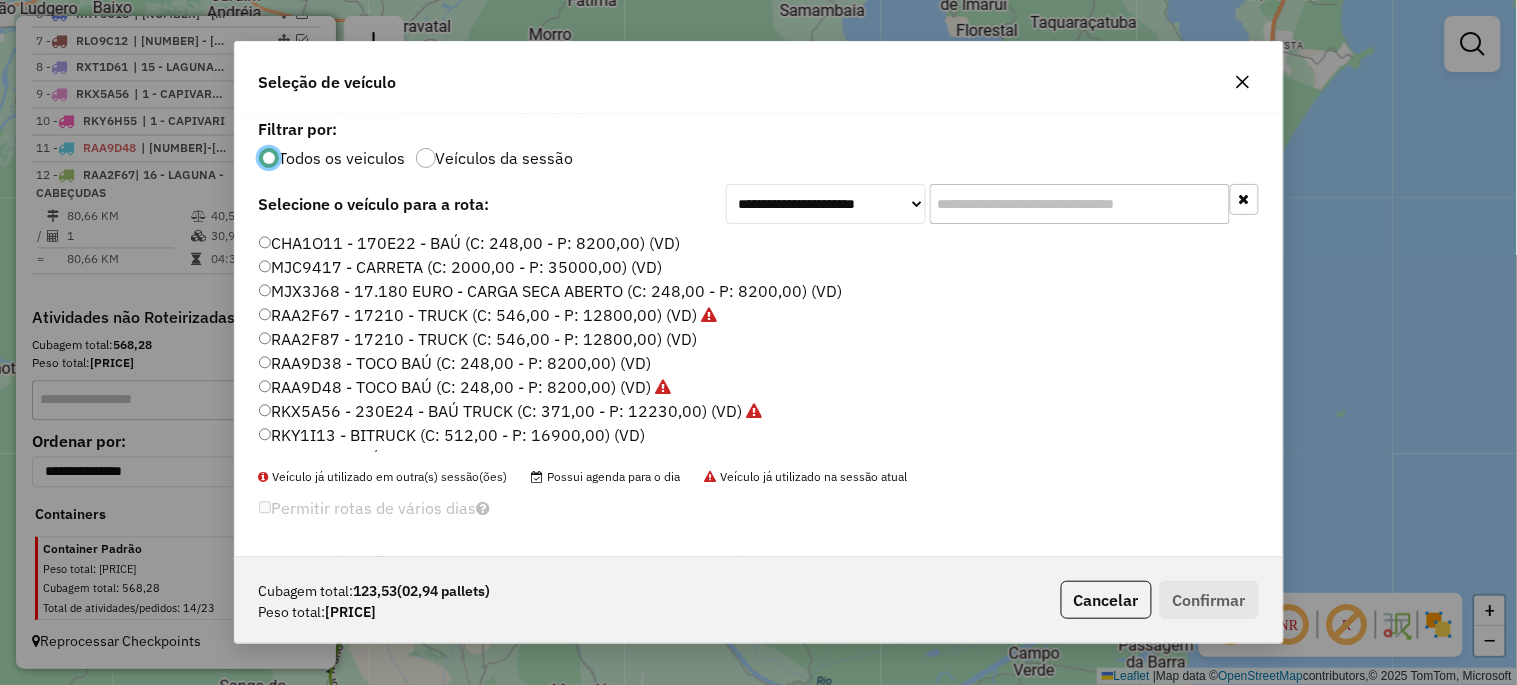 click on "RAA2F67 - 17210 - TRUCK (C: 546,00 - P: 12800,00) (VD)" 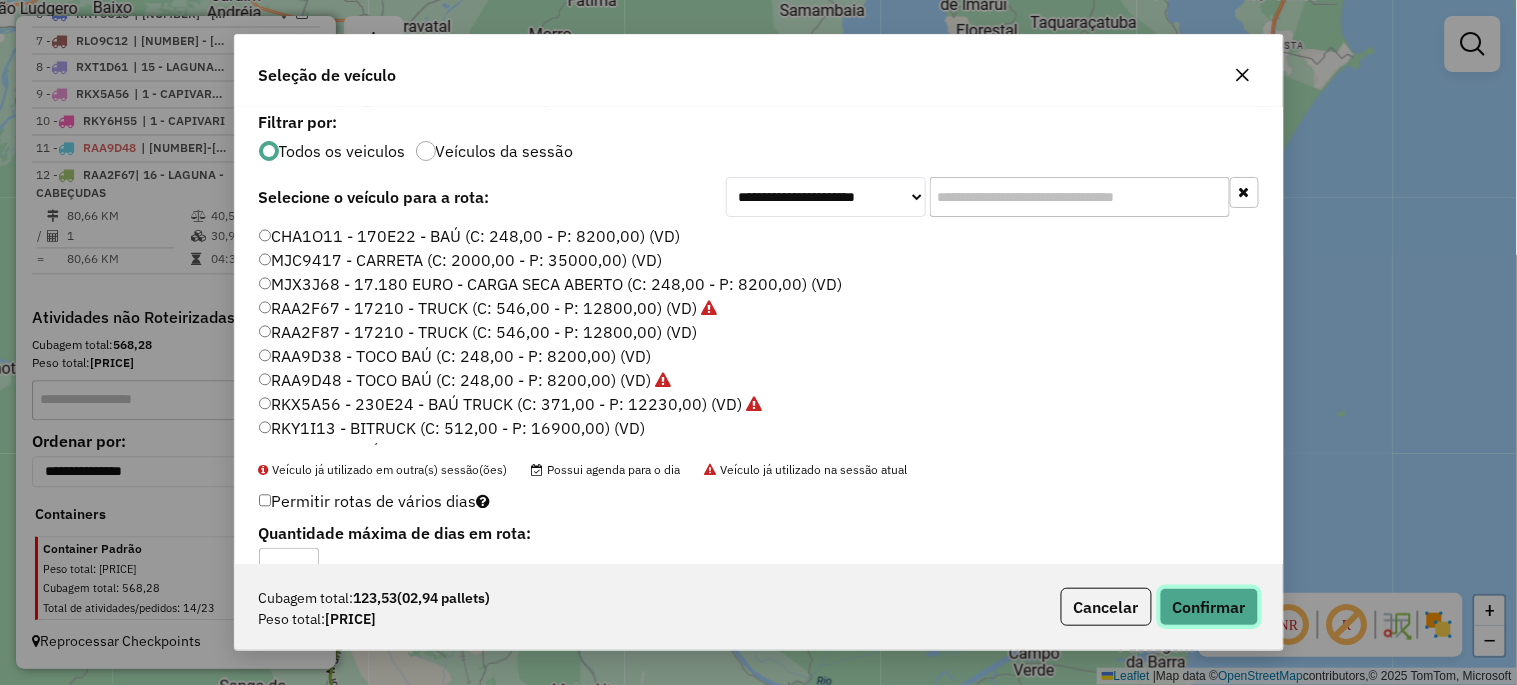 click on "Confirmar" 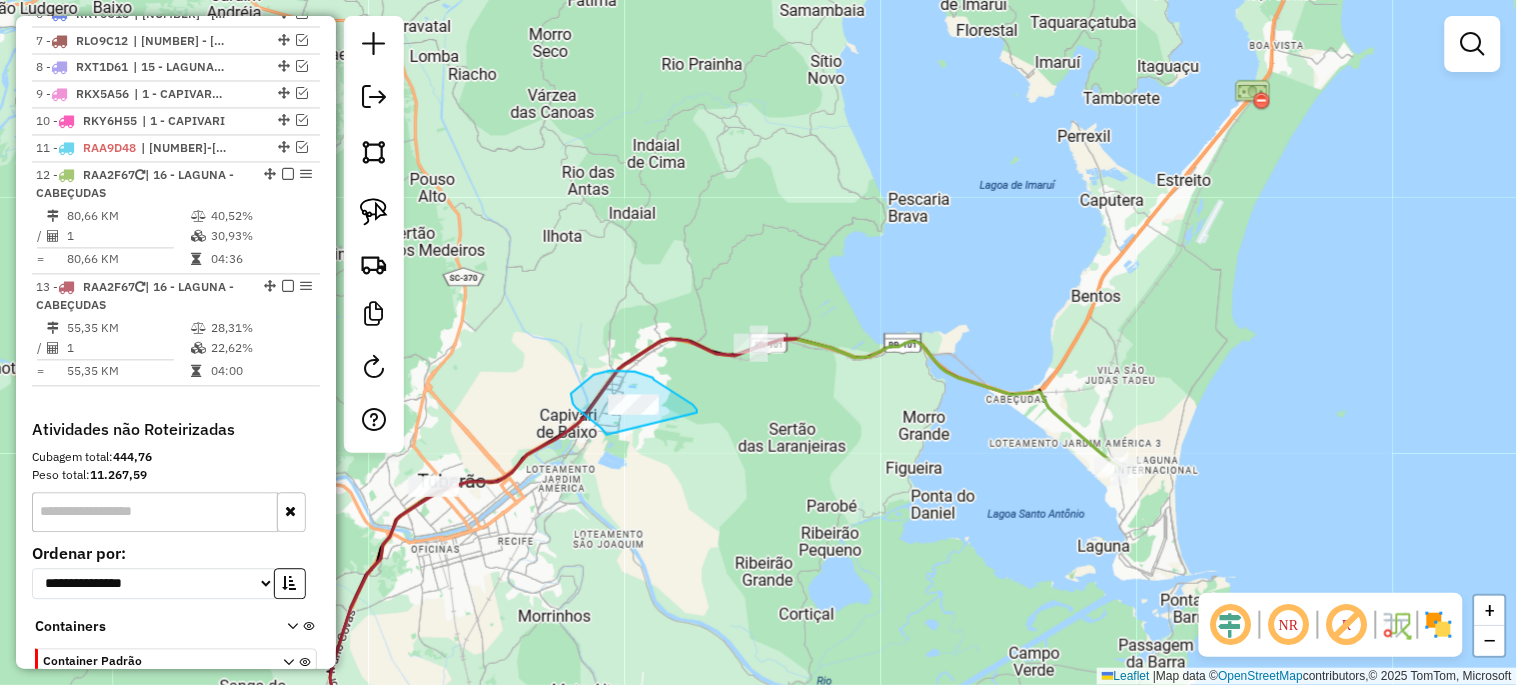 drag, startPoint x: 607, startPoint y: 435, endPoint x: 671, endPoint y: 442, distance: 64.381676 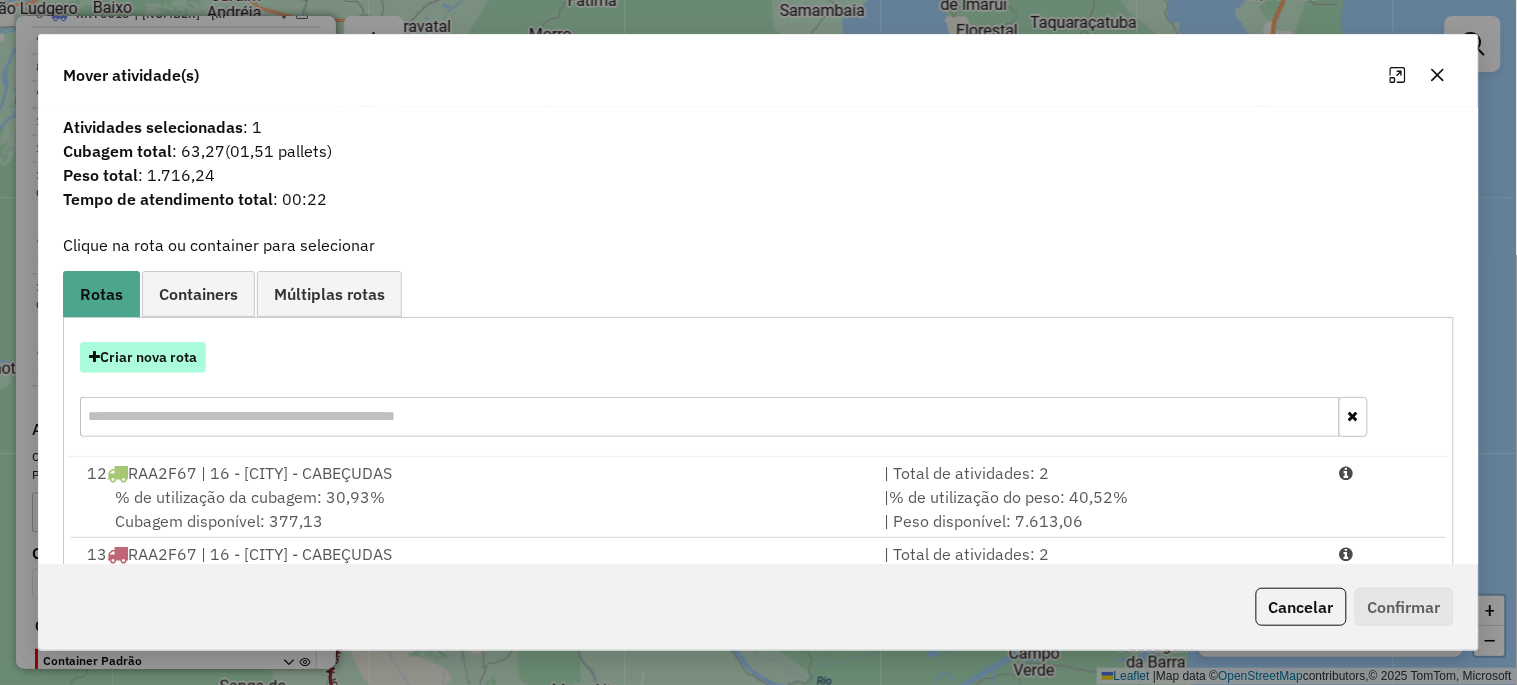 click on "Criar nova rota" at bounding box center [143, 357] 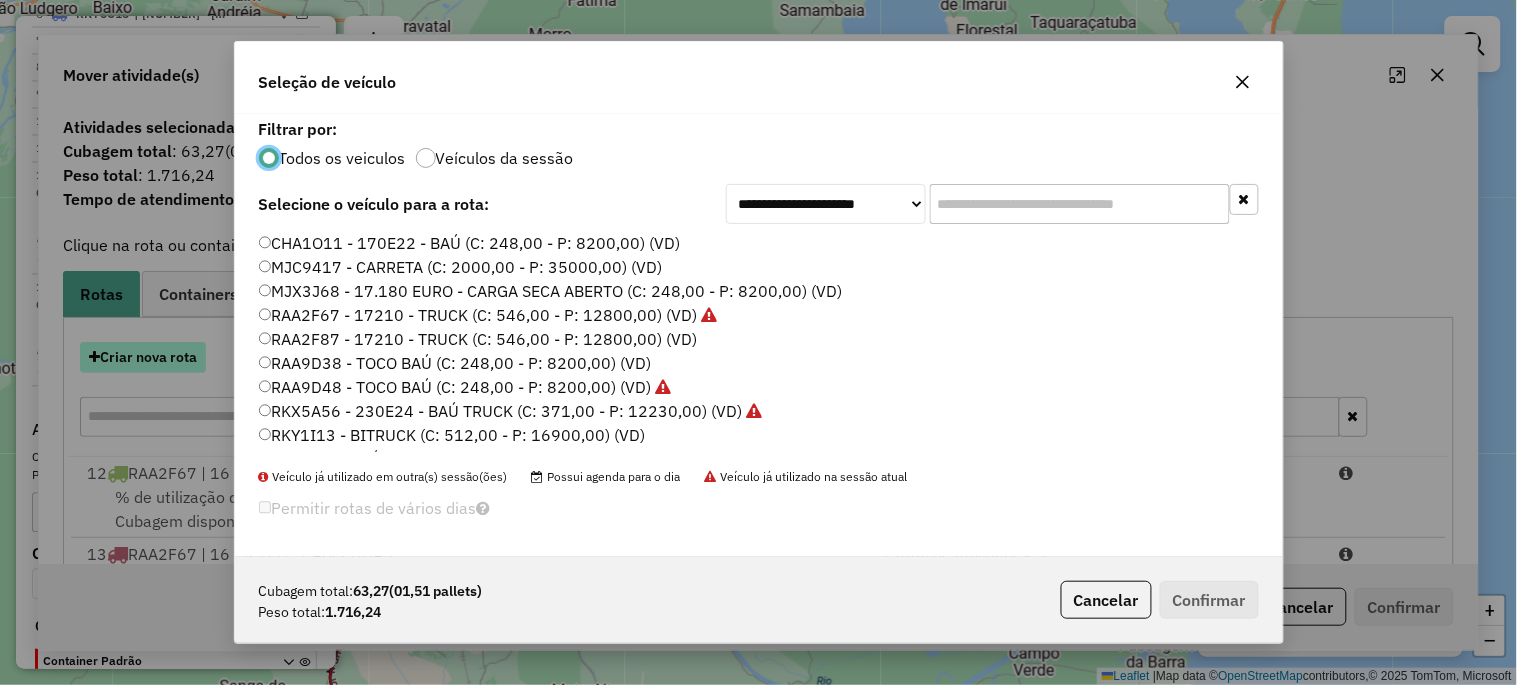 scroll, scrollTop: 11, scrollLeft: 5, axis: both 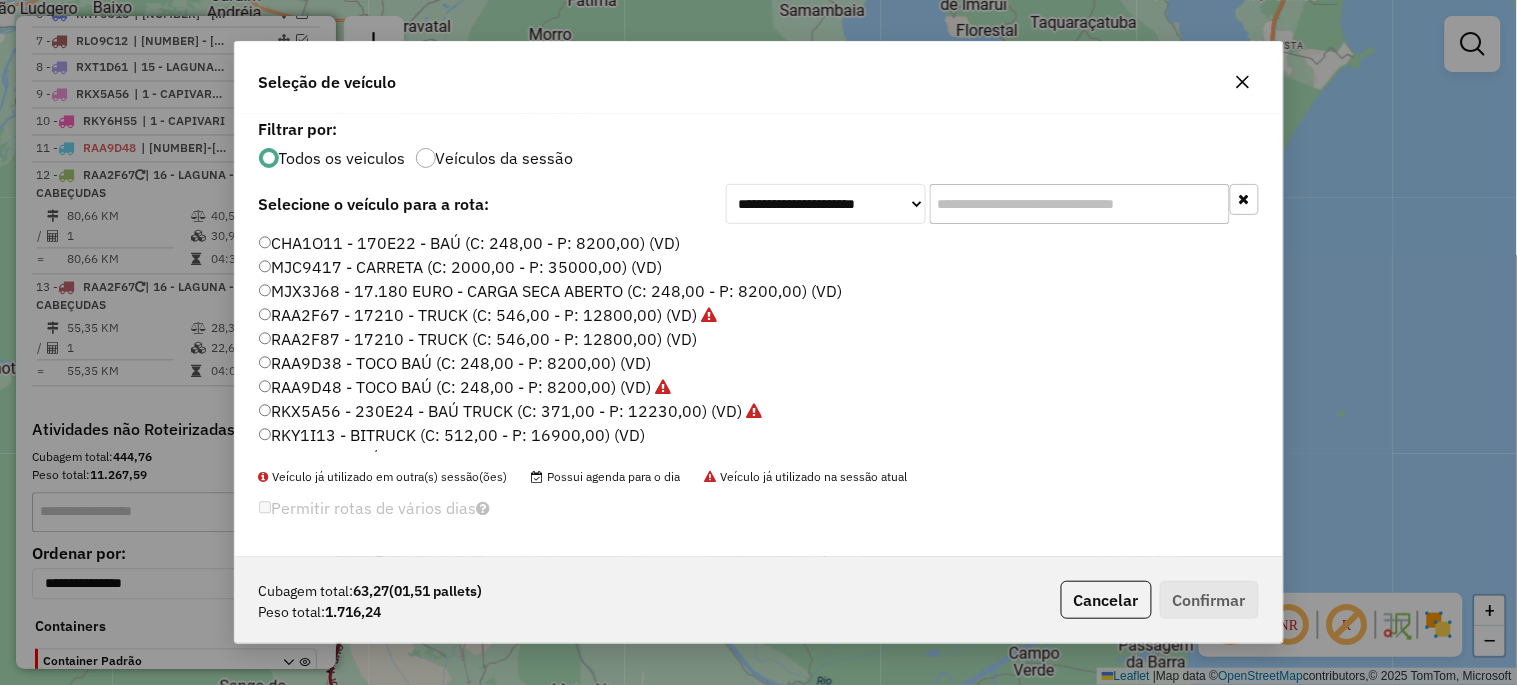 click on "RAA2F67 - 17210 - TRUCK (C: 546,00 - P: 12800,00) (VD)" 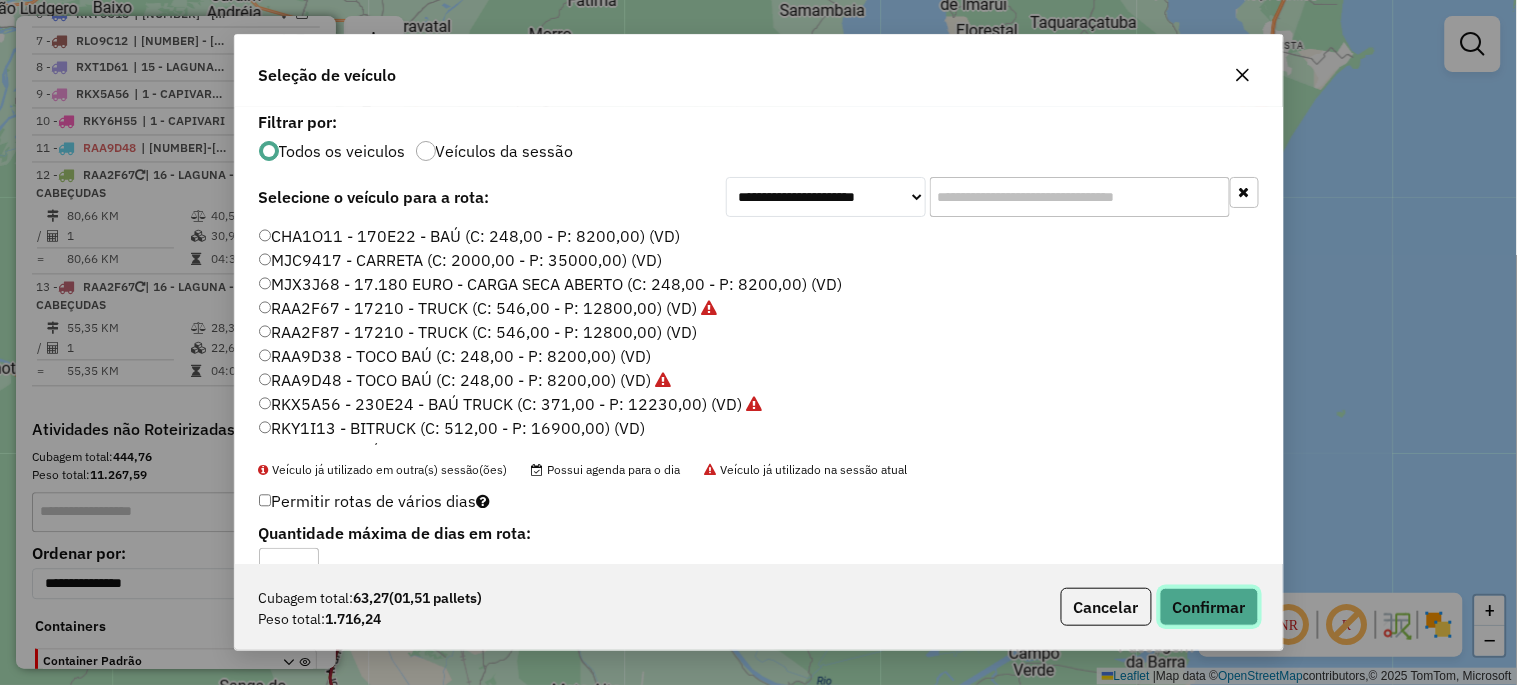 click on "Confirmar" 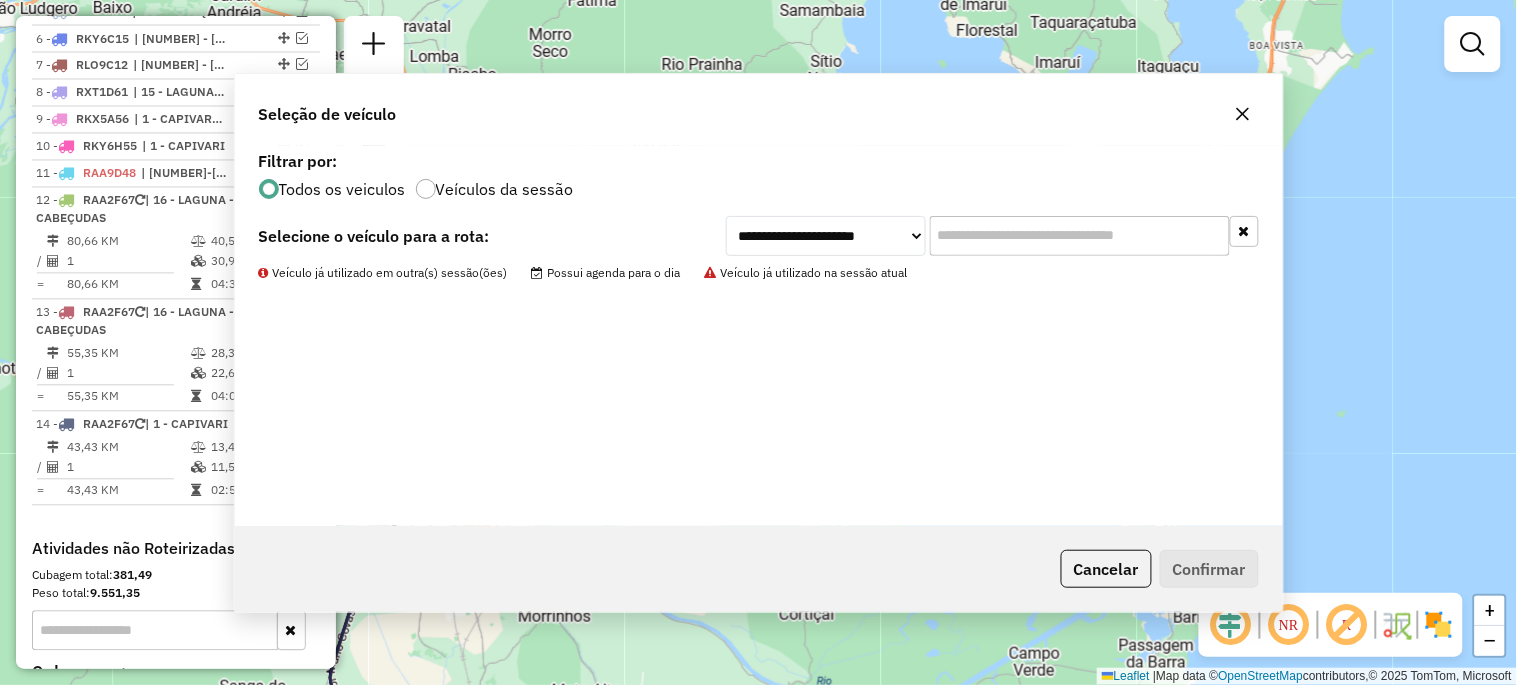 scroll, scrollTop: 966, scrollLeft: 0, axis: vertical 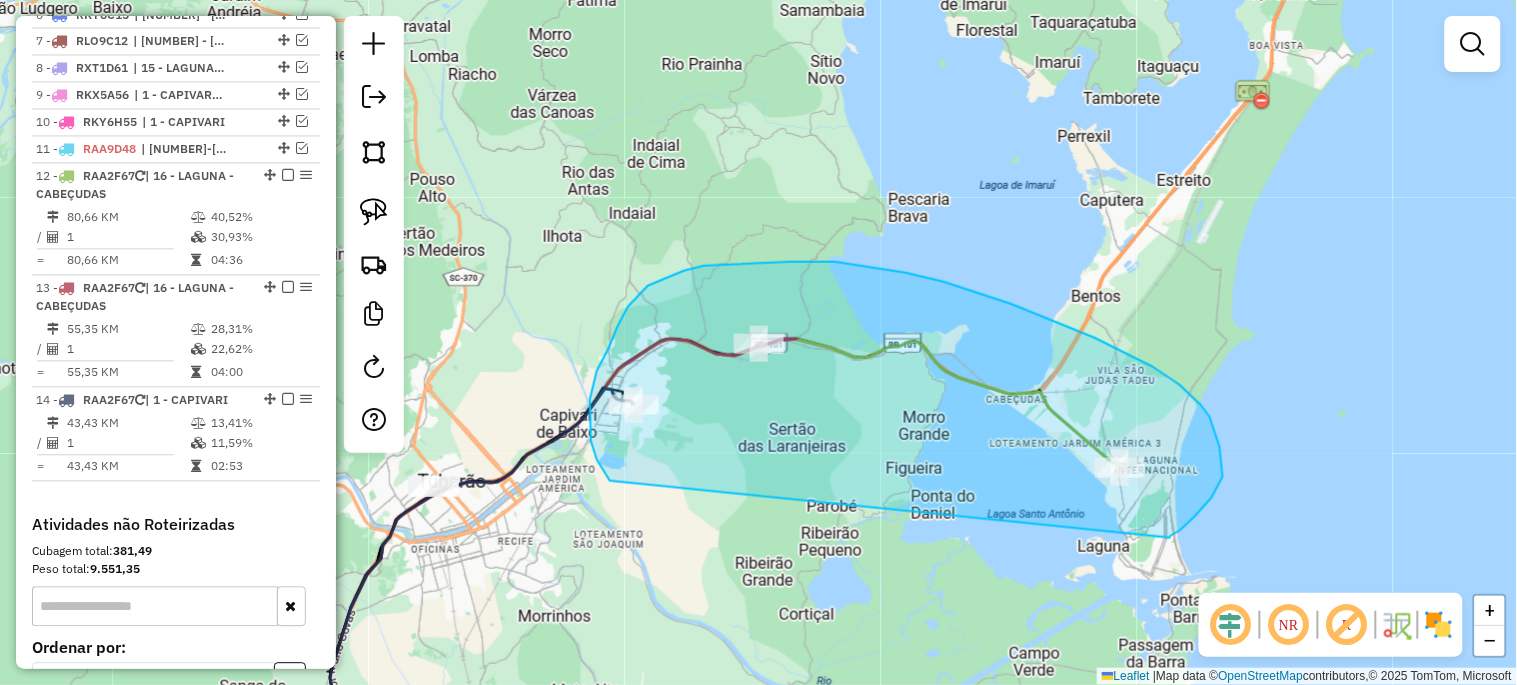 drag, startPoint x: 610, startPoint y: 480, endPoint x: 1168, endPoint y: 538, distance: 561.0062 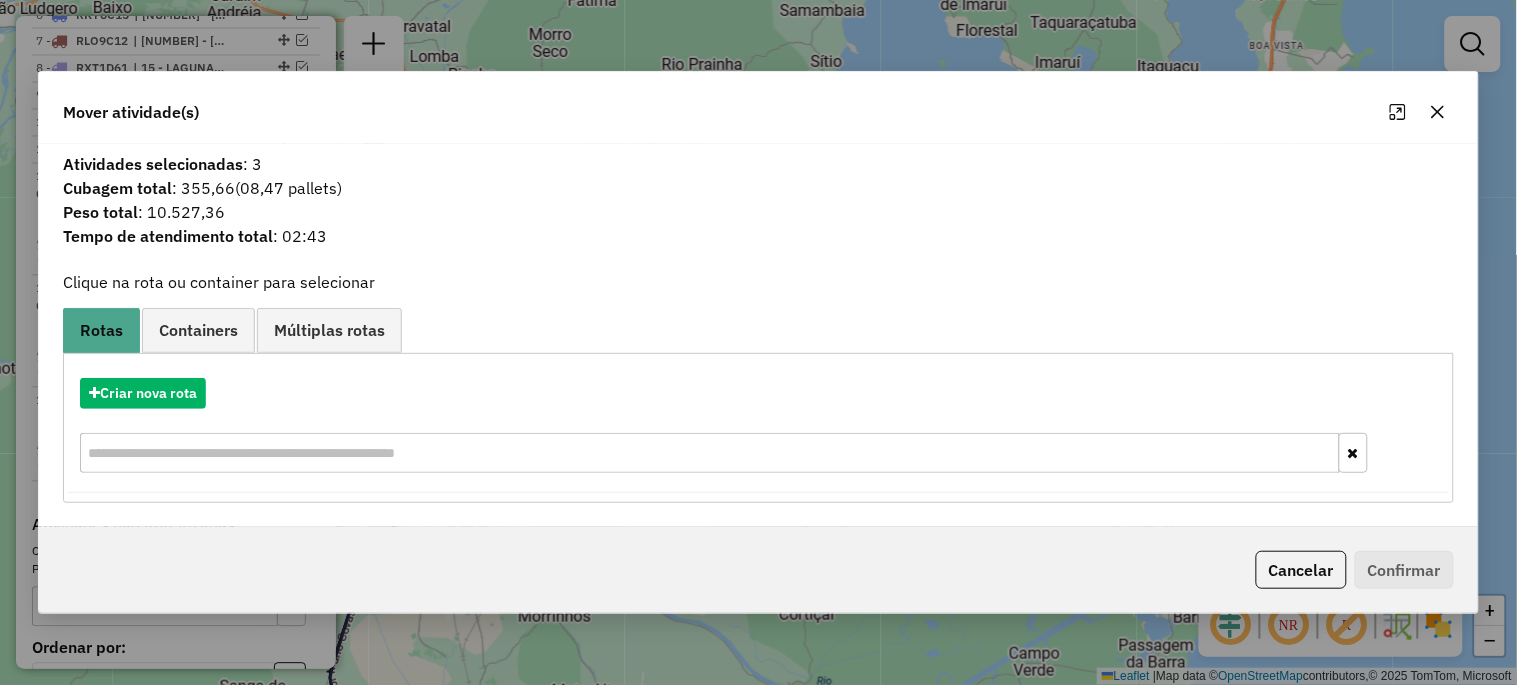 click 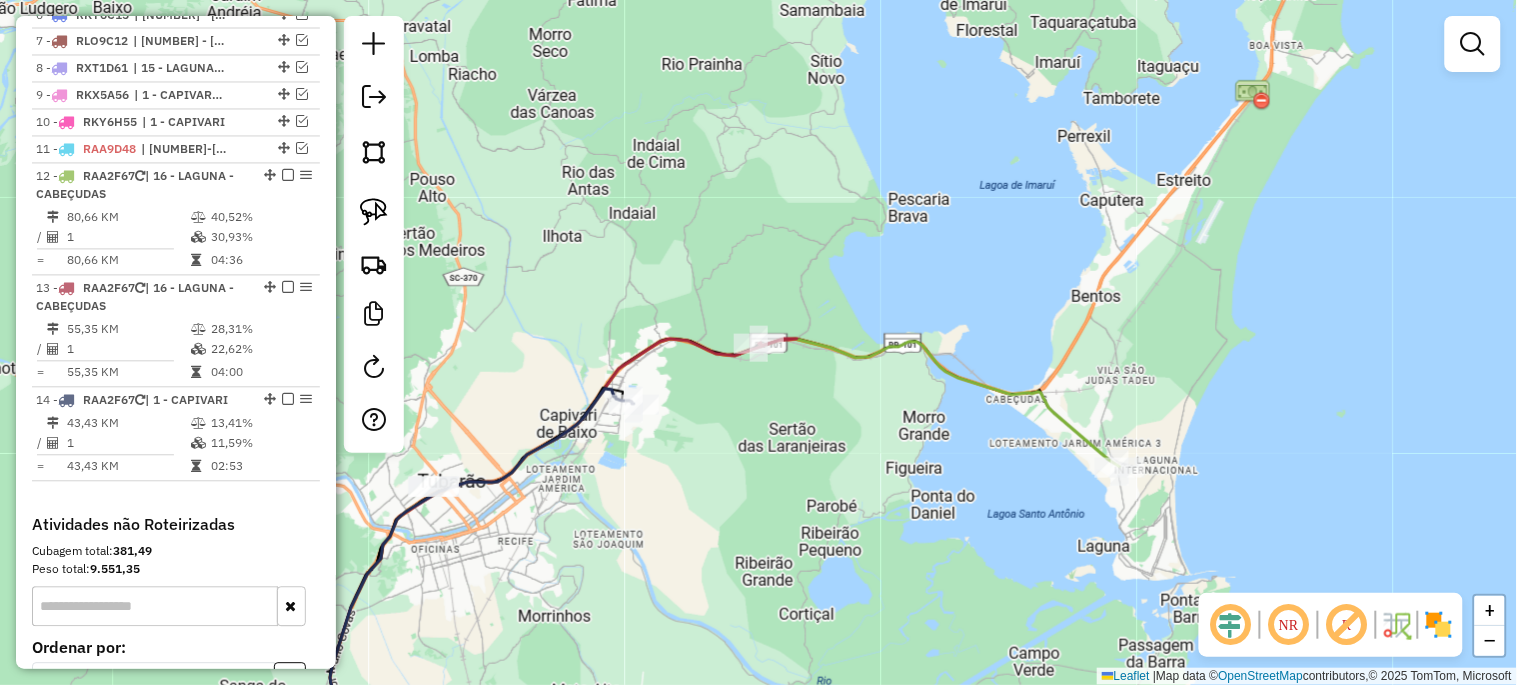 click on "Janela de atendimento Grade de atendimento Capacidade Transportadoras Veículos Cliente Pedidos  Rotas Selecione os dias de semana para filtrar as janelas de atendimento  Seg   Ter   Qua   Qui   Sex   Sáb   Dom  Informe o período da janela de atendimento: De: Até:  Filtrar exatamente a janela do cliente  Considerar janela de atendimento padrão  Selecione os dias de semana para filtrar as grades de atendimento  Seg   Ter   Qua   Qui   Sex   Sáb   Dom   Considerar clientes sem dia de atendimento cadastrado  Clientes fora do dia de atendimento selecionado Filtrar as atividades entre os valores definidos abaixo:  Peso mínimo:   Peso máximo:   Cubagem mínima:   Cubagem máxima:   De:   Até:  Filtrar as atividades entre o tempo de atendimento definido abaixo:  De:   Até:   Considerar capacidade total dos clientes não roteirizados Transportadora: Selecione um ou mais itens Tipo de veículo: Selecione um ou mais itens Veículo: Selecione um ou mais itens Motorista: Selecione um ou mais itens Nome: Rótulo:" 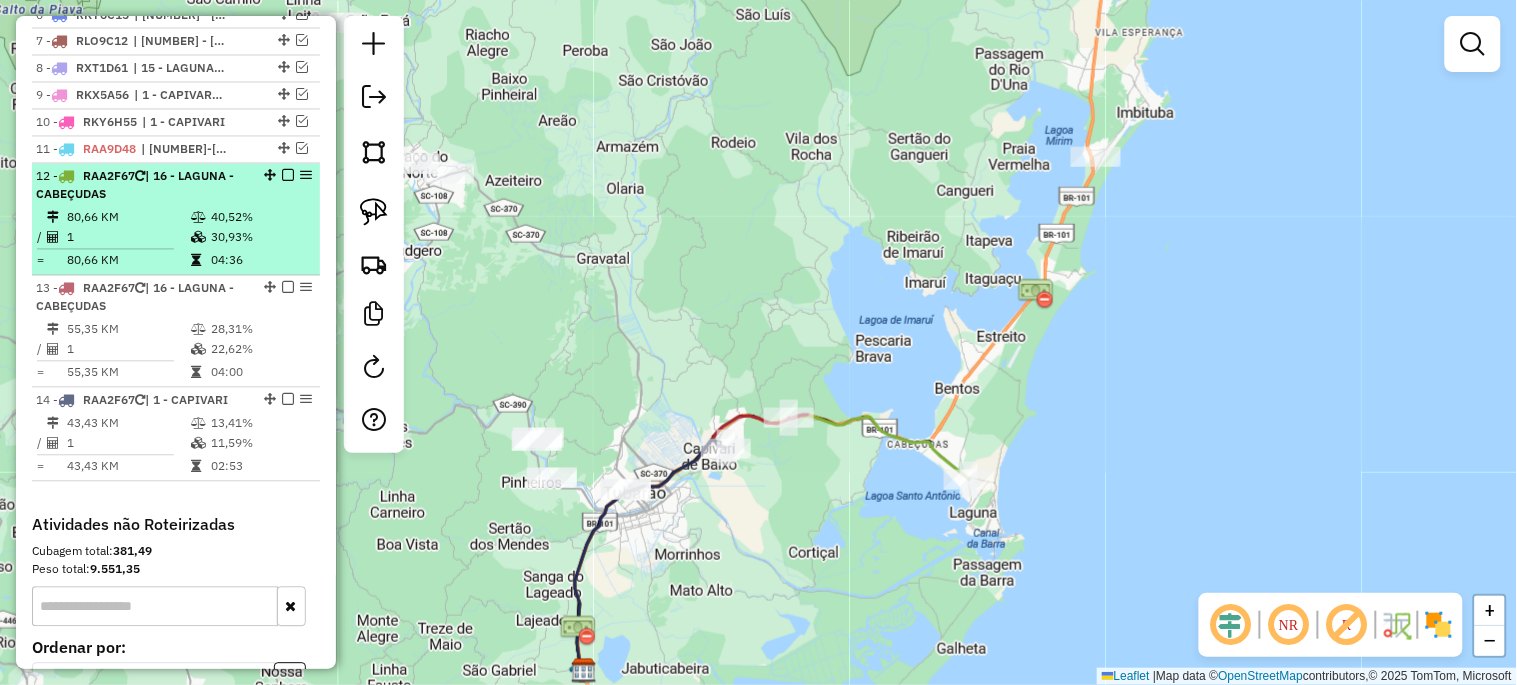 click at bounding box center [288, 176] 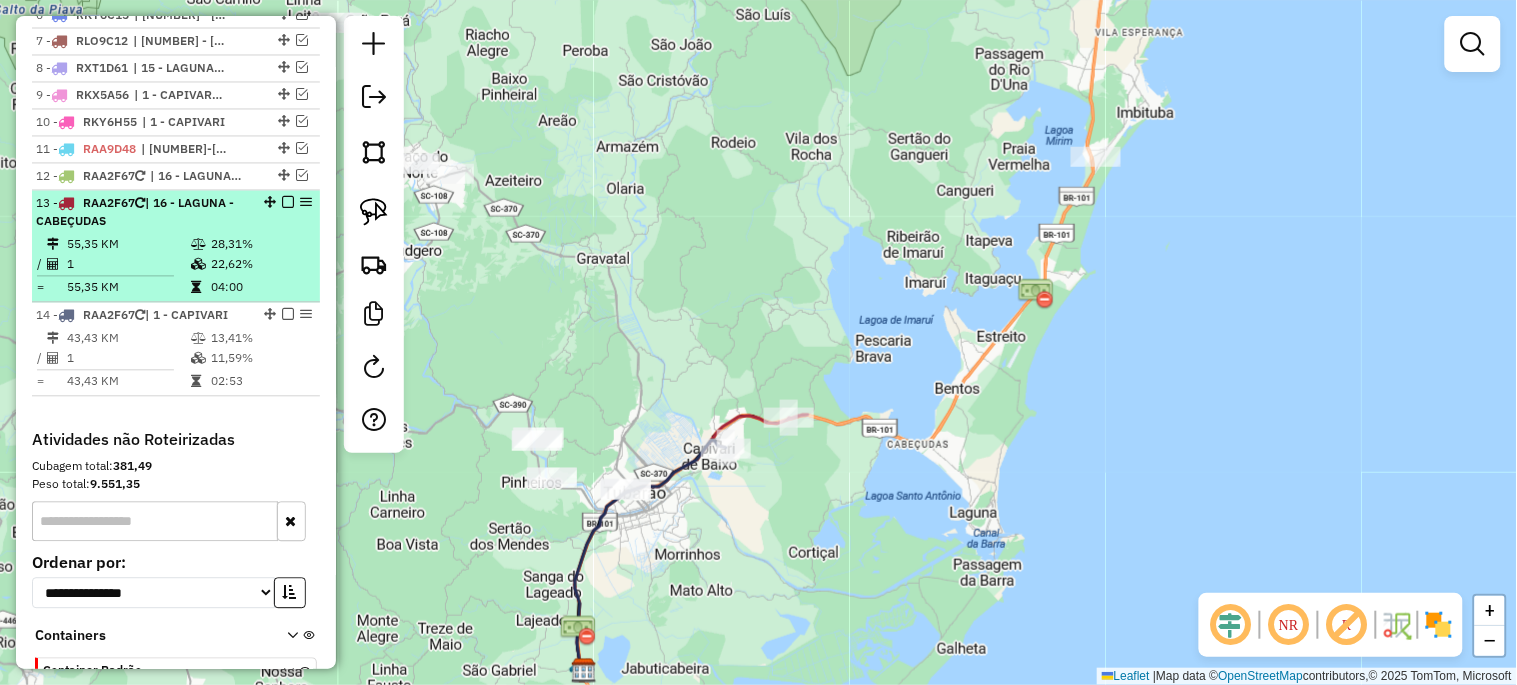 click at bounding box center [288, 203] 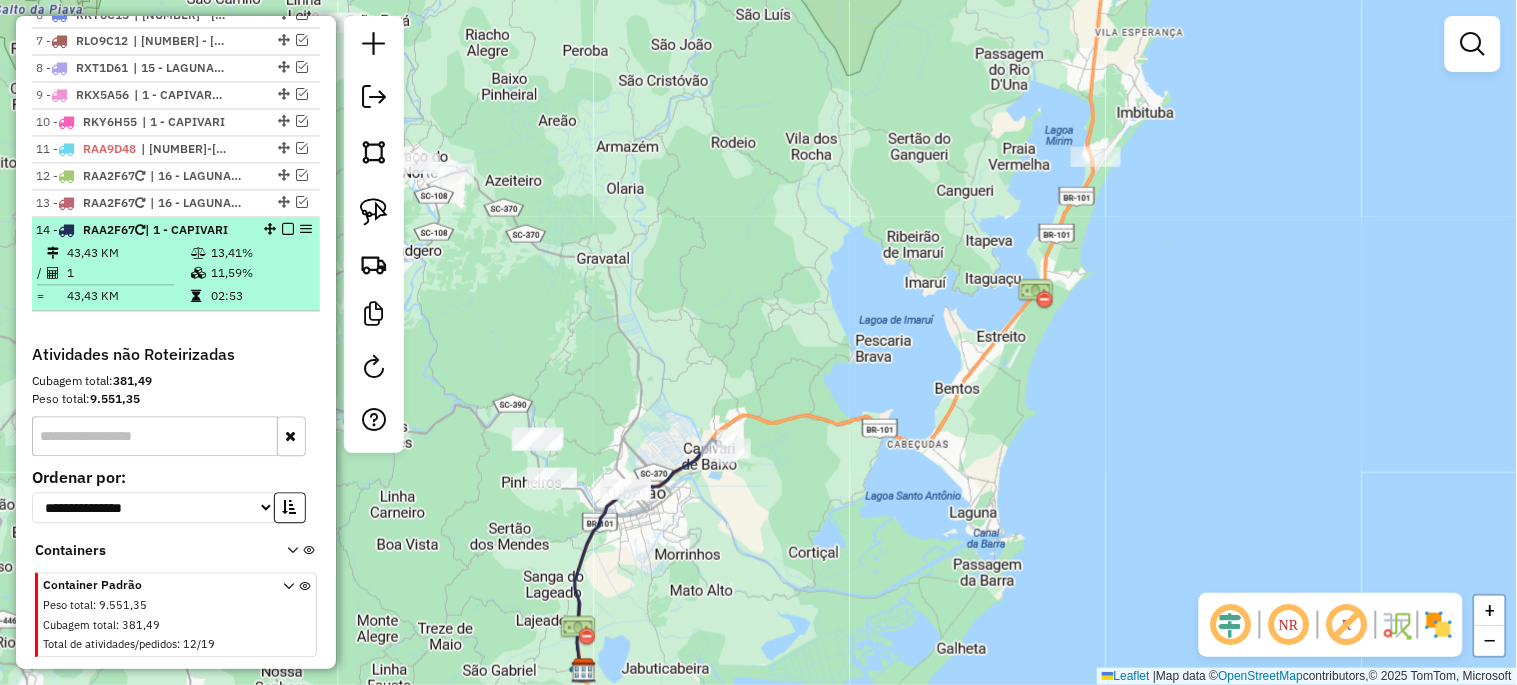 click at bounding box center (288, 230) 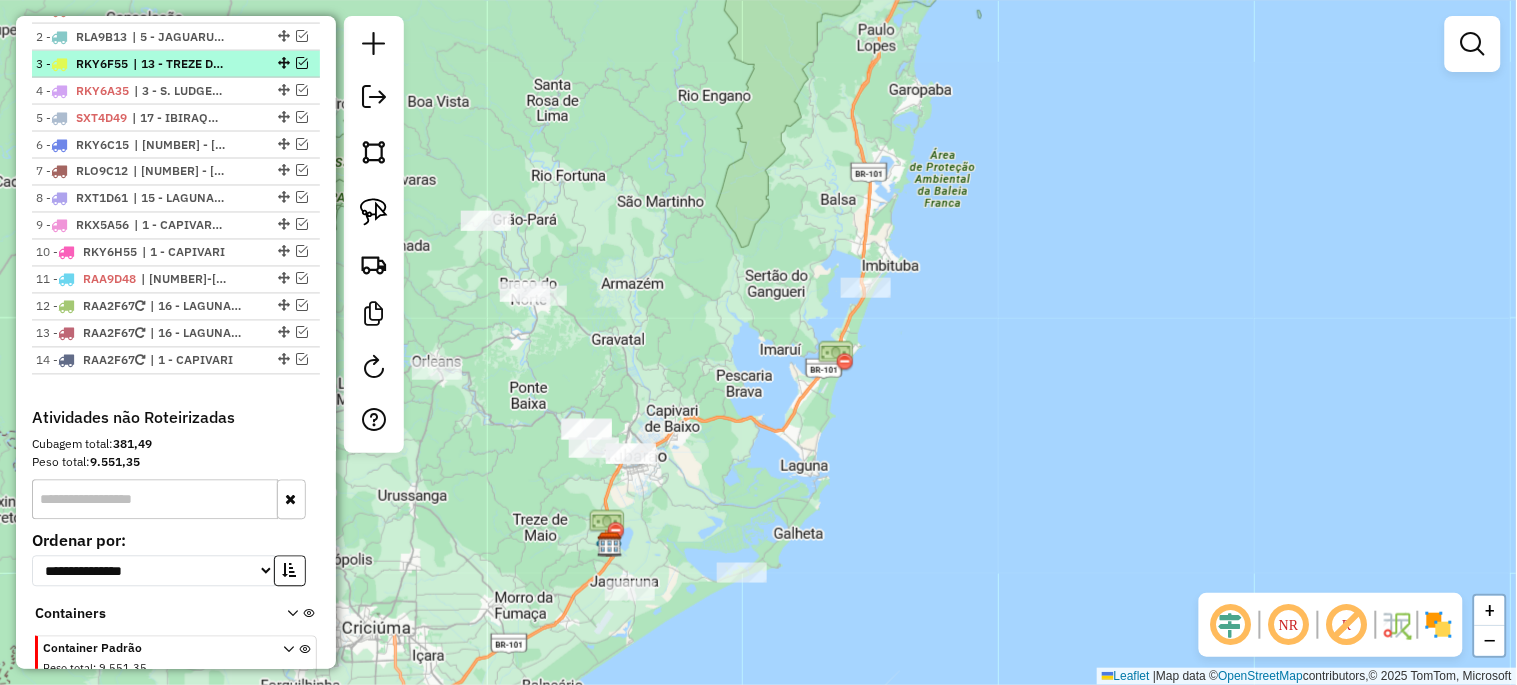 scroll, scrollTop: 713, scrollLeft: 0, axis: vertical 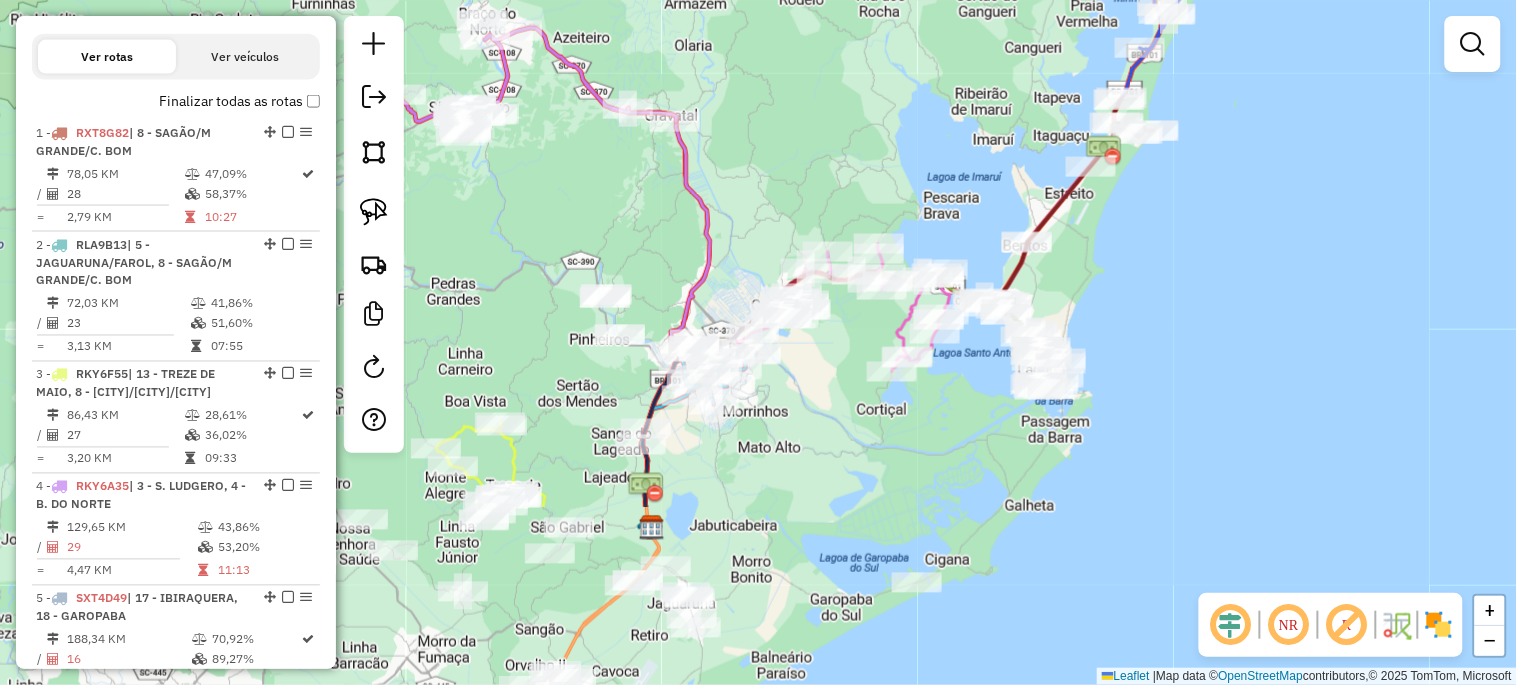 drag, startPoint x: 757, startPoint y: 388, endPoint x: 910, endPoint y: 134, distance: 296.5215 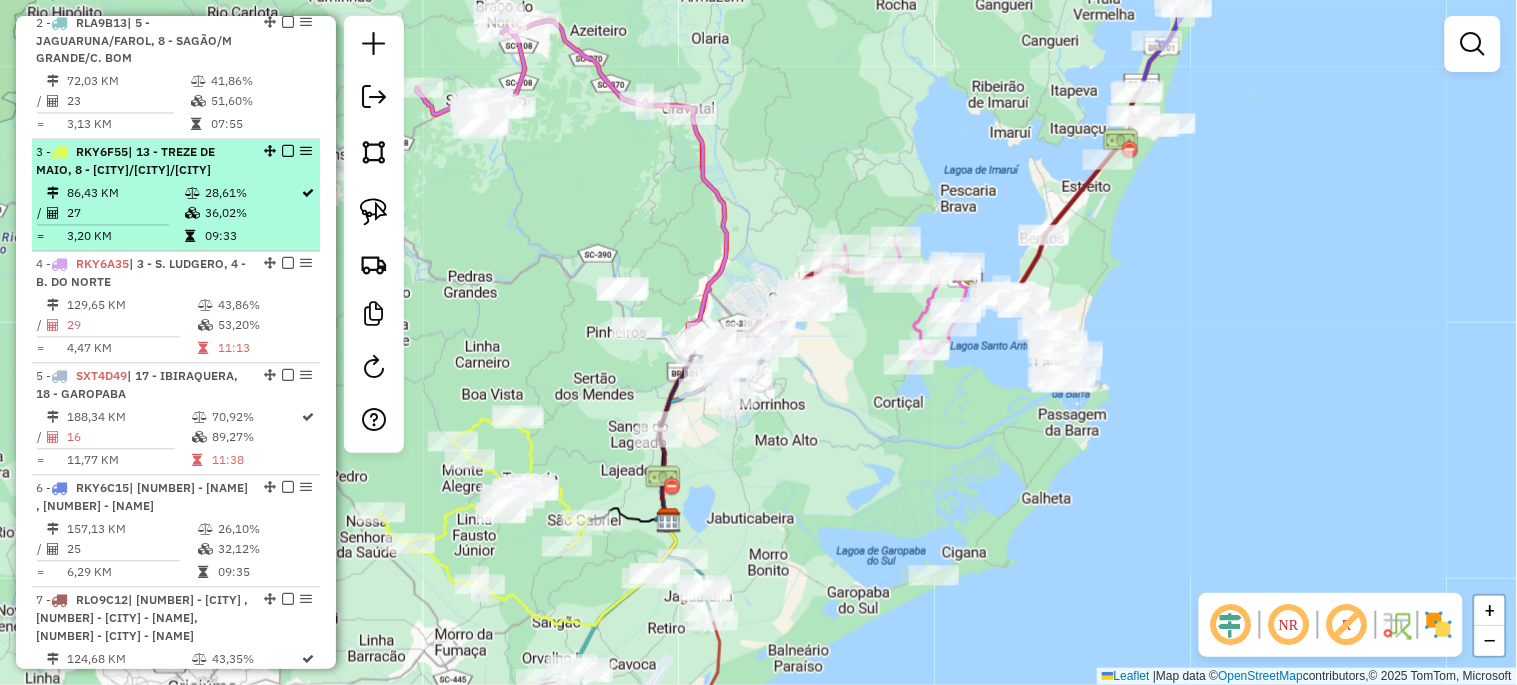 scroll, scrollTop: 1008, scrollLeft: 0, axis: vertical 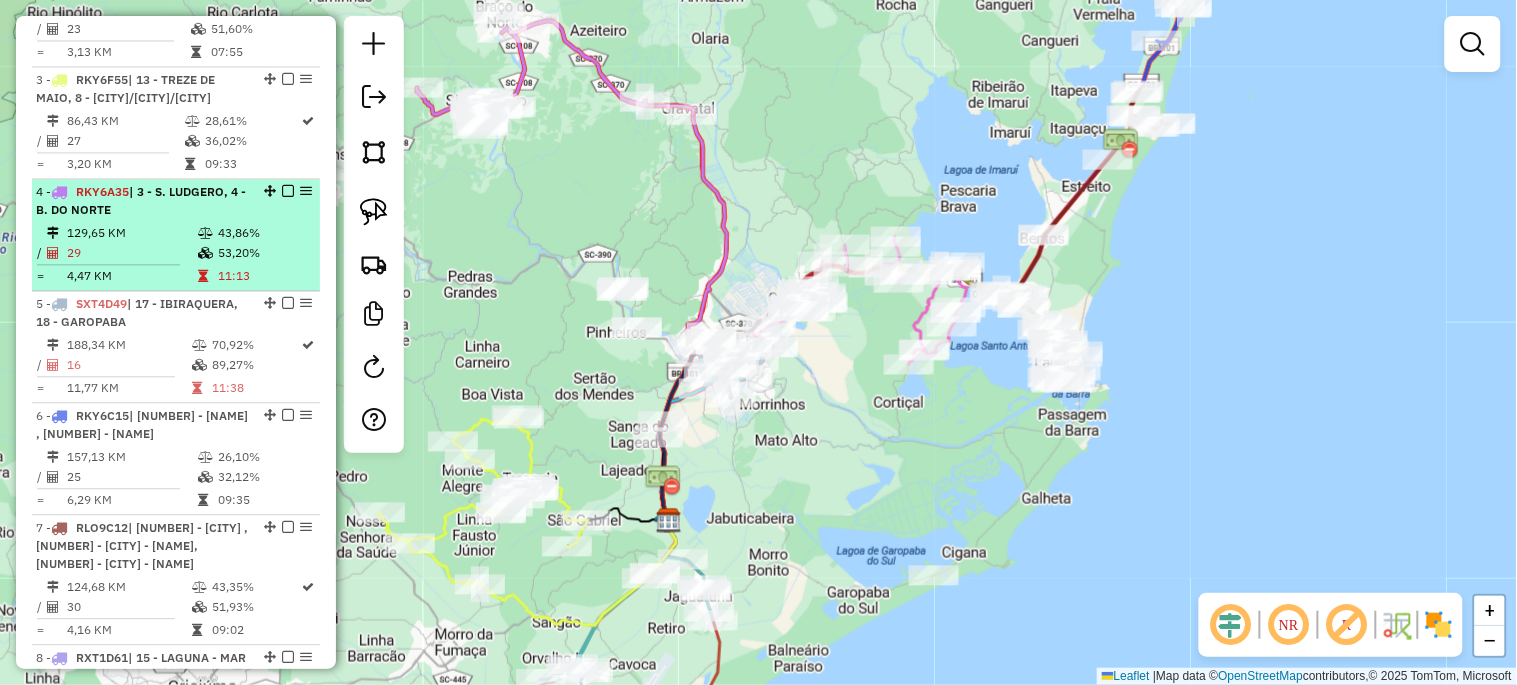click on "11:13" at bounding box center (264, 276) 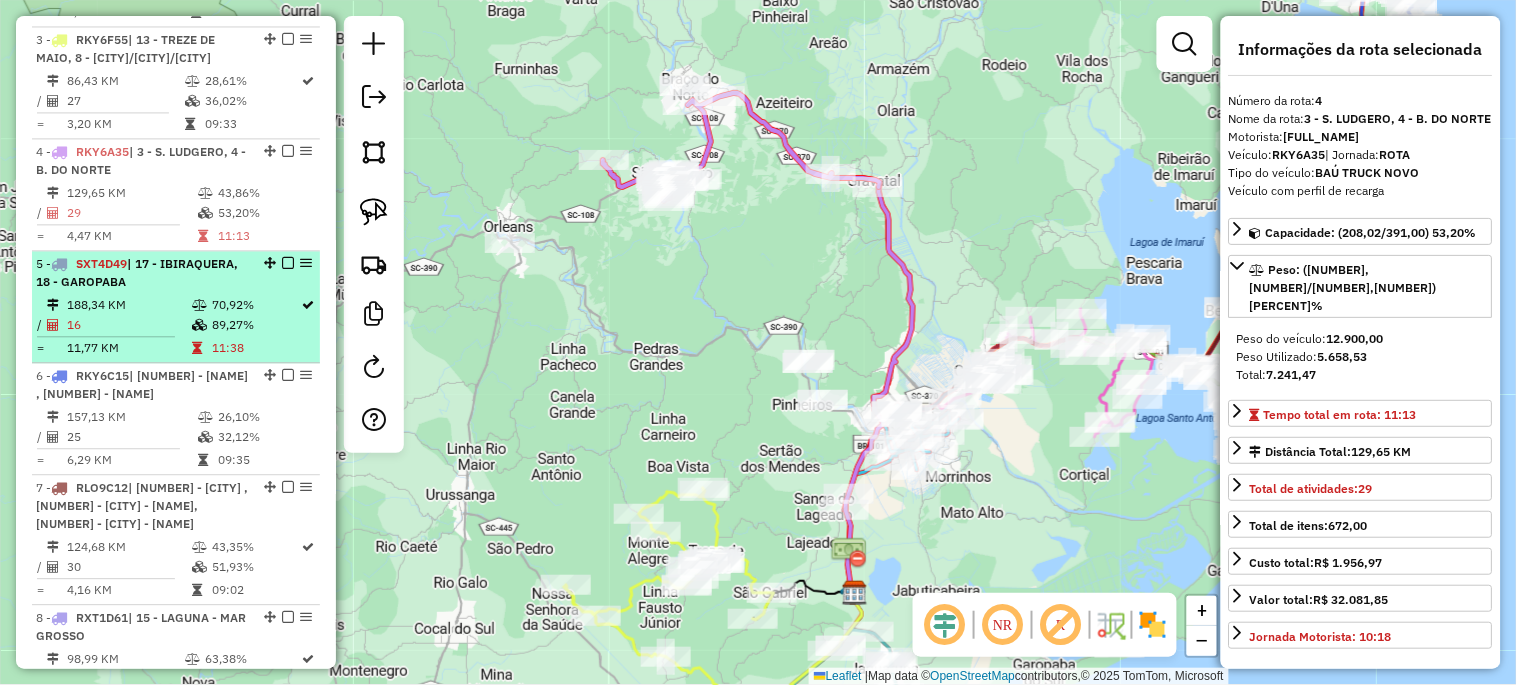 scroll, scrollTop: 1083, scrollLeft: 0, axis: vertical 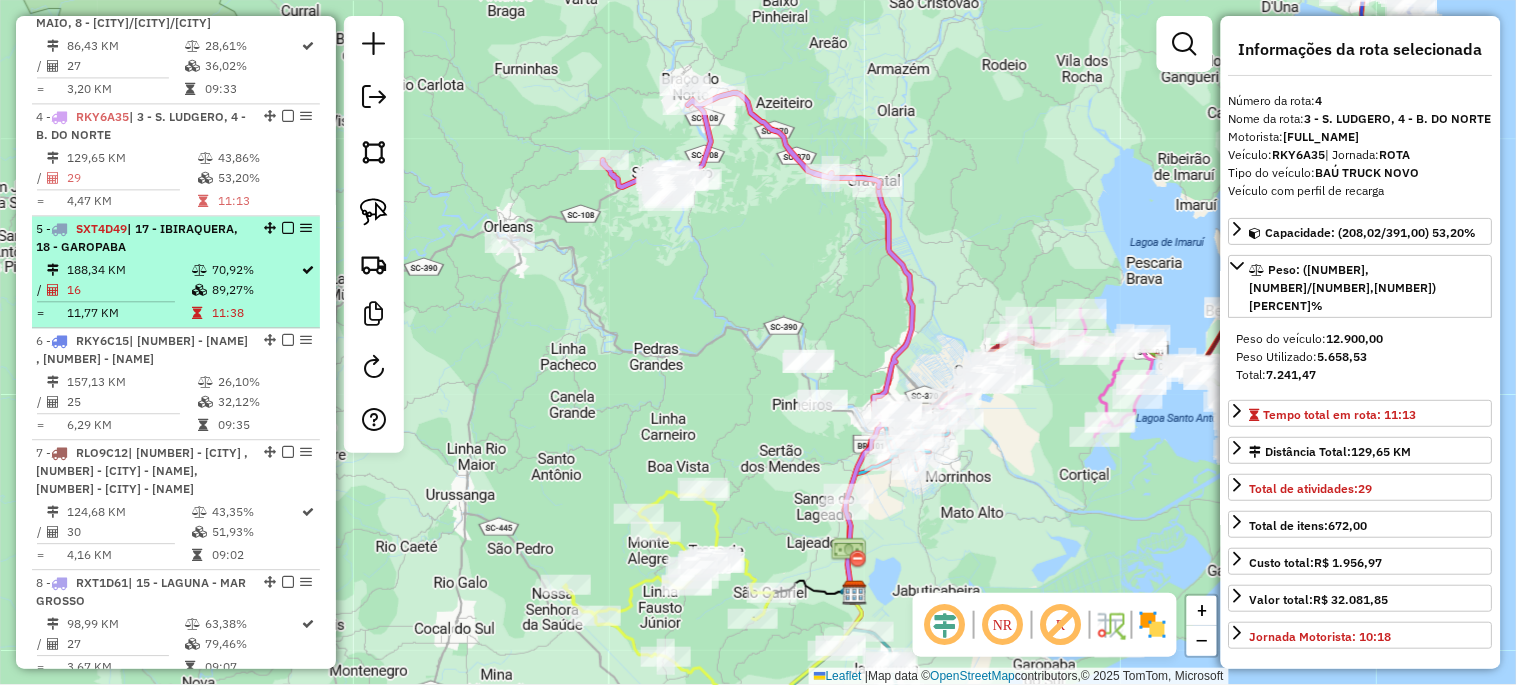 click on "89,27%" at bounding box center (256, 290) 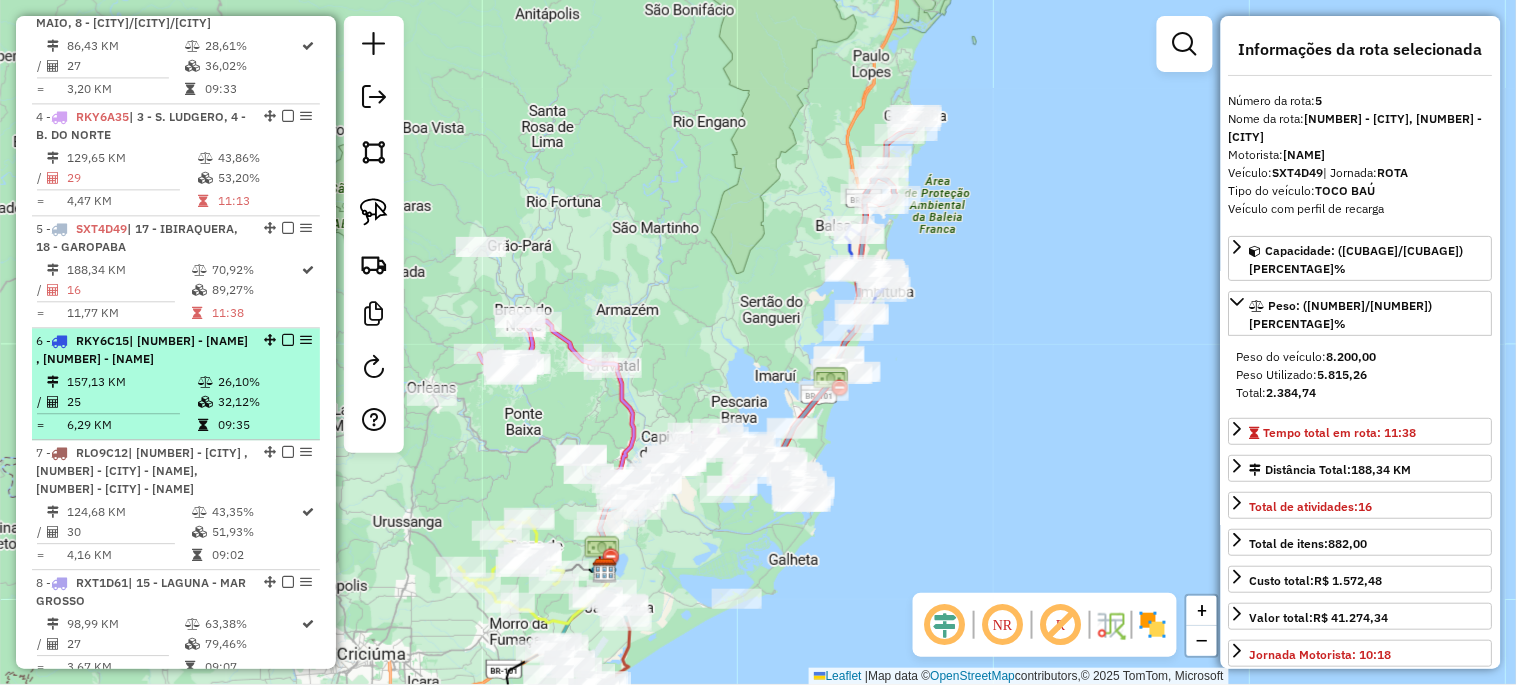 click on "[NUMBER] -       [PLATE]   | [NUMBER] - [CITY], [NUMBER] - [CITY]" at bounding box center [142, 350] 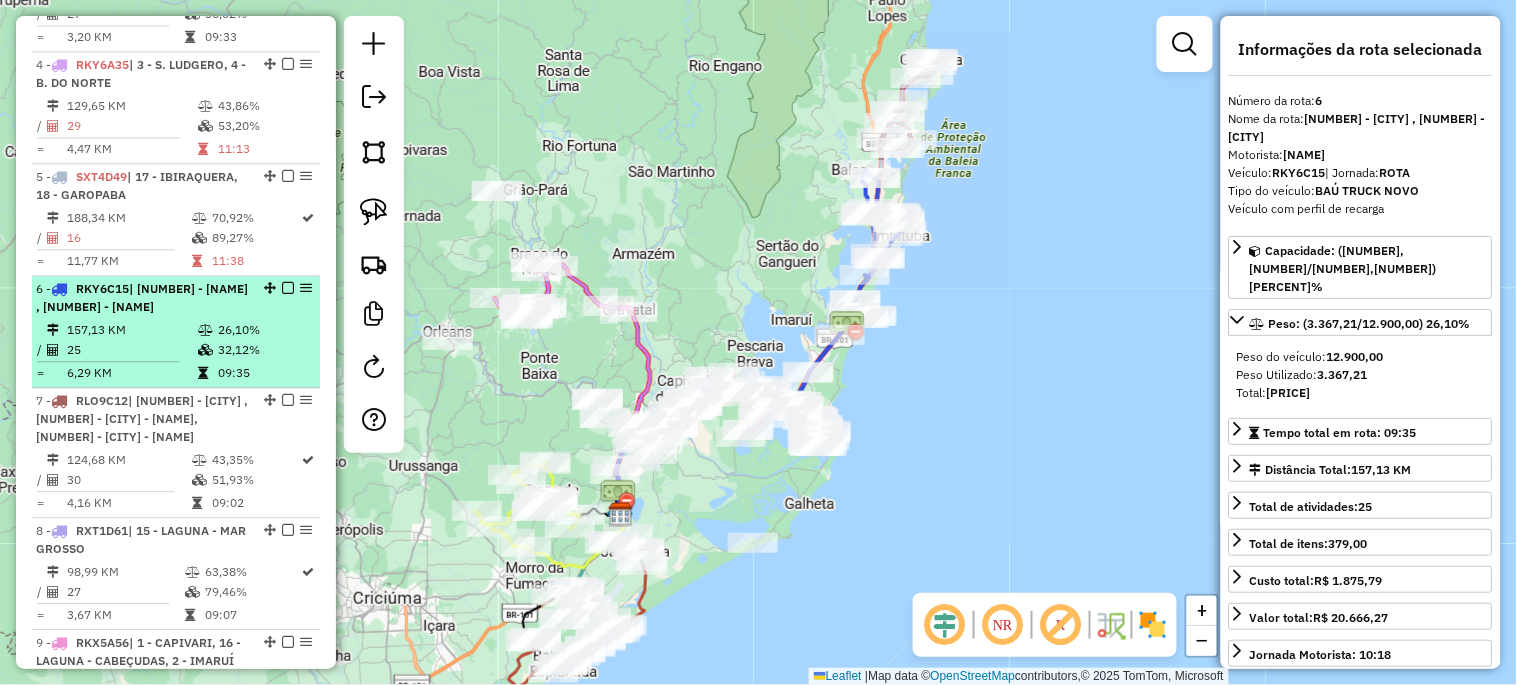 scroll, scrollTop: 1157, scrollLeft: 0, axis: vertical 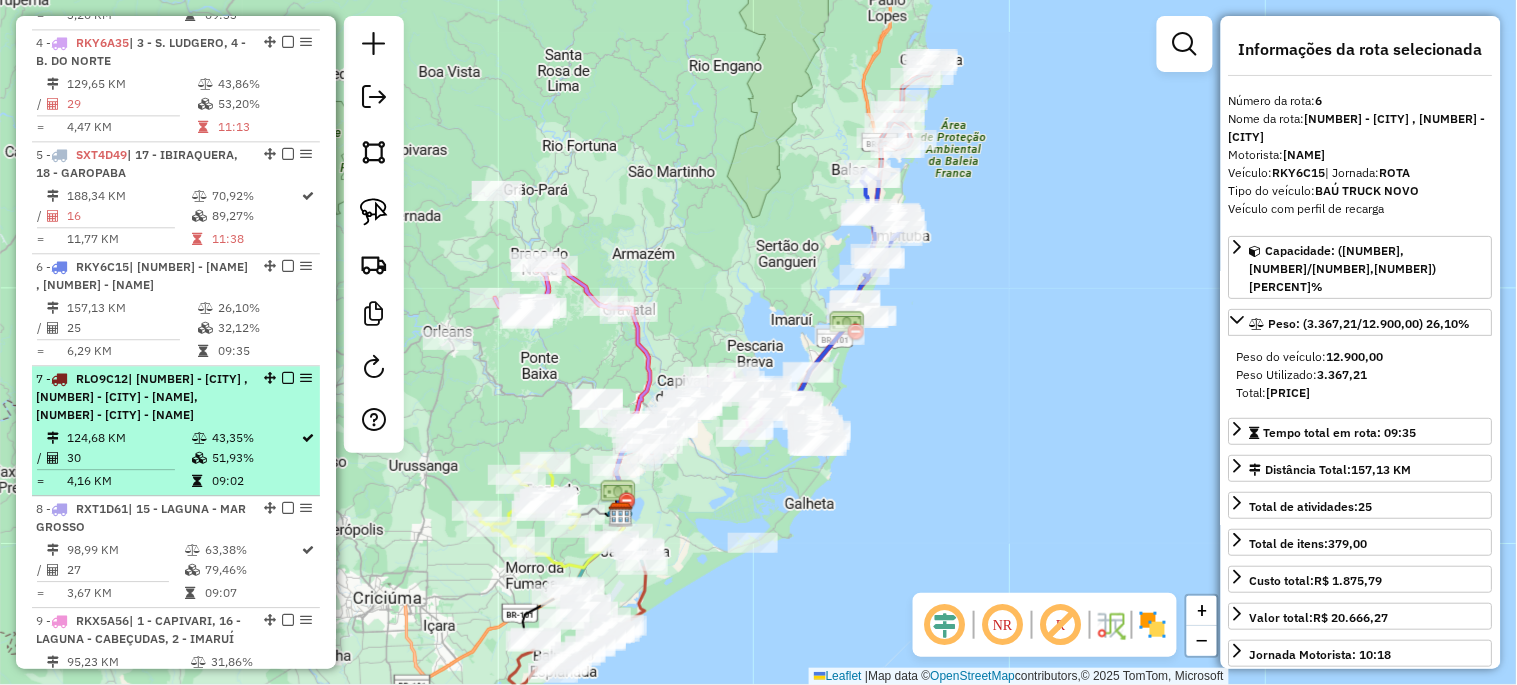 click on "| [NUMBER] - [CITY] , [NUMBER] - [CITY] - [NAME], [NUMBER] - [CITY] - [NAME]" at bounding box center [142, 396] 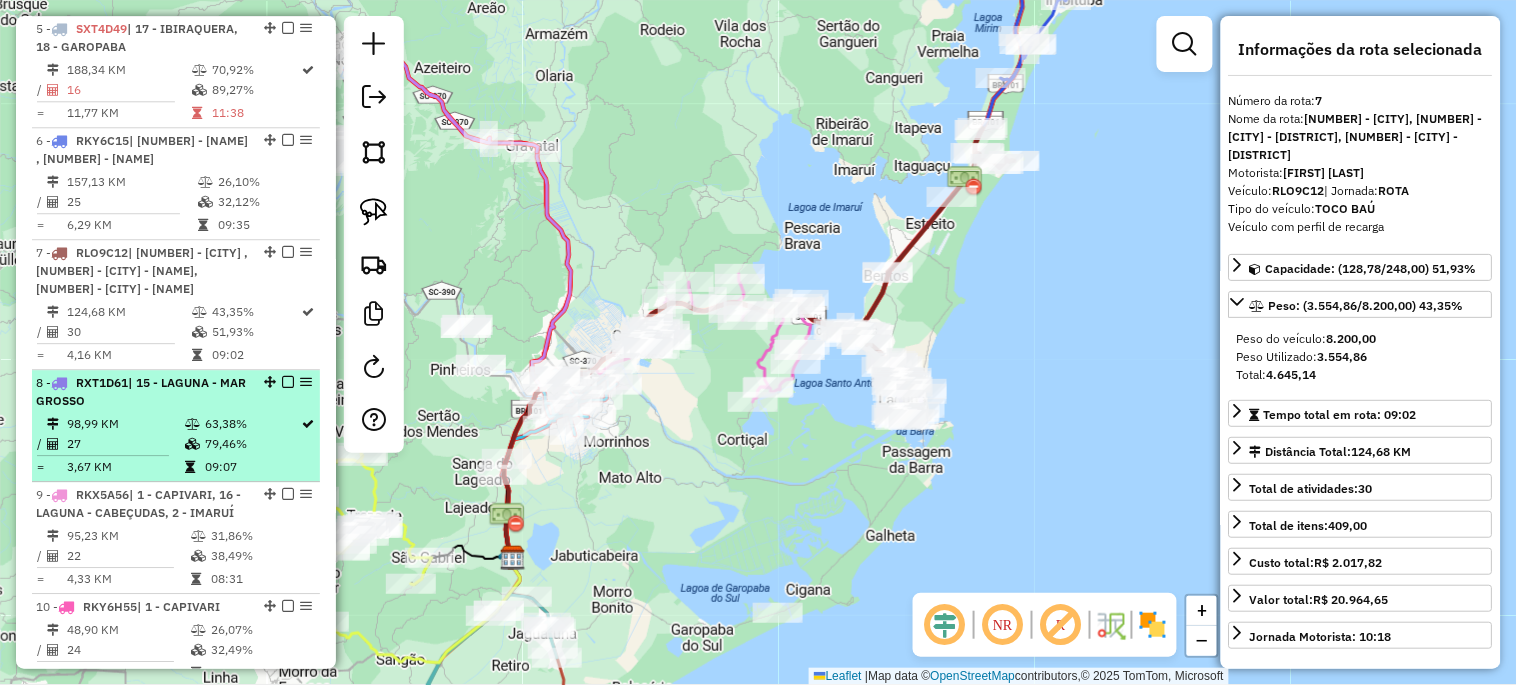 scroll, scrollTop: 1305, scrollLeft: 0, axis: vertical 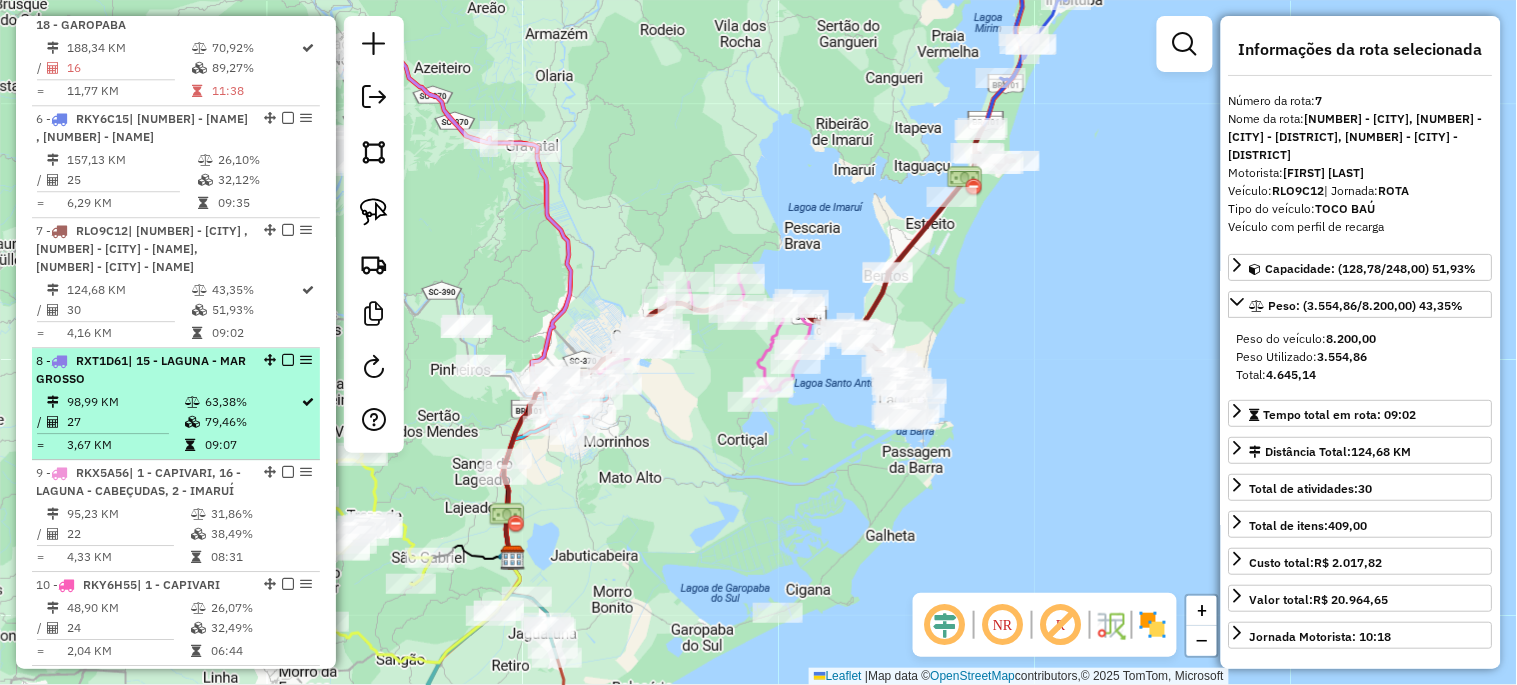 click on "27" at bounding box center (125, 422) 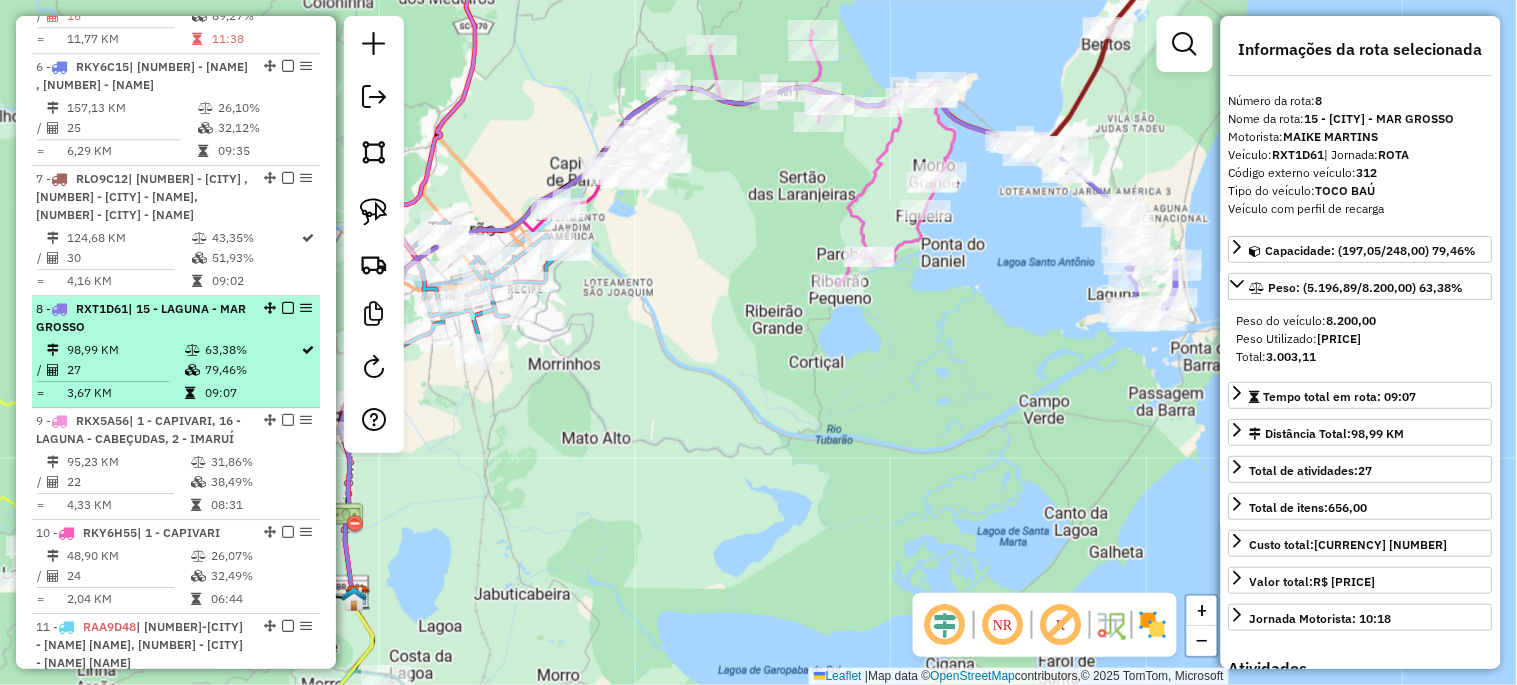 scroll, scrollTop: 1380, scrollLeft: 0, axis: vertical 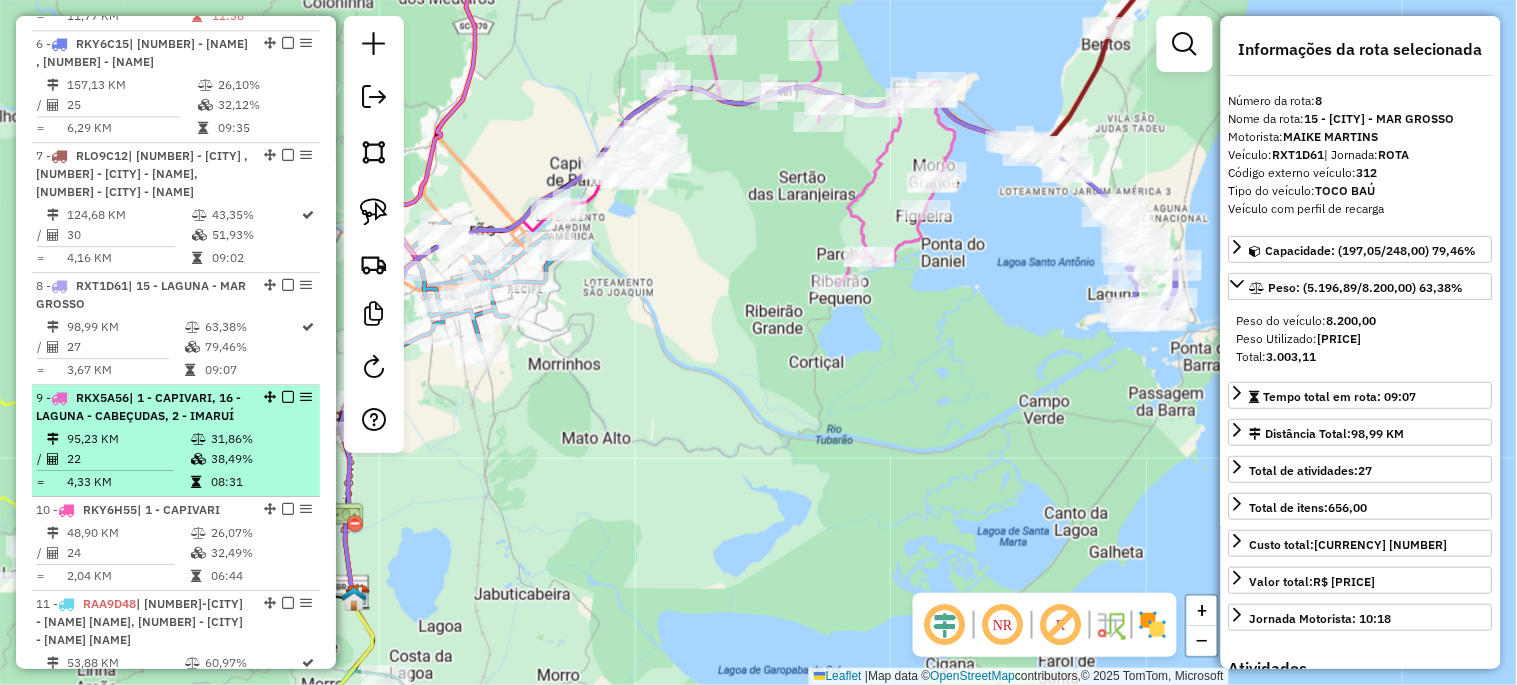 click on "95,23 KM" at bounding box center [128, 439] 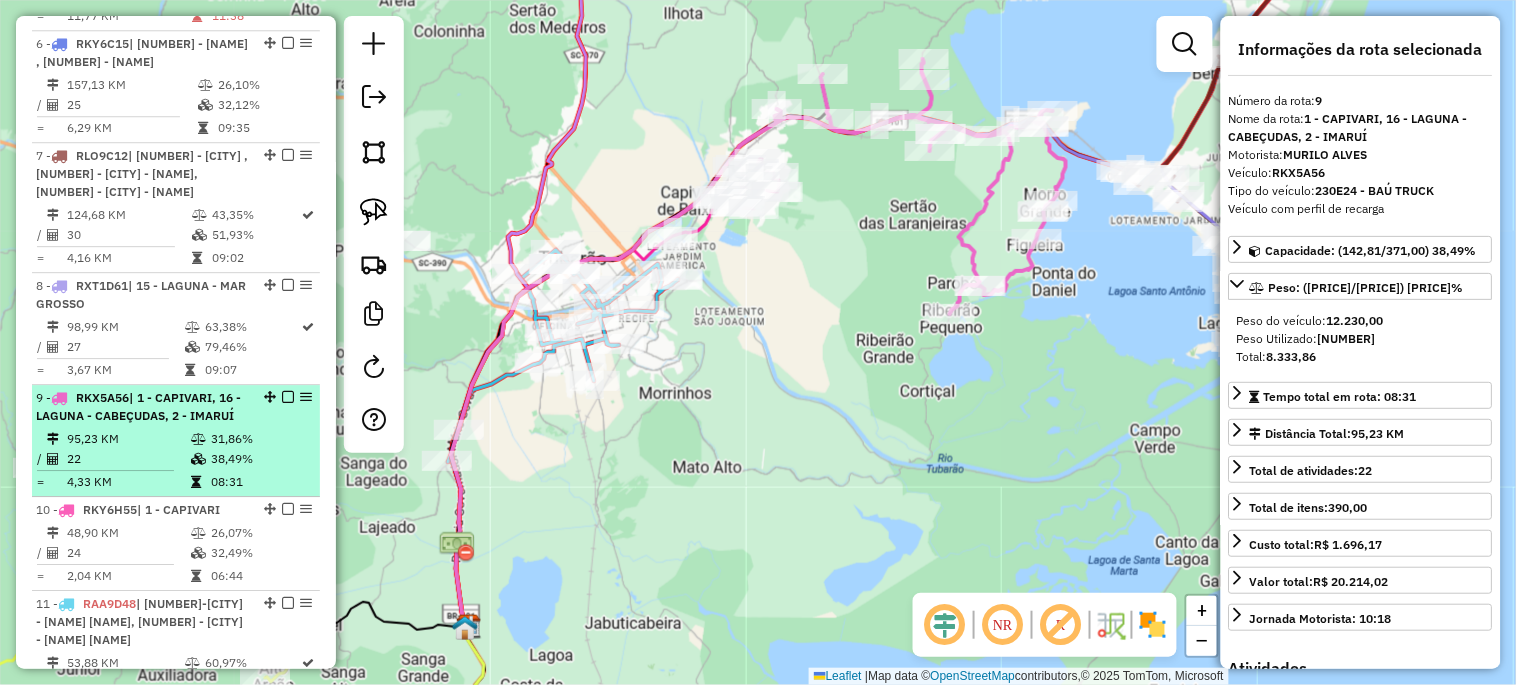scroll, scrollTop: 1453, scrollLeft: 0, axis: vertical 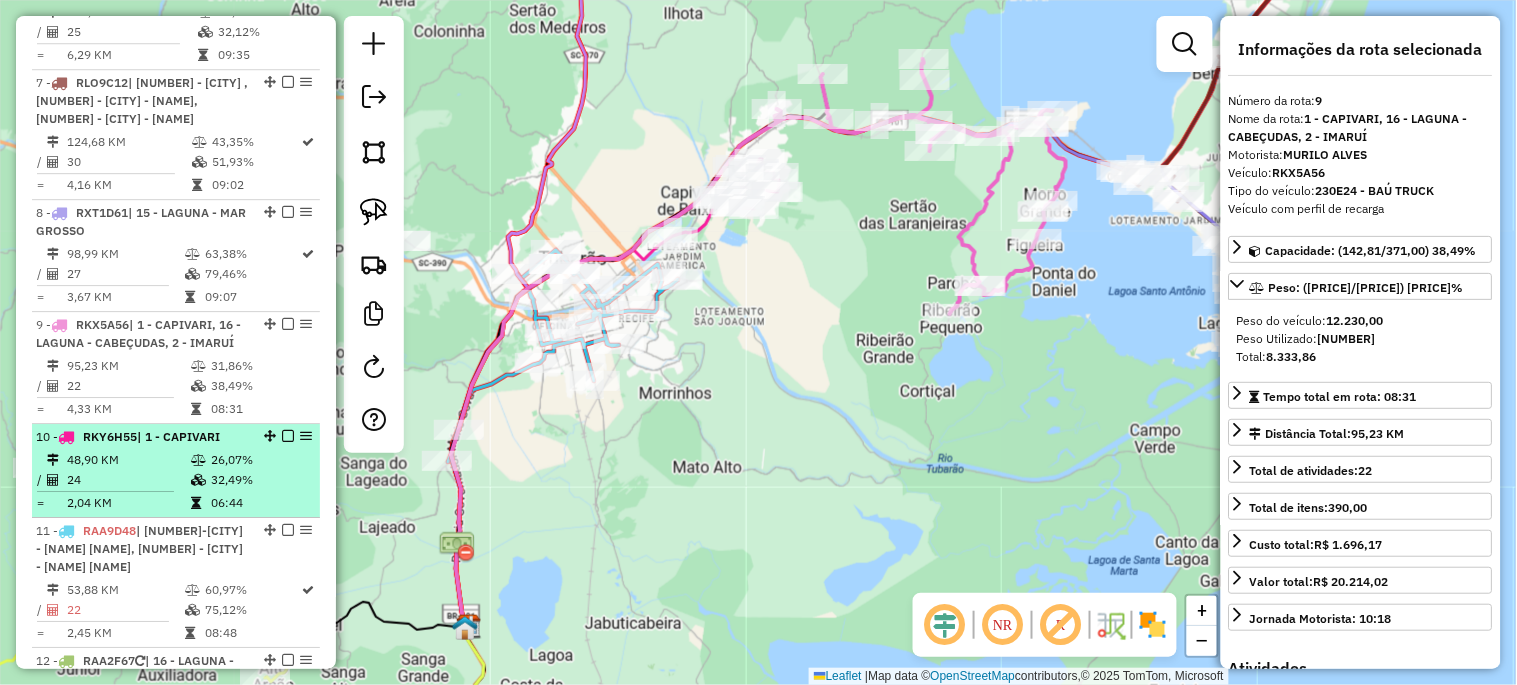 click on "48,90 KM" at bounding box center [128, 460] 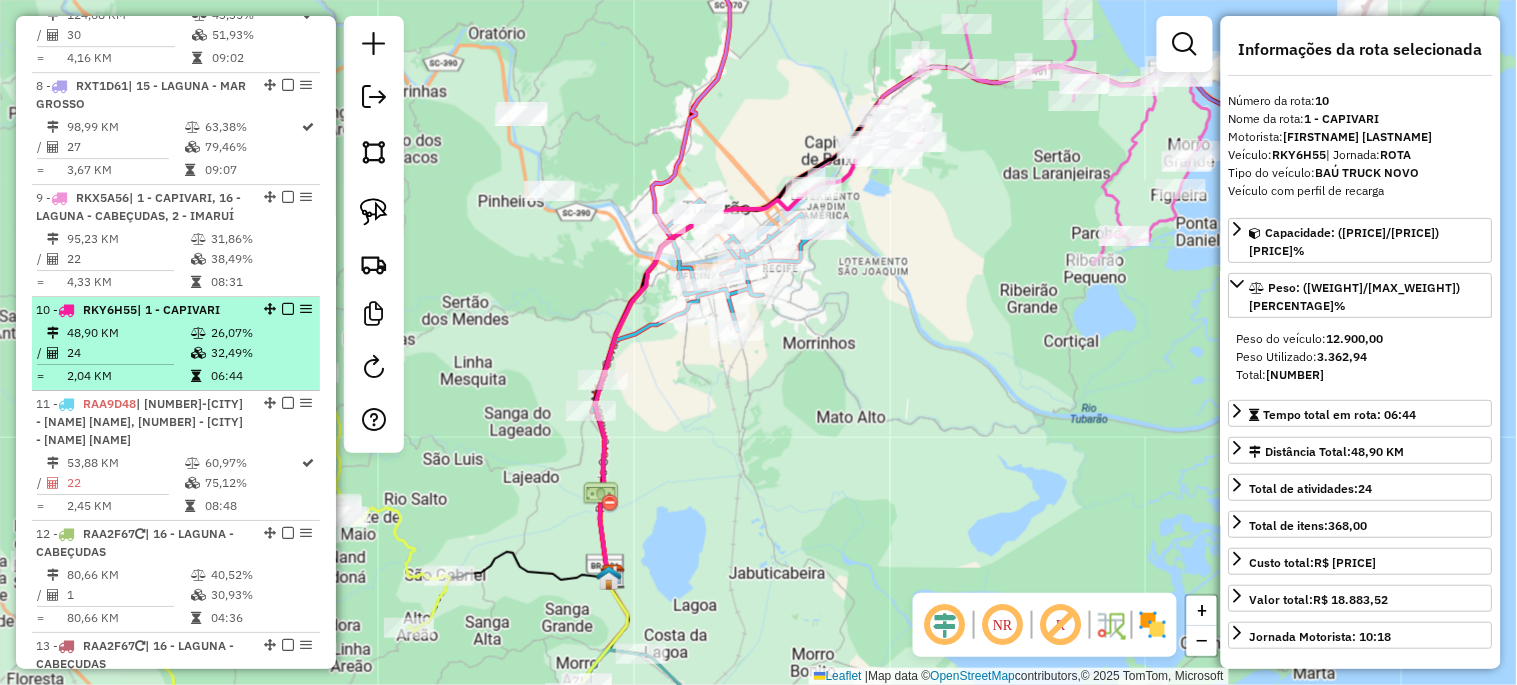 scroll, scrollTop: 1602, scrollLeft: 0, axis: vertical 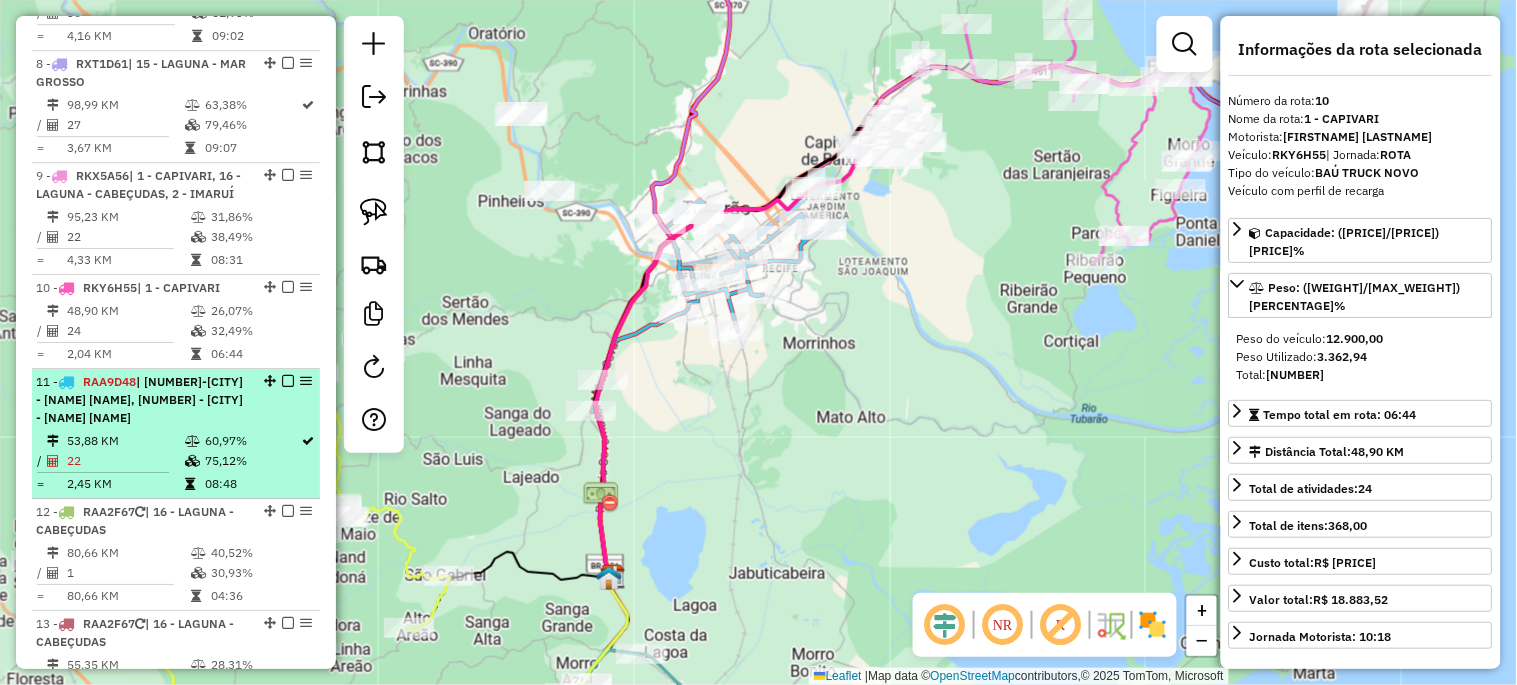 click on "53,88 KM" at bounding box center (125, 441) 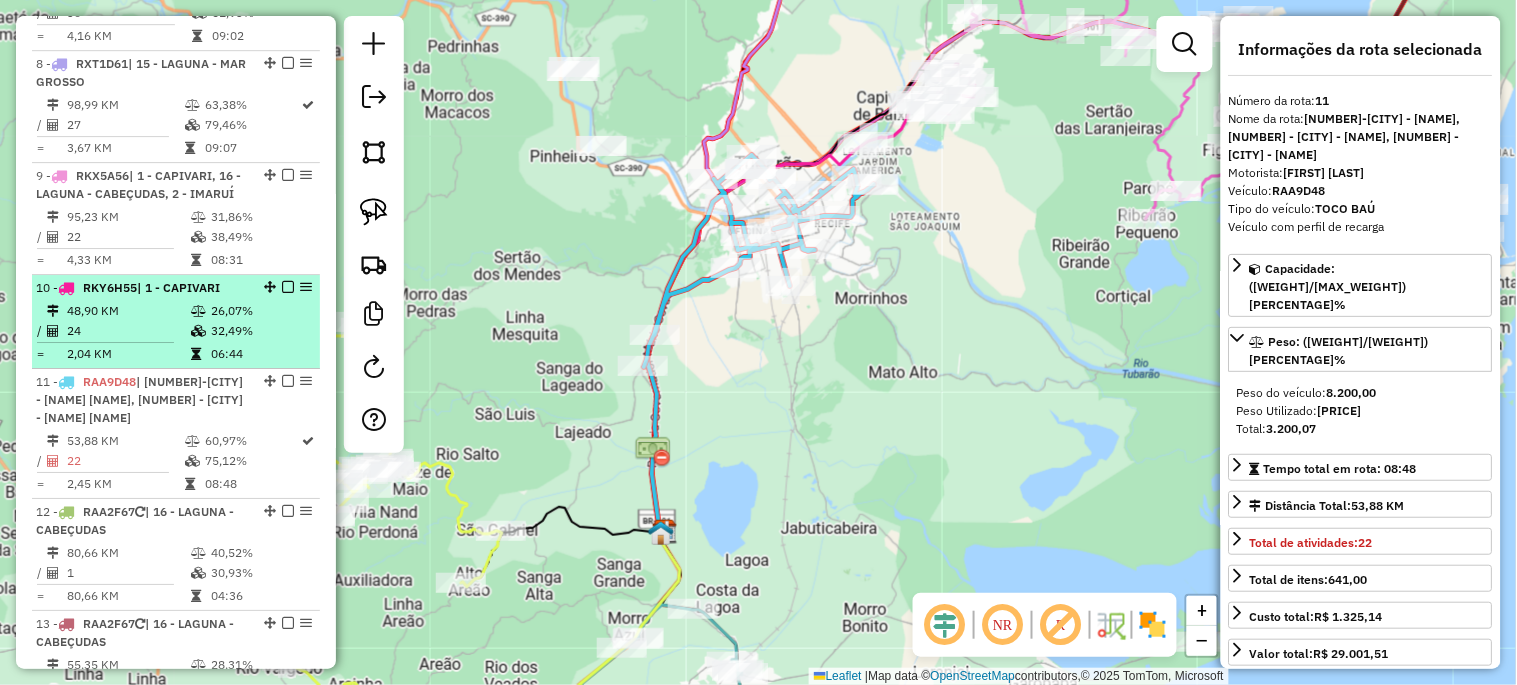 click on "24" at bounding box center (128, 331) 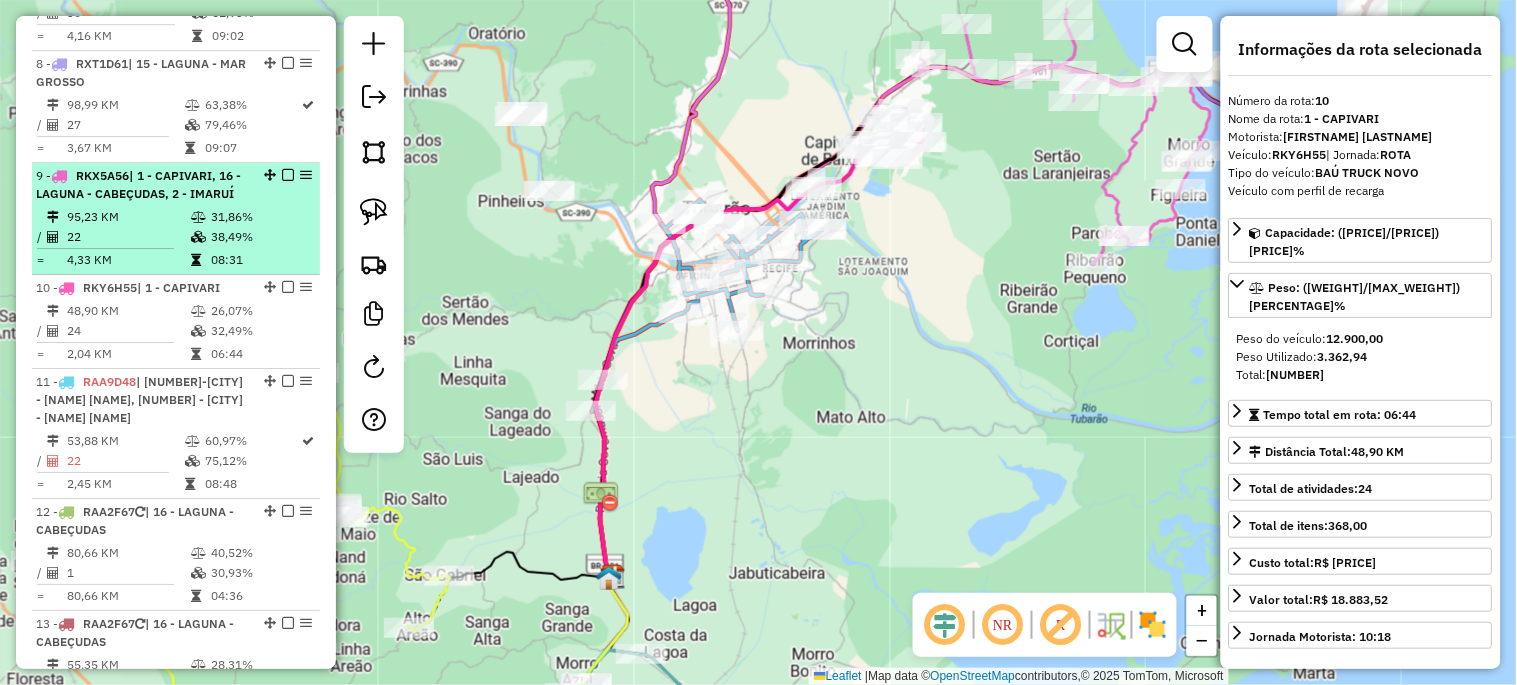 click on "95,23 KM" at bounding box center (128, 217) 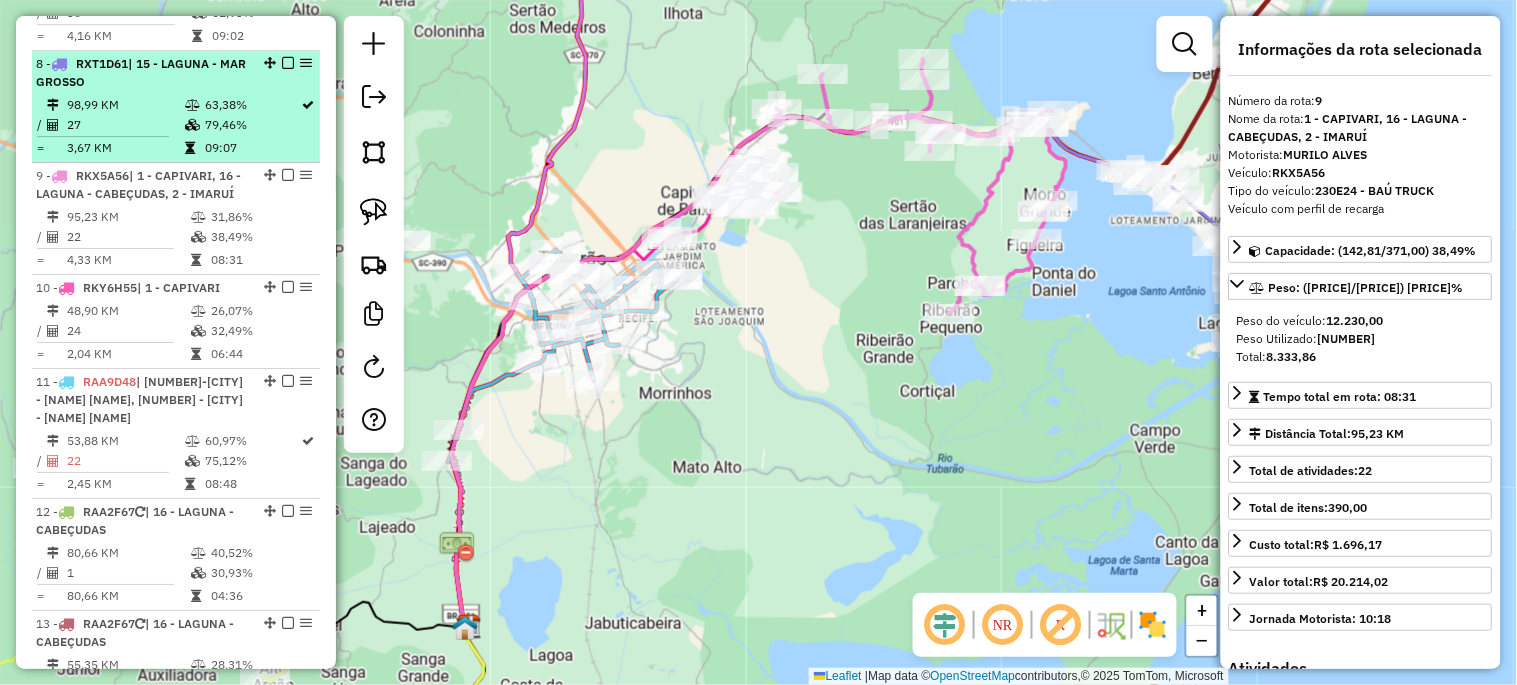 click on "27" at bounding box center (125, 125) 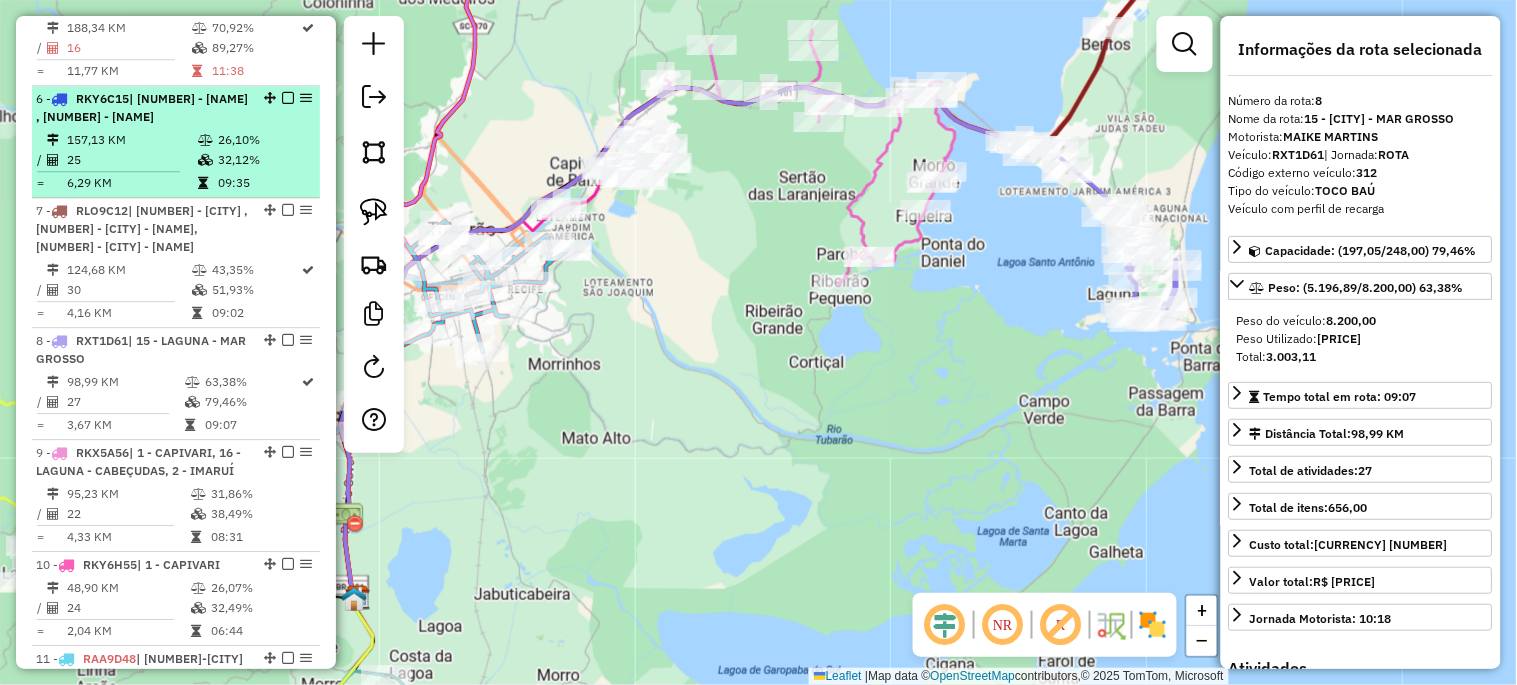 scroll, scrollTop: 1305, scrollLeft: 0, axis: vertical 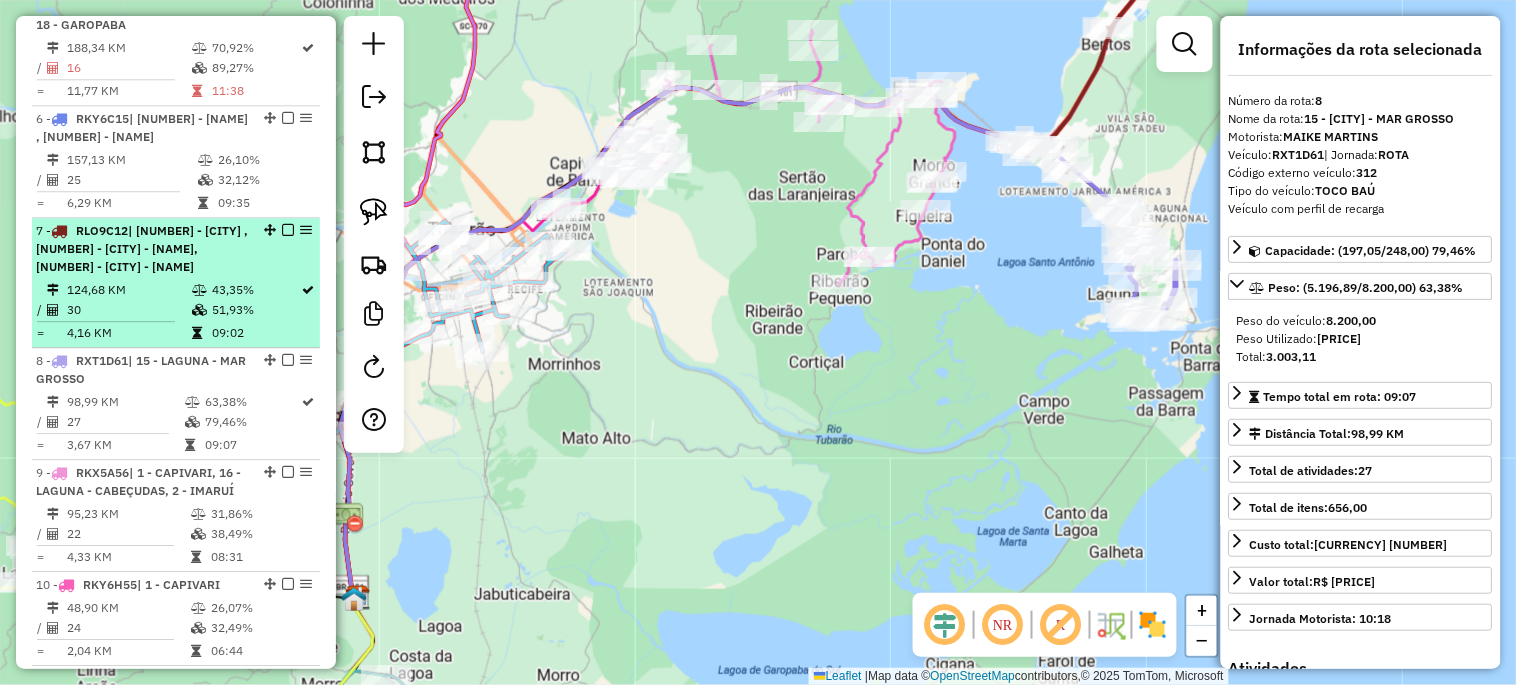 click on "| [NUMBER] - [CITY] , [NUMBER] - [CITY] - [NAME], [NUMBER] - [CITY] - [NAME]" at bounding box center [142, 248] 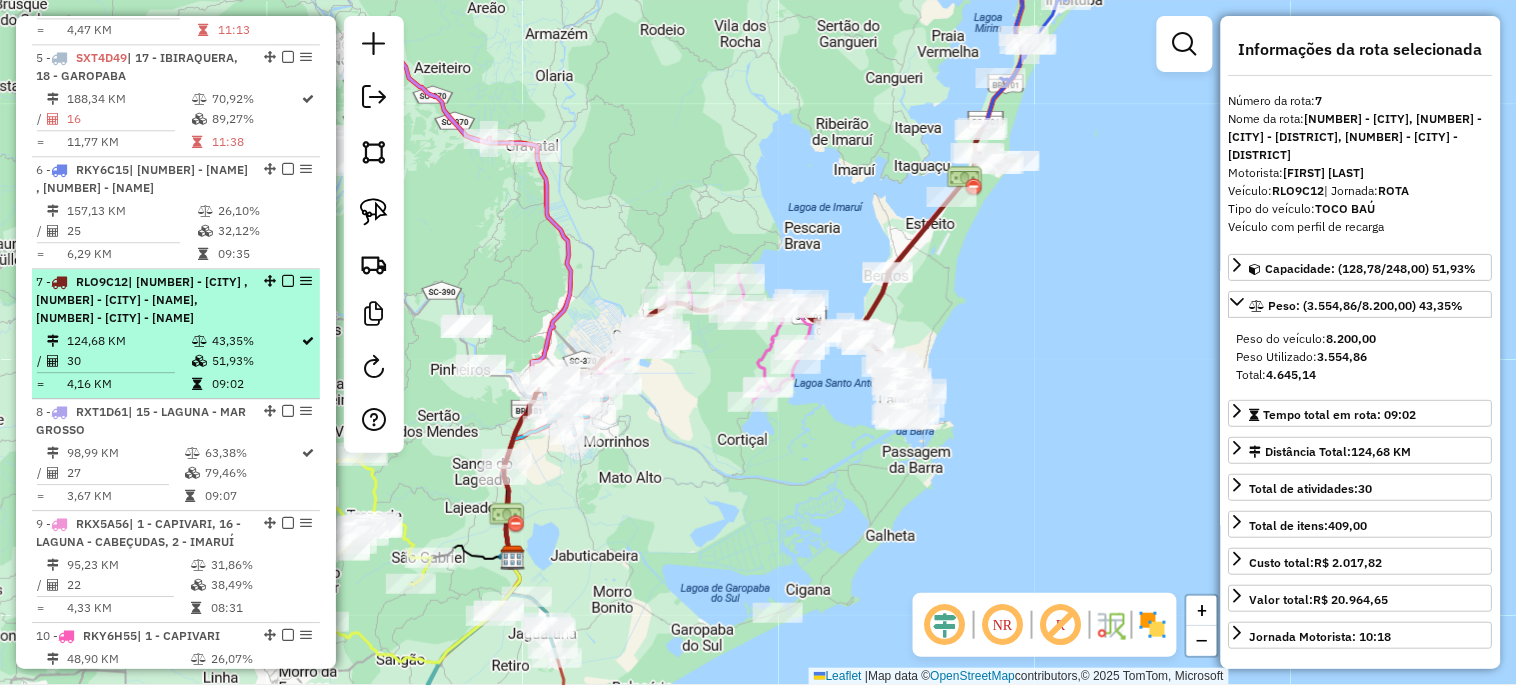 scroll, scrollTop: 1231, scrollLeft: 0, axis: vertical 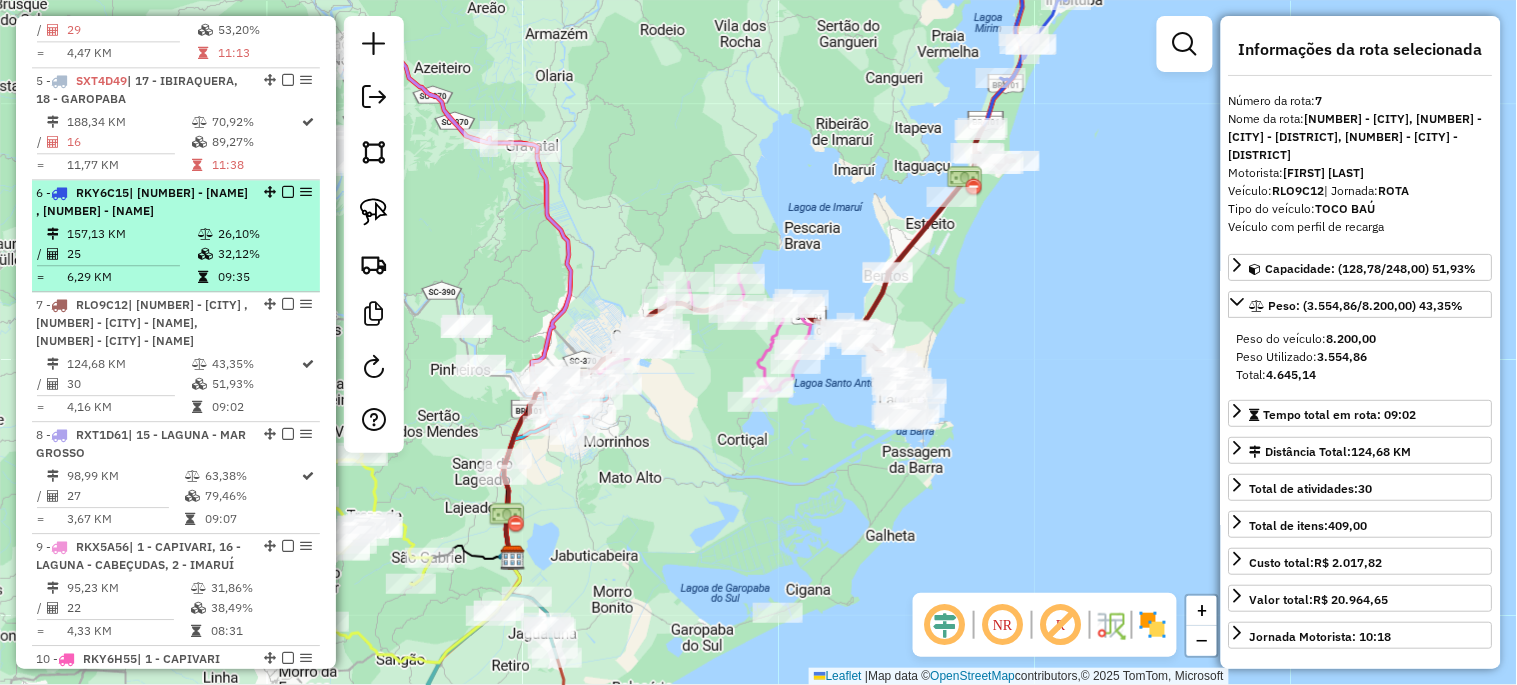 click on "25" at bounding box center (131, 254) 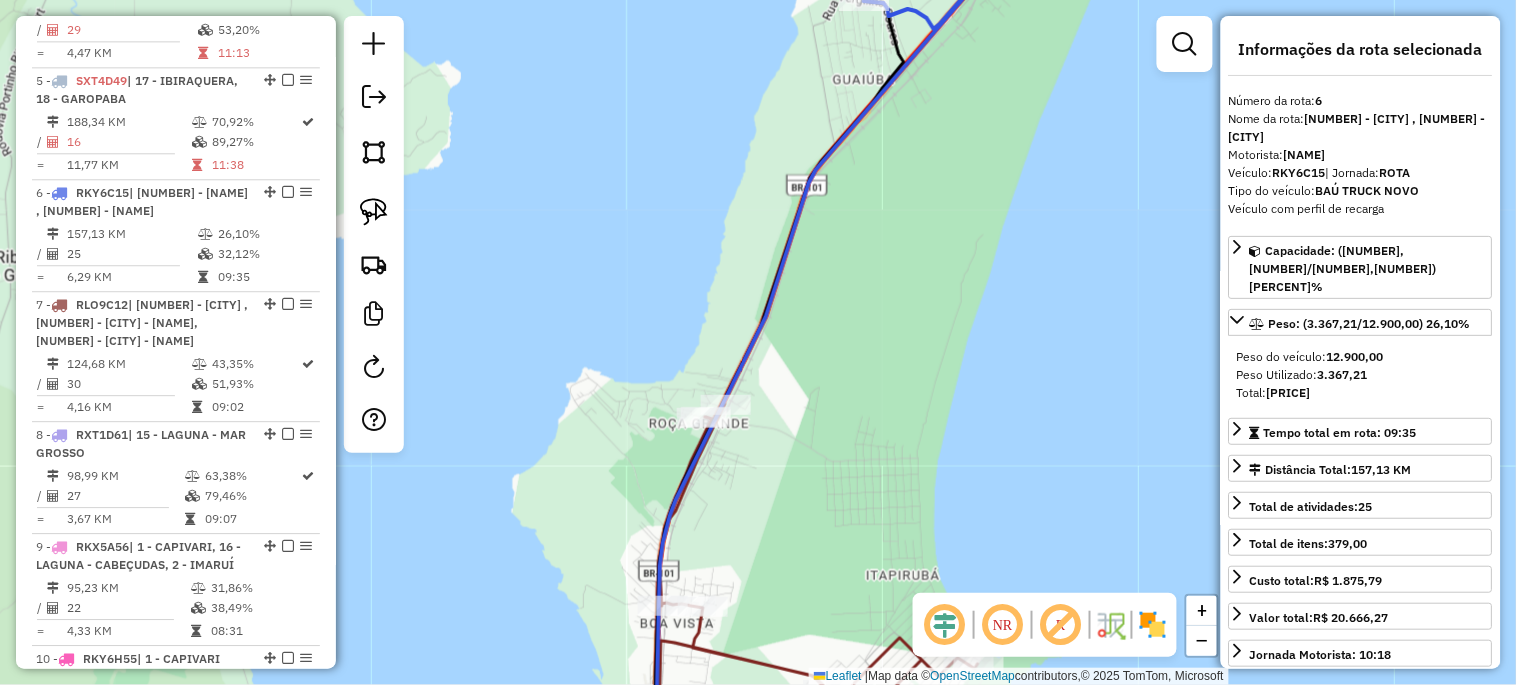 drag, startPoint x: 797, startPoint y: 315, endPoint x: 745, endPoint y: 477, distance: 170.14111 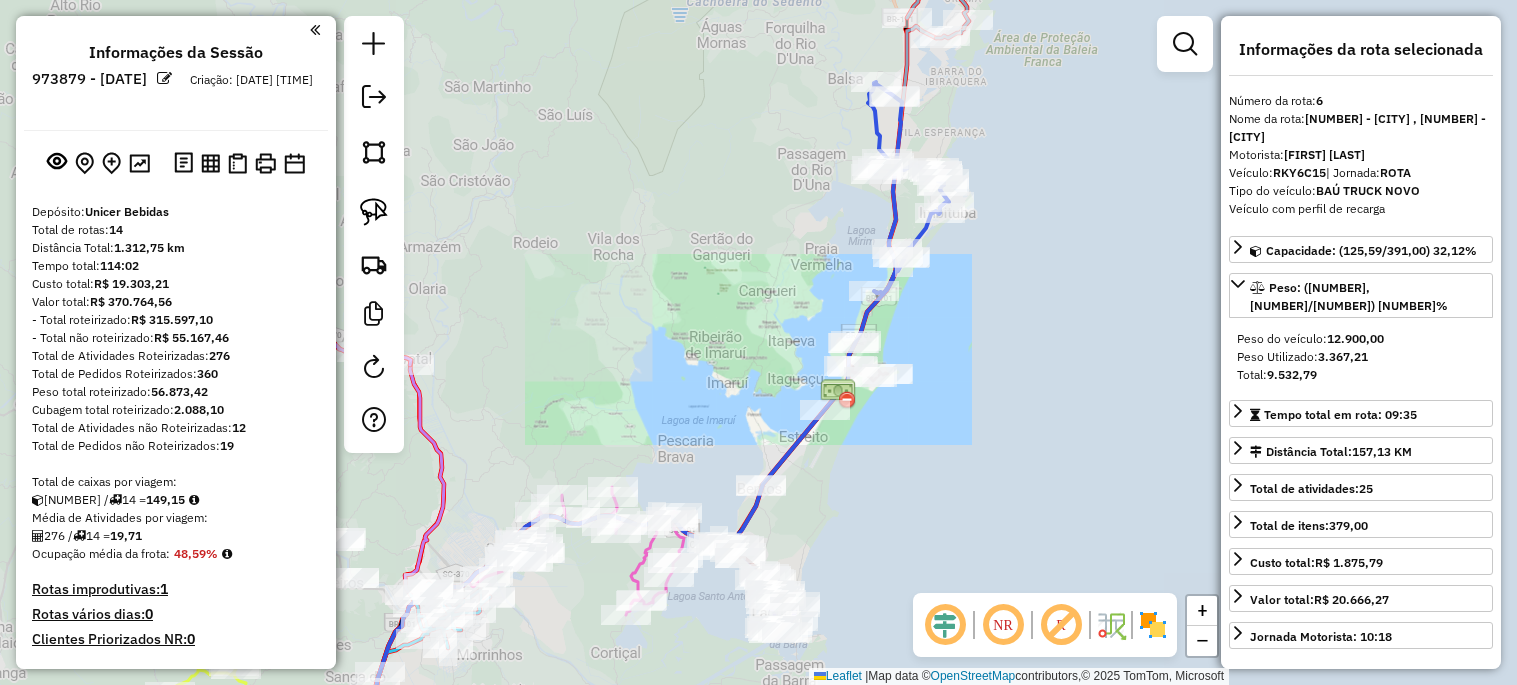 select on "*********" 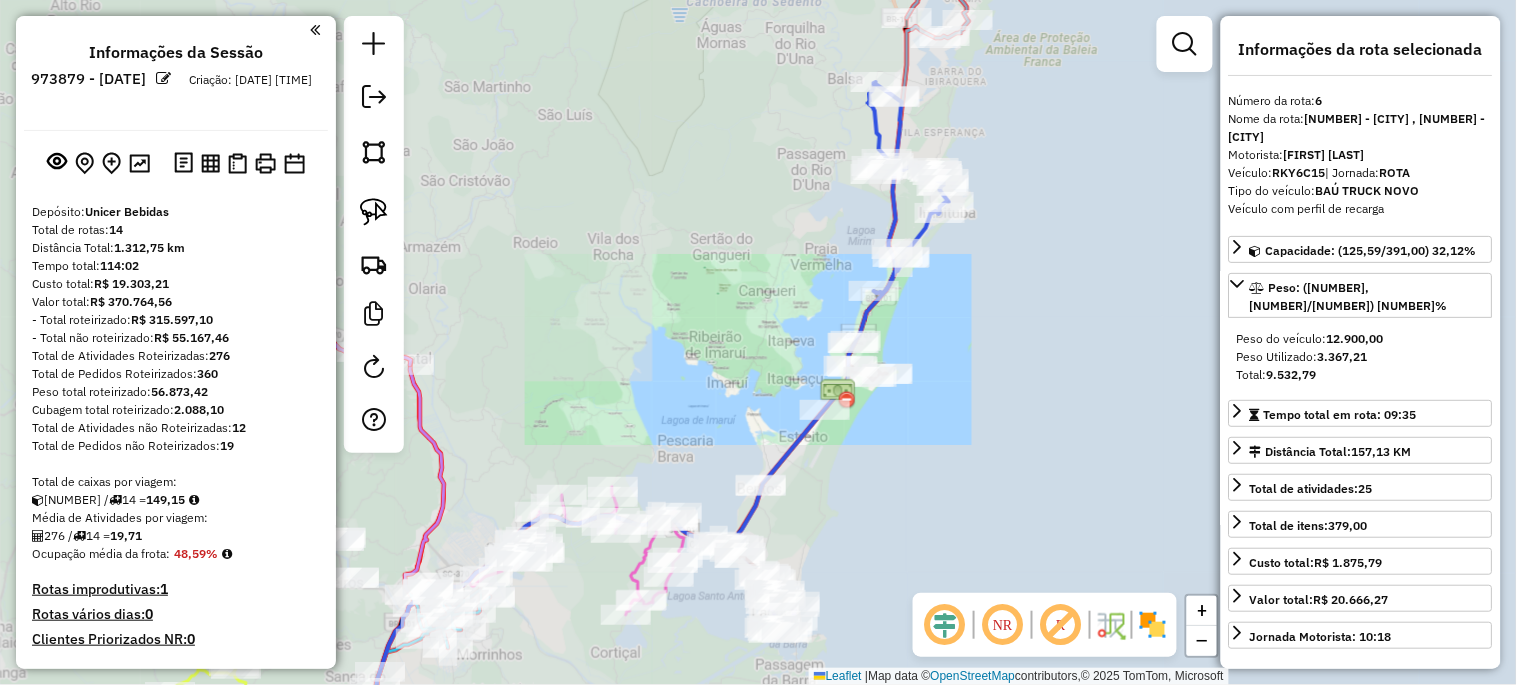 scroll, scrollTop: 1231, scrollLeft: 0, axis: vertical 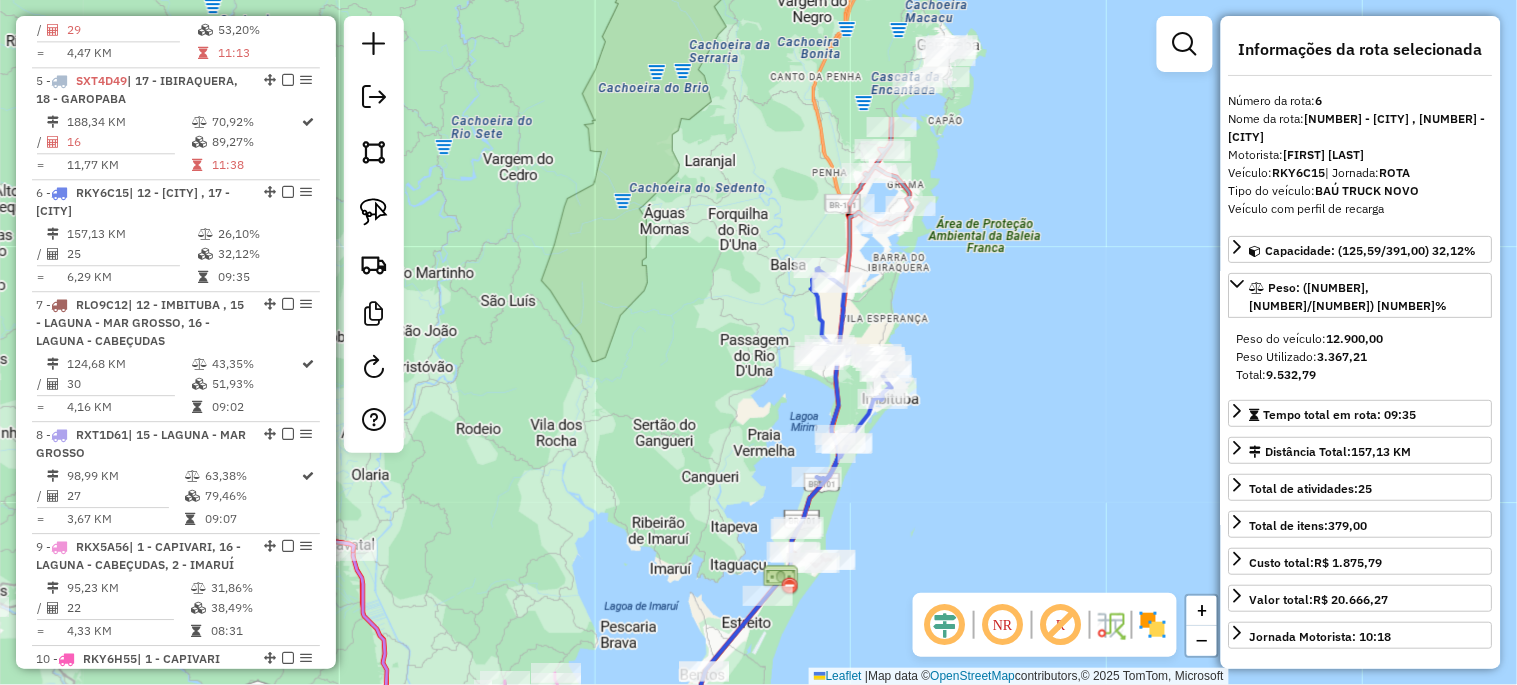 drag, startPoint x: 951, startPoint y: 247, endPoint x: 891, endPoint y: 413, distance: 176.51062 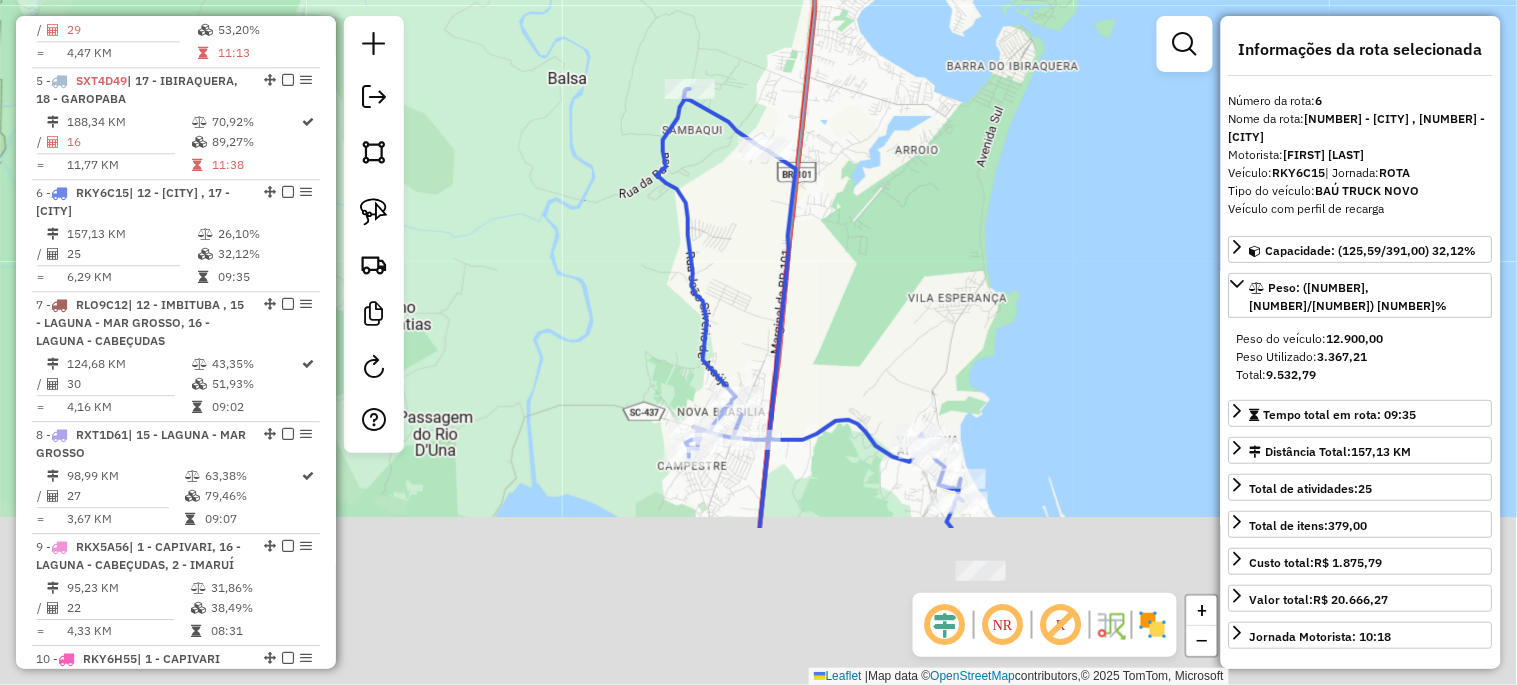 drag, startPoint x: 816, startPoint y: 453, endPoint x: 877, endPoint y: 150, distance: 309.07928 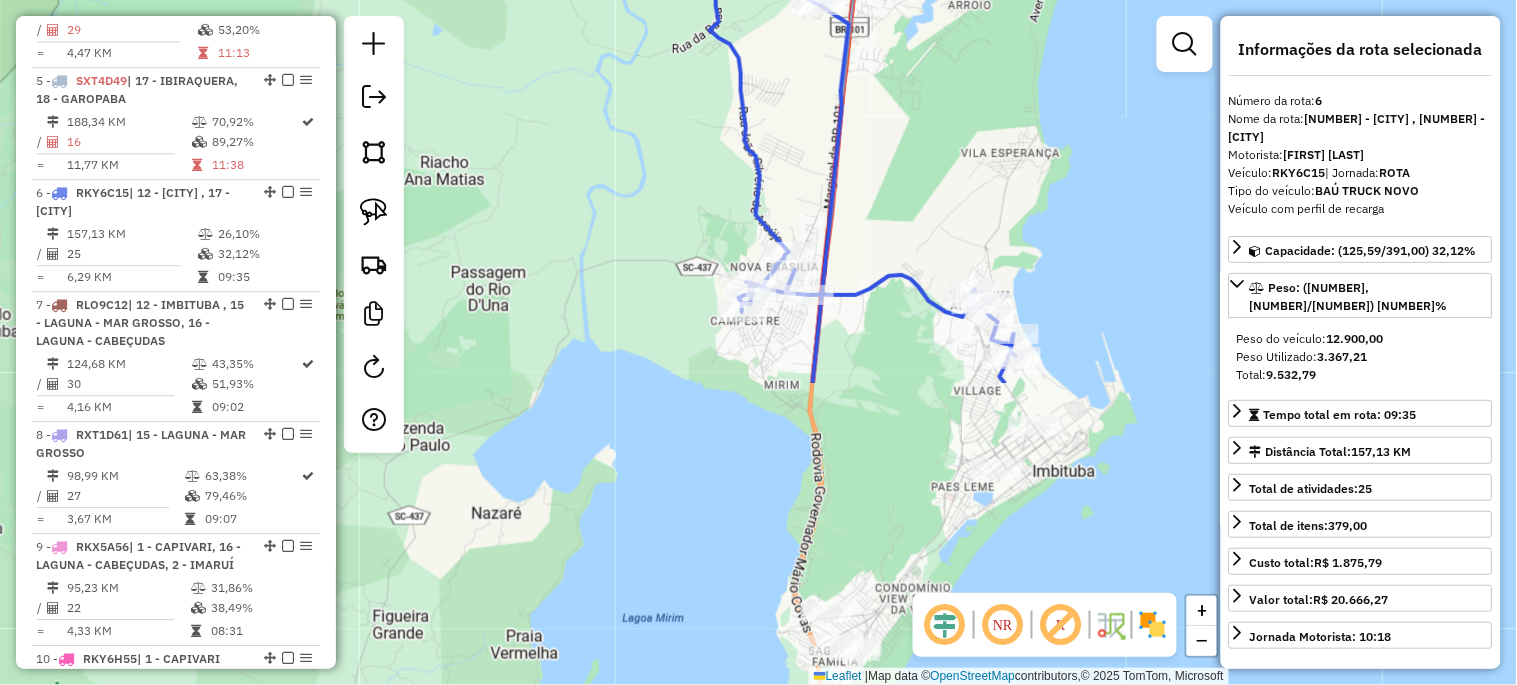 drag, startPoint x: 883, startPoint y: 287, endPoint x: 914, endPoint y: 186, distance: 105.65037 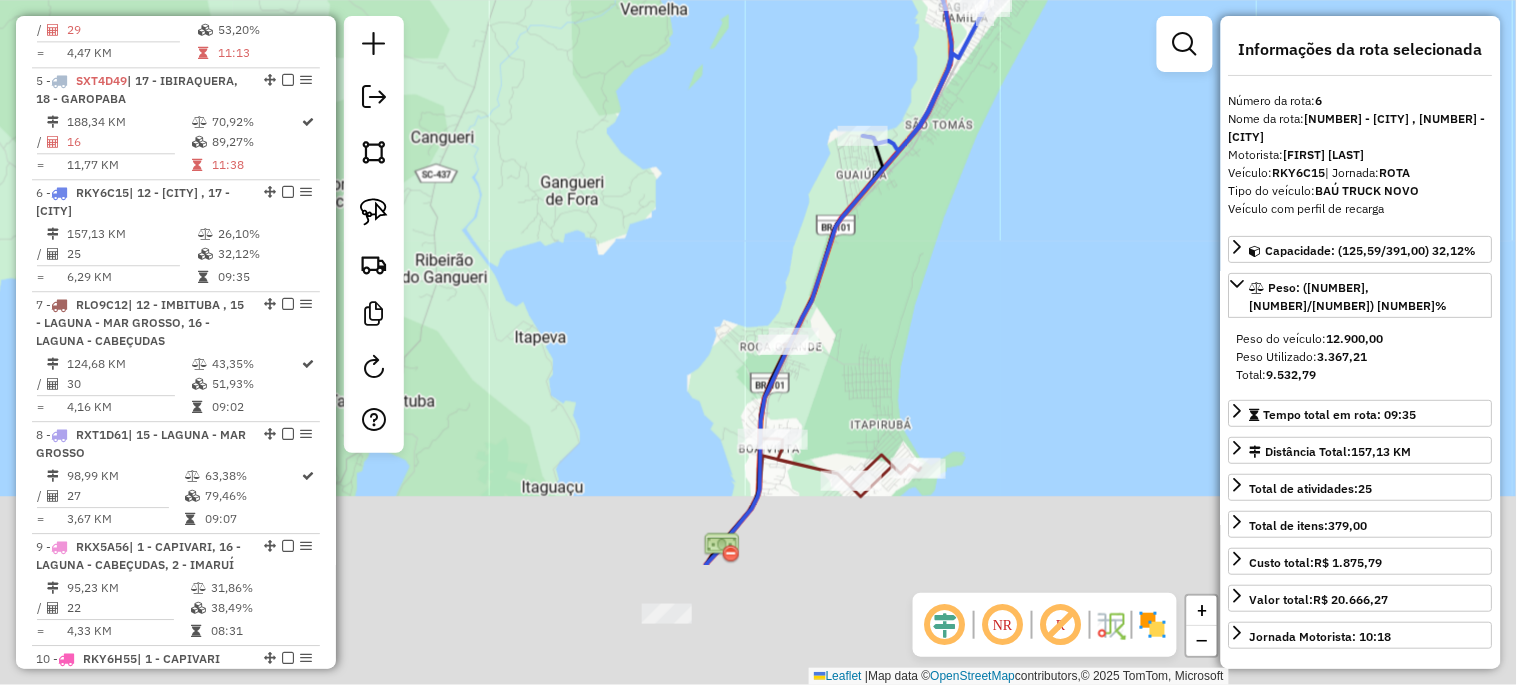 drag, startPoint x: 841, startPoint y: 470, endPoint x: 882, endPoint y: 252, distance: 221.822 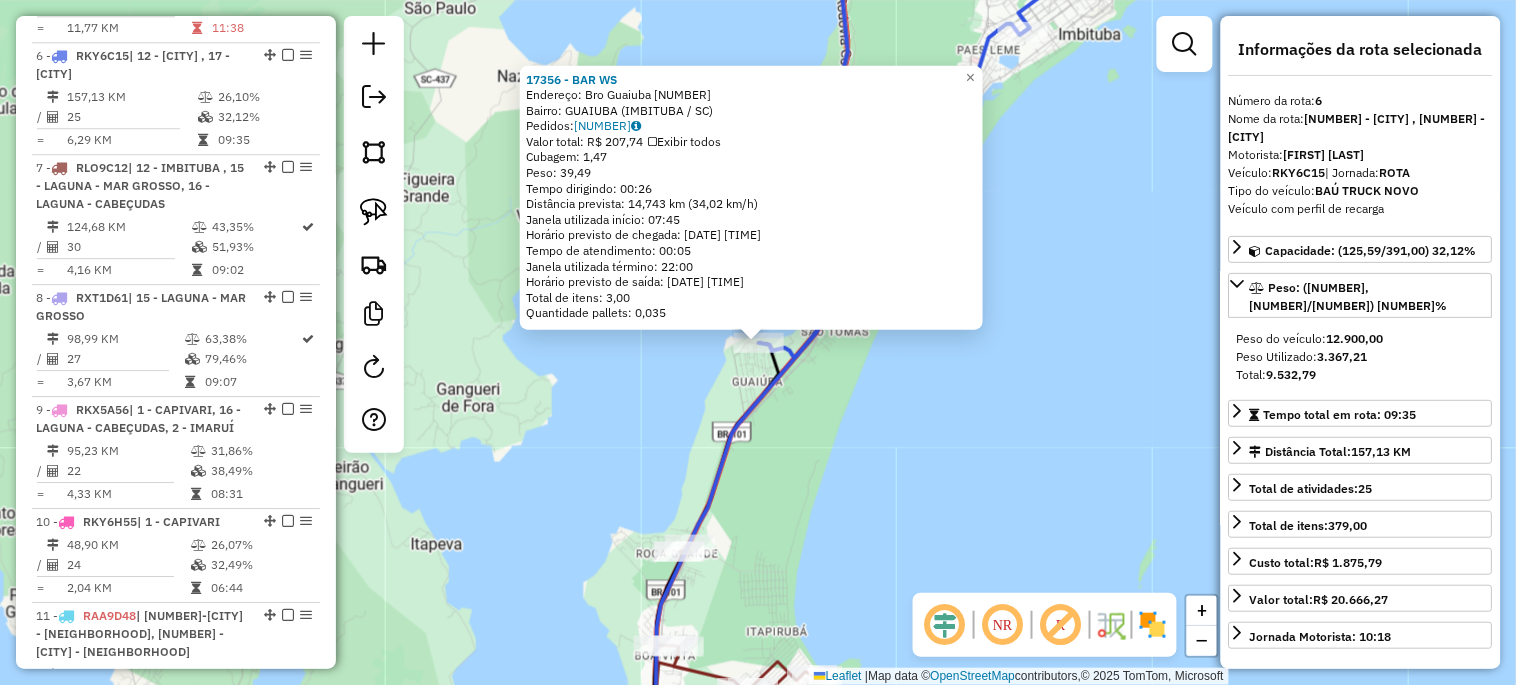 scroll, scrollTop: 1394, scrollLeft: 0, axis: vertical 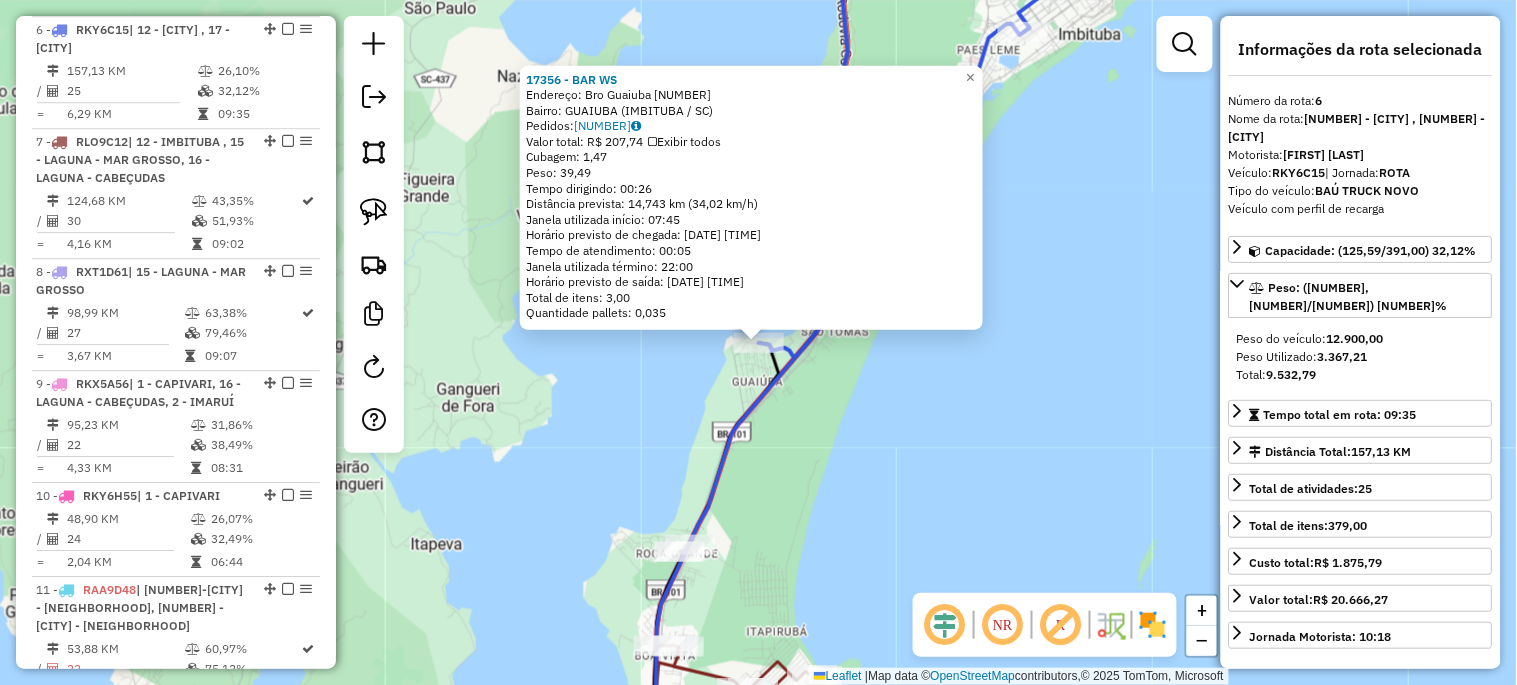 click on "17356 - BAR WS  Endereço:  Bro Guaiuba [NUMBER]   Bairro: GUAIUBA ([CITY] / [STATE])   Pedidos:  01838741   Valor total: R$ 207,74   Exibir todos   Cubagem: 1,47  Peso: 39,49  Tempo dirigindo: 00:26   Distância prevista: 14,743 km (34,02 km/h)   Janela utilizada início: 07:45   Horário previsto de chegada: [DATE] [TIME]   Tempo de atendimento: 00:05   Janela utilizada término: 22:00   Horário previsto de saída: [DATE] [TIME]   Total de itens: 3,00   Quantidade pallets: 0,035  × Janela de atendimento Grade de atendimento Capacidade Transportadoras Veículos Cliente Pedidos  Rotas Selecione os dias de semana para filtrar as janelas de atendimento  Seg   Ter   Qua   Qui   Sex   Sáb   Dom  Informe o período da janela de atendimento: De: Até:  Filtrar exatamente a janela do cliente  Considerar janela de atendimento padrão  Selecione os dias de semana para filtrar as grades de atendimento  Seg   Ter   Qua   Qui   Sex   Sáb   Dom   Considerar clientes sem dia de atendimento cadastrado  Peso mínimo:  De:" 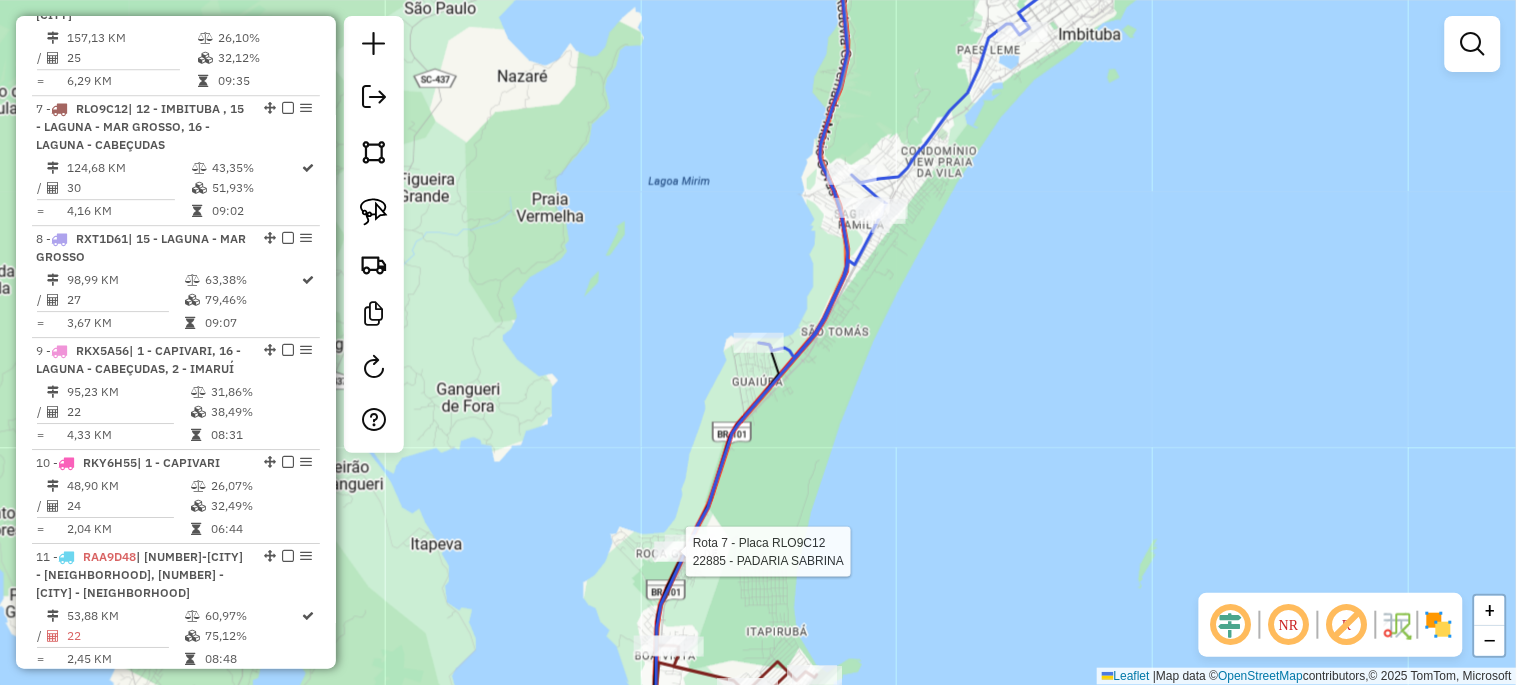 select on "*********" 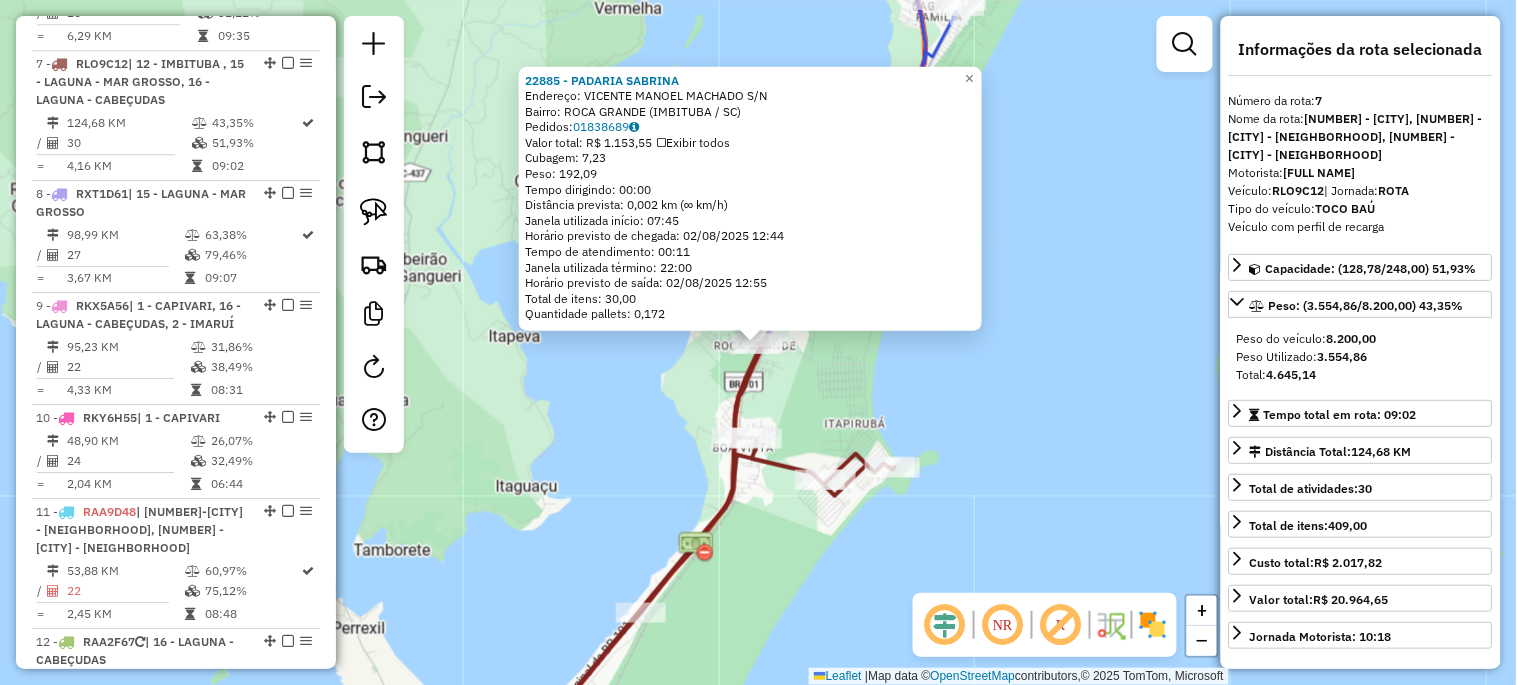 scroll, scrollTop: 1505, scrollLeft: 0, axis: vertical 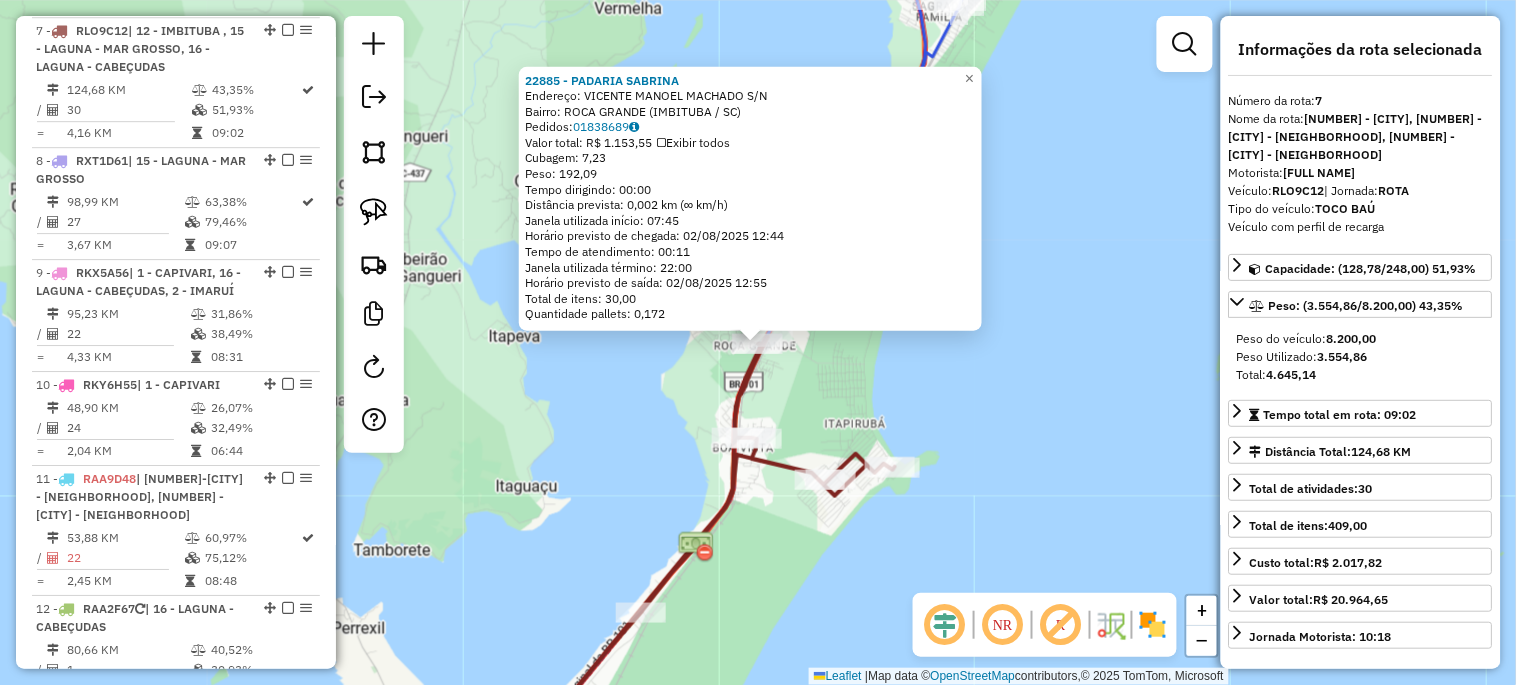 click on "[NUMBER] - PADARIA SABRINA Endereço: VICENTE MANOEL MACHADO S/N Bairro: ROCA GRANDE (IMBITUBA / SC) Pedidos: [ORDER_ID] Valor total: R$ 1.153,55 Exibir todos Cubagem: 7,23 Peso: 192,09 Tempo dirigindo: 00:00 Distância prevista: 0,002 km (∞ km/h) Janela utilizada início: 07:45 Horário previsto de chegada: [DATE] [TIME] Tempo de atendimento: 00:11 Janela utilizada término: 22:00 Horário previsto de saída: [DATE] [TIME] Total de itens: 30,00 Quantidade pallets: 0,172 × Janela de atendimento Grade de atendimento Capacidade Transportadoras Veículos Cliente Pedidos Rotas Selecione os dias de semana para filtrar as janelas de atendimento Seg Ter Qua Qui Sex Sáb Dom Informe o período da janela de atendimento: De: Até: Filtrar exatamente a janela do cliente Considerar janela de atendimento padrão Selecione os dias de semana para filtrar as grades de atendimento Seg Ter Qua Qui Sex Sáb Dom Clientes fora do dia de atendimento selecionado" 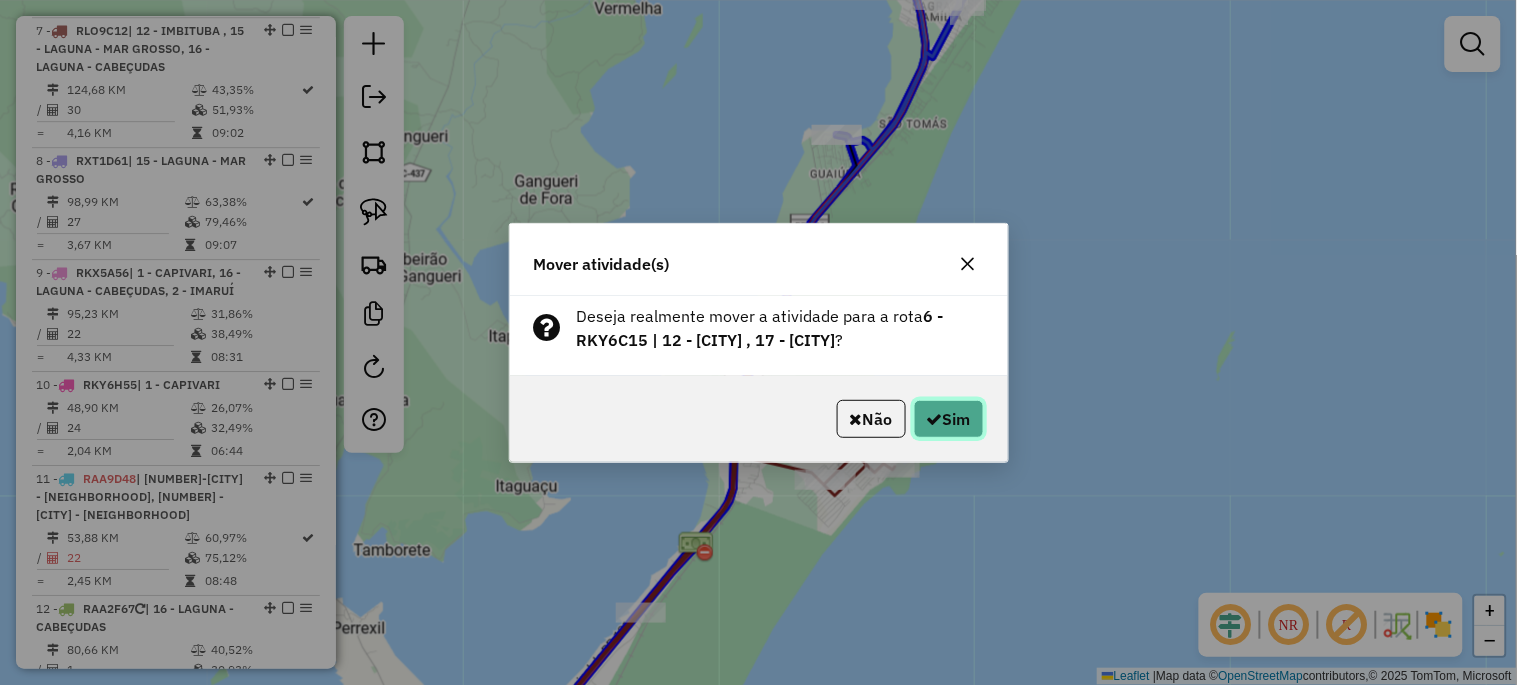 click on "Sim" 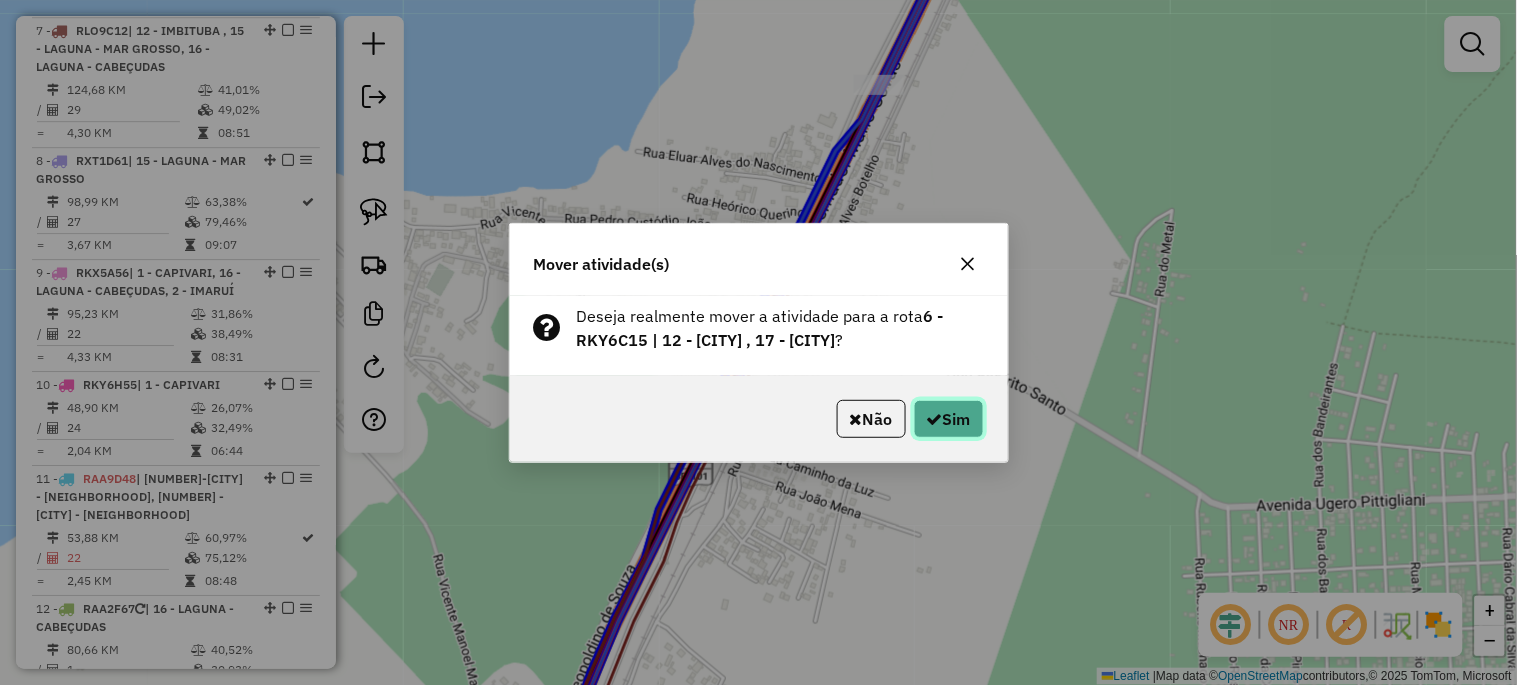 click 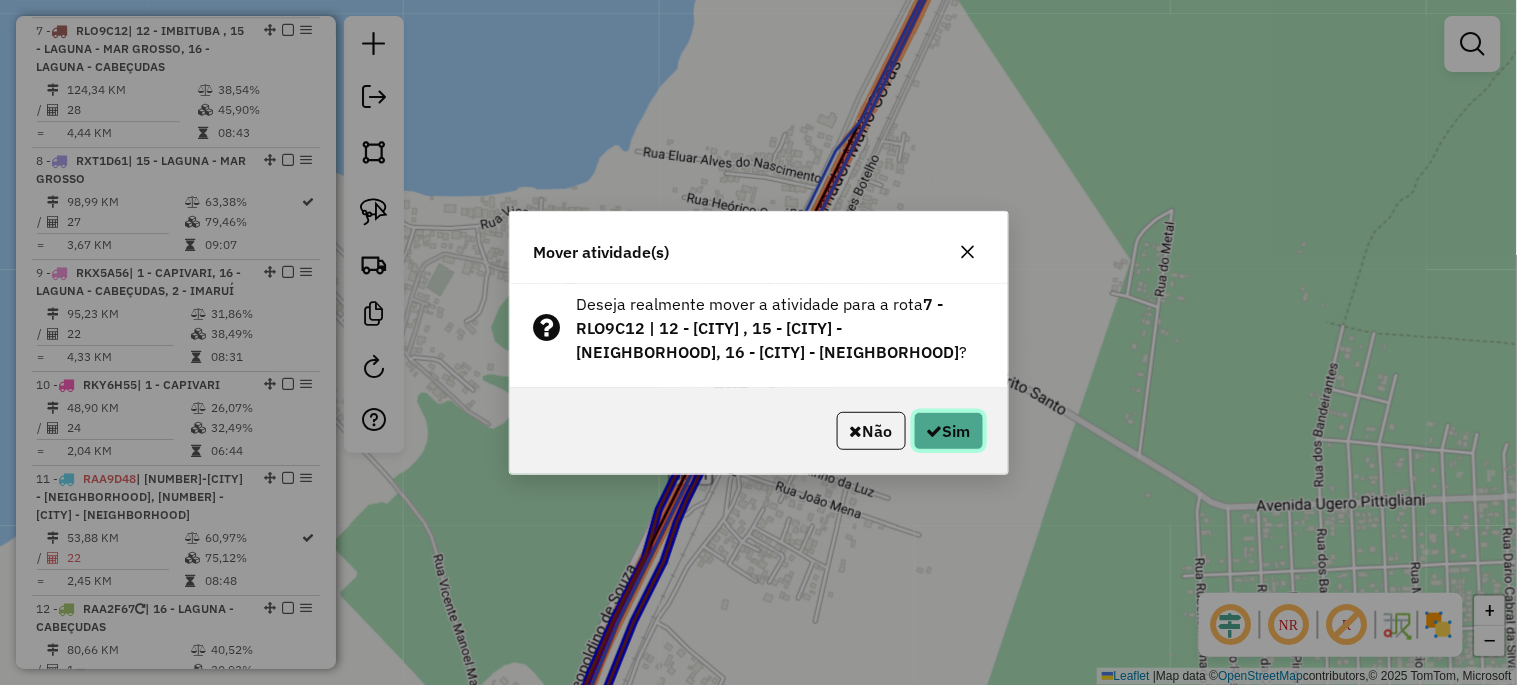 click 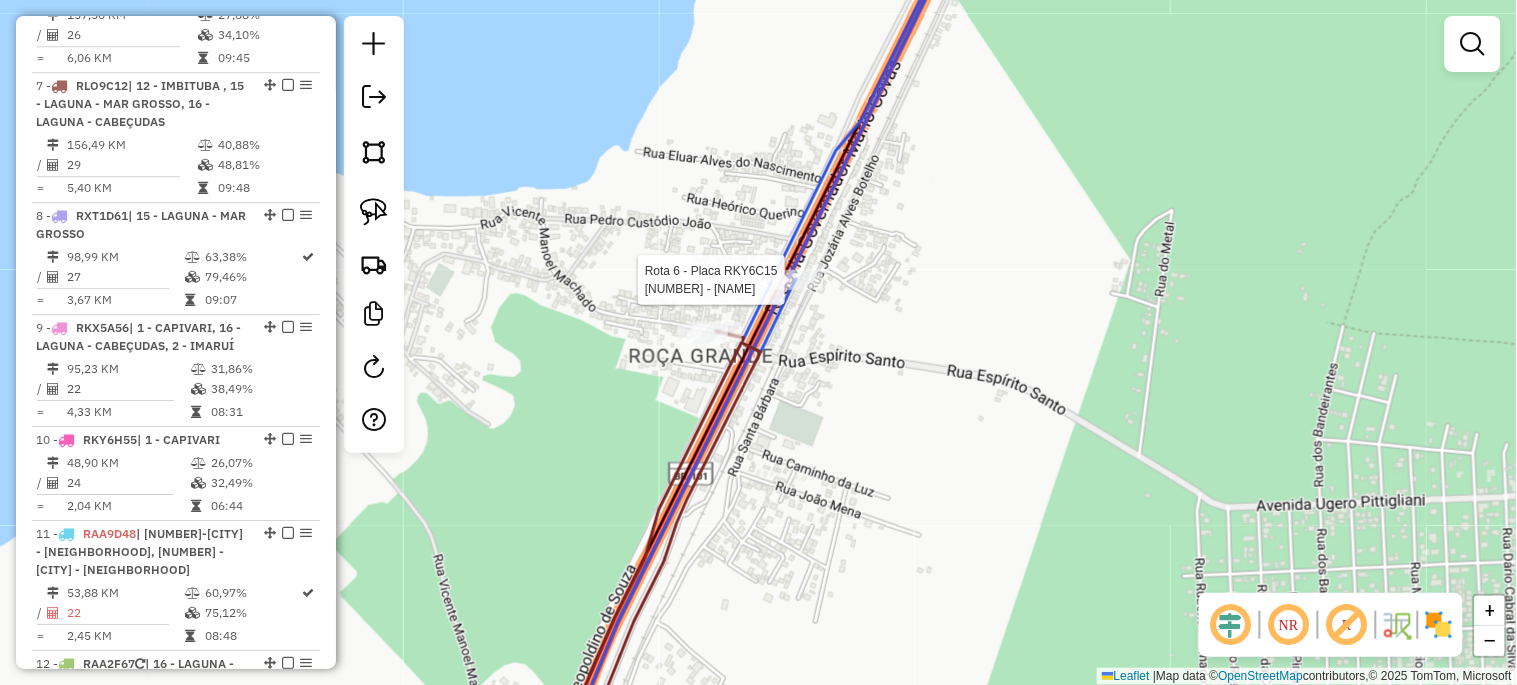 select on "*********" 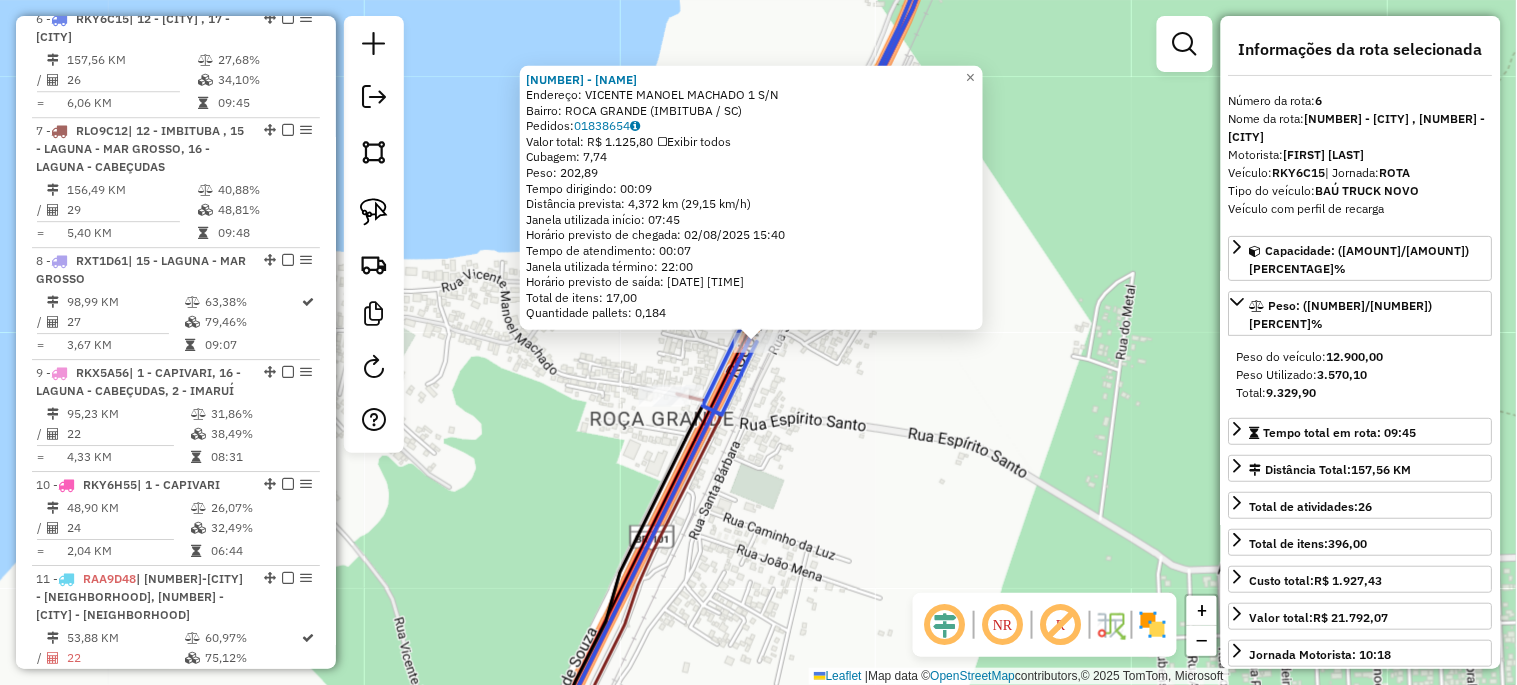 scroll, scrollTop: 1394, scrollLeft: 0, axis: vertical 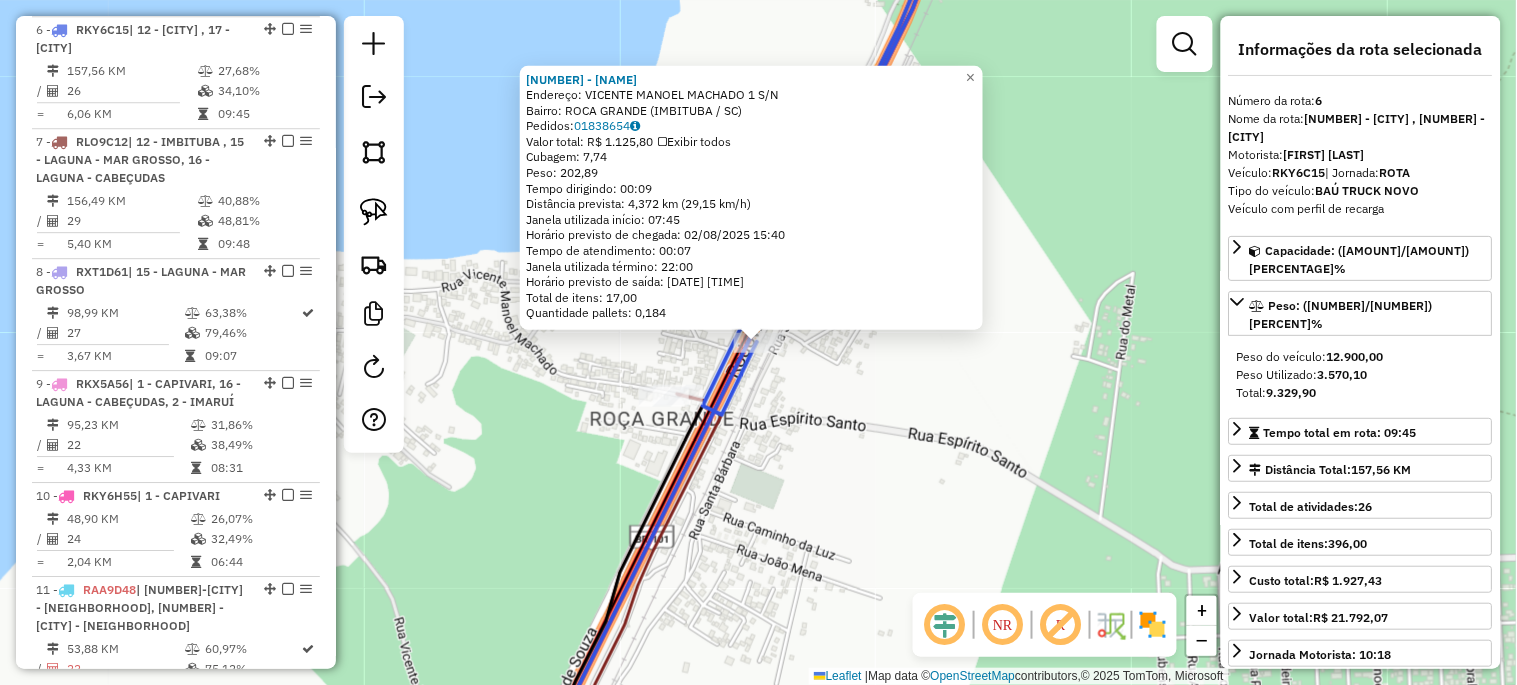 drag, startPoint x: 793, startPoint y: 290, endPoint x: 755, endPoint y: 401, distance: 117.32433 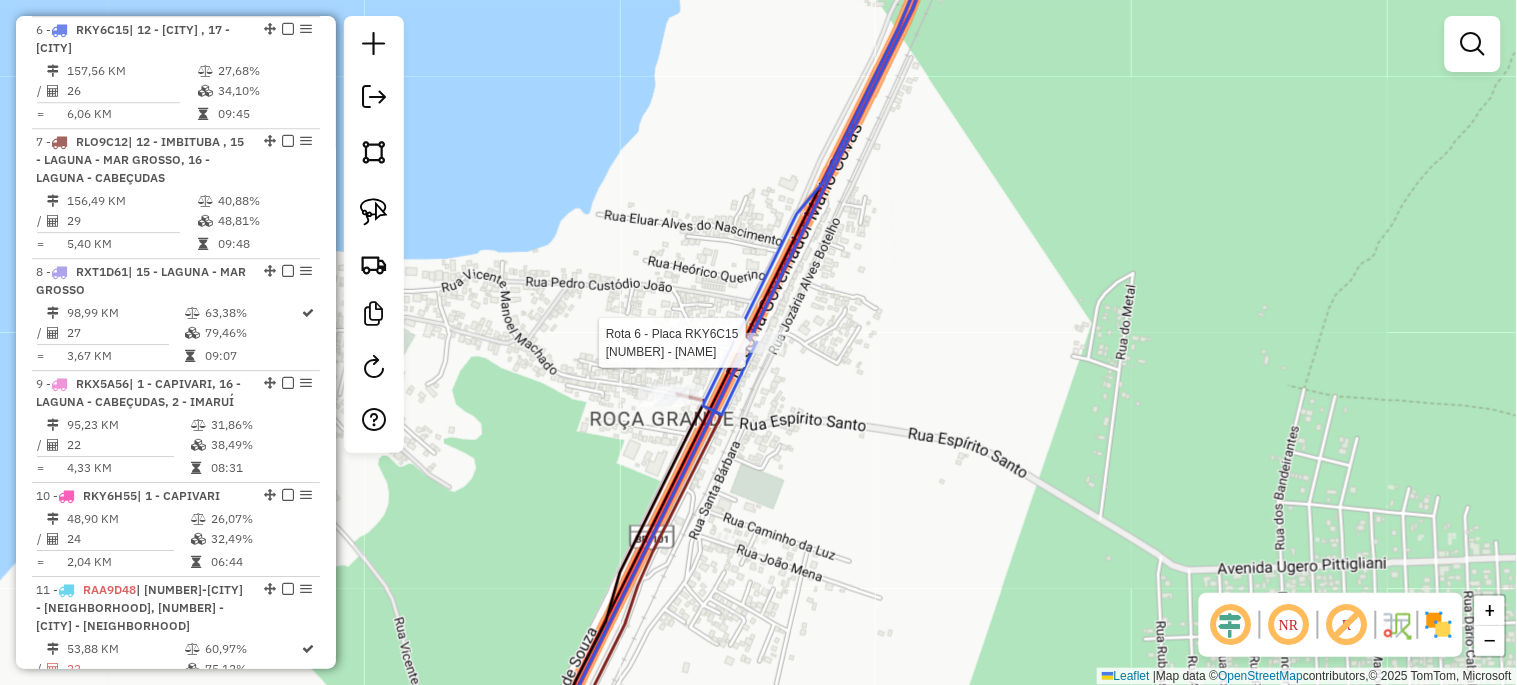 select on "*********" 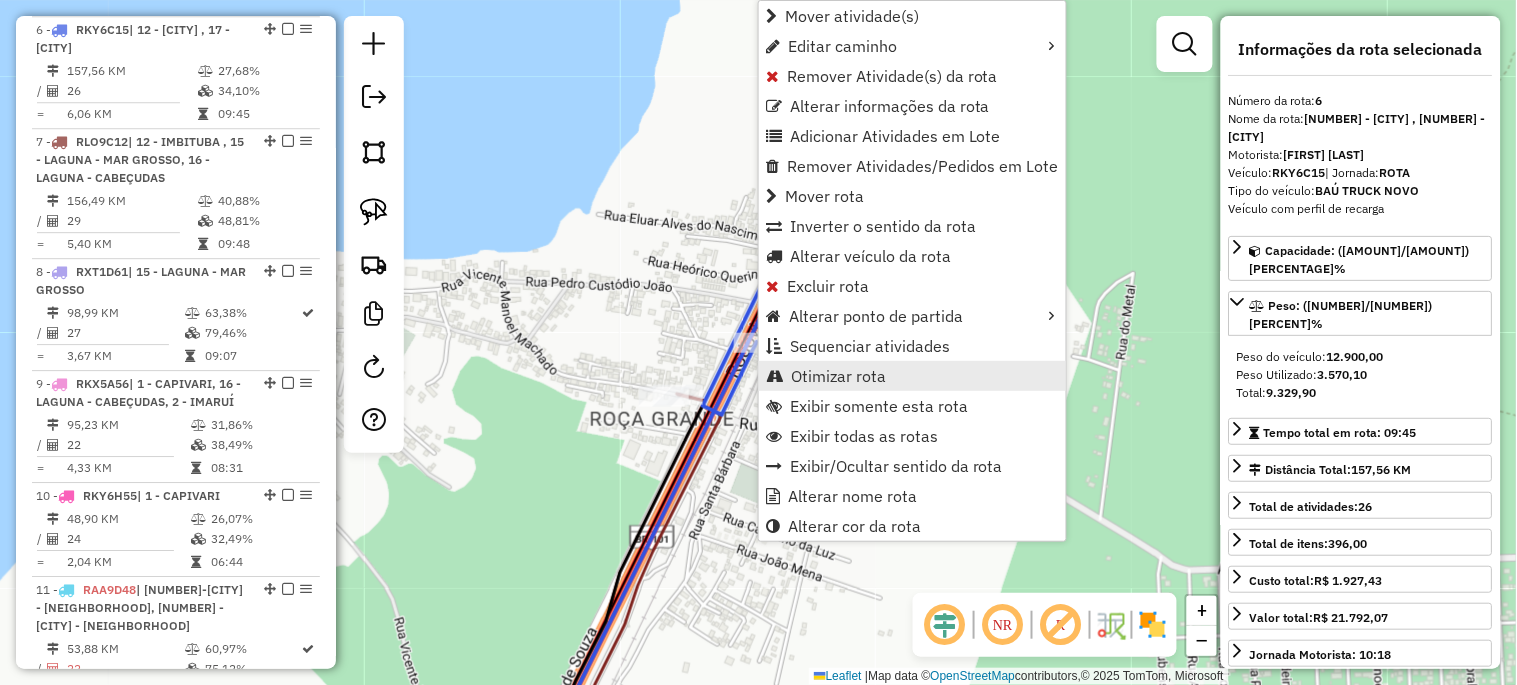 click on "Otimizar rota" at bounding box center (838, 376) 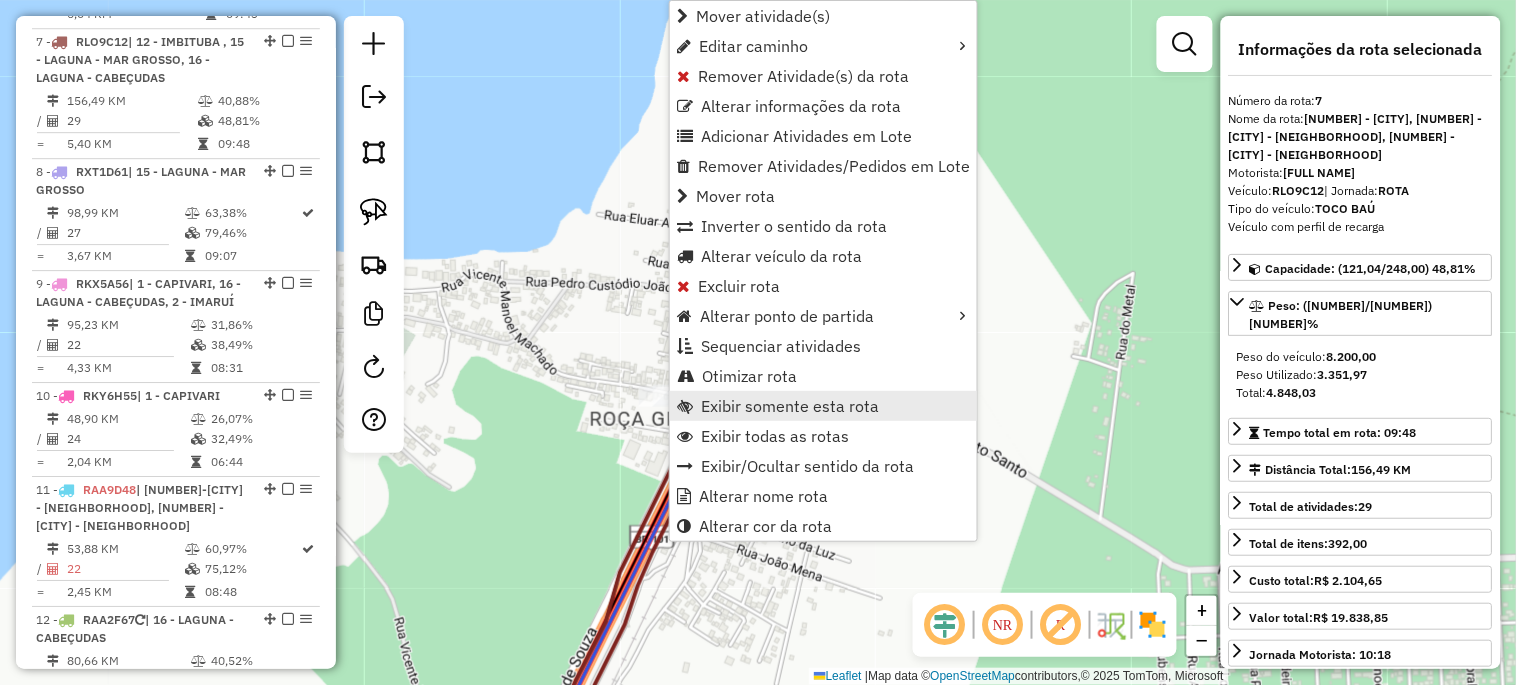 scroll, scrollTop: 1505, scrollLeft: 0, axis: vertical 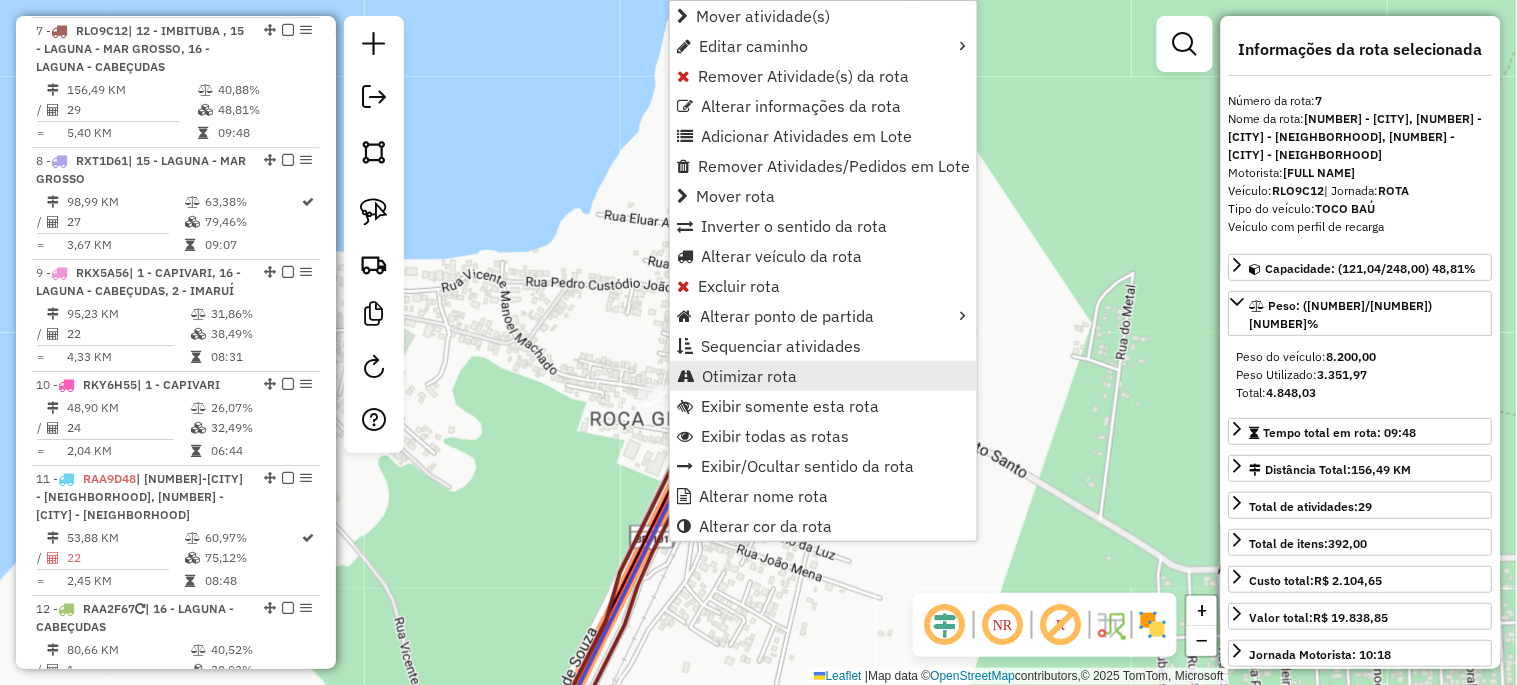click on "Otimizar rota" at bounding box center [749, 376] 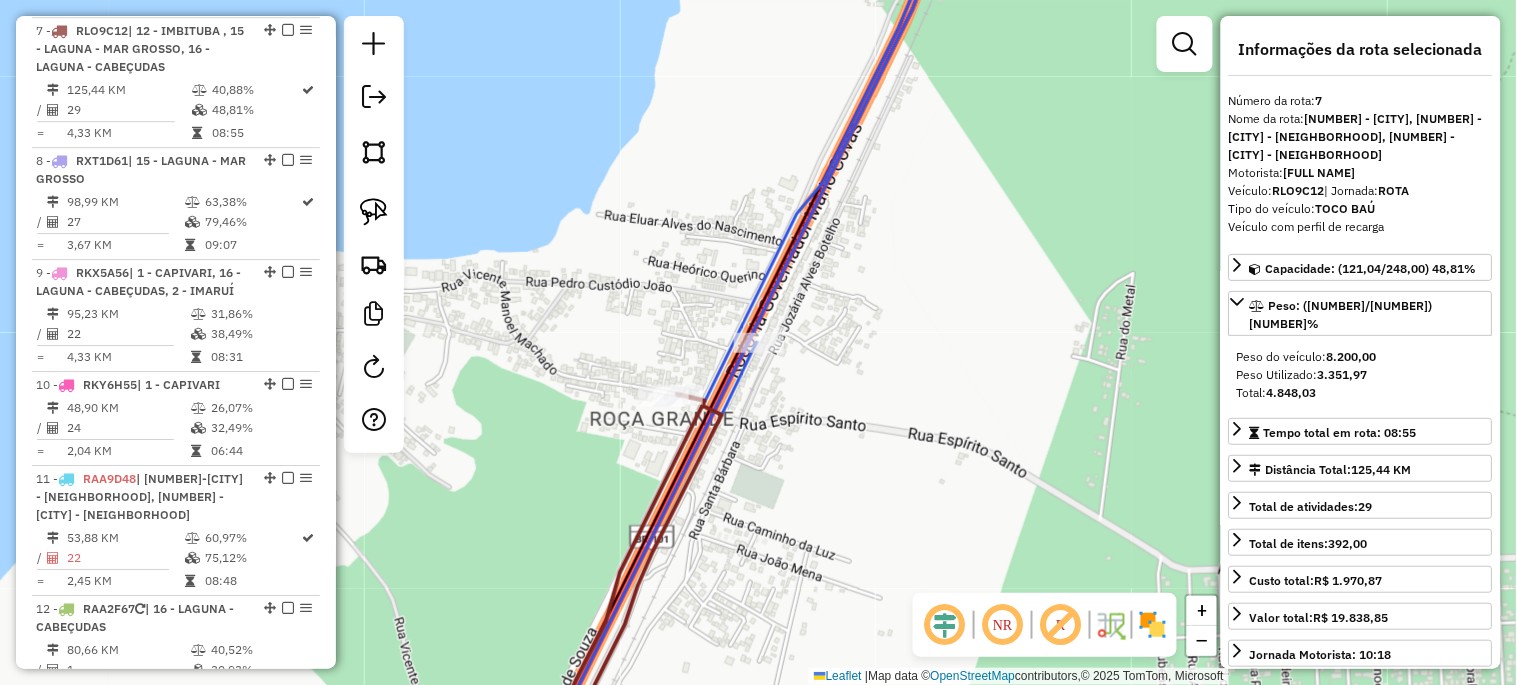 click on "Janela de atendimento Grade de atendimento Capacidade Transportadoras Veículos Cliente Pedidos  Rotas Selecione os dias de semana para filtrar as janelas de atendimento  Seg   Ter   Qua   Qui   Sex   Sáb   Dom  Informe o período da janela de atendimento: De: Até:  Filtrar exatamente a janela do cliente  Considerar janela de atendimento padrão  Selecione os dias de semana para filtrar as grades de atendimento  Seg   Ter   Qua   Qui   Sex   Sáb   Dom   Considerar clientes sem dia de atendimento cadastrado  Clientes fora do dia de atendimento selecionado Filtrar as atividades entre os valores definidos abaixo:  Peso mínimo:   Peso máximo:   Cubagem mínima:   Cubagem máxima:   De:   Até:  Filtrar as atividades entre o tempo de atendimento definido abaixo:  De:   Até:   Considerar capacidade total dos clientes não roteirizados Transportadora: Selecione um ou mais itens Tipo de veículo: Selecione um ou mais itens Veículo: Selecione um ou mais itens Motorista: Selecione um ou mais itens Nome: Rótulo:" 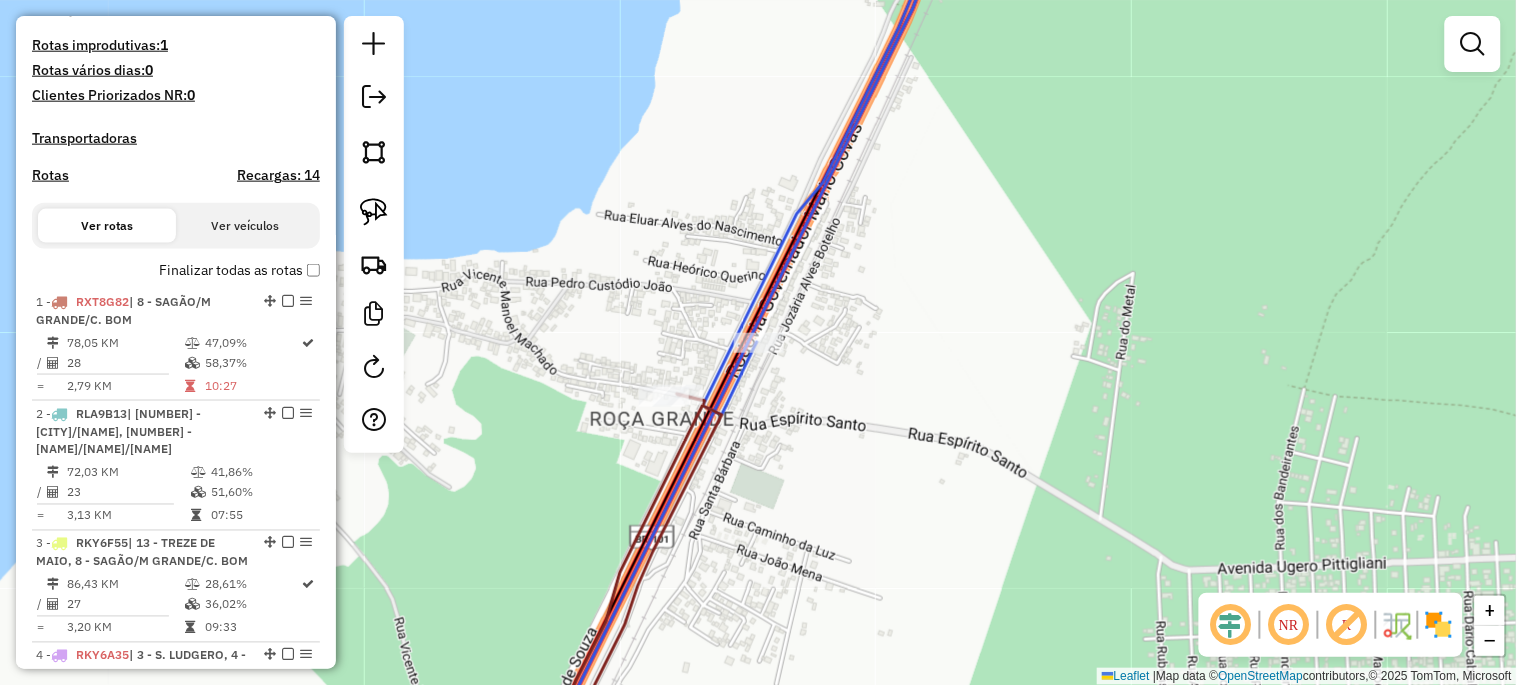 scroll, scrollTop: 543, scrollLeft: 0, axis: vertical 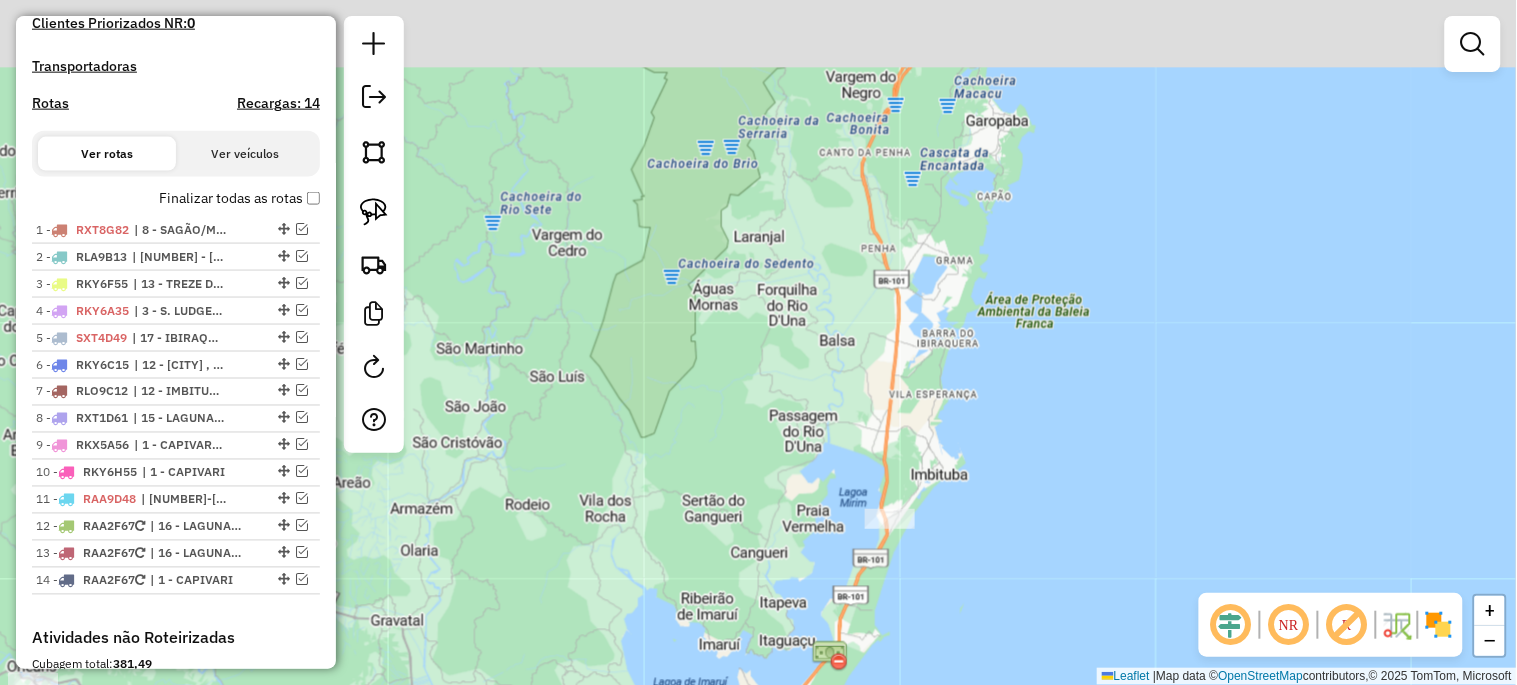 drag, startPoint x: 541, startPoint y: 466, endPoint x: 983, endPoint y: 698, distance: 499.18735 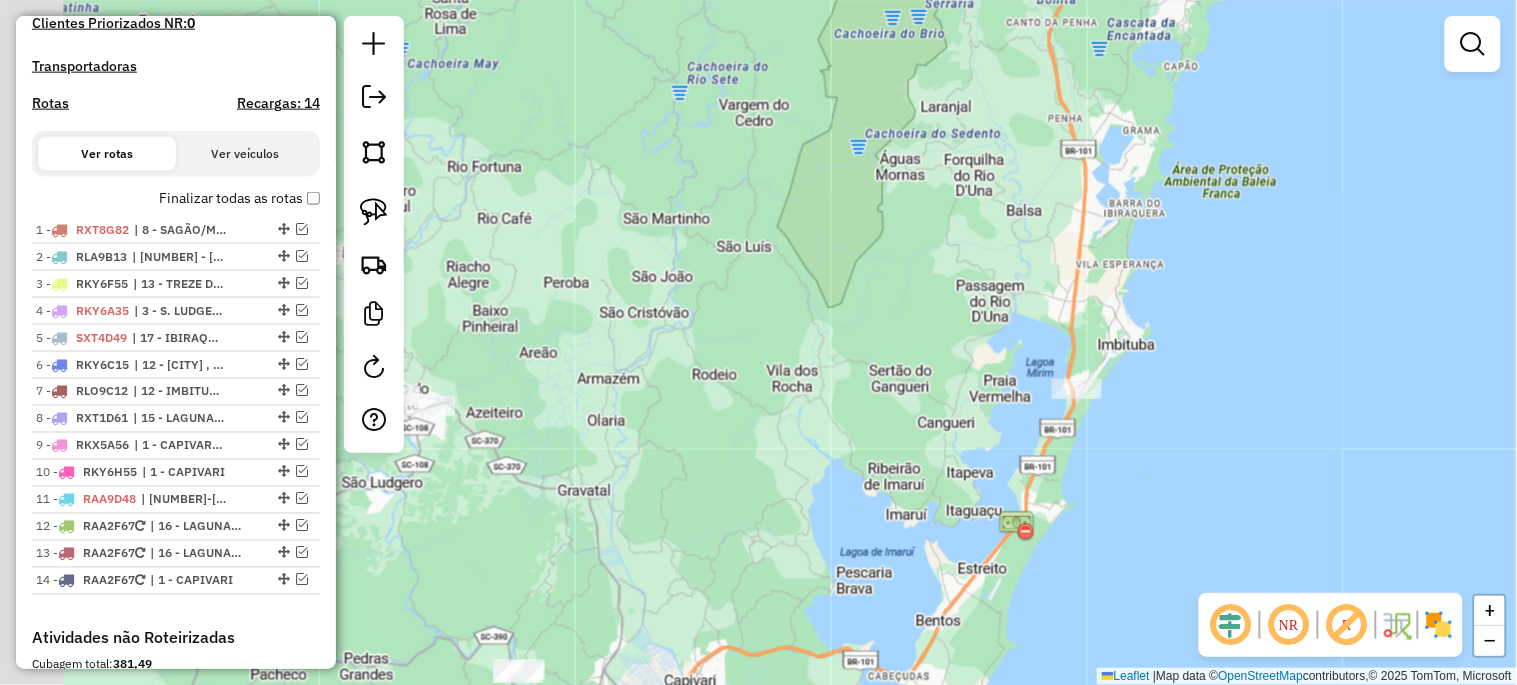 drag, startPoint x: 705, startPoint y: 565, endPoint x: 876, endPoint y: 338, distance: 284.20062 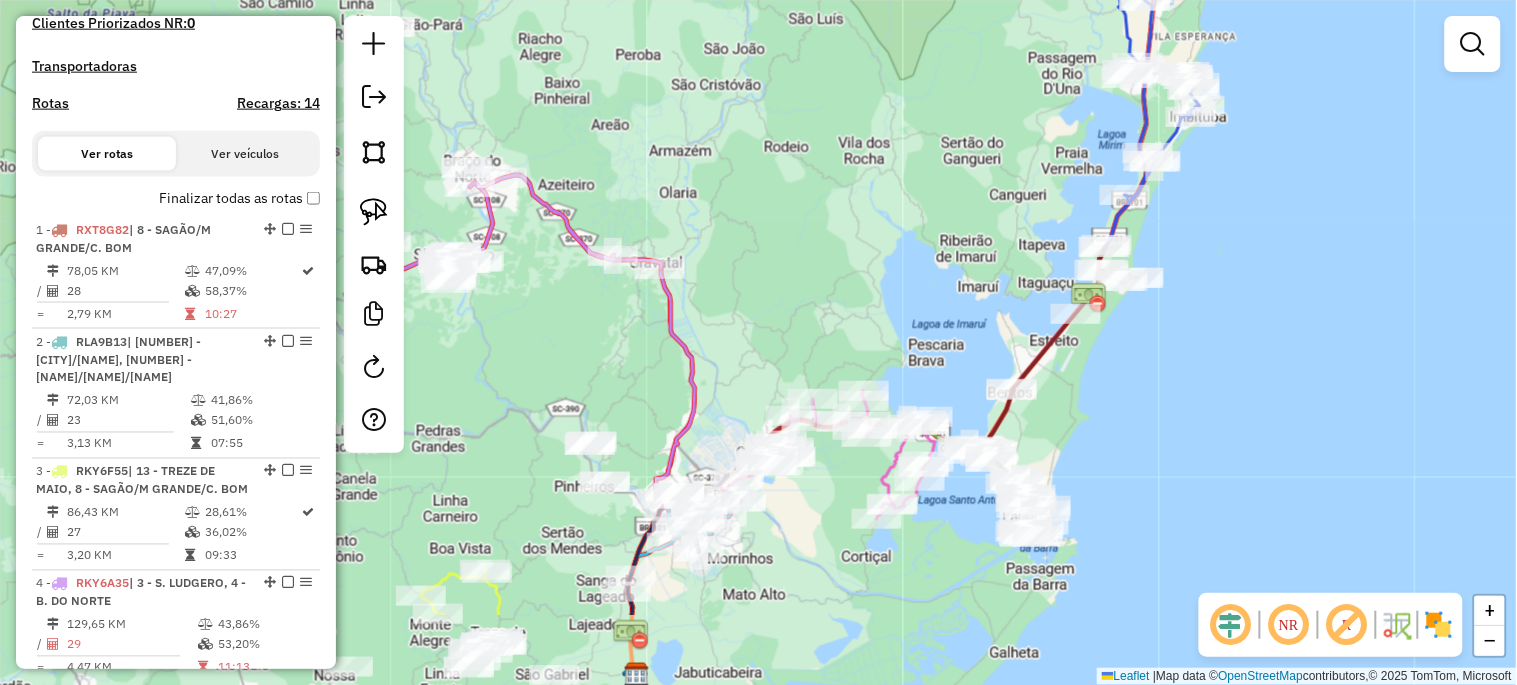 drag, startPoint x: 790, startPoint y: 404, endPoint x: 740, endPoint y: 185, distance: 224.63525 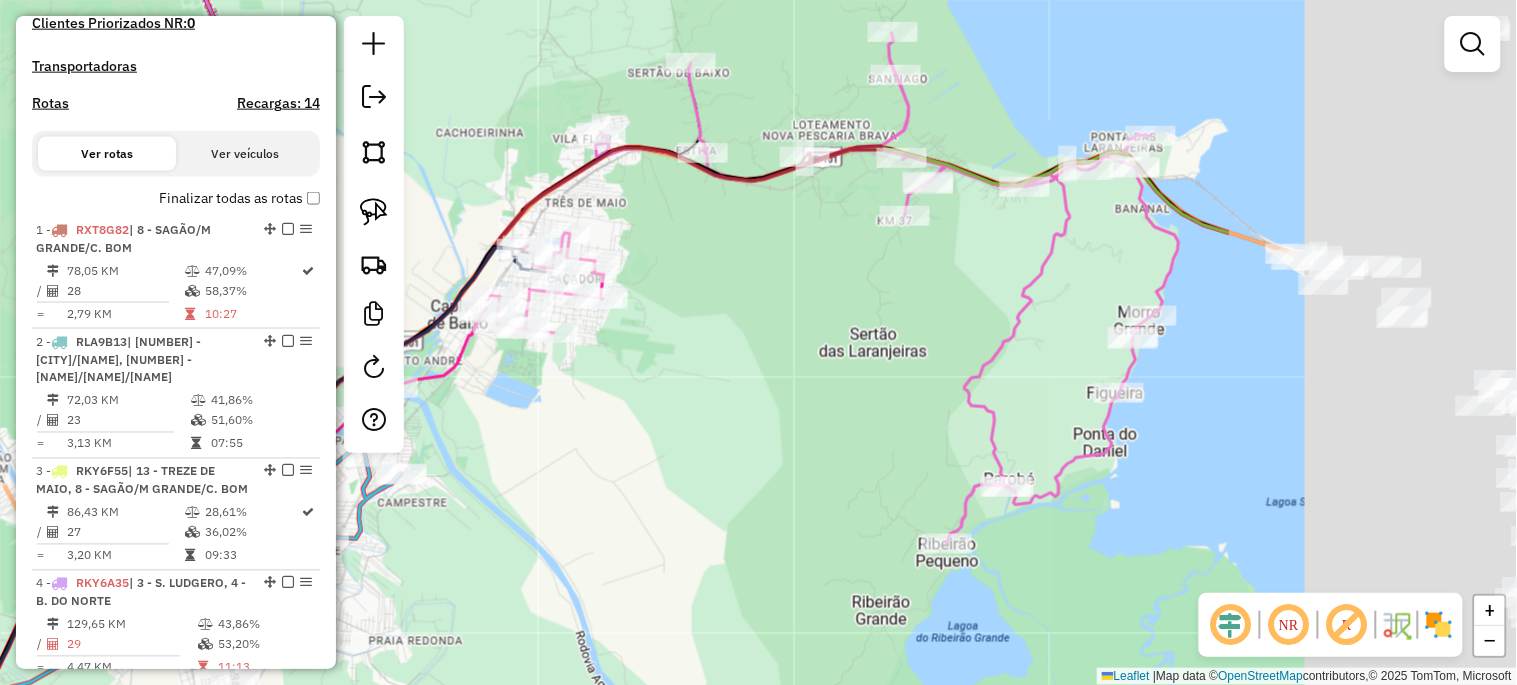 drag, startPoint x: 1213, startPoint y: 451, endPoint x: 740, endPoint y: 481, distance: 473.9504 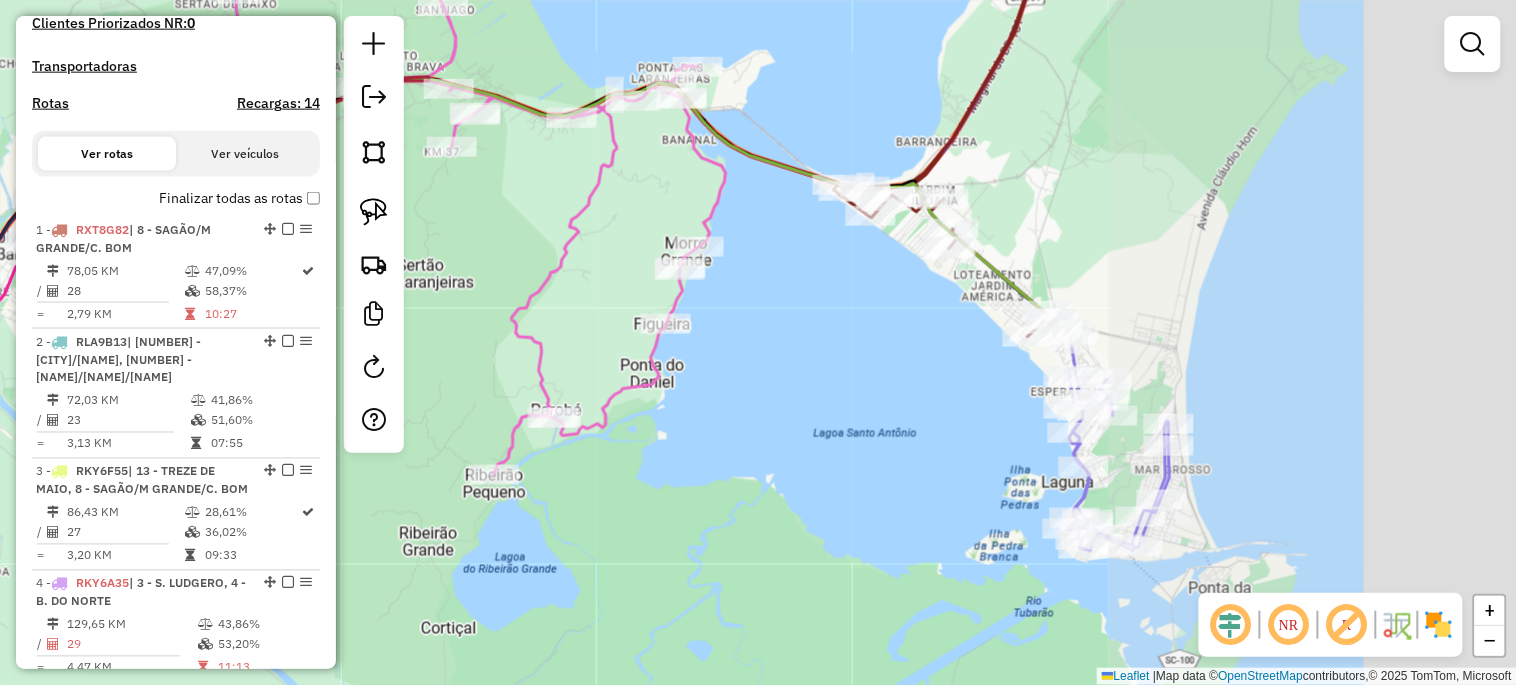 drag, startPoint x: 1275, startPoint y: 488, endPoint x: 844, endPoint y: 390, distance: 442.00113 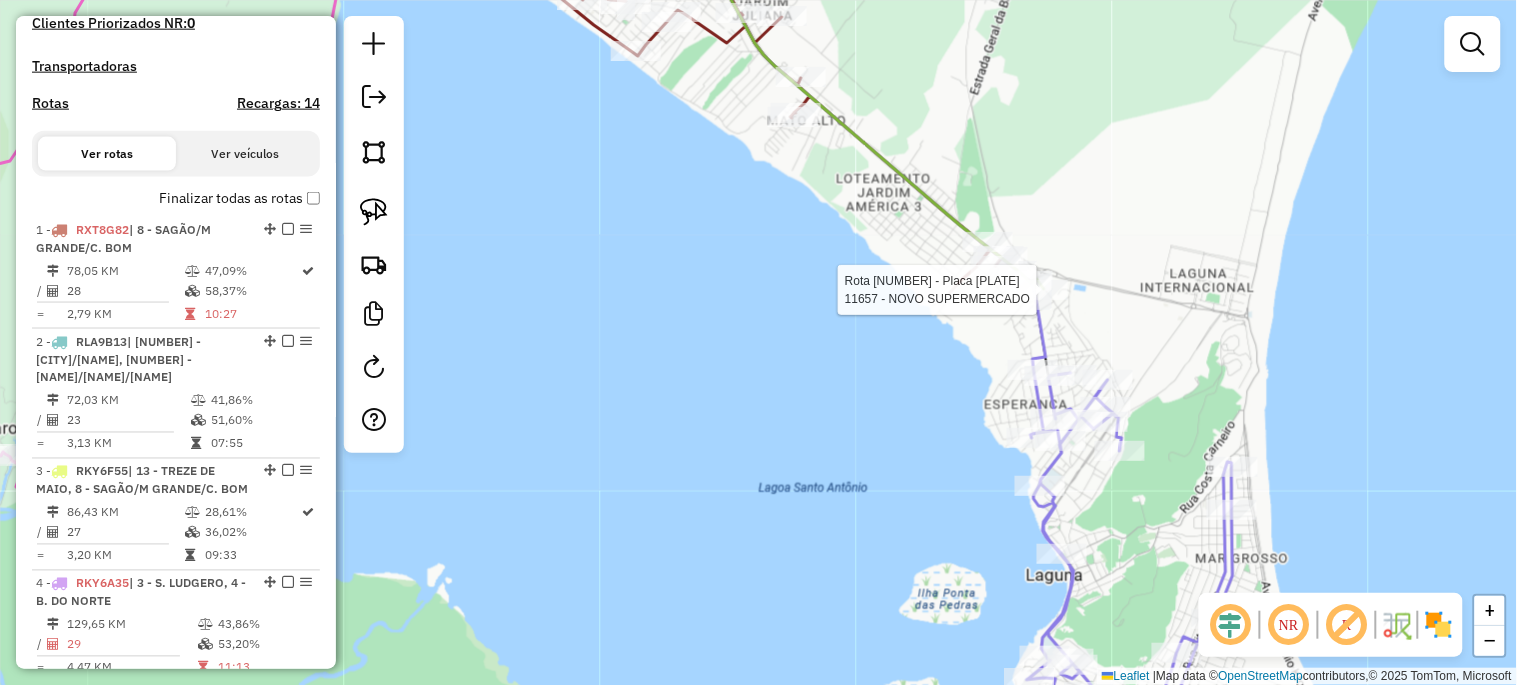 select on "*********" 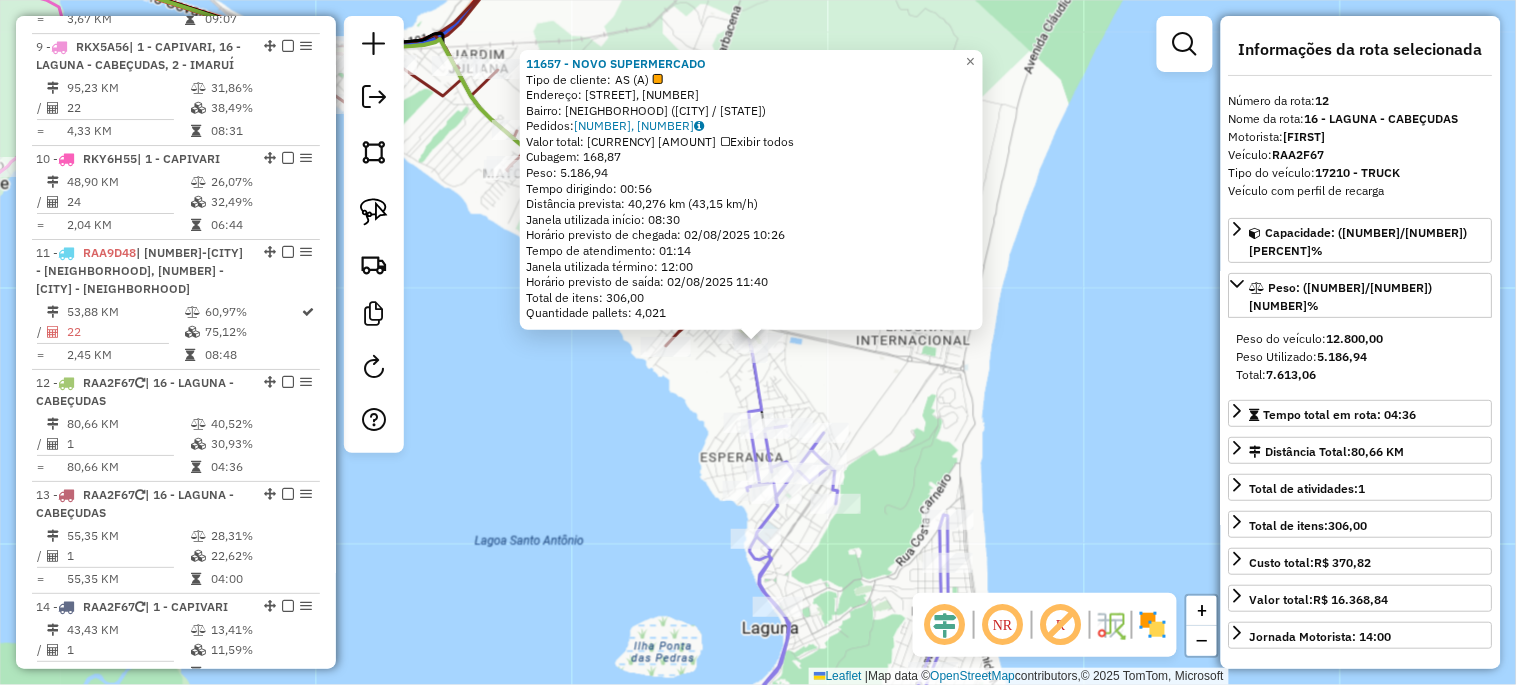 scroll, scrollTop: 2101, scrollLeft: 0, axis: vertical 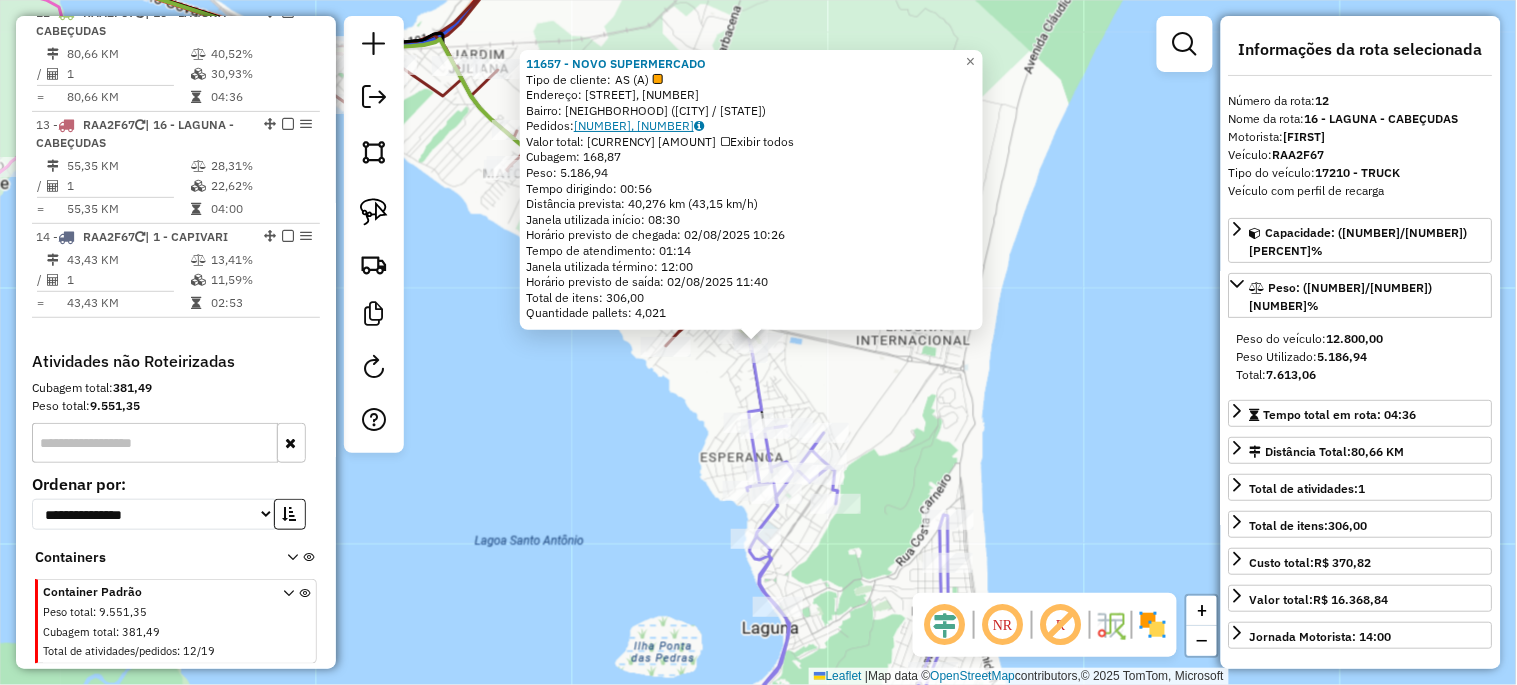 click on "01838761, 01838762" 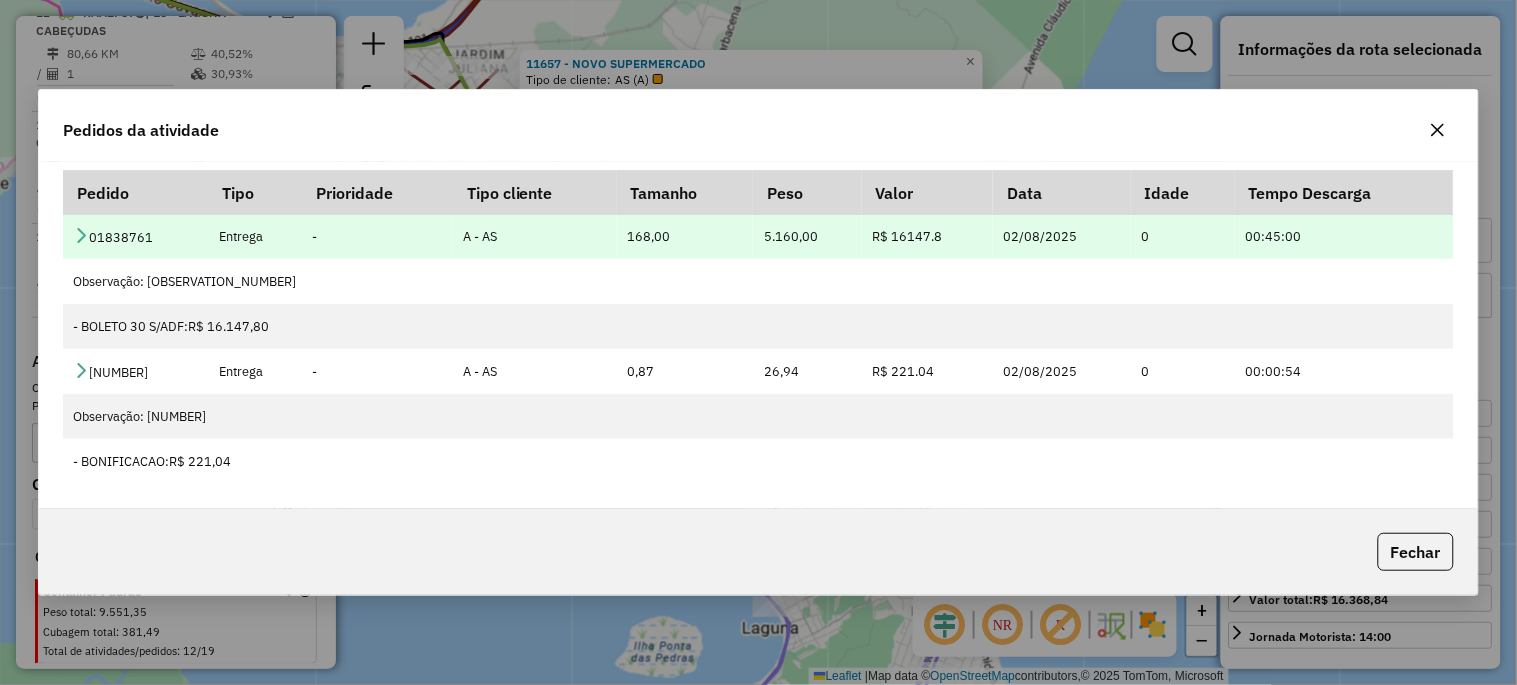 click at bounding box center [81, 235] 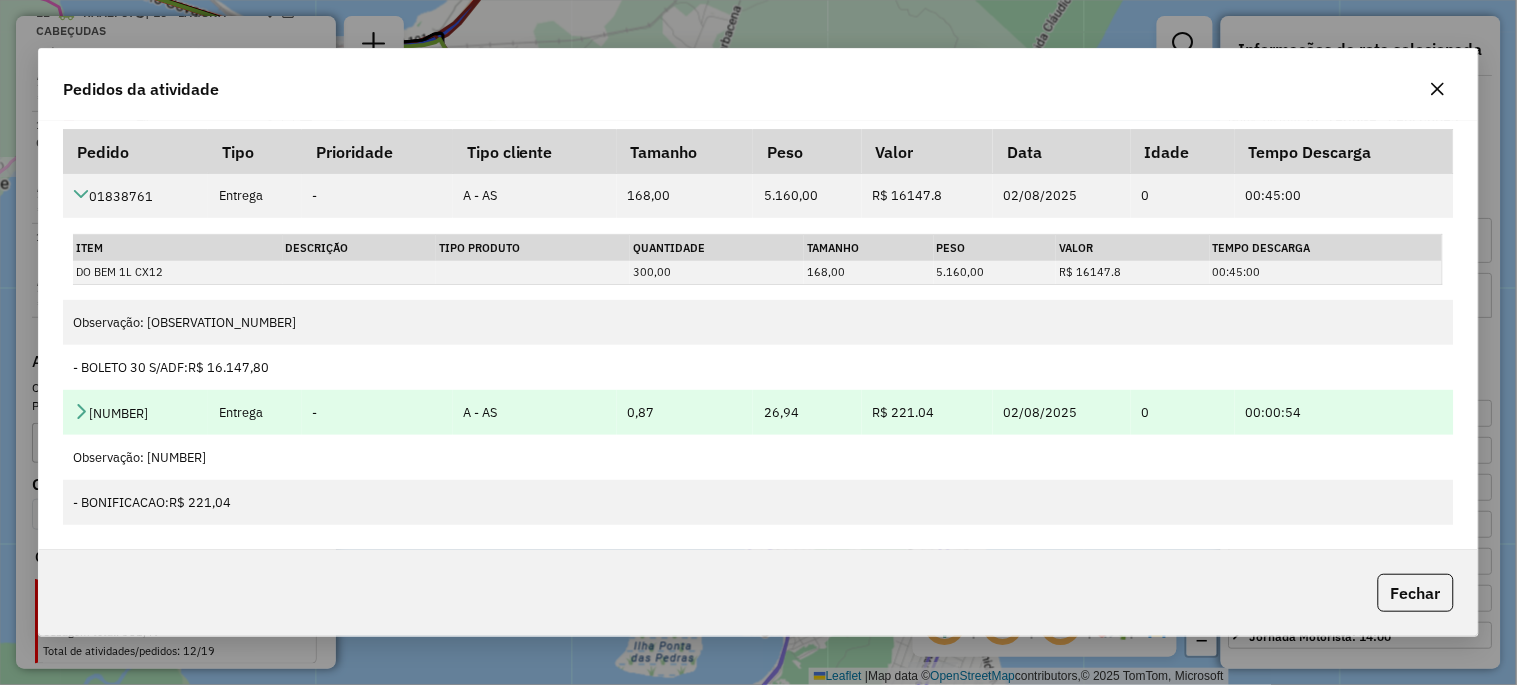 click at bounding box center [81, 411] 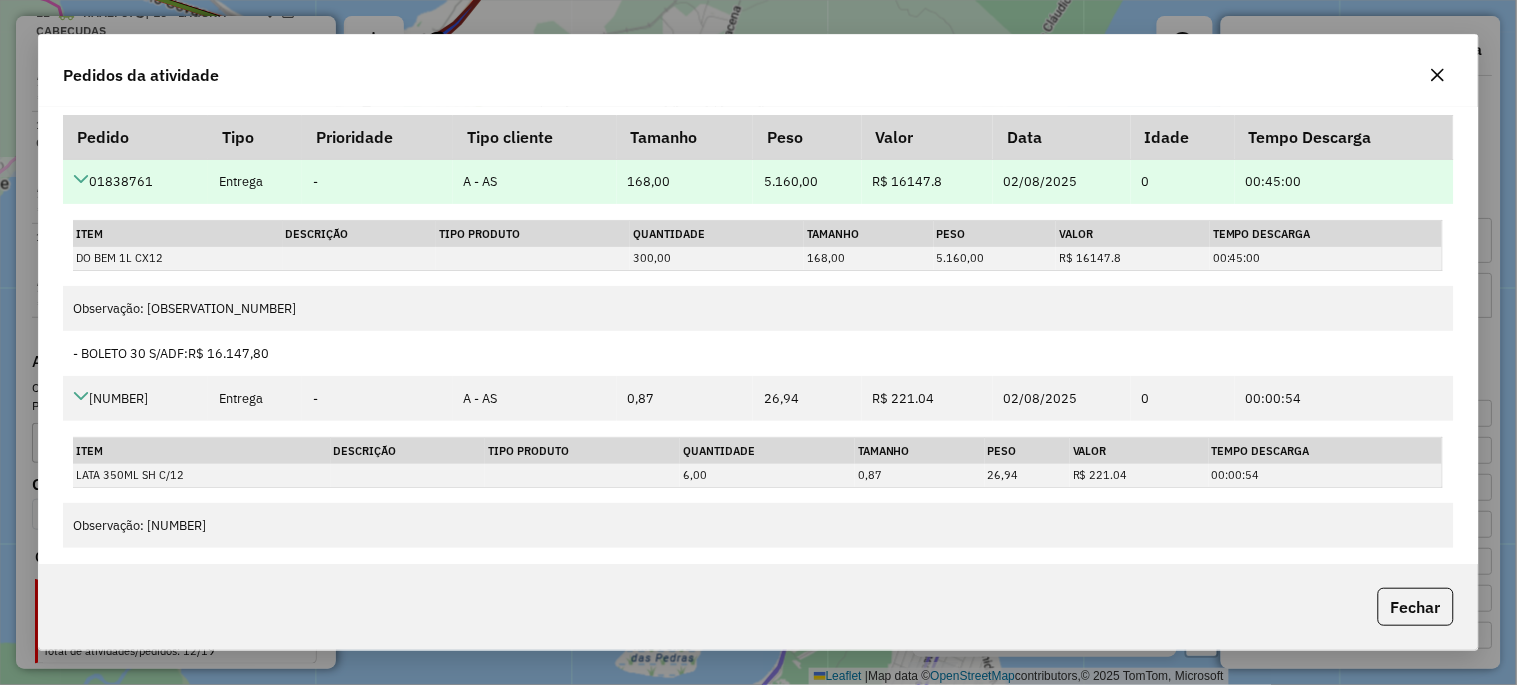 click at bounding box center (81, 179) 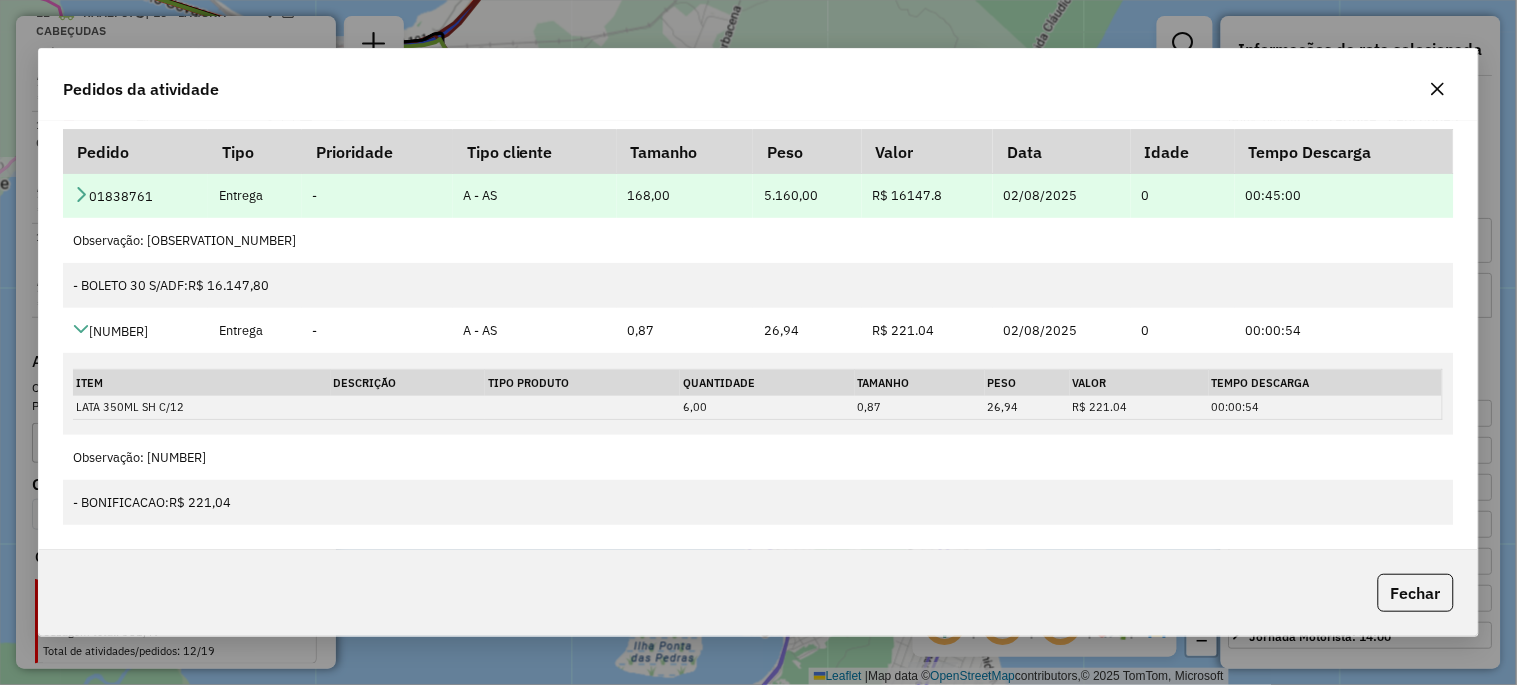 click at bounding box center (81, 194) 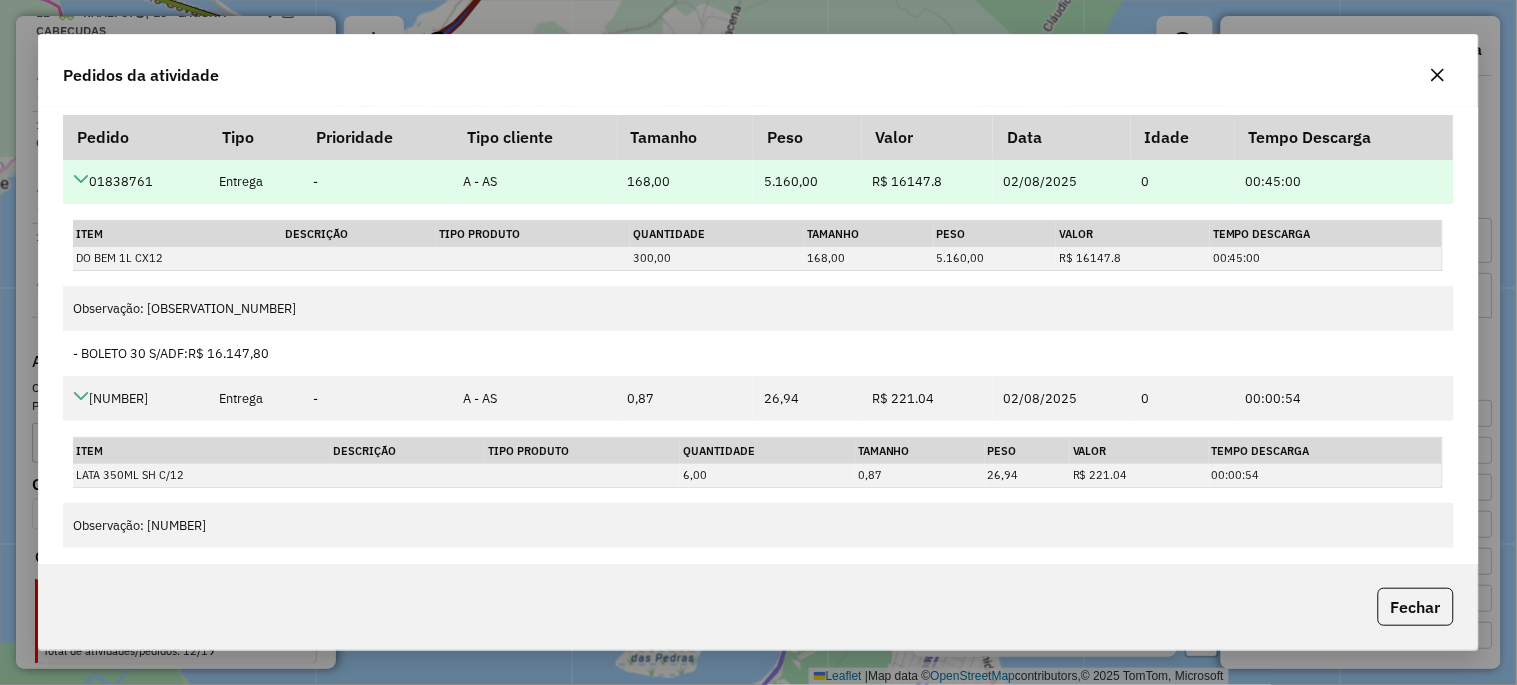 click at bounding box center (81, 181) 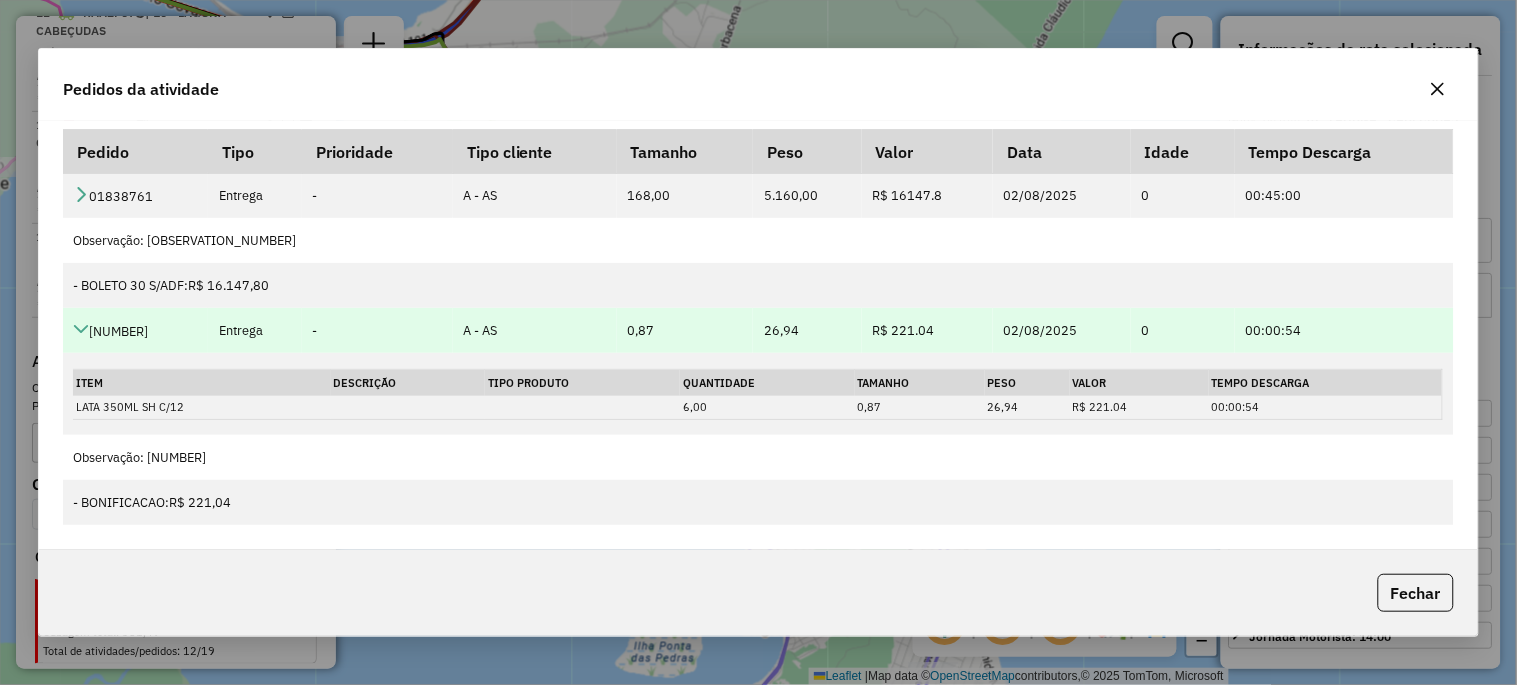 click at bounding box center (81, 329) 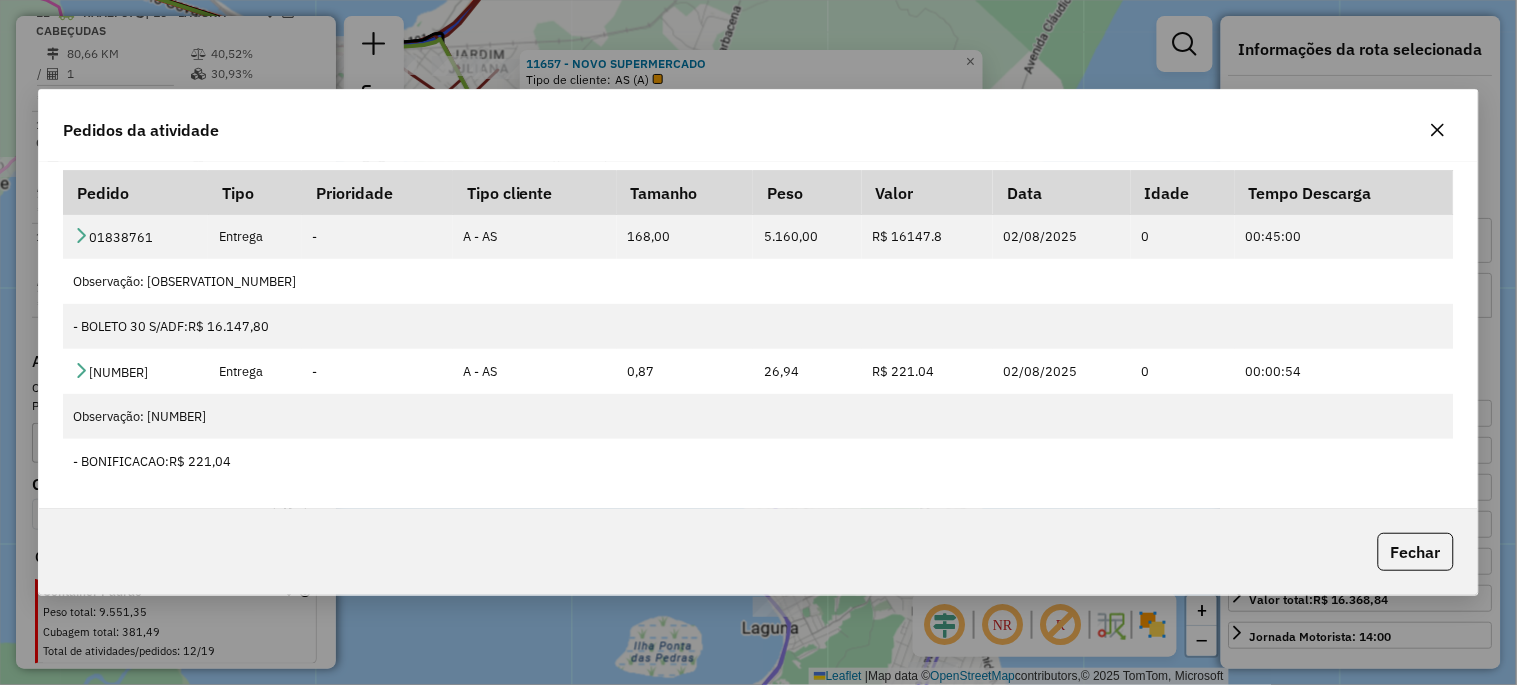 click 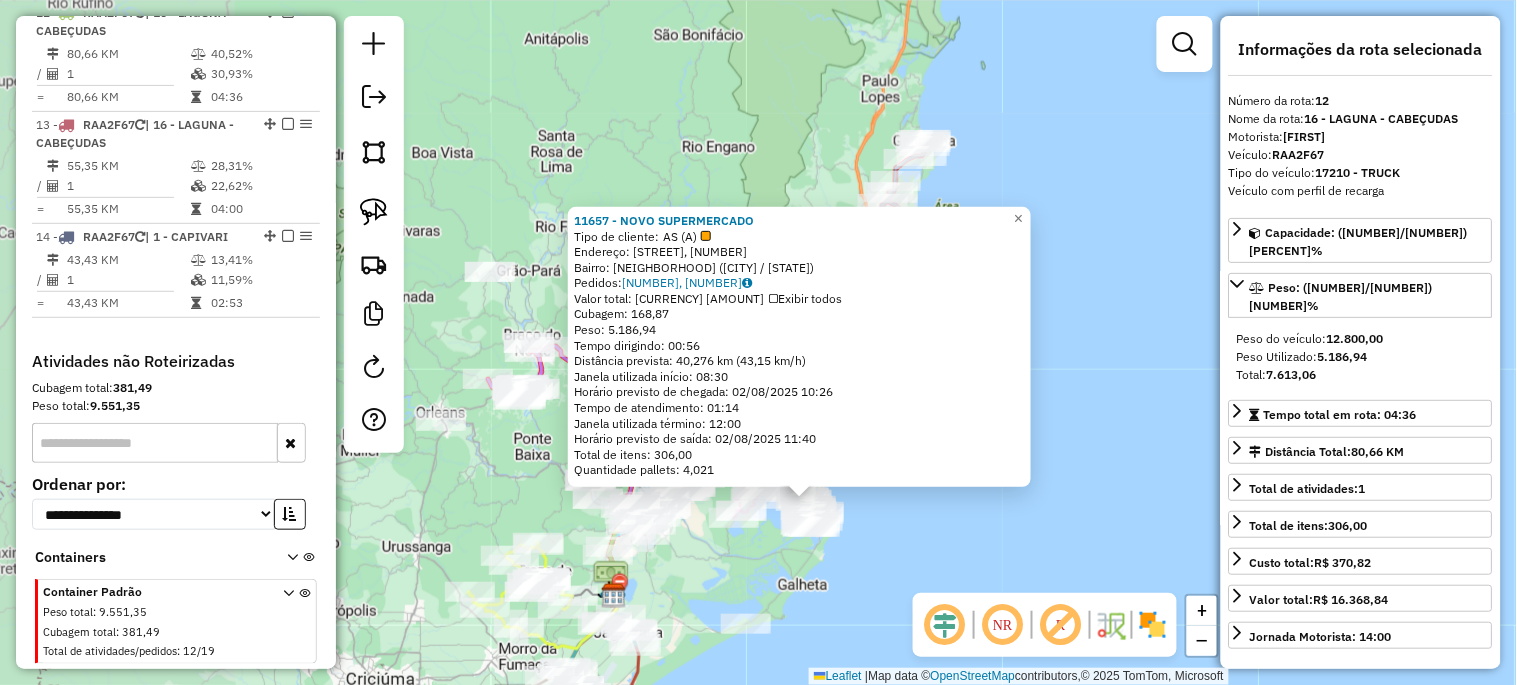 drag, startPoint x: 516, startPoint y: 603, endPoint x: 753, endPoint y: 586, distance: 237.60892 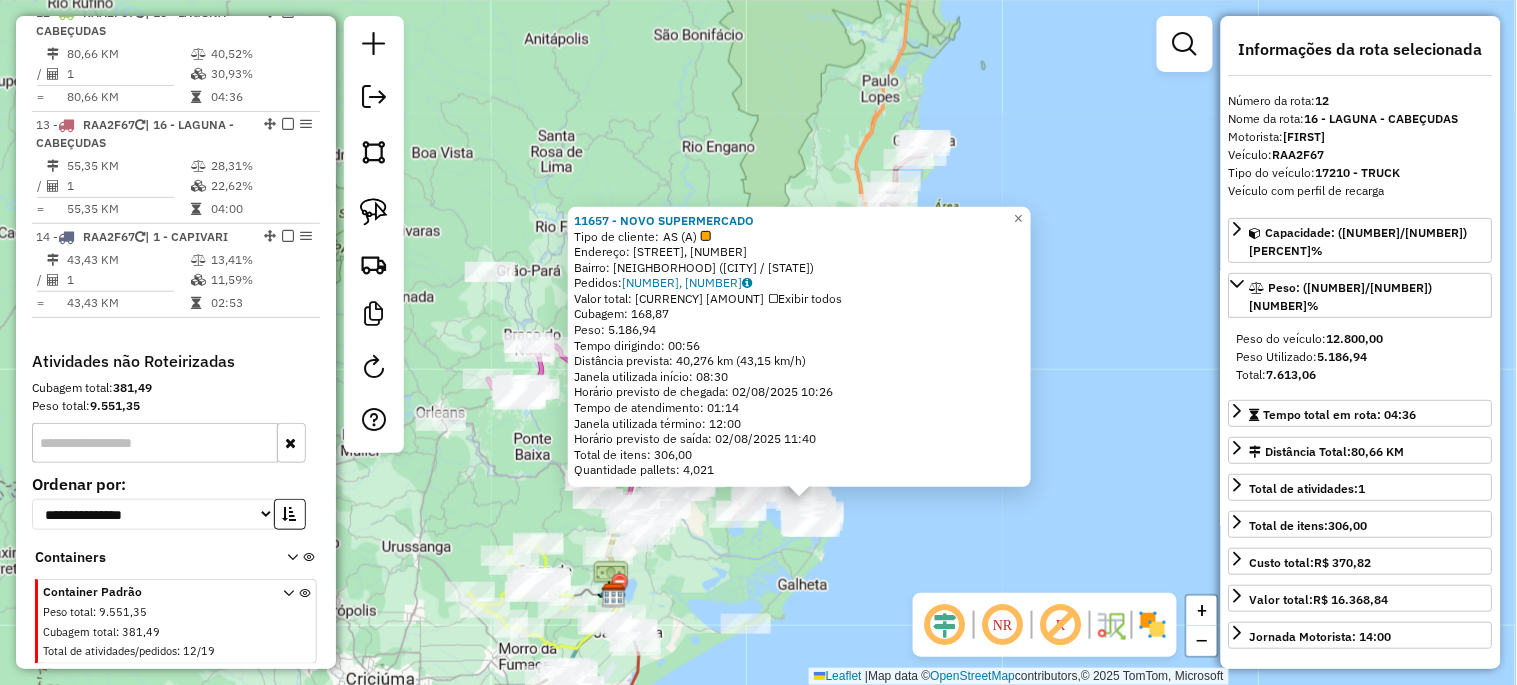 click on "11657 - NOVO SUPERMERCADO  Tipo de cliente:   AS (A)   Endereço: Avenida Calistrato Müller Salles, 1374   Bairro: Portinho (Laguna / SC)   Pedidos:  01838761, 01838762   Valor total: R$ 16.368,84   Exibir todos   Cubagem: 168,87  Peso: 5.186,94  Tempo dirigindo: 00:56   Distância prevista: 40,276 km (43,15 km/h)   Janela utilizada início: 08:30   Horário previsto de chegada: 02/08/2025 10:26   Tempo de atendimento: 01:14   Janela utilizada término: 12:00   Horário previsto de saída: 02/08/2025 11:40   Total de itens: 306,00   Quantidade pallets: 4,021  × Janela de atendimento Grade de atendimento Capacidade Transportadoras Veículos Cliente Pedidos  Rotas Selecione os dias de semana para filtrar as janelas de atendimento  Seg   Ter   Qua   Qui   Sex   Sáb   Dom  Informe o período da janela de atendimento: De: Até:  Filtrar exatamente a janela do cliente  Considerar janela de atendimento padrão  Selecione os dias de semana para filtrar as grades de atendimento  Seg   Ter   Qua   Qui   Sex   Sáb" 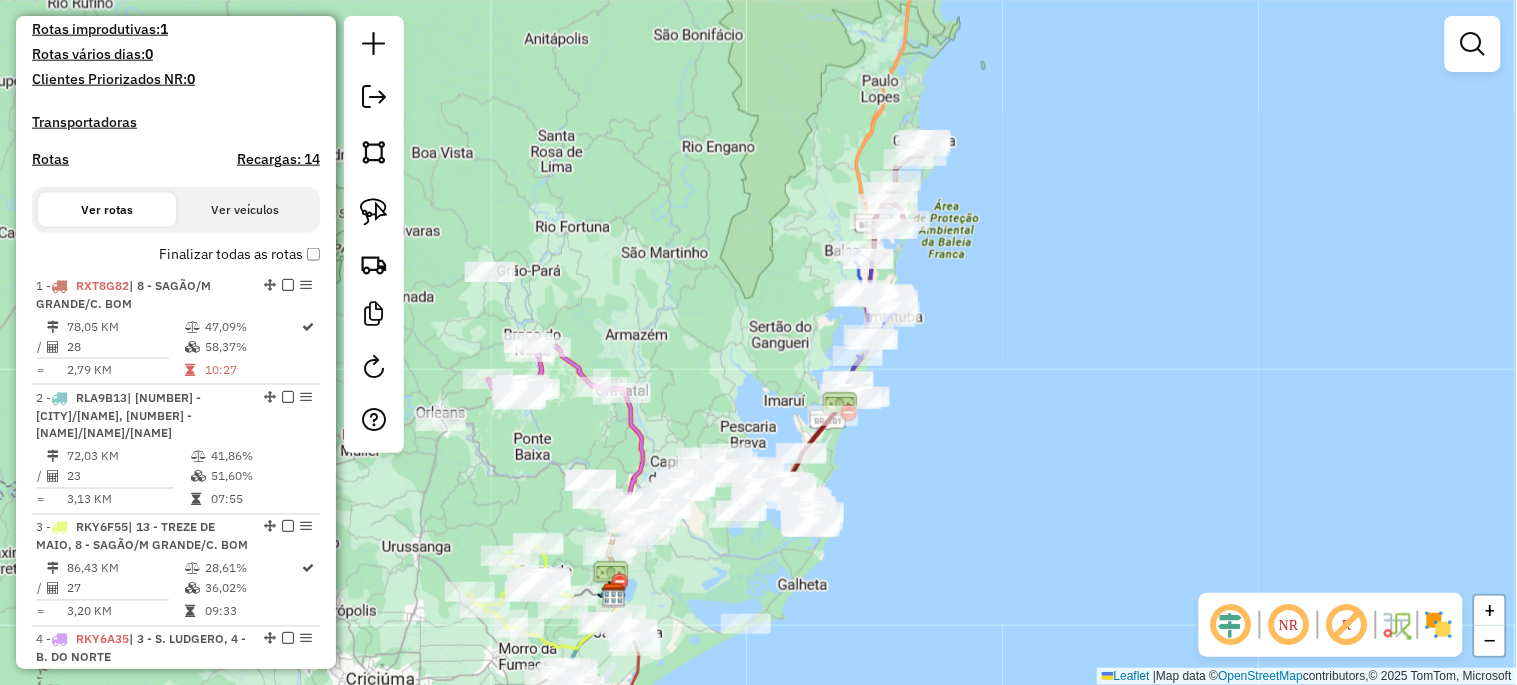 scroll, scrollTop: 545, scrollLeft: 0, axis: vertical 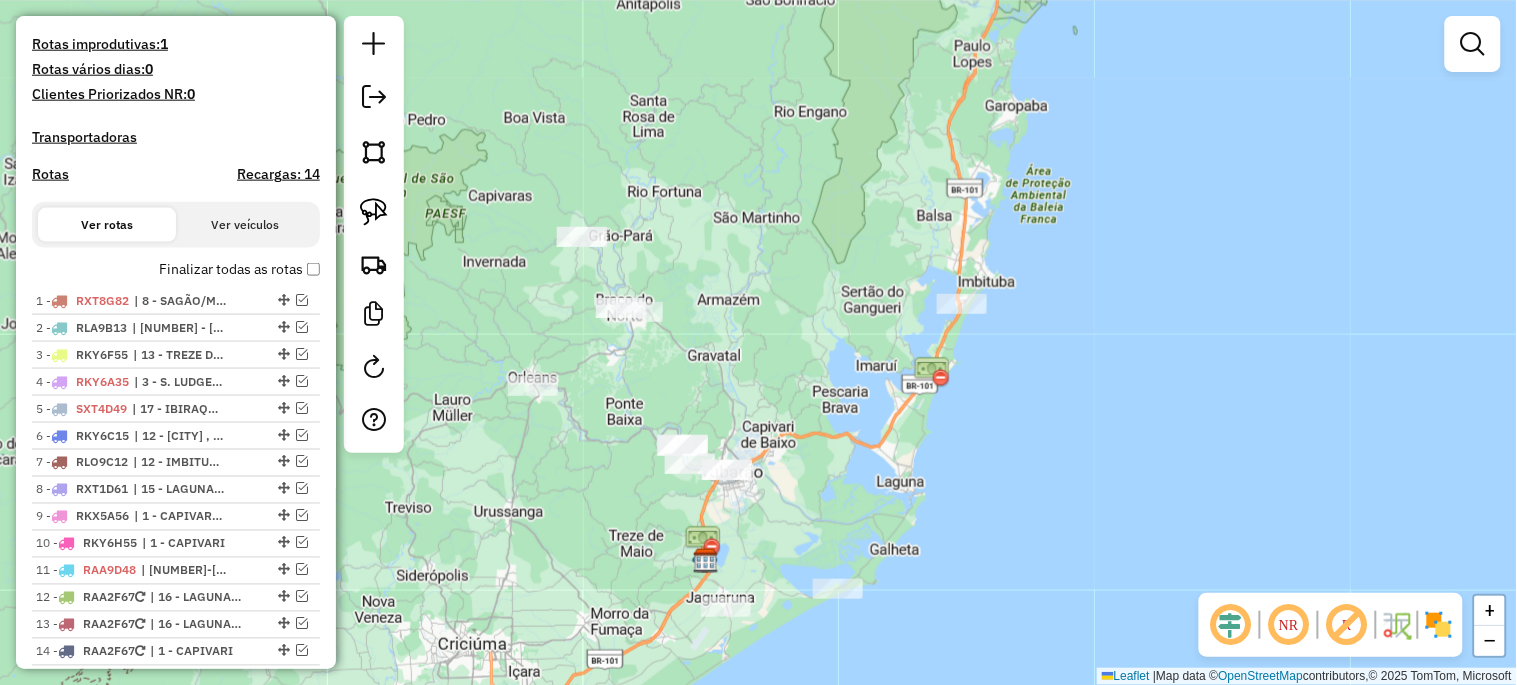 drag, startPoint x: 474, startPoint y: 575, endPoint x: 566, endPoint y: 540, distance: 98.43272 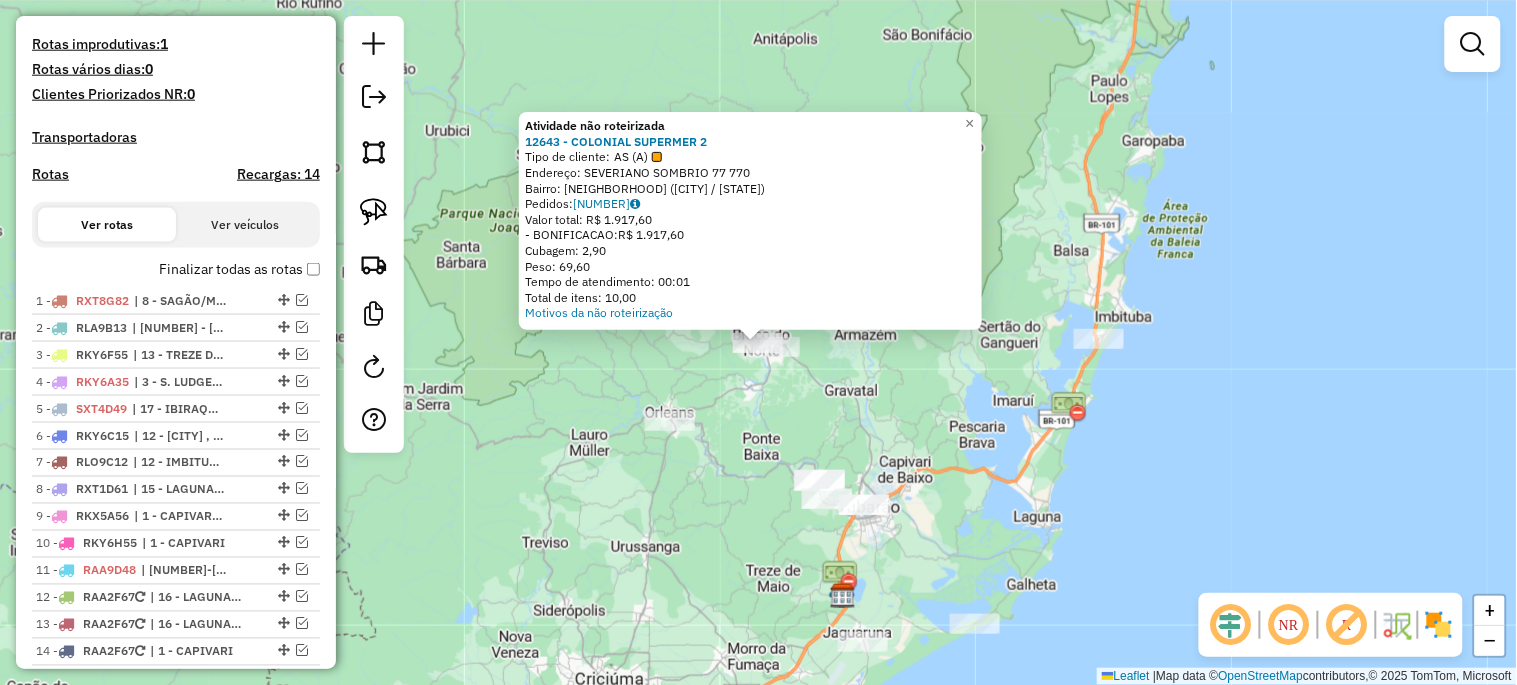 click on "Atividade não roteirizada 12643 - COLONIAL SUPERMER 2  Tipo de cliente:   AS (A)   Endereço:  SEVERIANO SOMBRIO 77 770   Bairro: SANTA AUGUSTA (BRACO DO NORTE / SC)   Pedidos:  01838591   Valor total: R$ 1.917,60   - BONIFICACAO:  R$ 1.917,60   Cubagem: 2,90   Peso: 69,60   Tempo de atendimento: 00:01   Total de itens: 10,00  Motivos da não roteirização × Janela de atendimento Grade de atendimento Capacidade Transportadoras Veículos Cliente Pedidos  Rotas Selecione os dias de semana para filtrar as janelas de atendimento  Seg   Ter   Qua   Qui   Sex   Sáb   Dom  Informe o período da janela de atendimento: De: Até:  Filtrar exatamente a janela do cliente  Considerar janela de atendimento padrão  Selecione os dias de semana para filtrar as grades de atendimento  Seg   Ter   Qua   Qui   Sex   Sáb   Dom   Considerar clientes sem dia de atendimento cadastrado  Clientes fora do dia de atendimento selecionado Filtrar as atividades entre os valores definidos abaixo:  Peso mínimo:   Peso máximo:   De:  +" 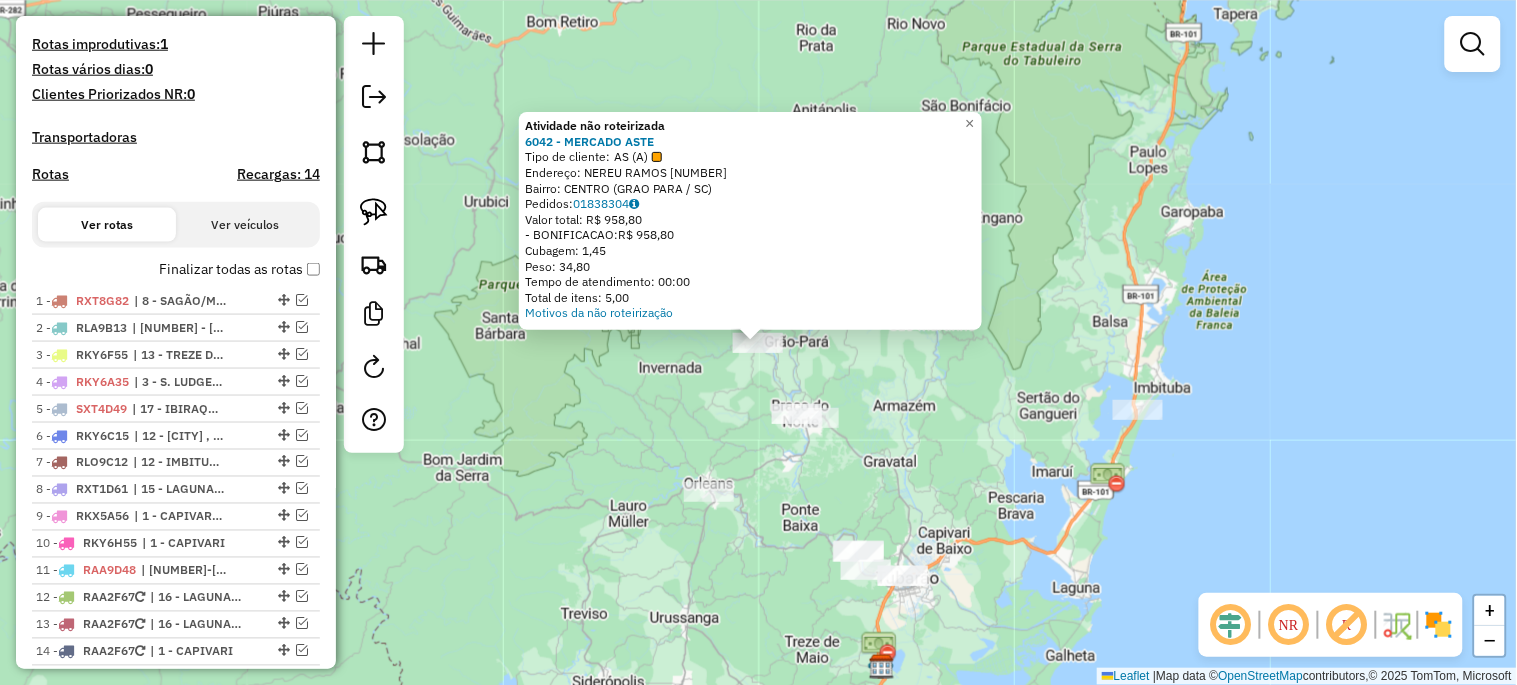 click on "Atividade não roteirizada 6042 - MERCADO ASTE  Tipo de cliente:   AS (A)   Endereço:  NEREU RAMOS 777   Bairro: CENTRO (GRAO PARA / SC)   Pedidos:  01838304   Valor total: R$ 958,80   - BONIFICACAO:  R$ 958,80   Cubagem: 1,45   Peso: 34,80   Tempo de atendimento: 00:00   Total de itens: 5,00  Motivos da não roteirização × Janela de atendimento Grade de atendimento Capacidade Transportadoras Veículos Cliente Pedidos  Rotas Selecione os dias de semana para filtrar as janelas de atendimento  Seg   Ter   Qua   Qui   Sex   Sáb   Dom  Informe o período da janela de atendimento: De: Até:  Filtrar exatamente a janela do cliente  Considerar janela de atendimento padrão  Selecione os dias de semana para filtrar as grades de atendimento  Seg   Ter   Qua   Qui   Sex   Sáb   Dom   Considerar clientes sem dia de atendimento cadastrado  Clientes fora do dia de atendimento selecionado Filtrar as atividades entre os valores definidos abaixo:  Peso mínimo:   Peso máximo:   Cubagem mínima:   Cubagem máxima:  De:" 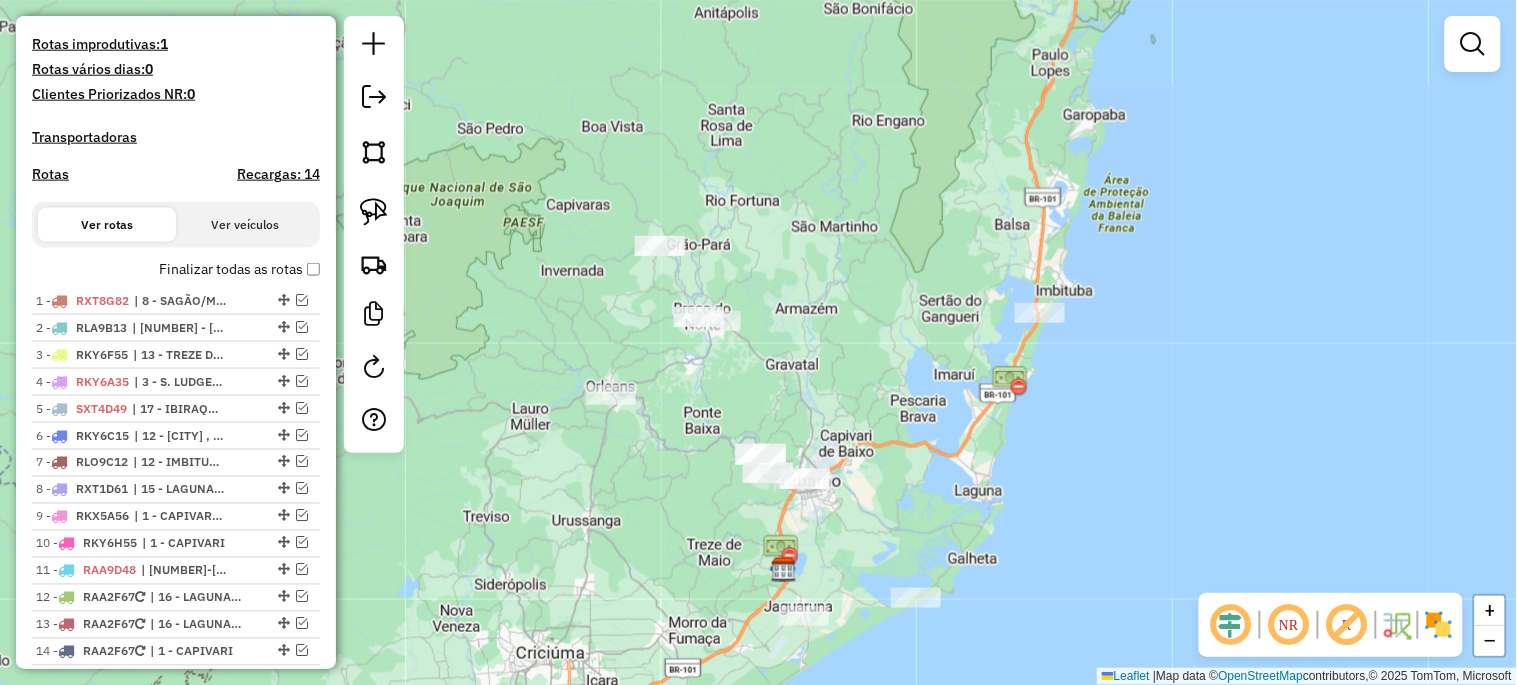 drag, startPoint x: 1006, startPoint y: 481, endPoint x: 908, endPoint y: 384, distance: 137.88763 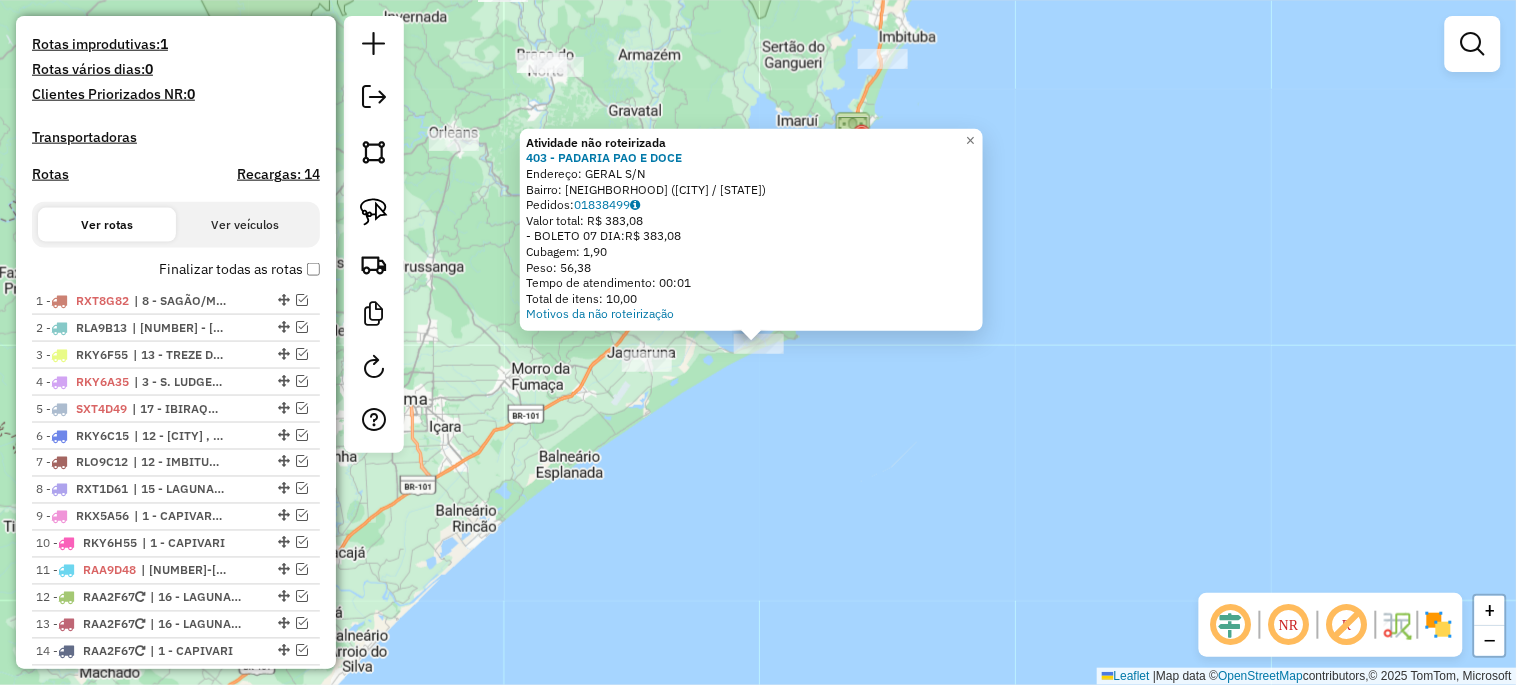 click on "Atividade não roteirizada [NUMBER] - [NAME]  Endereço:  [STREET] [NUMBER]   Bairro: [NEIGHBORHOOD] ([CITY] / [STATE])   Pedidos:  [NUMBER]   Valor total: [CURRENCY] [PRICE]   - BOLETO 07 DIA:  [CURRENCY] [PRICE]   Cubagem: [PRICE]   Peso: [PRICE]   Tempo de atendimento: [TIME]   Total de itens: [PRICE]  Motivos da não roteirização × Janela de atendimento Grade de atendimento Capacidade Transportadoras Veículos Cliente Pedidos  Rotas Selecione os dias de semana para filtrar as janelas de atendimento  Seg   Ter   Qua   Qui   Sex   Sáb   Dom  Informe o período da janela de atendimento: De: Até:  Filtrar exatamente a janela do cliente  Considerar janela de atendimento padrão  Selecione os dias de semana para filtrar as grades de atendimento  Seg   Ter   Qua   Qui   Sex   Sáb   Dom   Considerar clientes sem dia de atendimento cadastrado  Clientes fora do dia de atendimento selecionado Filtrar as atividades entre os valores definidos abaixo:  Peso mínimo:   Peso máximo:   Cubagem mínima:   Cubagem máxima:   De:   Até:   De:   Até:" 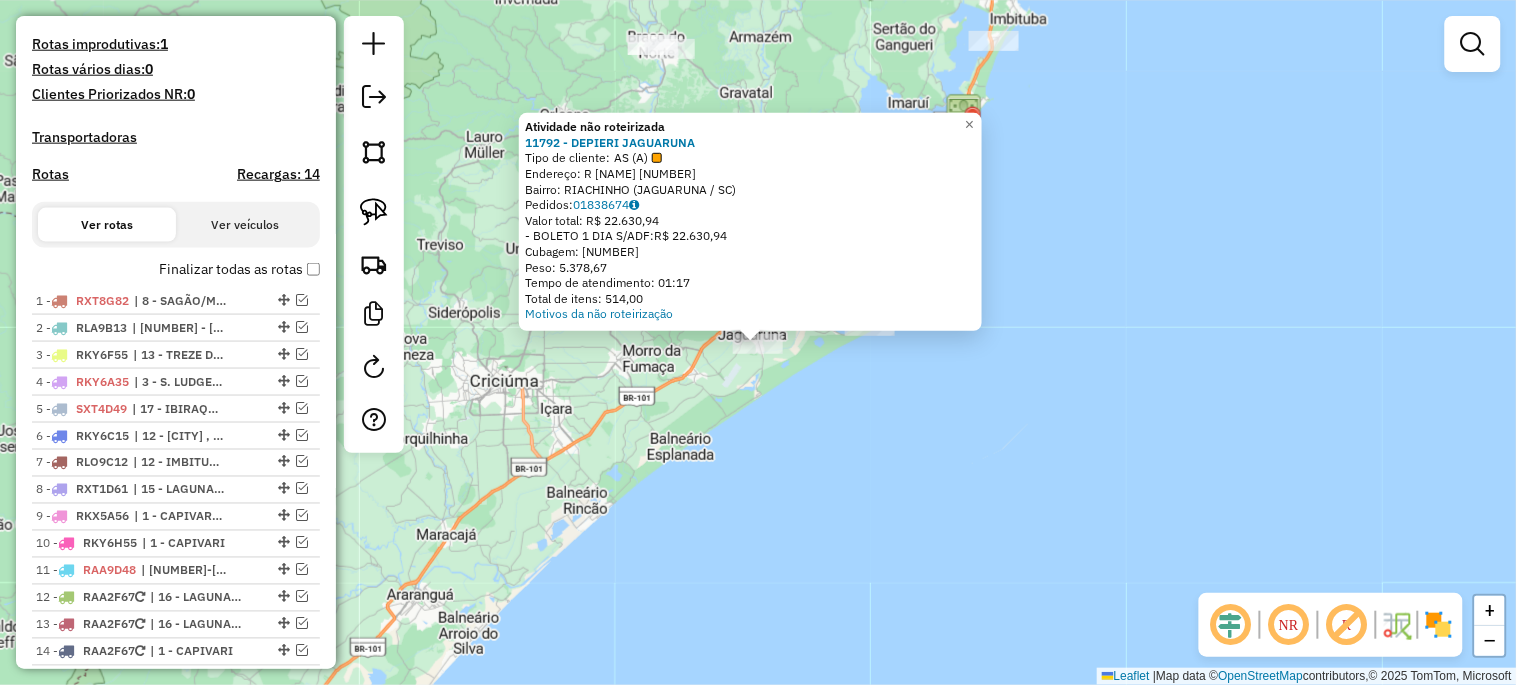 click on "Atividade não roteirizada 11792 - DEPIERI JAGUARUNA  Tipo de cliente:   AS (A)   Endereço:  R ARMANDO MACHADO 2141   Bairro: RIACHINHO (JAGUARUNA / SC)   Pedidos:  01838674   Valor total: R$ 22.630,94   - BOLETO 1 DIA S/ADF:  R$ 22.630,94   Cubagem: 226,87   Peso: 5.378,67   Tempo de atendimento: 01:17   Total de itens: 514,00  Motivos da não roteirização × Janela de atendimento Grade de atendimento Capacidade Transportadoras Veículos Cliente Pedidos  Rotas Selecione os dias de semana para filtrar as janelas de atendimento  Seg   Ter   Qua   Qui   Sex   Sáb   Dom  Informe o período da janela de atendimento: De: Até:  Filtrar exatamente a janela do cliente  Considerar janela de atendimento padrão  Selecione os dias de semana para filtrar as grades de atendimento  Seg   Ter   Qua   Qui   Sex   Sáb   Dom   Considerar clientes sem dia de atendimento cadastrado  Clientes fora do dia de atendimento selecionado Filtrar as atividades entre os valores definidos abaixo:  Peso mínimo:   Peso máximo:   De:" 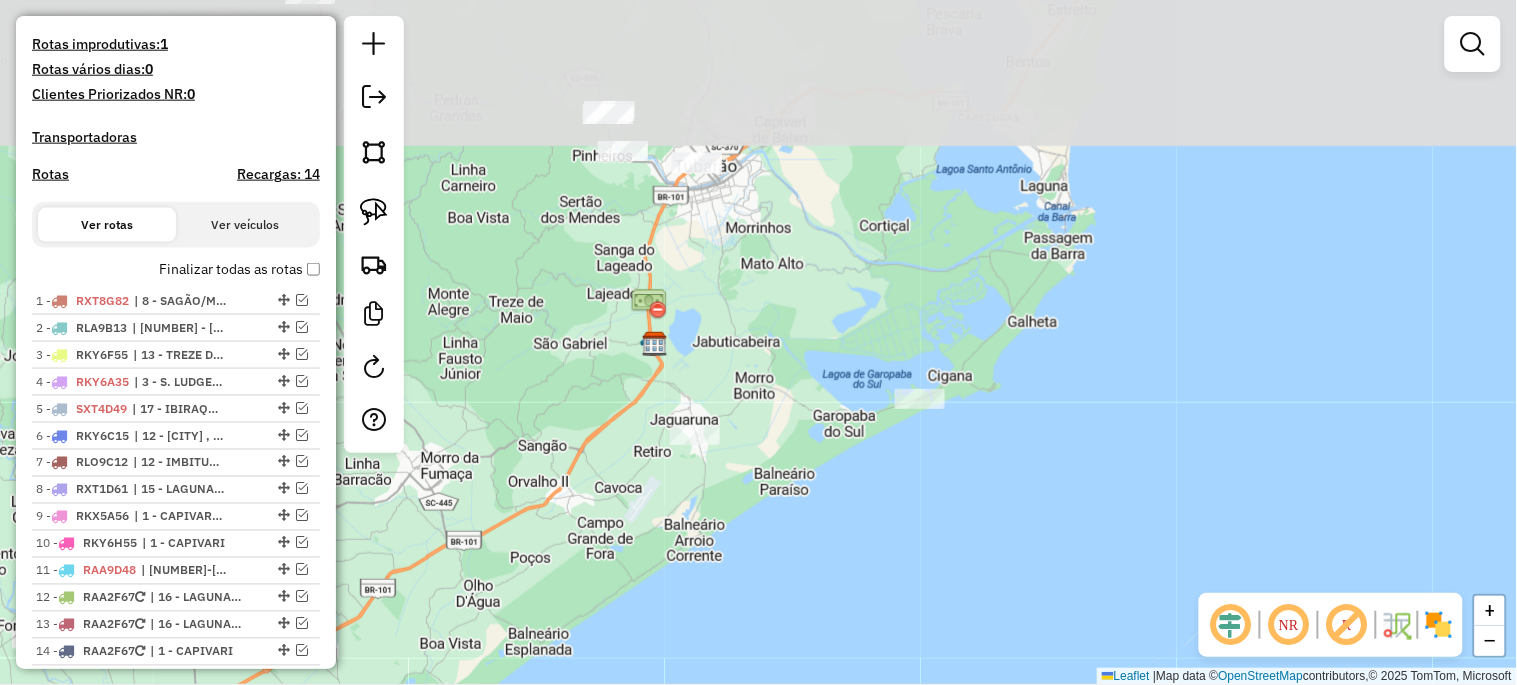 drag, startPoint x: 751, startPoint y: 303, endPoint x: 700, endPoint y: 525, distance: 227.78279 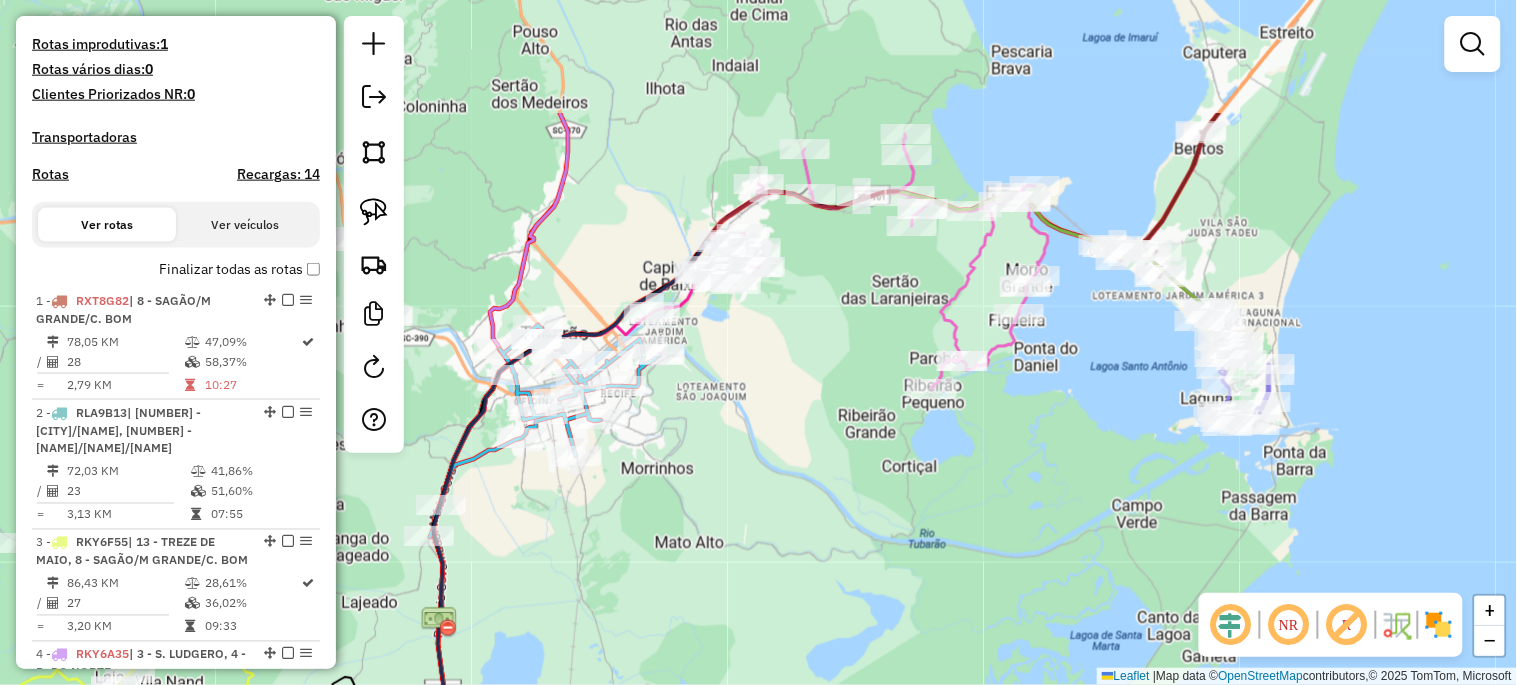 drag, startPoint x: 816, startPoint y: 230, endPoint x: 770, endPoint y: 412, distance: 187.7232 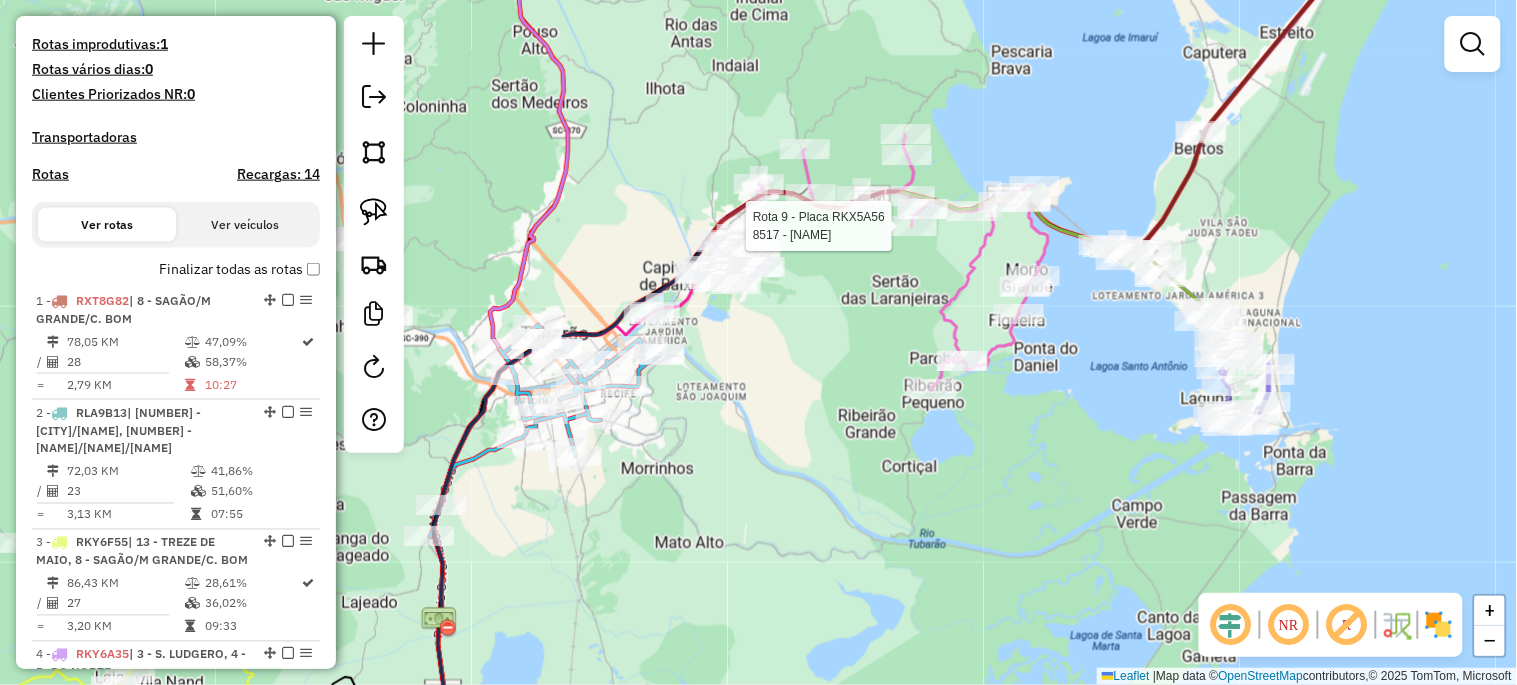 click 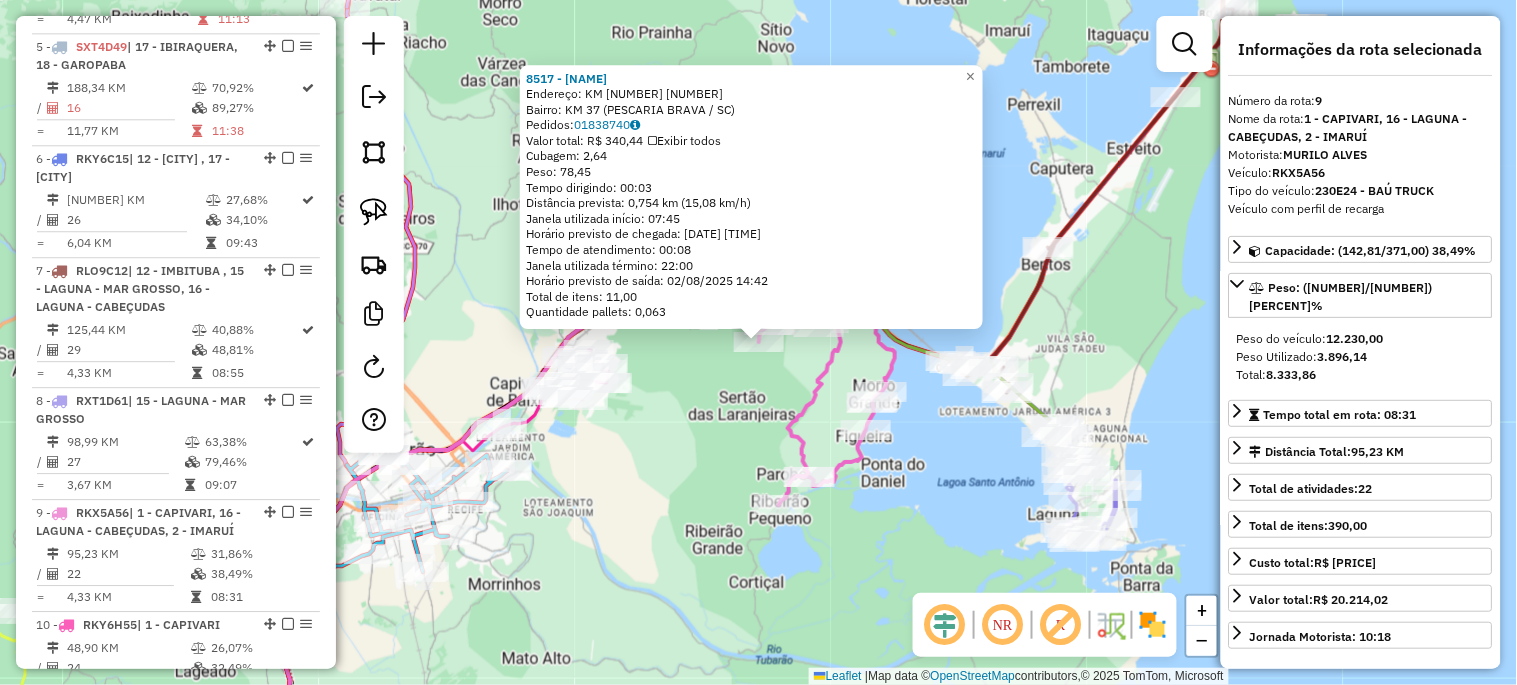 scroll, scrollTop: 1746, scrollLeft: 0, axis: vertical 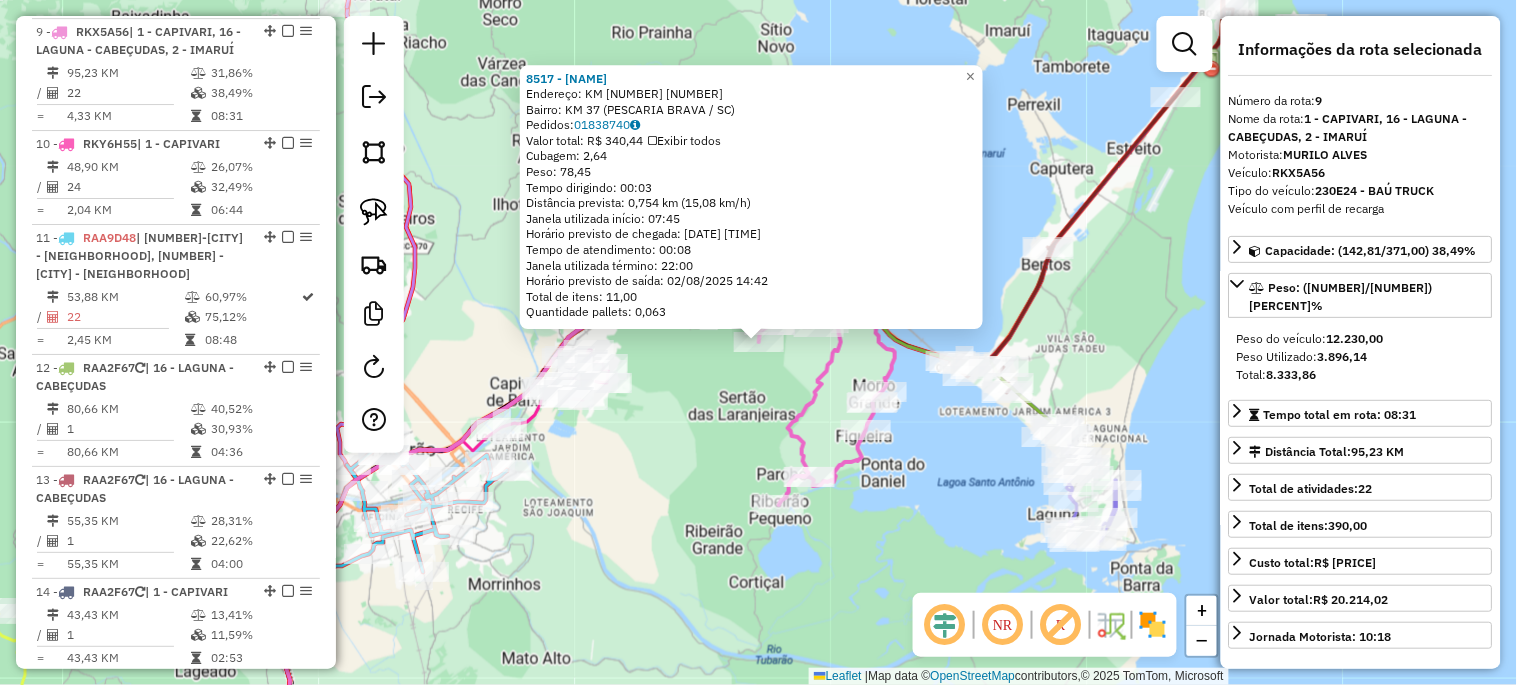 click on "[NUMBER] - BEBIDAS CLAUDIO Endereço: KM [NUMBER] [NUMBER] Bairro: KM [NUMBER] ([PESCARIA BRAVA] / [STATE]) Pedidos: [NUMBER] Valor total: R$ [PRICE] Exibir todos Cubagem: [PRICE] Peso: [PRICE] Tempo dirigindo: [TIME] Distância prevista: [PRICE] km ([PRICE] km/h) Janela utilizada início: [TIME] Horário previsto de chegada: [DATE] [TIME] Tempo de atendimento: [TIME] Janela utilizada término: [TIME] Horário previsto de saída: [DATE] [TIME] Total de itens: [PRICE] Quantidade pallets: [PRICE] × Janela de atendimento Grade de atendimento Capacidade Transportadoras Veículos Cliente Pedidos Rotas Selecione os dias de semana para filtrar as janelas de atendimento Seg Ter Qua Qui Sex Sáb Dom Informe o período da janela de atendimento: De: Até: Filtrar exatamente a janela do cliente Considerar janela de atendimento padrão Selecione os dias de semana para filtrar as grades de atendimento Seg Ter Qua Qui Sex Sáb Dom Considerar clientes sem dia de atendimento cadastrado De: Até:" 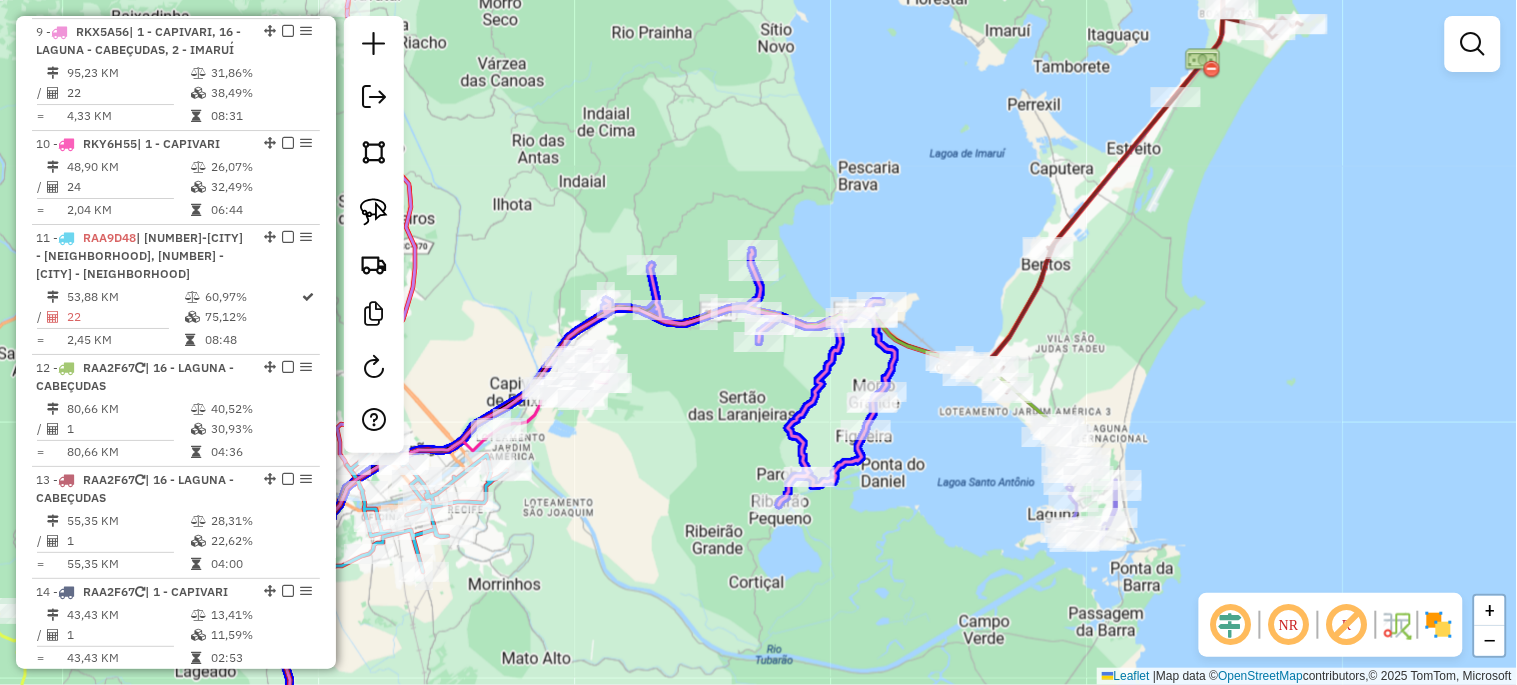click on "Janela de atendimento Grade de atendimento Capacidade Transportadoras Veículos Cliente Pedidos  Rotas Selecione os dias de semana para filtrar as janelas de atendimento  Seg   Ter   Qua   Qui   Sex   Sáb   Dom  Informe o período da janela de atendimento: De: Até:  Filtrar exatamente a janela do cliente  Considerar janela de atendimento padrão  Selecione os dias de semana para filtrar as grades de atendimento  Seg   Ter   Qua   Qui   Sex   Sáb   Dom   Considerar clientes sem dia de atendimento cadastrado  Clientes fora do dia de atendimento selecionado Filtrar as atividades entre os valores definidos abaixo:  Peso mínimo:   Peso máximo:   Cubagem mínima:   Cubagem máxima:   De:   Até:  Filtrar as atividades entre o tempo de atendimento definido abaixo:  De:   Até:   Considerar capacidade total dos clientes não roteirizados Transportadora: Selecione um ou mais itens Tipo de veículo: Selecione um ou mais itens Veículo: Selecione um ou mais itens Motorista: Selecione um ou mais itens Nome: Rótulo:" 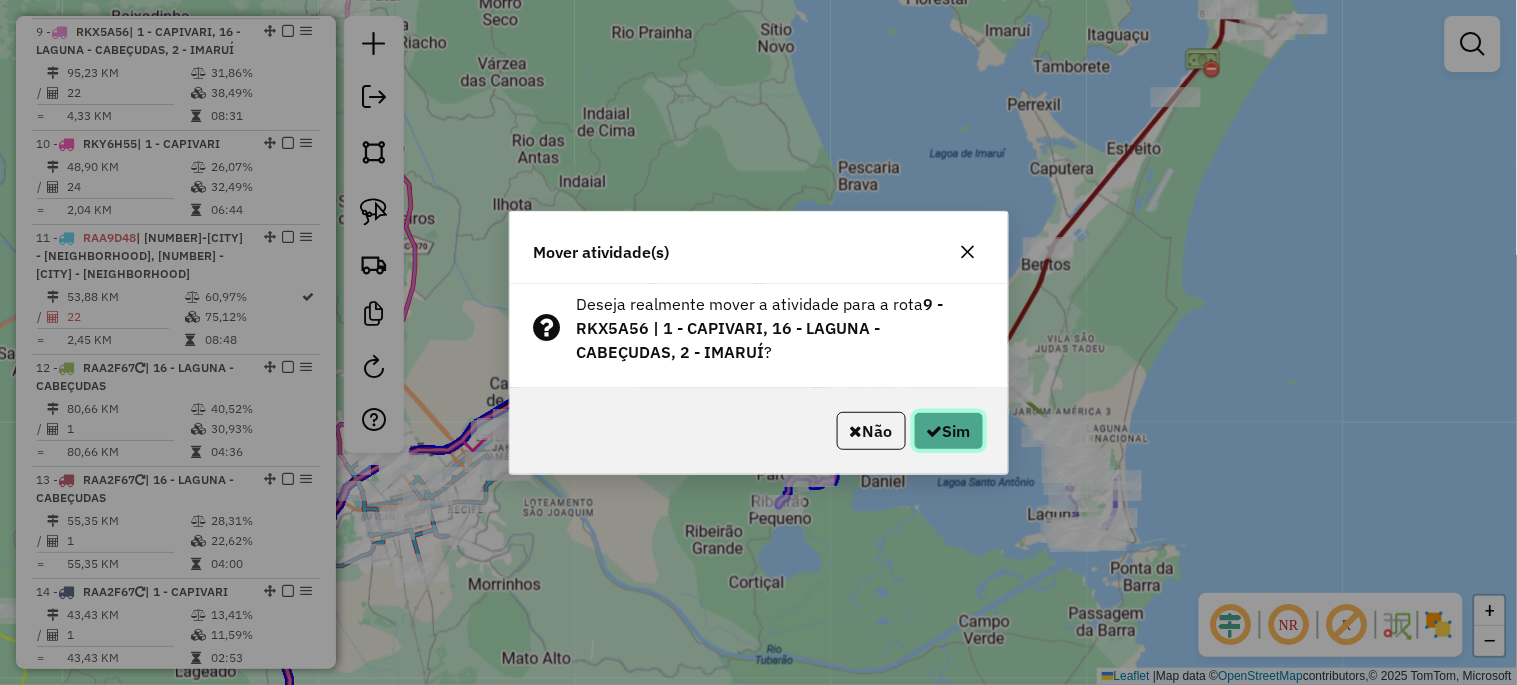 click 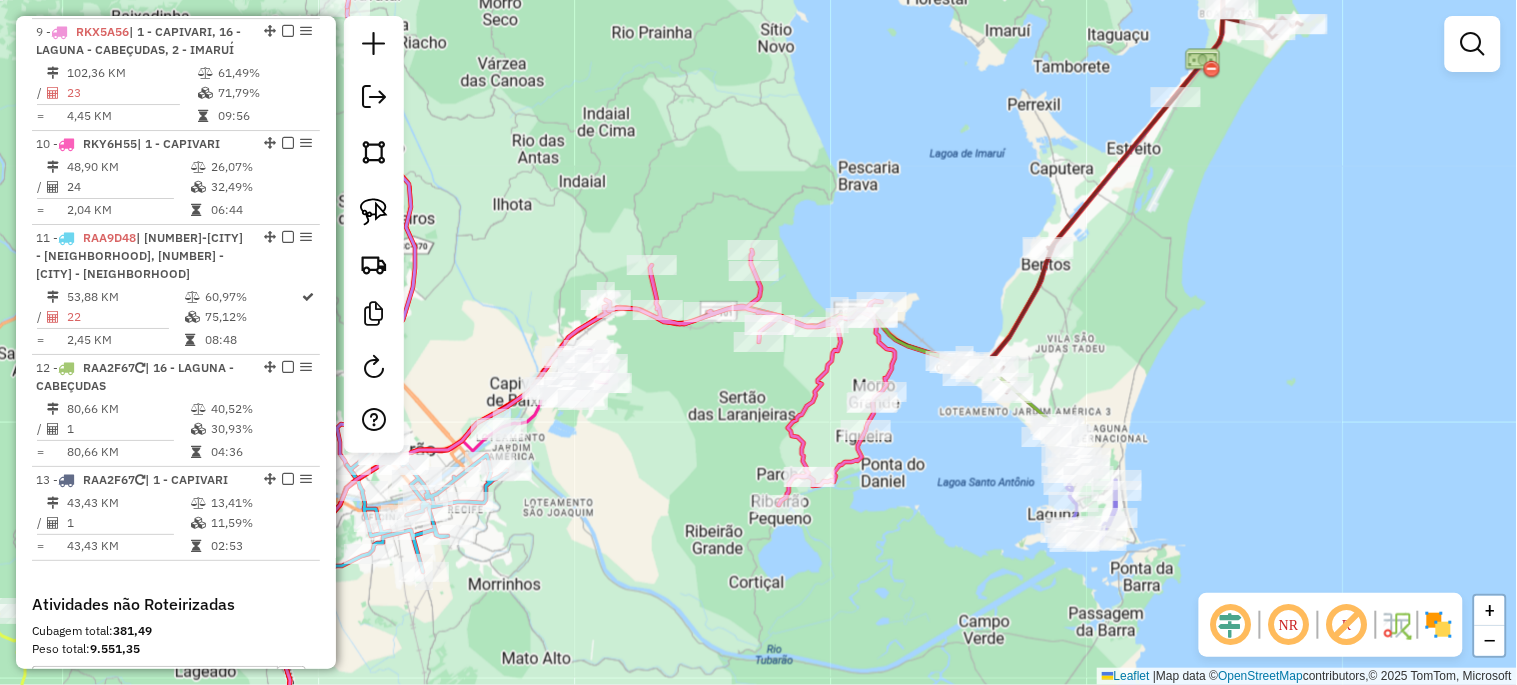 click on "Janela de atendimento Grade de atendimento Capacidade Transportadoras Veículos Cliente Pedidos  Rotas Selecione os dias de semana para filtrar as janelas de atendimento  Seg   Ter   Qua   Qui   Sex   Sáb   Dom  Informe o período da janela de atendimento: De: Até:  Filtrar exatamente a janela do cliente  Considerar janela de atendimento padrão  Selecione os dias de semana para filtrar as grades de atendimento  Seg   Ter   Qua   Qui   Sex   Sáb   Dom   Considerar clientes sem dia de atendimento cadastrado  Clientes fora do dia de atendimento selecionado Filtrar as atividades entre os valores definidos abaixo:  Peso mínimo:   Peso máximo:   Cubagem mínima:   Cubagem máxima:   De:   Até:  Filtrar as atividades entre o tempo de atendimento definido abaixo:  De:   Até:   Considerar capacidade total dos clientes não roteirizados Transportadora: Selecione um ou mais itens Tipo de veículo: Selecione um ou mais itens Veículo: Selecione um ou mais itens Motorista: Selecione um ou mais itens Nome: Rótulo:" 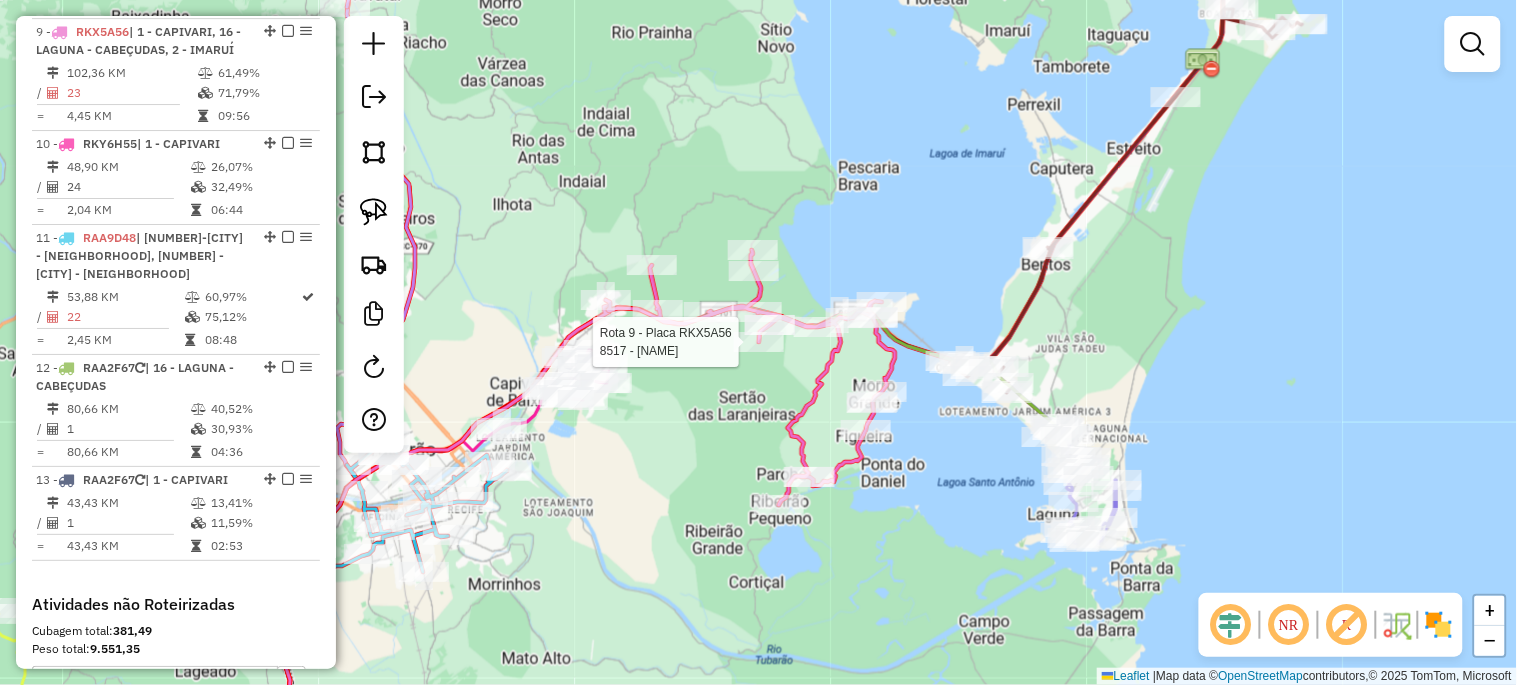 click 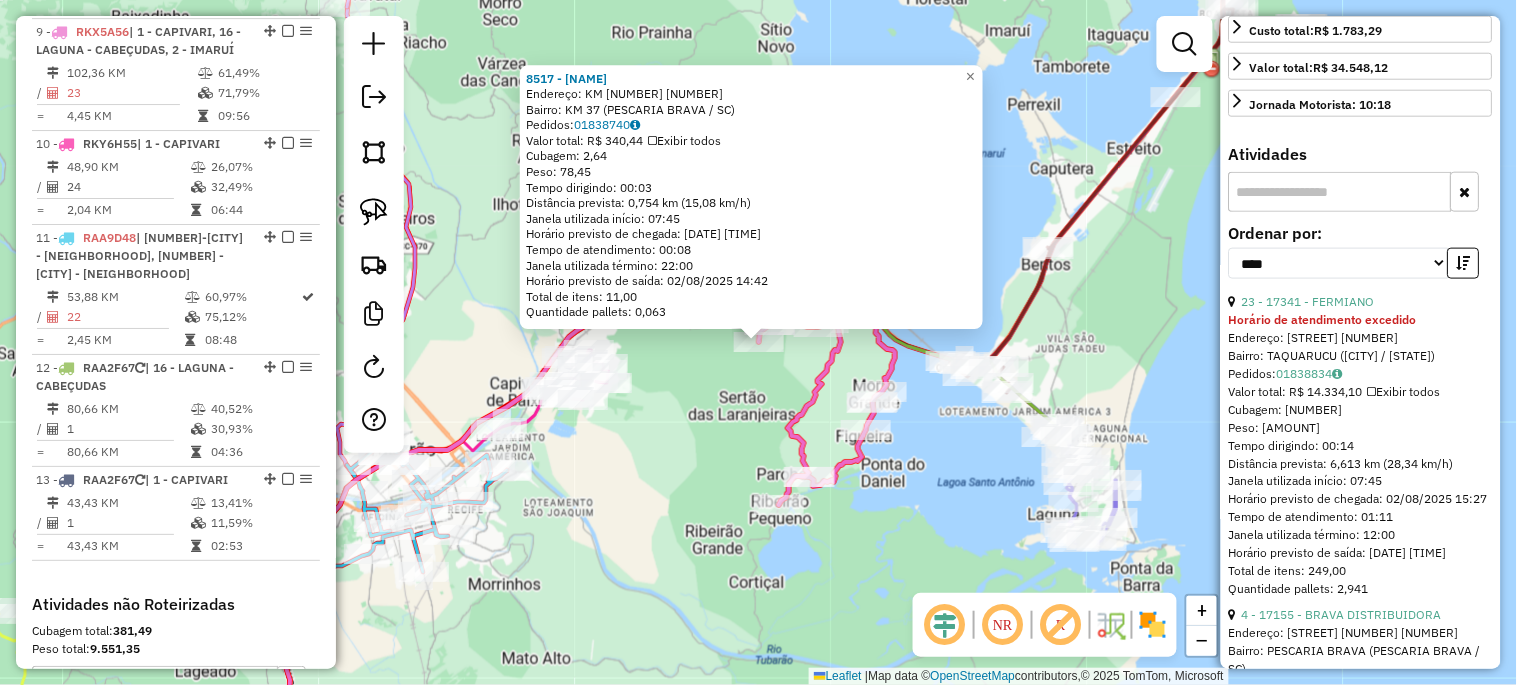 scroll, scrollTop: 518, scrollLeft: 0, axis: vertical 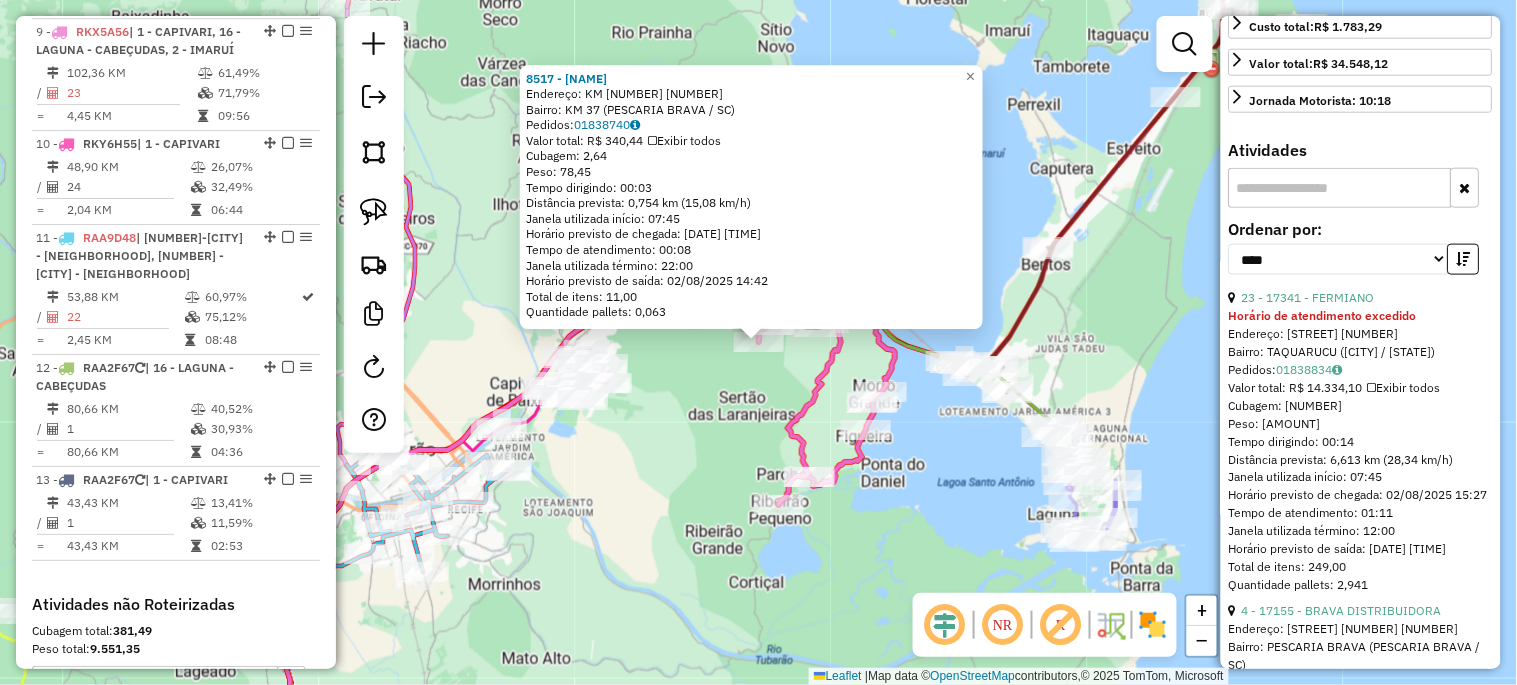 click on "[NUMBER] - BEBIDAS CLAUDIO Endereço: KM [NUMBER] [NUMBER] Bairro: KM [NUMBER] ([PESCARIA BRAVA] / [STATE]) Pedidos: [NUMBER] Valor total: R$ [PRICE] Exibir todos Cubagem: [PRICE] Peso: [PRICE] Tempo dirigindo: [TIME] Distância prevista: [PRICE] km ([PRICE] km/h) Janela utilizada início: [TIME] Horário previsto de chegada: [DATE] [TIME] Tempo de atendimento: [TIME] Janela utilizada término: [TIME] Horário previsto de saída: [DATE] [TIME] Total de itens: [PRICE] Quantidade pallets: [PRICE] × Janela de atendimento Grade de atendimento Capacidade Transportadoras Veículos Cliente Pedidos Rotas Selecione os dias de semana para filtrar as janelas de atendimento Seg Ter Qua Qui Sex Sáb Dom Informe o período da janela de atendimento: De: Até: Filtrar exatamente a janela do cliente Considerar janela de atendimento padrão Selecione os dias de semana para filtrar as grades de atendimento Seg Ter Qua Qui Sex Sáb Dom Considerar clientes sem dia de atendimento cadastrado De: Até:" 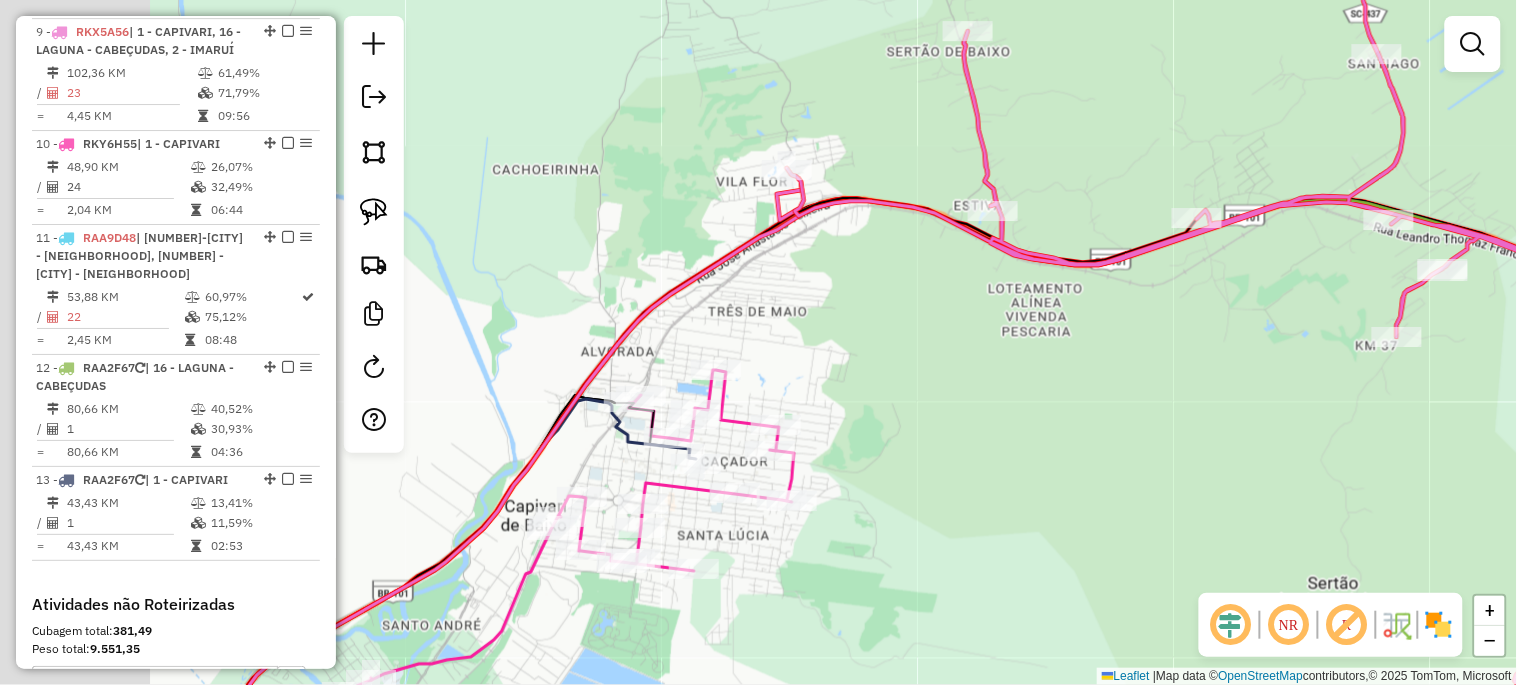 drag, startPoint x: 630, startPoint y: 382, endPoint x: 891, endPoint y: 378, distance: 261.03064 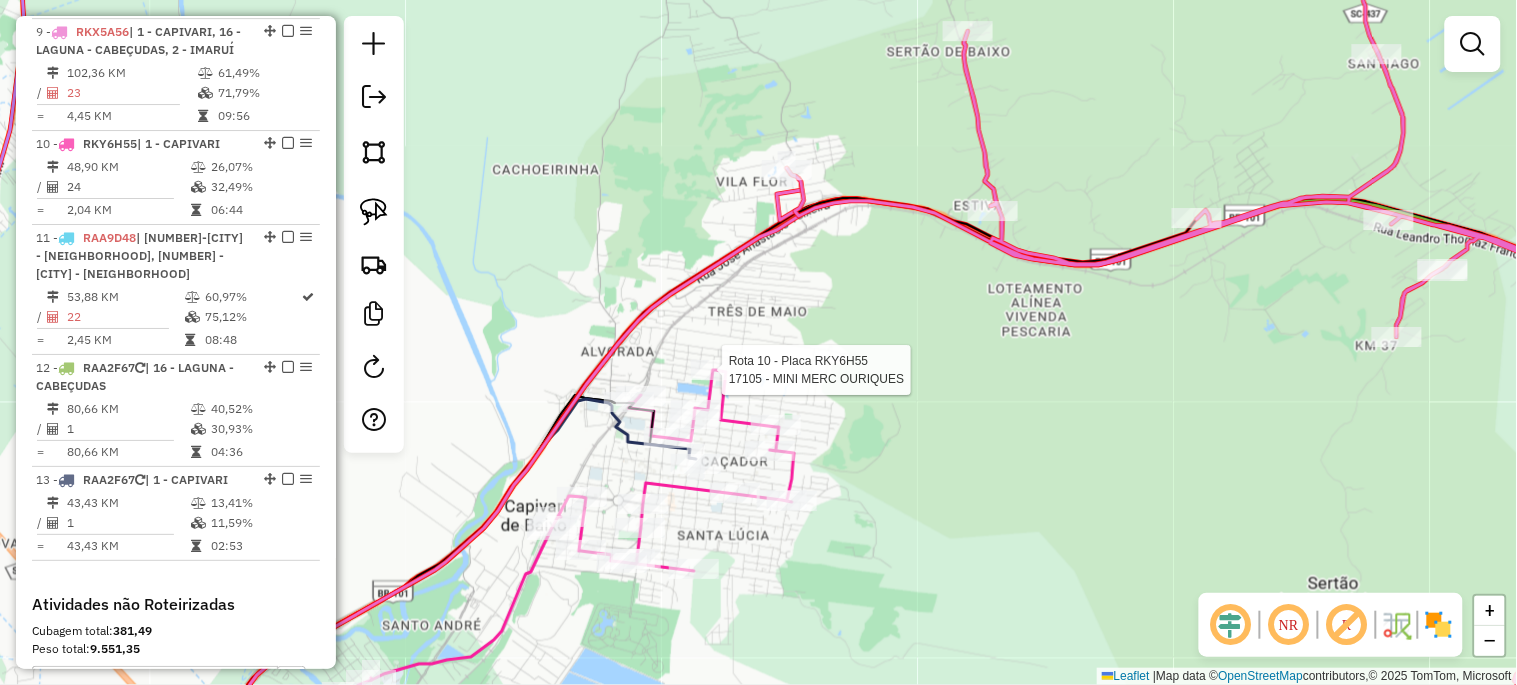select on "*********" 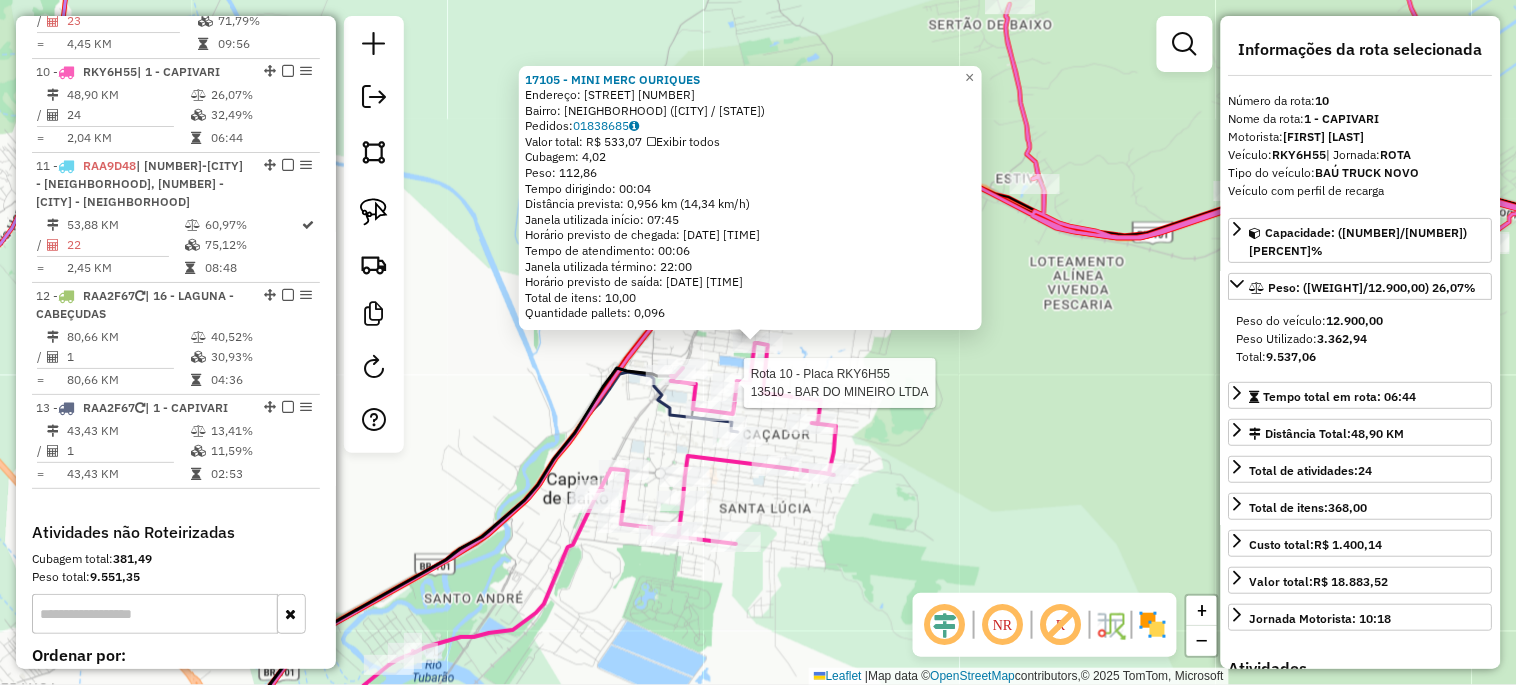 scroll, scrollTop: 1858, scrollLeft: 0, axis: vertical 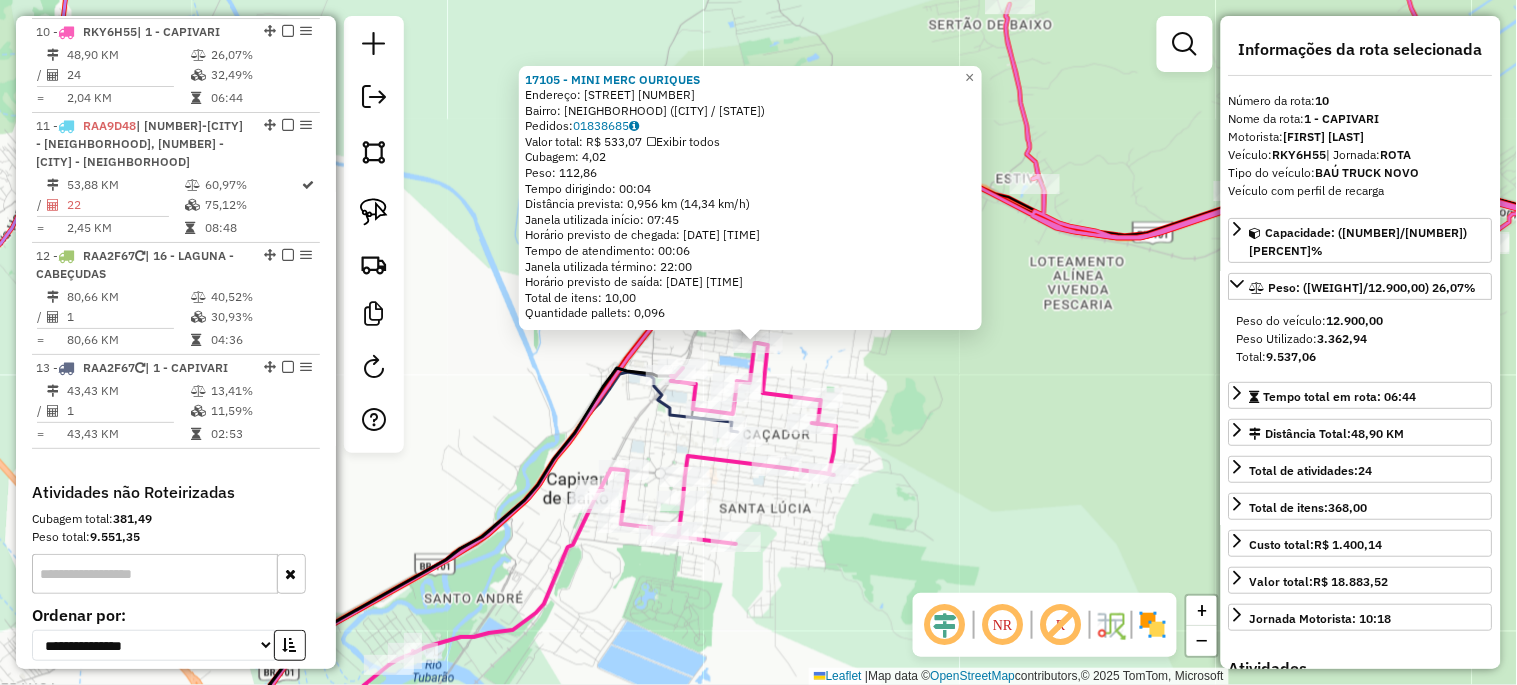 click on "17105 - MINI MERC OURIQUES  Endereço:  RUA JOSE JOAO FERNANDES 456   Bairro: 3 DE MAIO (CAPIVARI DE BAIXO / SC)   Pedidos:  01838685   Valor total: R$ 533,07   Exibir todos   Cubagem: 4,02  Peso: 112,86  Tempo dirigindo: 00:04   Distância prevista: 0,956 km (14,34 km/h)   Janela utilizada início: 07:45   Horário previsto de chegada: 02/08/2025 12:30   Tempo de atendimento: 00:06   Janela utilizada término: 22:00   Horário previsto de saída: 02/08/2025 12:36   Total de itens: 10,00   Quantidade pallets: 0,096  × Janela de atendimento Grade de atendimento Capacidade Transportadoras Veículos Cliente Pedidos  Rotas Selecione os dias de semana para filtrar as janelas de atendimento  Seg   Ter   Qua   Qui   Sex   Sáb   Dom  Informe o período da janela de atendimento: De: Até:  Filtrar exatamente a janela do cliente  Considerar janela de atendimento padrão  Selecione os dias de semana para filtrar as grades de atendimento  Seg   Ter   Qua   Qui   Sex   Sáb   Dom   Peso mínimo:   Peso máximo:   De:  +" 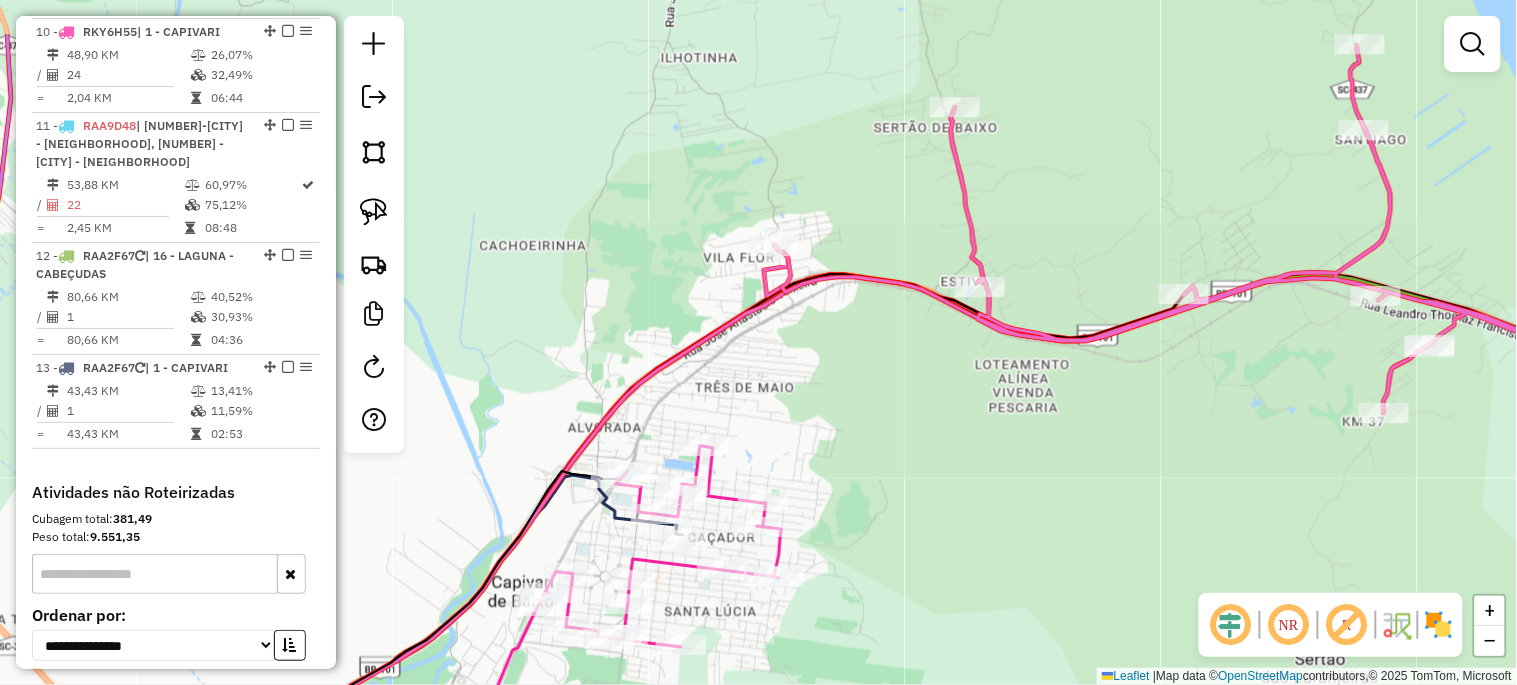 drag, startPoint x: 935, startPoint y: 440, endPoint x: 902, endPoint y: 507, distance: 74.68601 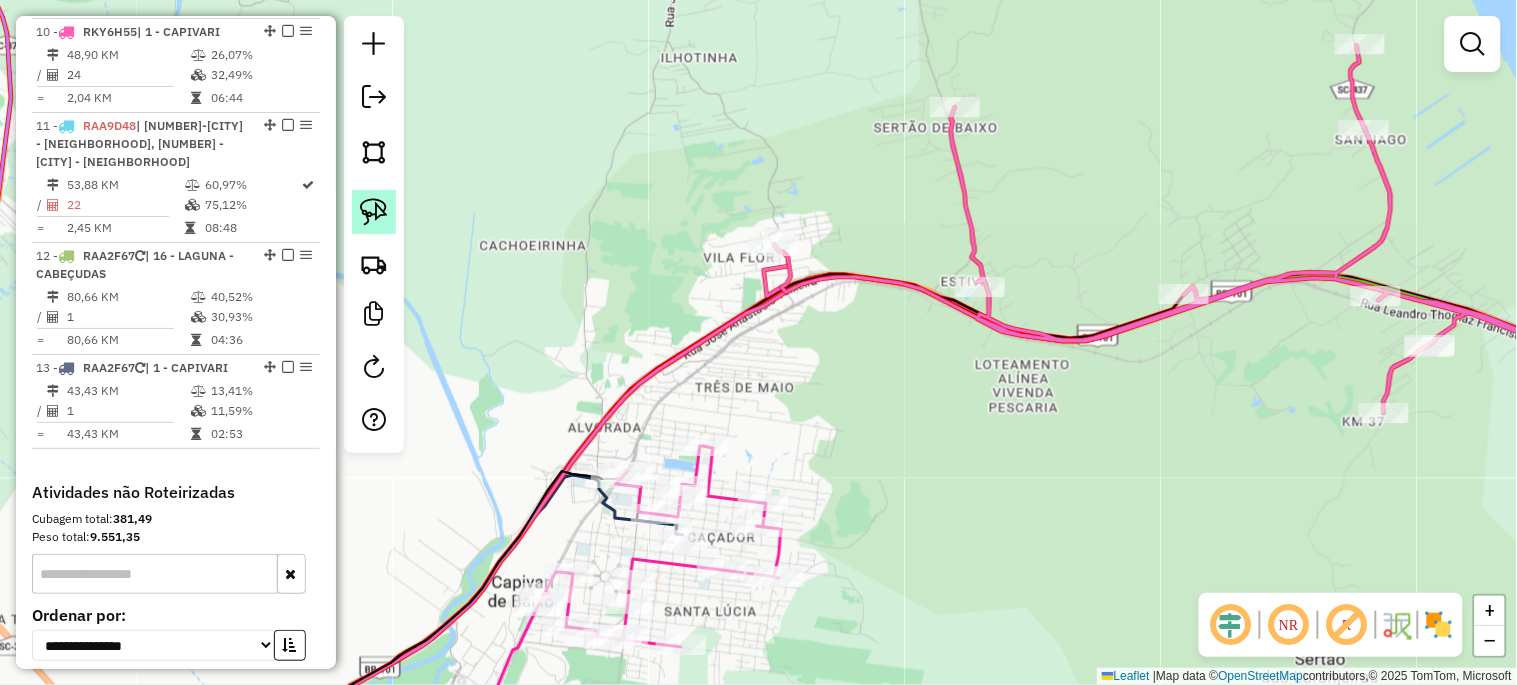 click 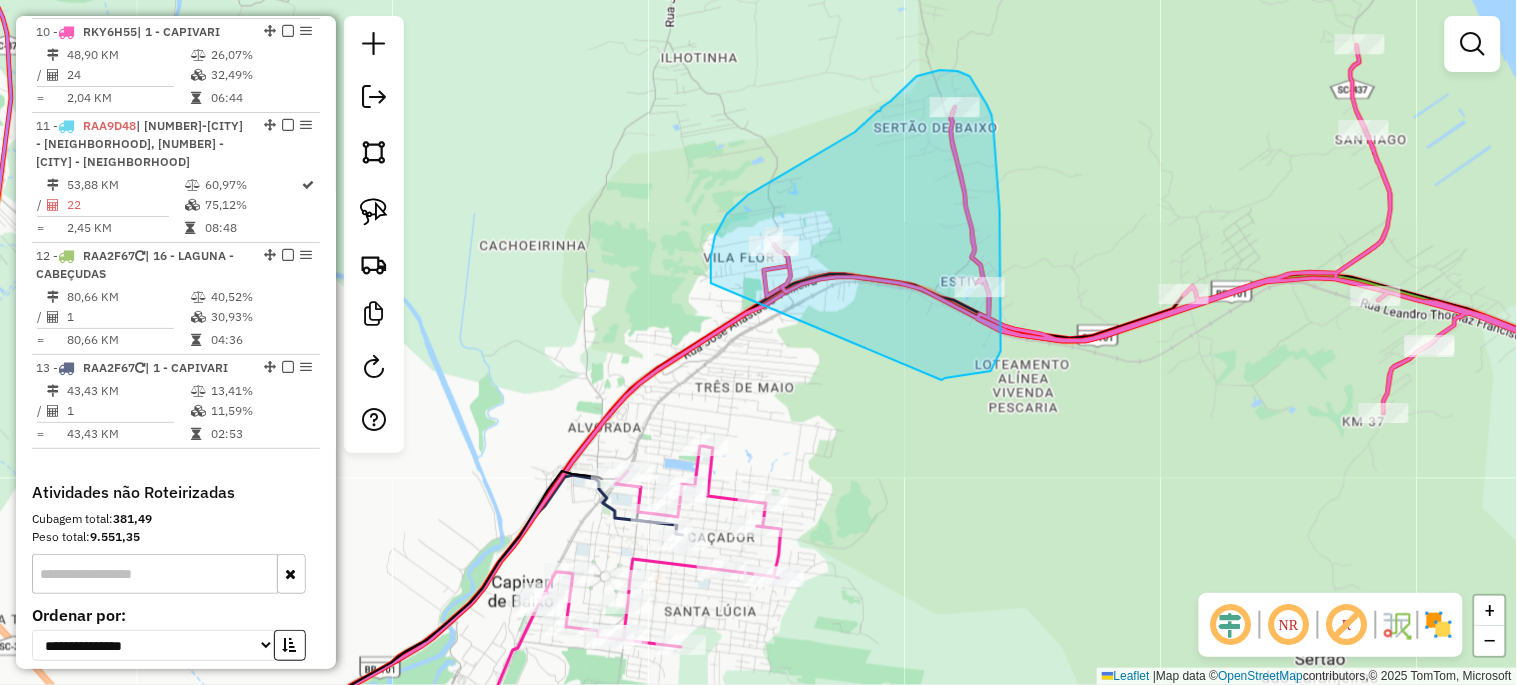 drag, startPoint x: 711, startPoint y: 267, endPoint x: 942, endPoint y: 380, distance: 257.15753 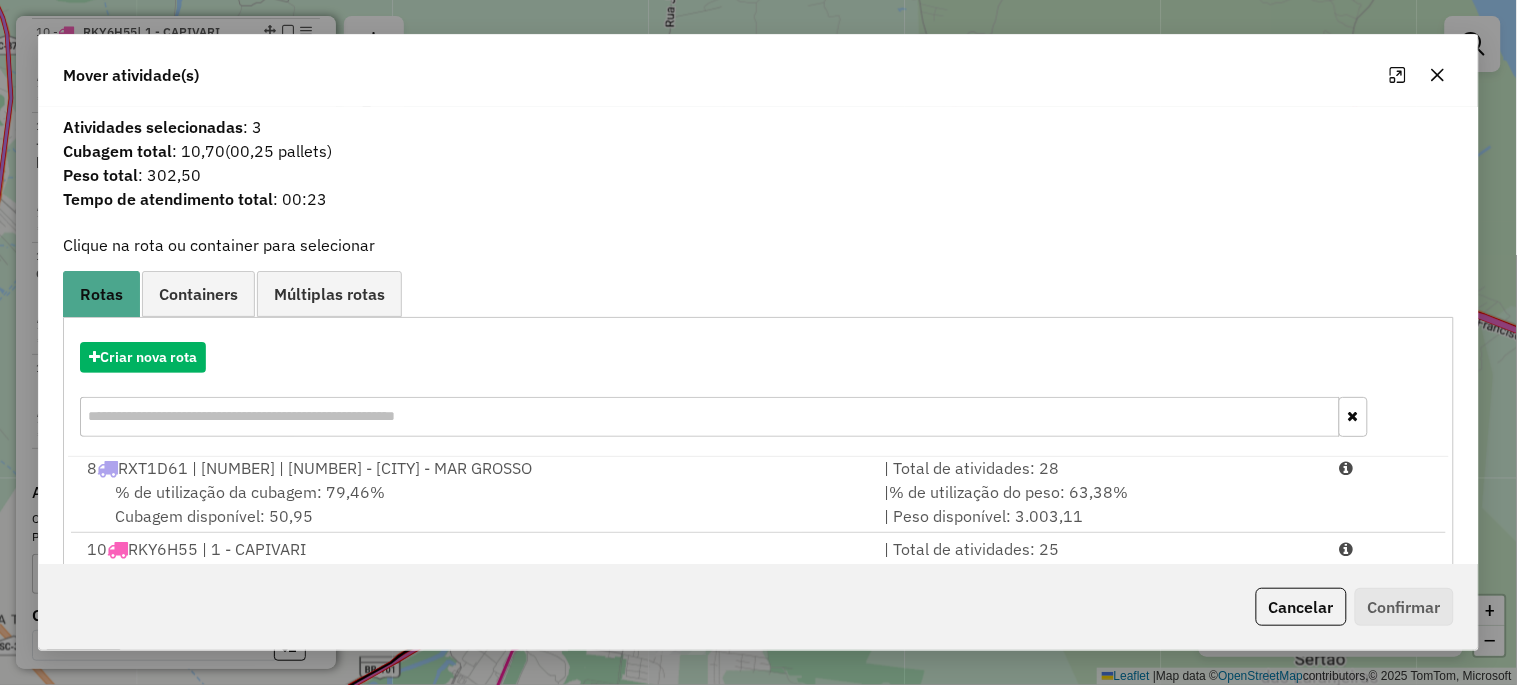 scroll, scrollTop: 597, scrollLeft: 0, axis: vertical 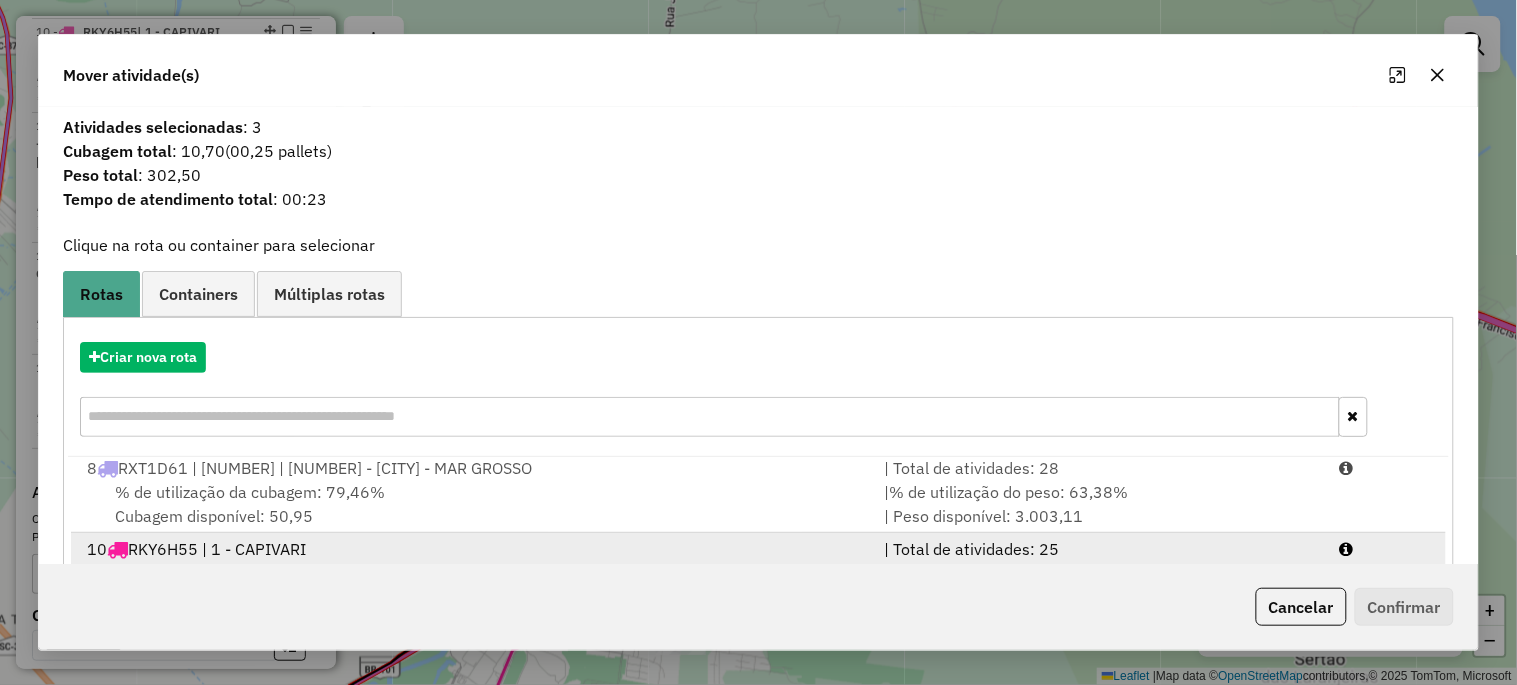 click on "10  RKY6H55 | 1 - CAPIVARI" at bounding box center [473, 549] 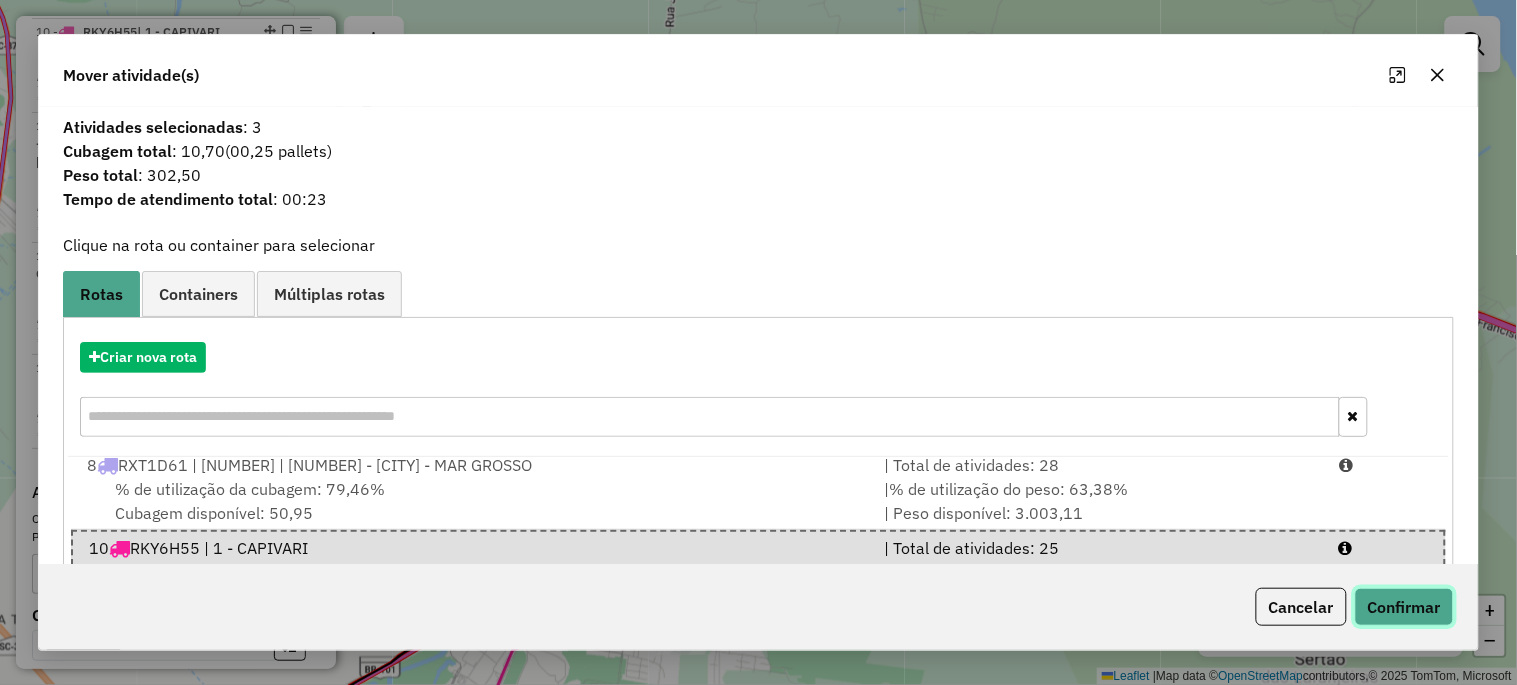 click on "Confirmar" 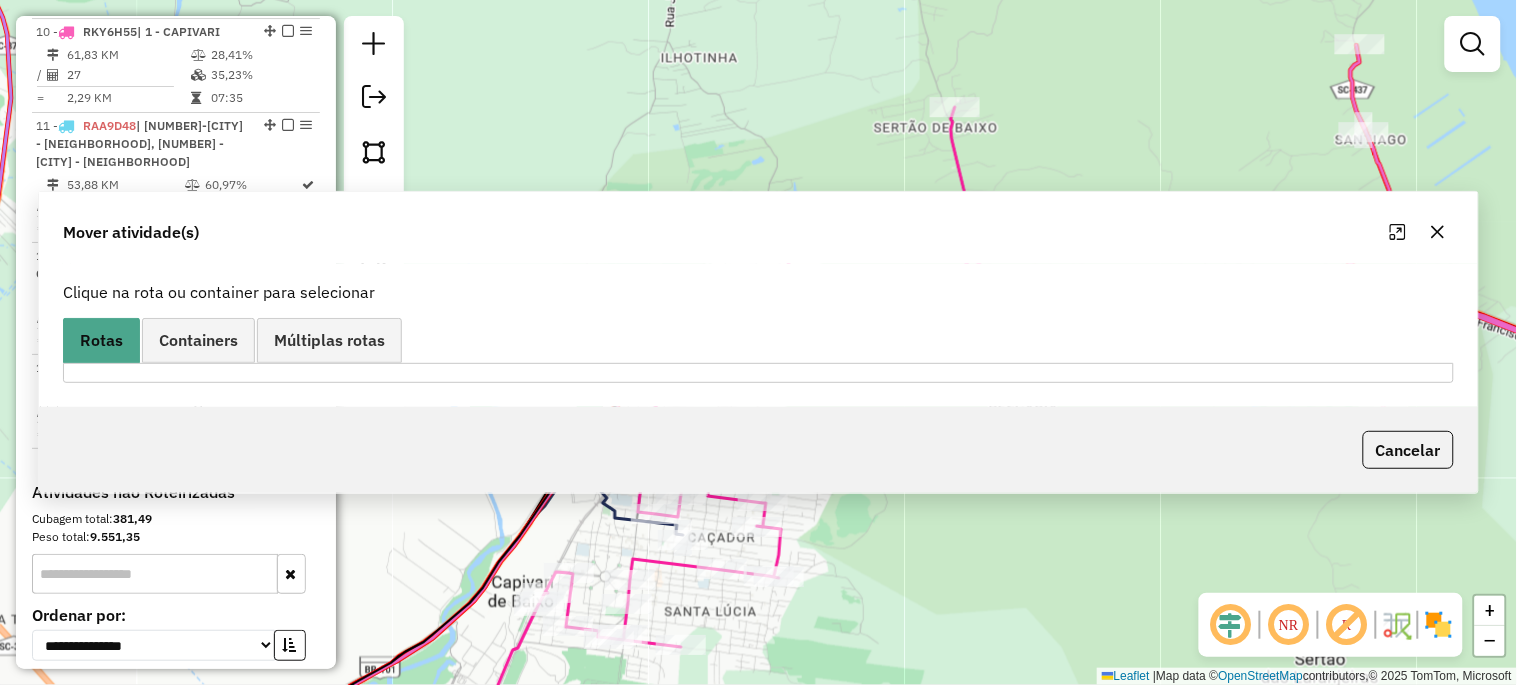 scroll, scrollTop: 1653, scrollLeft: 0, axis: vertical 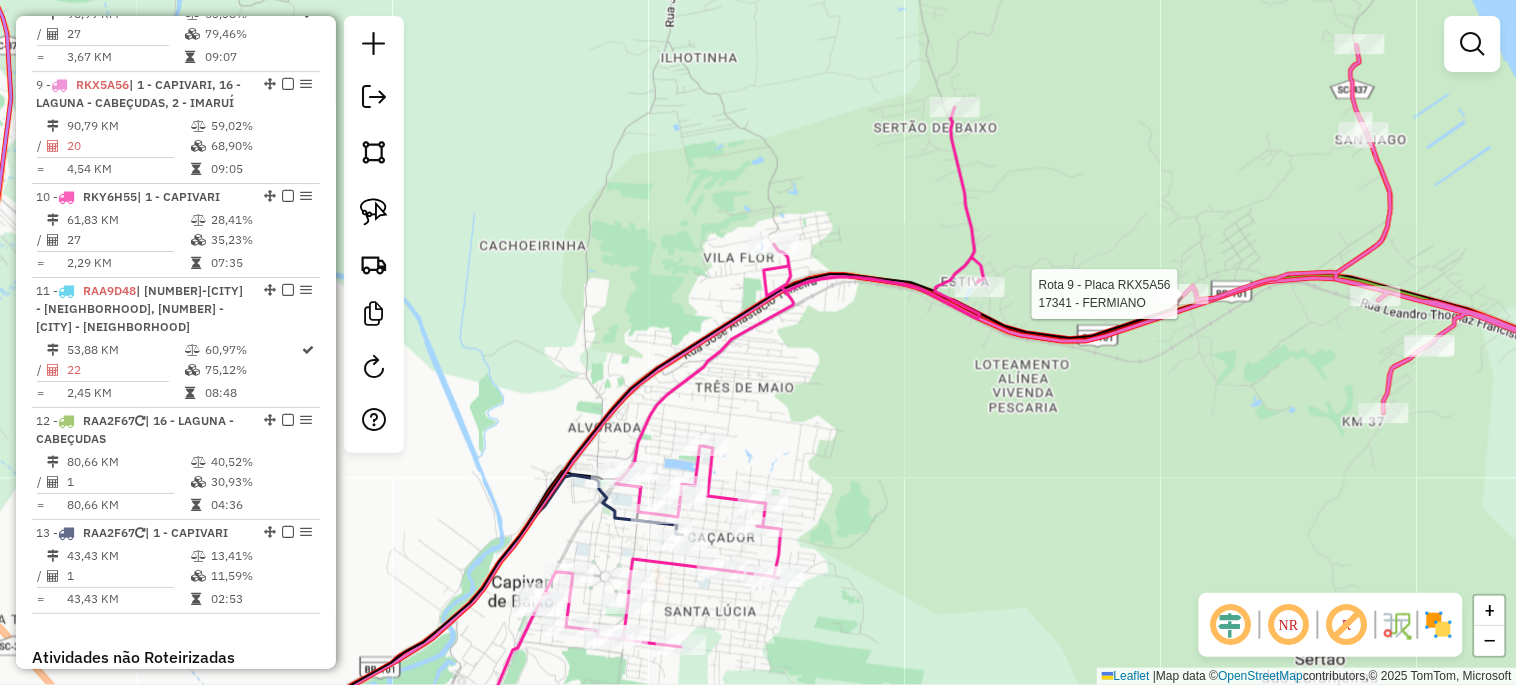select on "*********" 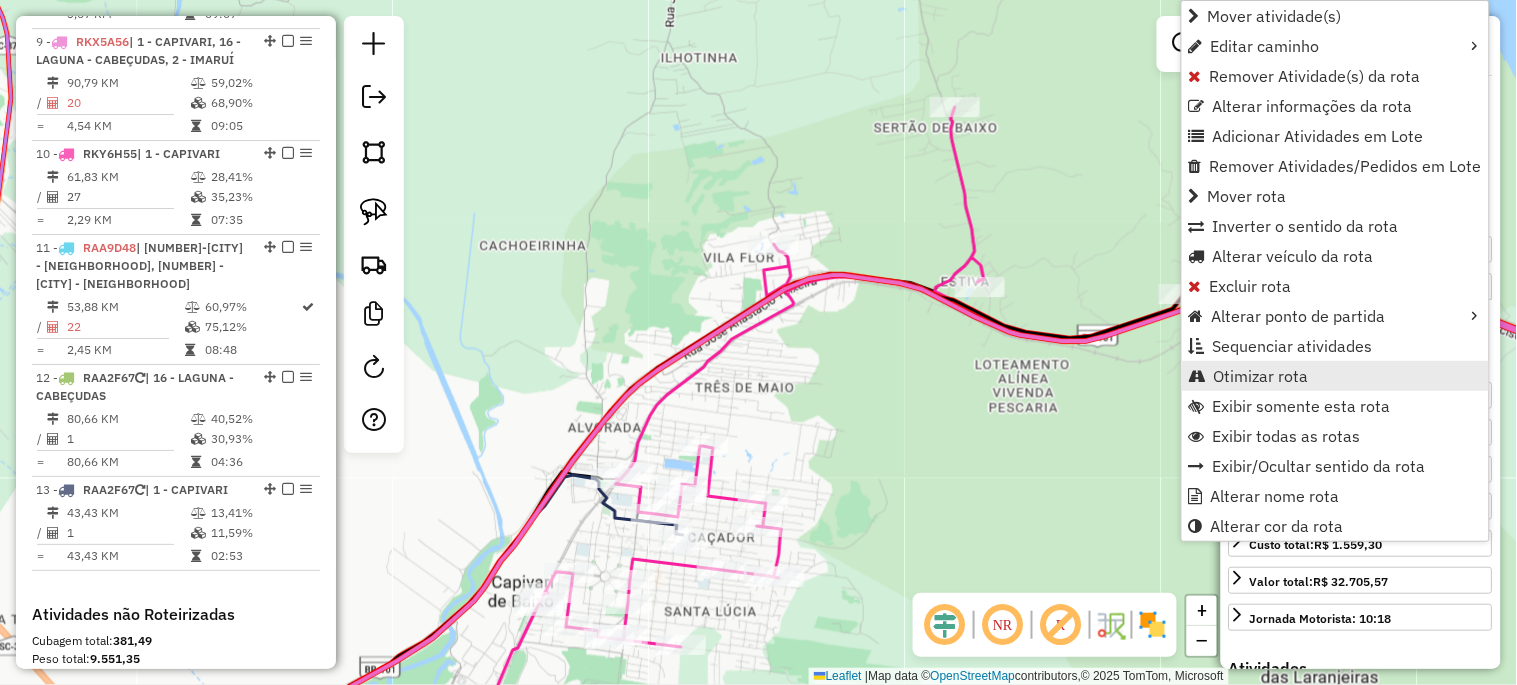 scroll, scrollTop: 1746, scrollLeft: 0, axis: vertical 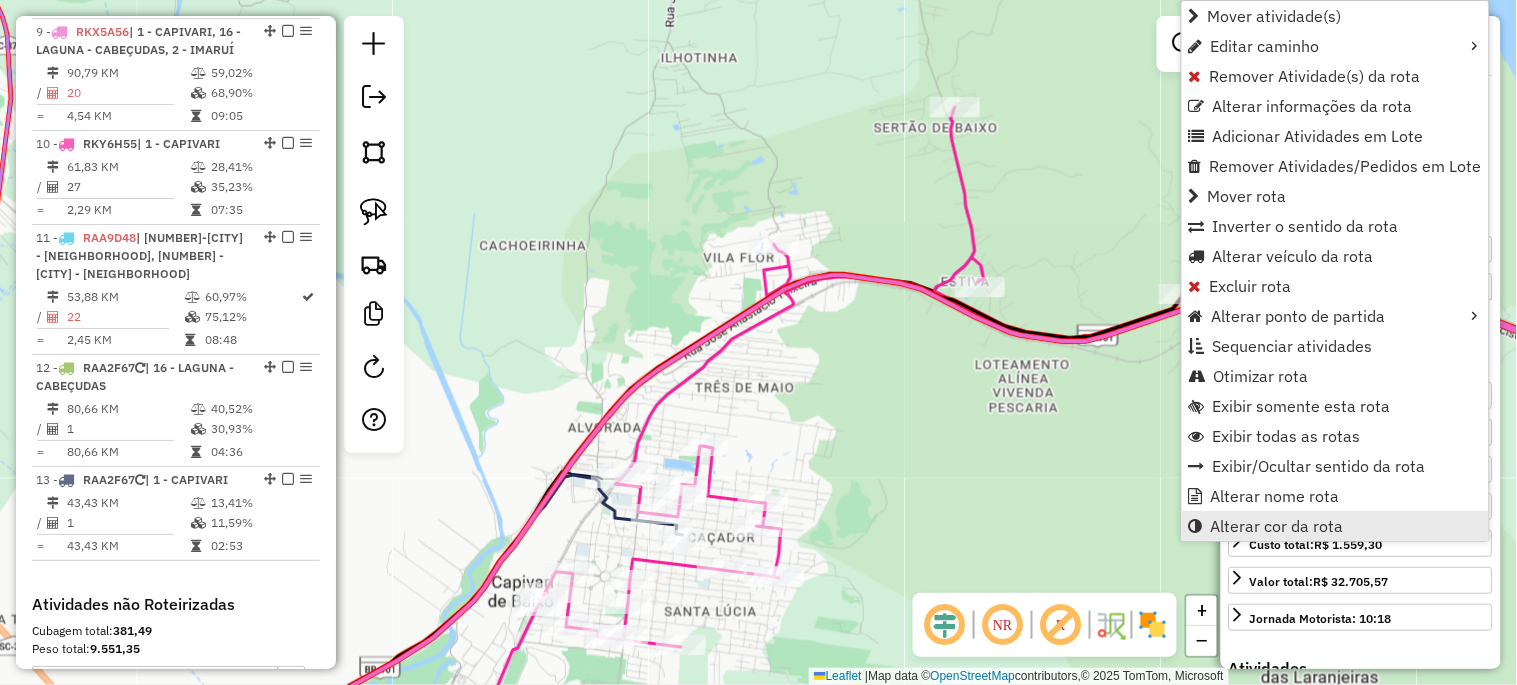 click on "Alterar cor da rota" at bounding box center [1277, 526] 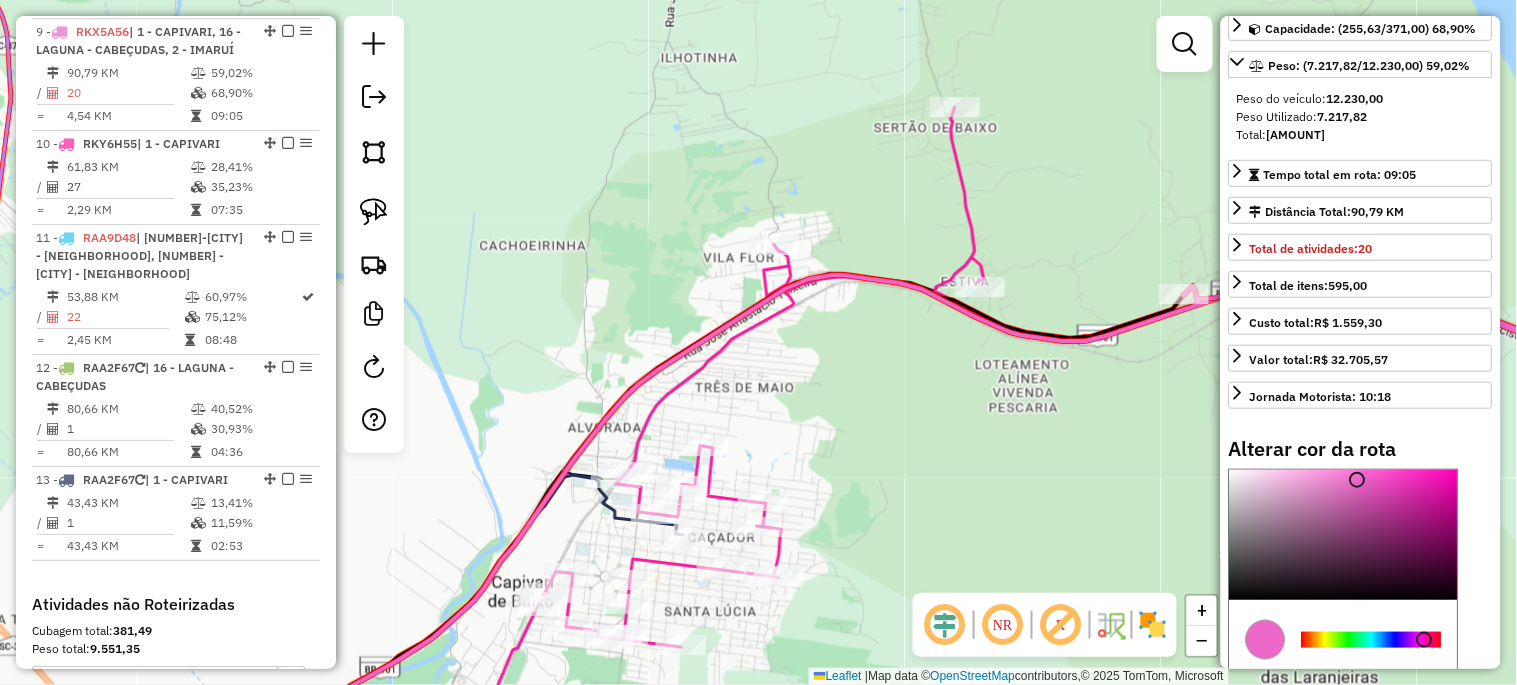 scroll, scrollTop: 296, scrollLeft: 0, axis: vertical 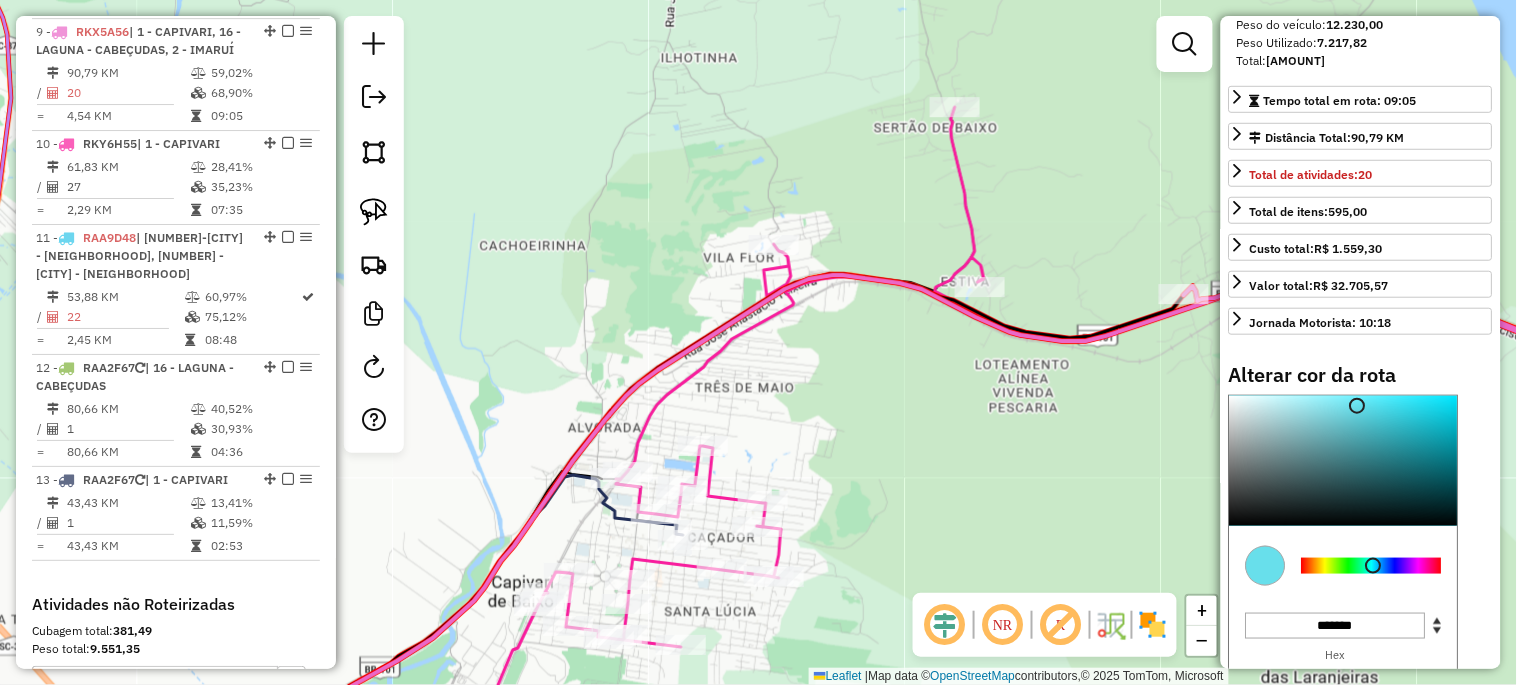 type on "*******" 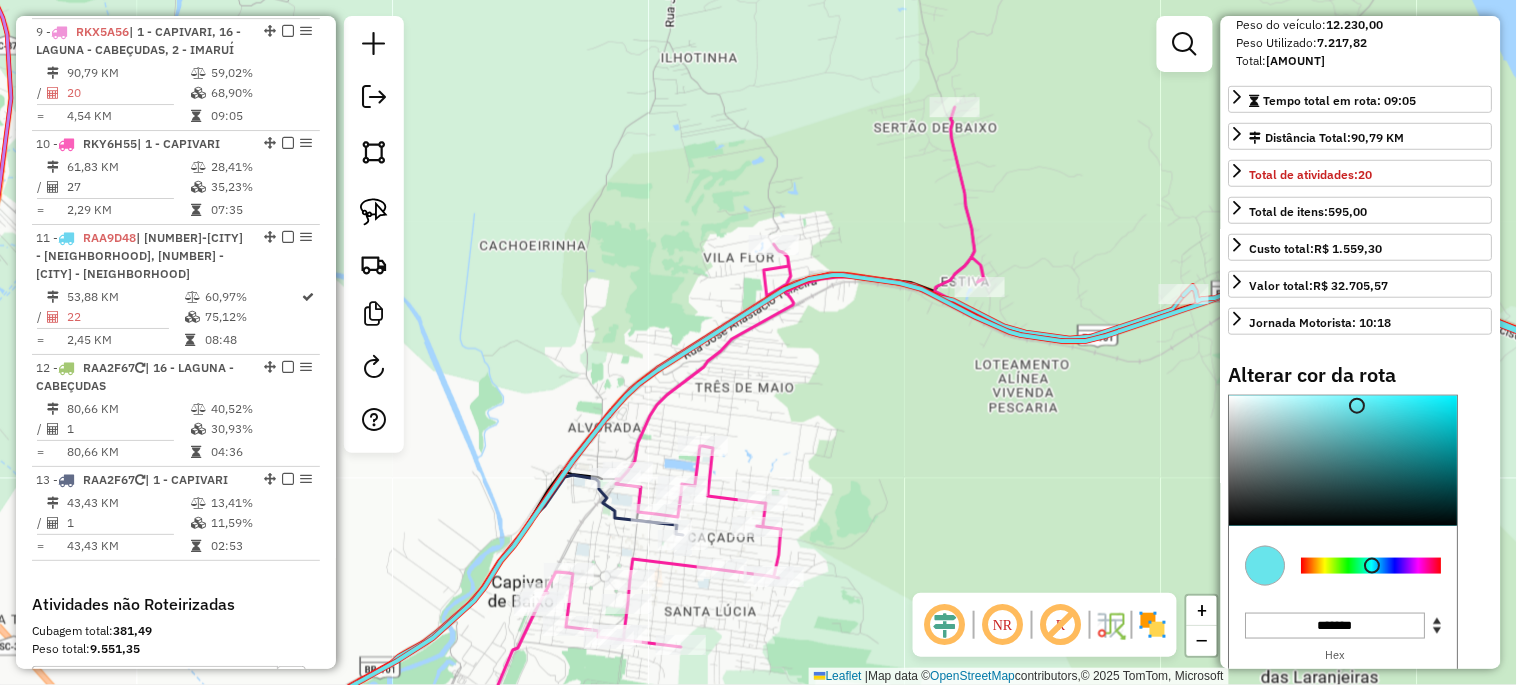 click on "Janela de atendimento Grade de atendimento Capacidade Transportadoras Veículos Cliente Pedidos  Rotas Selecione os dias de semana para filtrar as janelas de atendimento  Seg   Ter   Qua   Qui   Sex   Sáb   Dom  Informe o período da janela de atendimento: De: Até:  Filtrar exatamente a janela do cliente  Considerar janela de atendimento padrão  Selecione os dias de semana para filtrar as grades de atendimento  Seg   Ter   Qua   Qui   Sex   Sáb   Dom   Considerar clientes sem dia de atendimento cadastrado  Clientes fora do dia de atendimento selecionado Filtrar as atividades entre os valores definidos abaixo:  Peso mínimo:   Peso máximo:   Cubagem mínima:   Cubagem máxima:   De:   Até:  Filtrar as atividades entre o tempo de atendimento definido abaixo:  De:   Até:   Considerar capacidade total dos clientes não roteirizados Transportadora: Selecione um ou mais itens Tipo de veículo: Selecione um ou mais itens Veículo: Selecione um ou mais itens Motorista: Selecione um ou mais itens Nome: Rótulo:" 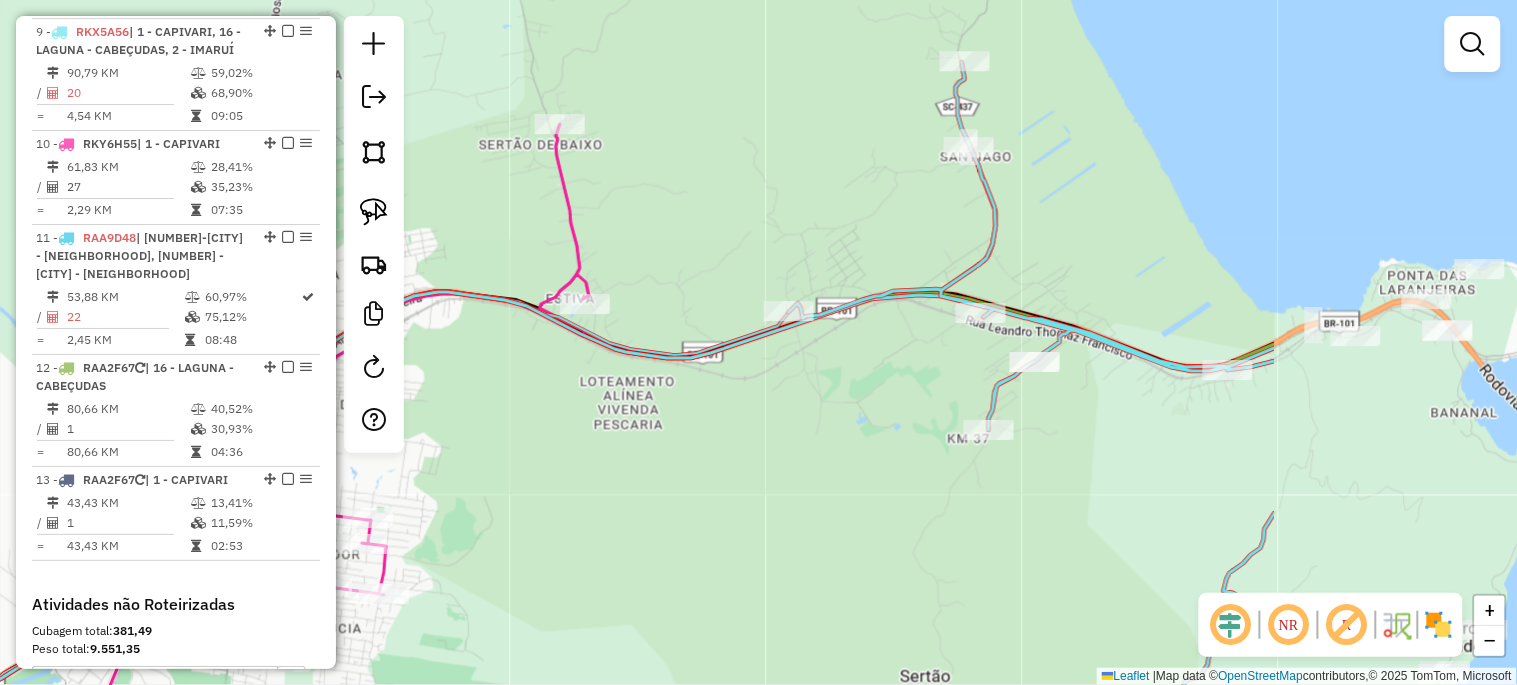 drag, startPoint x: 1232, startPoint y: 464, endPoint x: 577, endPoint y: 443, distance: 655.33655 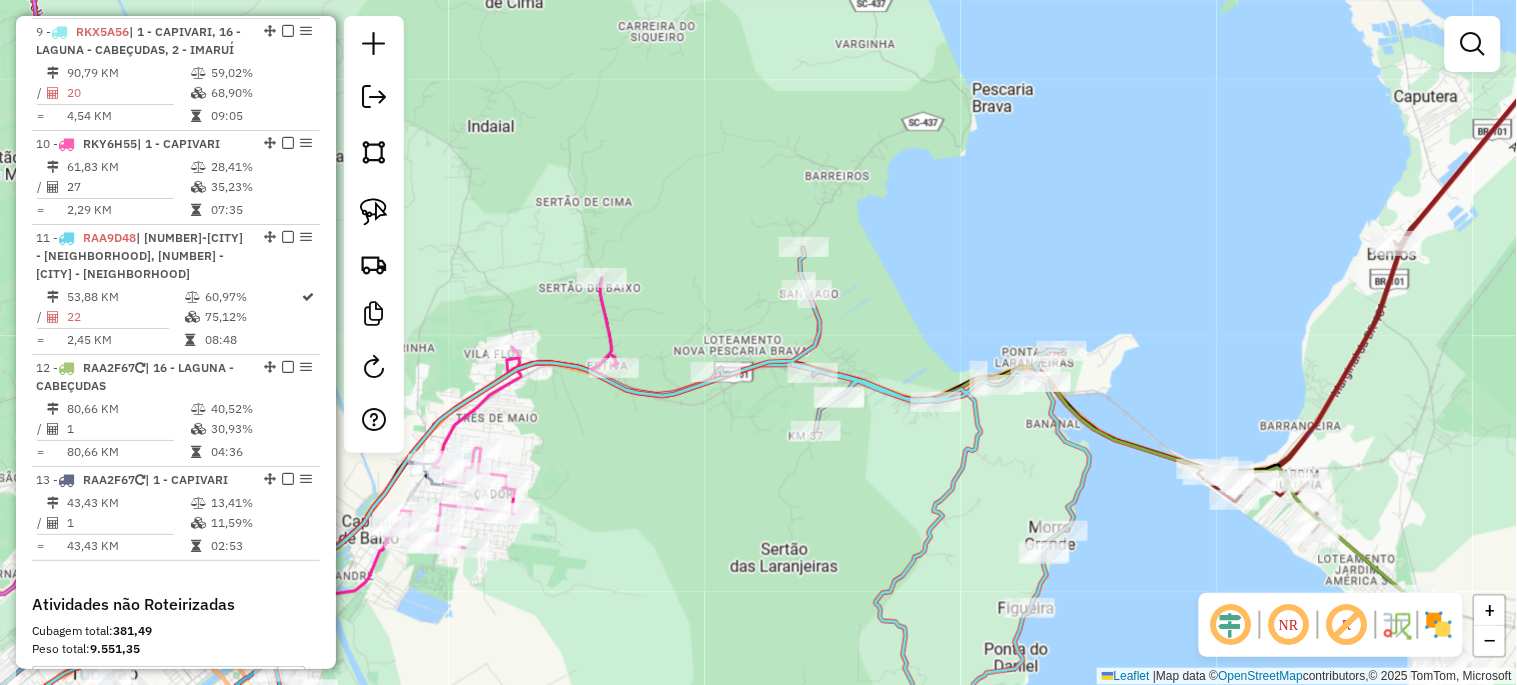 click on "Janela de atendimento Grade de atendimento Capacidade Transportadoras Veículos Cliente Pedidos  Rotas Selecione os dias de semana para filtrar as janelas de atendimento  Seg   Ter   Qua   Qui   Sex   Sáb   Dom  Informe o período da janela de atendimento: De: Até:  Filtrar exatamente a janela do cliente  Considerar janela de atendimento padrão  Selecione os dias de semana para filtrar as grades de atendimento  Seg   Ter   Qua   Qui   Sex   Sáb   Dom   Considerar clientes sem dia de atendimento cadastrado  Clientes fora do dia de atendimento selecionado Filtrar as atividades entre os valores definidos abaixo:  Peso mínimo:   Peso máximo:   Cubagem mínima:   Cubagem máxima:   De:   Até:  Filtrar as atividades entre o tempo de atendimento definido abaixo:  De:   Até:   Considerar capacidade total dos clientes não roteirizados Transportadora: Selecione um ou mais itens Tipo de veículo: Selecione um ou mais itens Veículo: Selecione um ou mais itens Motorista: Selecione um ou mais itens Nome: Rótulo:" 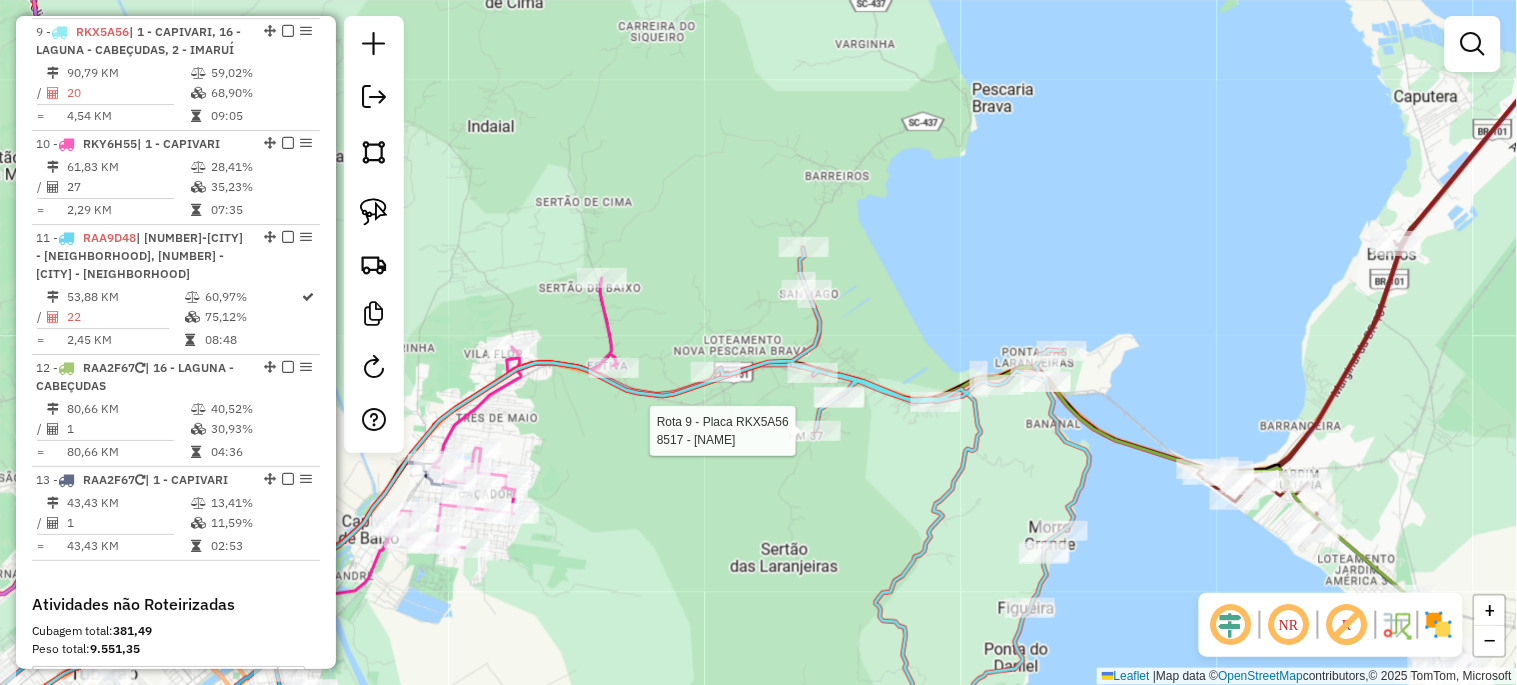 select on "*********" 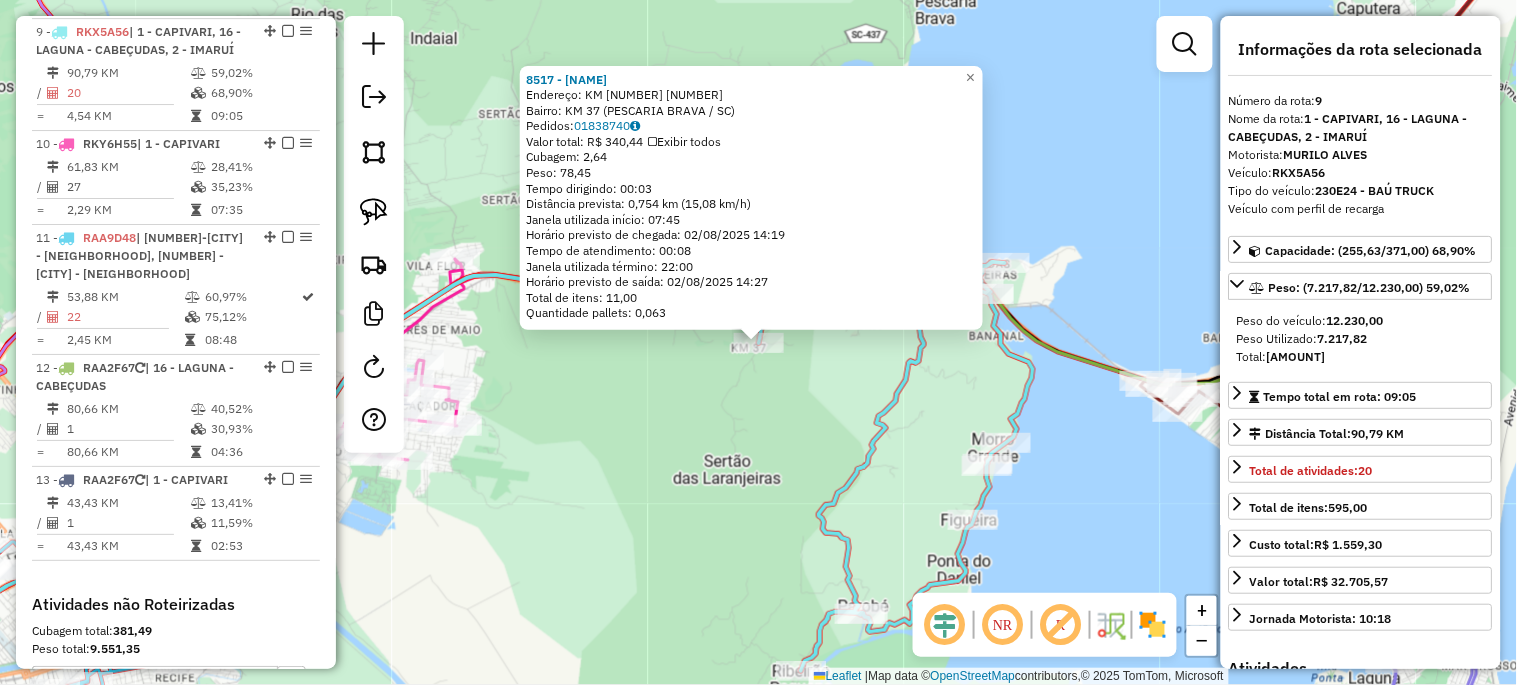 click on "8517 - BEBIDAS CLAUDIO  Endereço:  KM 37 850   Bairro: KM 37 (PESCARIA BRAVA / SC)   Pedidos:  01838740   Valor total: R$ 340,44   Exibir todos   Cubagem: 2,64  Peso: 78,45  Tempo dirigindo: 00:03   Distância prevista: 0,754 km (15,08 km/h)   Janela utilizada início: 07:45   Horário previsto de chegada: 02/08/2025 14:19   Tempo de atendimento: 00:08   Janela utilizada término: 22:00   Horário previsto de saída: 02/08/2025 14:27   Total de itens: 11,00   Quantidade pallets: 0,063  × Janela de atendimento Grade de atendimento Capacidade Transportadoras Veículos Cliente Pedidos  Rotas Selecione os dias de semana para filtrar as janelas de atendimento  Seg   Ter   Qua   Qui   Sex   Sáb   Dom  Informe o período da janela de atendimento: De: Até:  Filtrar exatamente a janela do cliente  Considerar janela de atendimento padrão  Selecione os dias de semana para filtrar as grades de atendimento  Seg   Ter   Qua   Qui   Sex   Sáb   Dom   Considerar clientes sem dia de atendimento cadastrado  De:   Até:" 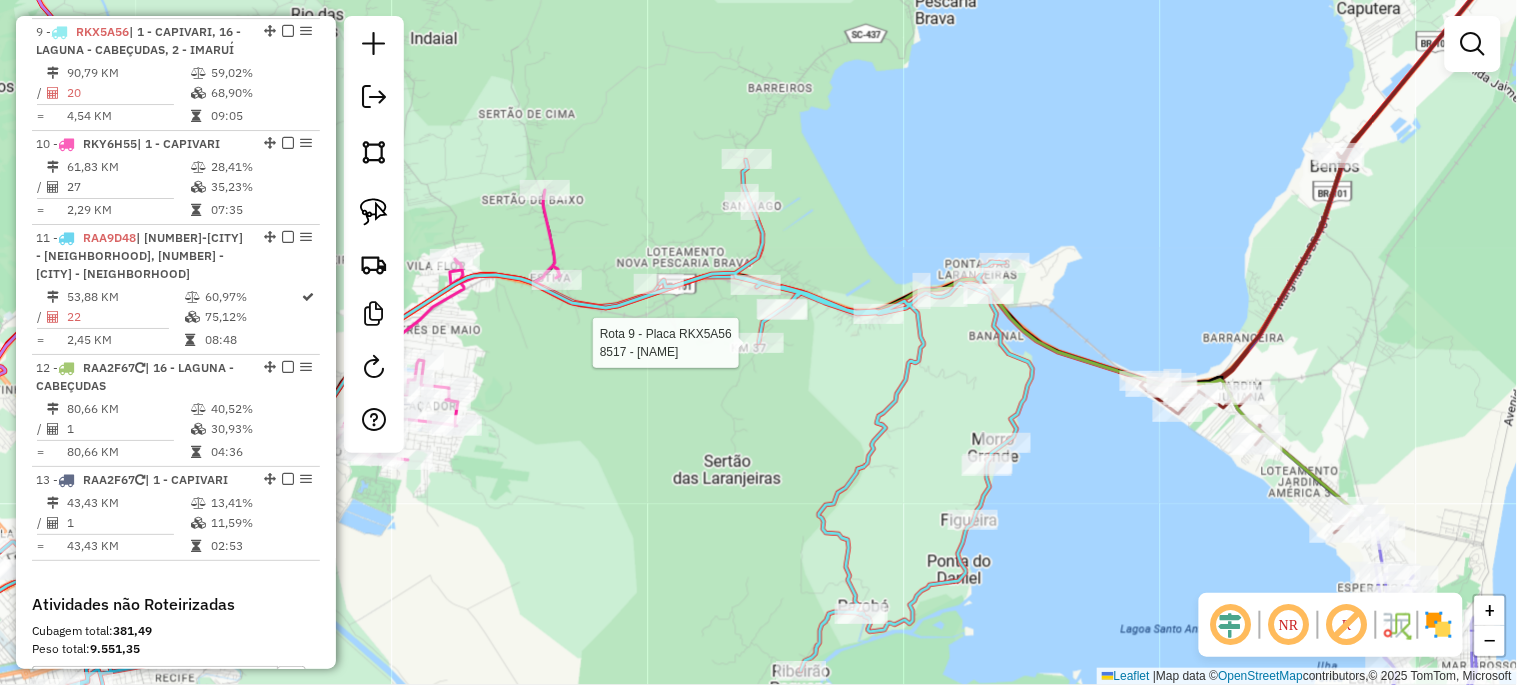 select on "*********" 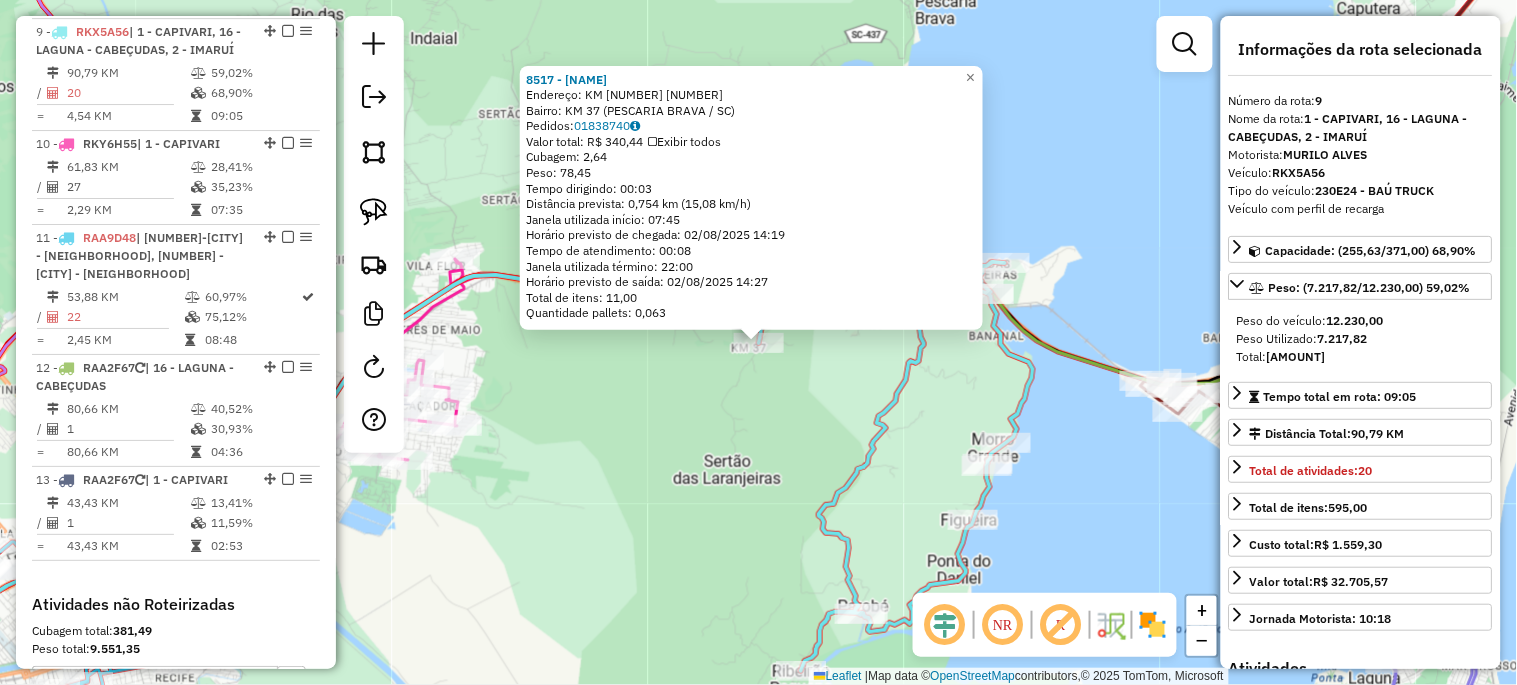 click on "8517 - BEBIDAS CLAUDIO  Endereço:  KM 37 850   Bairro: KM 37 (PESCARIA BRAVA / SC)   Pedidos:  01838740   Valor total: R$ 340,44   Exibir todos   Cubagem: 2,64  Peso: 78,45  Tempo dirigindo: 00:03   Distância prevista: 0,754 km (15,08 km/h)   Janela utilizada início: 07:45   Horário previsto de chegada: 02/08/2025 14:19   Tempo de atendimento: 00:08   Janela utilizada término: 22:00   Horário previsto de saída: 02/08/2025 14:27   Total de itens: 11,00   Quantidade pallets: 0,063  × Janela de atendimento Grade de atendimento Capacidade Transportadoras Veículos Cliente Pedidos  Rotas Selecione os dias de semana para filtrar as janelas de atendimento  Seg   Ter   Qua   Qui   Sex   Sáb   Dom  Informe o período da janela de atendimento: De: Até:  Filtrar exatamente a janela do cliente  Considerar janela de atendimento padrão  Selecione os dias de semana para filtrar as grades de atendimento  Seg   Ter   Qua   Qui   Sex   Sáb   Dom   Considerar clientes sem dia de atendimento cadastrado  De:   Até:" 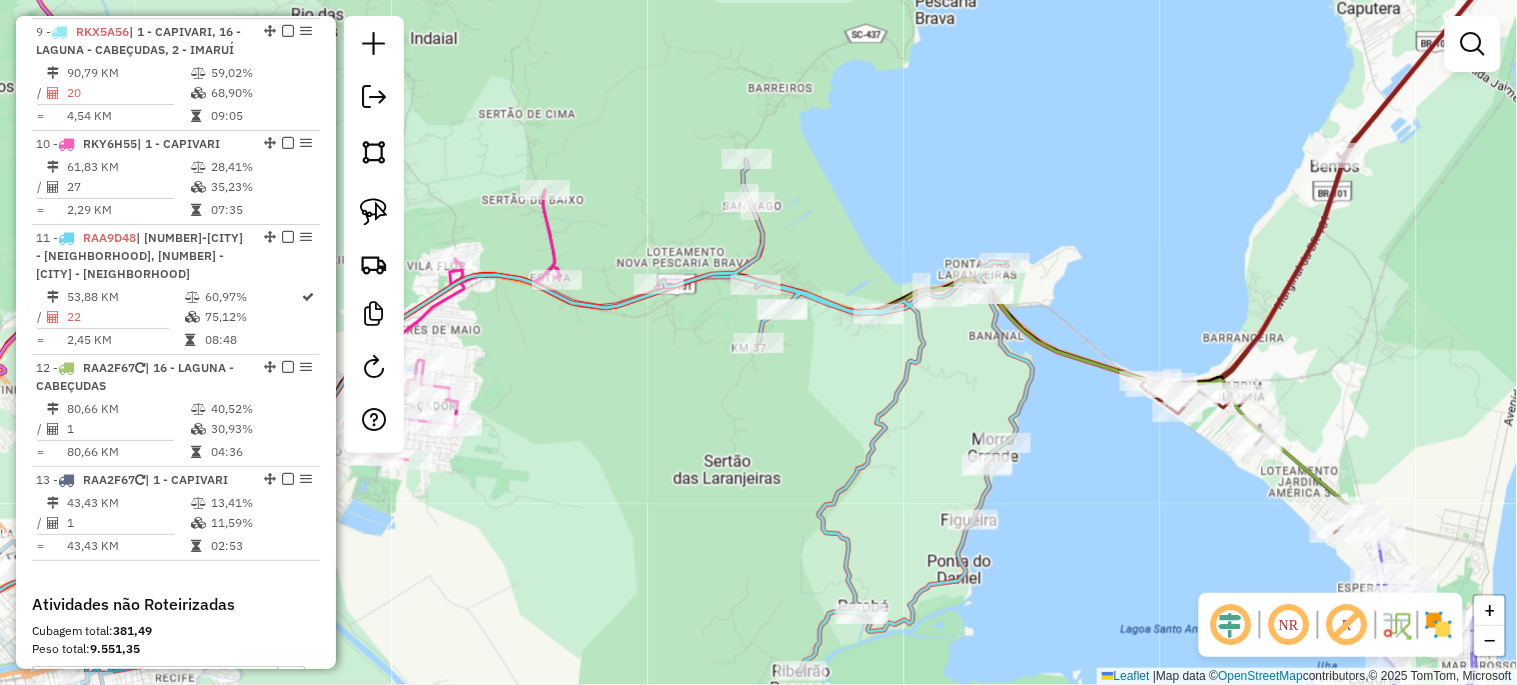 click on "Rota [NUMBER] - Placa [PLATE] [NUMBER] - [NAME] Janela de atendimento Grade de atendimento Capacidade Transportadoras Veículos Cliente Pedidos Rotas Selecione os dias de semana para filtrar as janelas de atendimento Seg Ter Qua Qui Sex Sáb Dom Informe o período da janela de atendimento: De: Até: Filtrar exatamente a janela do cliente Considerar janela de atendimento padrão Selecione os dias de semana para filtrar as grades de atendimento Seg Ter Qua Qui Sex Sáb Dom Considerar clientes sem dia de atendimento cadastrado Clientes fora do dia de atendimento selecionado Filtrar as atividades entre os valores definidos abaixo: Peso mínimo: Peso máximo: Cubagem mínima: Cubagem máxima: De: Até: Filtrar as atividades entre o tempo de atendimento definido abaixo: De: Até: Considerar capacidade total dos clientes não roteirizados Transportadora: Selecione um ou mais itens Tipo de veículo: Selecione um ou mais itens Veículo: Selecione um ou mais itens Motorista:" 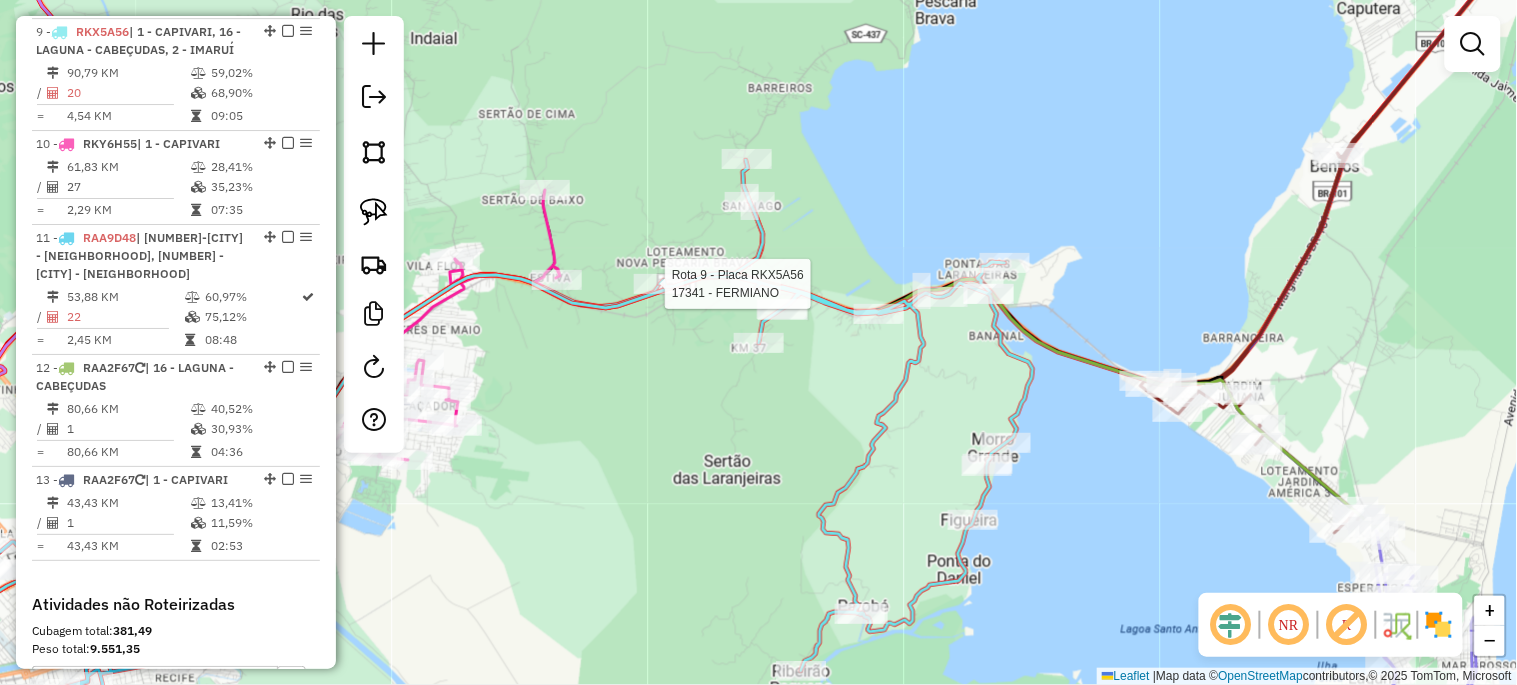 select on "*********" 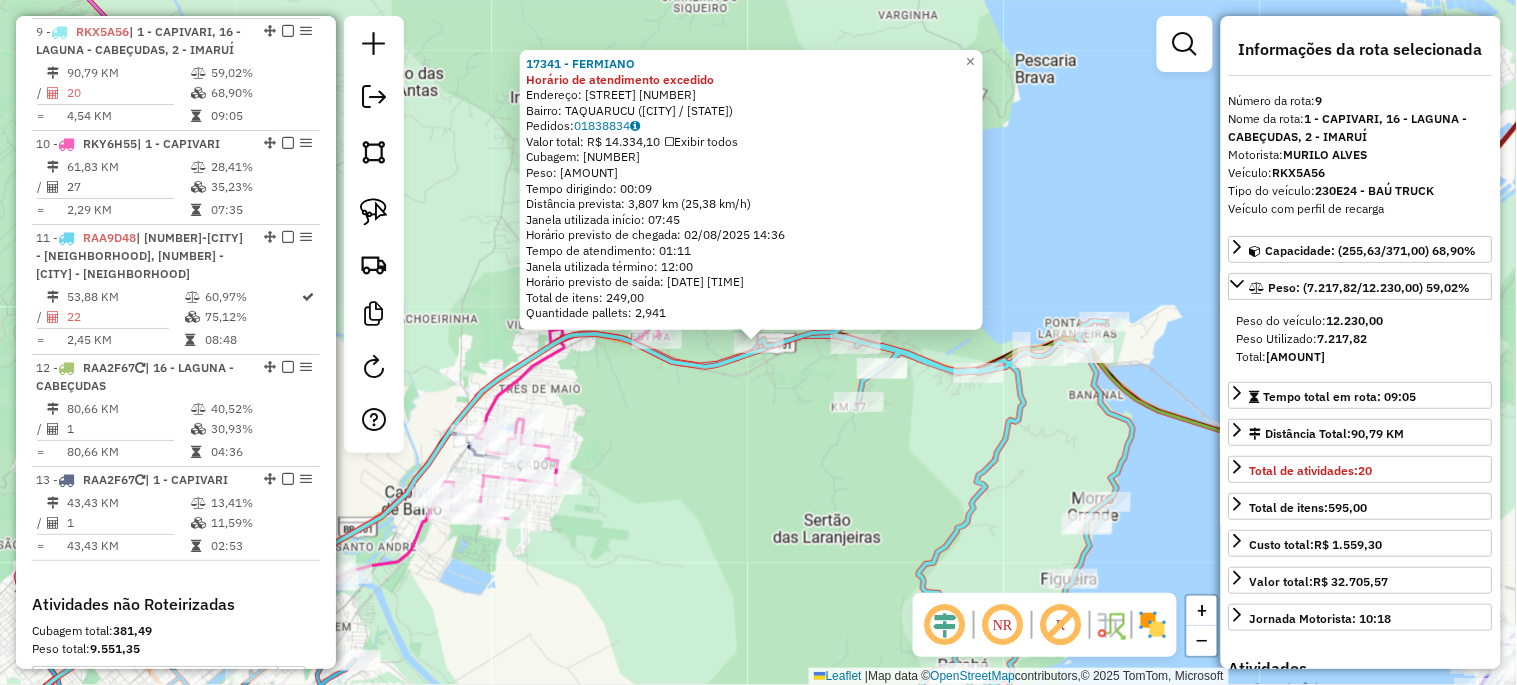 click on "17341 - FERMIANO Horário de atendimento excedido  Endereço:  TANQUARUCU 310   Bairro: TAQUARUCU (PESCARIA BRAVA / SC)   Pedidos:  01838834   Valor total: R$ 14.334,10   Exibir todos   Cubagem: 123,53  Peso: 3.624,18  Tempo dirigindo: 00:09   Distância prevista: 3,807 km (25,38 km/h)   Janela utilizada início: 07:45   Horário previsto de chegada: 02/08/2025 14:36   Tempo de atendimento: 01:11   Janela utilizada término: 12:00   Horário previsto de saída: 02/08/2025 15:47   Total de itens: 249,00   Quantidade pallets: 2,941  × Janela de atendimento Grade de atendimento Capacidade Transportadoras Veículos Cliente Pedidos  Rotas Selecione os dias de semana para filtrar as janelas de atendimento  Seg   Ter   Qua   Qui   Sex   Sáb   Dom  Informe o período da janela de atendimento: De: Até:  Filtrar exatamente a janela do cliente  Considerar janela de atendimento padrão  Selecione os dias de semana para filtrar as grades de atendimento  Seg   Ter   Qua   Qui   Sex   Sáb   Dom   Peso mínimo:   De:  +" 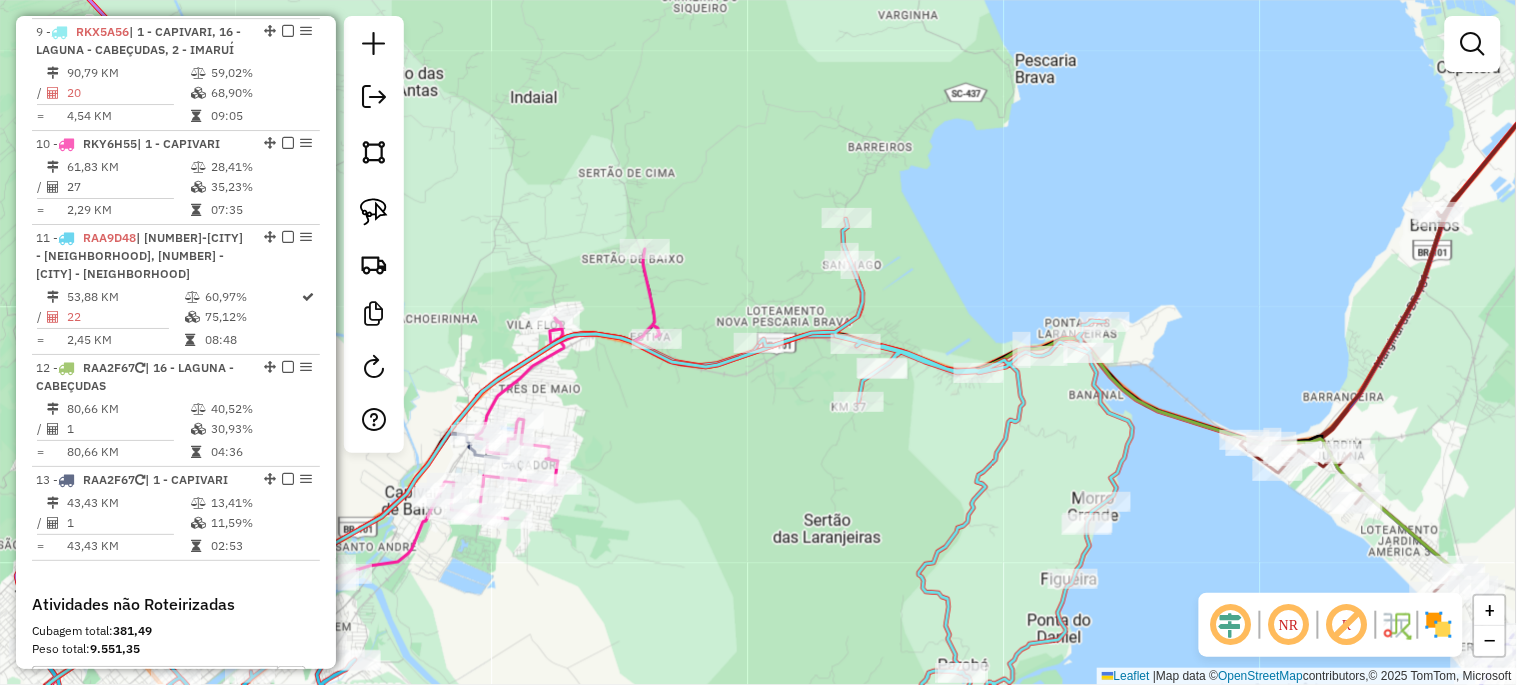 click on "Rota 9 - Placa RKX5A56  17155 - BRAVA DISTRIBUIDORA Janela de atendimento Grade de atendimento Capacidade Transportadoras Veículos Cliente Pedidos  Rotas Selecione os dias de semana para filtrar as janelas de atendimento  Seg   Ter   Qua   Qui   Sex   Sáb   Dom  Informe o período da janela de atendimento: De: Até:  Filtrar exatamente a janela do cliente  Considerar janela de atendimento padrão  Selecione os dias de semana para filtrar as grades de atendimento  Seg   Ter   Qua   Qui   Sex   Sáb   Dom   Considerar clientes sem dia de atendimento cadastrado  Clientes fora do dia de atendimento selecionado Filtrar as atividades entre os valores definidos abaixo:  Peso mínimo:   Peso máximo:   Cubagem mínima:   Cubagem máxima:   De:   Até:  Filtrar as atividades entre o tempo de atendimento definido abaixo:  De:   Até:   Considerar capacidade total dos clientes não roteirizados Transportadora: Selecione um ou mais itens Tipo de veículo: Selecione um ou mais itens Veículo: Selecione um ou mais itens" 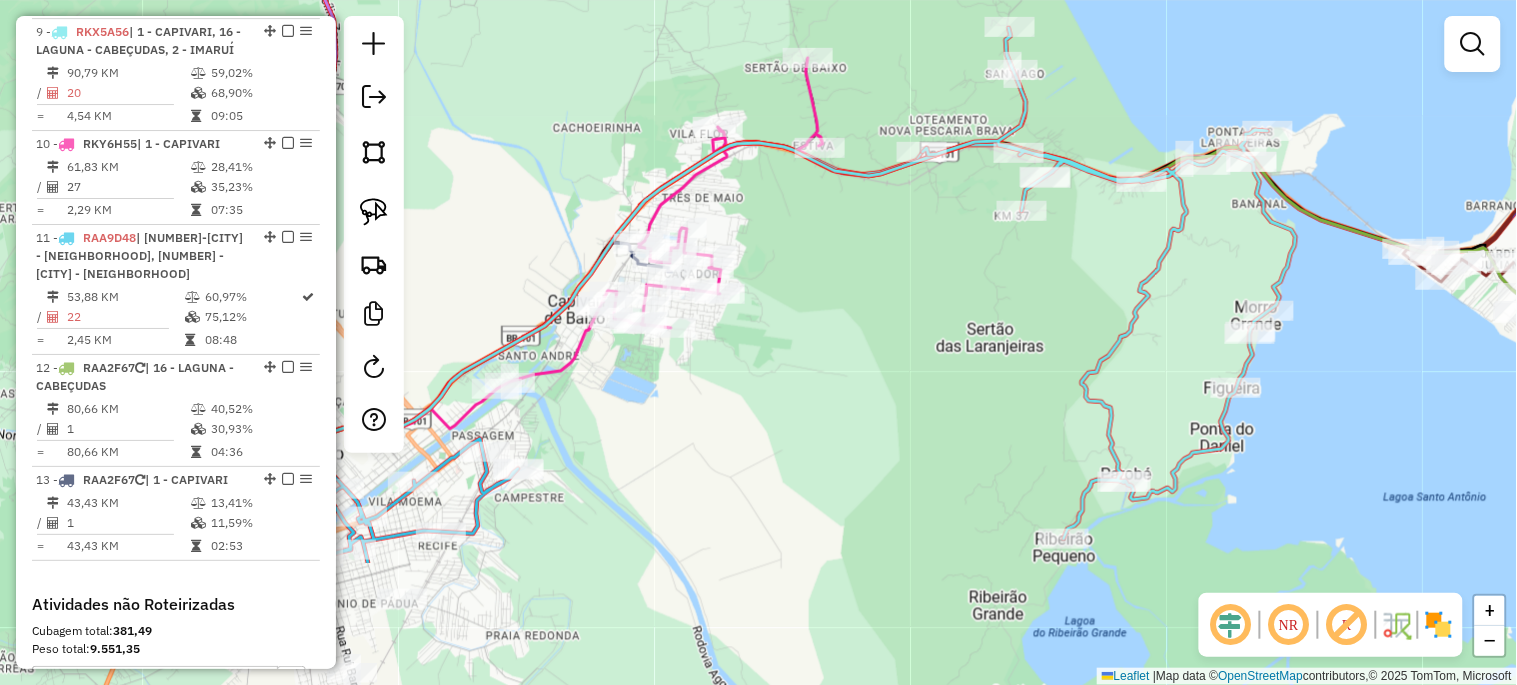 drag, startPoint x: 696, startPoint y: 481, endPoint x: 861, endPoint y: 271, distance: 267.0674 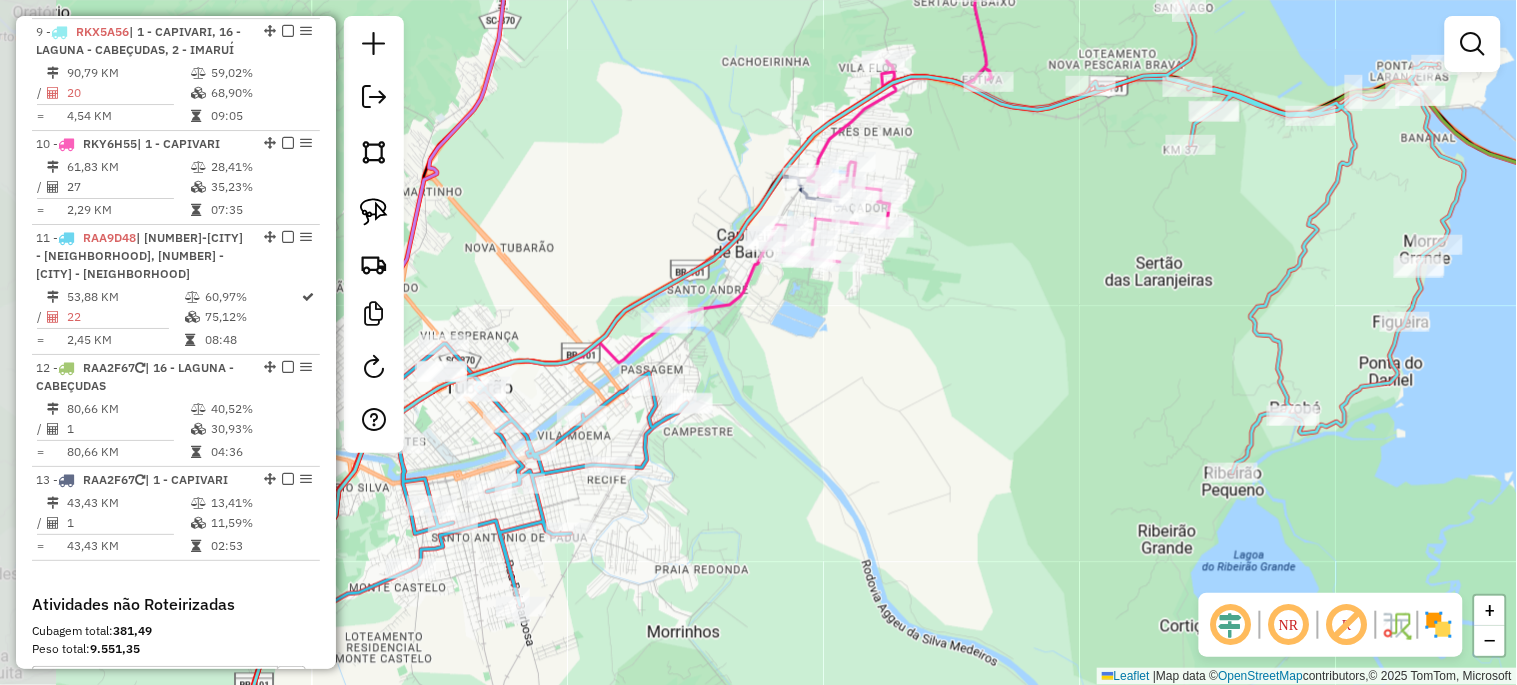 drag, startPoint x: 790, startPoint y: 388, endPoint x: 953, endPoint y: 341, distance: 169.6408 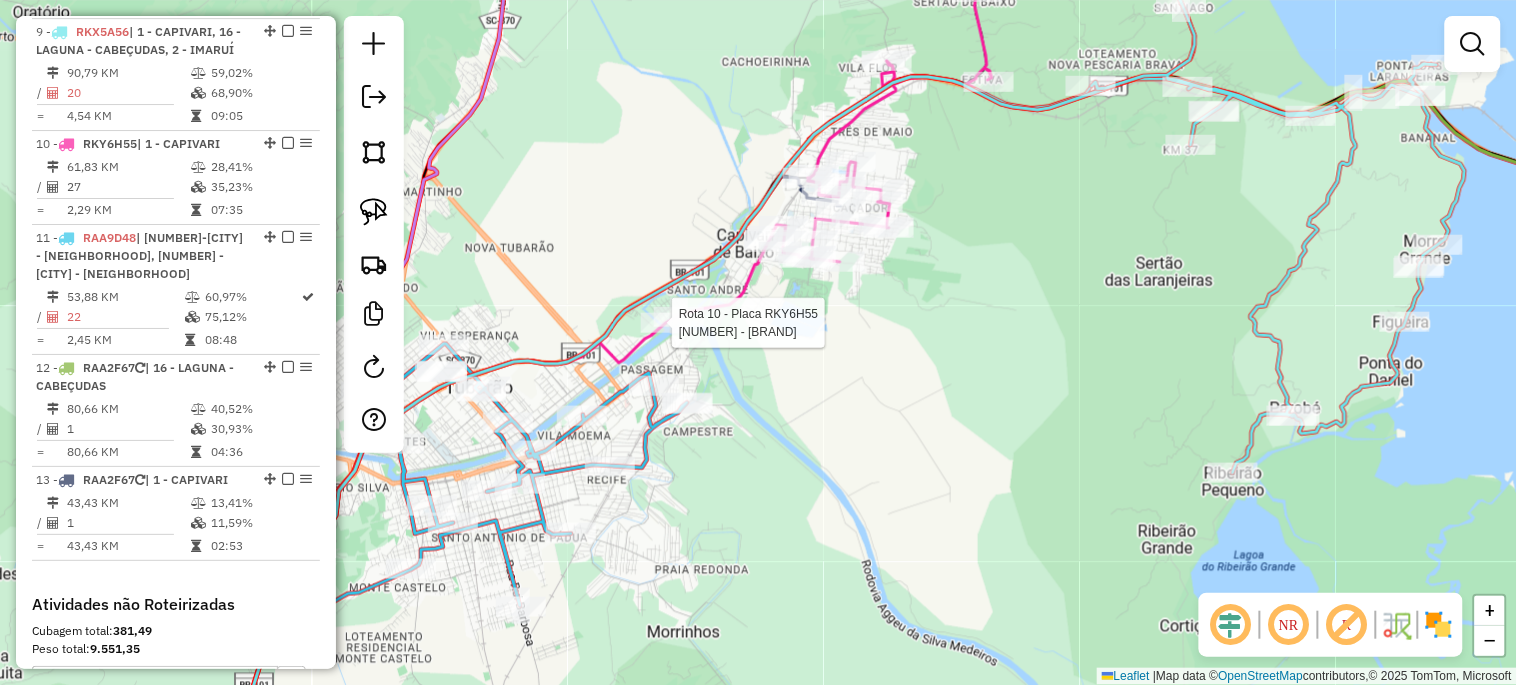 select on "*********" 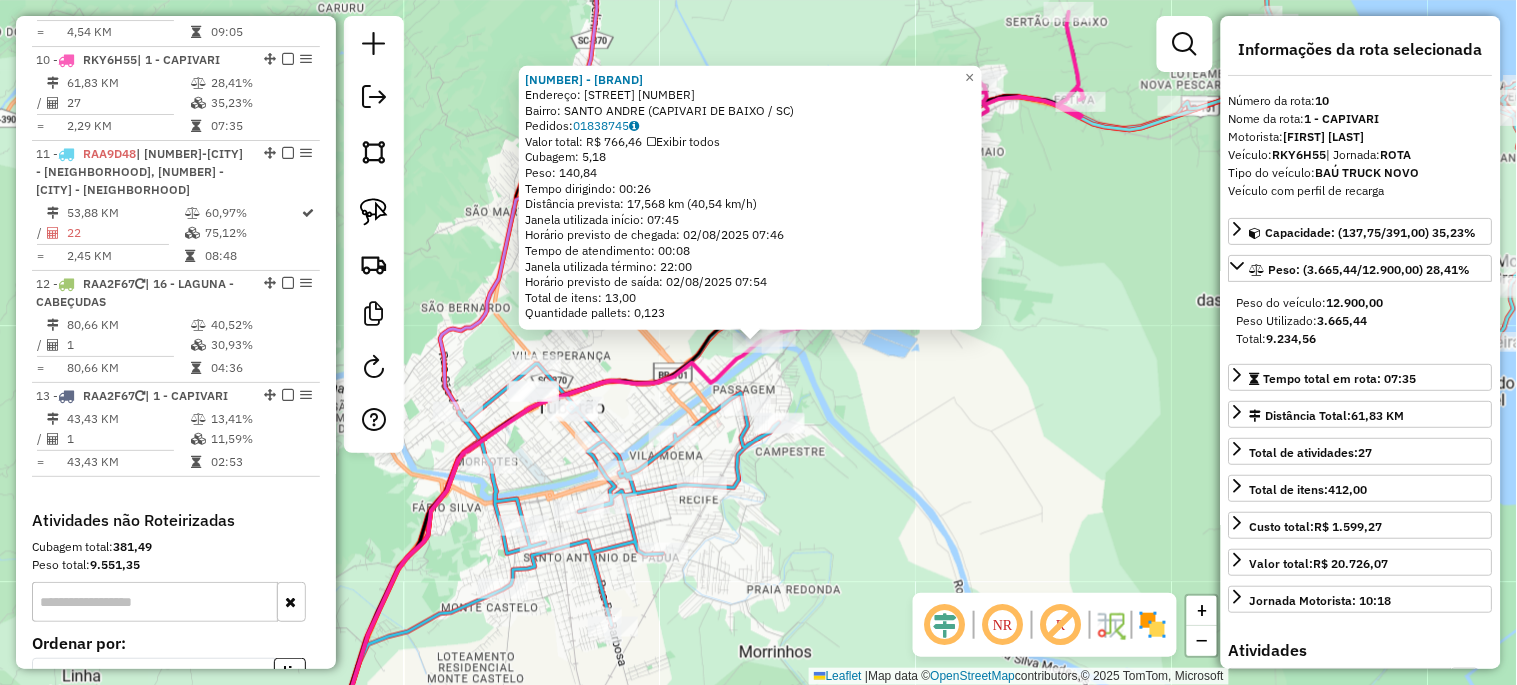 scroll, scrollTop: 1858, scrollLeft: 0, axis: vertical 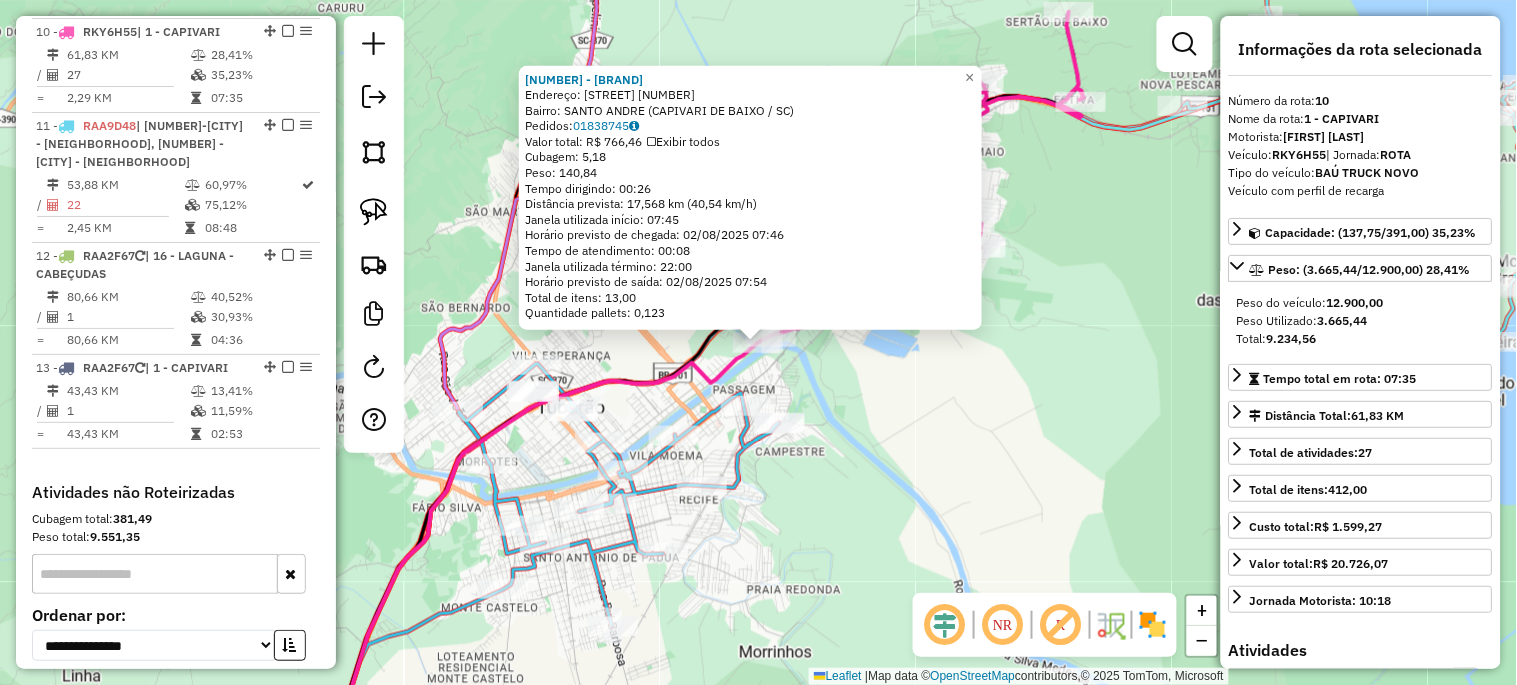 click on "18809 - BEER WEED STORE  Endereço:  NILTON AUGUSTO  SACHETT 55   Bairro: SANTO ANDRE (CAPIVARI DE BAIXO / SC)   Pedidos:  01838745   Valor total: R$ 766,46   Exibir todos   Cubagem: 5,18  Peso: 140,84  Tempo dirigindo: 00:26   Distância prevista: 17,568 km (40,54 km/h)   Janela utilizada início: 07:45   Horário previsto de chegada: 02/08/2025 07:46   Tempo de atendimento: 00:08   Janela utilizada término: 22:00   Horário previsto de saída: 02/08/2025 07:54   Total de itens: 13,00   Quantidade pallets: 0,123  × Janela de atendimento Grade de atendimento Capacidade Transportadoras Veículos Cliente Pedidos  Rotas Selecione os dias de semana para filtrar as janelas de atendimento  Seg   Ter   Qua   Qui   Sex   Sáb   Dom  Informe o período da janela de atendimento: De: Até:  Filtrar exatamente a janela do cliente  Considerar janela de atendimento padrão  Selecione os dias de semana para filtrar as grades de atendimento  Seg   Ter   Qua   Qui   Sex   Sáb   Dom   Peso mínimo:   Peso máximo:   De:  +" 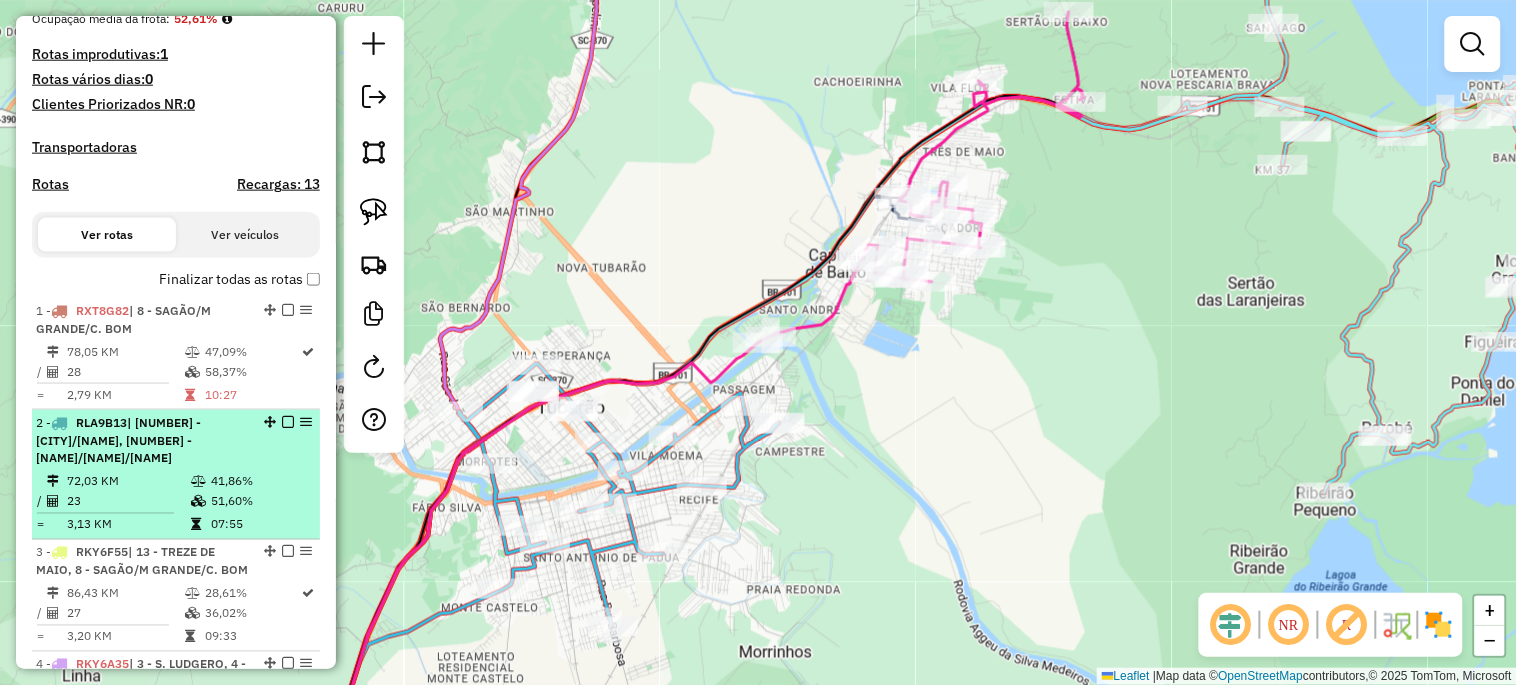scroll, scrollTop: 525, scrollLeft: 0, axis: vertical 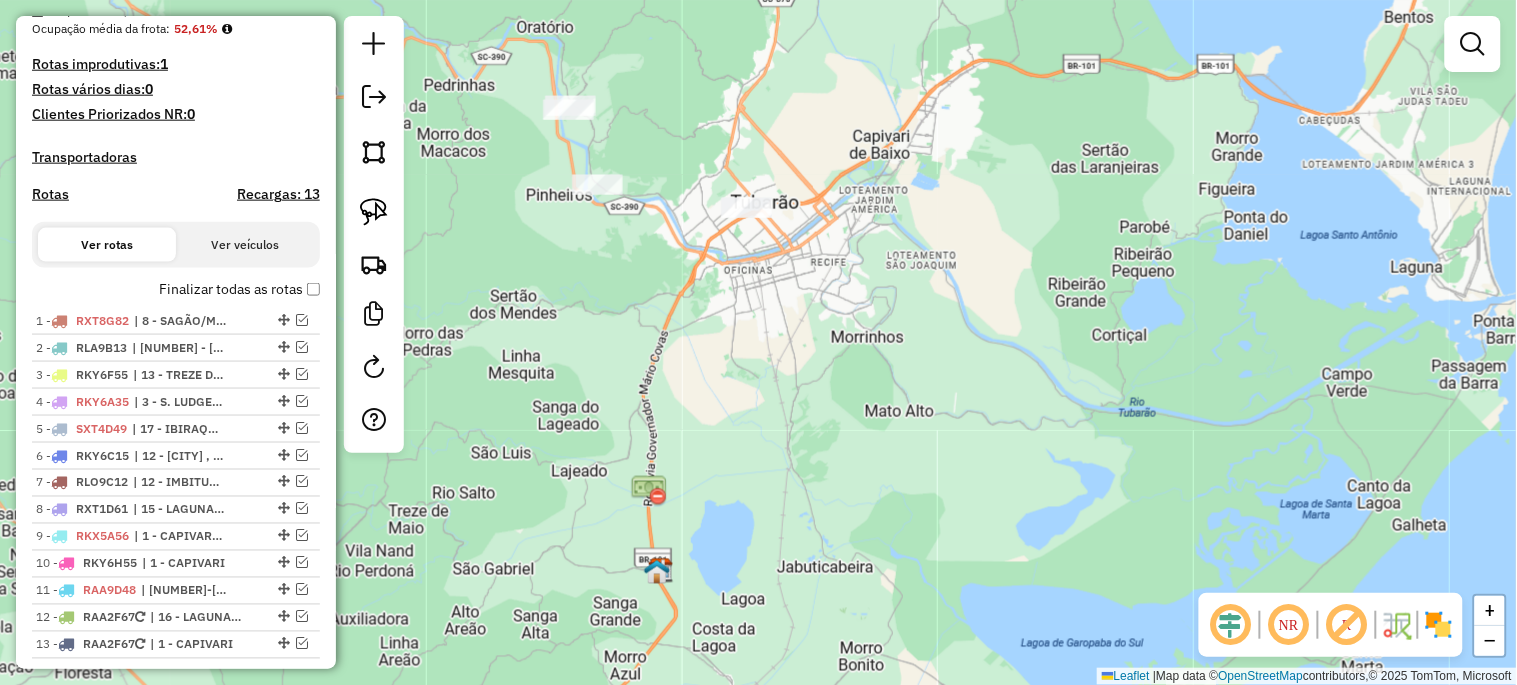 drag, startPoint x: 747, startPoint y: 520, endPoint x: 828, endPoint y: 280, distance: 253.30022 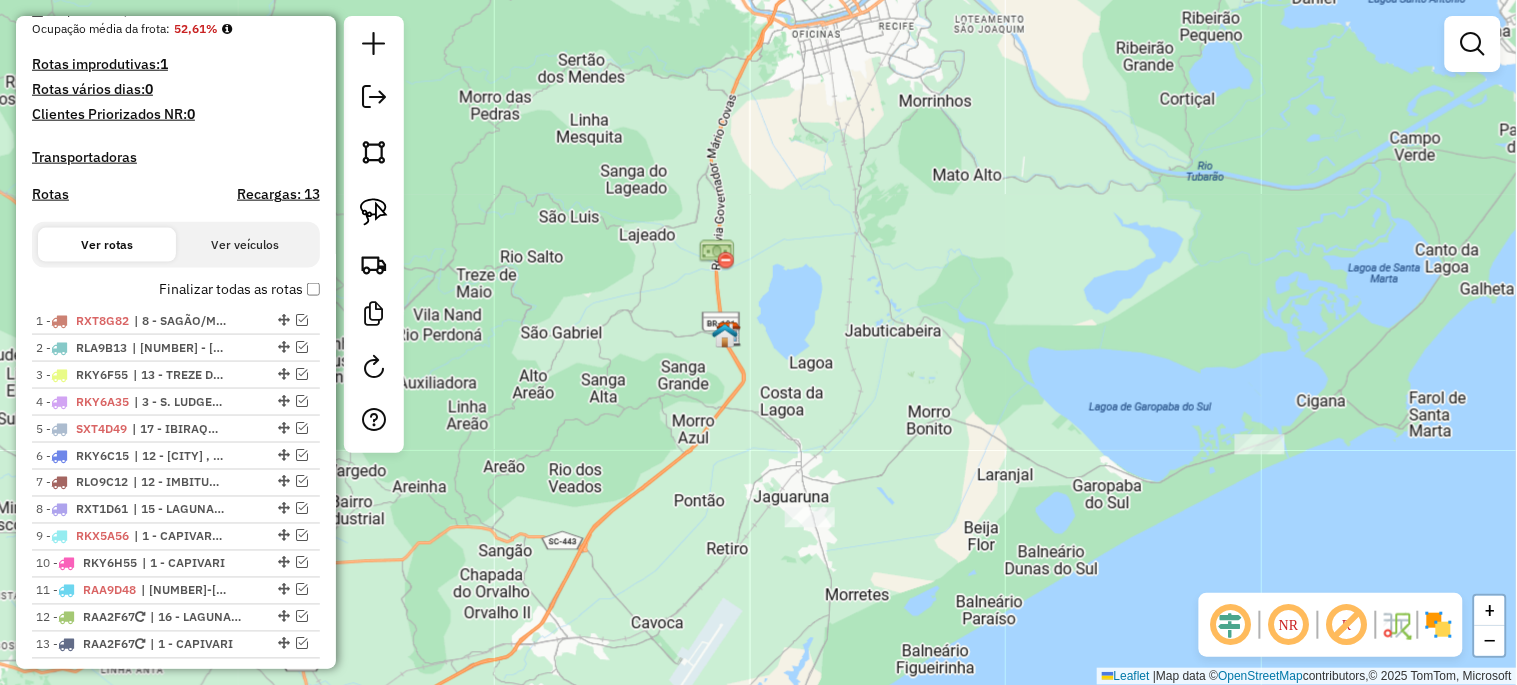 drag, startPoint x: 792, startPoint y: 428, endPoint x: 855, endPoint y: 226, distance: 211.59631 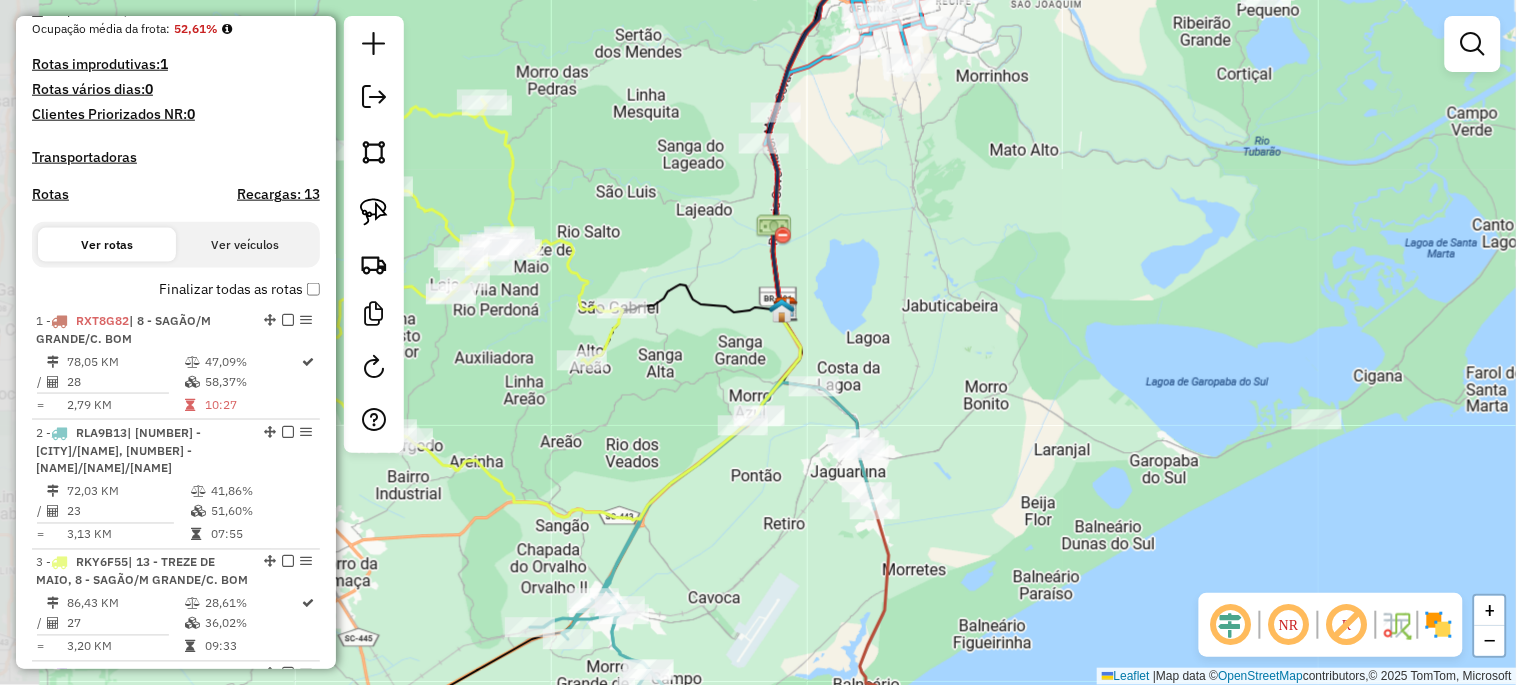 drag, startPoint x: 567, startPoint y: 223, endPoint x: 624, endPoint y: 198, distance: 62.241467 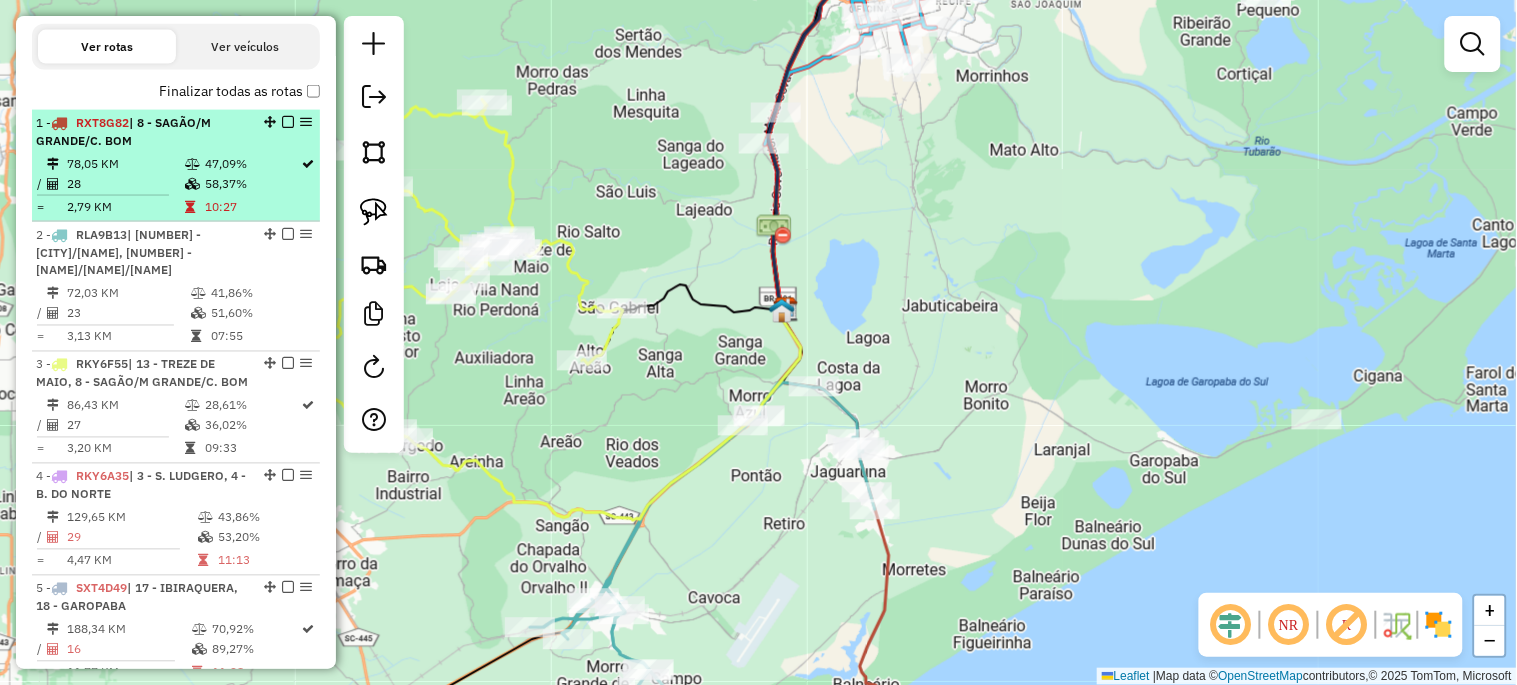 scroll, scrollTop: 747, scrollLeft: 0, axis: vertical 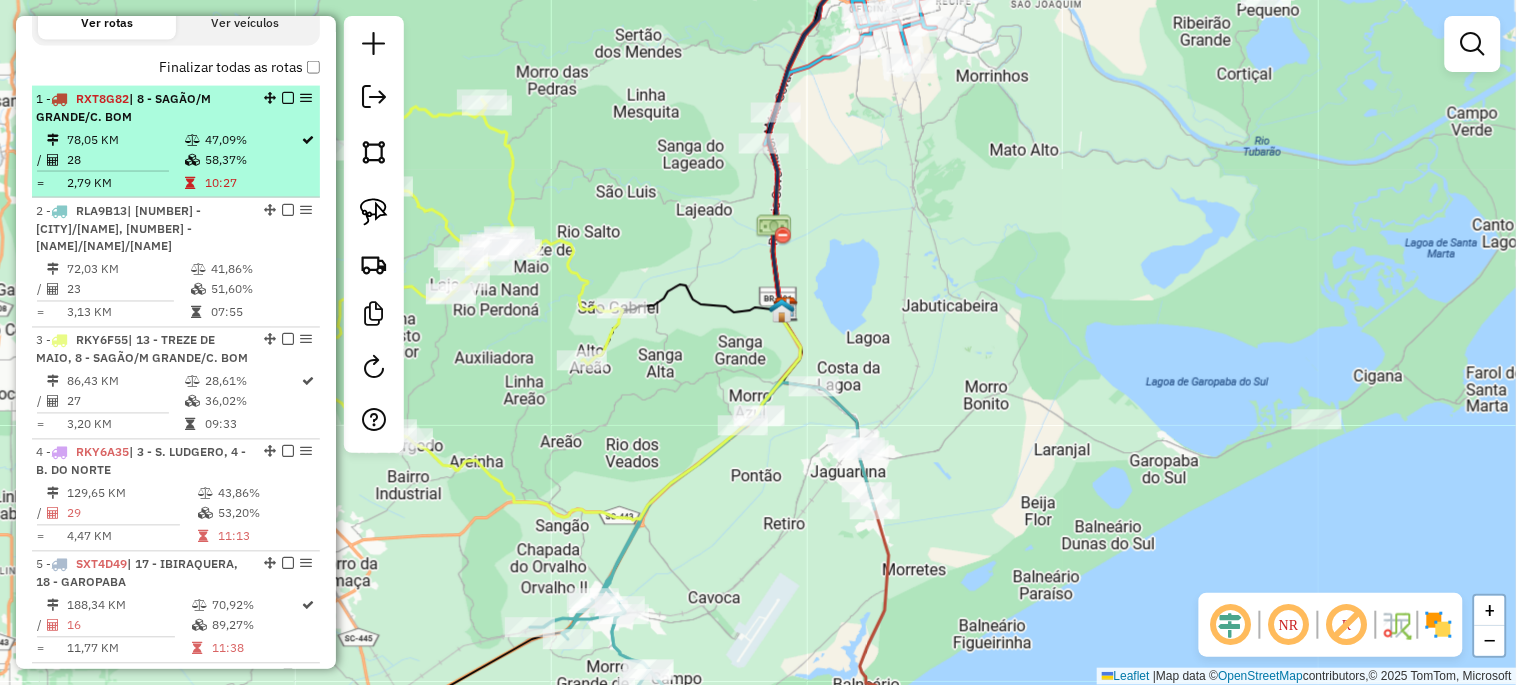 click on "28" at bounding box center [125, 160] 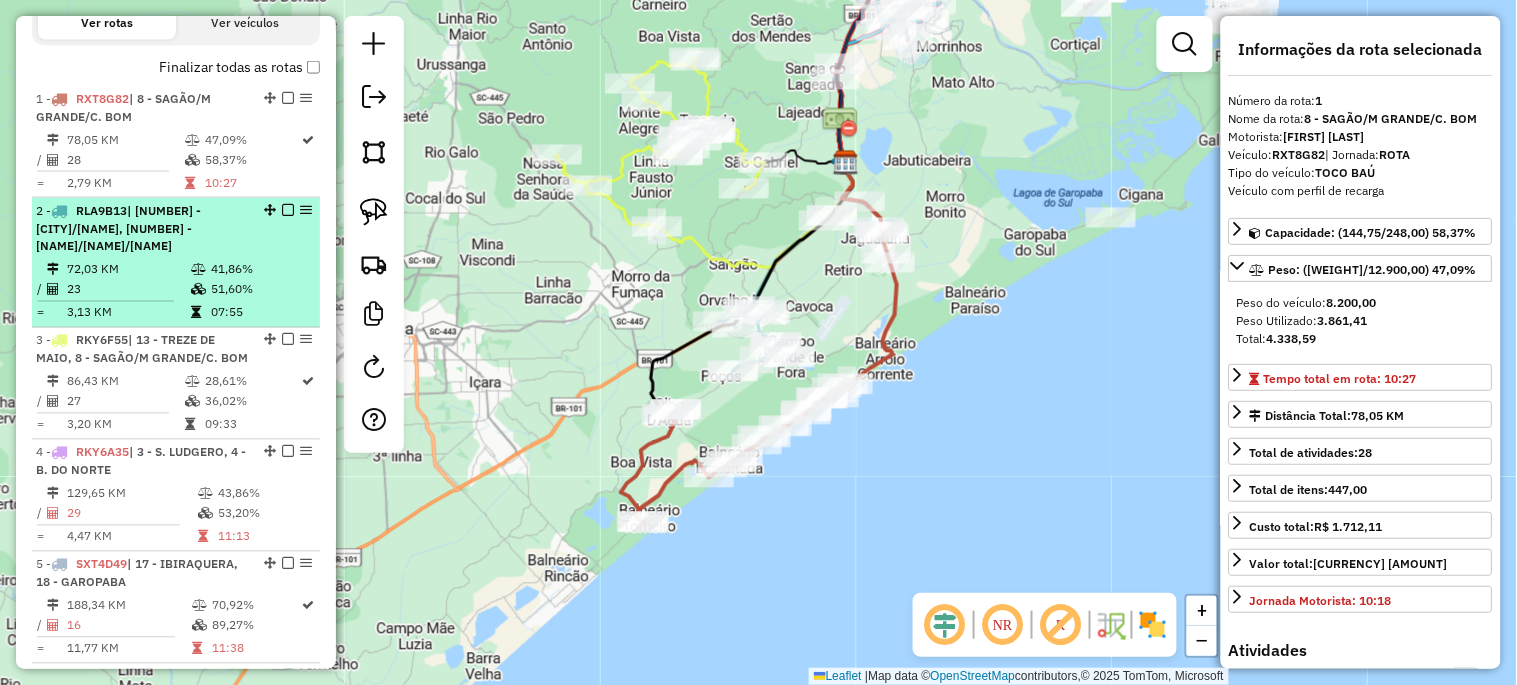 click on "23" at bounding box center [128, 290] 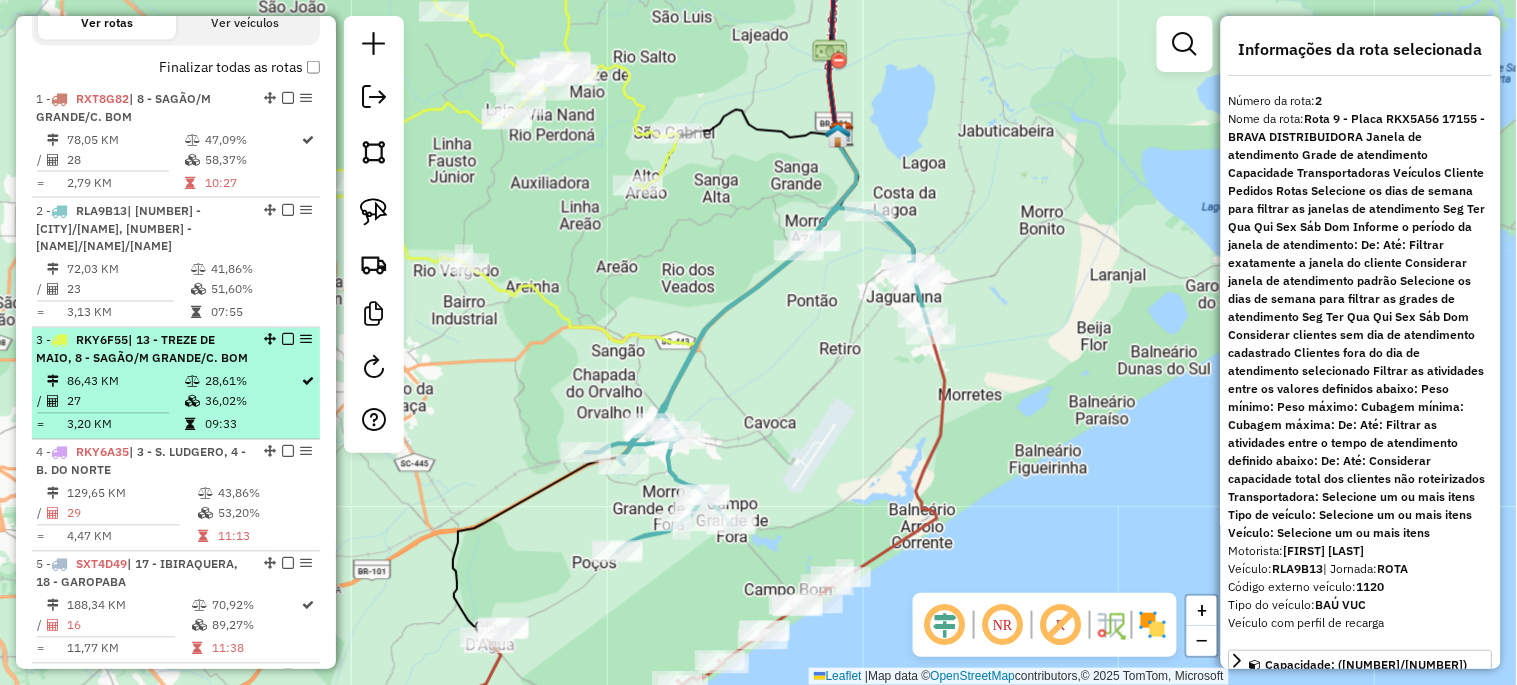 click on "| 13 - TREZE DE MAIO, 8 - [CITY]/[CITY]/[CITY]" at bounding box center (142, 349) 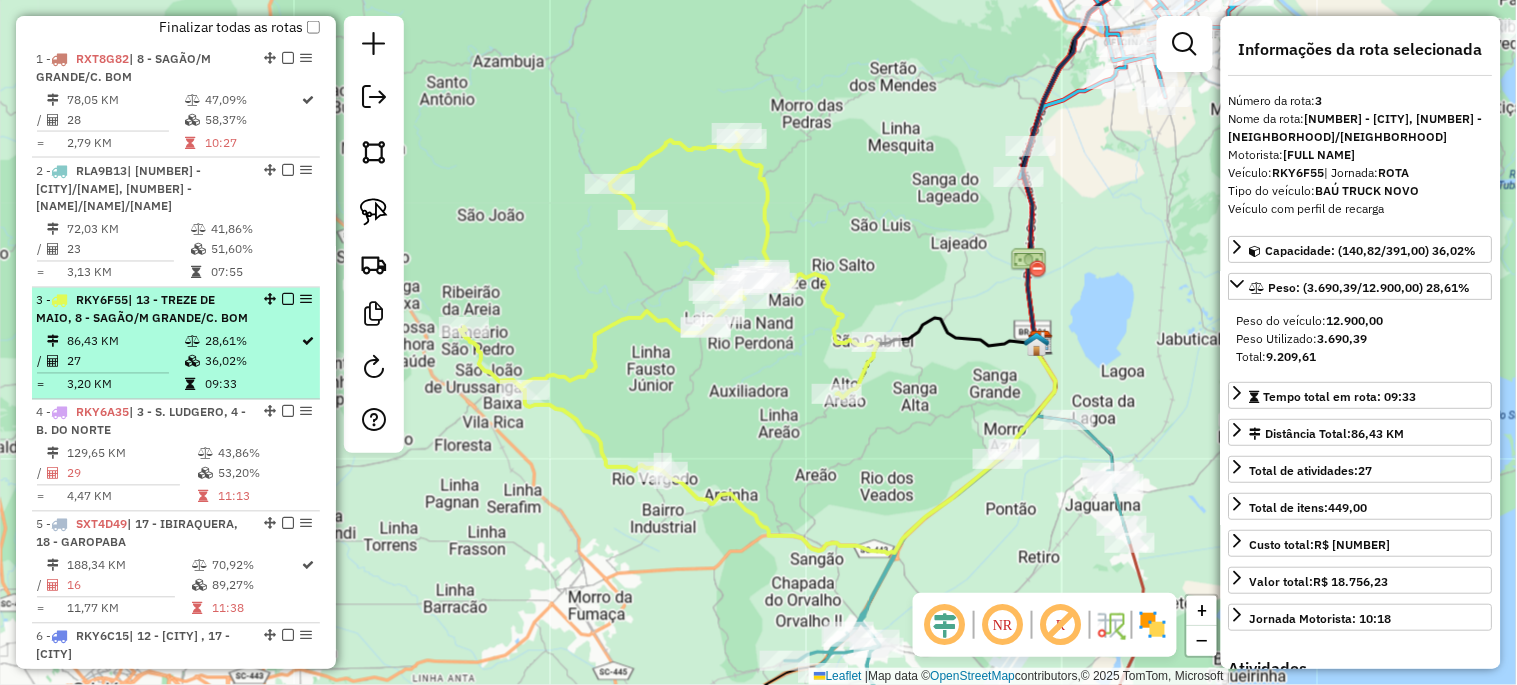 scroll, scrollTop: 822, scrollLeft: 0, axis: vertical 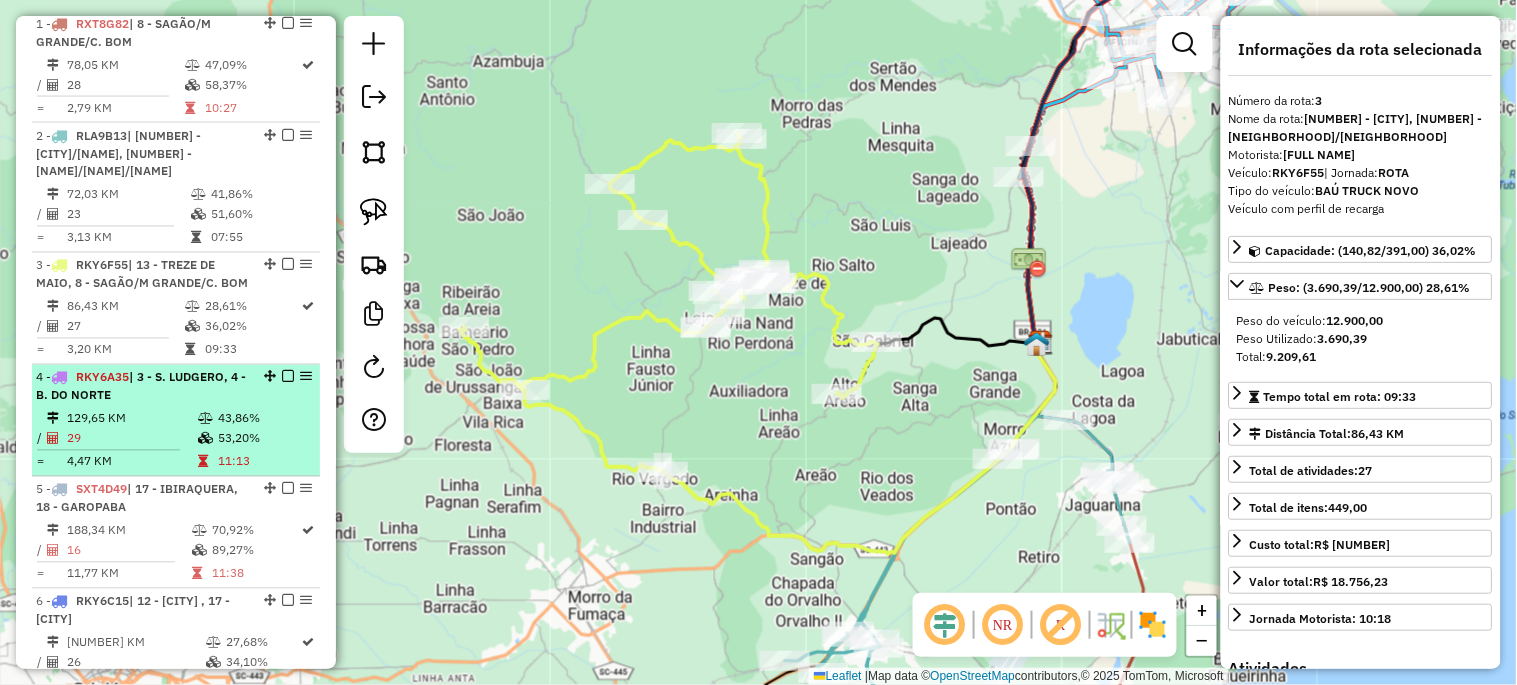 click on "4 -       RKY6A35   | 3 - S. LUDGERO, 4 - B. DO NORTE" at bounding box center [142, 387] 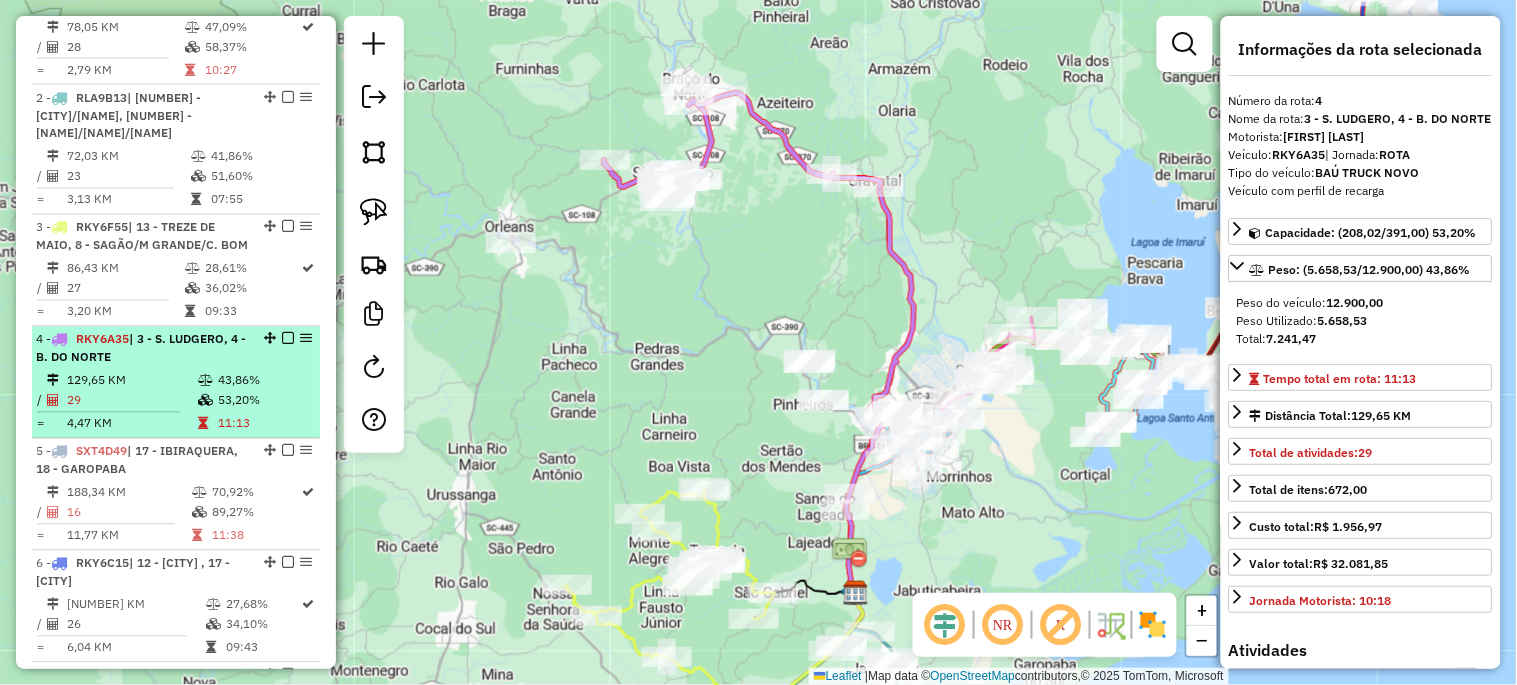 scroll, scrollTop: 896, scrollLeft: 0, axis: vertical 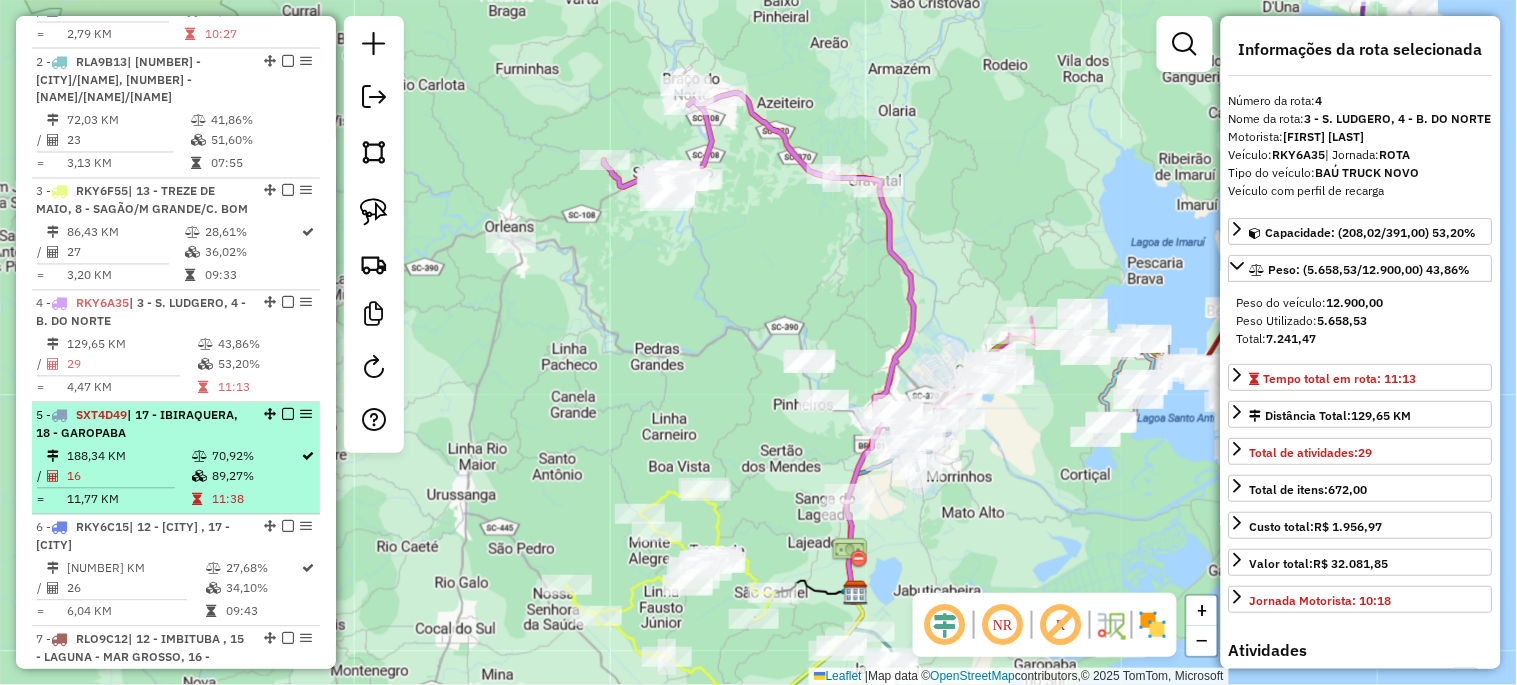 click on "| 17 - IBIRAQUERA, 18 - GAROPABA" at bounding box center [137, 424] 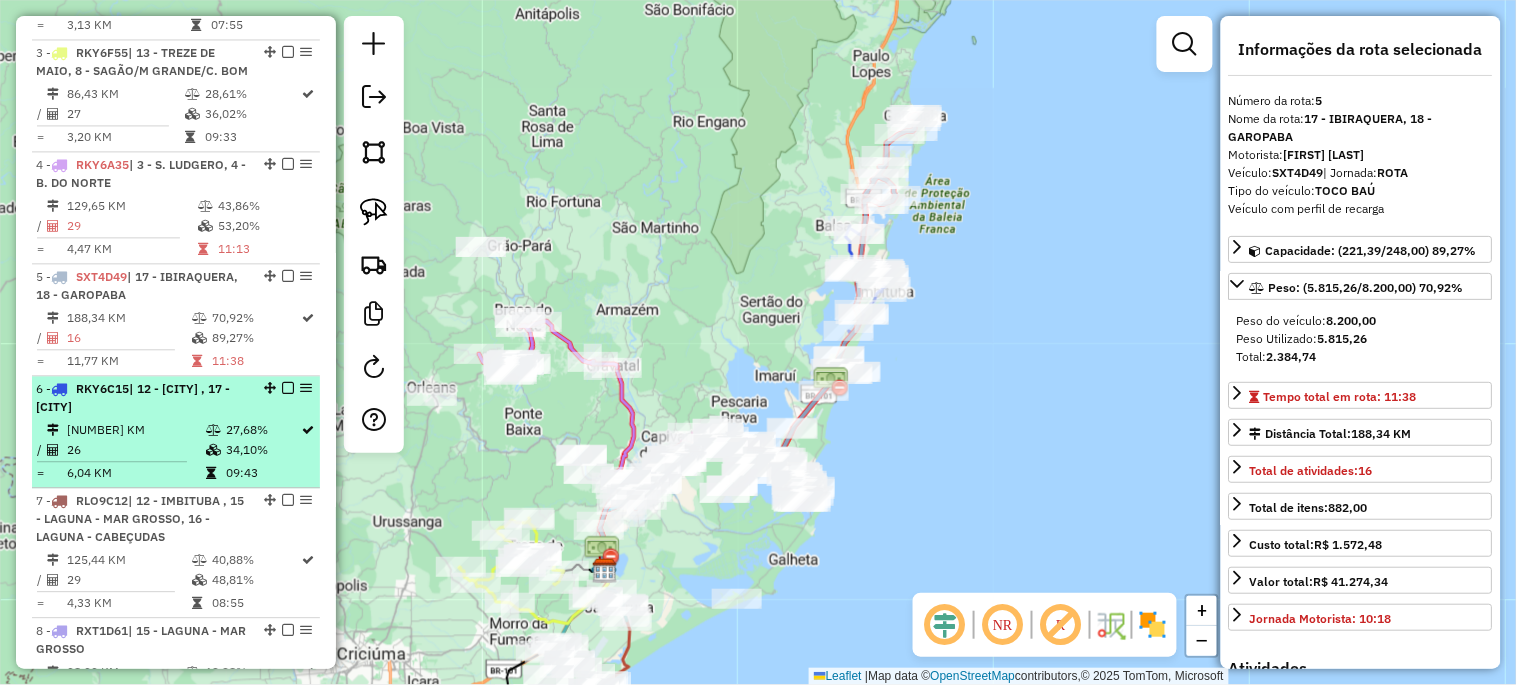 scroll, scrollTop: 1044, scrollLeft: 0, axis: vertical 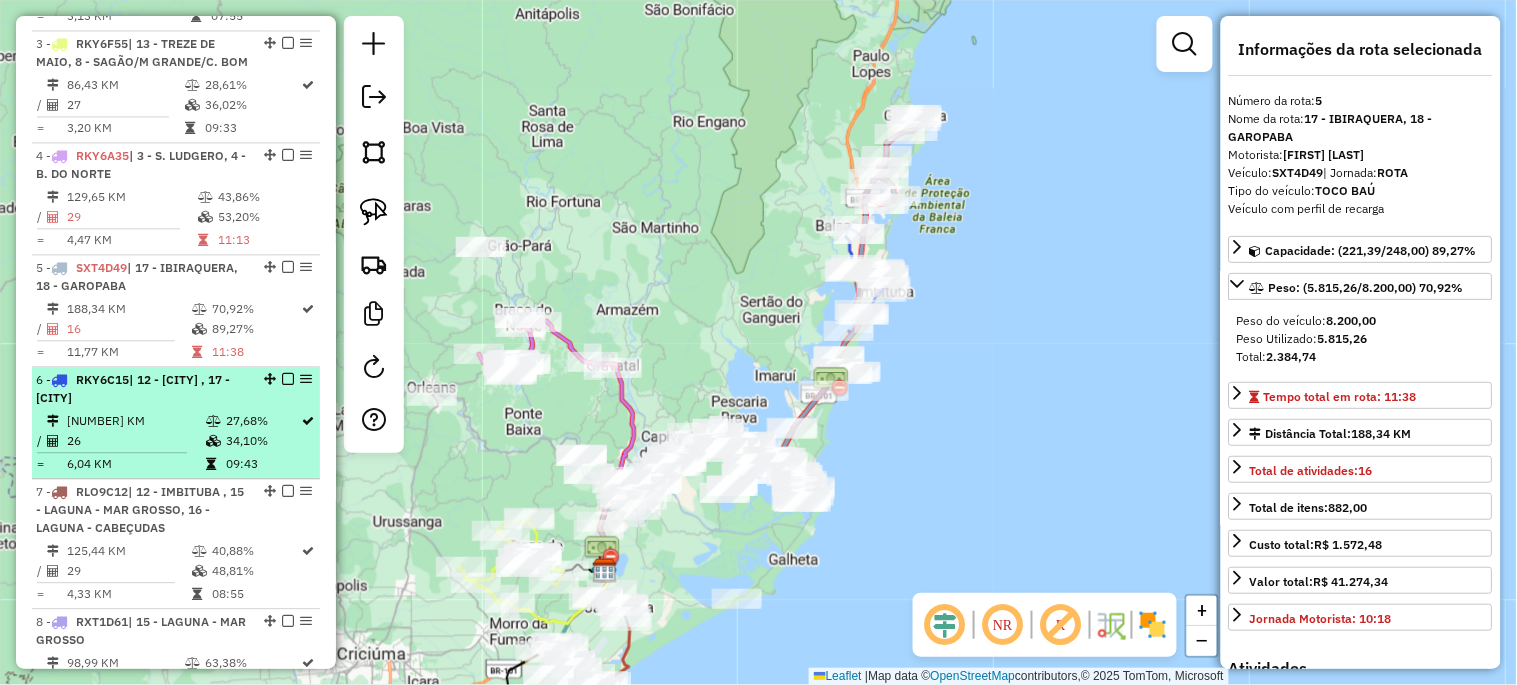click on "[NUMBER] -       [PLATE]   | [NUMBER] - [CITY], [NUMBER] - [CITY]" at bounding box center (142, 389) 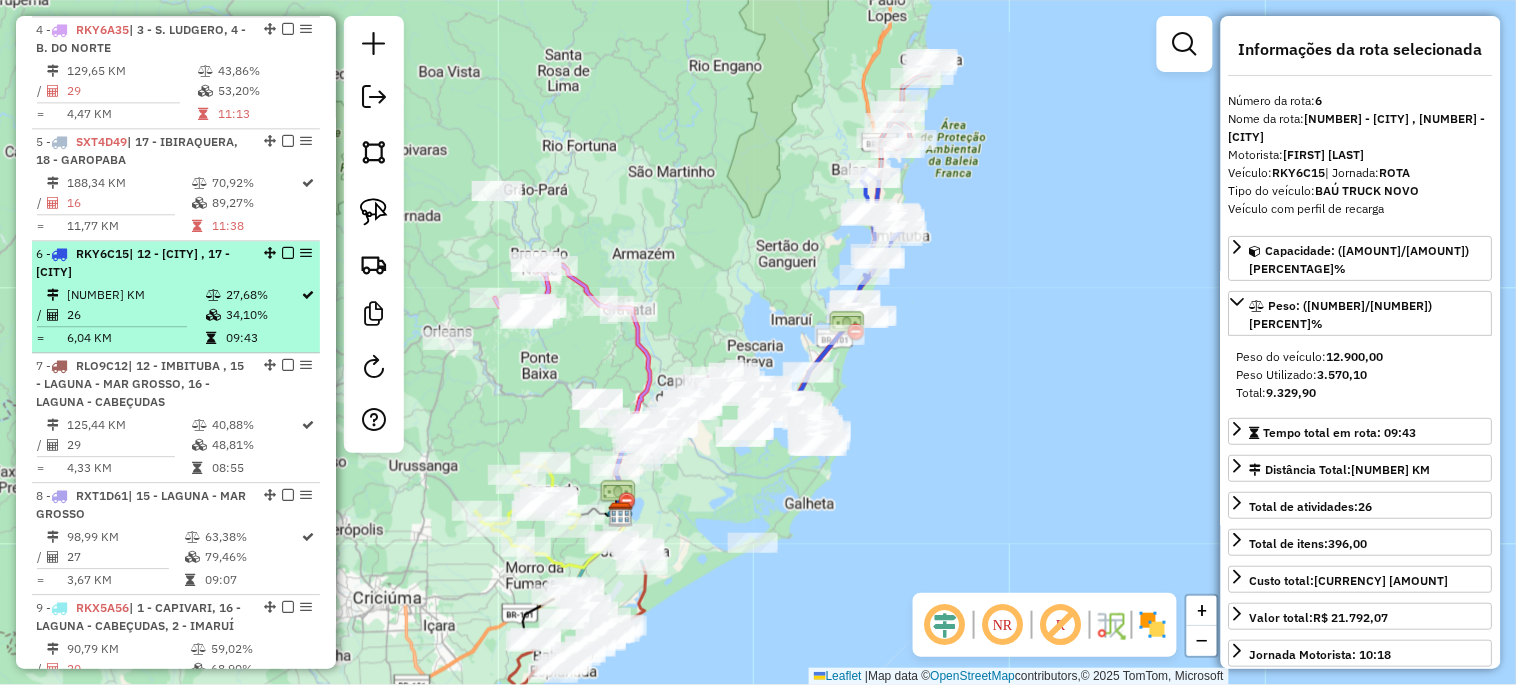 scroll, scrollTop: 1192, scrollLeft: 0, axis: vertical 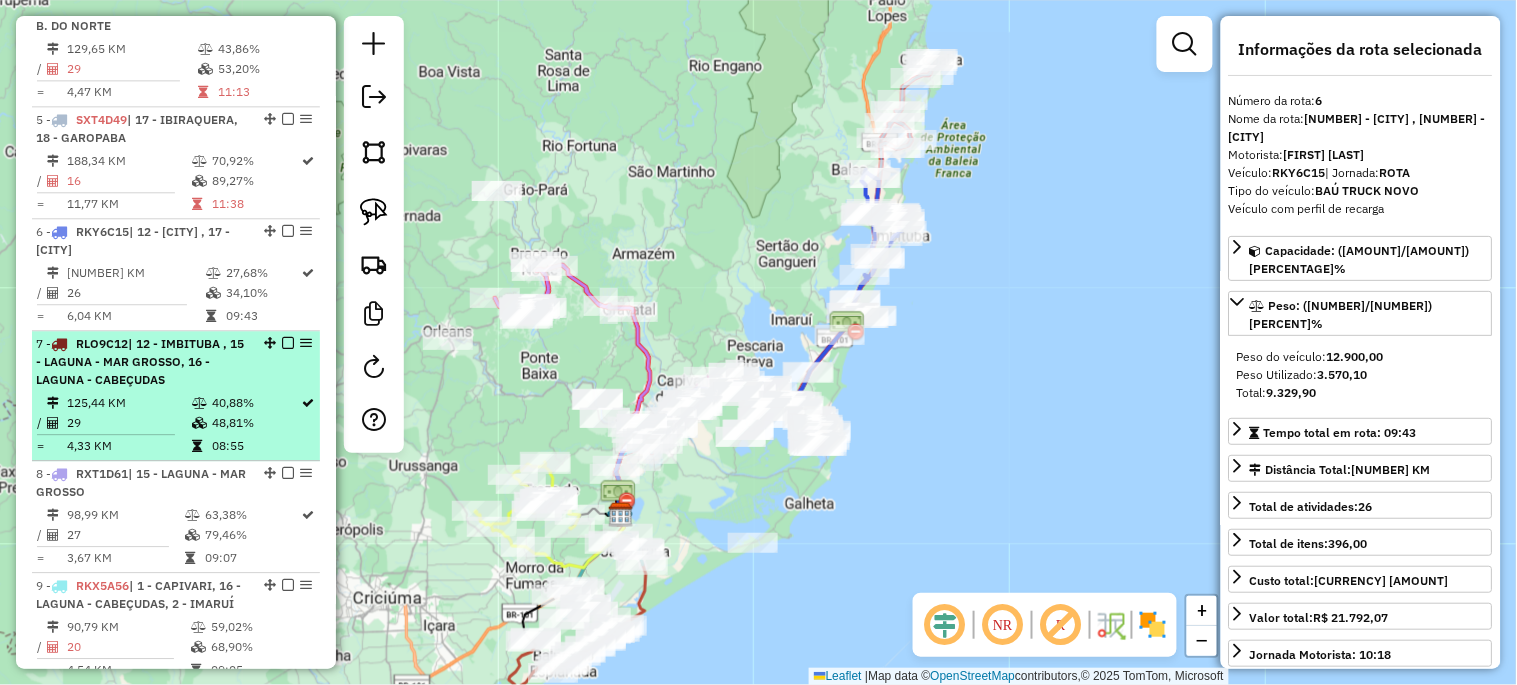 click on "7 -       [PLATE]   | 12 - IMBITUBA , 15 - LAGUNA - MAR GROSSO, 16 - LAGUNA - CABEÇUDAS" at bounding box center (142, 362) 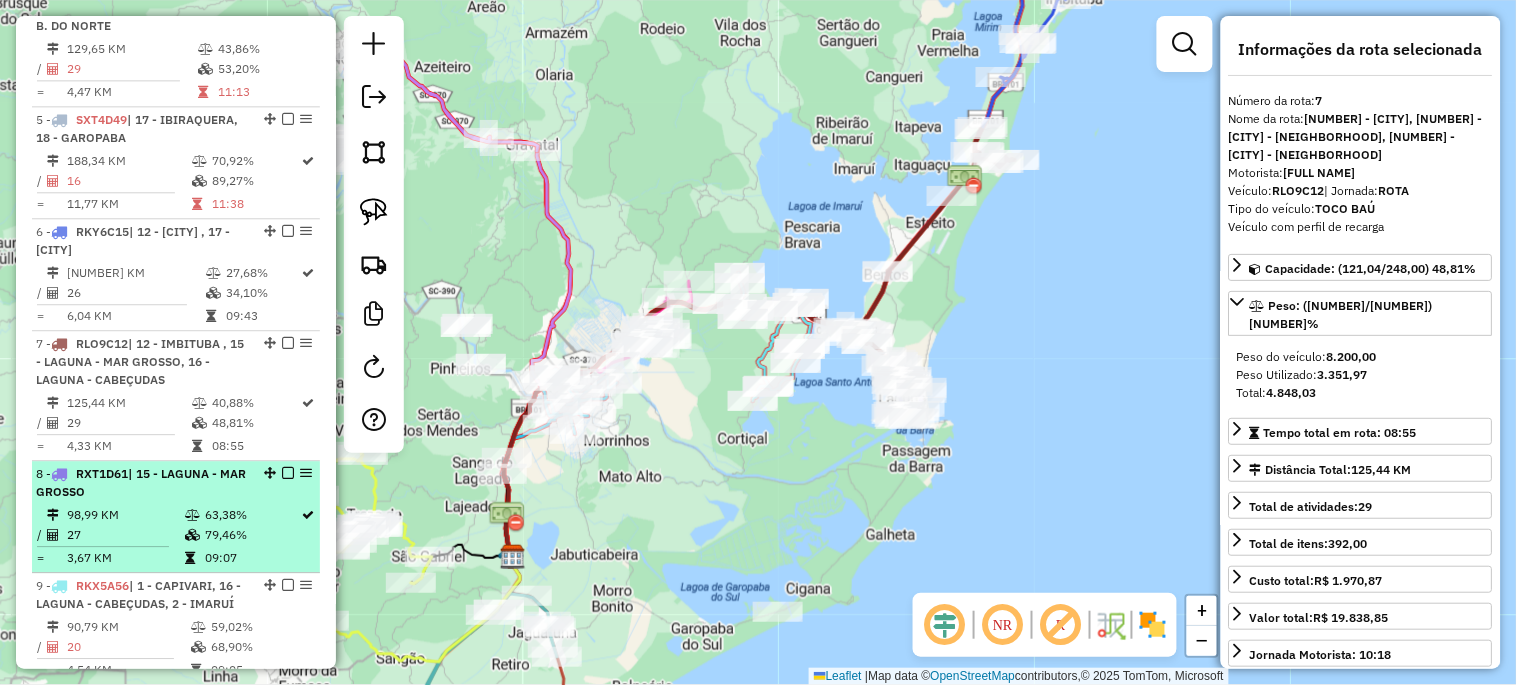 scroll, scrollTop: 1266, scrollLeft: 0, axis: vertical 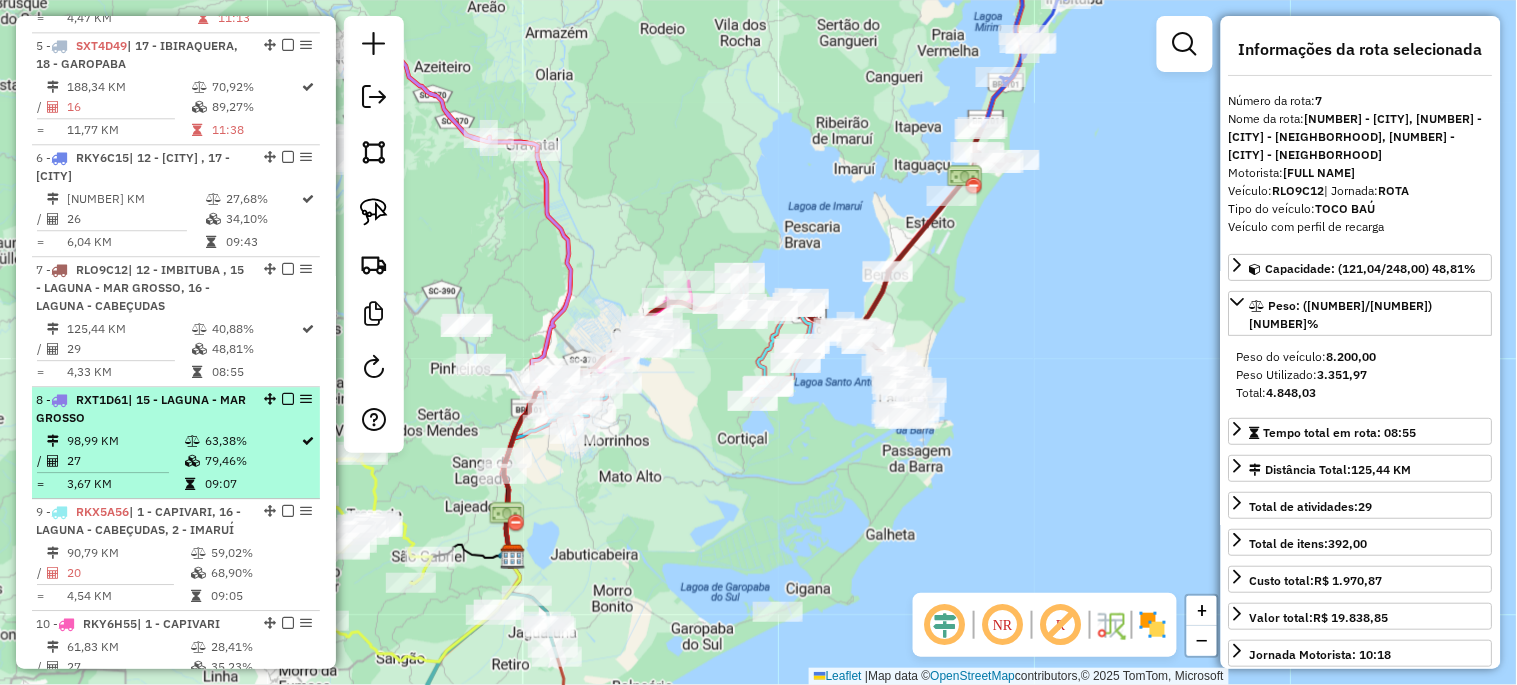 click on "27" at bounding box center [125, 461] 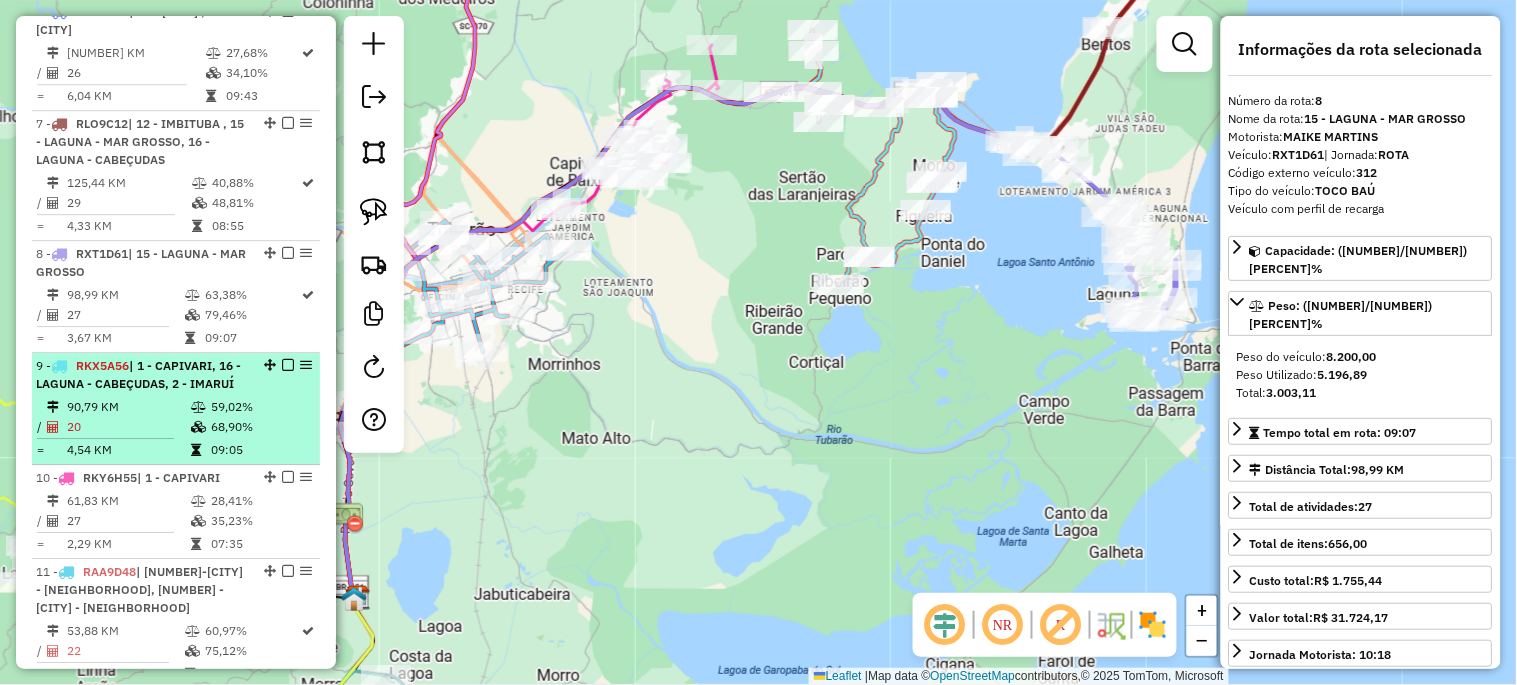 scroll, scrollTop: 1414, scrollLeft: 0, axis: vertical 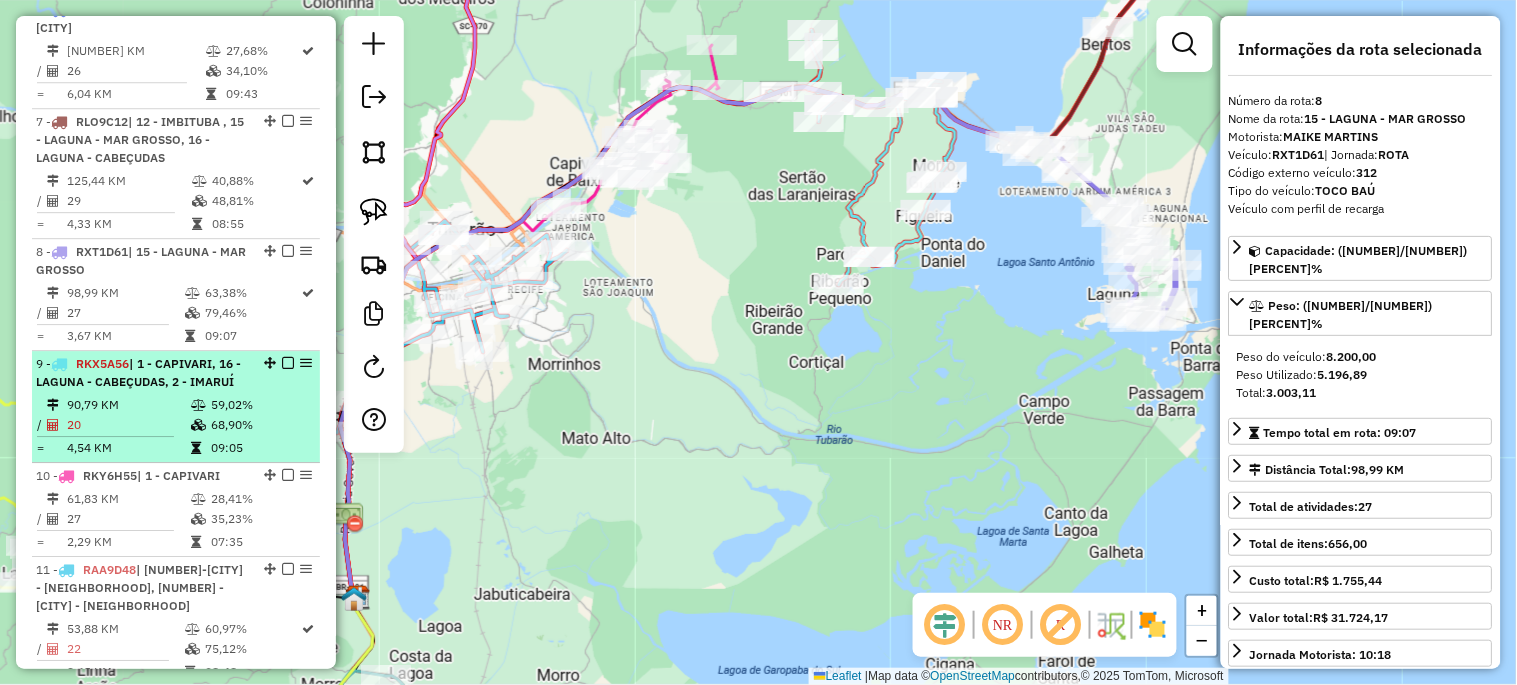 click on "90,79 KM" at bounding box center (128, 405) 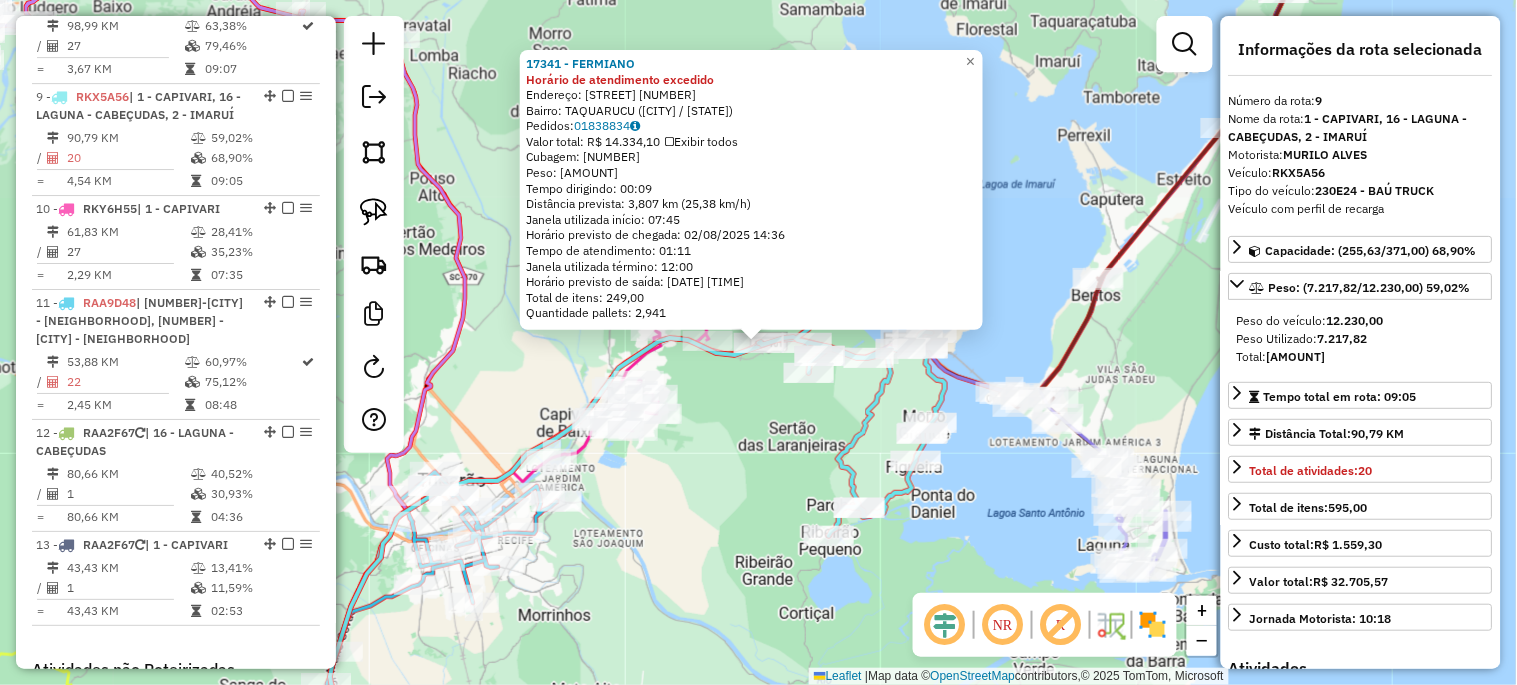 scroll, scrollTop: 1746, scrollLeft: 0, axis: vertical 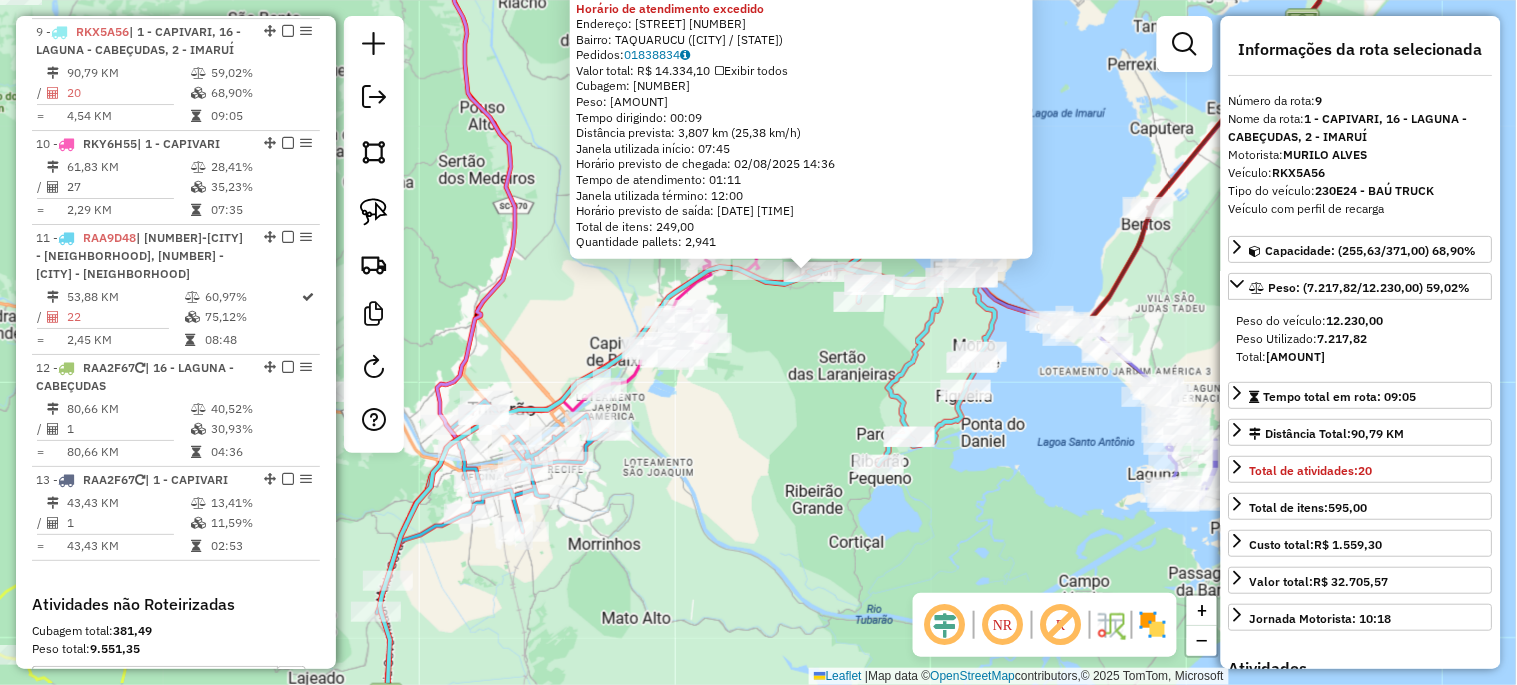 drag, startPoint x: 762, startPoint y: 435, endPoint x: 815, endPoint y: 358, distance: 93.47727 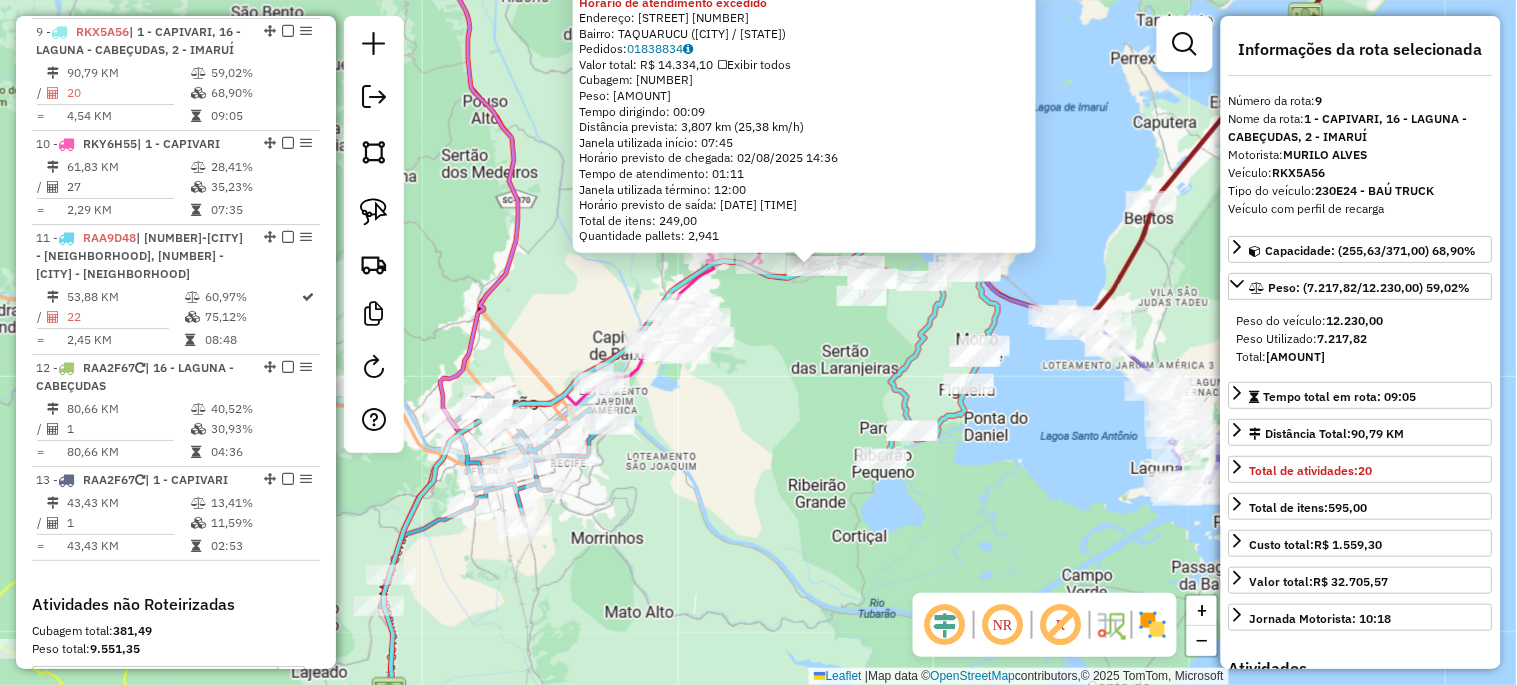 click on "17341 - FERMIANO Horário de atendimento excedido  Endereço:  TANQUARUCU 310   Bairro: TAQUARUCU (PESCARIA BRAVA / SC)   Pedidos:  01838834   Valor total: R$ 14.334,10   Exibir todos   Cubagem: 123,53  Peso: 3.624,18  Tempo dirigindo: 00:09   Distância prevista: 3,807 km (25,38 km/h)   Janela utilizada início: 07:45   Horário previsto de chegada: 02/08/2025 14:36   Tempo de atendimento: 01:11   Janela utilizada término: 12:00   Horário previsto de saída: 02/08/2025 15:47   Total de itens: 249,00   Quantidade pallets: 2,941  × Janela de atendimento Grade de atendimento Capacidade Transportadoras Veículos Cliente Pedidos  Rotas Selecione os dias de semana para filtrar as janelas de atendimento  Seg   Ter   Qua   Qui   Sex   Sáb   Dom  Informe o período da janela de atendimento: De: Até:  Filtrar exatamente a janela do cliente  Considerar janela de atendimento padrão  Selecione os dias de semana para filtrar as grades de atendimento  Seg   Ter   Qua   Qui   Sex   Sáb   Dom   Peso mínimo:   De:  +" 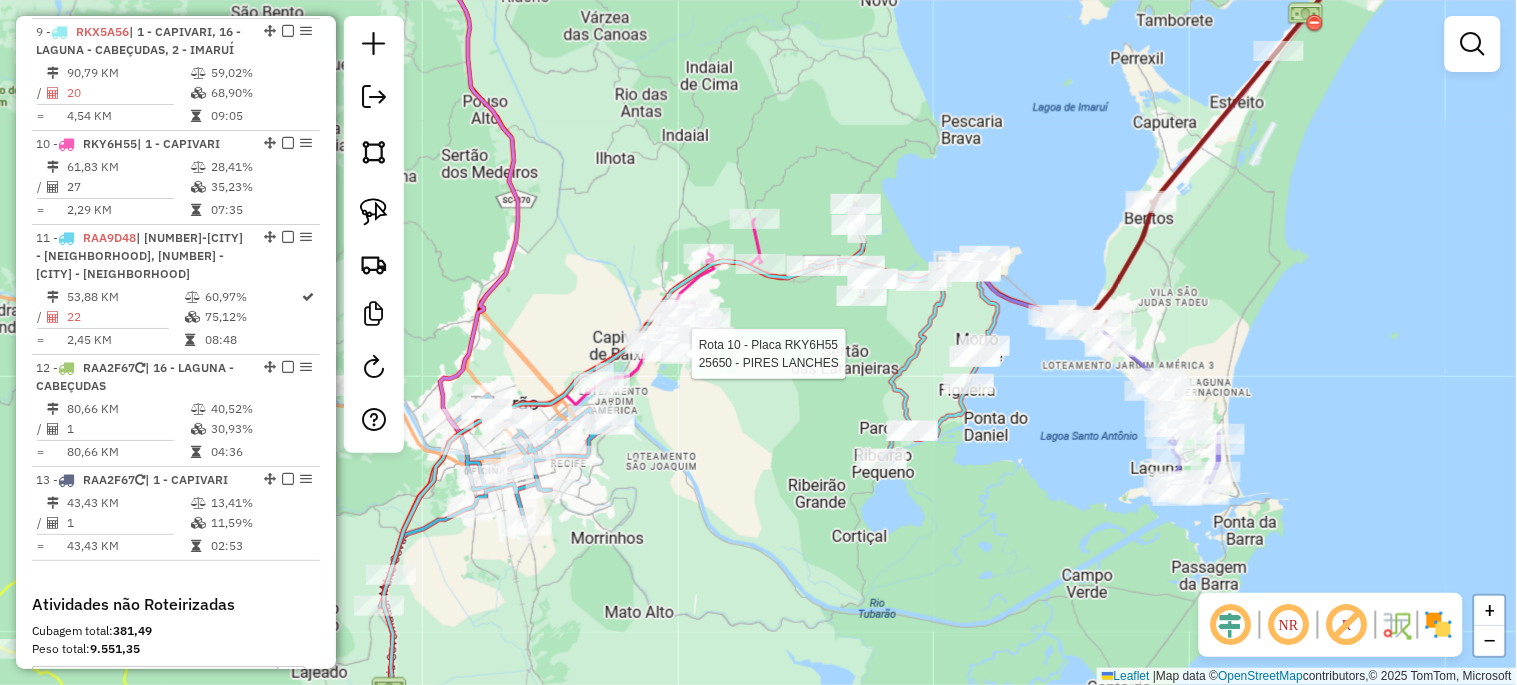 select on "*********" 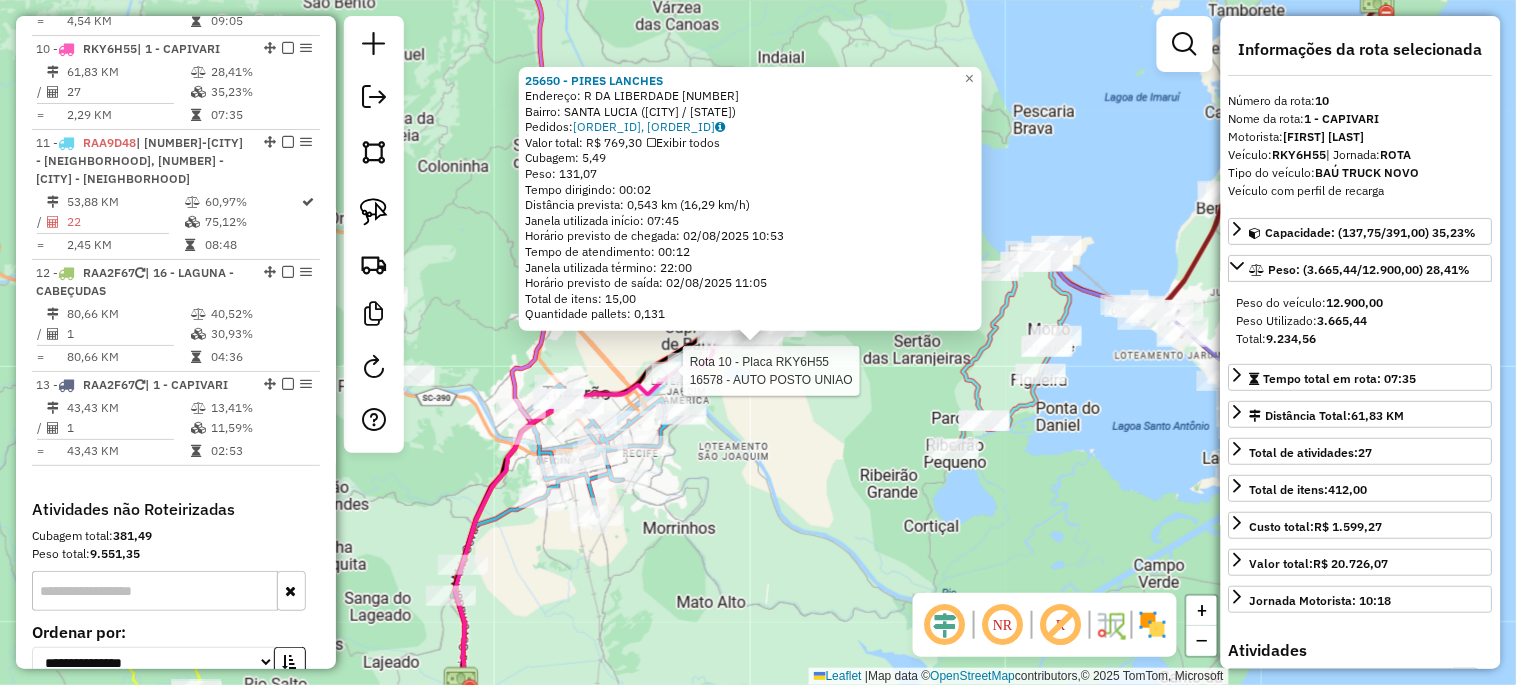 scroll, scrollTop: 1858, scrollLeft: 0, axis: vertical 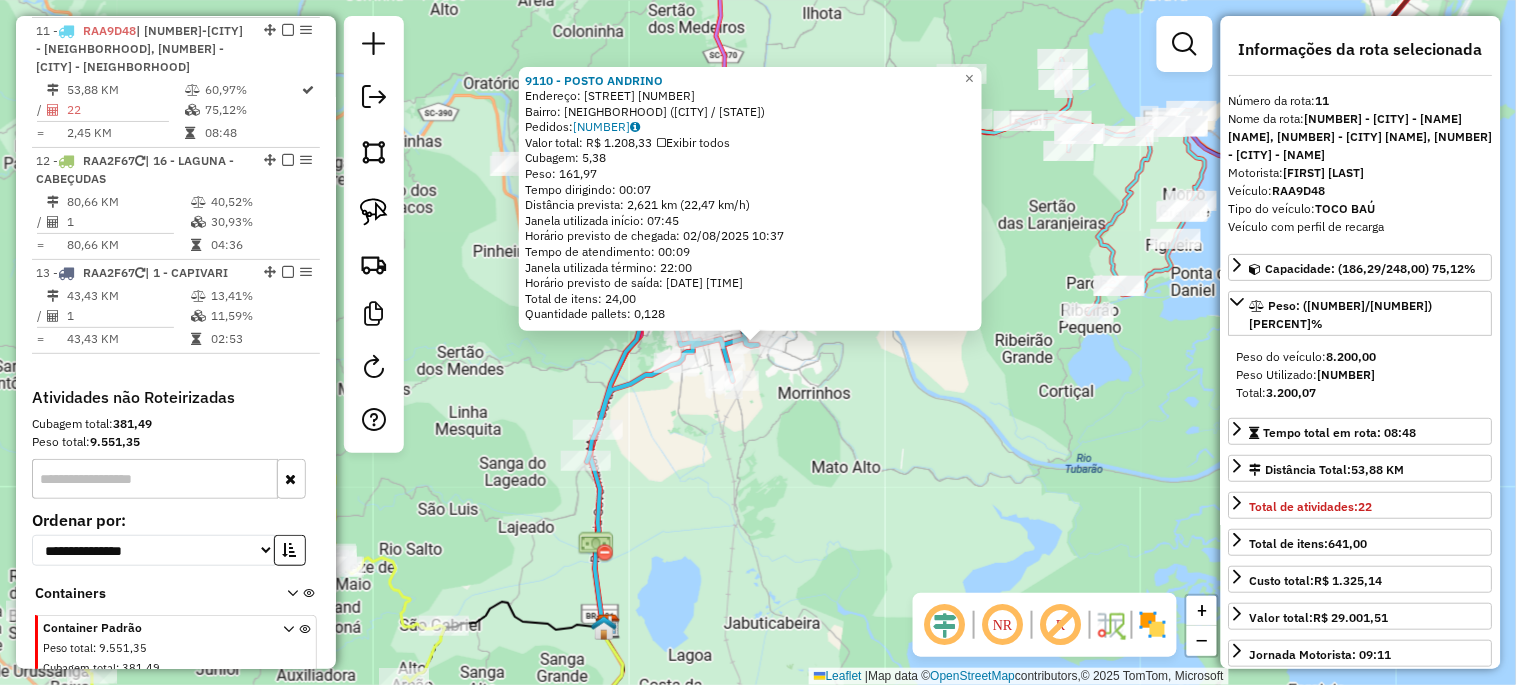 click on "9110 - POSTO ANDRINO  Endereço:  ALDO HULSE 456   Bairro: ANDRINO (TUBARAO / SC)   Pedidos:  01838820   Valor total: R$ 1.208,33   Exibir todos   Cubagem: 5,38  Peso: 161,97  Tempo dirigindo: 00:07   Distância prevista: 2,621 km (22,47 km/h)   Janela utilizada início: 07:45   Horário previsto de chegada: 02/08/2025 10:37   Tempo de atendimento: 00:09   Janela utilizada término: 22:00   Horário previsto de saída: 02/08/2025 10:46   Total de itens: 24,00   Quantidade pallets: 0,128  × Janela de atendimento Grade de atendimento Capacidade Transportadoras Veículos Cliente Pedidos  Rotas Selecione os dias de semana para filtrar as janelas de atendimento  Seg   Ter   Qua   Qui   Sex   Sáb   Dom  Informe o período da janela de atendimento: De: Até:  Filtrar exatamente a janela do cliente  Considerar janela de atendimento padrão  Selecione os dias de semana para filtrar as grades de atendimento  Seg   Ter   Qua   Qui   Sex   Sáb   Dom   Considerar clientes sem dia de atendimento cadastrado  De:   Até:" 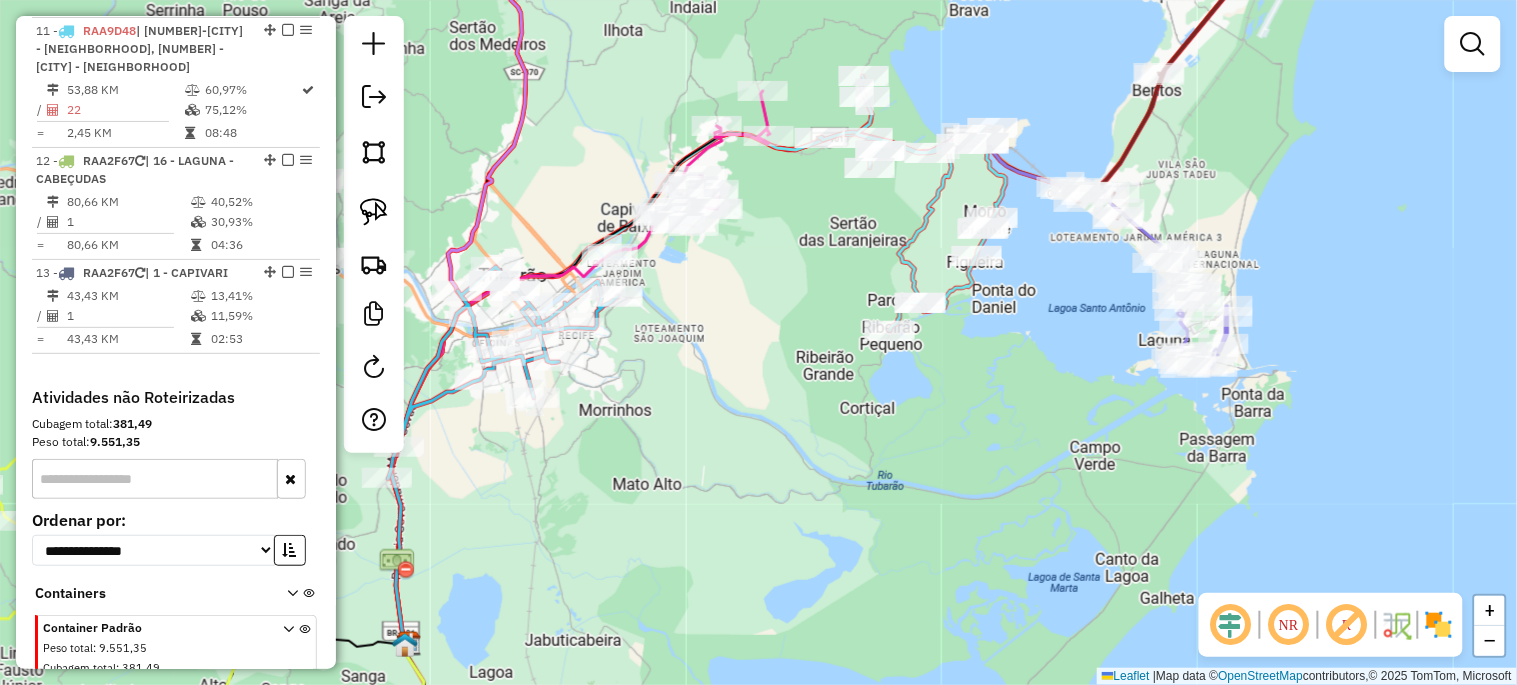 drag, startPoint x: 956, startPoint y: 428, endPoint x: 757, endPoint y: 445, distance: 199.72481 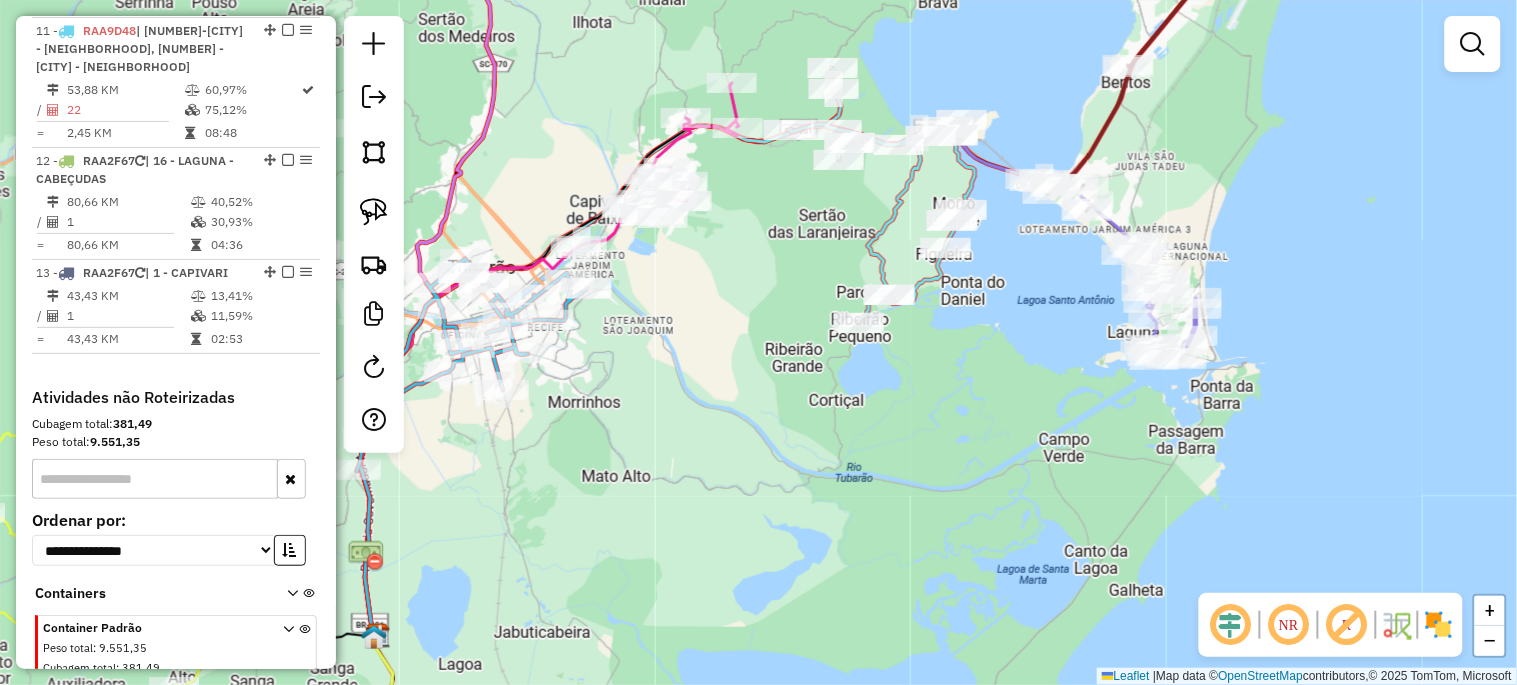 drag, startPoint x: 722, startPoint y: 417, endPoint x: 707, endPoint y: 407, distance: 18.027756 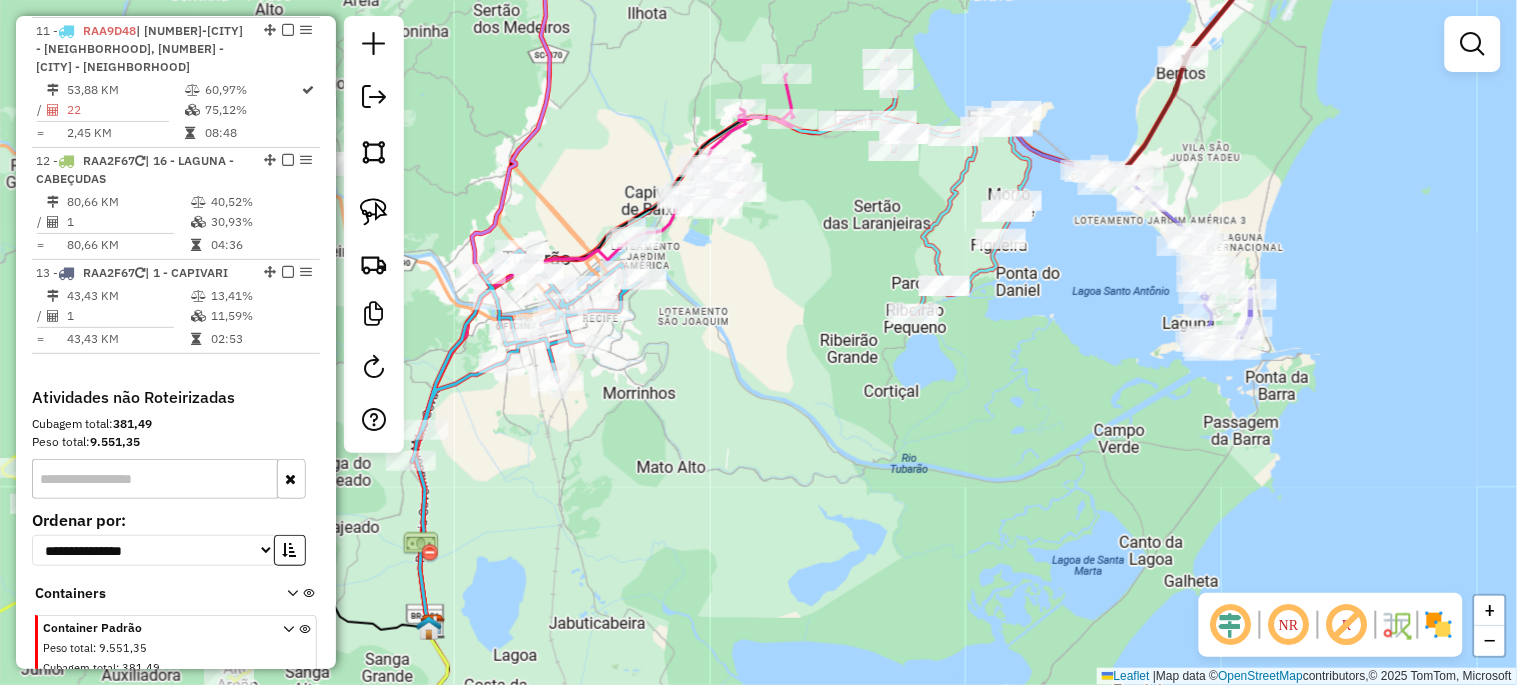 drag, startPoint x: 695, startPoint y: 413, endPoint x: 750, endPoint y: 404, distance: 55.7315 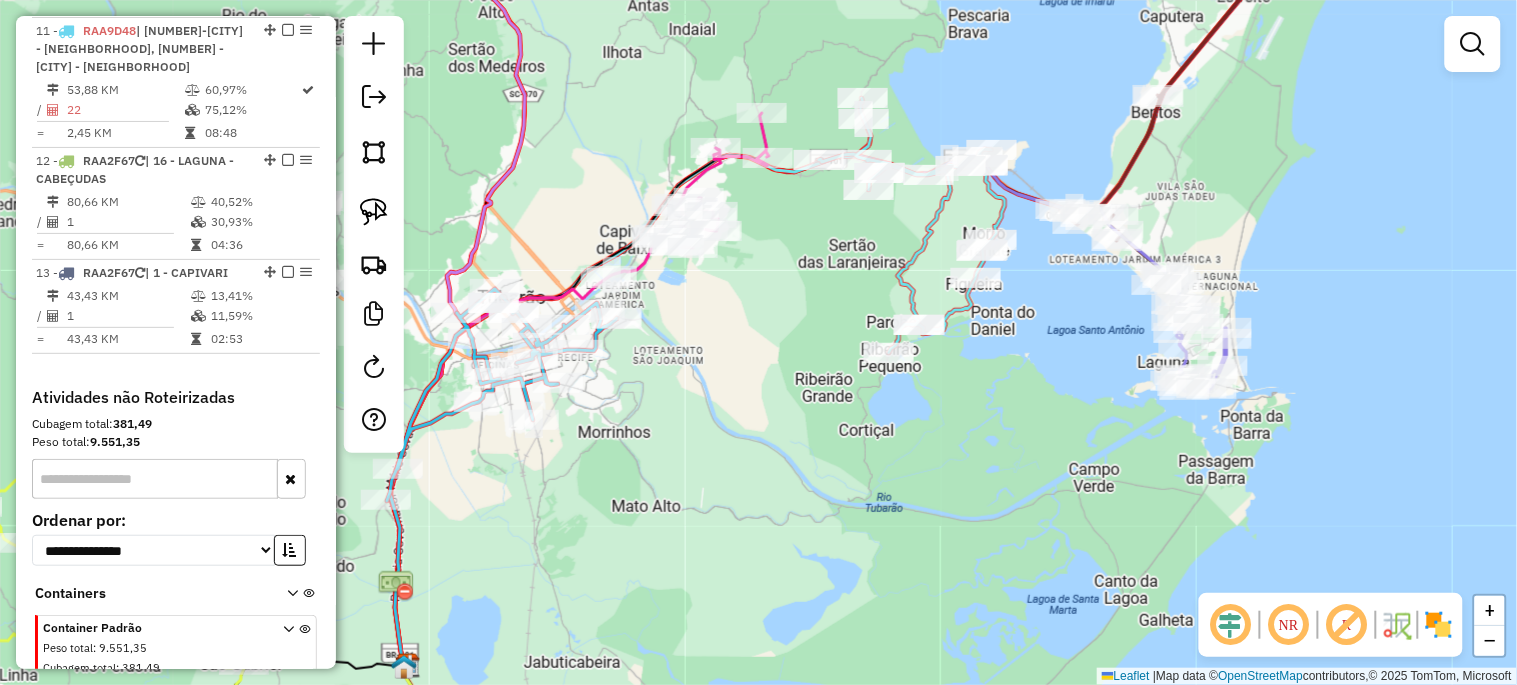 drag, startPoint x: 806, startPoint y: 417, endPoint x: 781, endPoint y: 456, distance: 46.32494 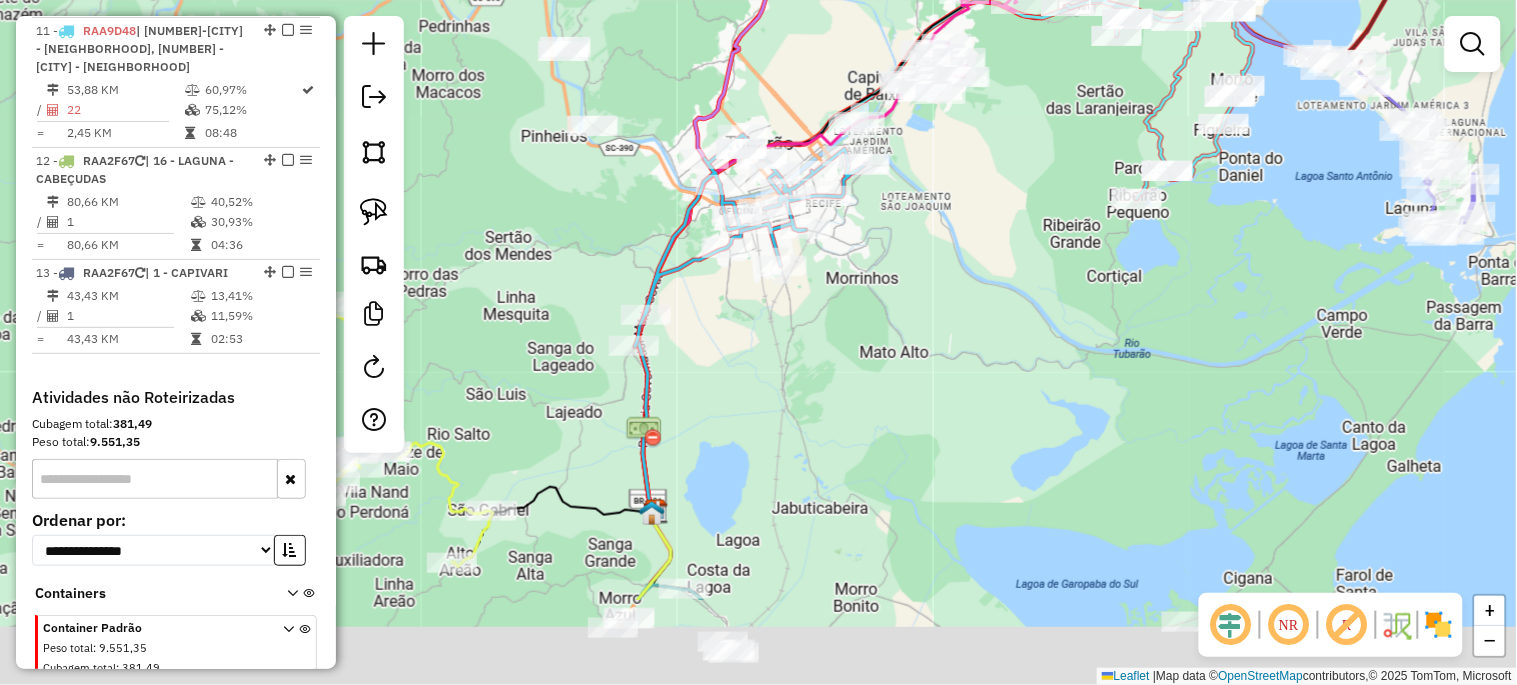 drag, startPoint x: 802, startPoint y: 376, endPoint x: 1050, endPoint y: 221, distance: 292.45343 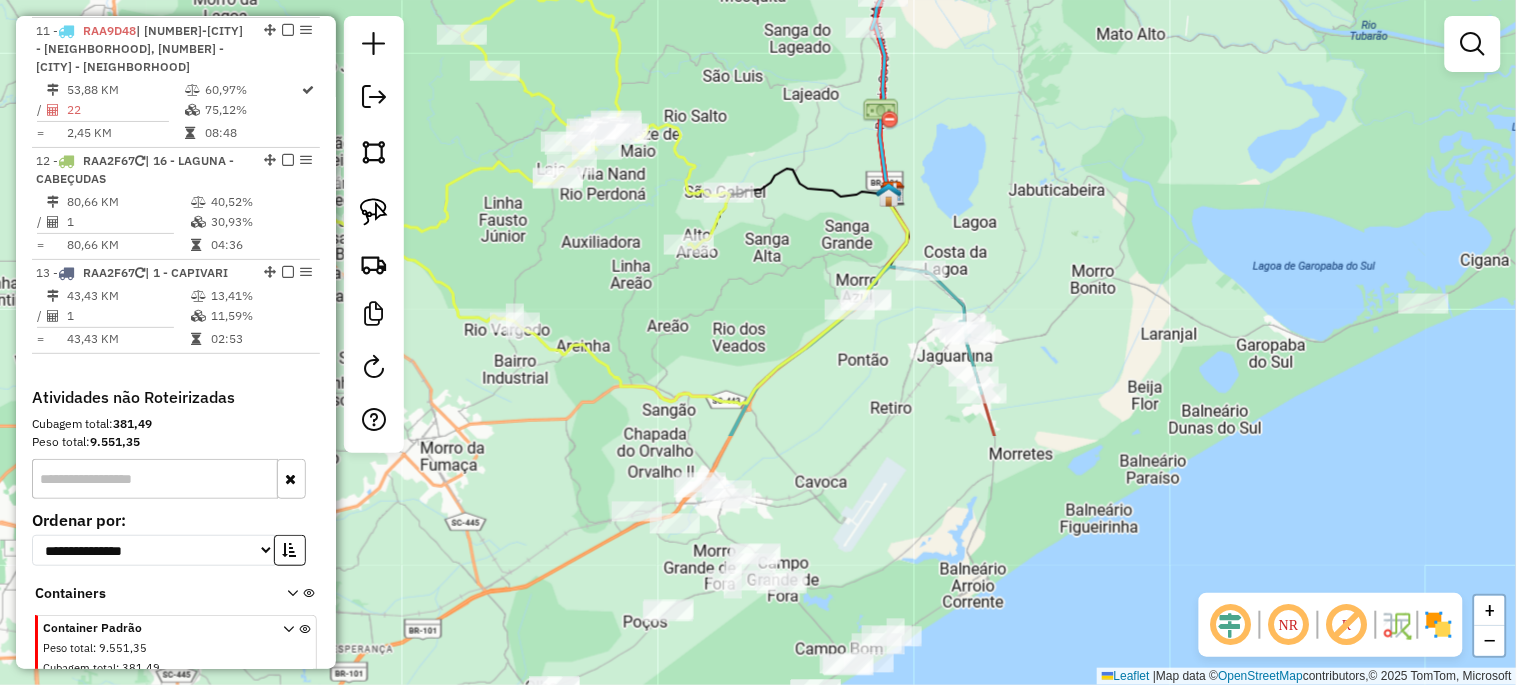drag, startPoint x: 523, startPoint y: 362, endPoint x: 727, endPoint y: 84, distance: 344.8188 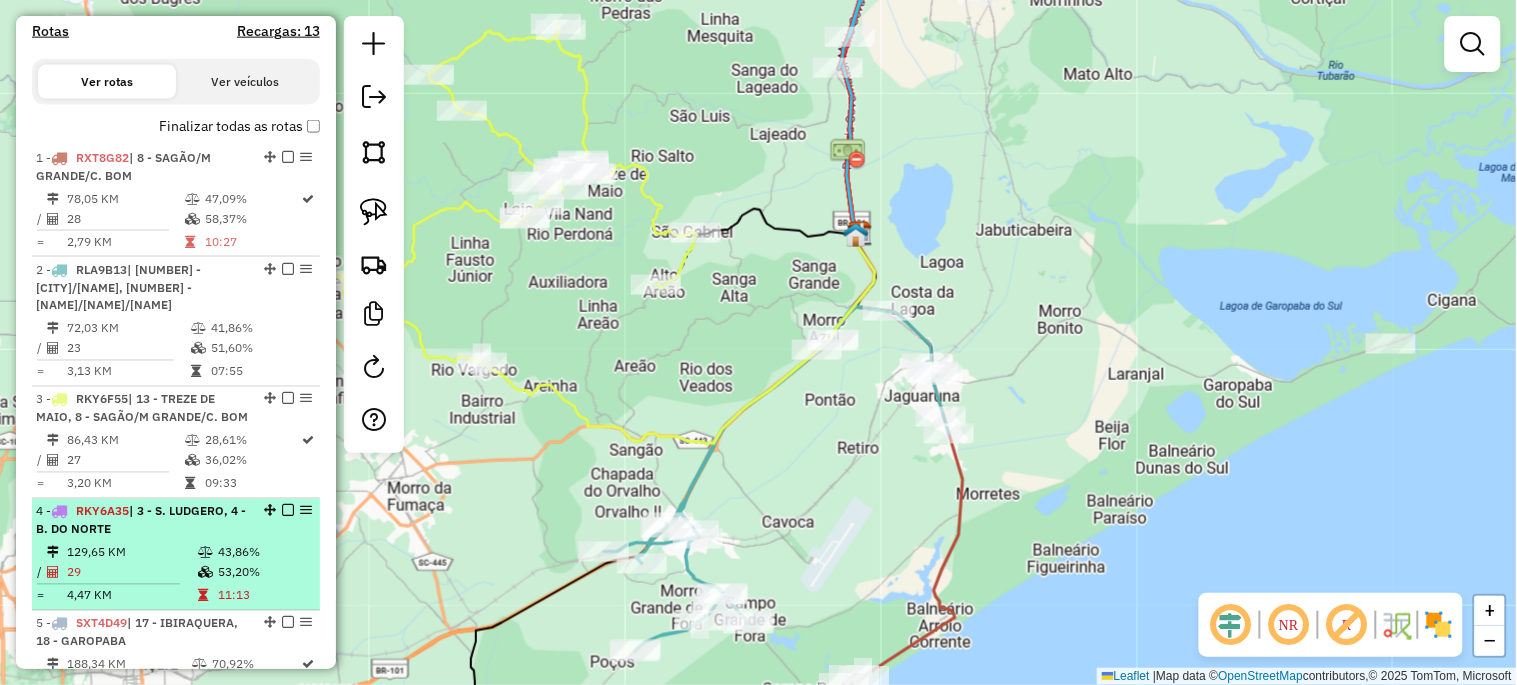 scroll, scrollTop: 546, scrollLeft: 0, axis: vertical 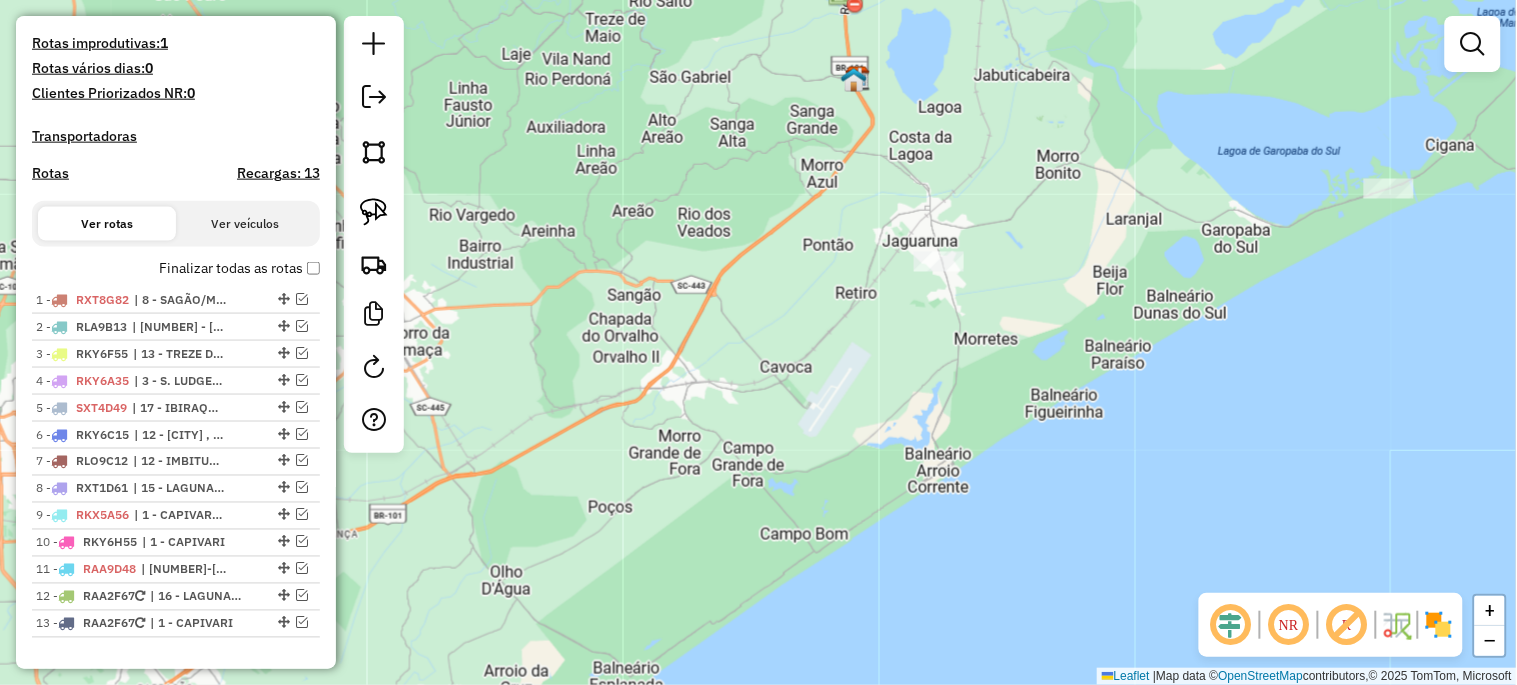 drag, startPoint x: 583, startPoint y: 300, endPoint x: 391, endPoint y: 287, distance: 192.4396 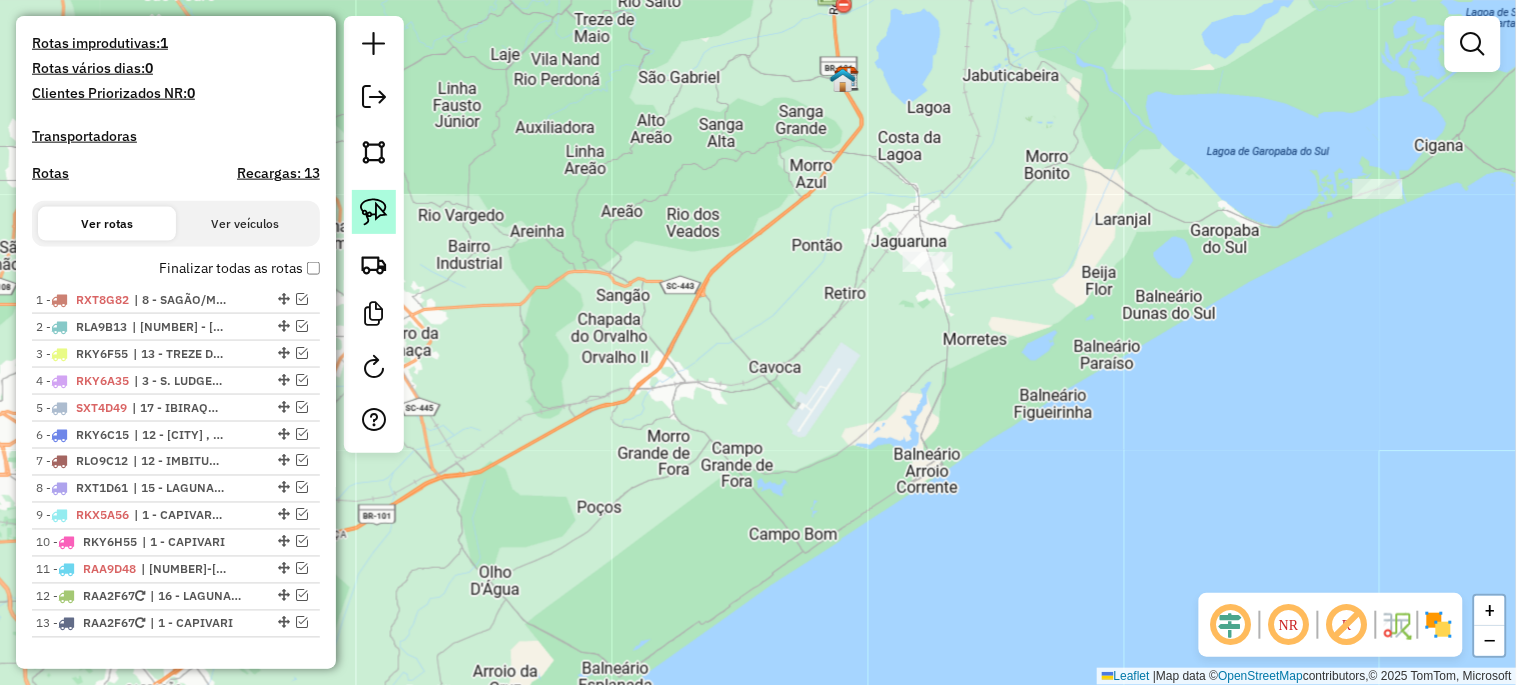 click 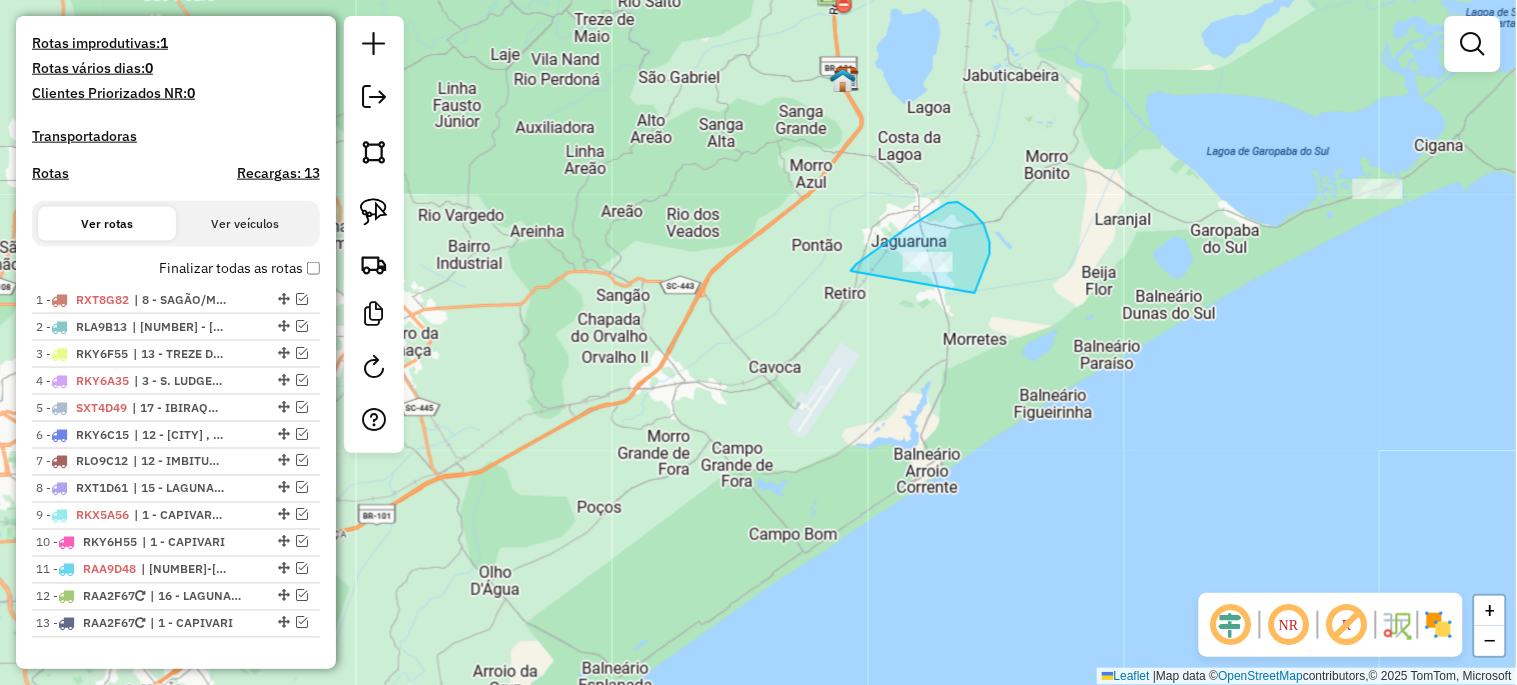 drag, startPoint x: 851, startPoint y: 271, endPoint x: 930, endPoint y: 323, distance: 94.57801 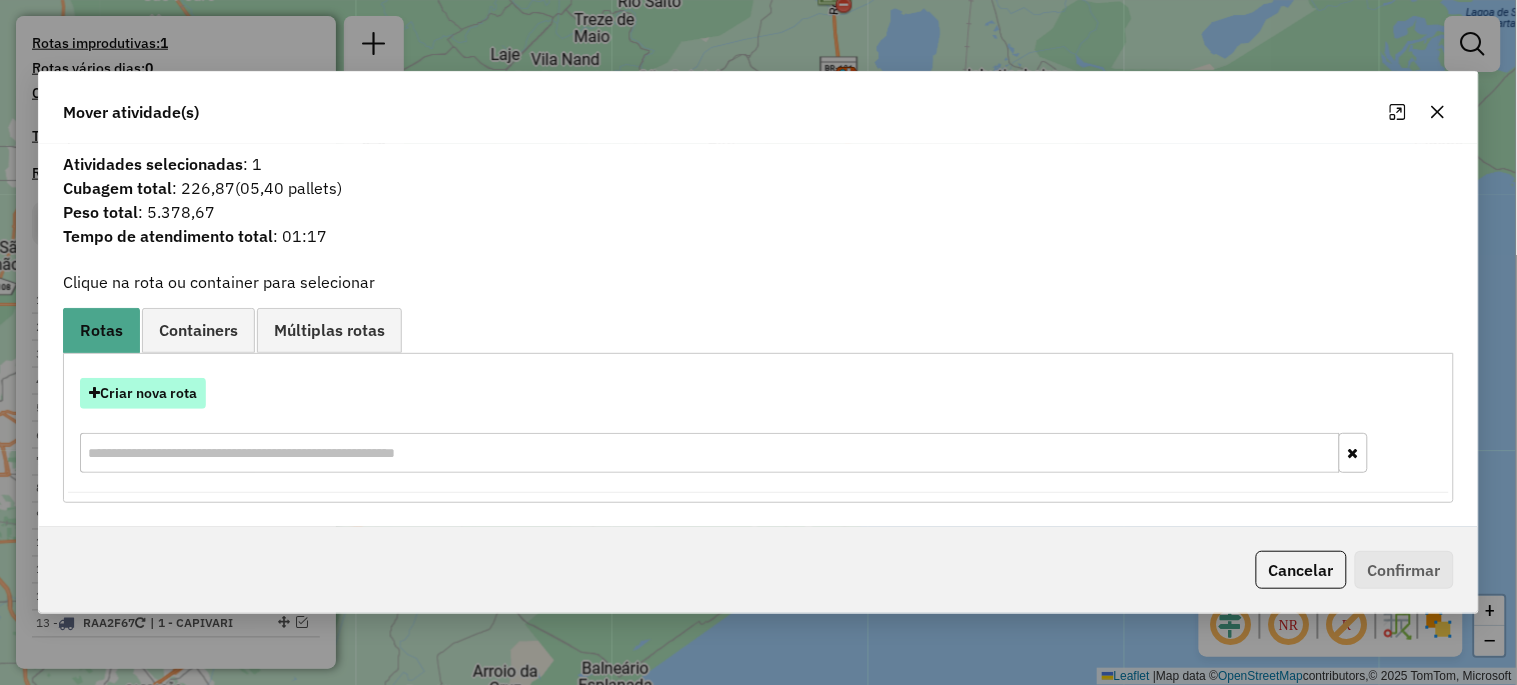 click on "Criar nova rota" at bounding box center (143, 393) 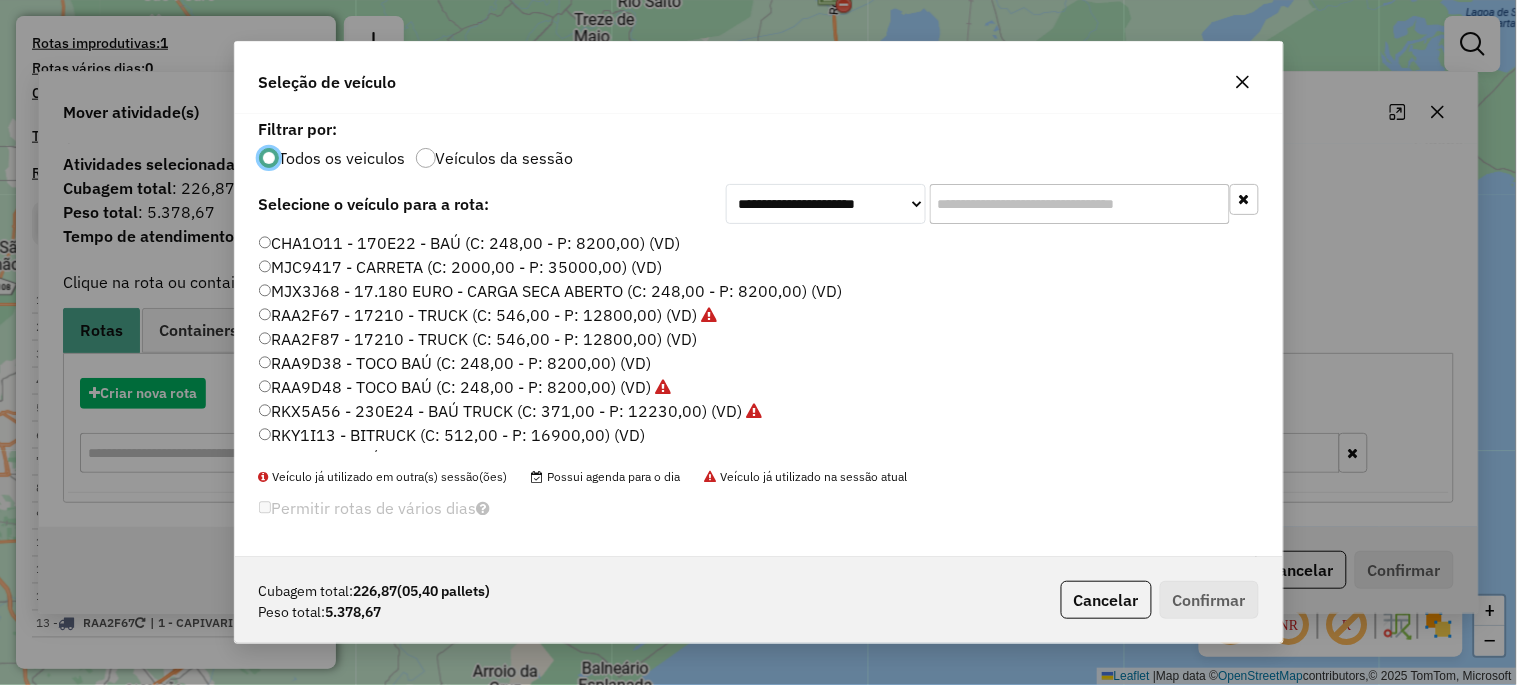 scroll, scrollTop: 11, scrollLeft: 5, axis: both 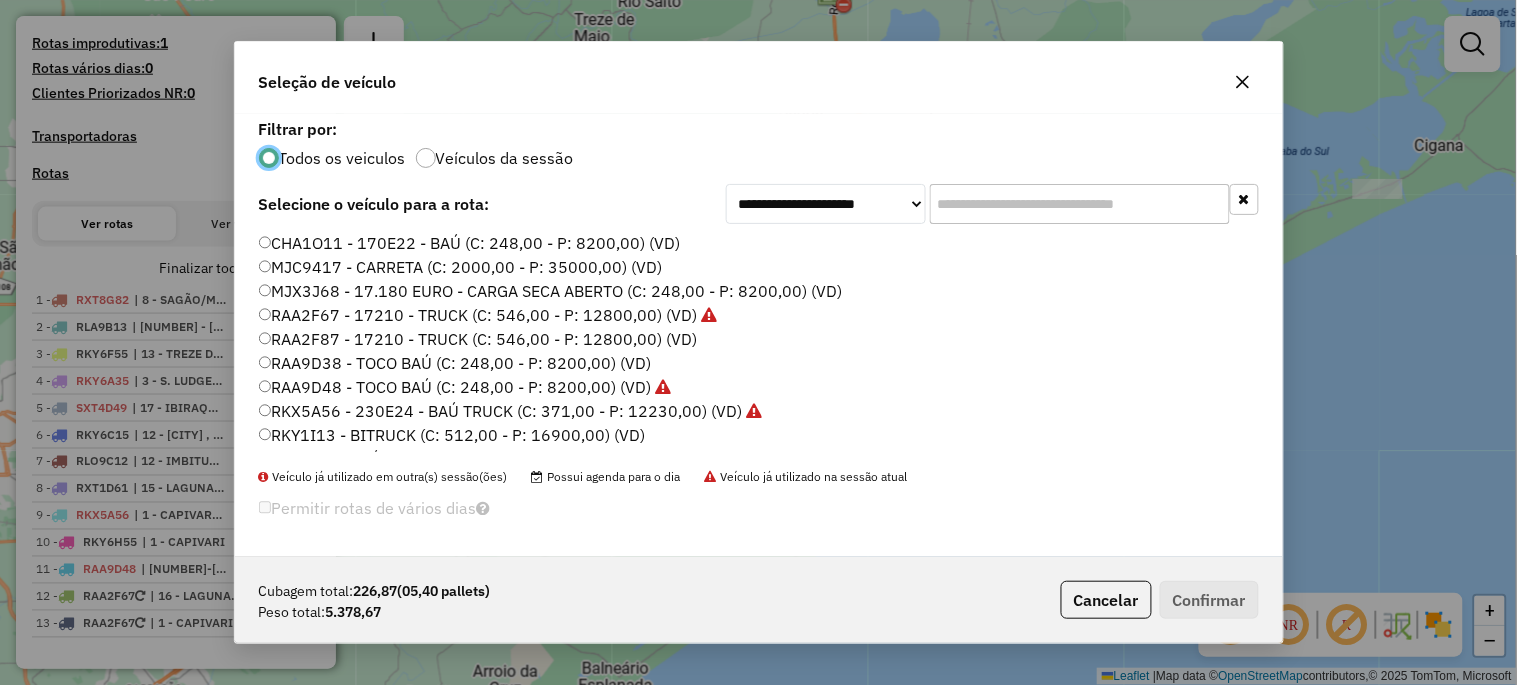 click on "RAA2F67 - 17210 - TRUCK (C: 546,00 - P: 12800,00) (VD)" 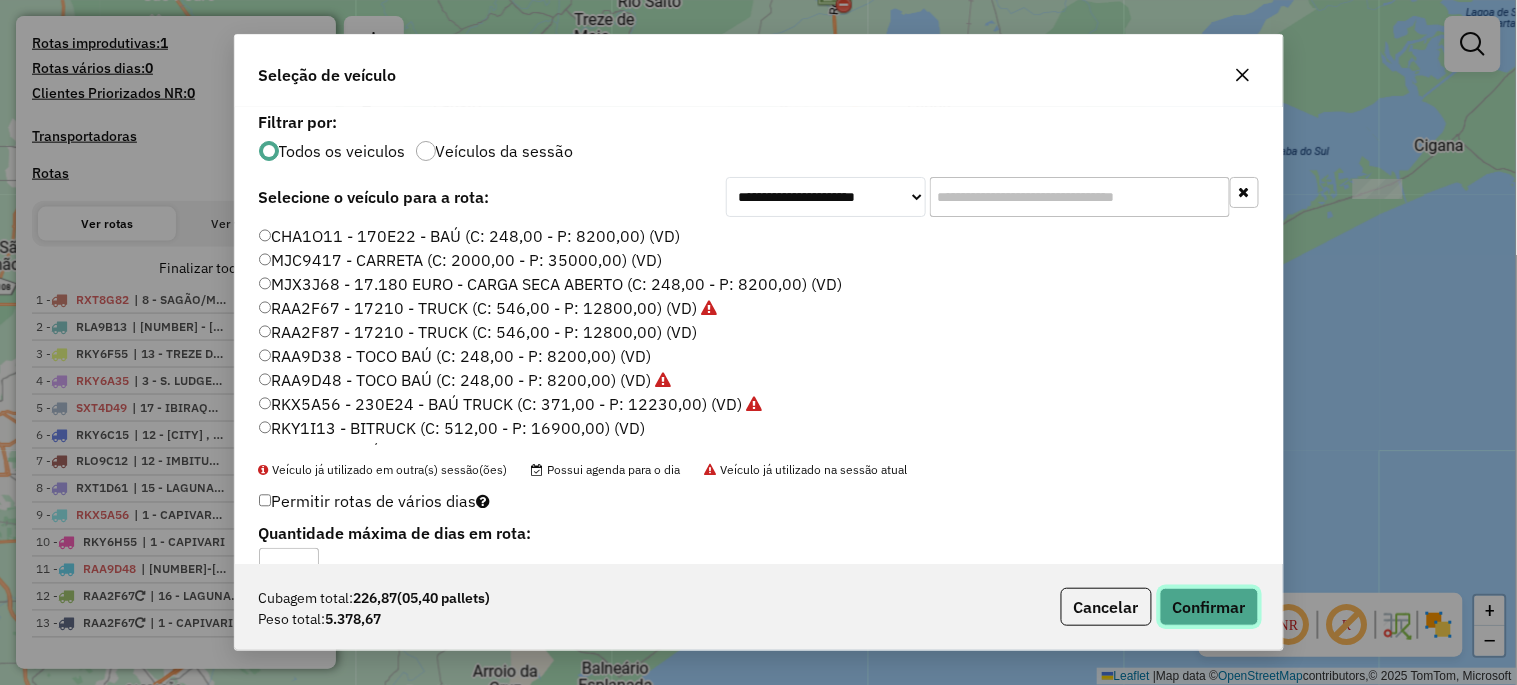 click on "Confirmar" 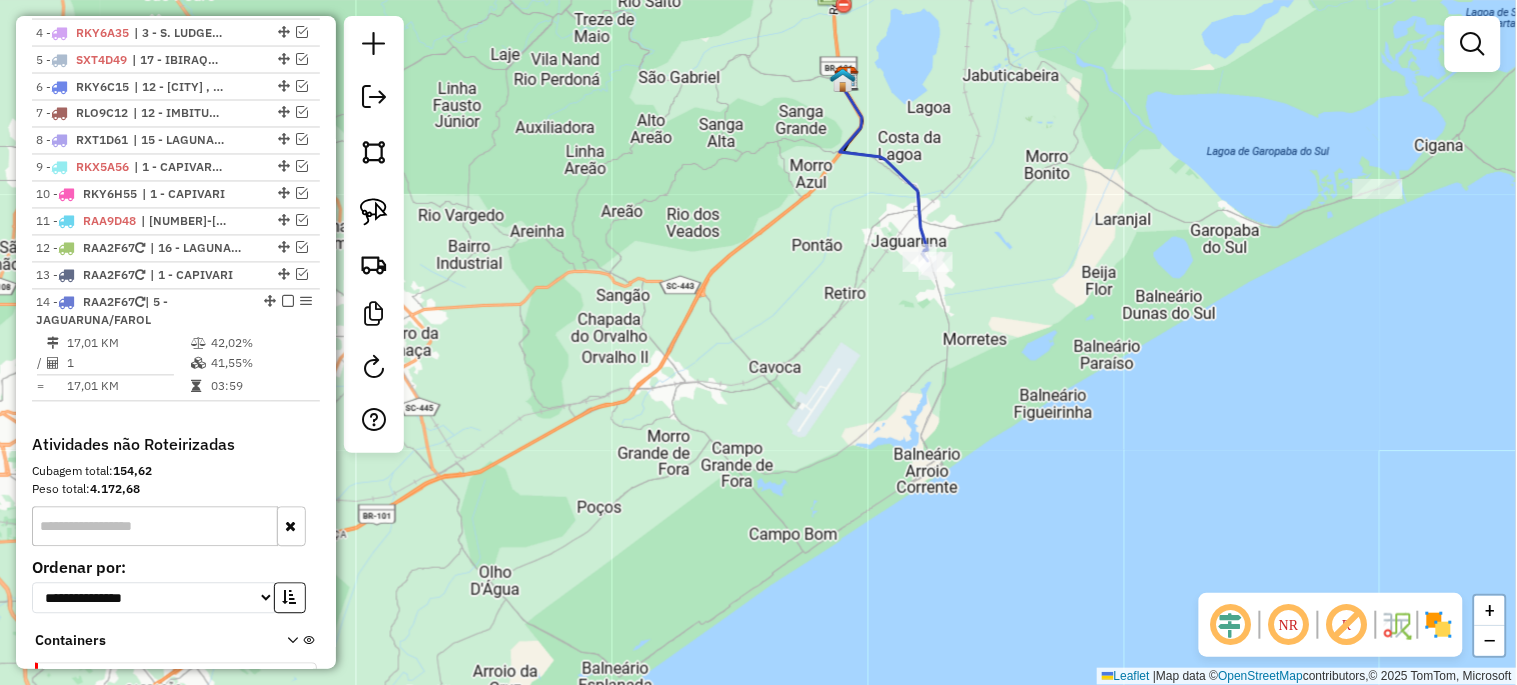 scroll, scrollTop: 916, scrollLeft: 0, axis: vertical 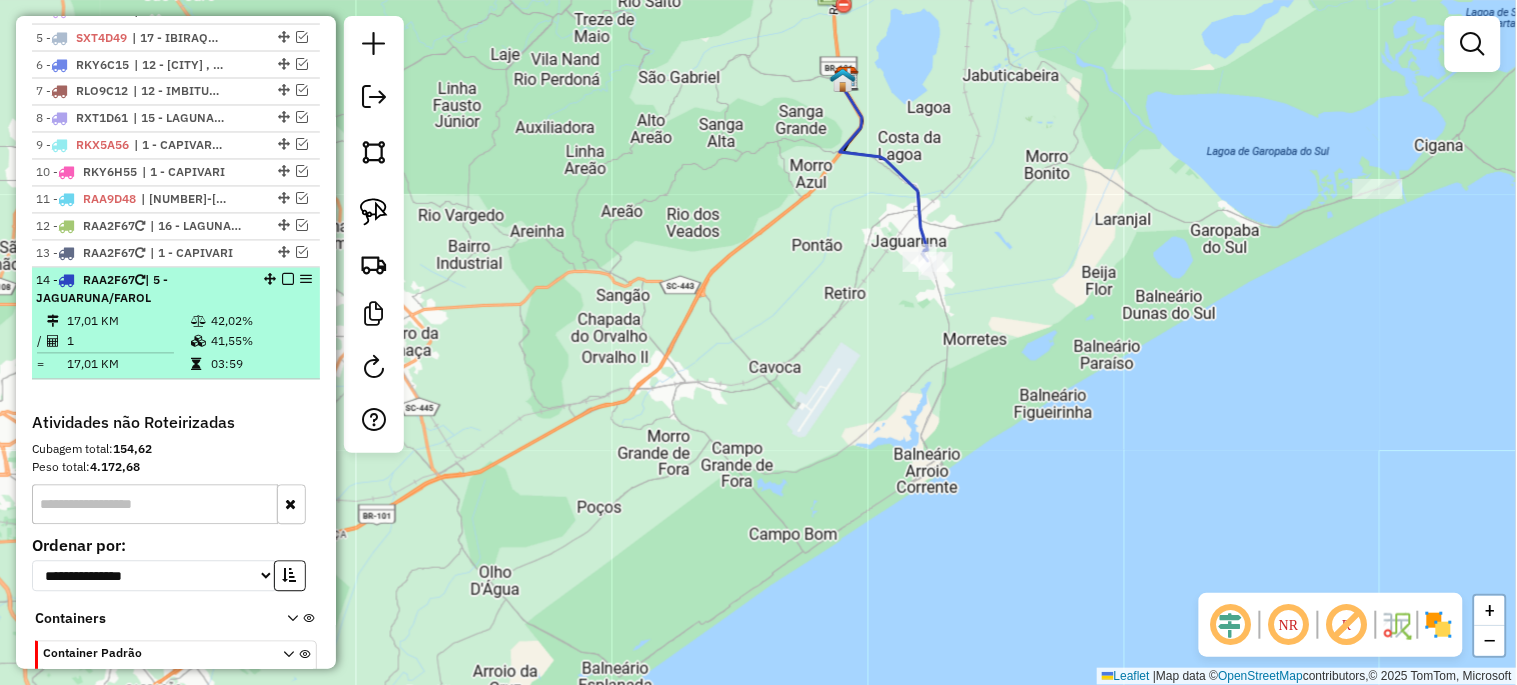 click at bounding box center [288, 280] 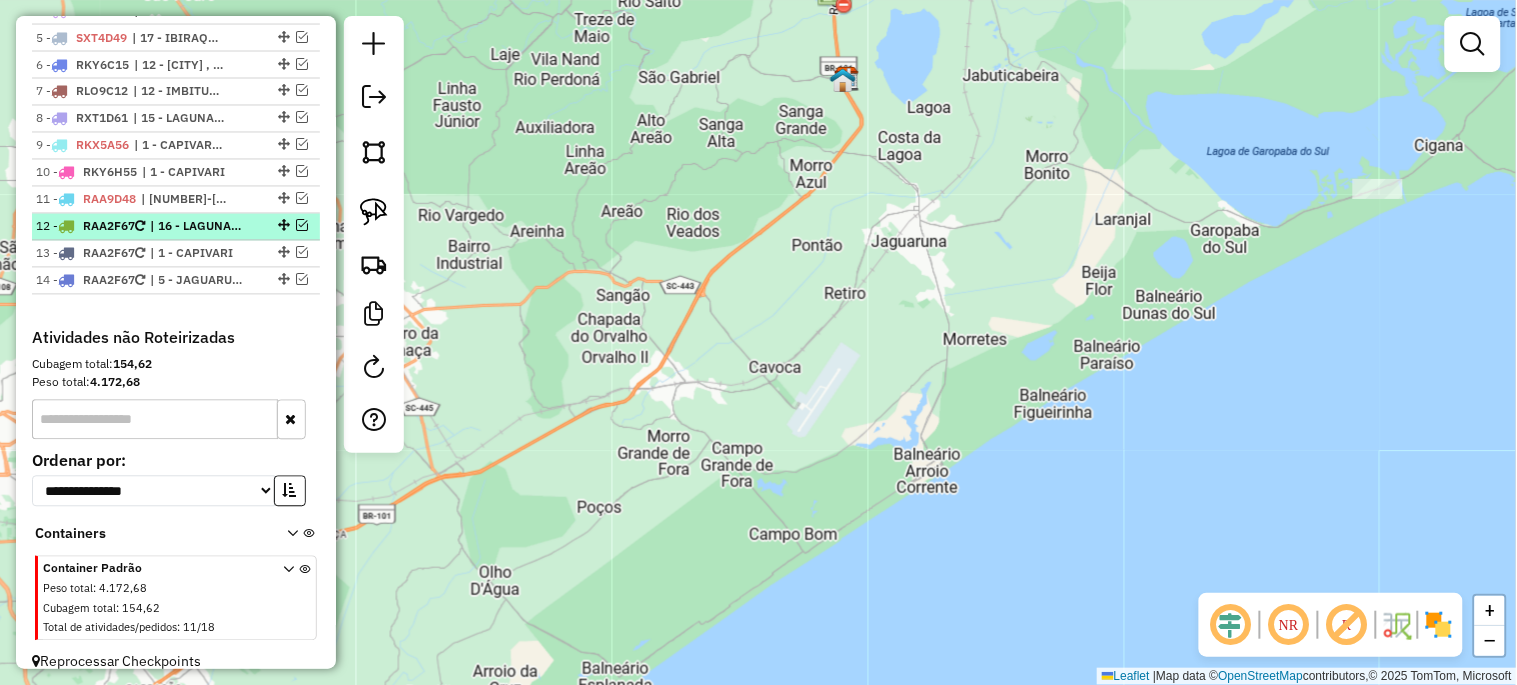 click at bounding box center [302, 226] 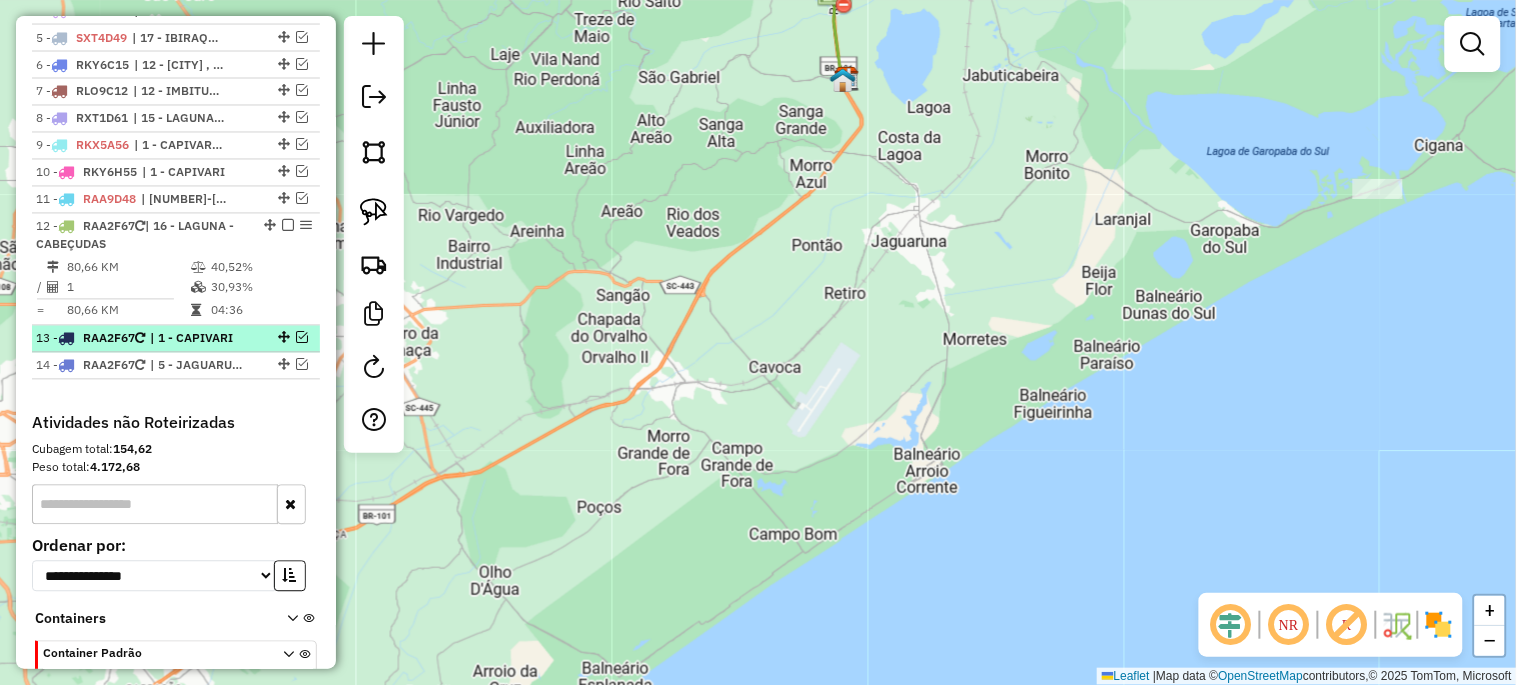 click at bounding box center [302, 338] 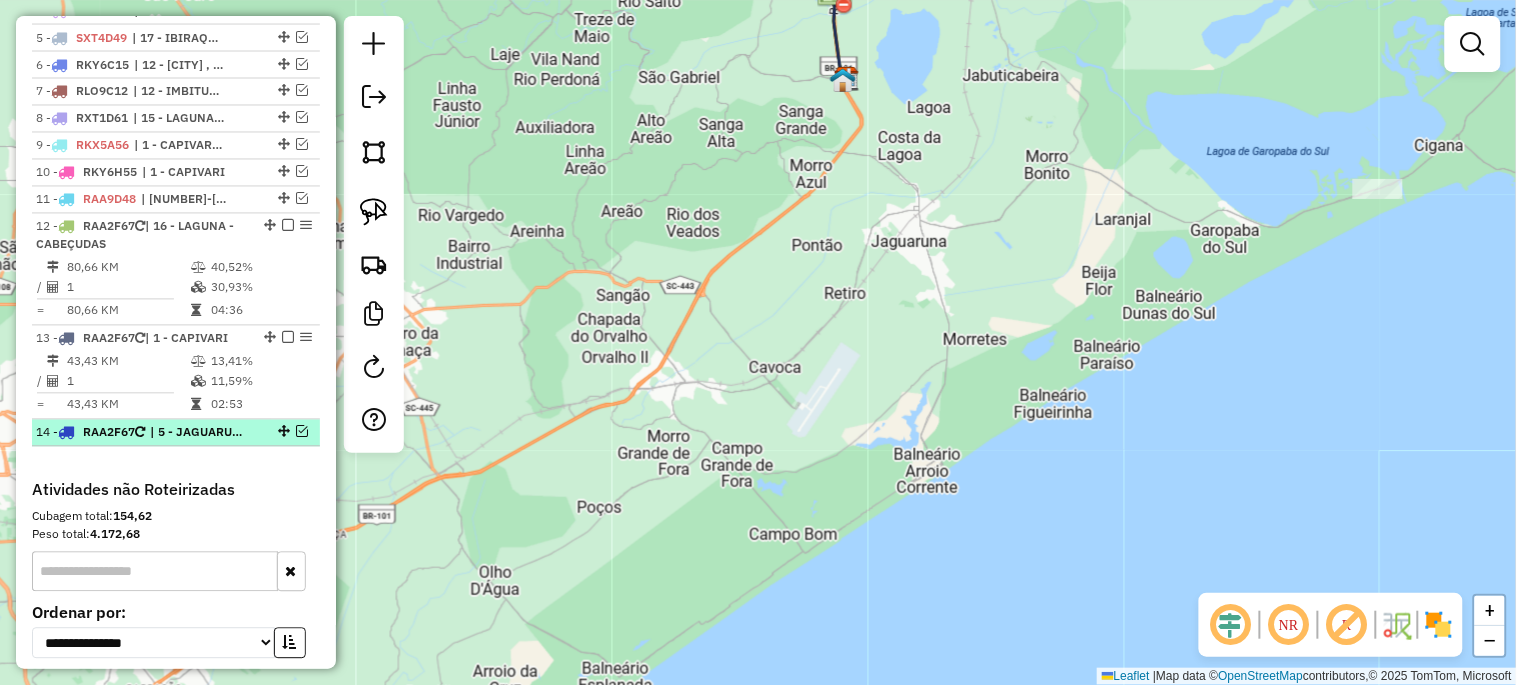 click at bounding box center (302, 432) 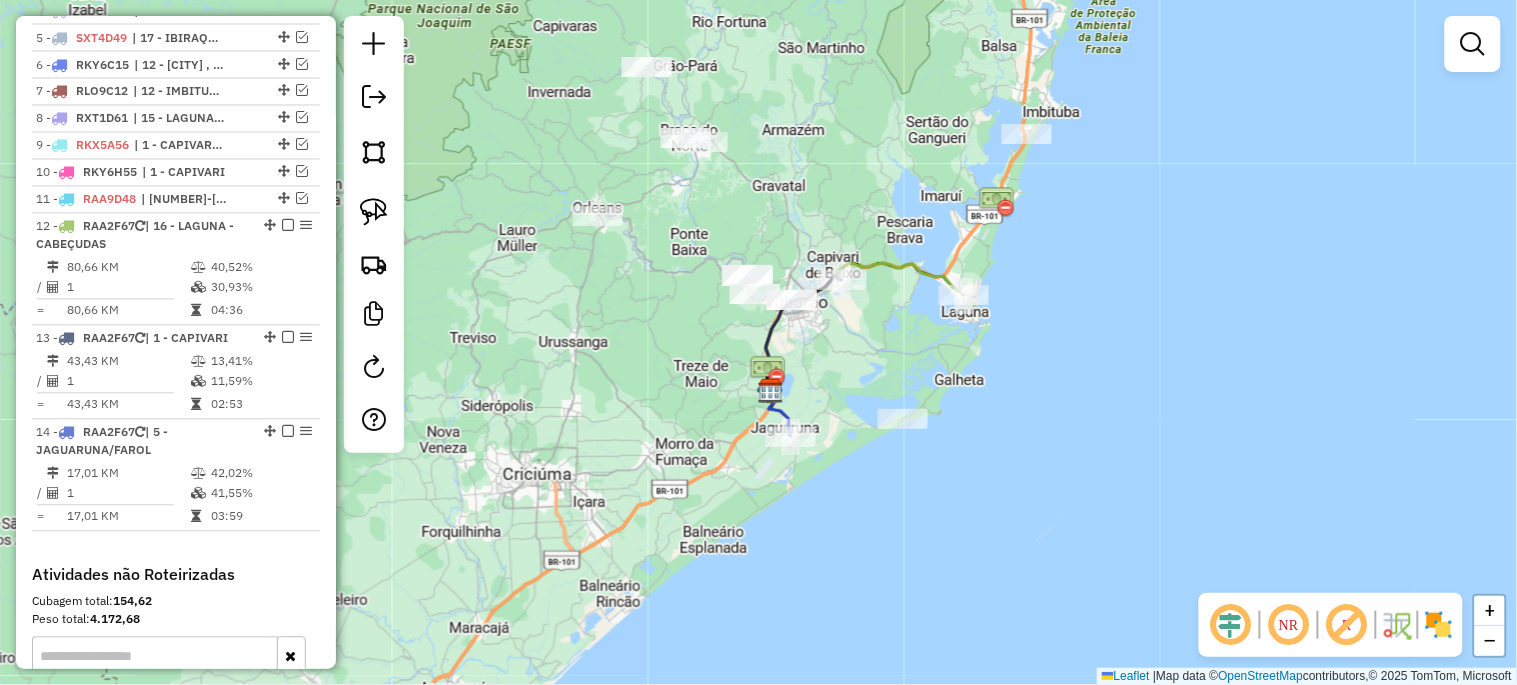 drag, startPoint x: 992, startPoint y: 398, endPoint x: 820, endPoint y: 443, distance: 177.7892 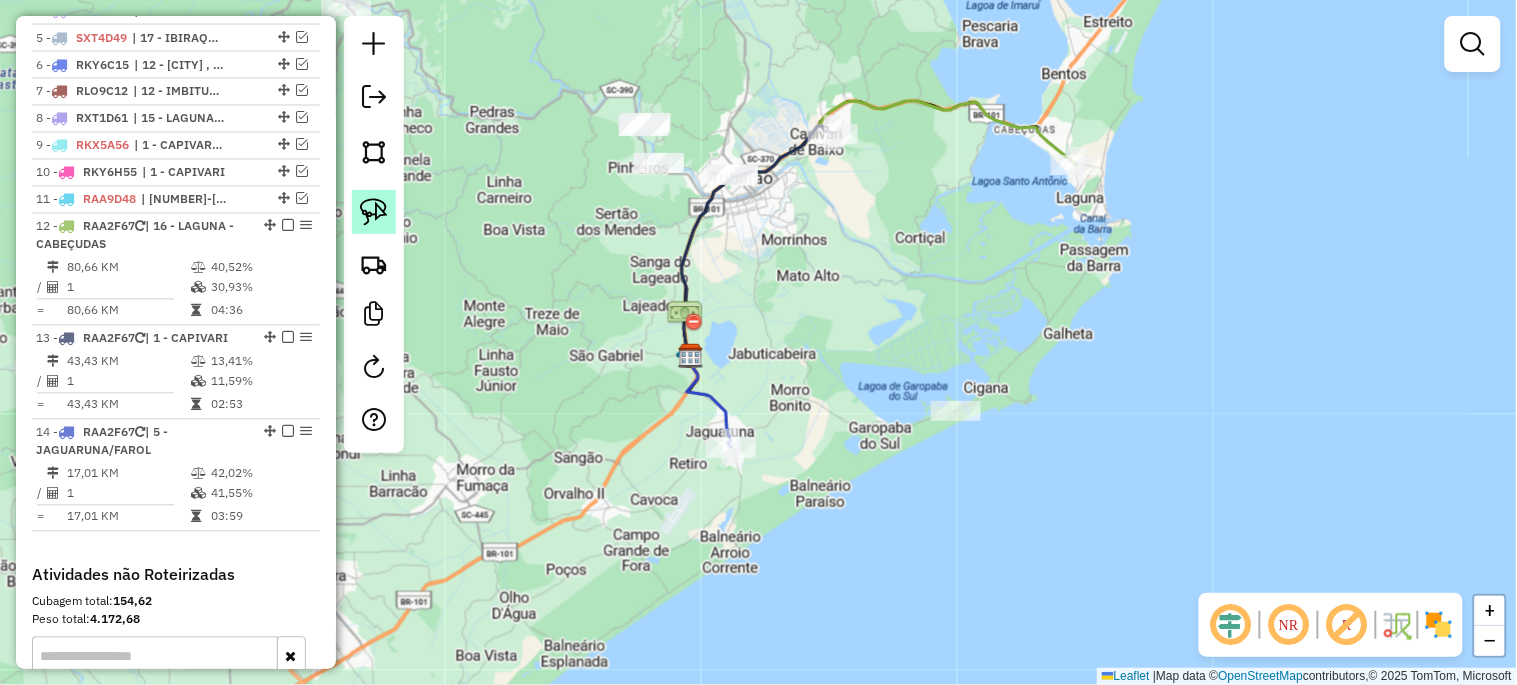 click 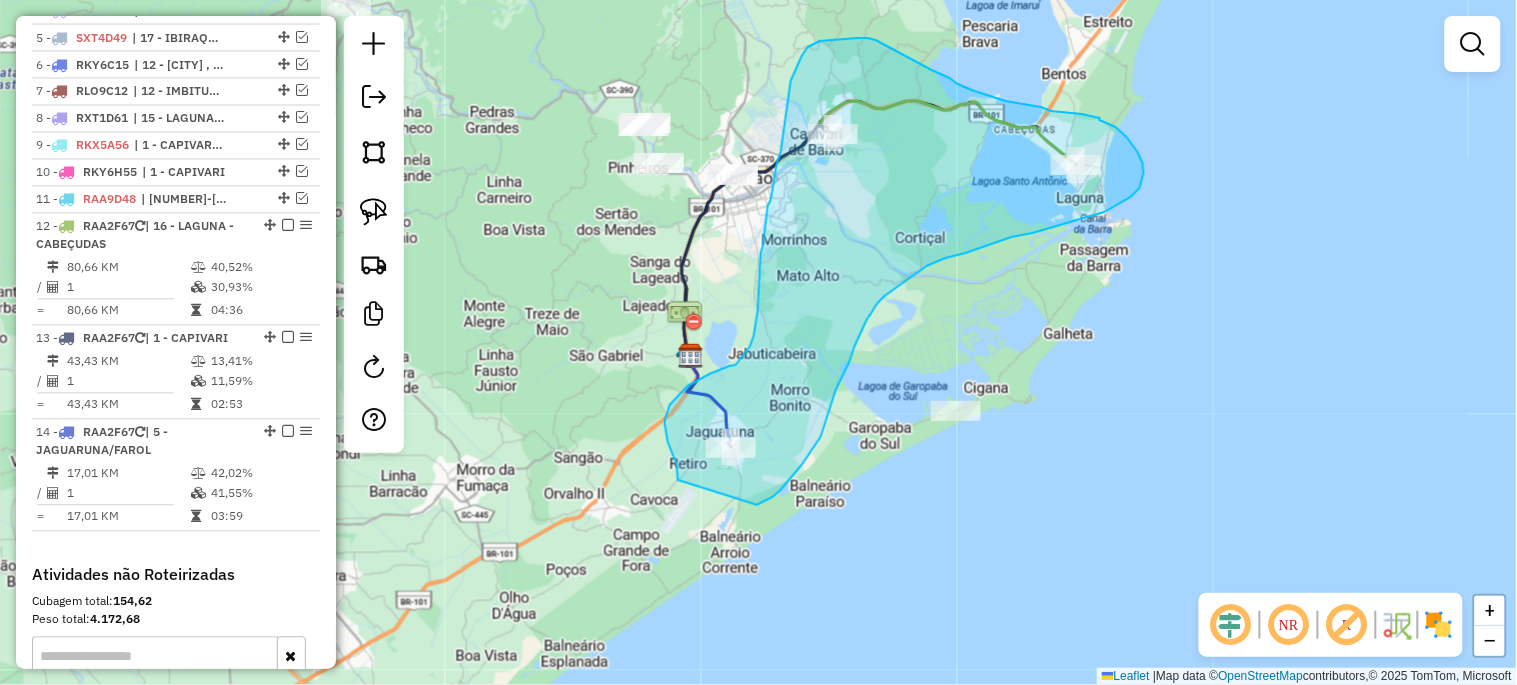 drag, startPoint x: 678, startPoint y: 480, endPoint x: 757, endPoint y: 505, distance: 82.86133 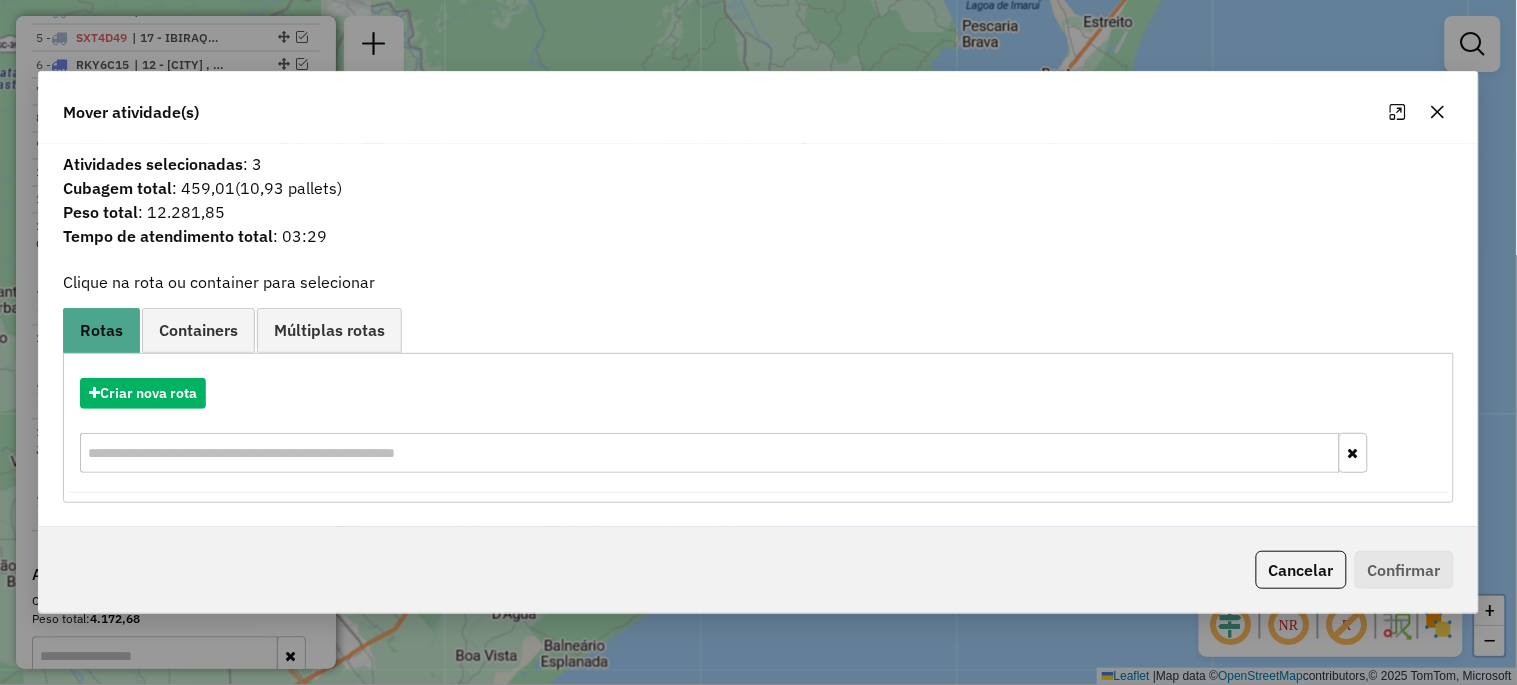 click 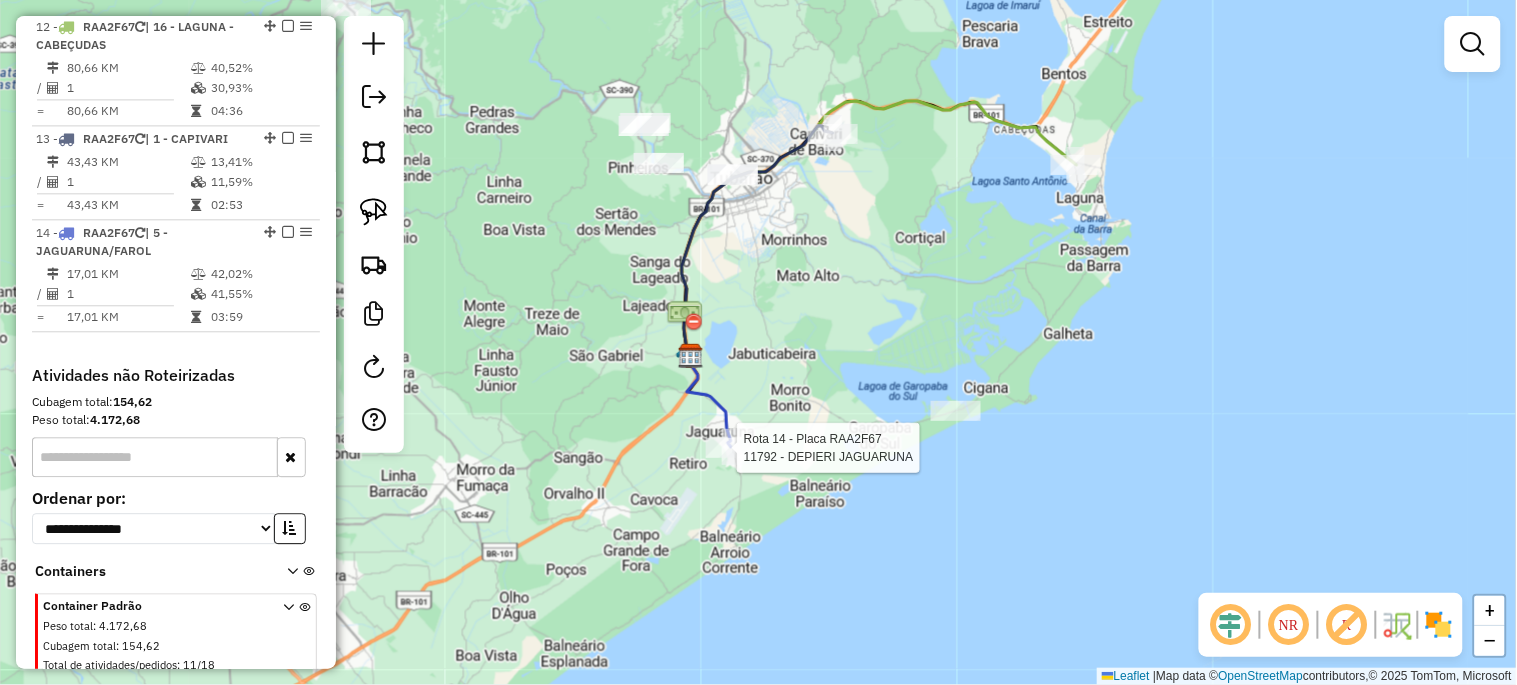 select on "*********" 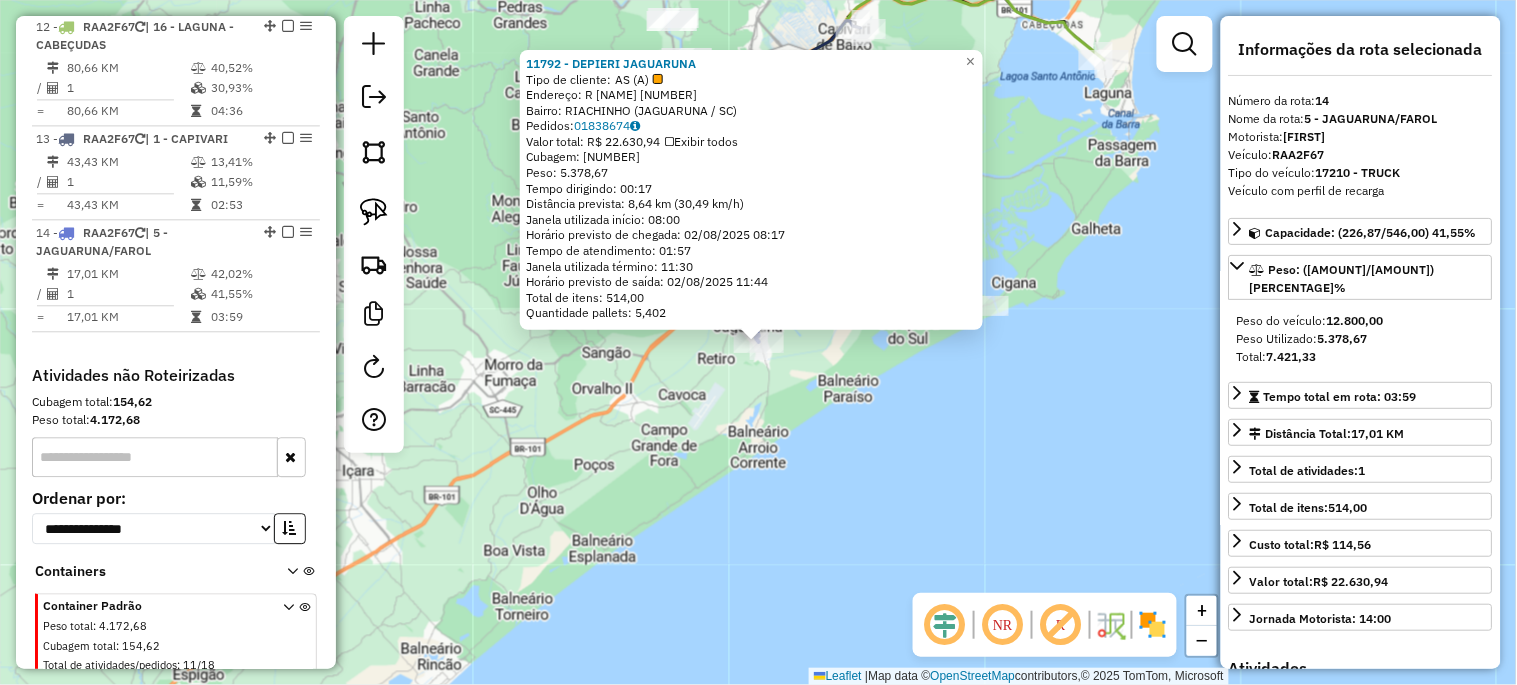 scroll, scrollTop: 1172, scrollLeft: 0, axis: vertical 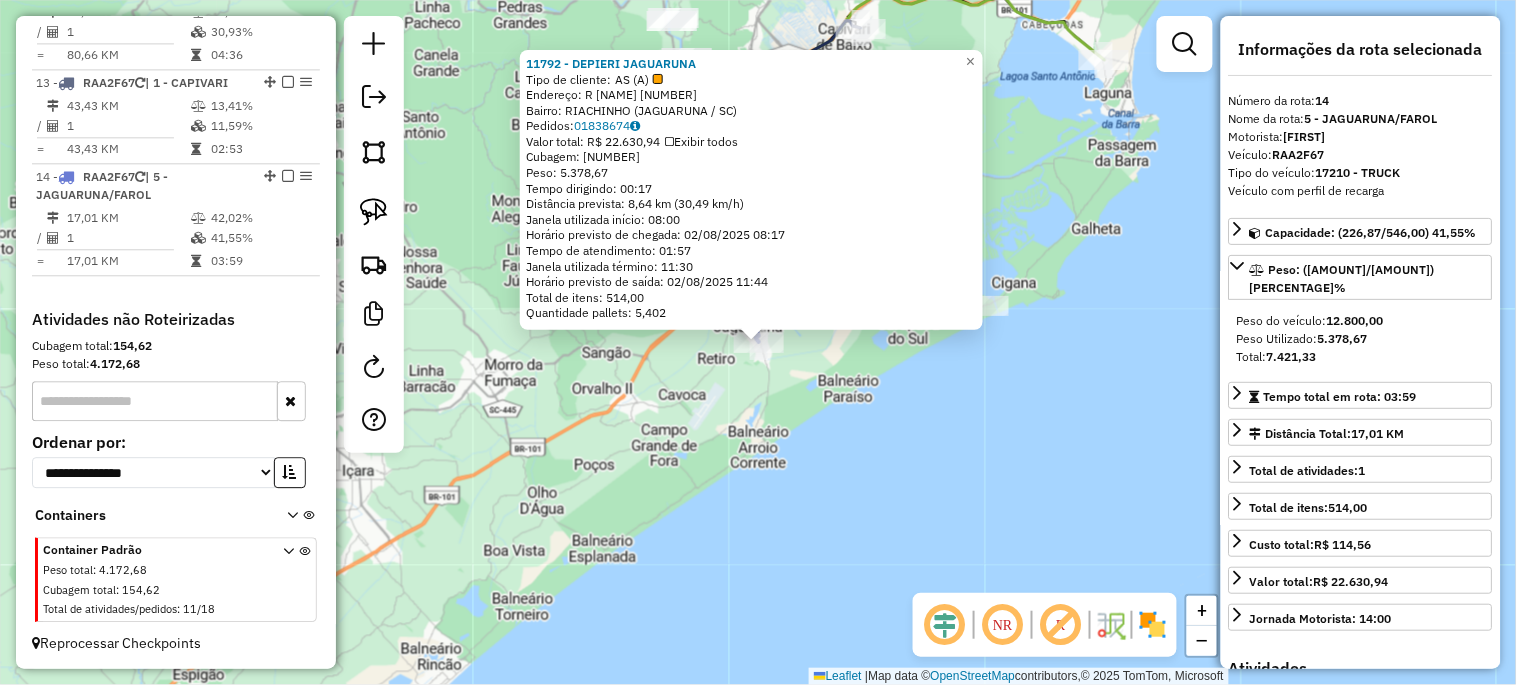 click on "11792 - DEPIERI JAGUARUNA  Tipo de cliente:   AS (A)   Endereço:  R ARMANDO MACHADO 2141   Bairro: RIACHINHO (JAGUARUNA / SC)   Pedidos:  01838674   Valor total: R$ 22.630,94   Exibir todos   Cubagem: 226,87  Peso: 5.378,67  Tempo dirigindo: 00:17   Distância prevista: 8,64 km (30,49 km/h)   Janela utilizada início: 08:00   Horário previsto de chegada: 02/08/2025 08:17   Tempo de atendimento: 01:57   Janela utilizada término: 11:30   Horário previsto de saída: 02/08/2025 11:44   Total de itens: 514,00   Quantidade pallets: 5,402  × Janela de atendimento Grade de atendimento Capacidade Transportadoras Veículos Cliente Pedidos  Rotas Selecione os dias de semana para filtrar as janelas de atendimento  Seg   Ter   Qua   Qui   Sex   Sáb   Dom  Informe o período da janela de atendimento: De: Até:  Filtrar exatamente a janela do cliente  Considerar janela de atendimento padrão  Selecione os dias de semana para filtrar as grades de atendimento  Seg   Ter   Qua   Qui   Sex   Sáb   Dom   Peso mínimo:  +" 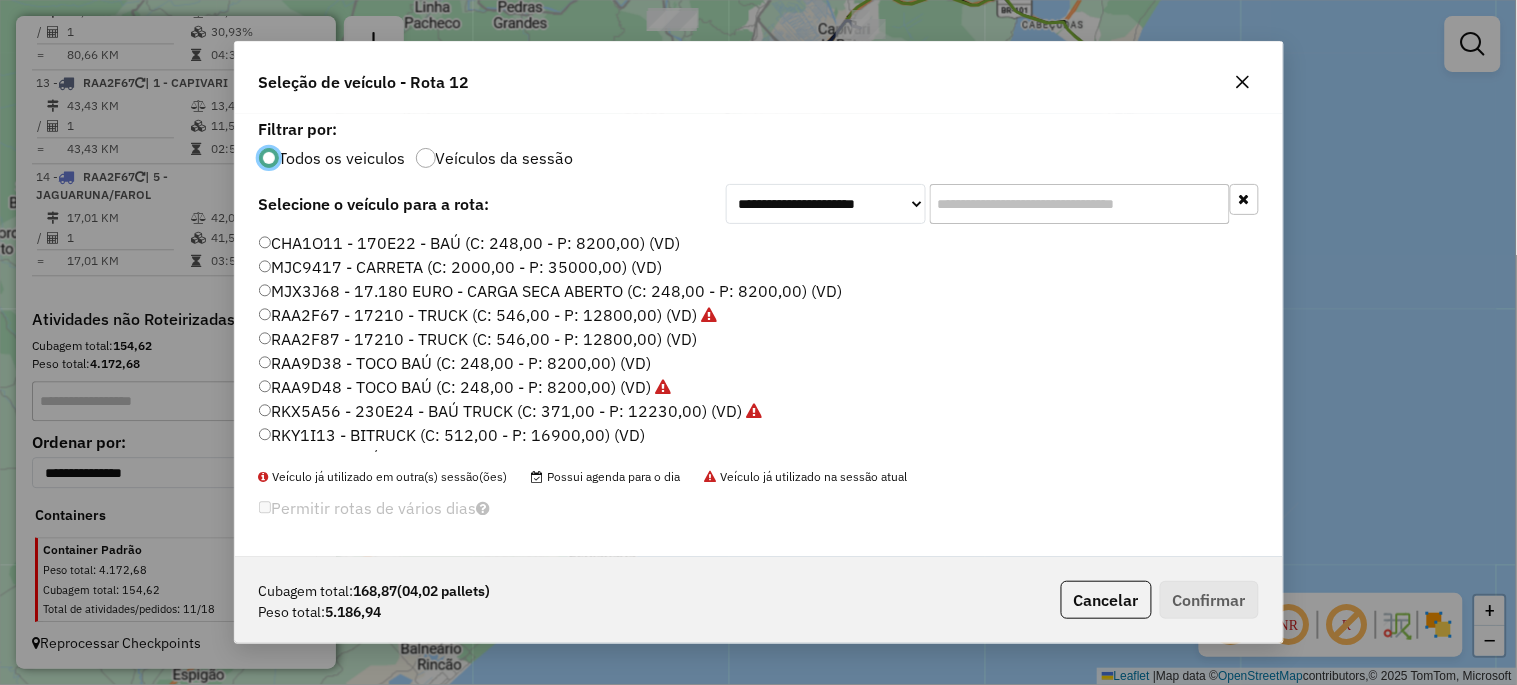 scroll, scrollTop: 11, scrollLeft: 5, axis: both 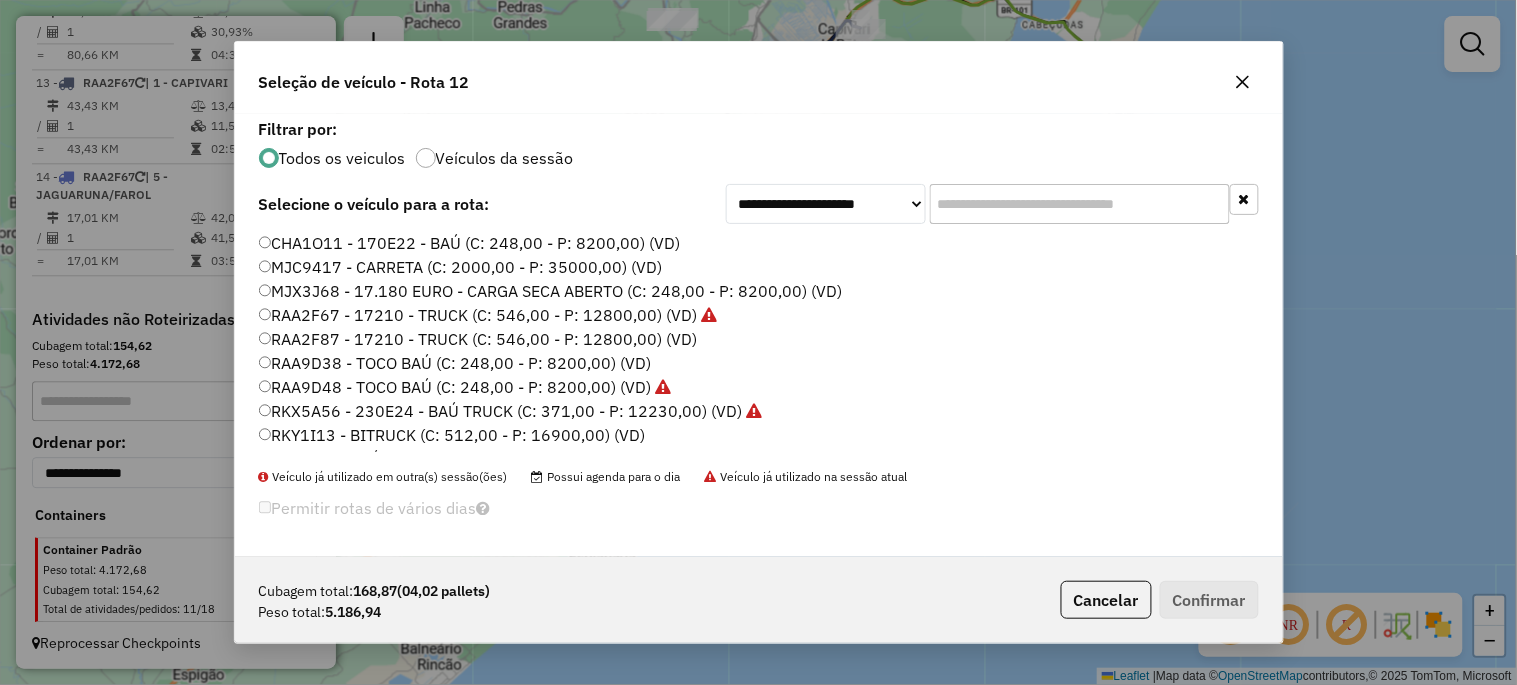click on "RKY1I13 - BITRUCK (C: 512,00 - P: 16900,00) (VD)" 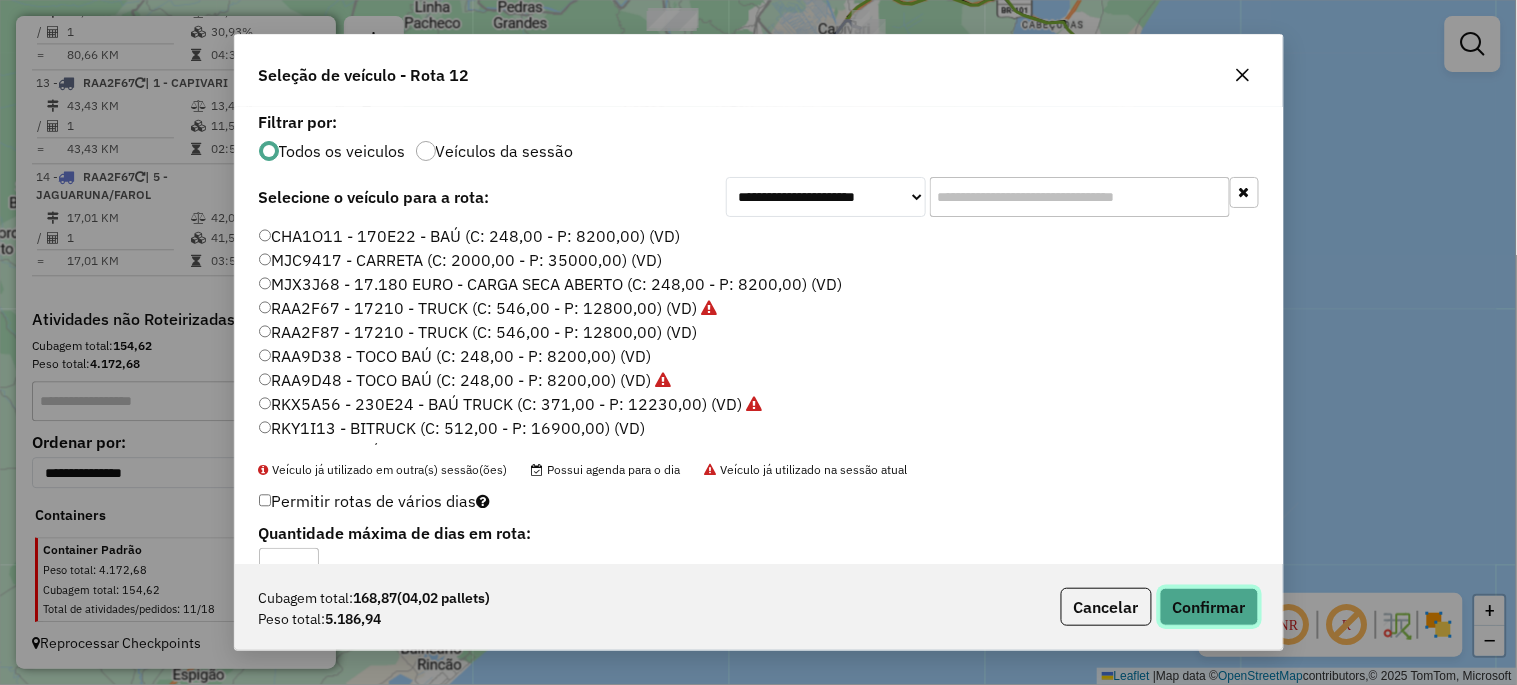 click on "Confirmar" 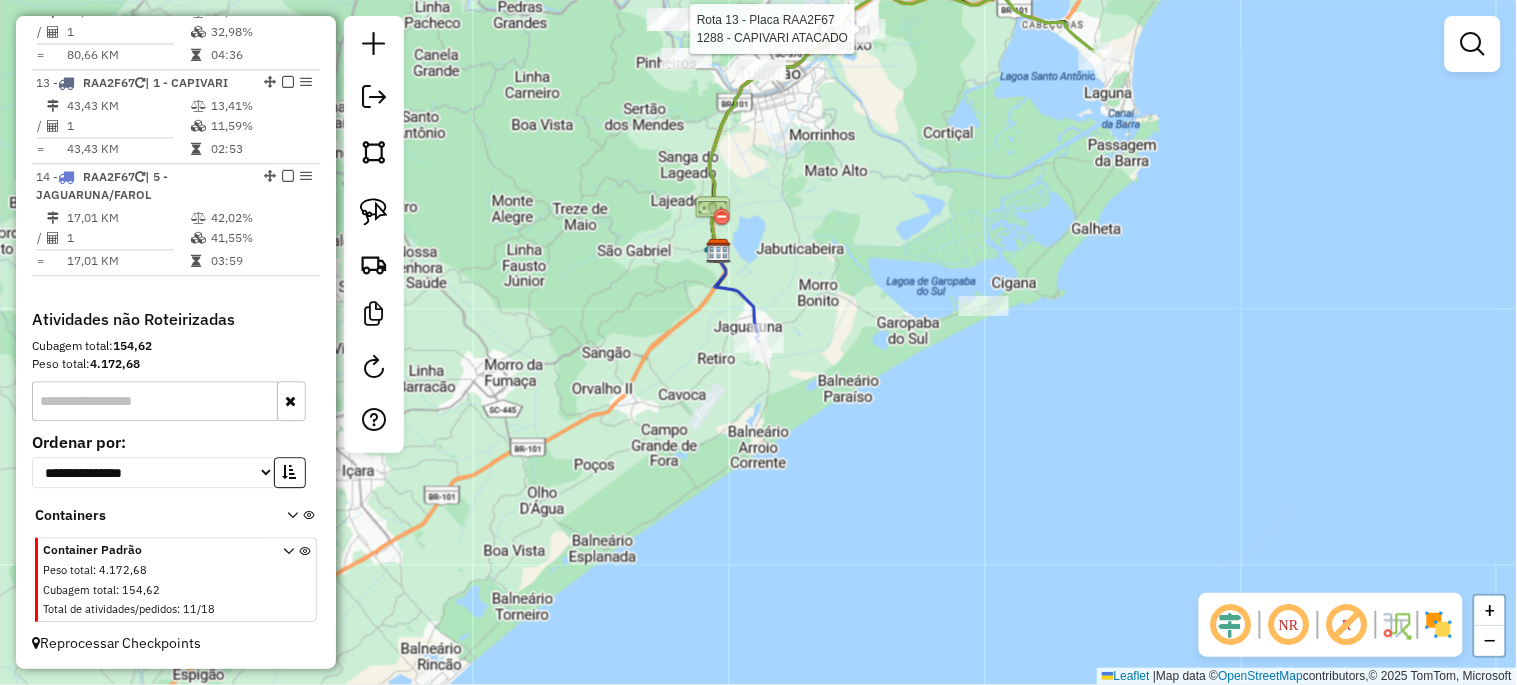 select on "*********" 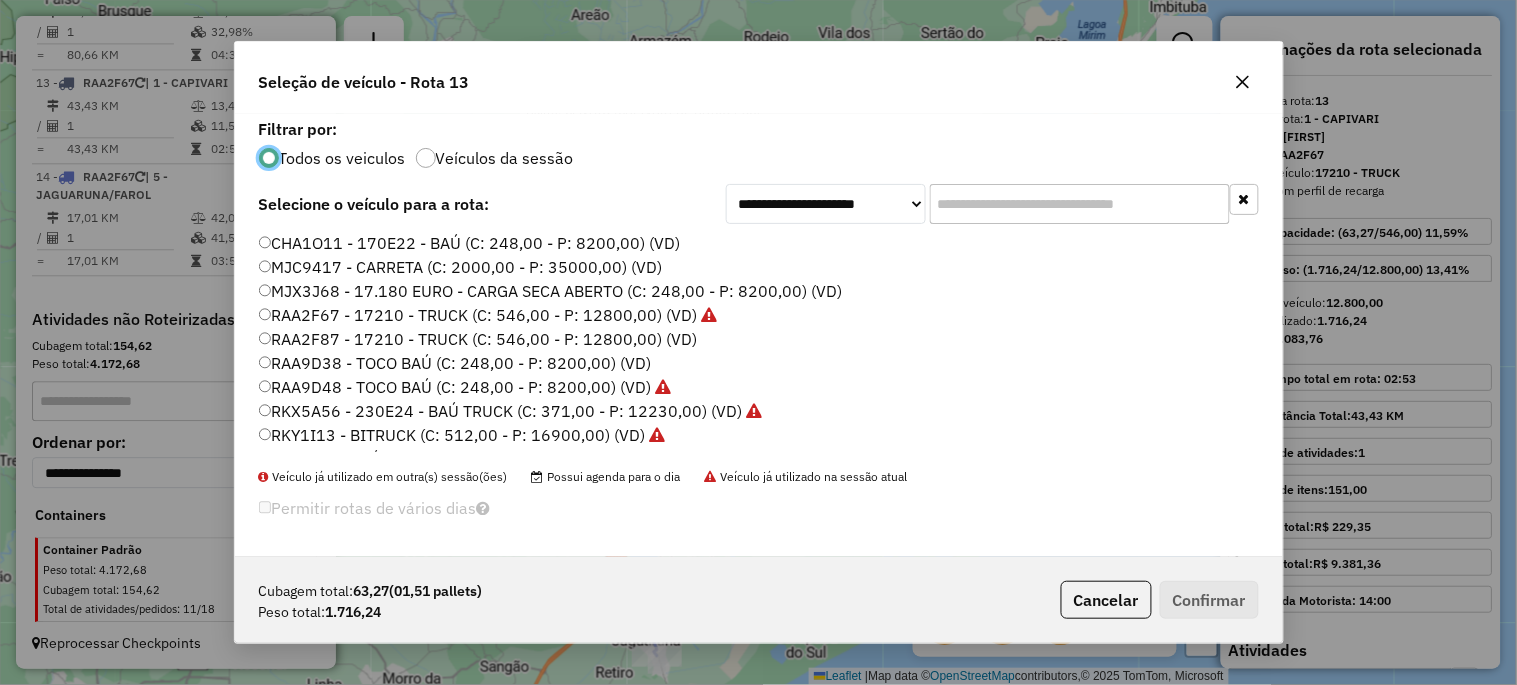 scroll, scrollTop: 11, scrollLeft: 5, axis: both 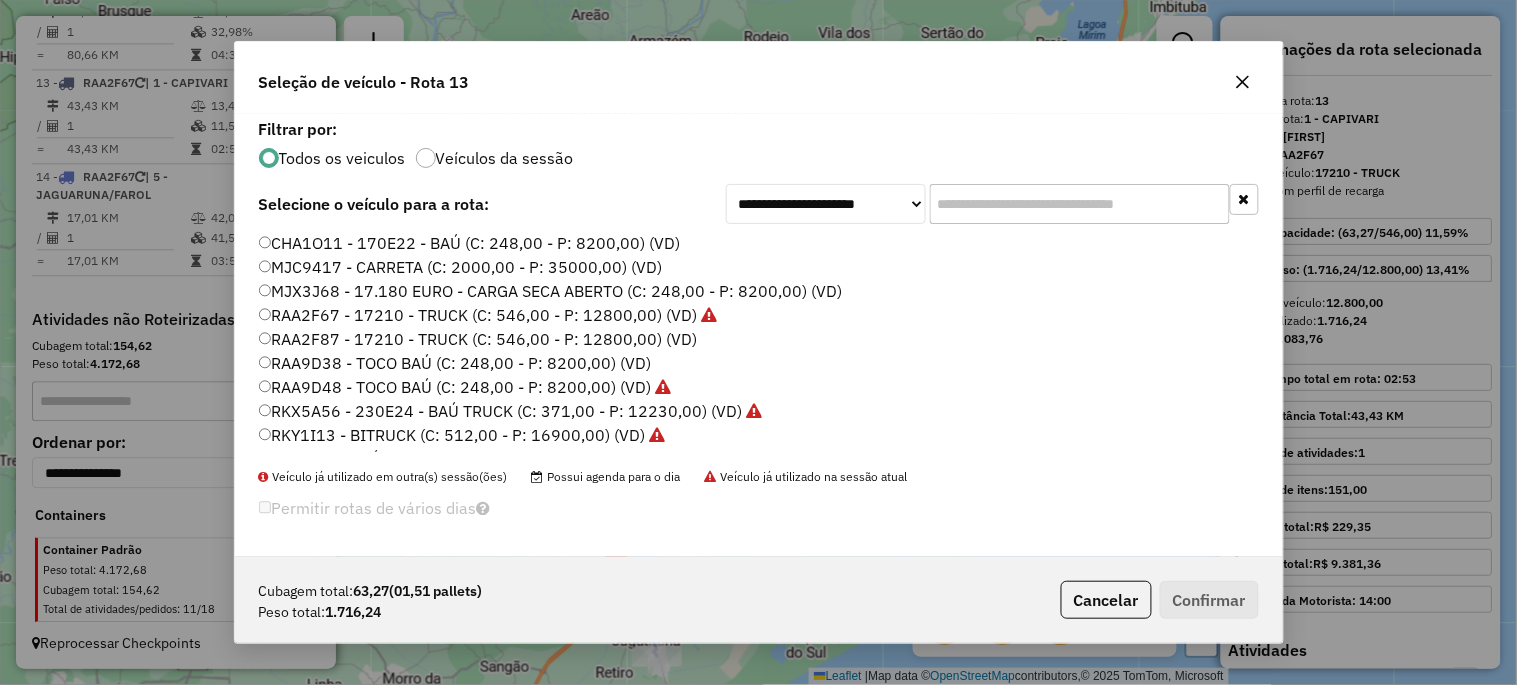 click on "RKY1I13 - BITRUCK (C: 512,00 - P: 16900,00) (VD)" 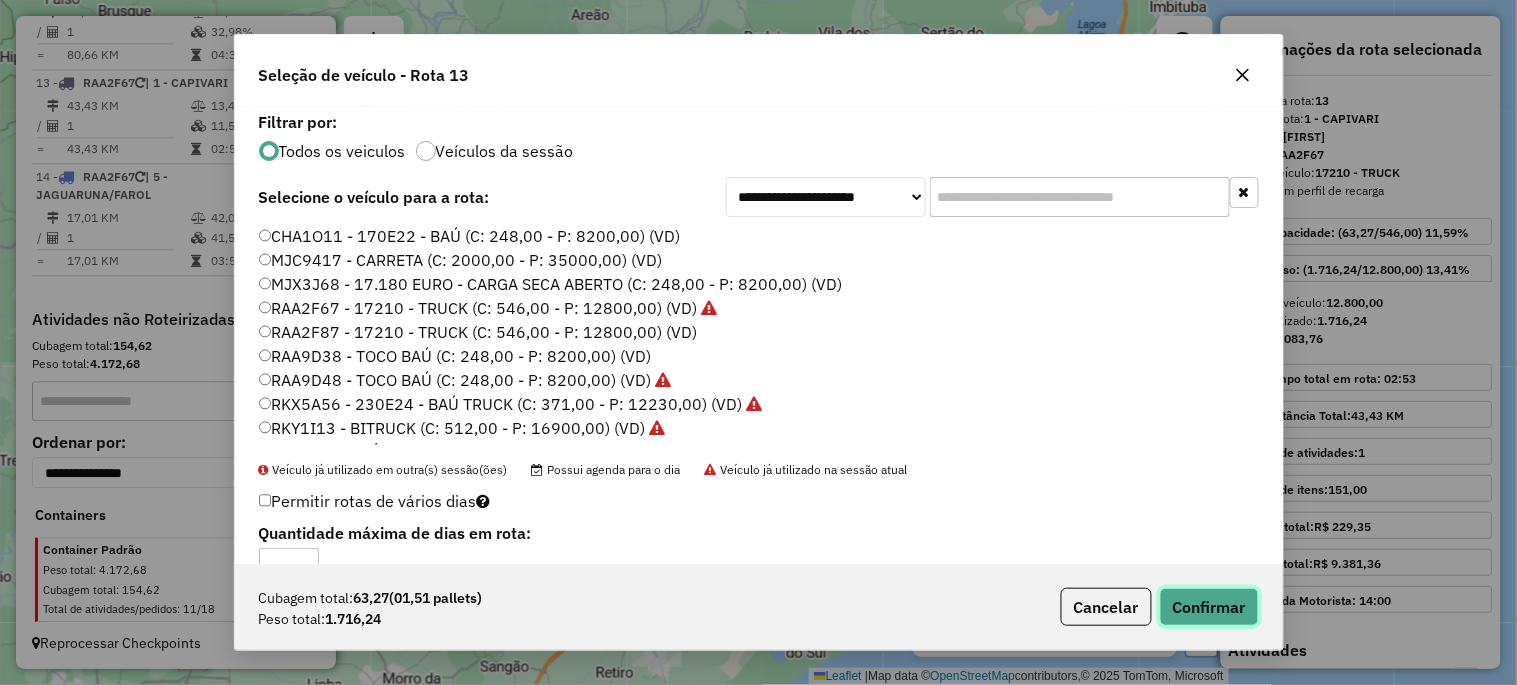 click on "Confirmar" 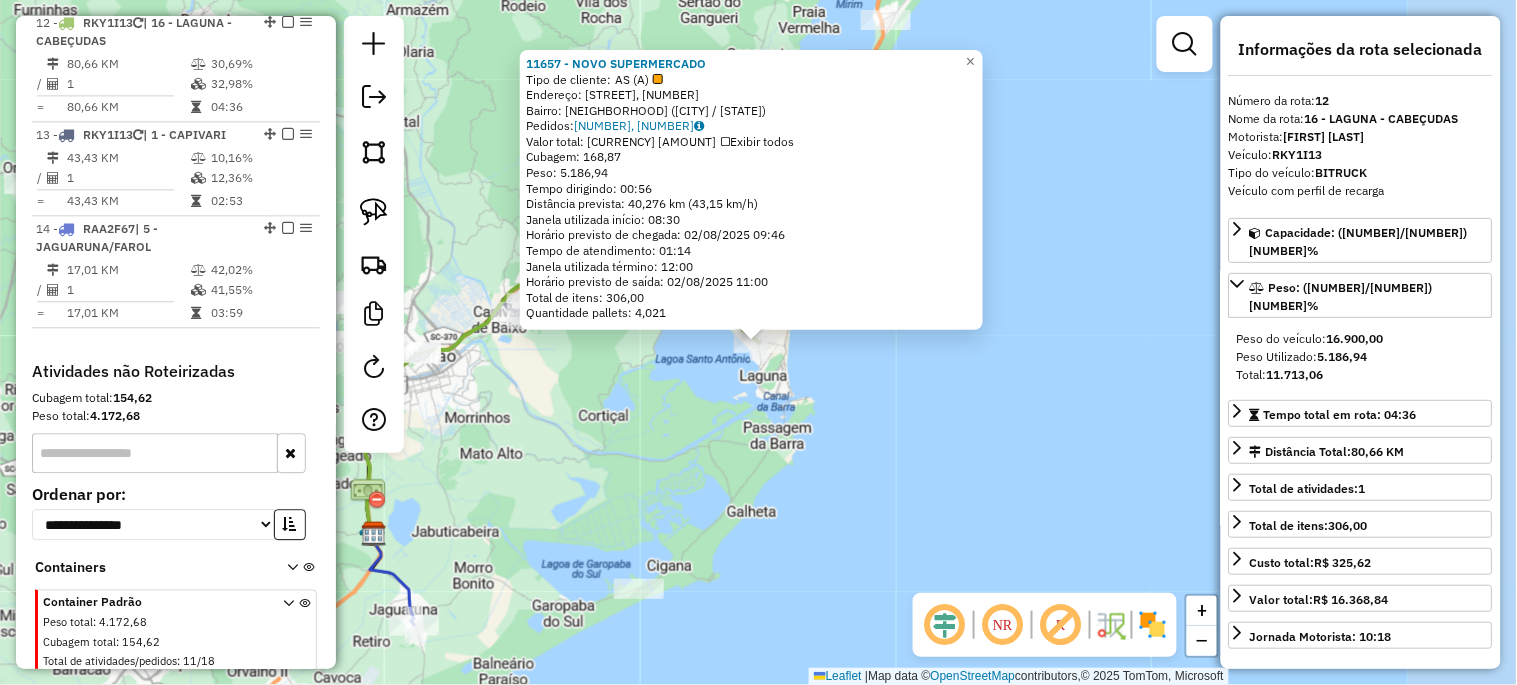 scroll, scrollTop: 1114, scrollLeft: 0, axis: vertical 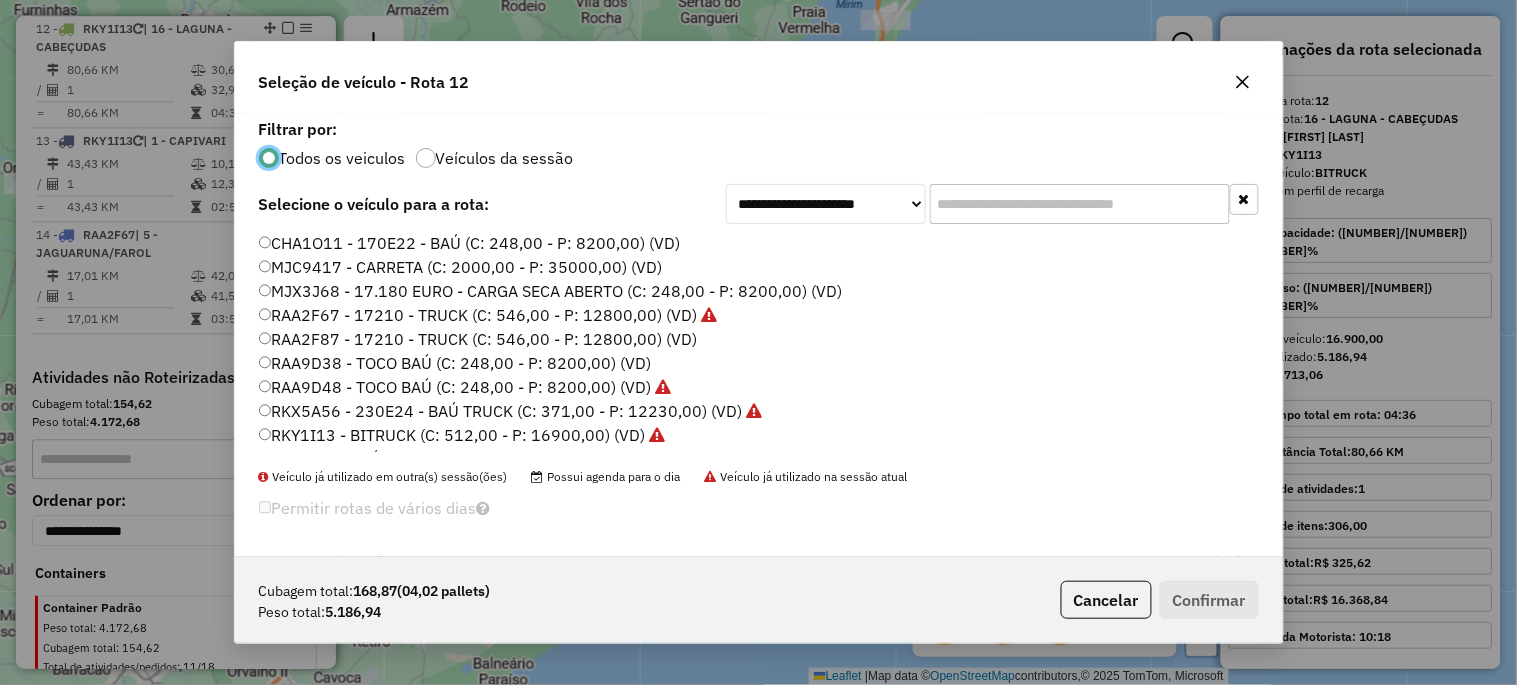 click on "RKY1I13 - BITRUCK (C: 512,00 - P: 16900,00) (VD)" 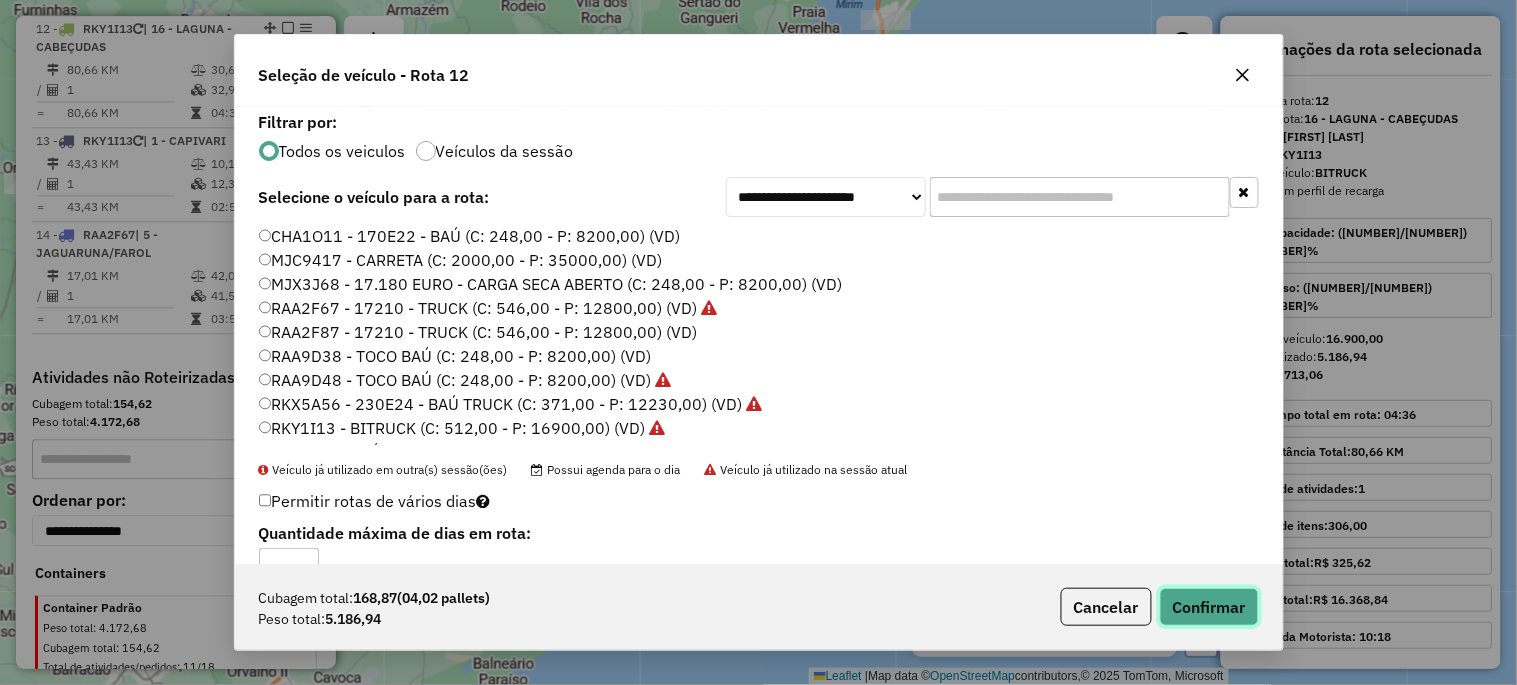 click on "Confirmar" 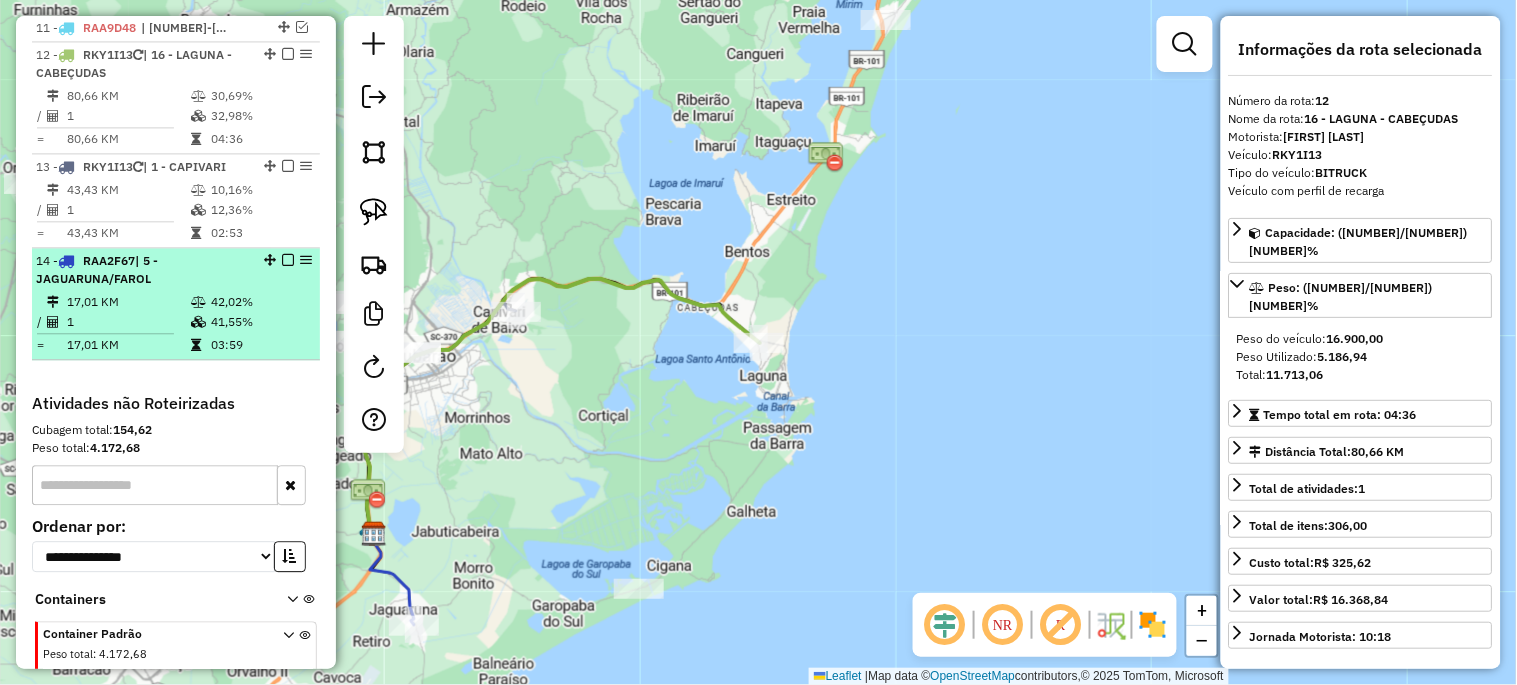scroll, scrollTop: 1114, scrollLeft: 0, axis: vertical 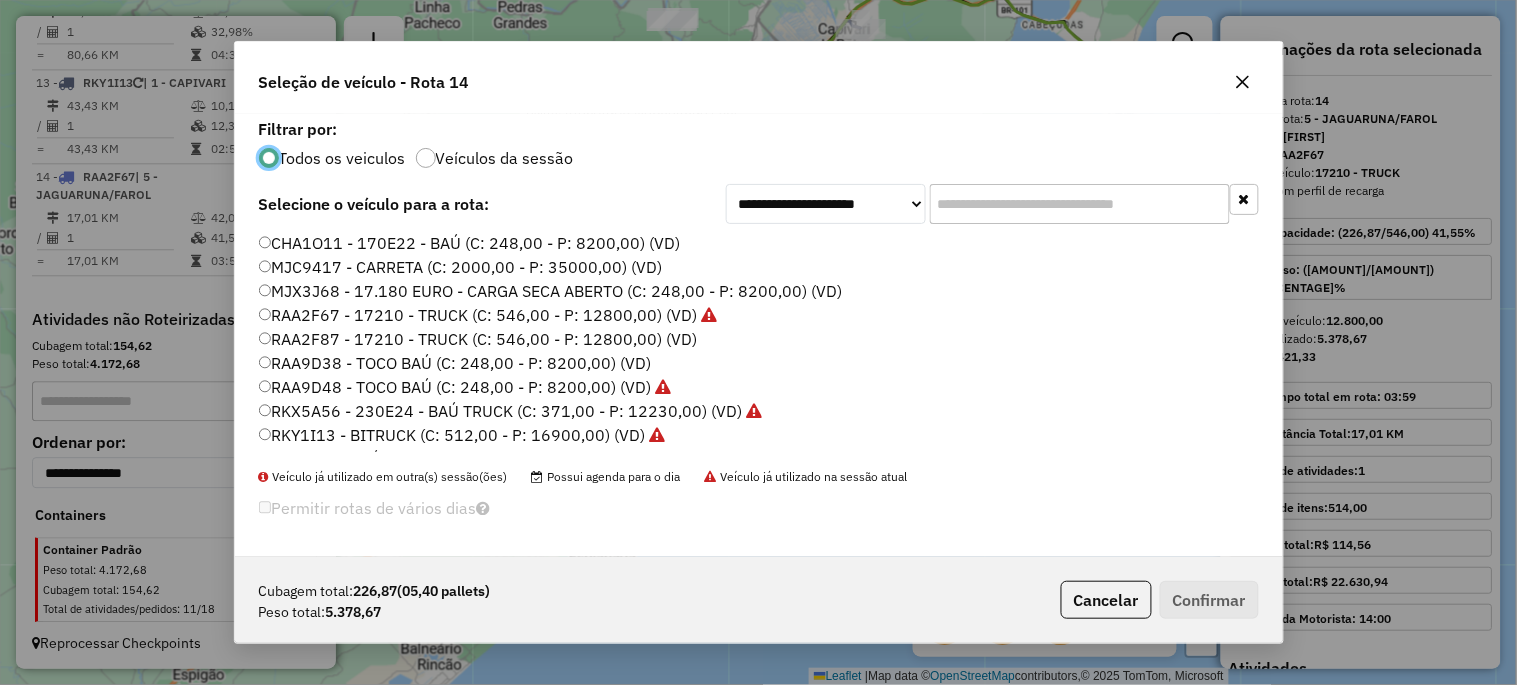 click on "RKY1I13 - BITRUCK (C: 512,00 - P: 16900,00) (VD)" 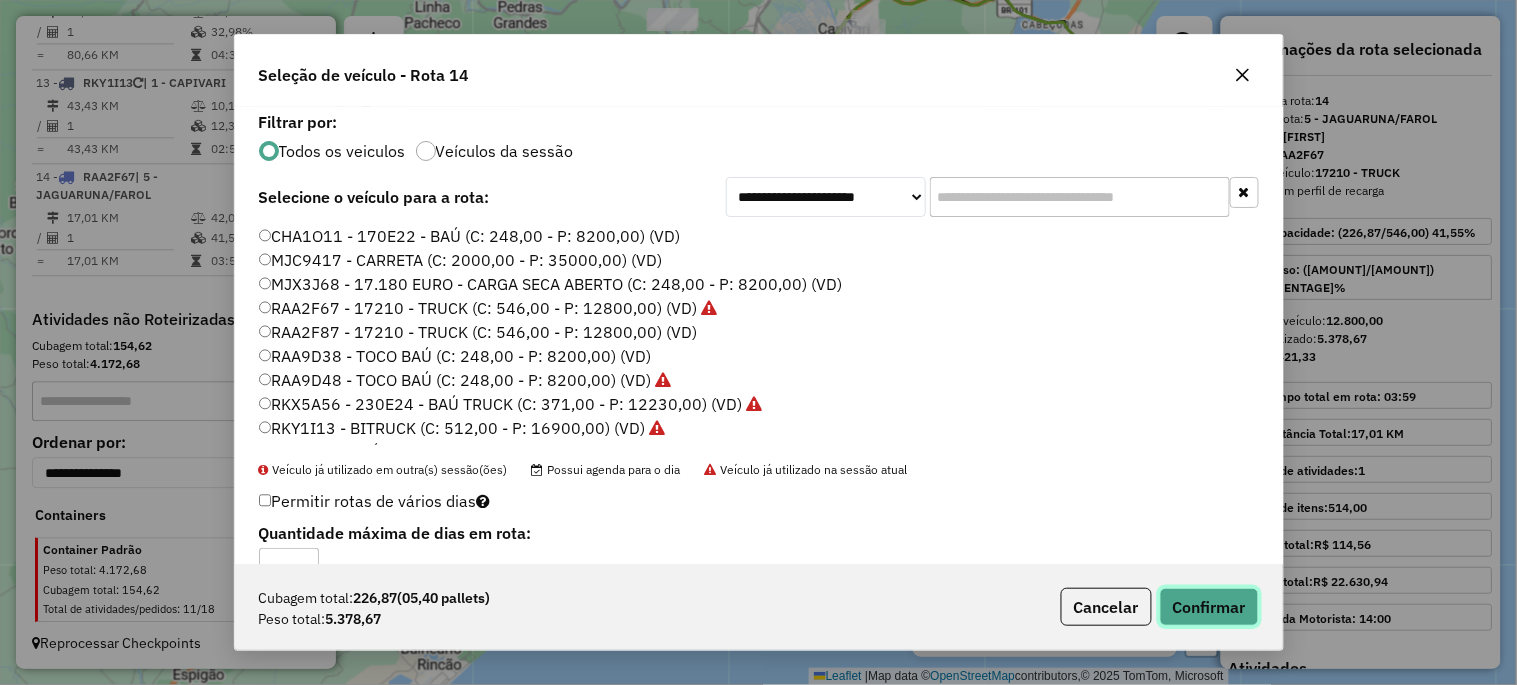 click on "Confirmar" 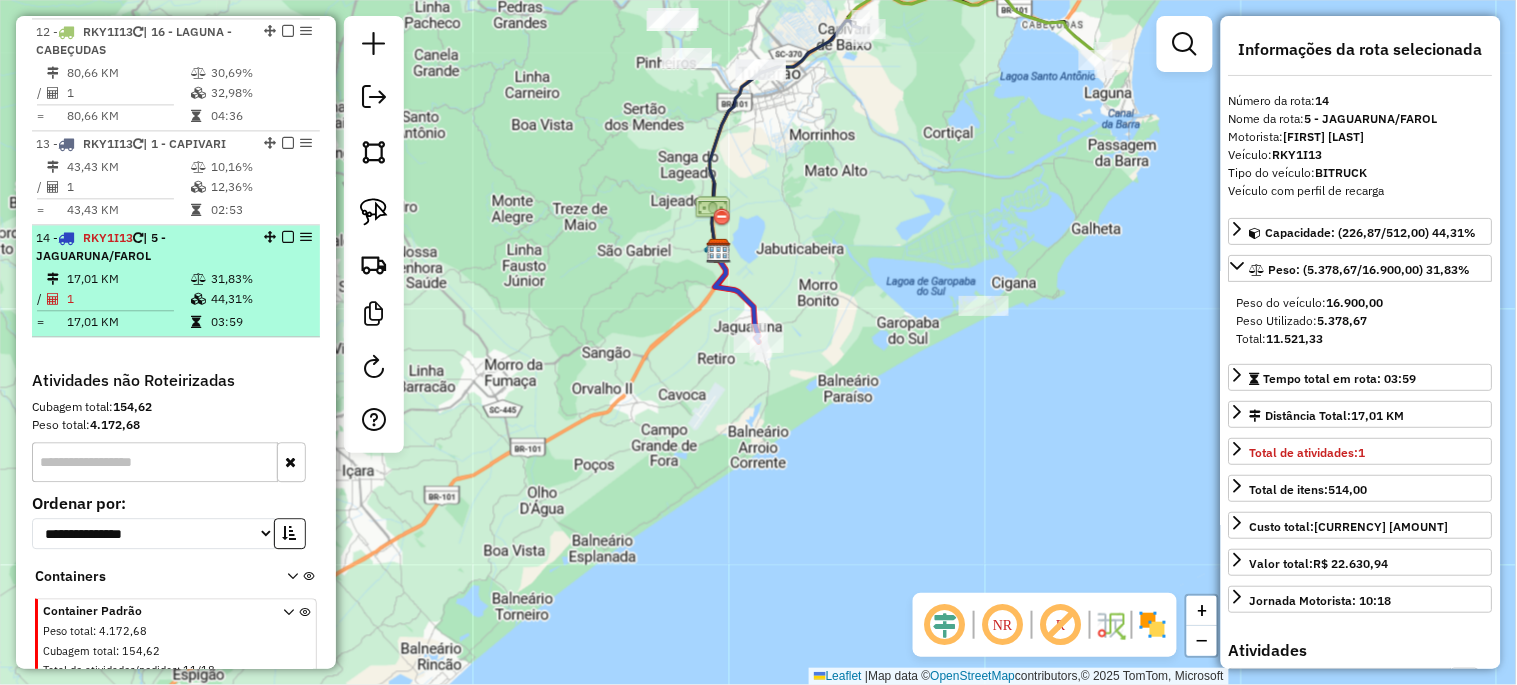 scroll, scrollTop: 1024, scrollLeft: 0, axis: vertical 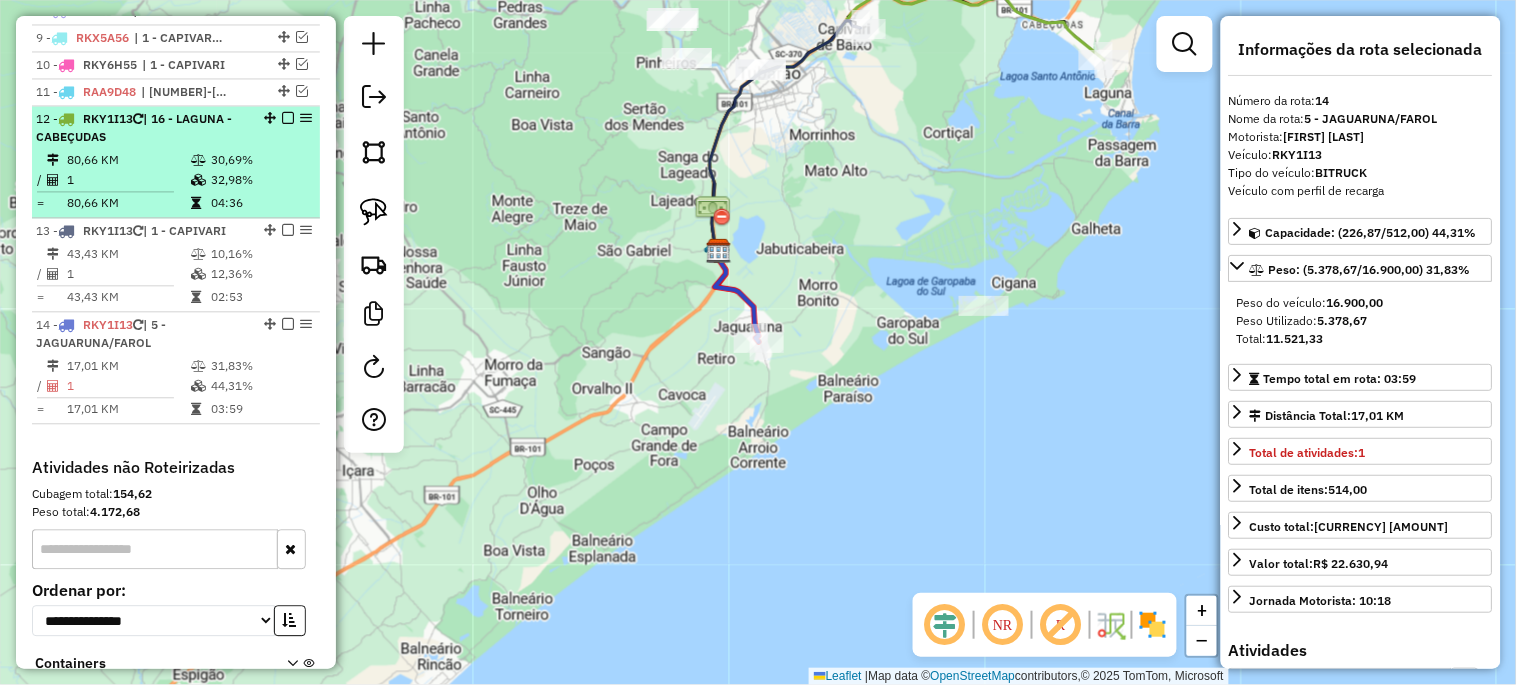 click at bounding box center [288, 118] 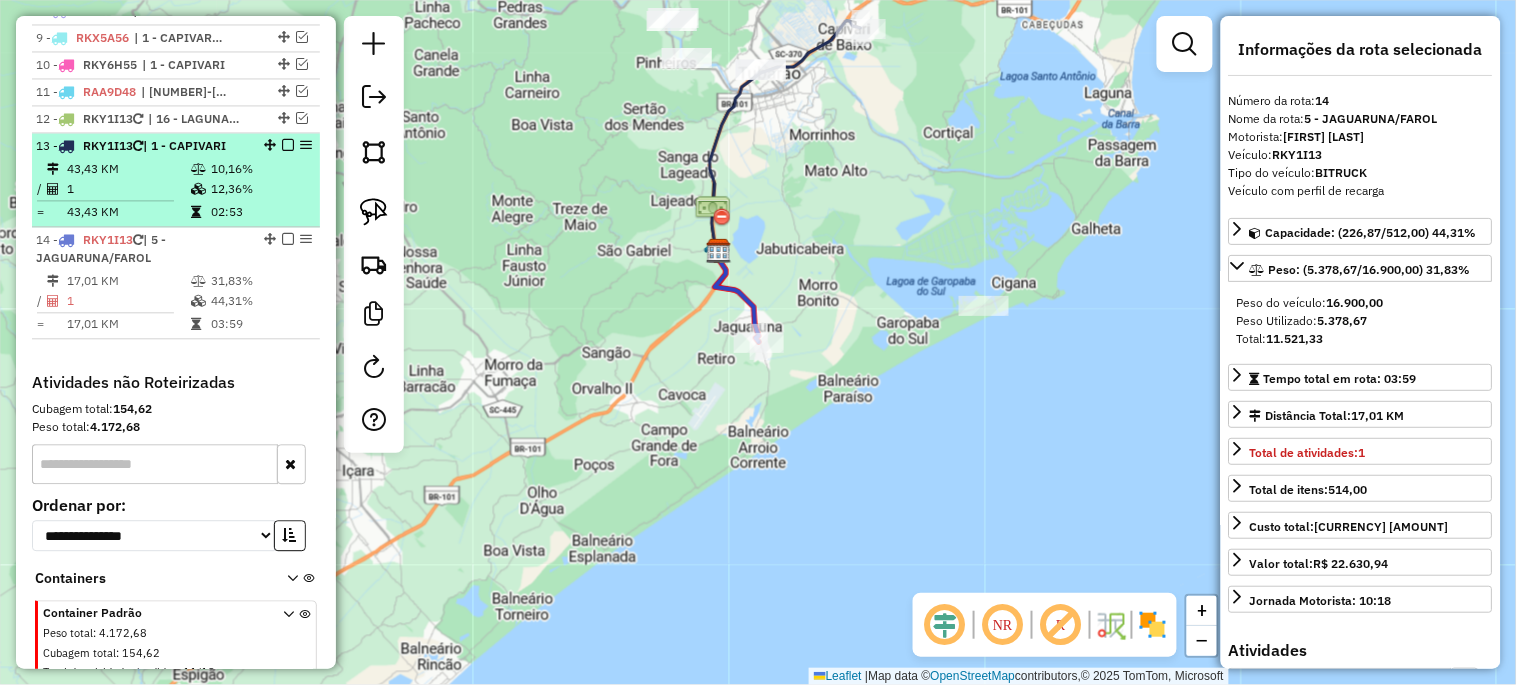 click at bounding box center [288, 145] 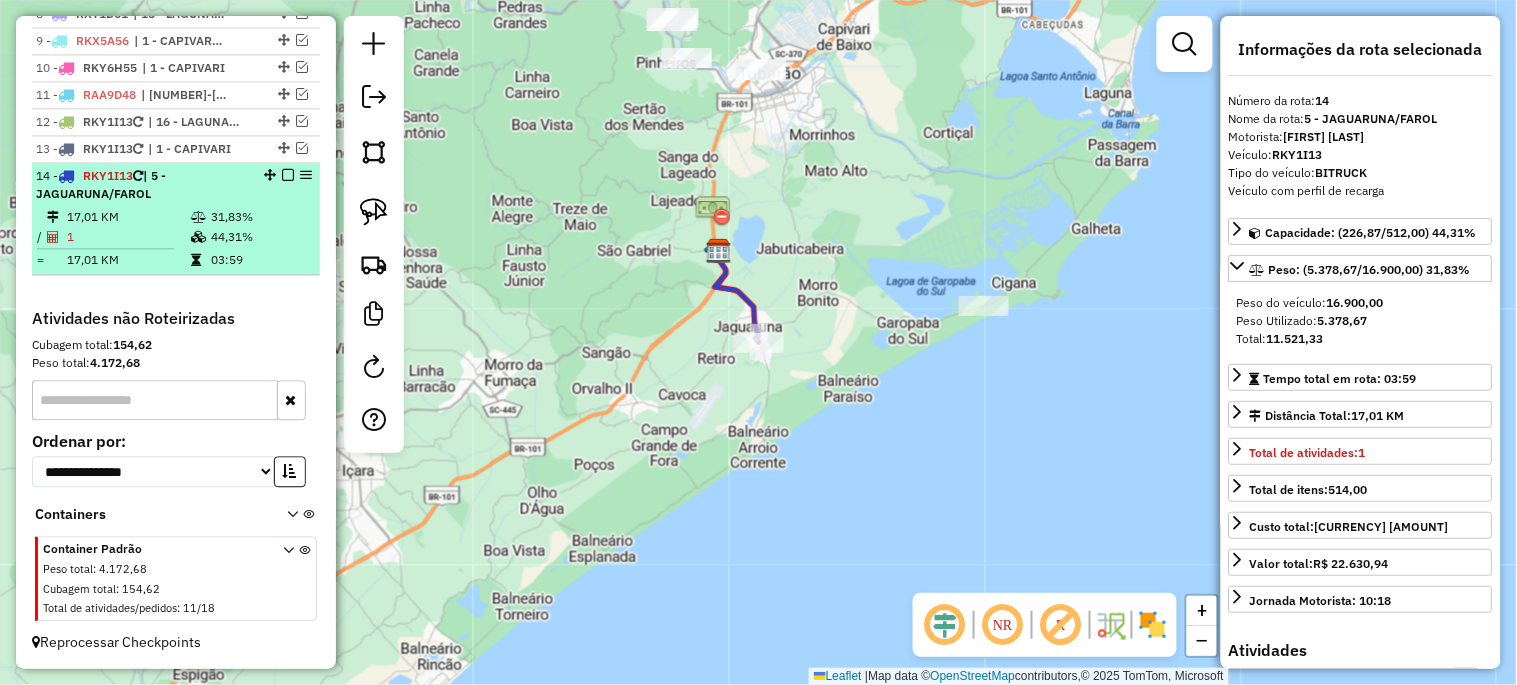 click at bounding box center (288, 175) 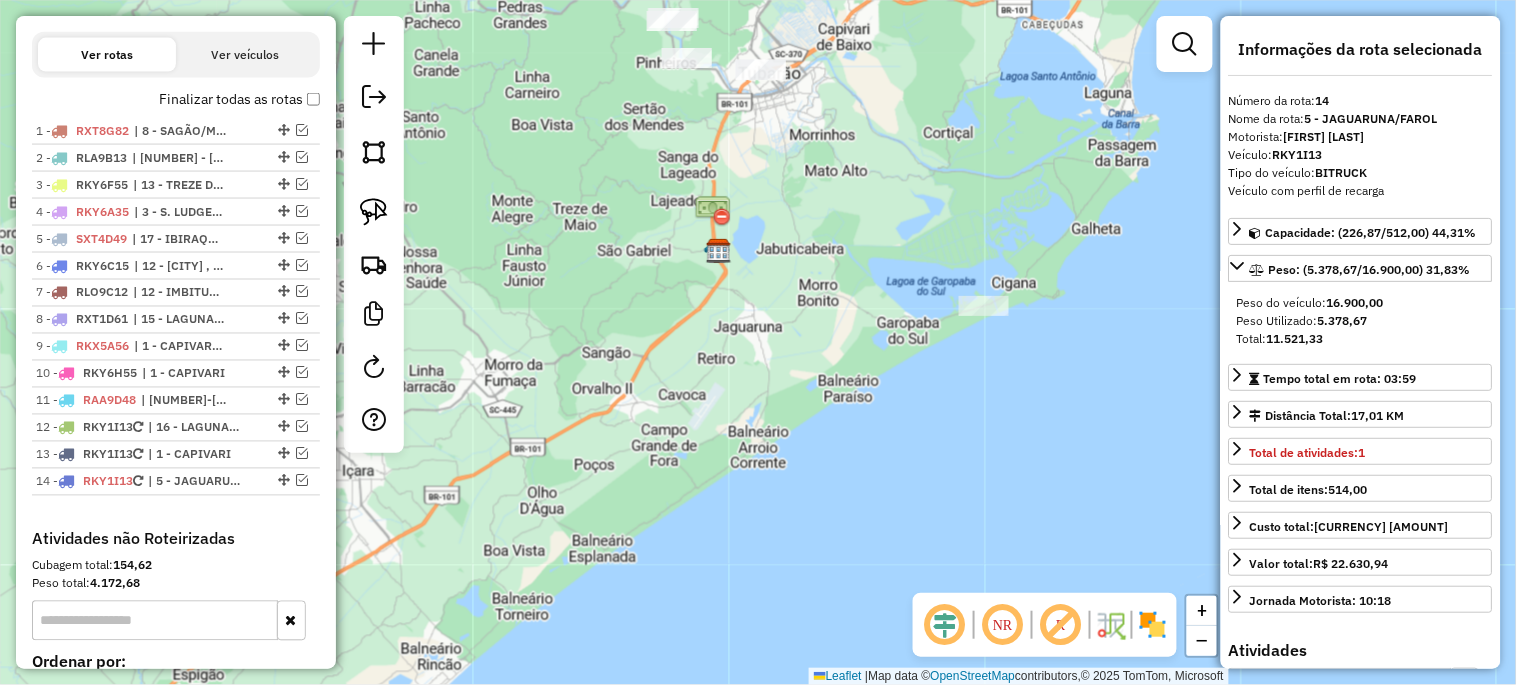 scroll, scrollTop: 638, scrollLeft: 0, axis: vertical 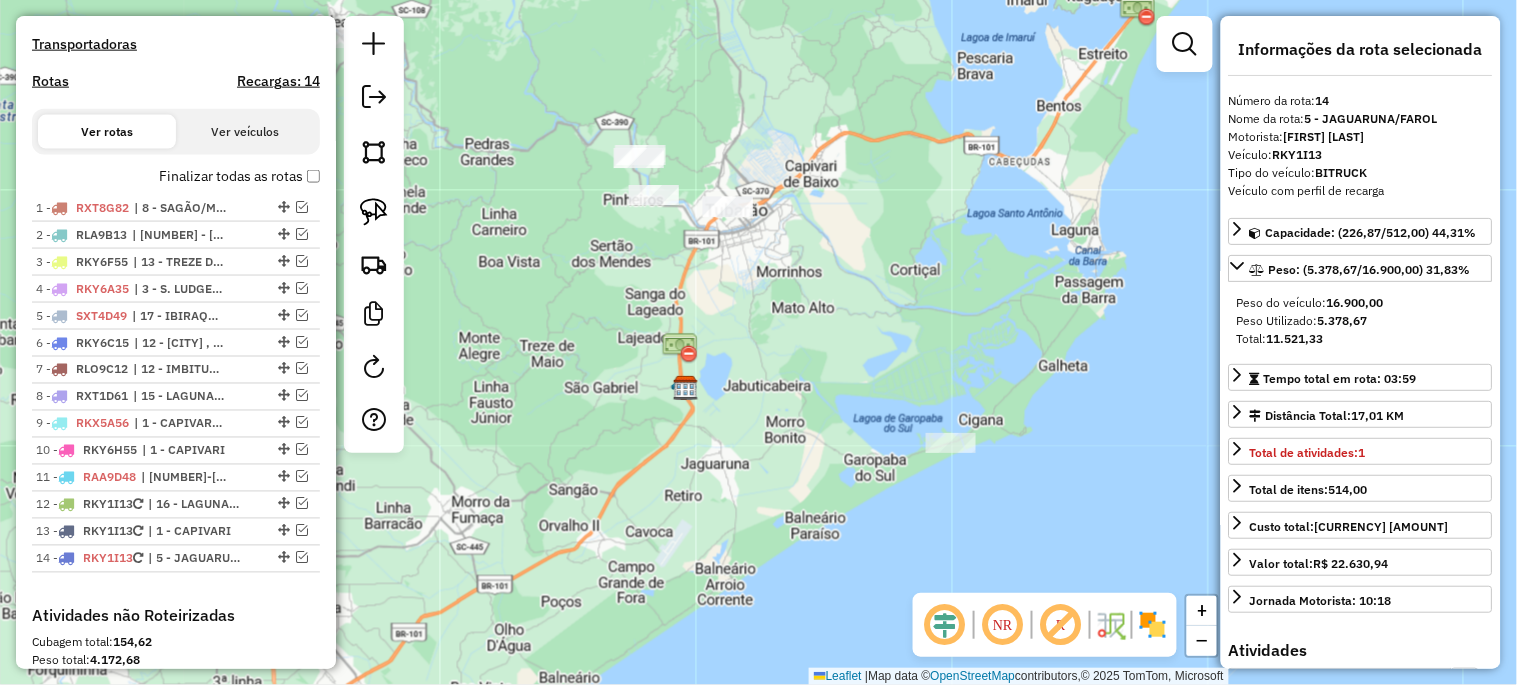 drag, startPoint x: 623, startPoint y: 217, endPoint x: 591, endPoint y: 354, distance: 140.68759 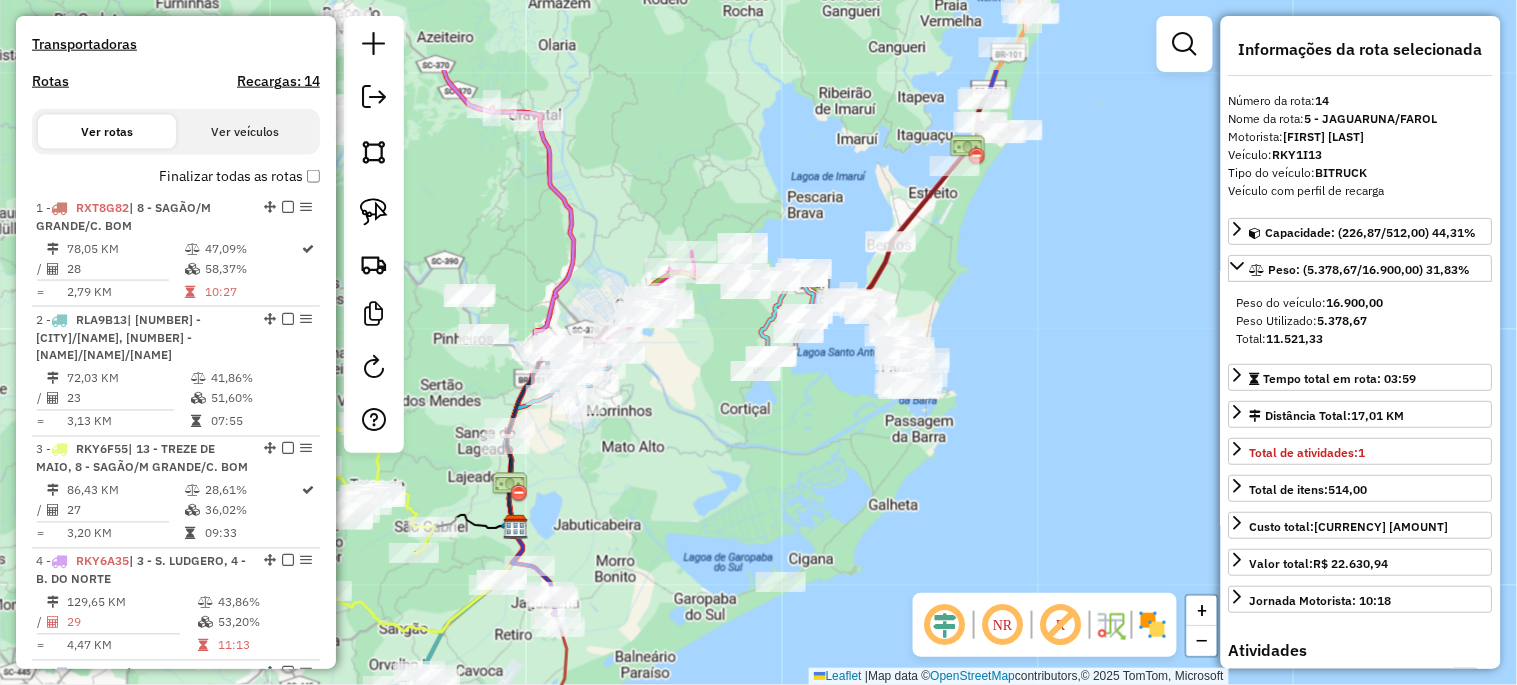 drag, startPoint x: 862, startPoint y: 333, endPoint x: 685, endPoint y: 494, distance: 239.26973 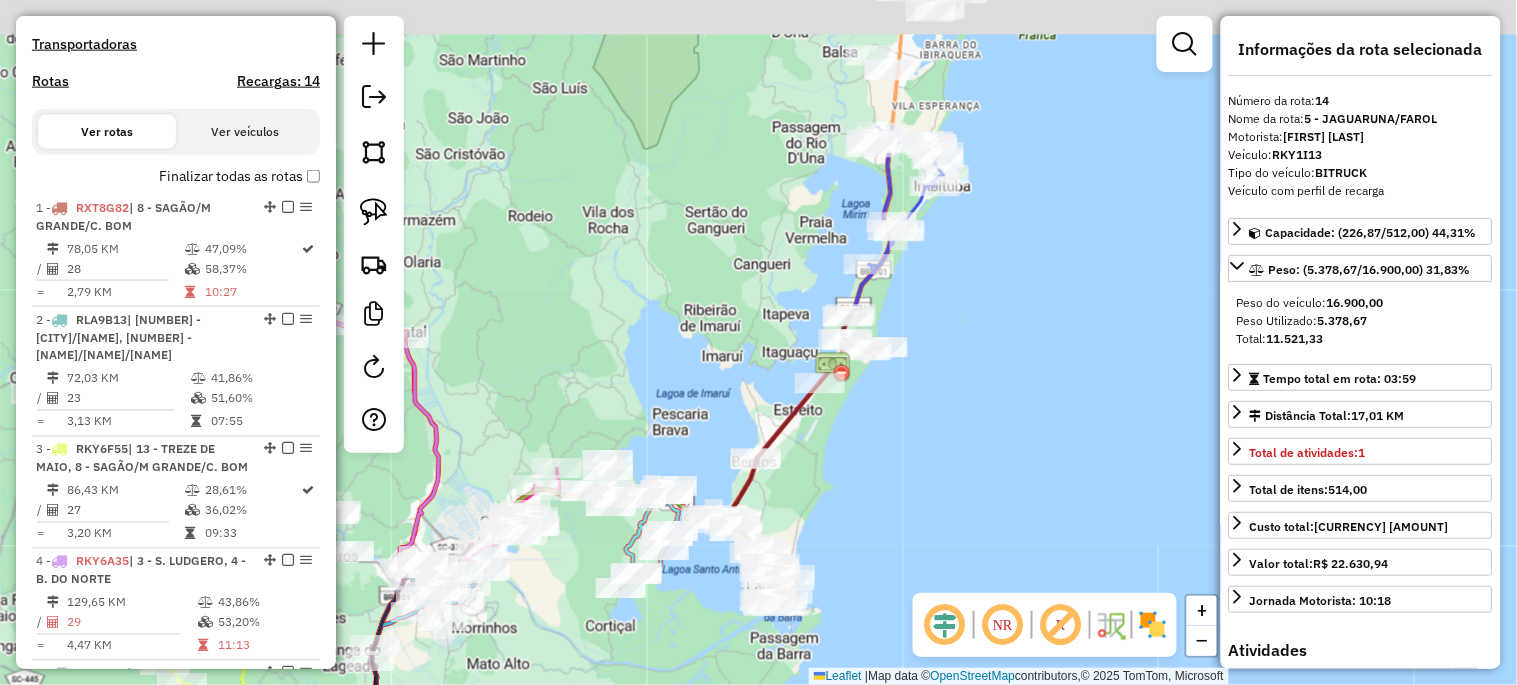 drag, startPoint x: 731, startPoint y: 130, endPoint x: 577, endPoint y: 355, distance: 272.65546 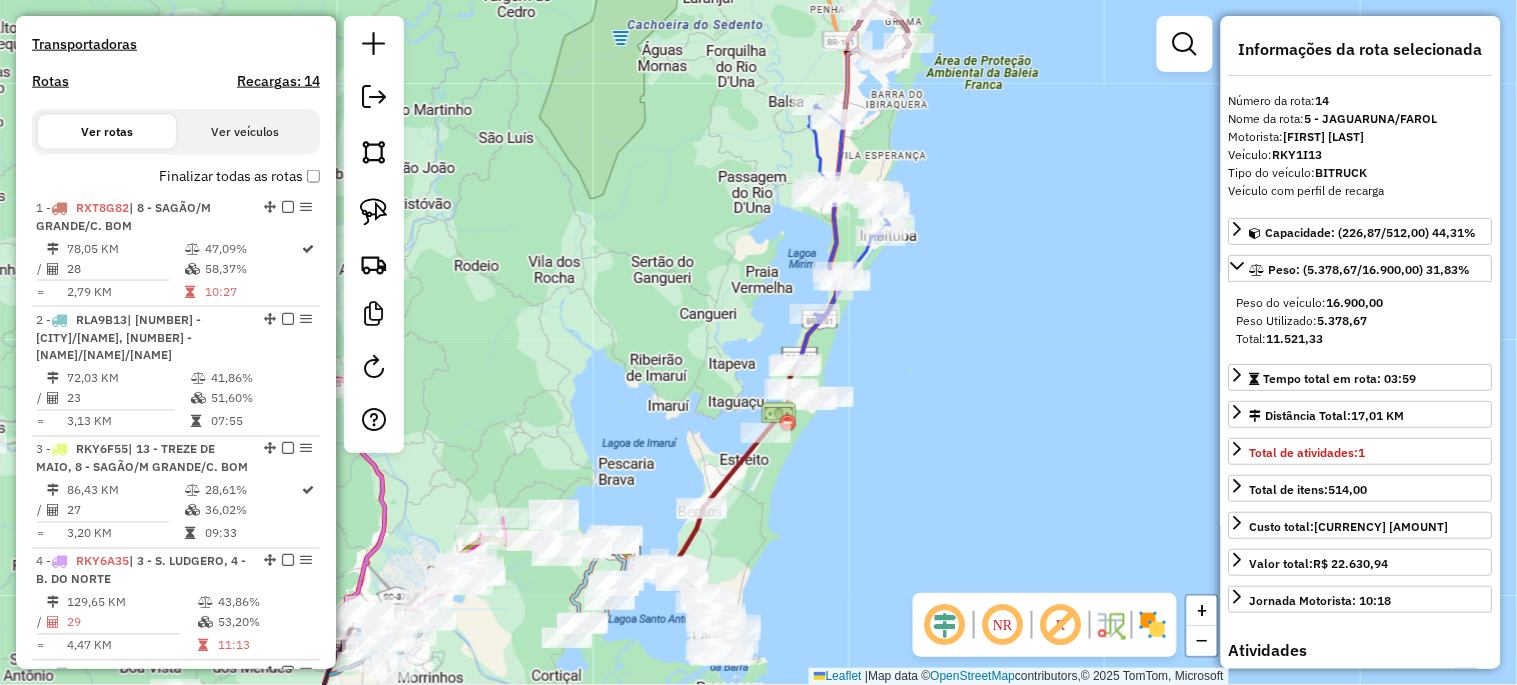 drag, startPoint x: 724, startPoint y: 223, endPoint x: 576, endPoint y: 406, distance: 235.35718 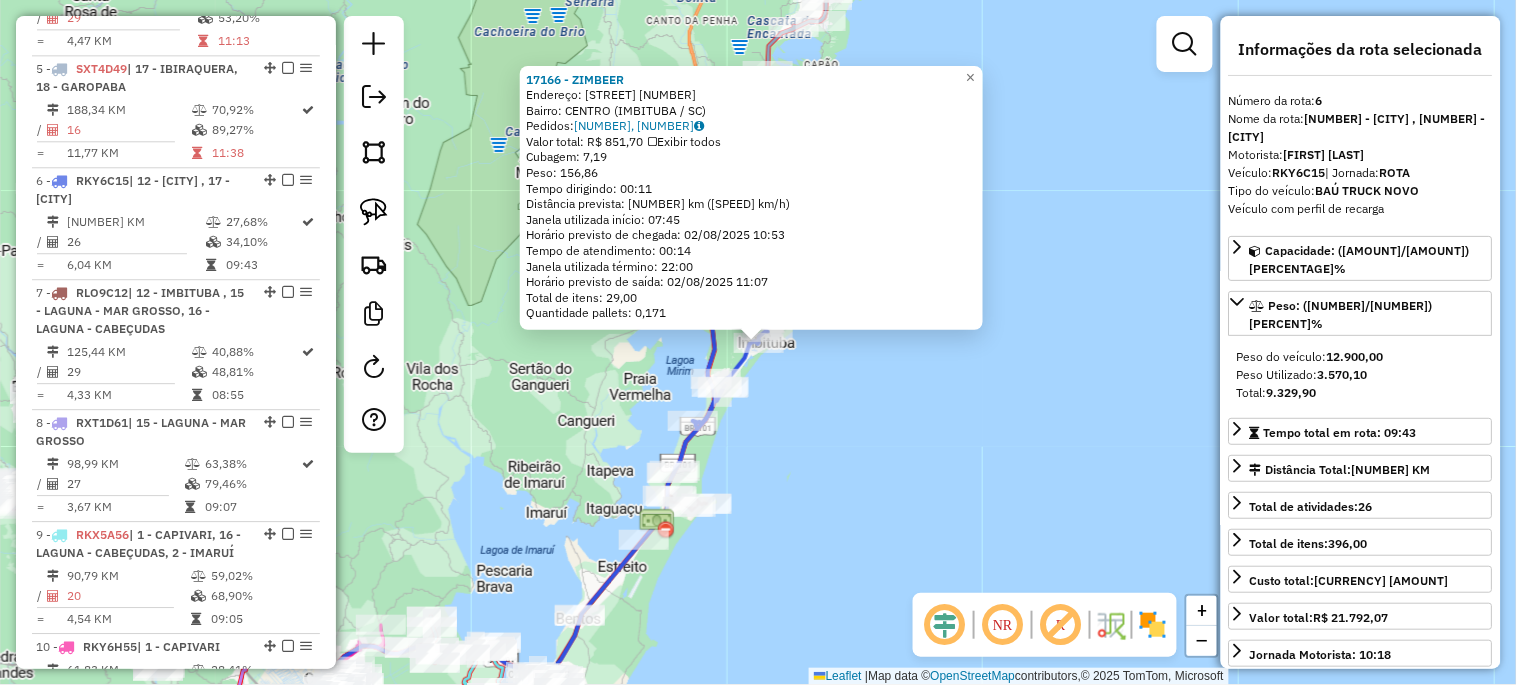 scroll, scrollTop: 1394, scrollLeft: 0, axis: vertical 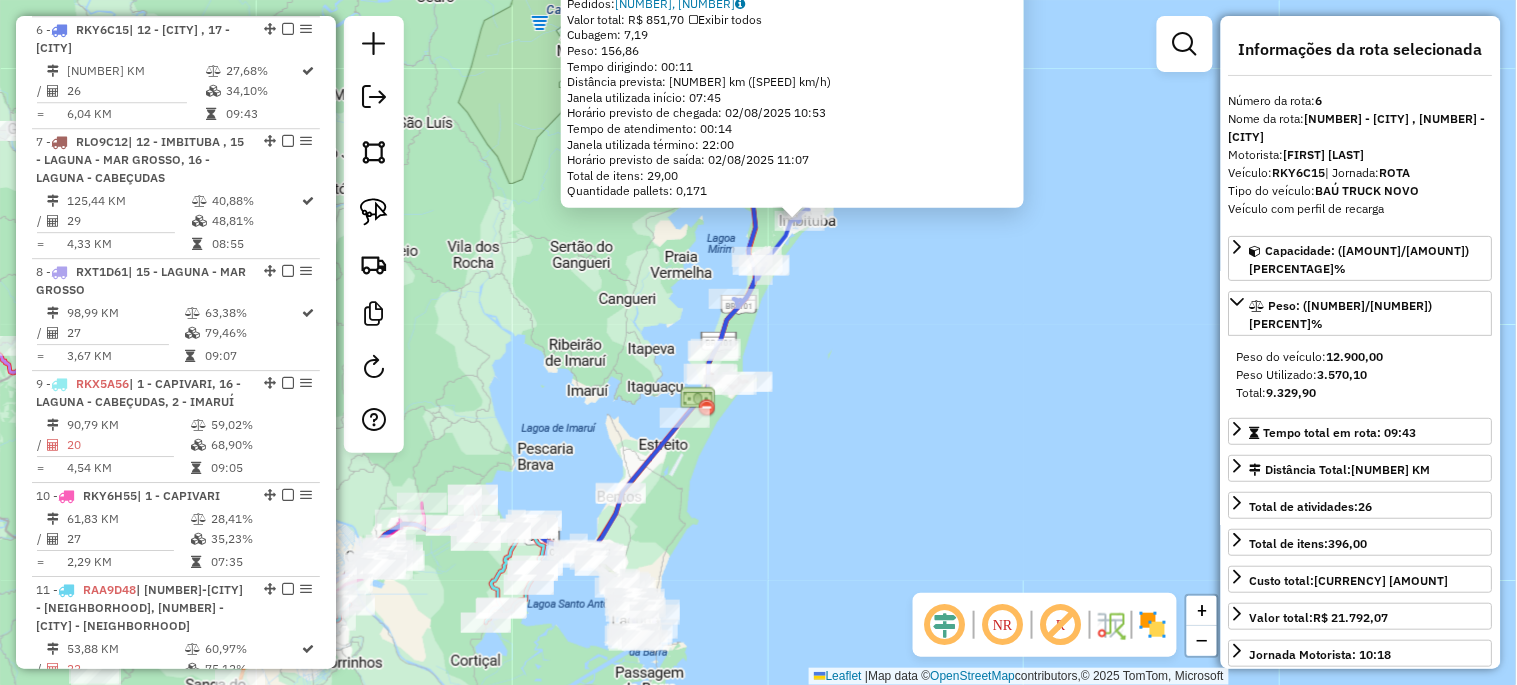 drag, startPoint x: 844, startPoint y: 504, endPoint x: 934, endPoint y: 328, distance: 197.6765 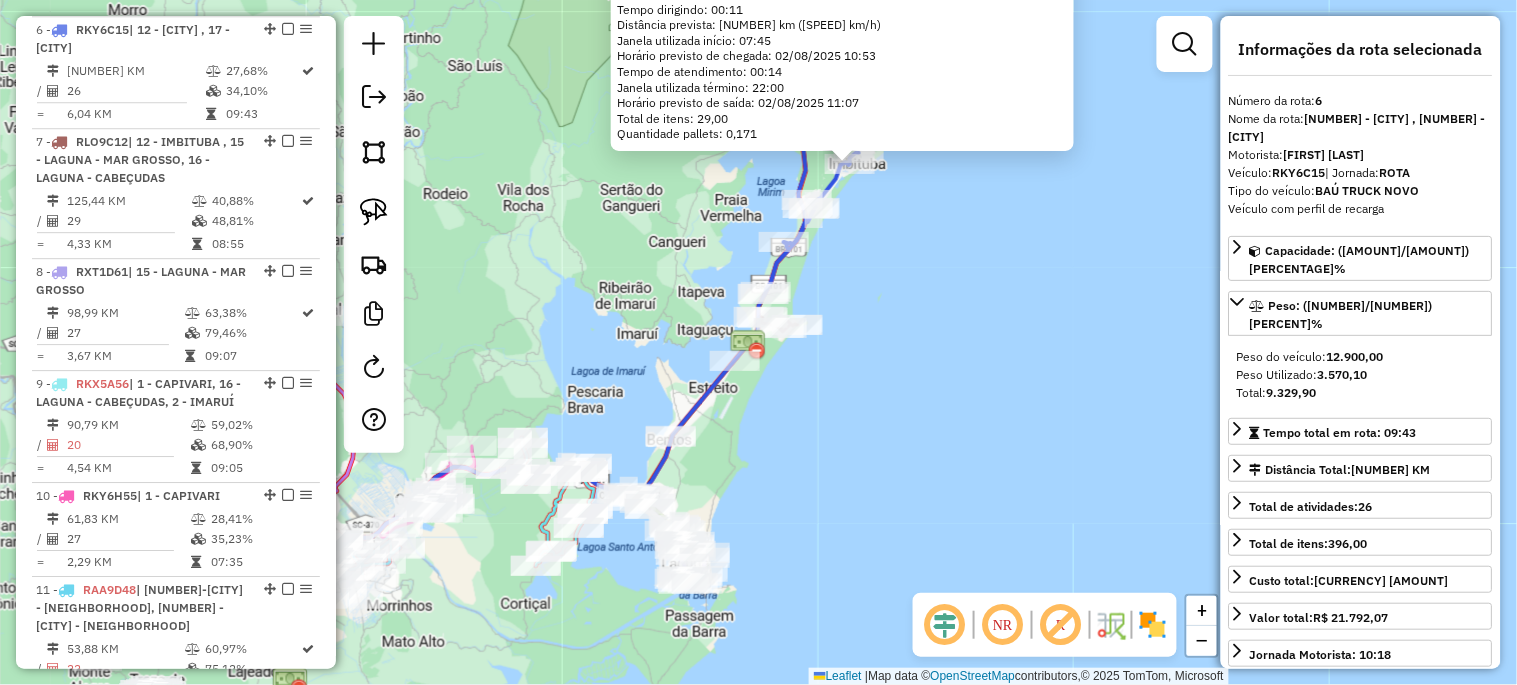 drag, startPoint x: 884, startPoint y: 490, endPoint x: 884, endPoint y: 471, distance: 19 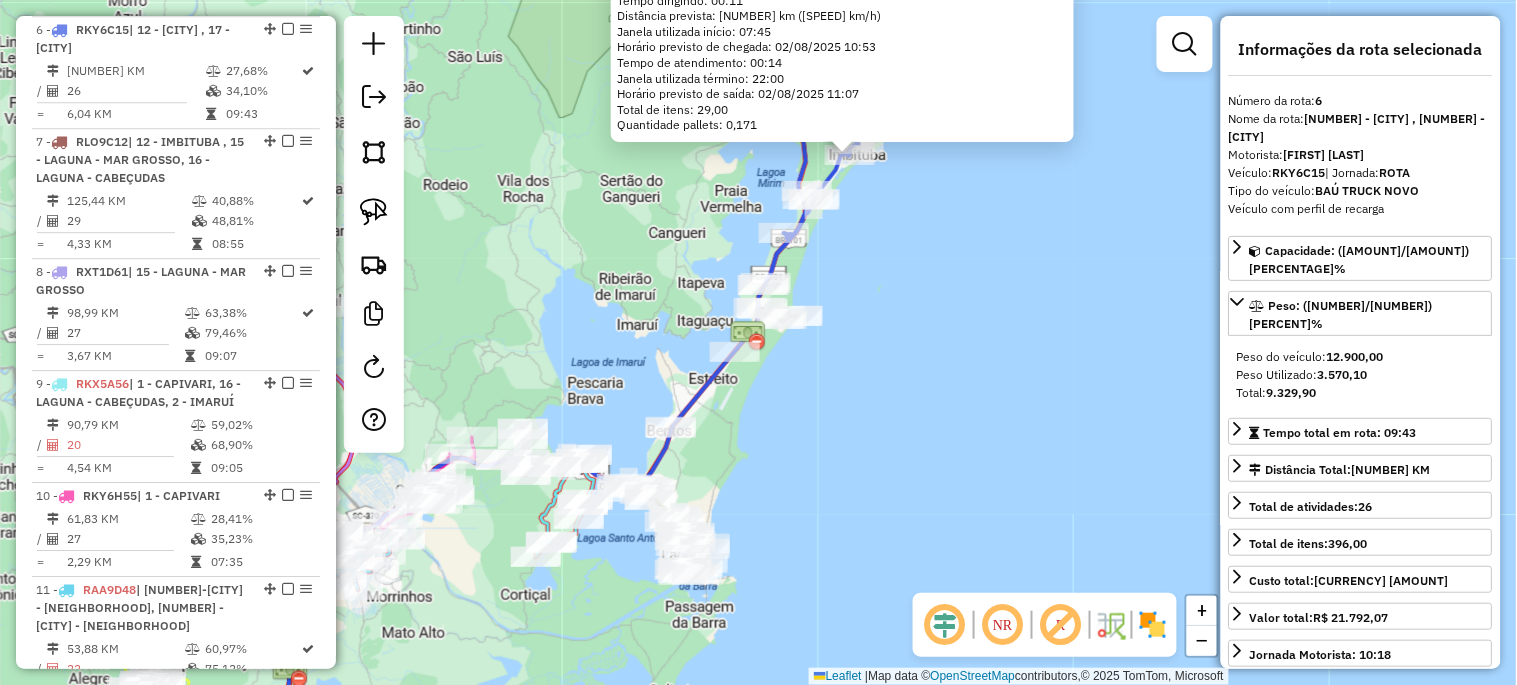 drag, startPoint x: 887, startPoint y: 442, endPoint x: 1005, endPoint y: 295, distance: 188.50198 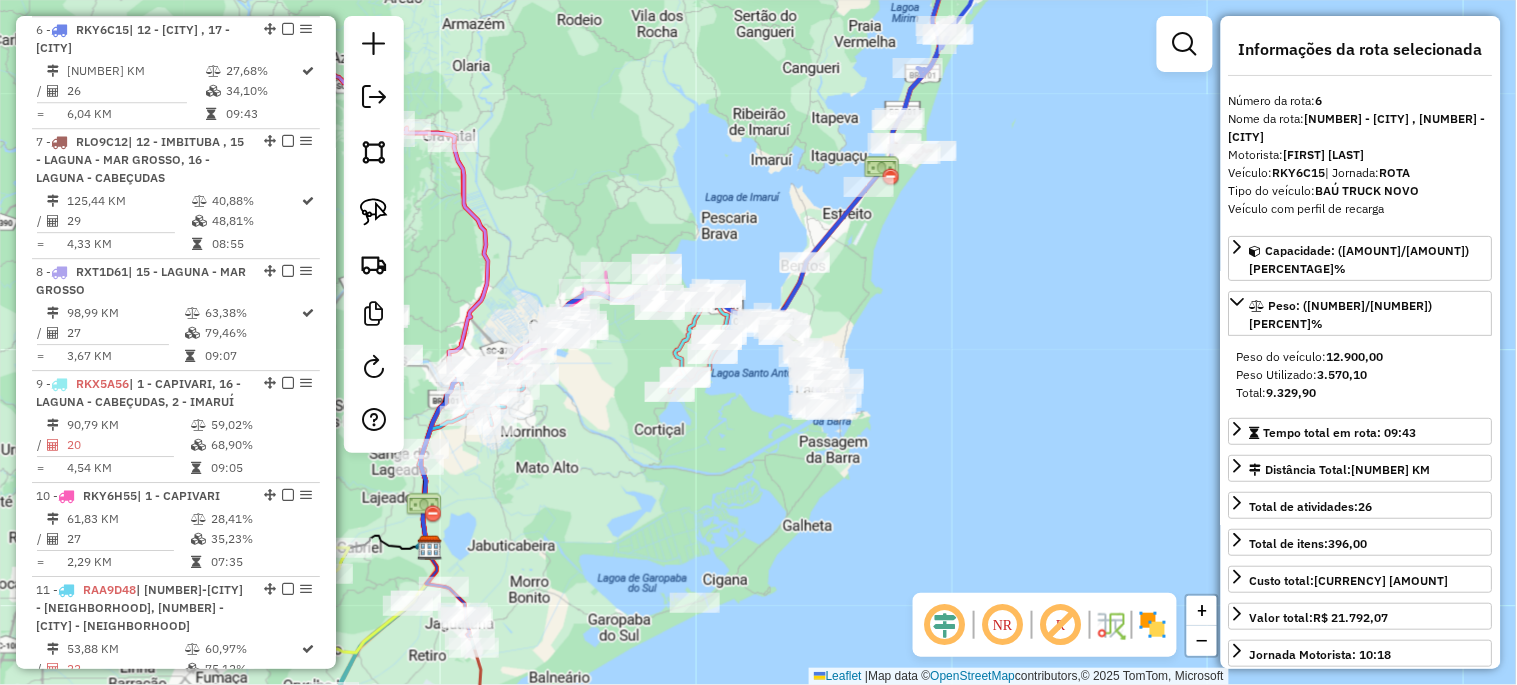 click on "17166 - [NAME]  Endereço:  R NEREU RAMOS 916   Bairro: CENTRO ([CITY] / [STATE])   Pedidos:  01838508, 01838511   Valor total: R$ 851,70   Exibir todos   Cubagem: 7,19  Peso: 156,86  Tempo dirigindo: 00:11   Distância prevista: 4,438 km (24,21 km/h)   Janela utilizada início: 07:45   Horário previsto de chegada: 02/08/2025 10:53   Tempo de atendimento: 00:14   Janela utilizada término: 22:00   Horário previsto de saída: 02/08/2025 11:07   Total de itens: 29,00   Quantidade pallets: 0,171  × Janela de atendimento Grade de atendimento Capacidade Transportadoras Veículos Cliente Pedidos  Rotas Selecione os dias de semana para filtrar as janelas de atendimento  Seg   Ter   Qua   Qui   Sex   Sáb   Dom  Informe o período da janela de atendimento: De: Até:  Filtrar exatamente a janela do cliente  Considerar janela de atendimento padrão  Selecione os dias de semana para filtrar as grades de atendimento  Seg   Ter   Qua   Qui   Sex   Sáb   Dom   Considerar clientes sem dia de atendimento cadastrado  De:  +" 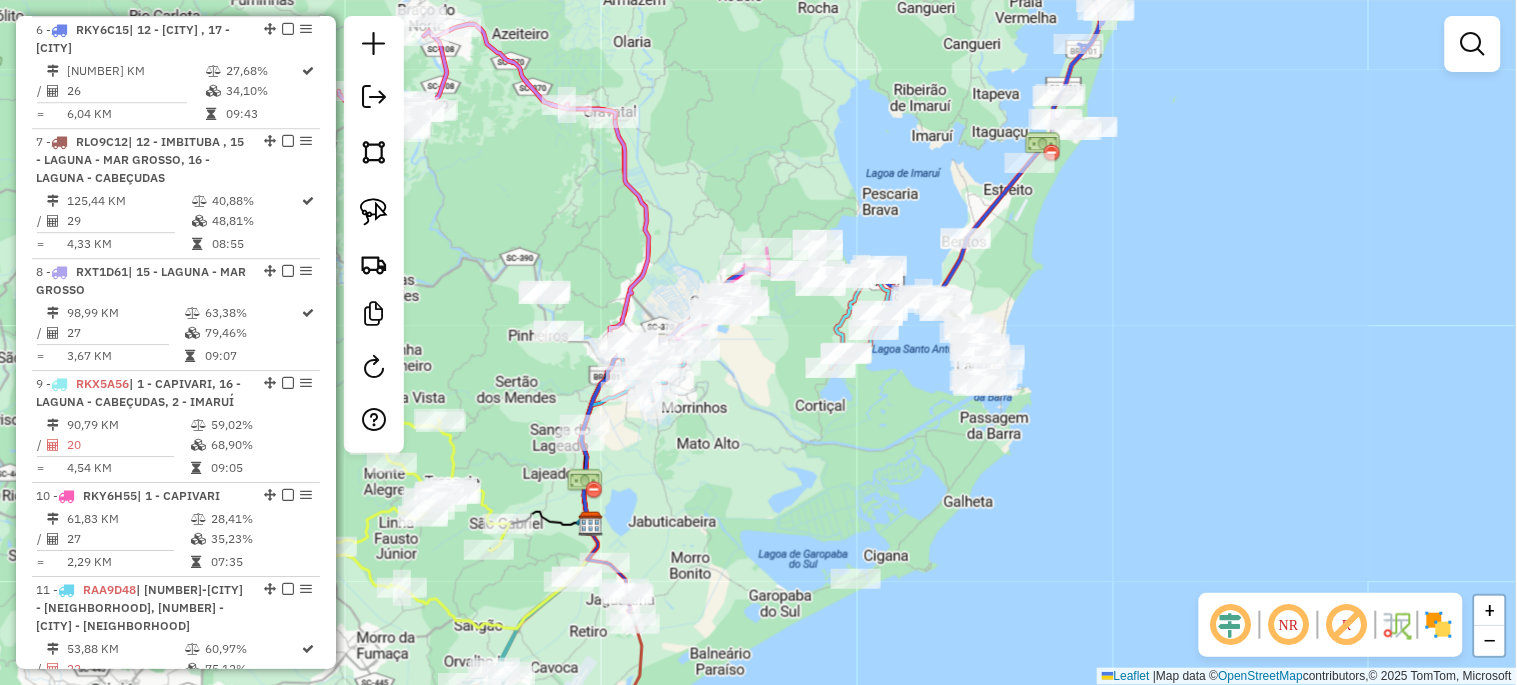 drag, startPoint x: 622, startPoint y: 465, endPoint x: 805, endPoint y: 444, distance: 184.20097 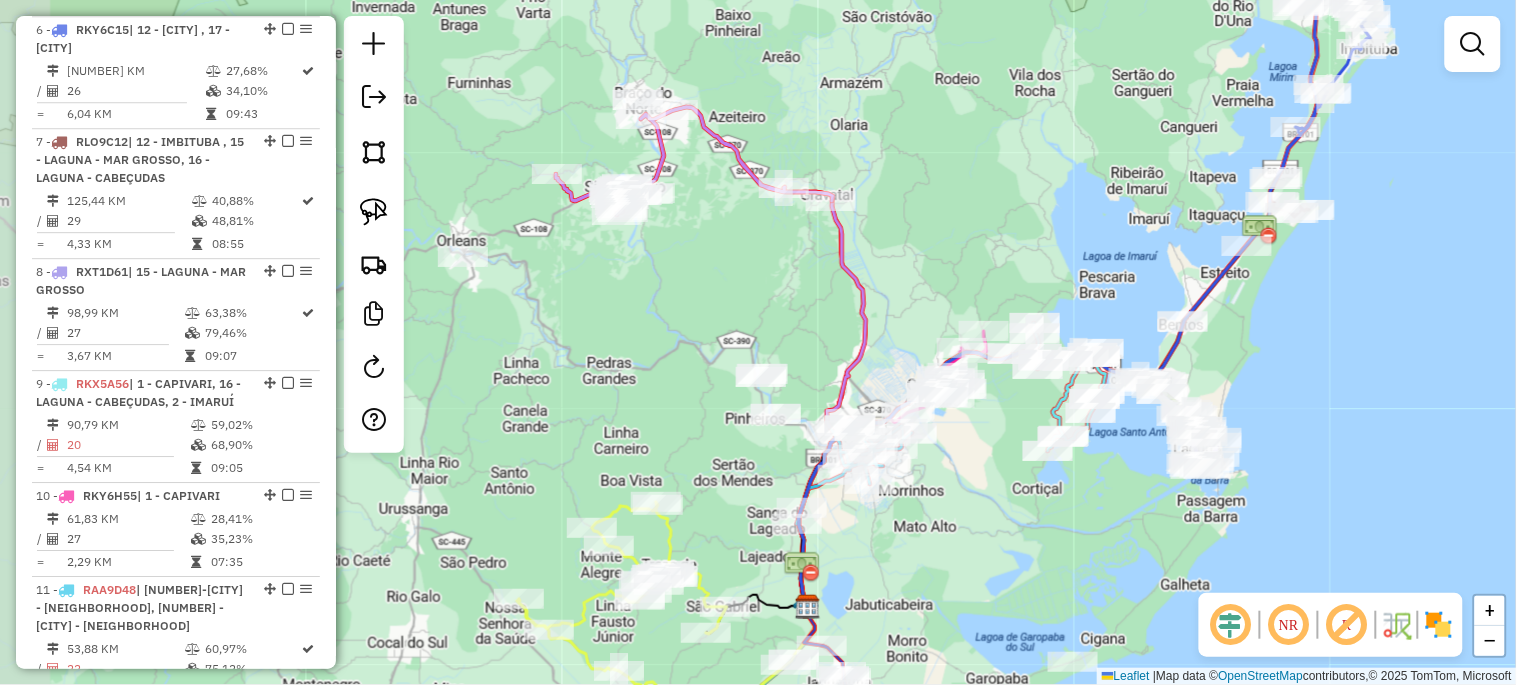 drag, startPoint x: 526, startPoint y: 192, endPoint x: 721, endPoint y: 272, distance: 210.77238 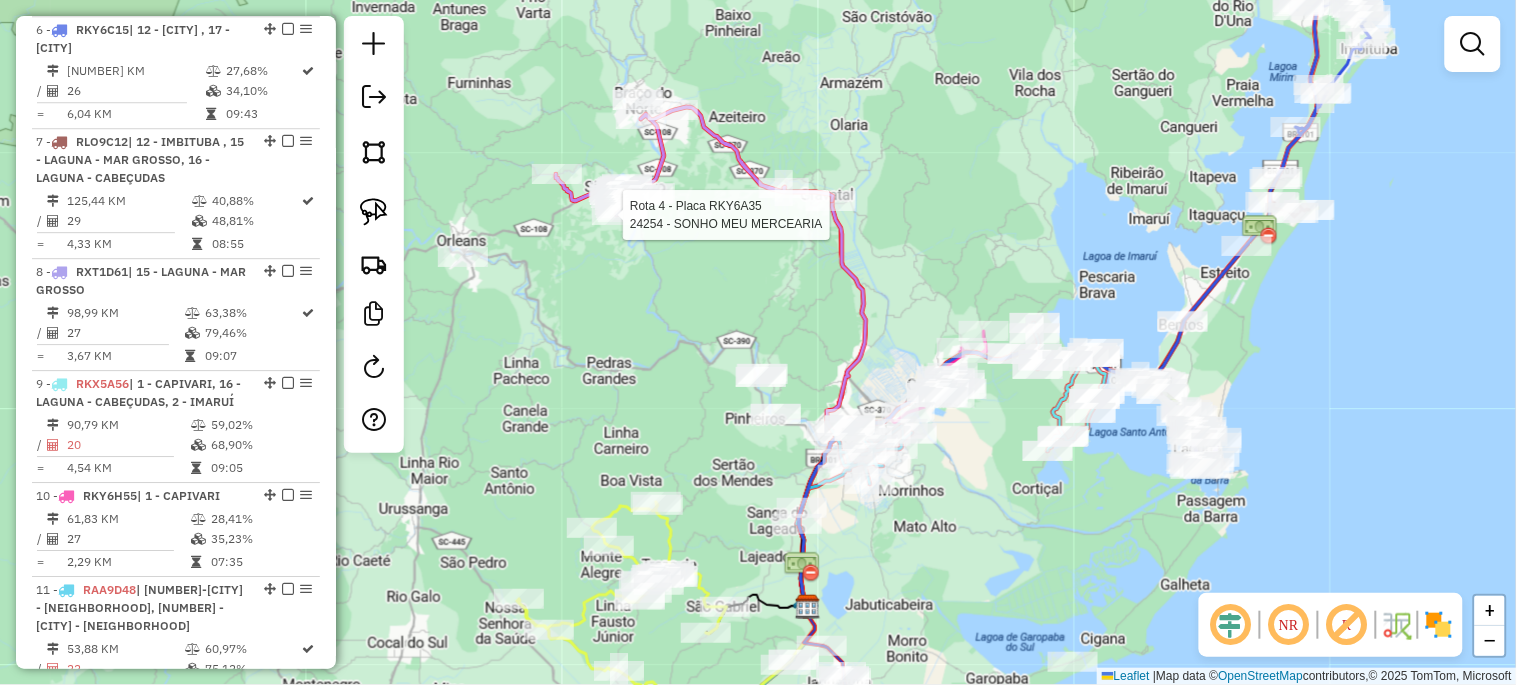 select on "*********" 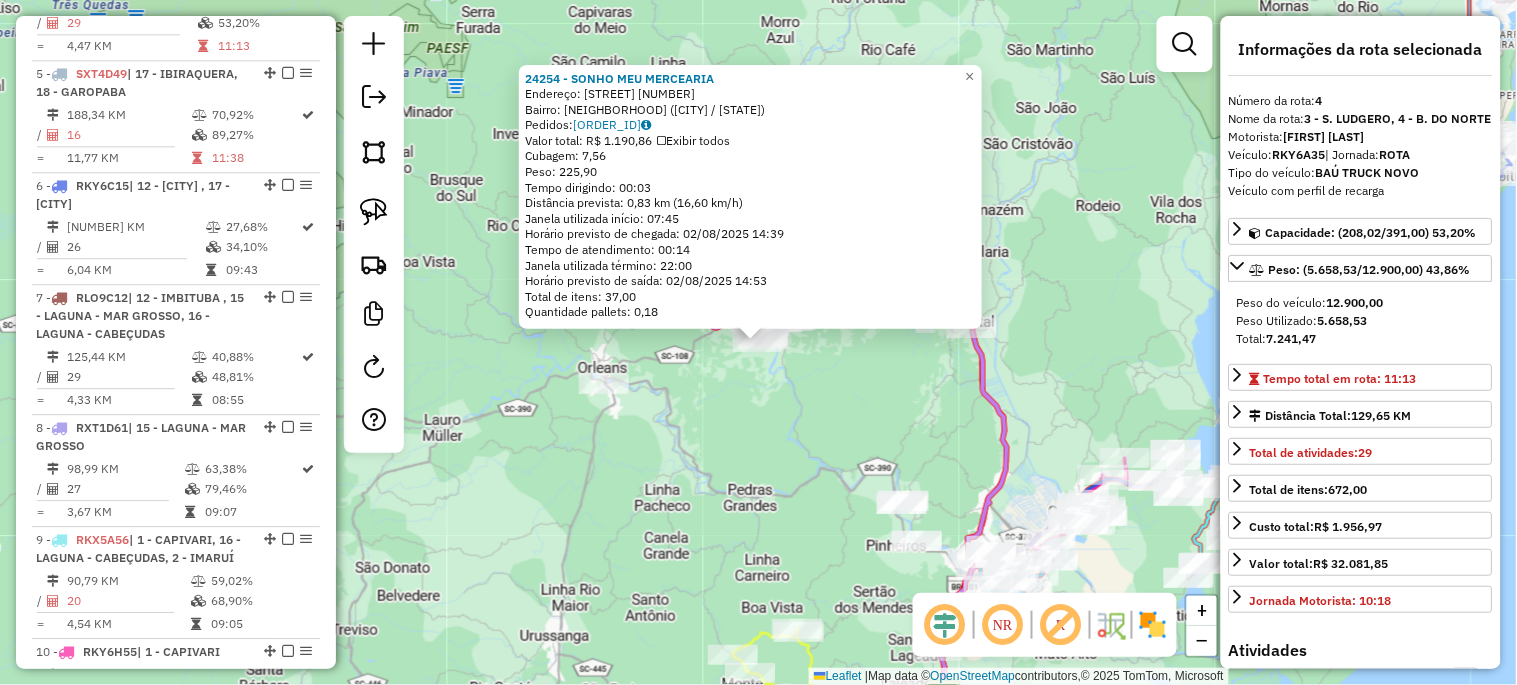 scroll, scrollTop: 1170, scrollLeft: 0, axis: vertical 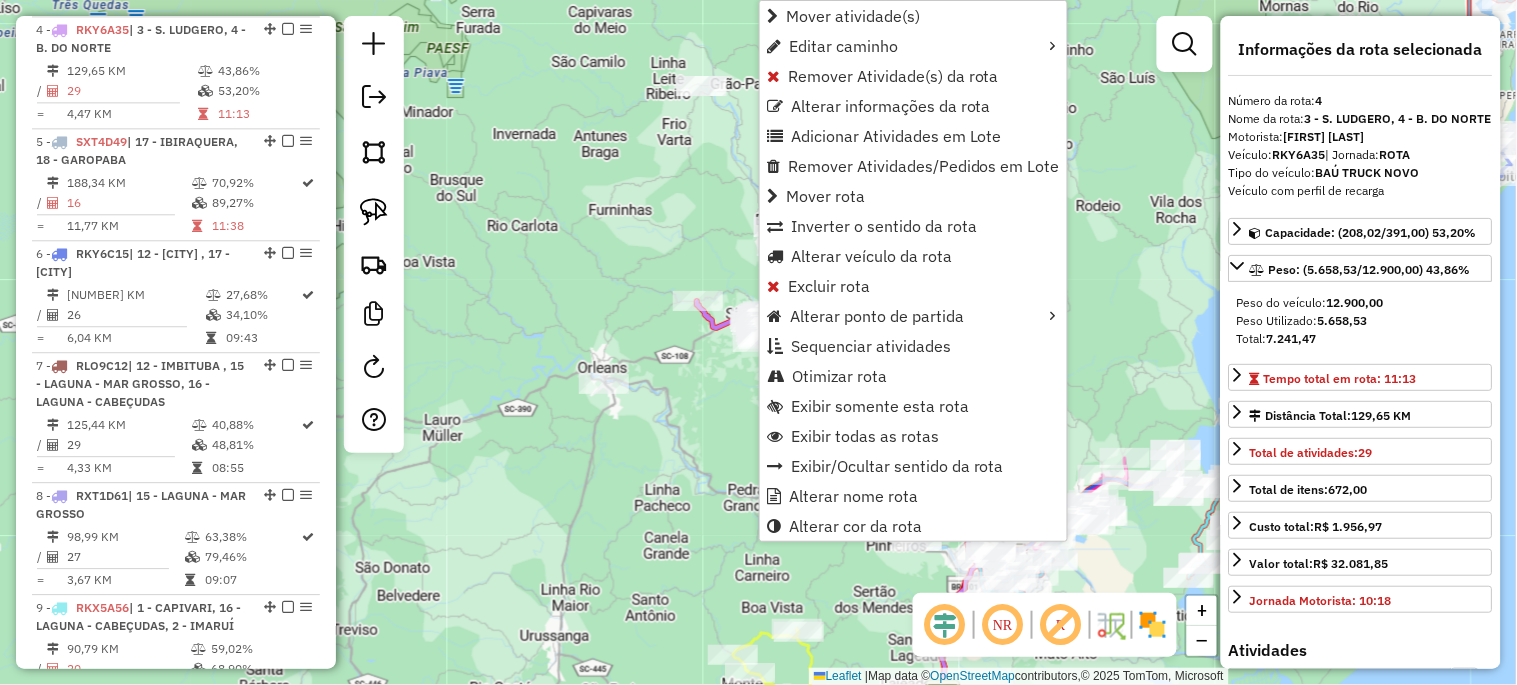 click on "Rota 4 - Placa RKY6A35  24254 - SONHO MEU MERCEARIA Janela de atendimento Grade de atendimento Capacidade Transportadoras Veículos Cliente Pedidos  Rotas Selecione os dias de semana para filtrar as janelas de atendimento  Seg   Ter   Qua   Qui   Sex   Sáb   Dom  Informe o período da janela de atendimento: De: Até:  Filtrar exatamente a janela do cliente  Considerar janela de atendimento padrão  Selecione os dias de semana para filtrar as grades de atendimento  Seg   Ter   Qua   Qui   Sex   Sáb   Dom   Considerar clientes sem dia de atendimento cadastrado  Clientes fora do dia de atendimento selecionado Filtrar as atividades entre os valores definidos abaixo:  Peso mínimo:   Peso máximo:   Cubagem mínima:   Cubagem máxima:   De:   Até:  Filtrar as atividades entre o tempo de atendimento definido abaixo:  De:   Até:   Considerar capacidade total dos clientes não roteirizados Transportadora: Selecione um ou mais itens Tipo de veículo: Selecione um ou mais itens Veículo: Selecione um ou mais itens" 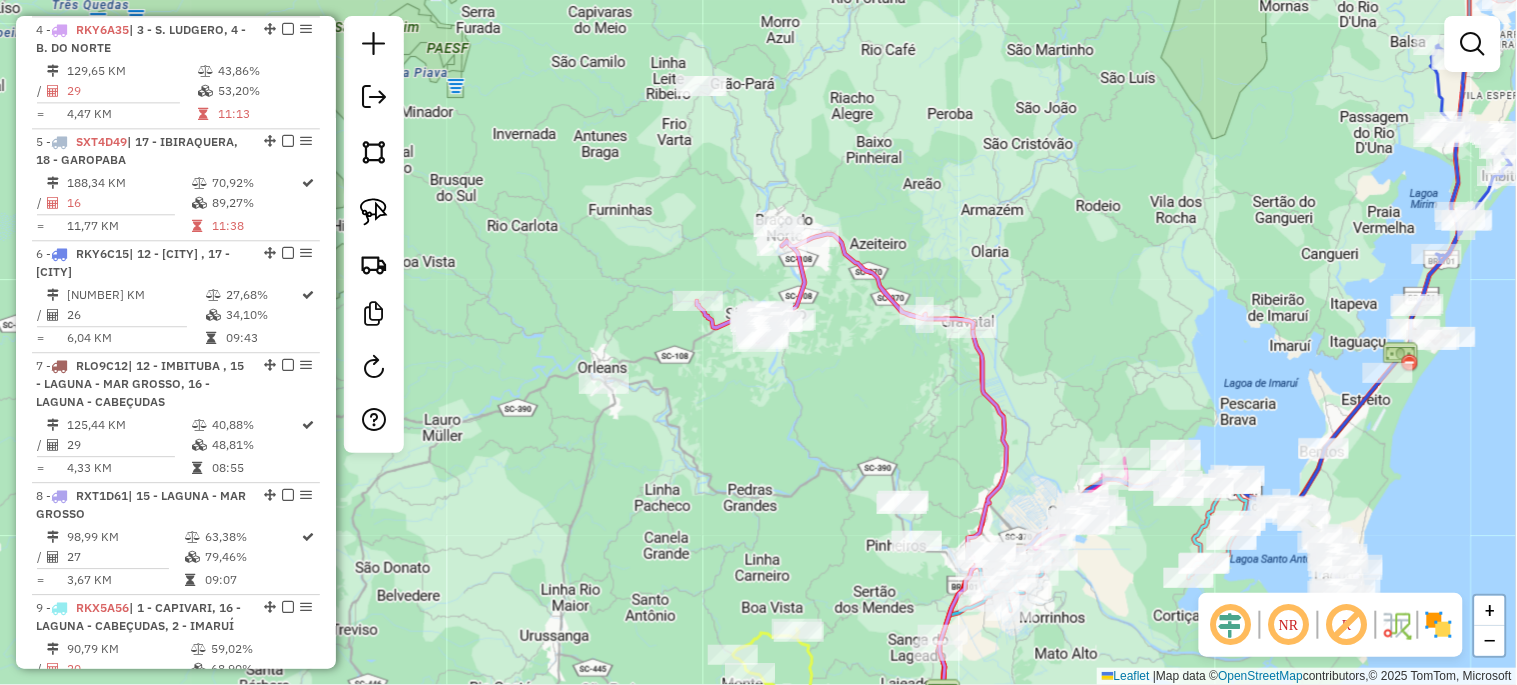 select on "*********" 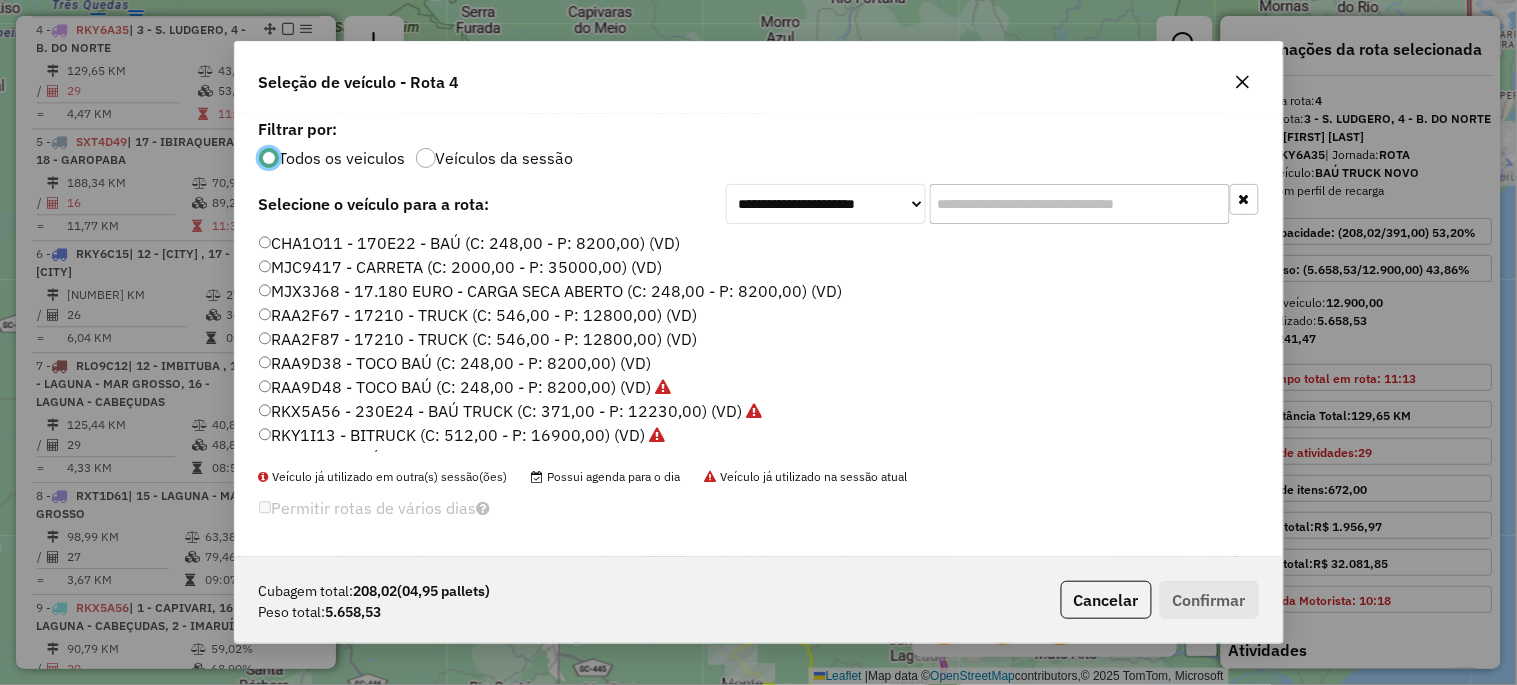 scroll, scrollTop: 11, scrollLeft: 5, axis: both 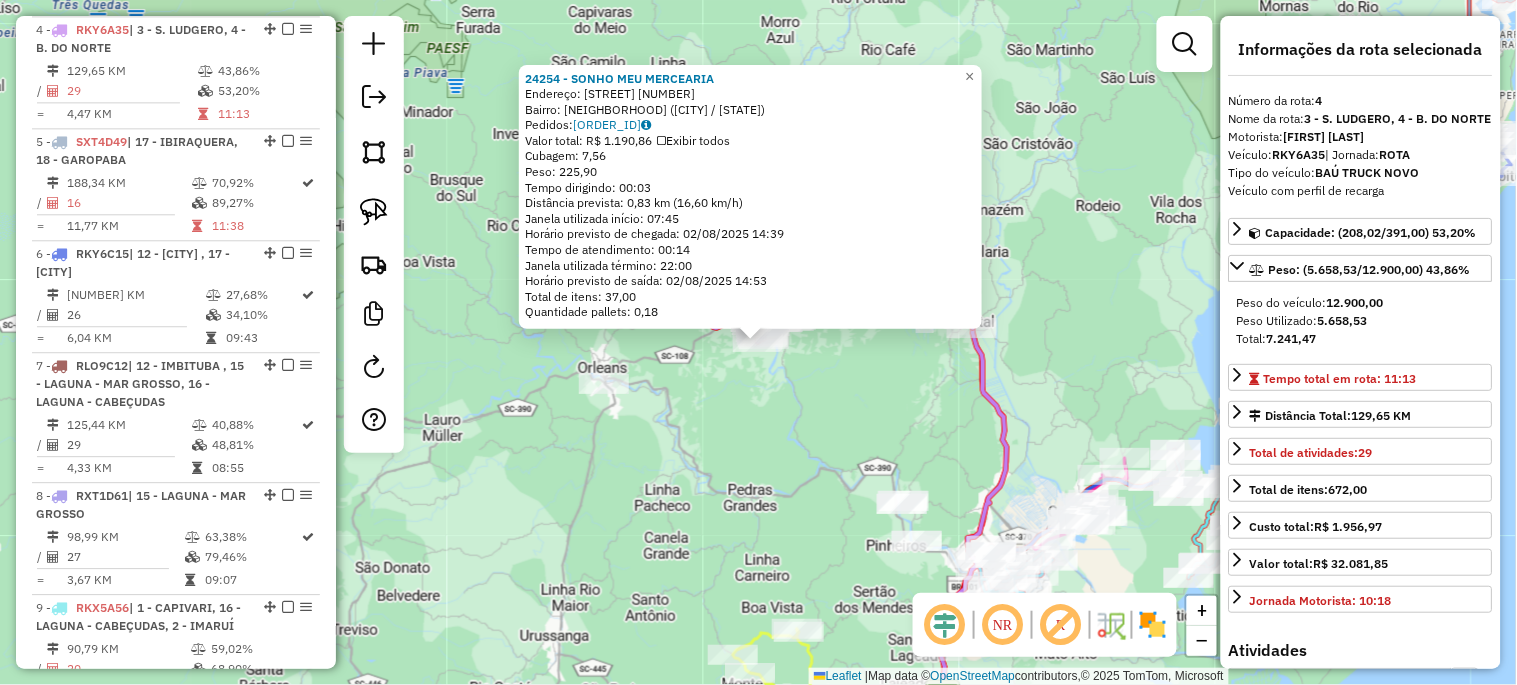 click on "24254 - SONHO MEU MERCEARIA  Endereço:  RUA ANDREIA WEBER 305   Bairro: CENTRO (SAO LUDGERO / SC)   Pedidos:  01838648   Valor total: R$ 1.190,86   Exibir todos   Cubagem: 7,56  Peso: 225,90  Tempo dirigindo: 00:03   Distância prevista: 0,83 km (16,60 km/h)   Janela utilizada início: 07:45   Horário previsto de chegada: 02/08/2025 14:39   Tempo de atendimento: 00:14   Janela utilizada término: 22:00   Horário previsto de saída: 02/08/2025 14:53   Total de itens: 37,00   Quantidade pallets: 0,18  × Janela de atendimento Grade de atendimento Capacidade Transportadoras Veículos Cliente Pedidos  Rotas Selecione os dias de semana para filtrar as janelas de atendimento  Seg   Ter   Qua   Qui   Sex   Sáb   Dom  Informe o período da janela de atendimento: De: Até:  Filtrar exatamente a janela do cliente  Considerar janela de atendimento padrão  Selecione os dias de semana para filtrar as grades de atendimento  Seg   Ter   Qua   Qui   Sex   Sáb   Dom   Clientes fora do dia de atendimento selecionado De:" 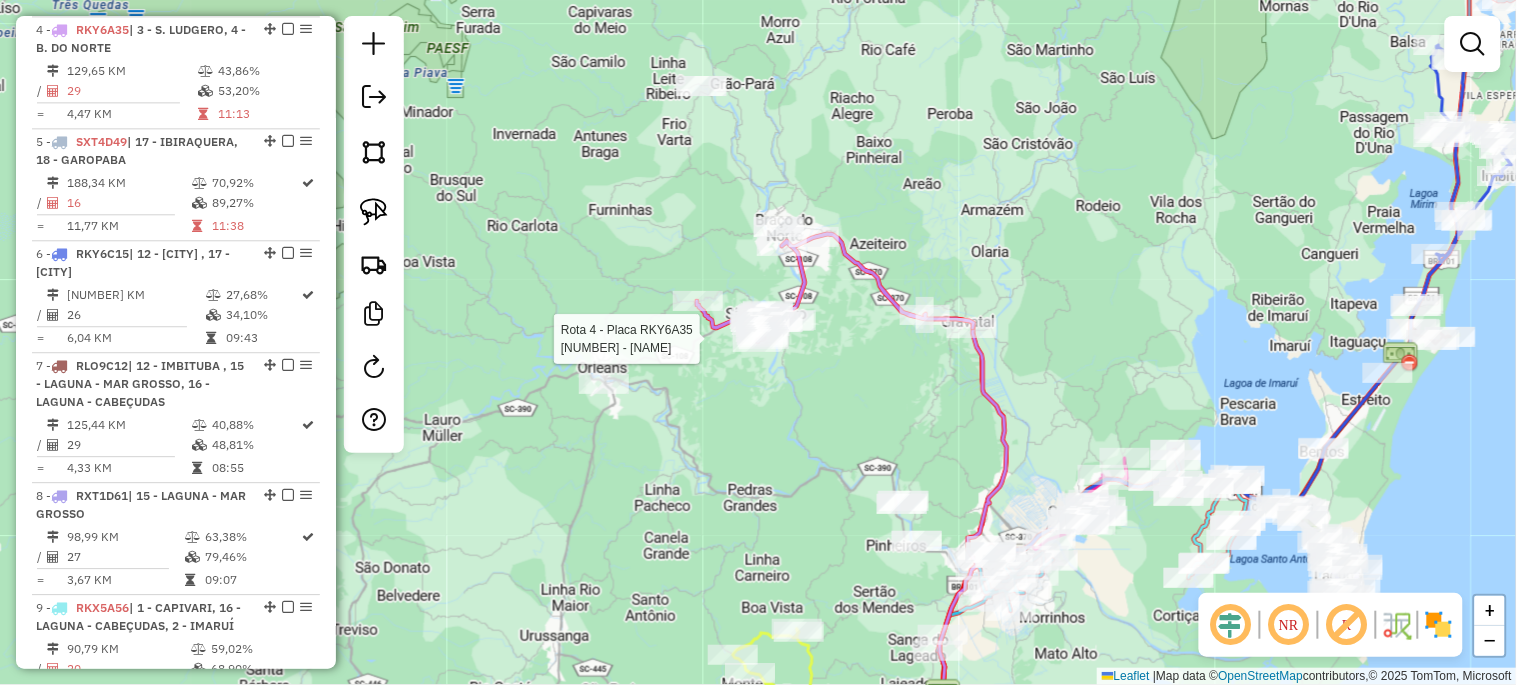 click 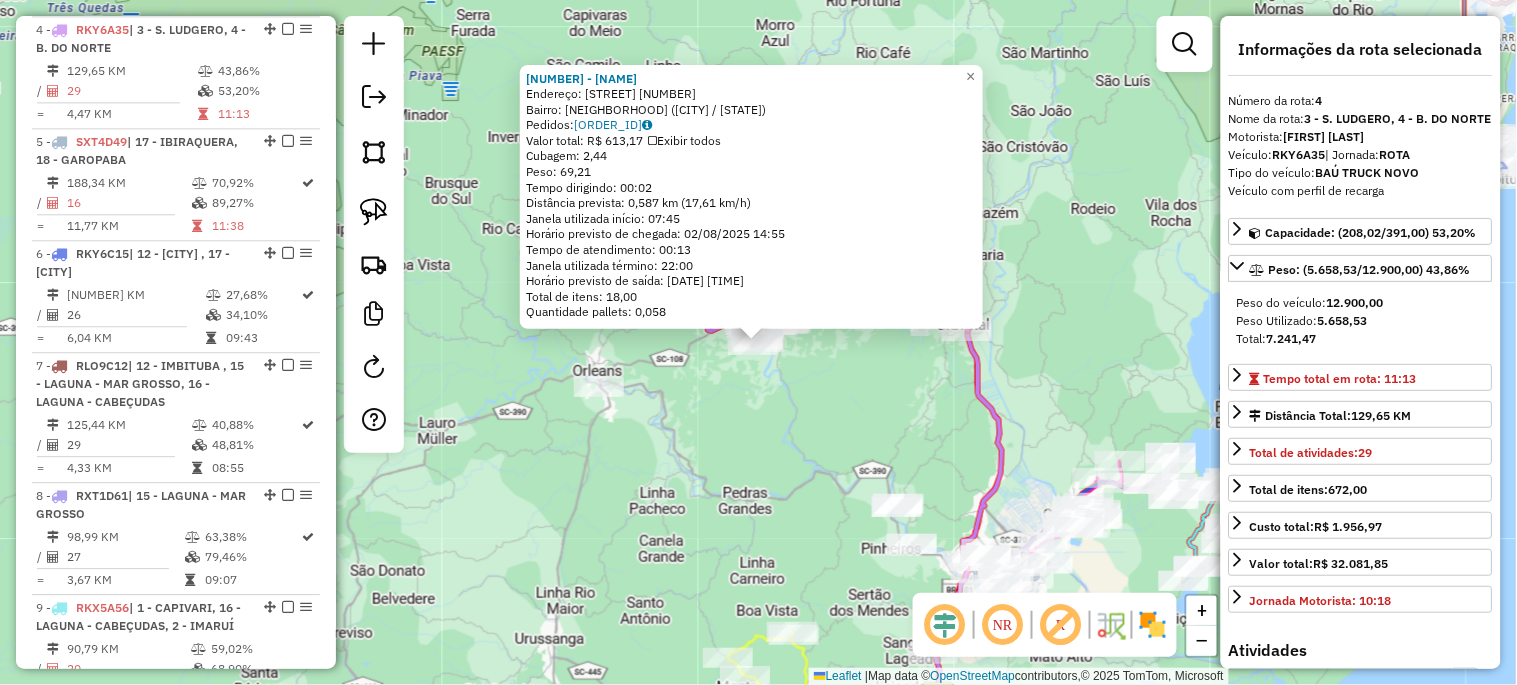 click on "24948 - DIANARA MARTINS FERR  Endereço:  Rua Felipe Schlickmann 1095   Bairro: CENTRO (SAO LUDGERO / SC)   Pedidos:  01838900   Valor total: R$ 613,17   Exibir todos   Cubagem: 2,44  Peso: 69,21  Tempo dirigindo: 00:02   Distância prevista: 0,587 km (17,61 km/h)   Janela utilizada início: 07:45   Horário previsto de chegada: 02/08/2025 14:55   Tempo de atendimento: 00:13   Janela utilizada término: 22:00   Horário previsto de saída: 02/08/2025 15:08   Total de itens: 18,00   Quantidade pallets: 0,058  × Janela de atendimento Grade de atendimento Capacidade Transportadoras Veículos Cliente Pedidos  Rotas Selecione os dias de semana para filtrar as janelas de atendimento  Seg   Ter   Qua   Qui   Sex   Sáb   Dom  Informe o período da janela de atendimento: De: Até:  Filtrar exatamente a janela do cliente  Considerar janela de atendimento padrão  Selecione os dias de semana para filtrar as grades de atendimento  Seg   Ter   Qua   Qui   Sex   Sáb   Dom   Peso mínimo:   Peso máximo:   De:   Até:  +" 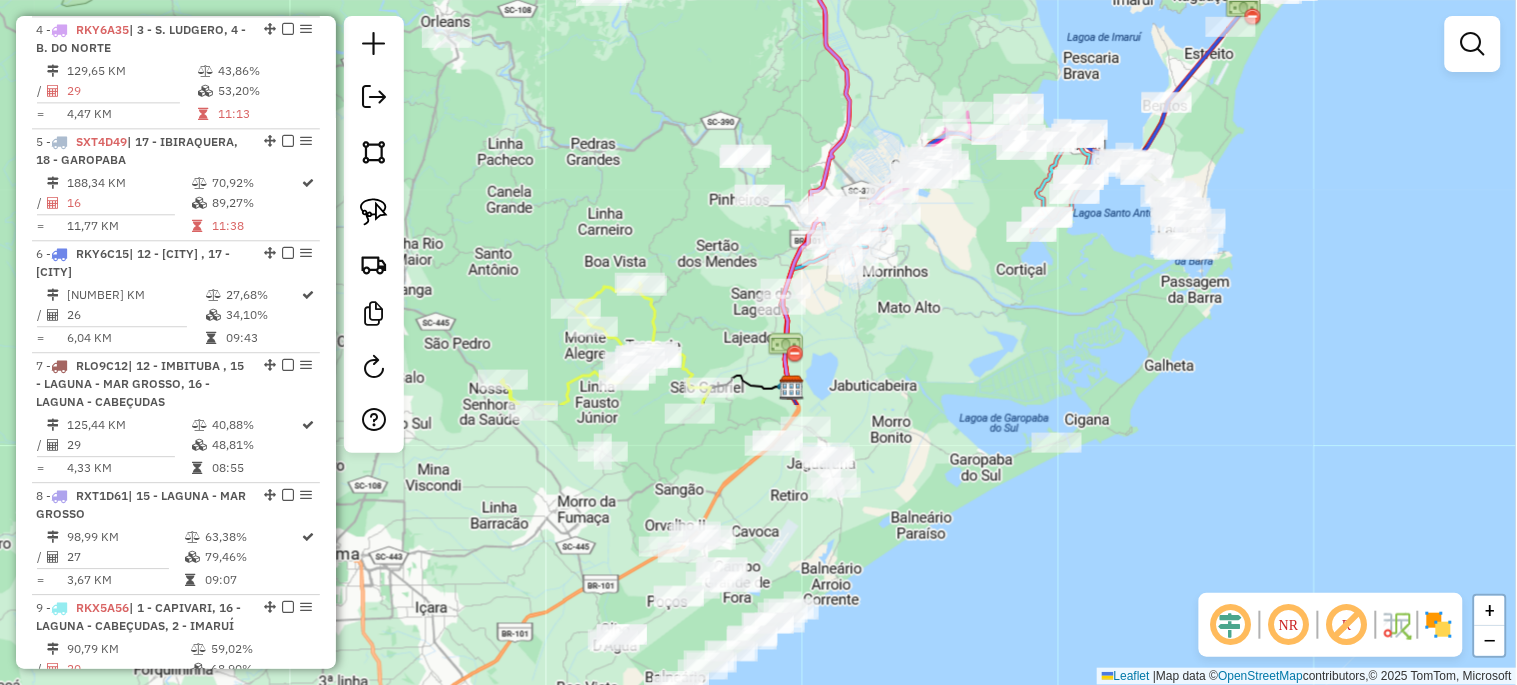 drag, startPoint x: 700, startPoint y: 473, endPoint x: 556, endPoint y: 107, distance: 393.30905 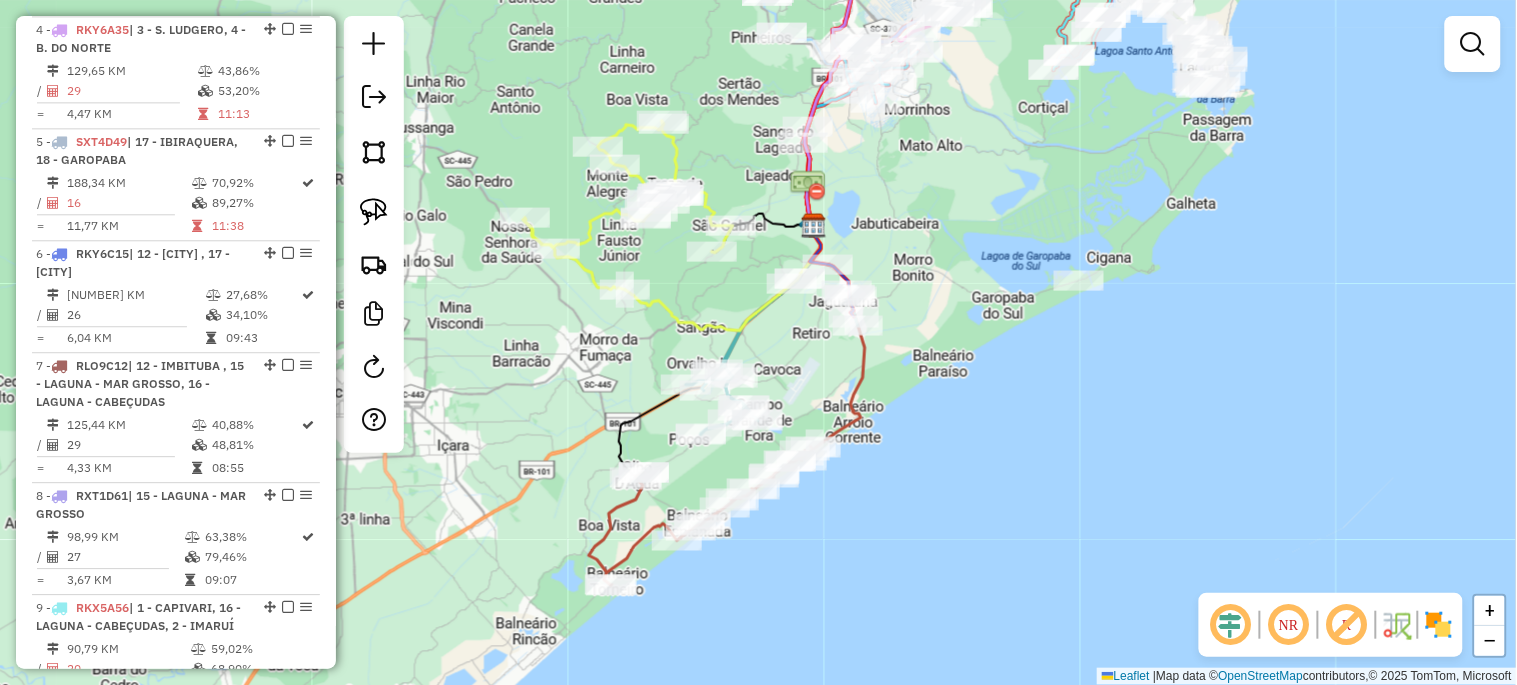 drag, startPoint x: 568, startPoint y: 523, endPoint x: 582, endPoint y: 378, distance: 145.6743 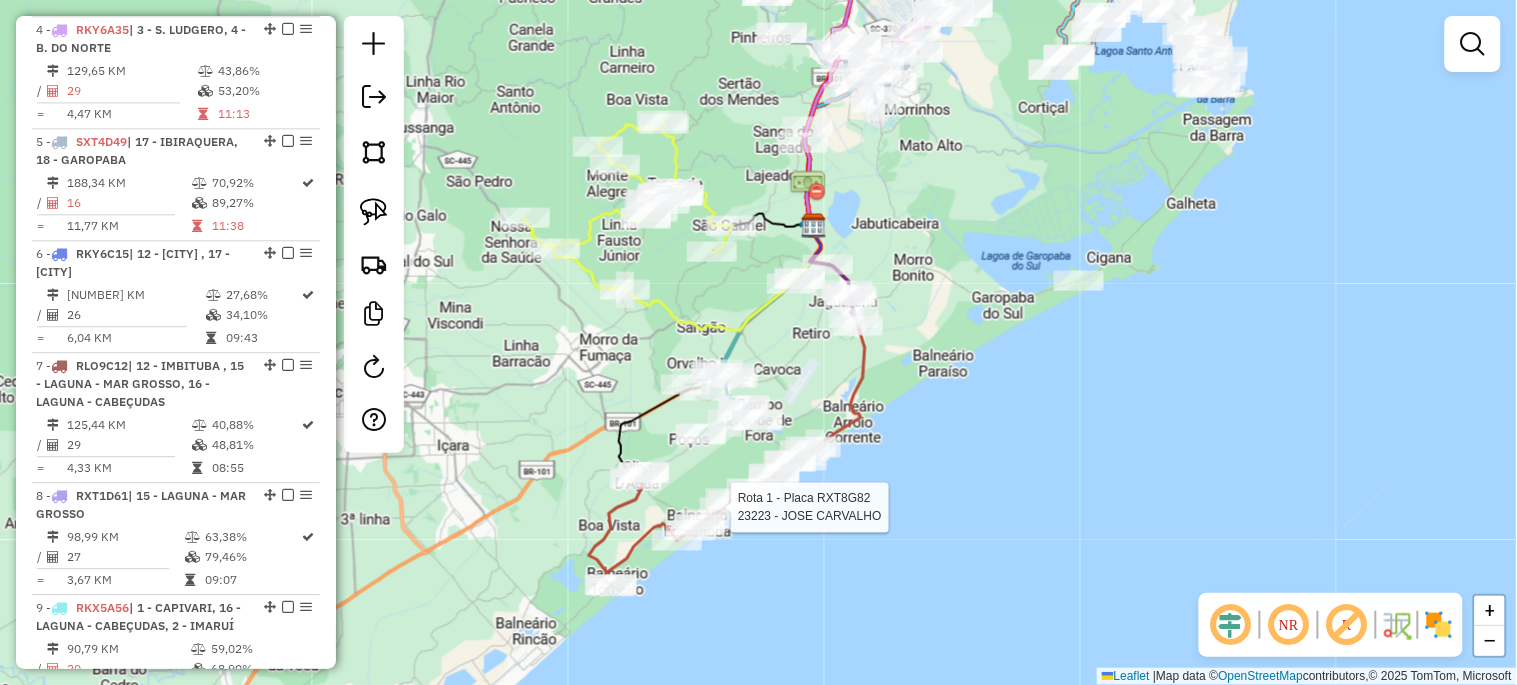 select on "*********" 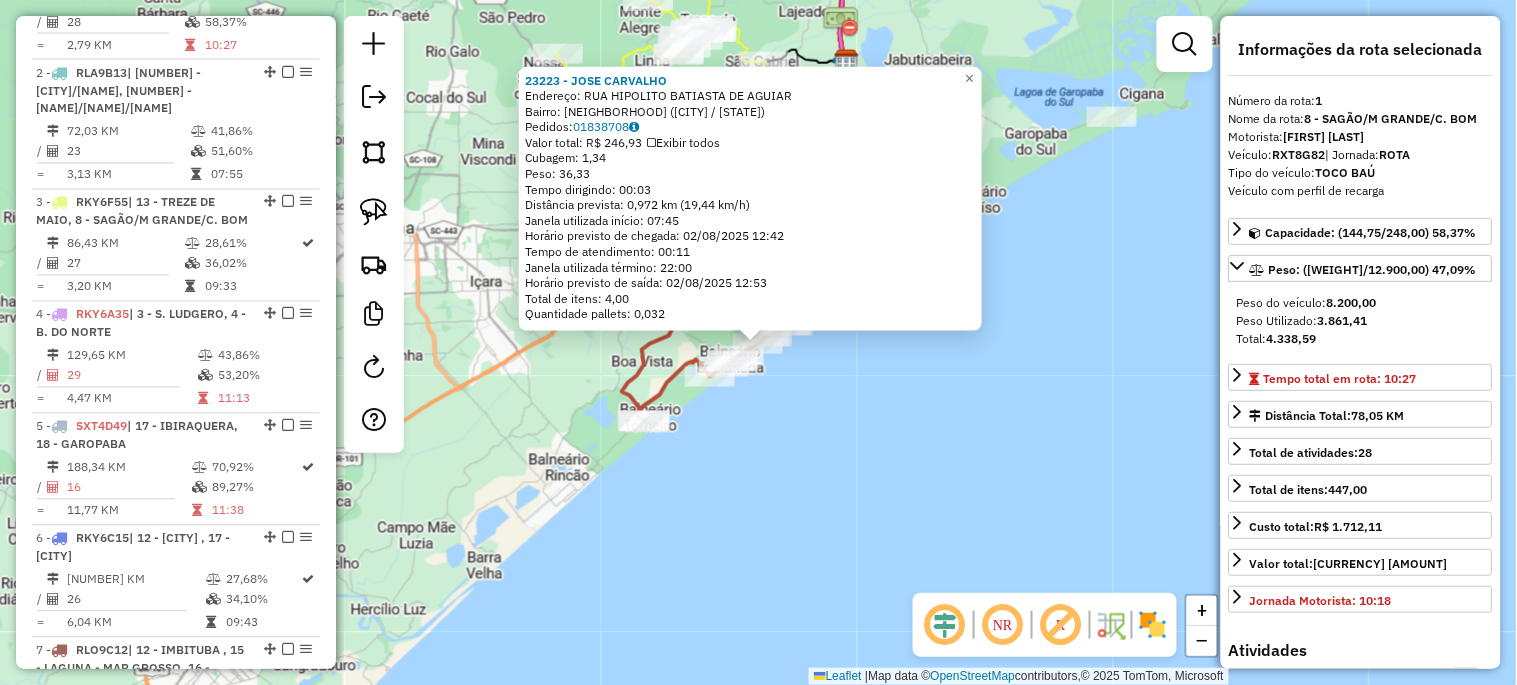 scroll, scrollTop: 815, scrollLeft: 0, axis: vertical 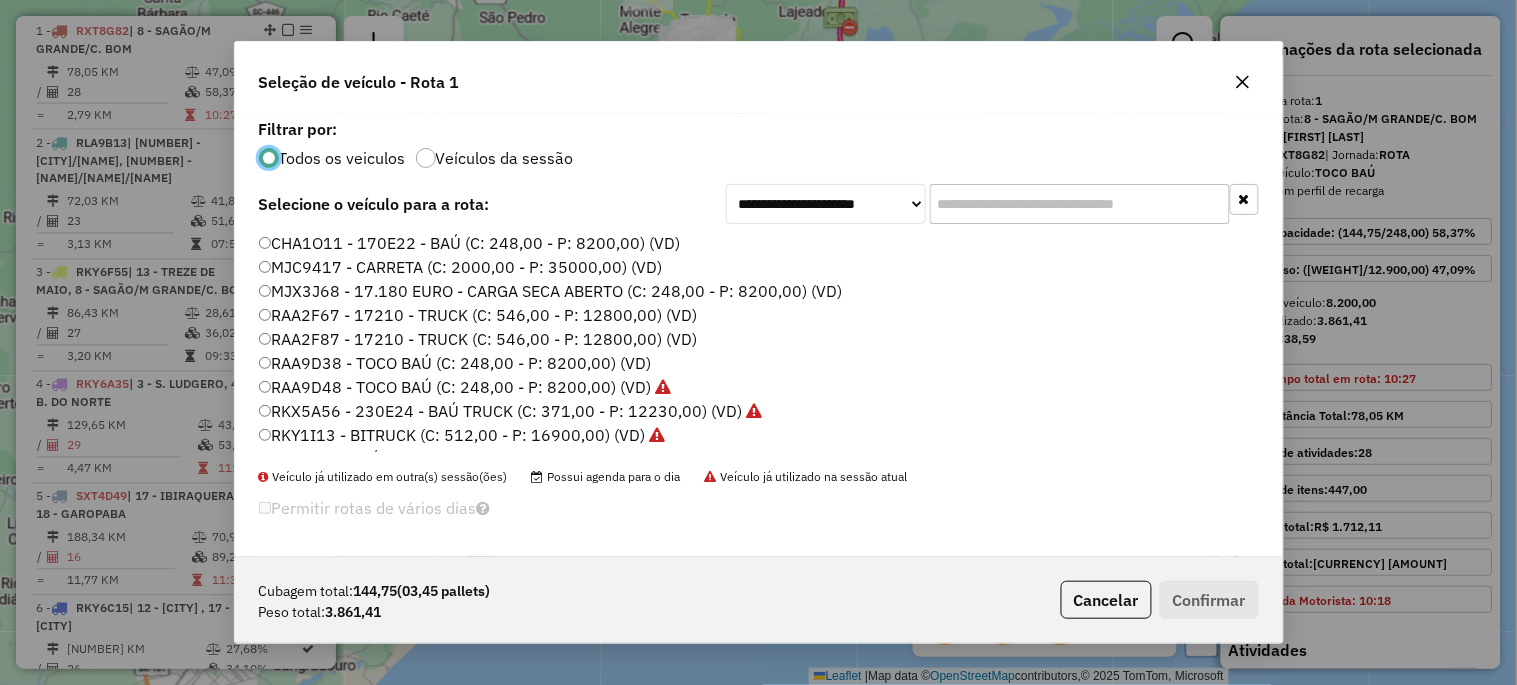 click 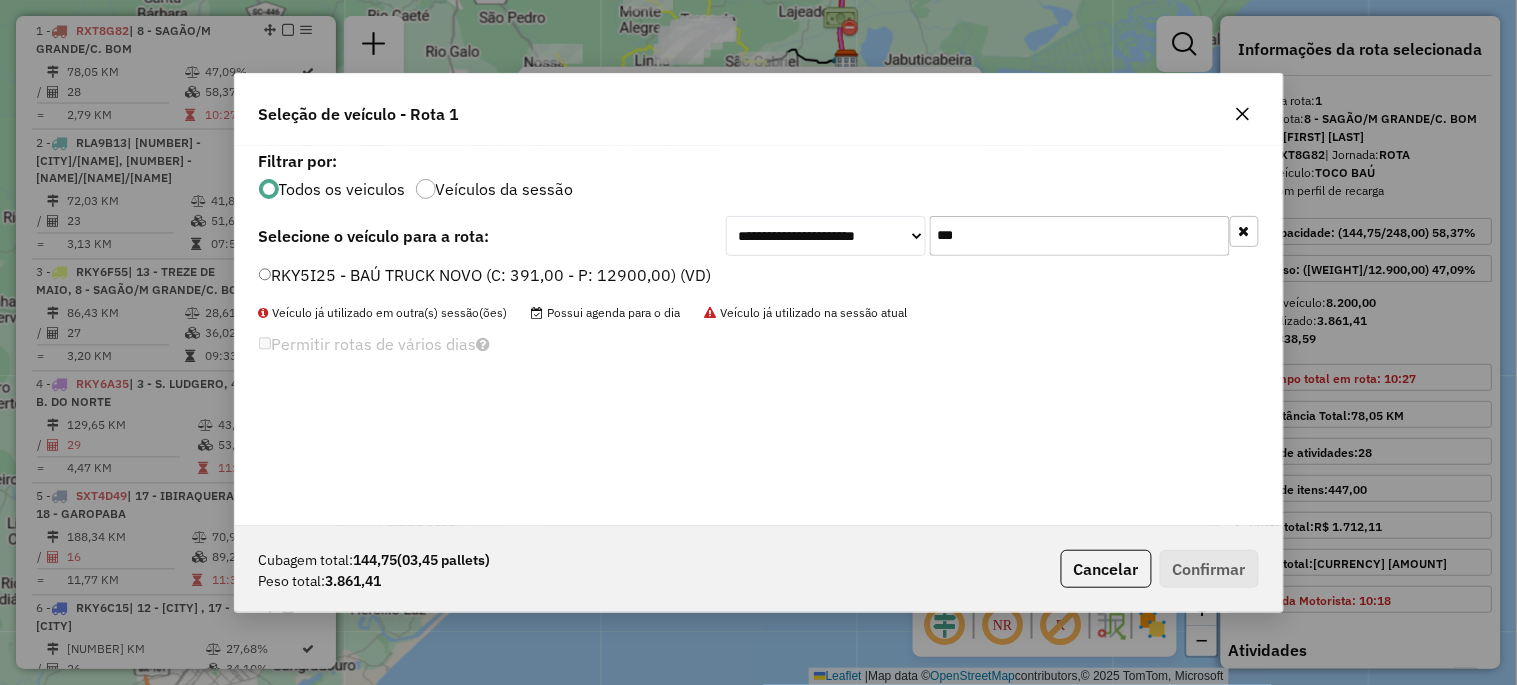 type on "***" 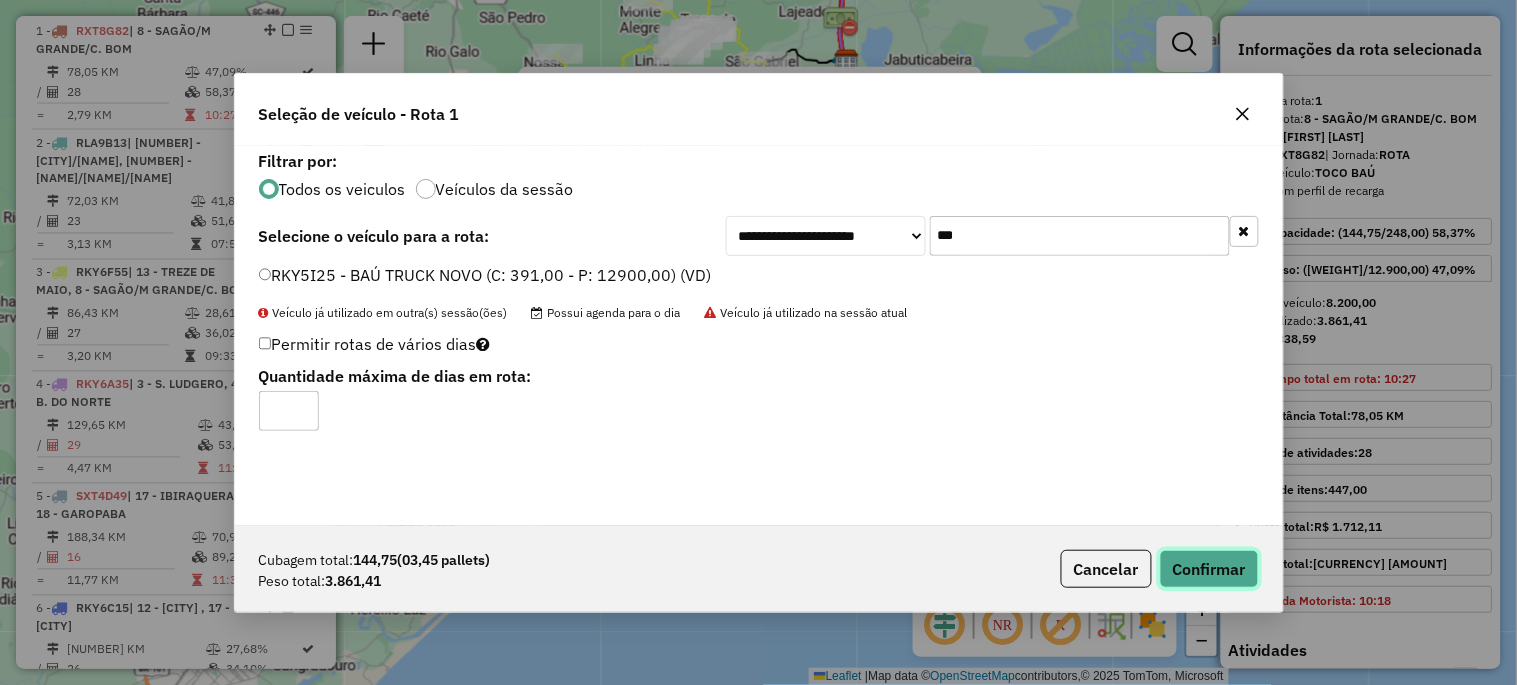 click on "Confirmar" 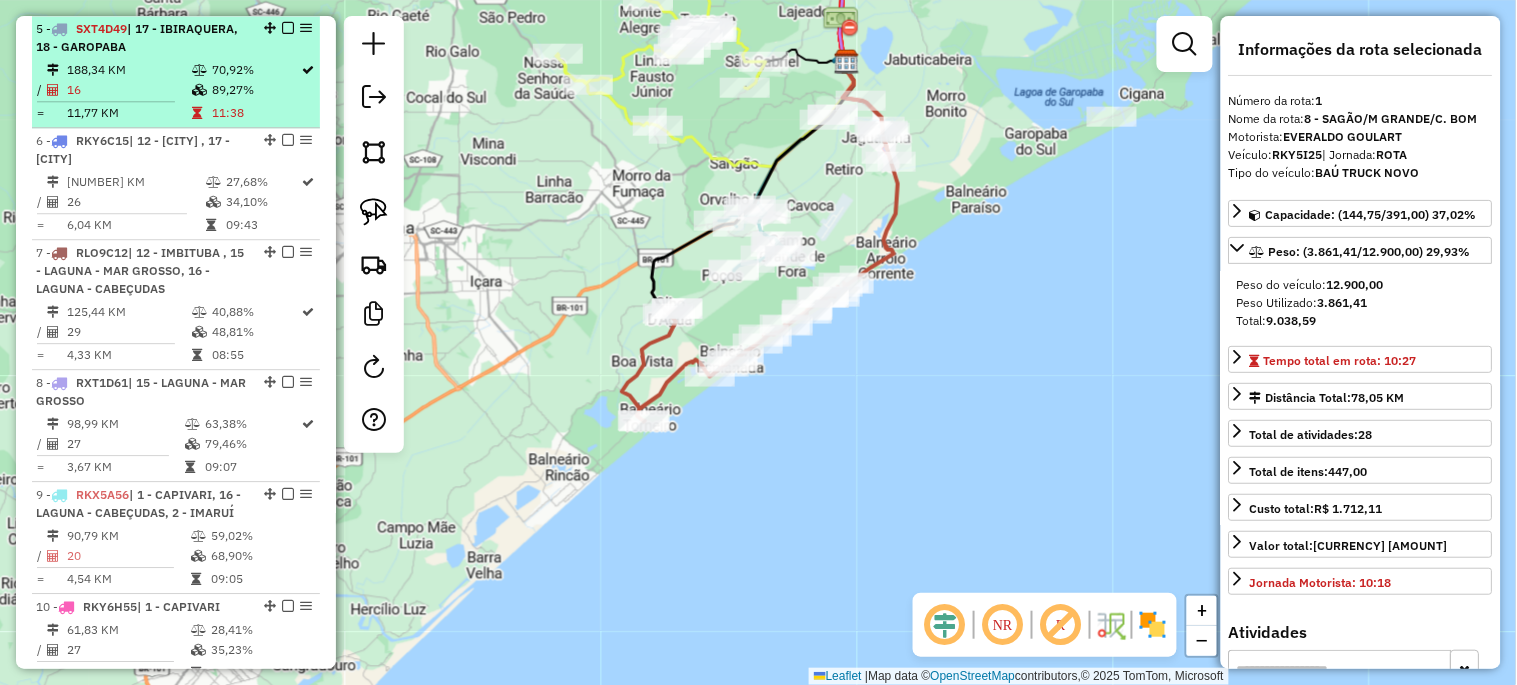 scroll, scrollTop: 1334, scrollLeft: 0, axis: vertical 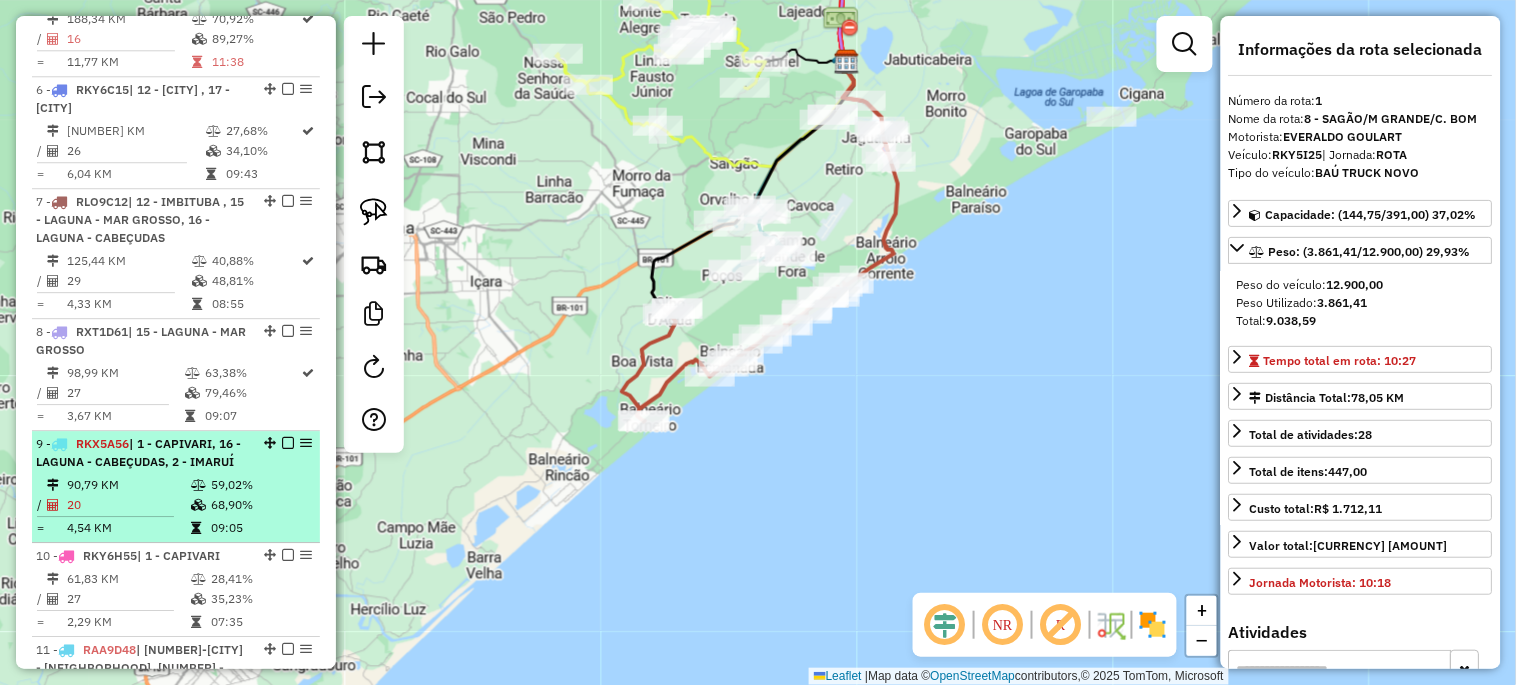 click on "20" at bounding box center (128, 505) 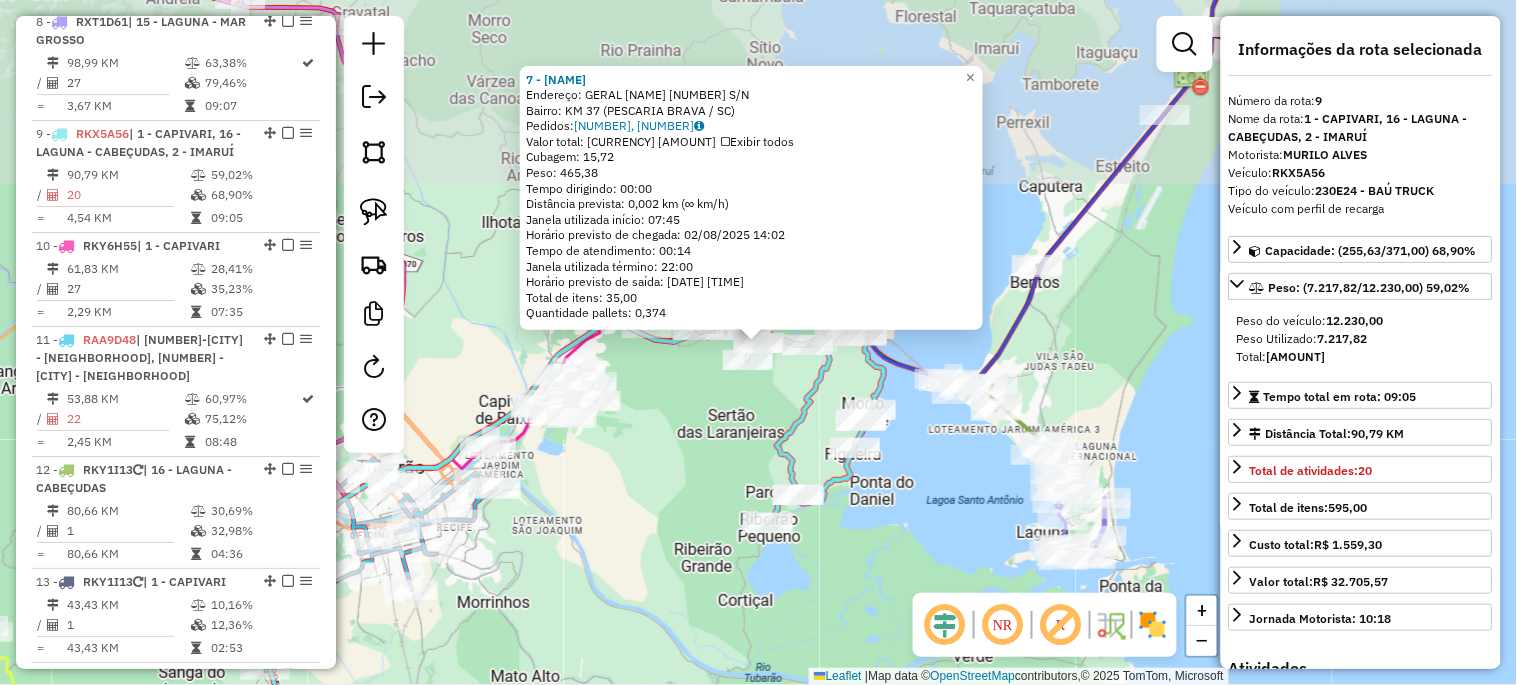 scroll, scrollTop: 1746, scrollLeft: 0, axis: vertical 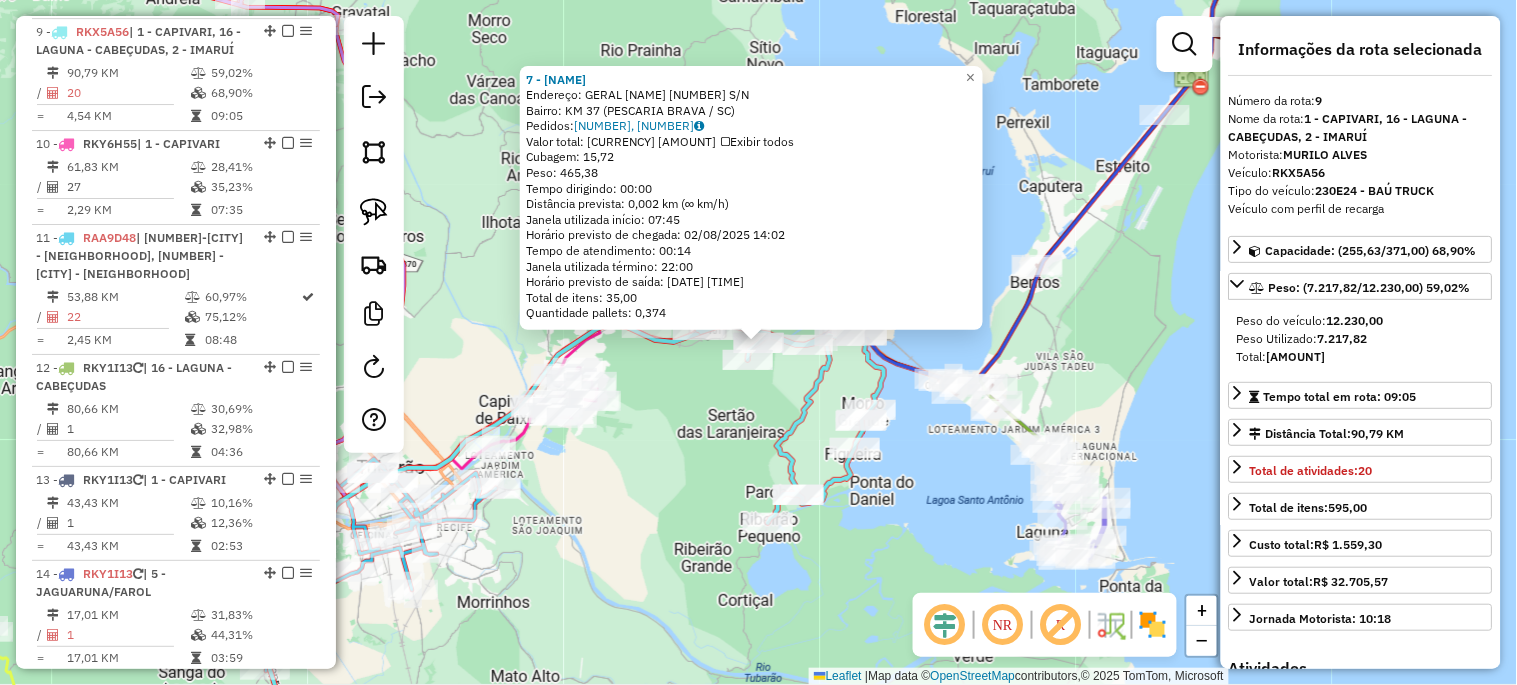 click on "8311 - JOAO BATISTA  Endereço:  GERAL KM 37 S/N   Bairro: KM 37 (PESCARIA BRAVA / SC)   Pedidos:  01838522, 01838646   Valor total: R$ 1.544,41   Exibir todos   Cubagem: 15,72  Peso: 465,38  Tempo dirigindo: 00:00   Distância prevista: 0,002 km (∞ km/h)   Janela utilizada início: 07:45   Horário previsto de chegada: 02/08/2025 14:02   Tempo de atendimento: 00:14   Janela utilizada término: 22:00   Horário previsto de saída: 02/08/2025 14:16   Total de itens: 35,00   Quantidade pallets: 0,374  × Janela de atendimento Grade de atendimento Capacidade Transportadoras Veículos Cliente Pedidos  Rotas Selecione os dias de semana para filtrar as janelas de atendimento  Seg   Ter   Qua   Qui   Sex   Sáb   Dom  Informe o período da janela de atendimento: De: Até:  Filtrar exatamente a janela do cliente  Considerar janela de atendimento padrão  Selecione os dias de semana para filtrar as grades de atendimento  Seg   Ter   Qua   Qui   Sex   Sáb   Dom   Considerar clientes sem dia de atendimento cadastrado" 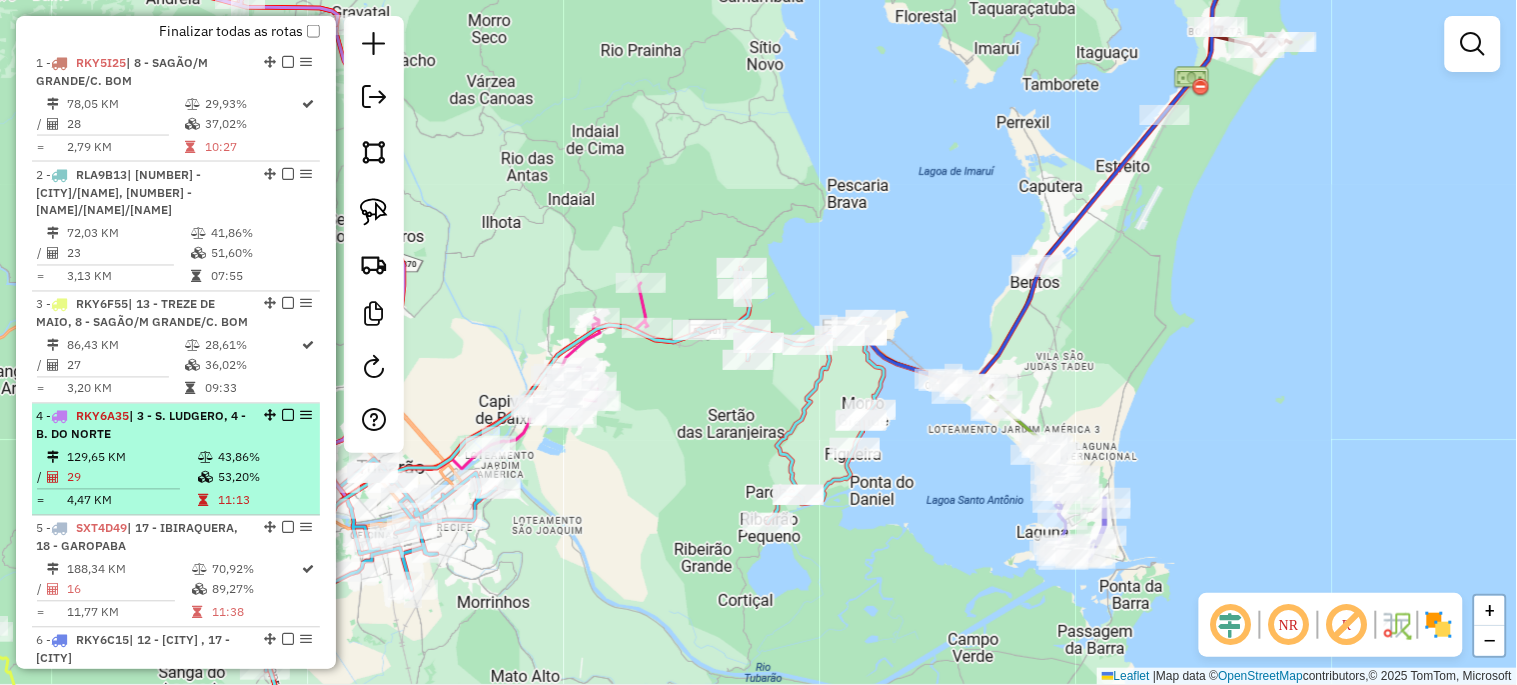 scroll, scrollTop: 635, scrollLeft: 0, axis: vertical 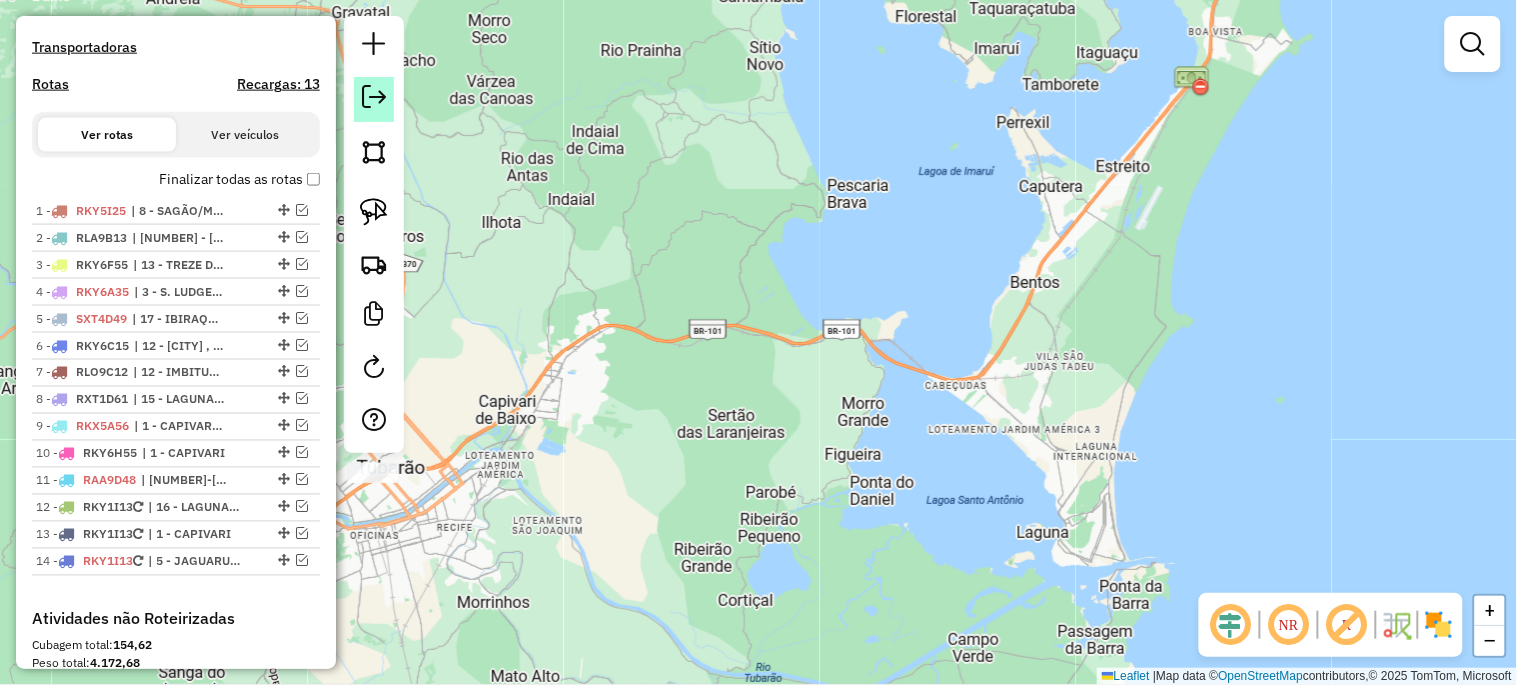 click 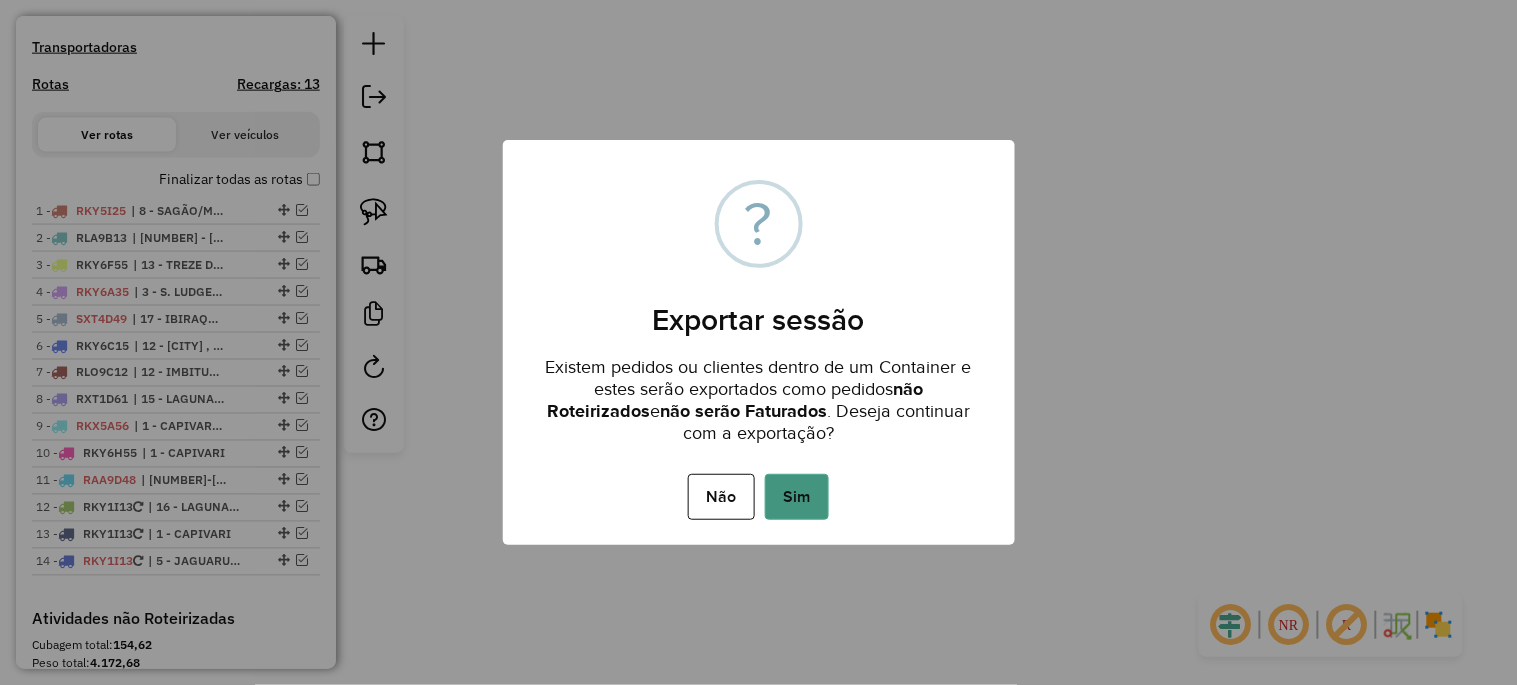 click on "Sim" at bounding box center (797, 497) 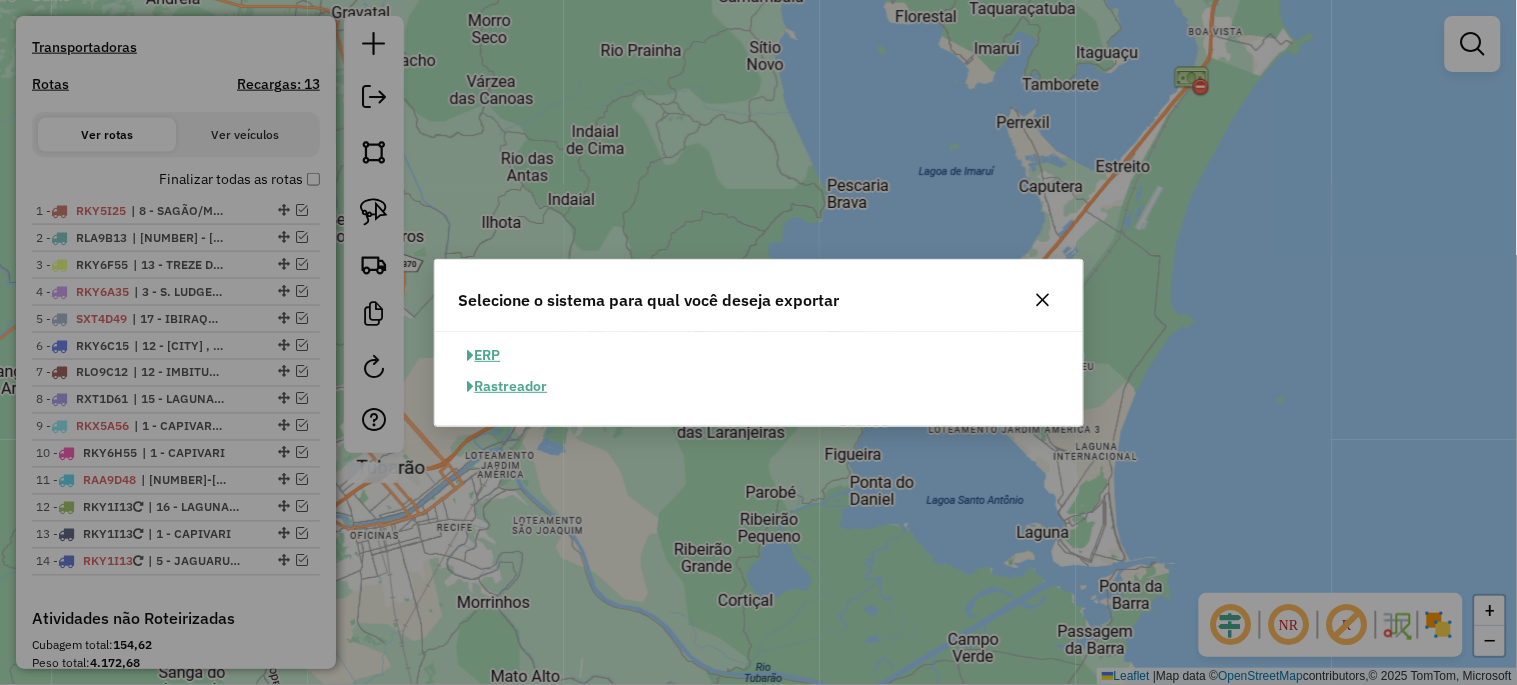 click on "ERP" 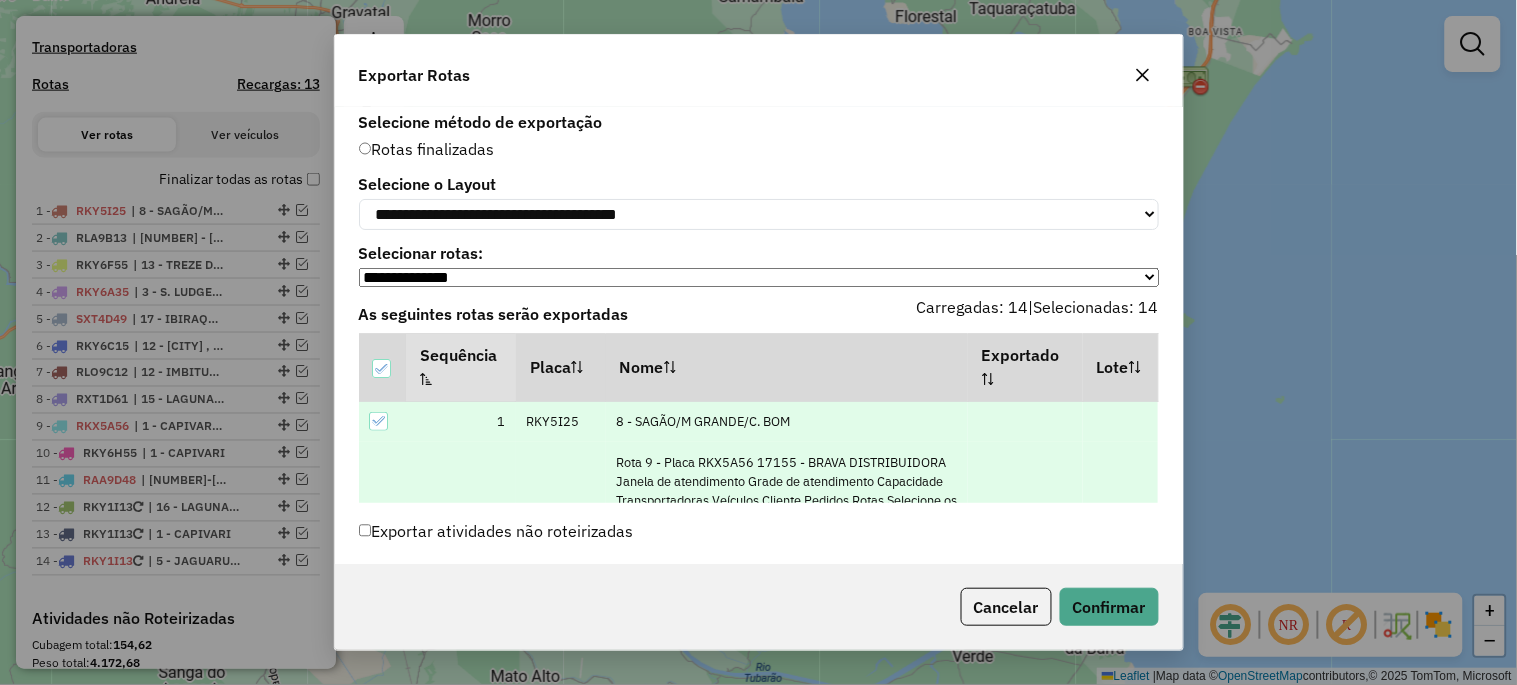 scroll, scrollTop: 24, scrollLeft: 0, axis: vertical 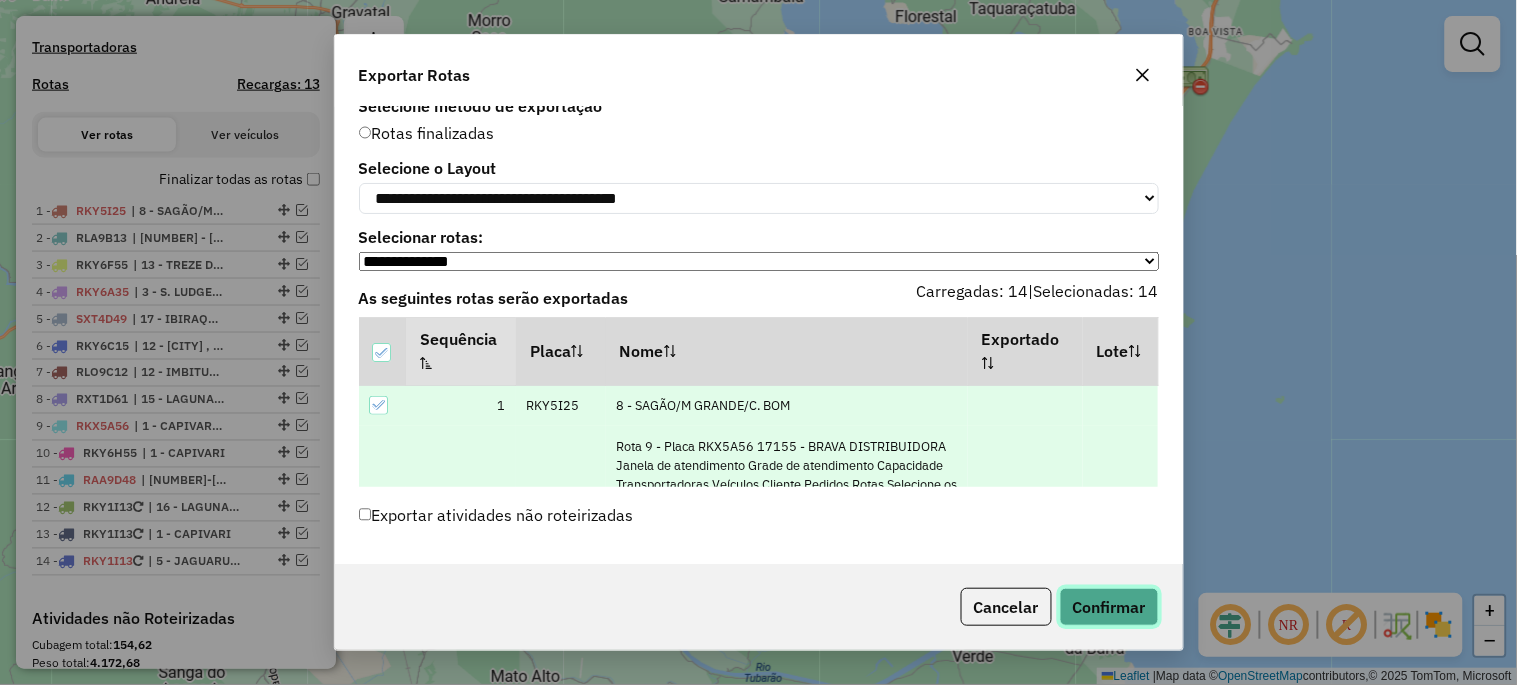 click on "Confirmar" 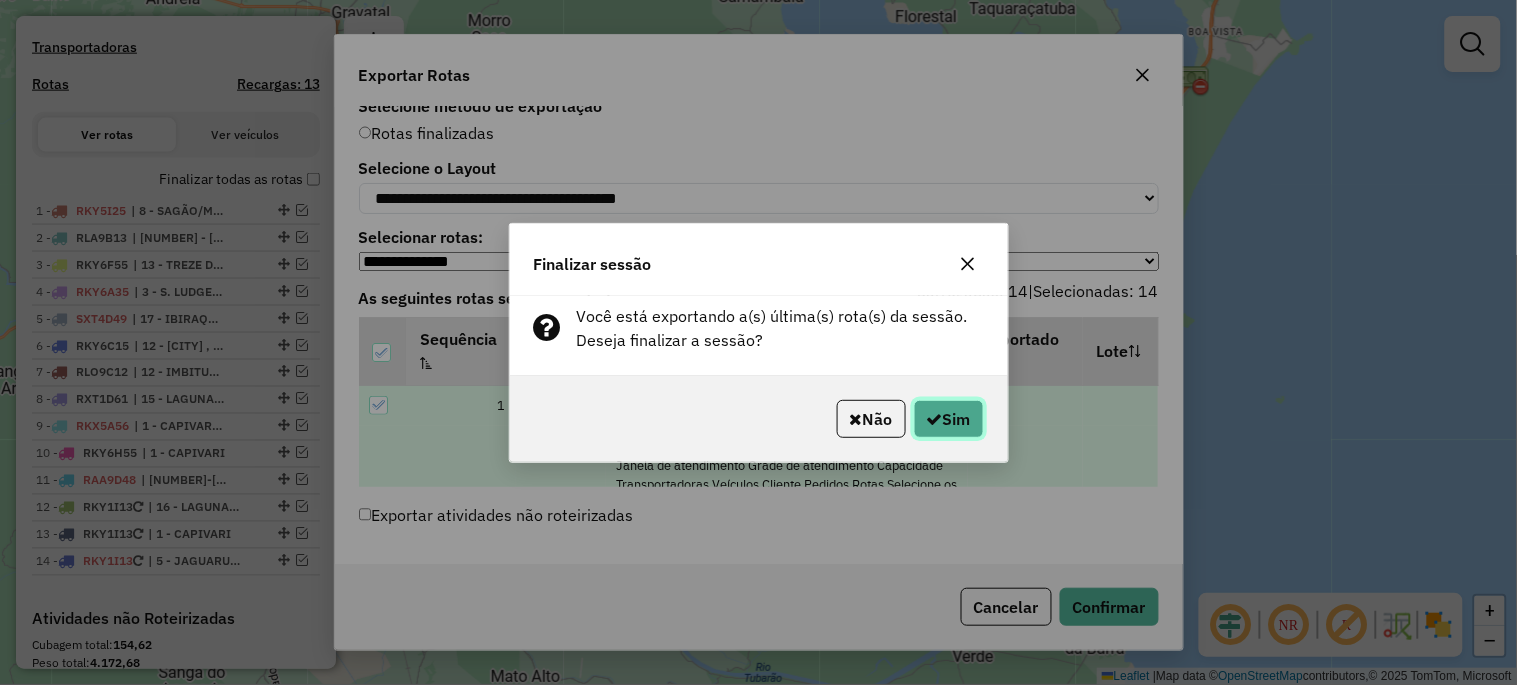 click on "Sim" 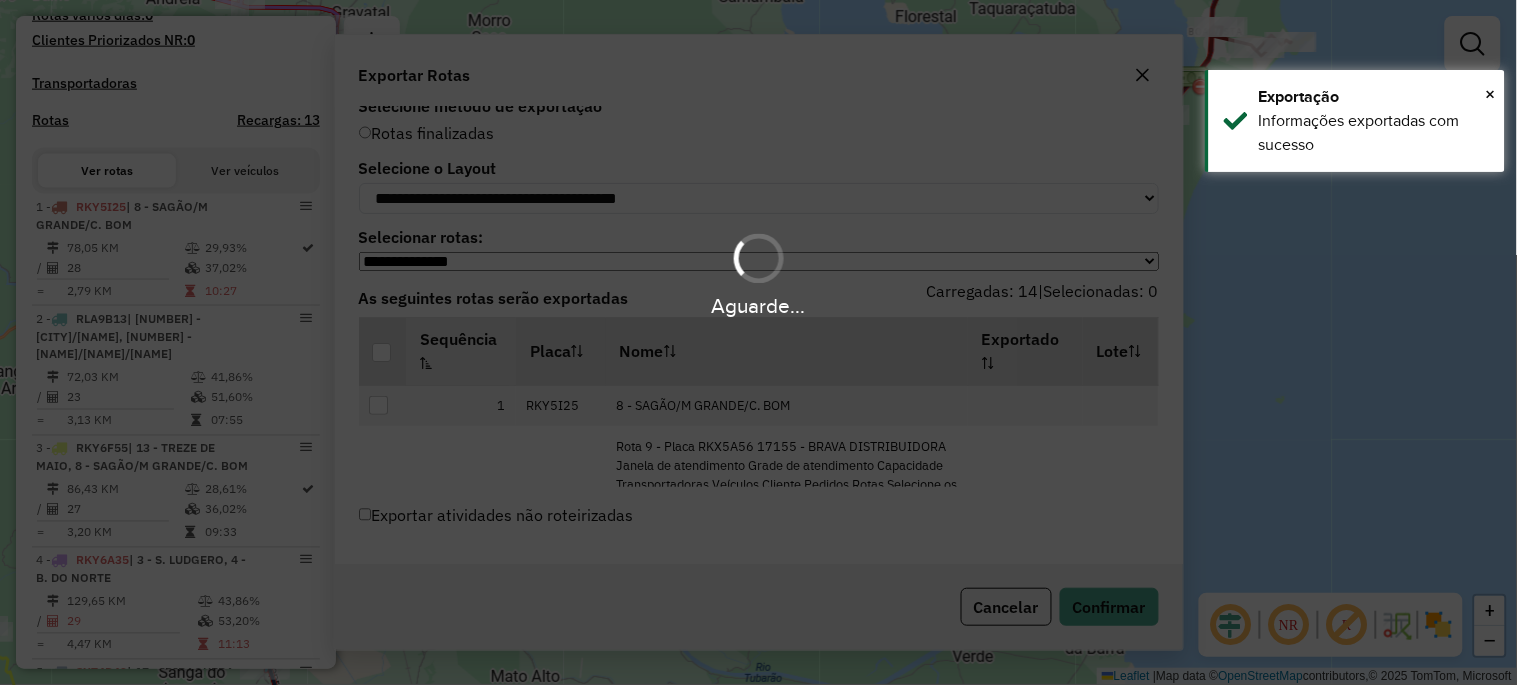 scroll, scrollTop: 690, scrollLeft: 0, axis: vertical 